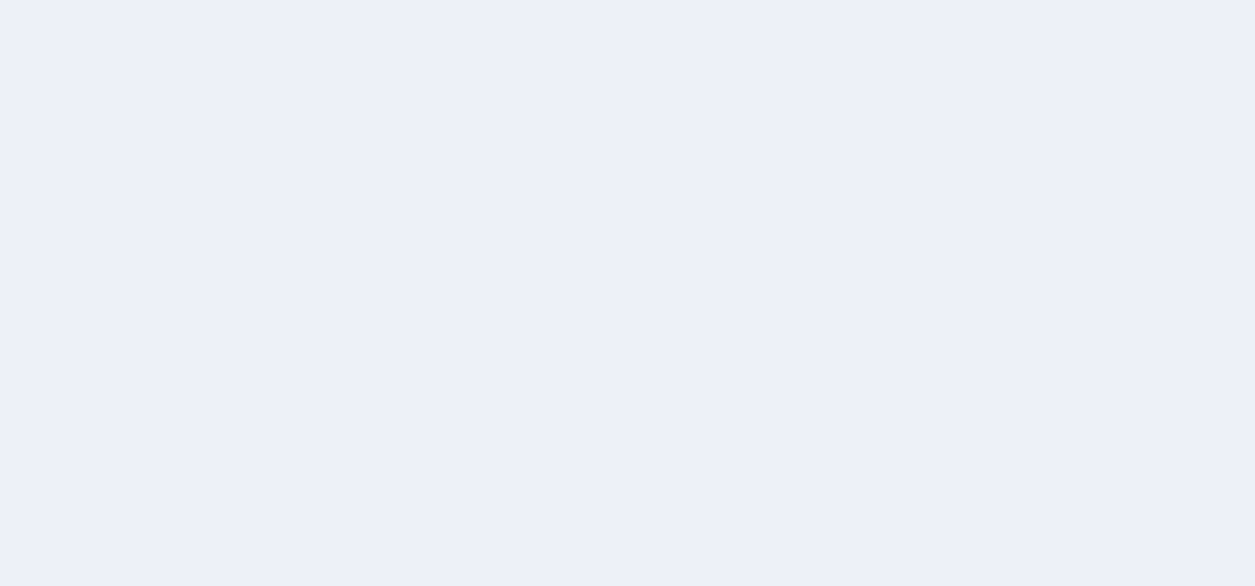 scroll, scrollTop: 0, scrollLeft: 0, axis: both 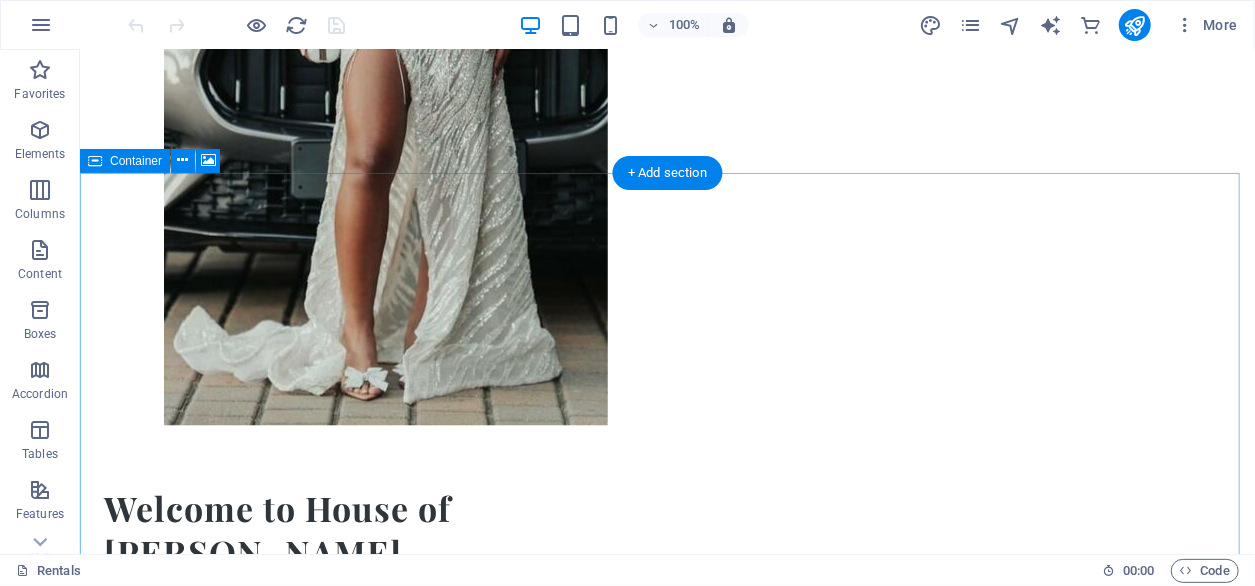 click on "Drop content here or  Add elements  Paste clipboard" at bounding box center [666, 1756] 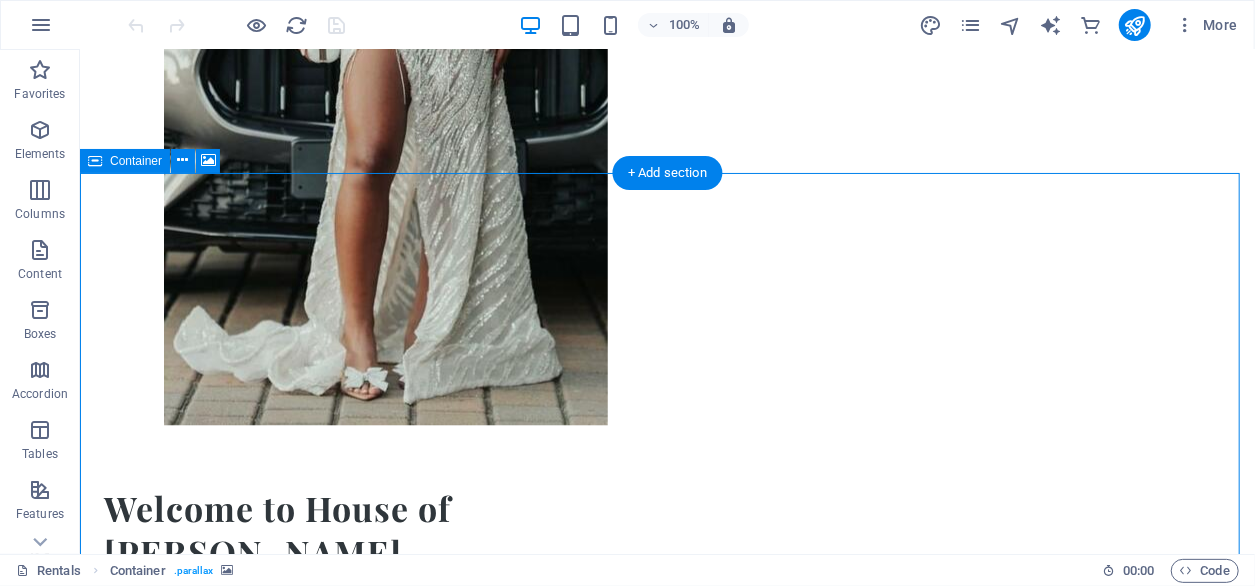 click on "Drop content here or  Add elements  Paste clipboard" at bounding box center (666, 1756) 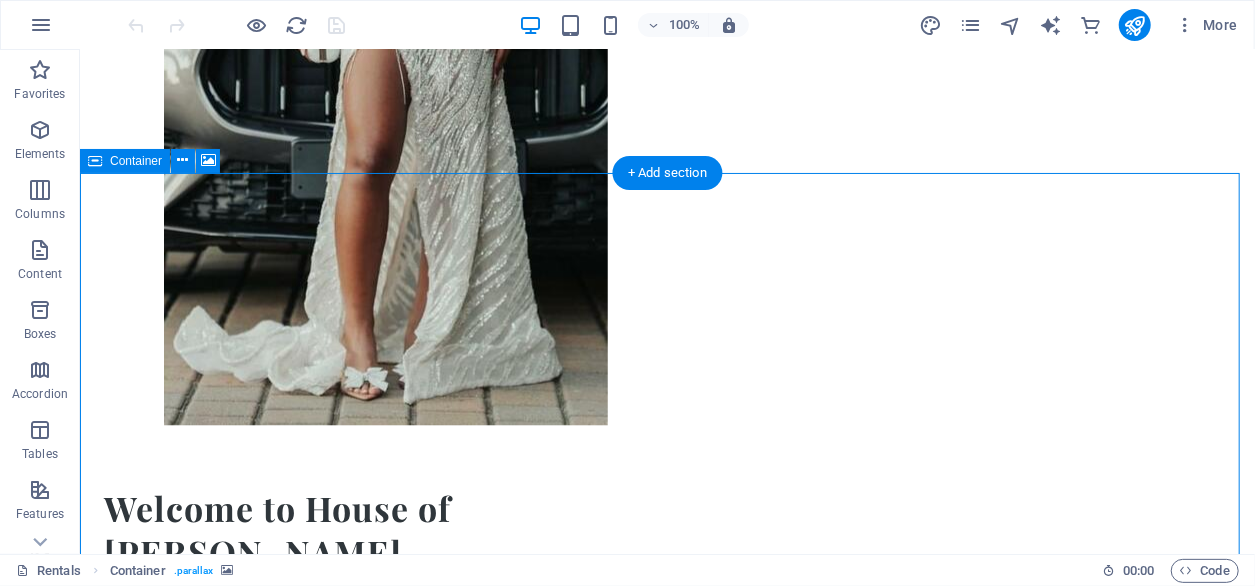 select on "px" 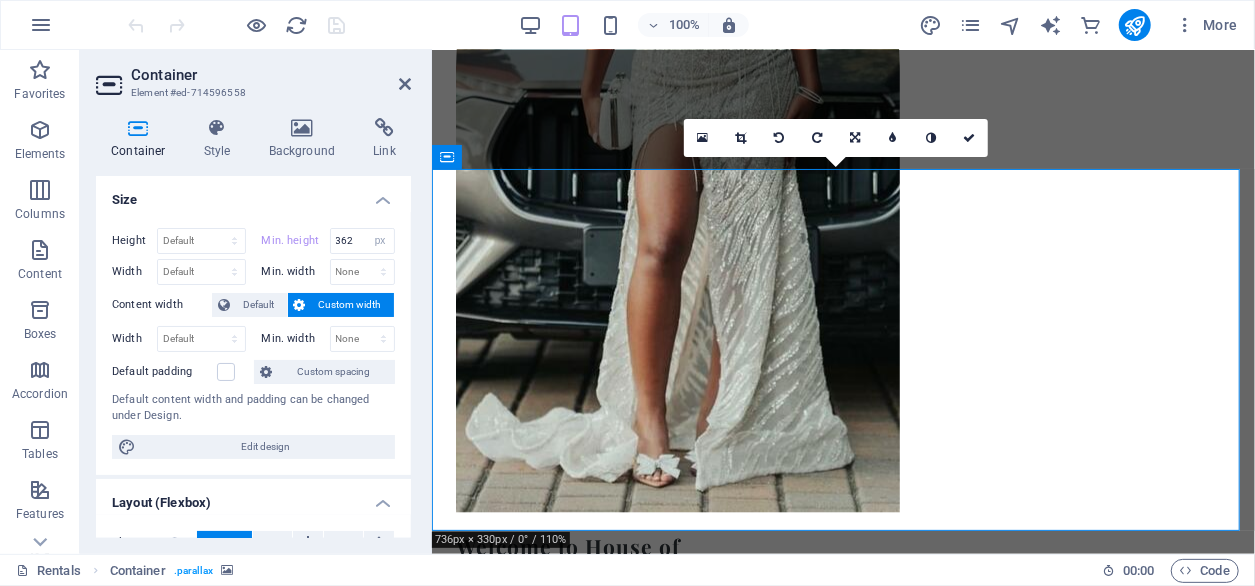 scroll, scrollTop: 1018, scrollLeft: 0, axis: vertical 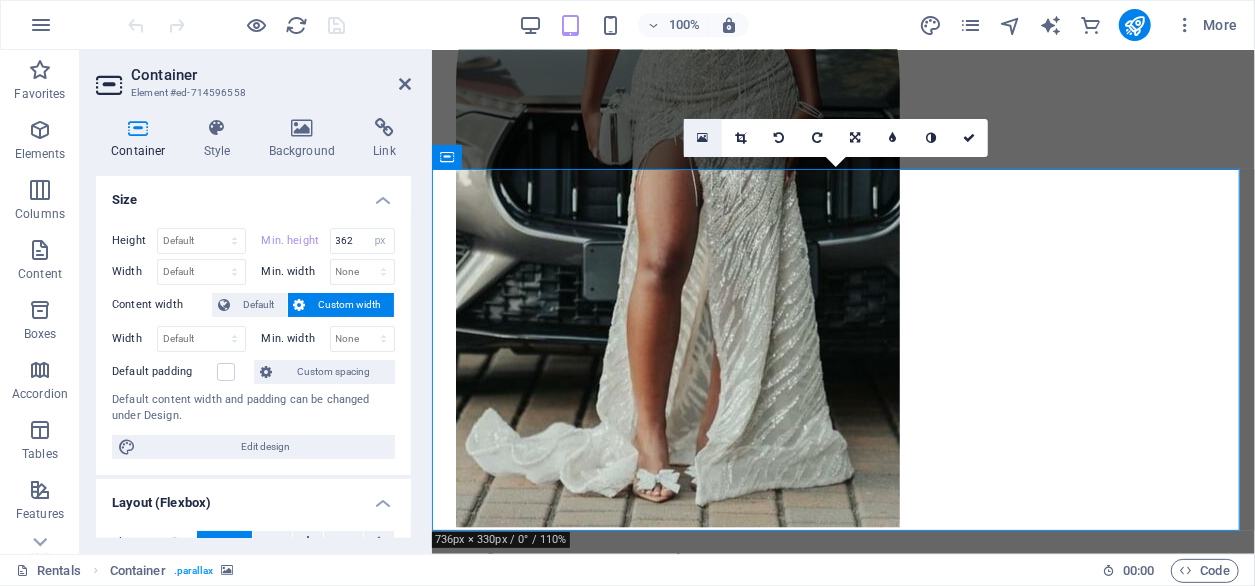 click at bounding box center (702, 138) 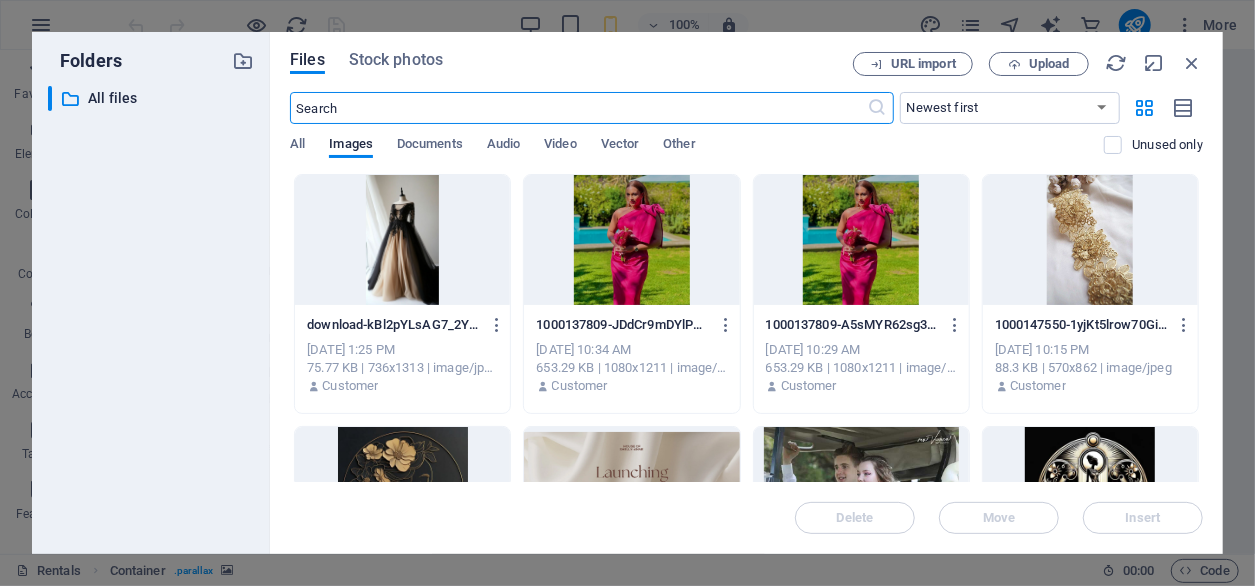 scroll, scrollTop: 1623, scrollLeft: 0, axis: vertical 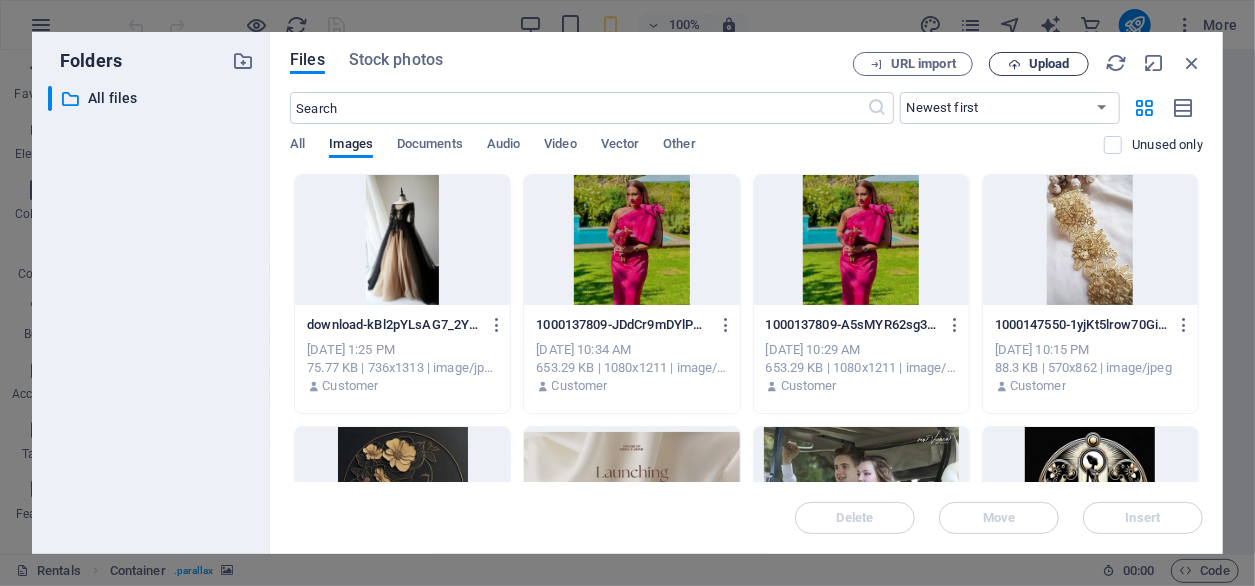 click on "Upload" at bounding box center [1039, 64] 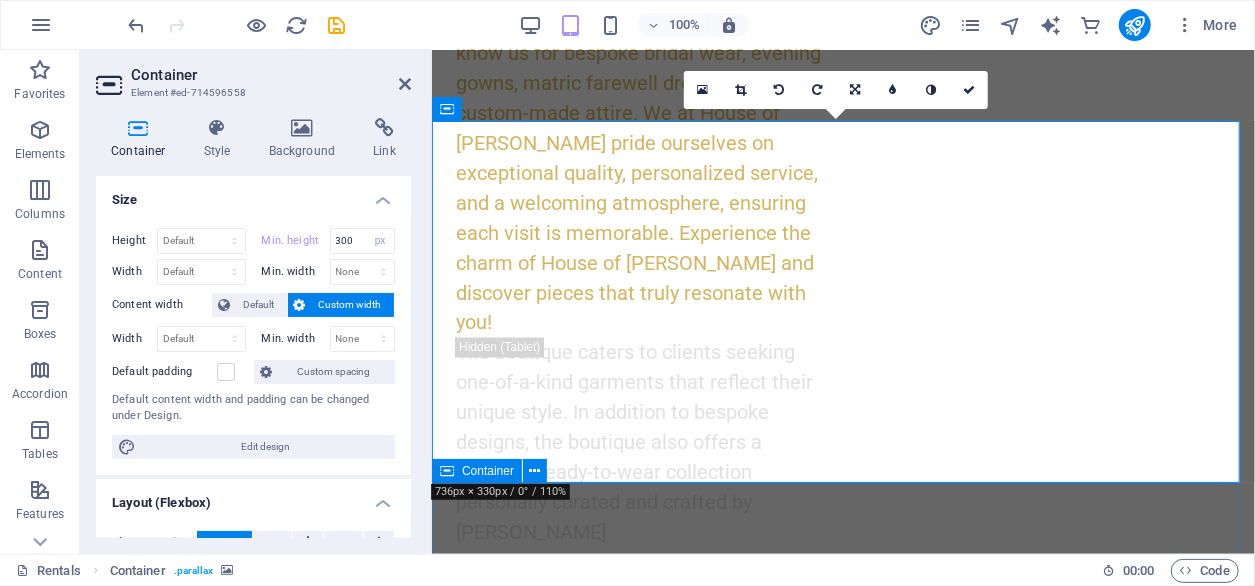 type on "362" 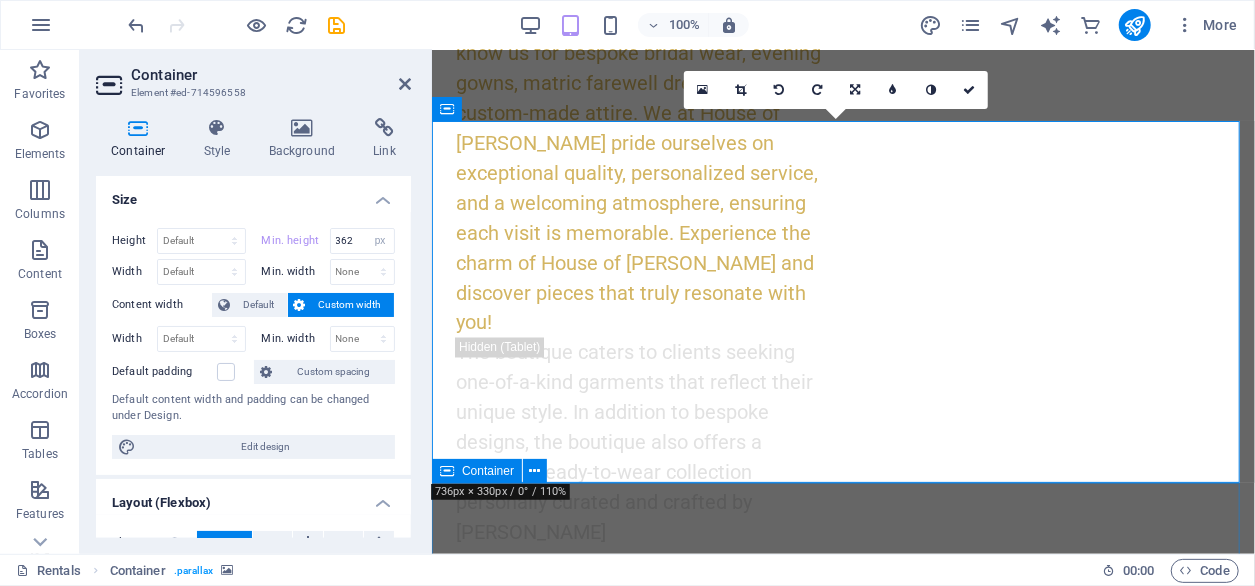 scroll, scrollTop: 1066, scrollLeft: 0, axis: vertical 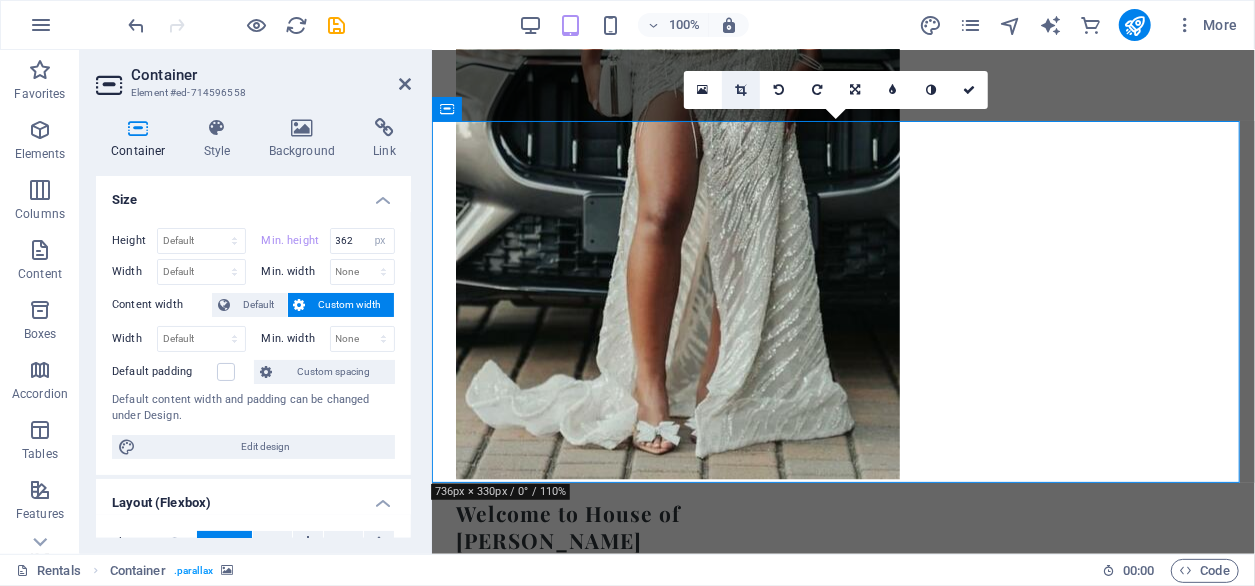click at bounding box center [740, 90] 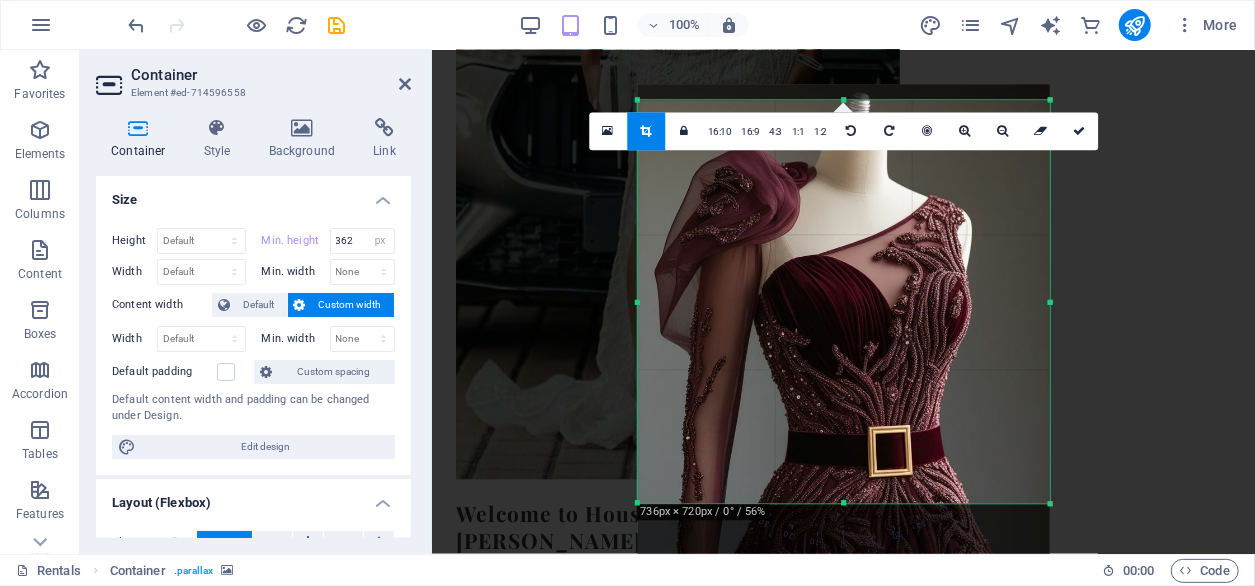 drag, startPoint x: 853, startPoint y: 185, endPoint x: 849, endPoint y: 273, distance: 88.09086 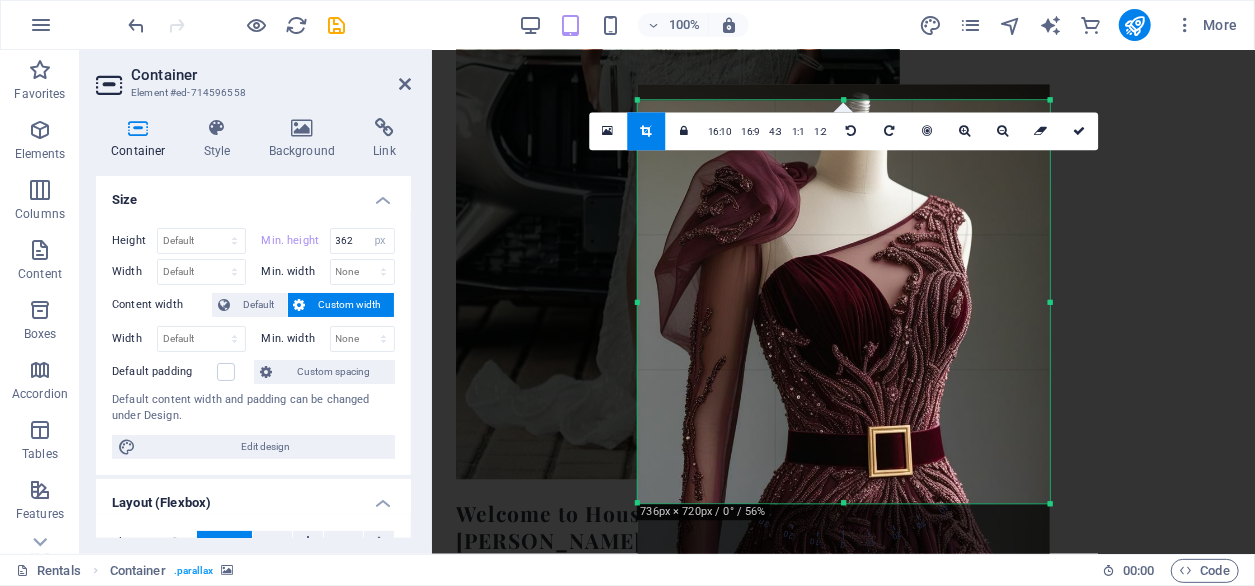 click at bounding box center (844, 393) 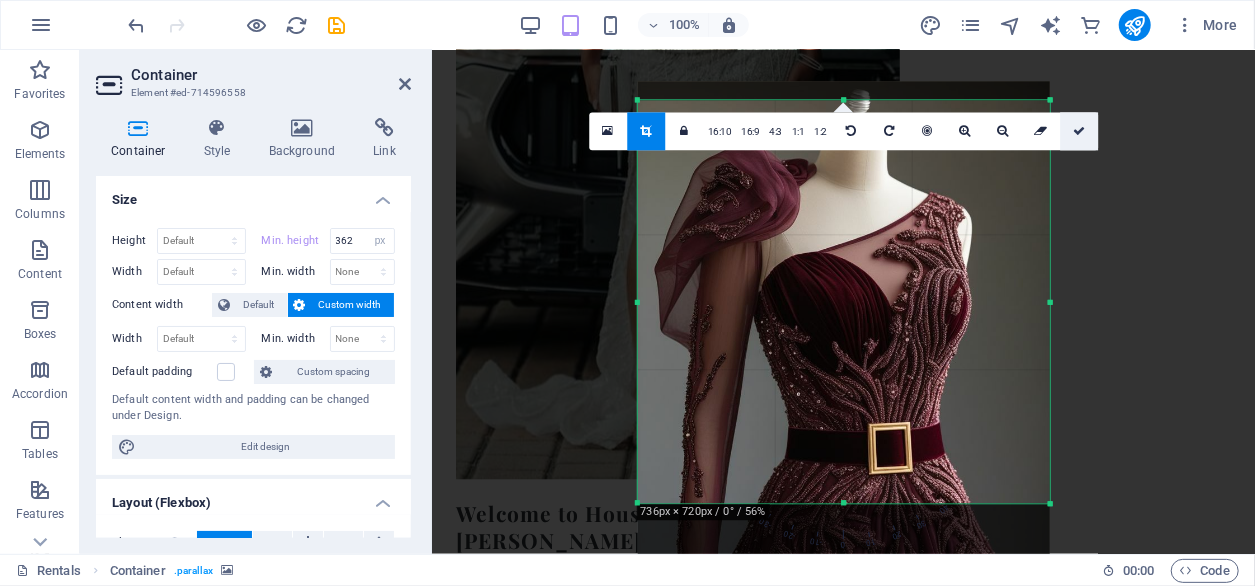 click at bounding box center (1079, 131) 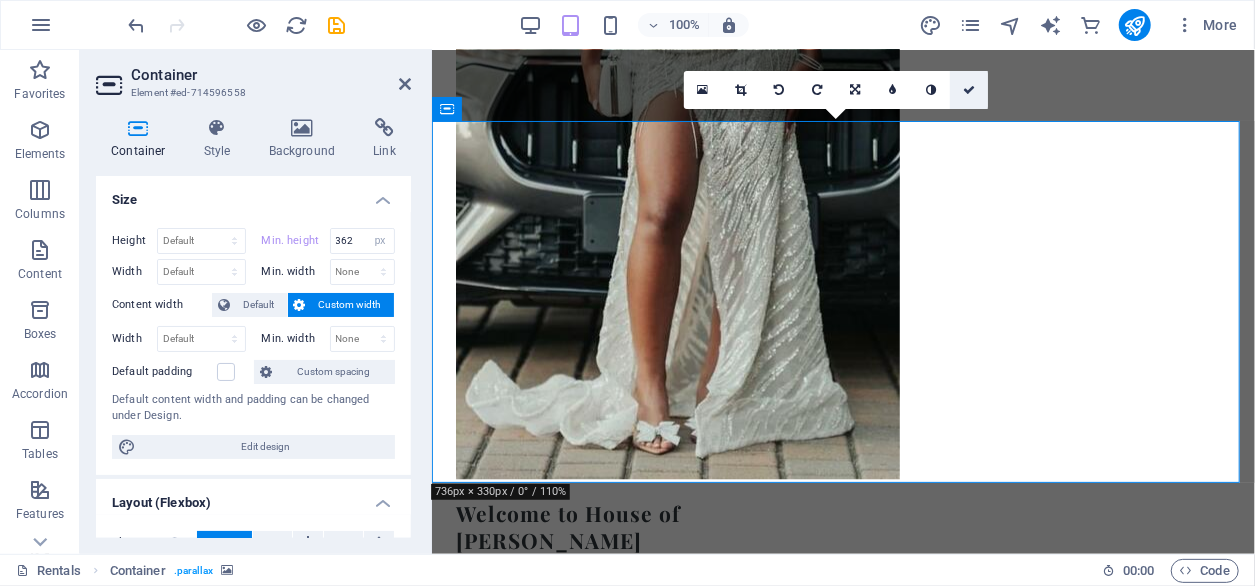 click at bounding box center (969, 90) 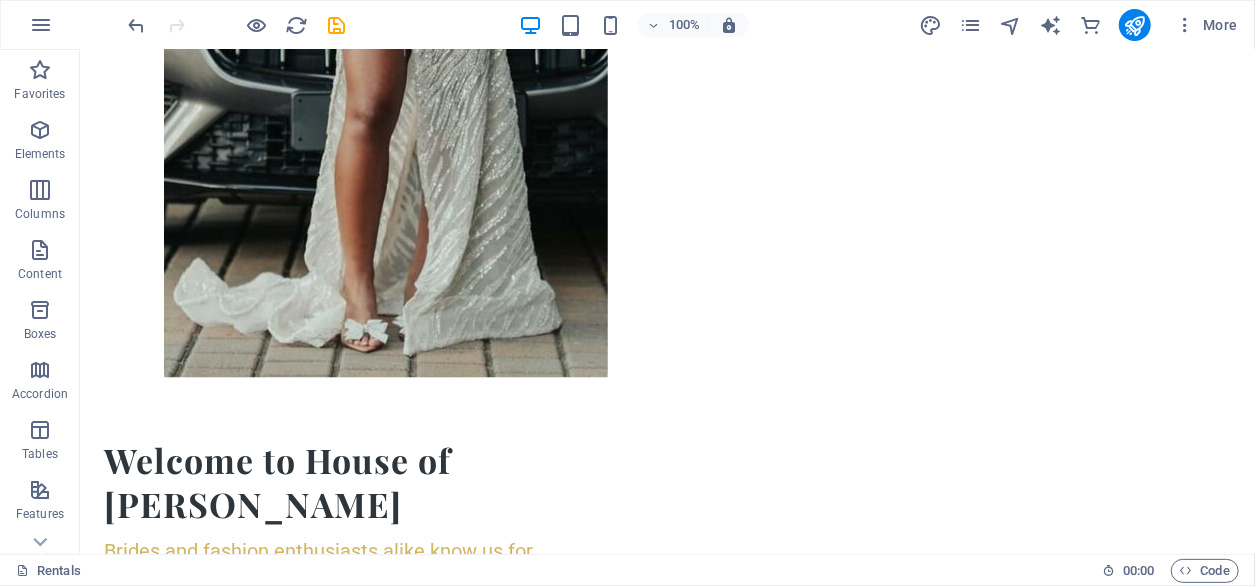 scroll, scrollTop: 1294, scrollLeft: 0, axis: vertical 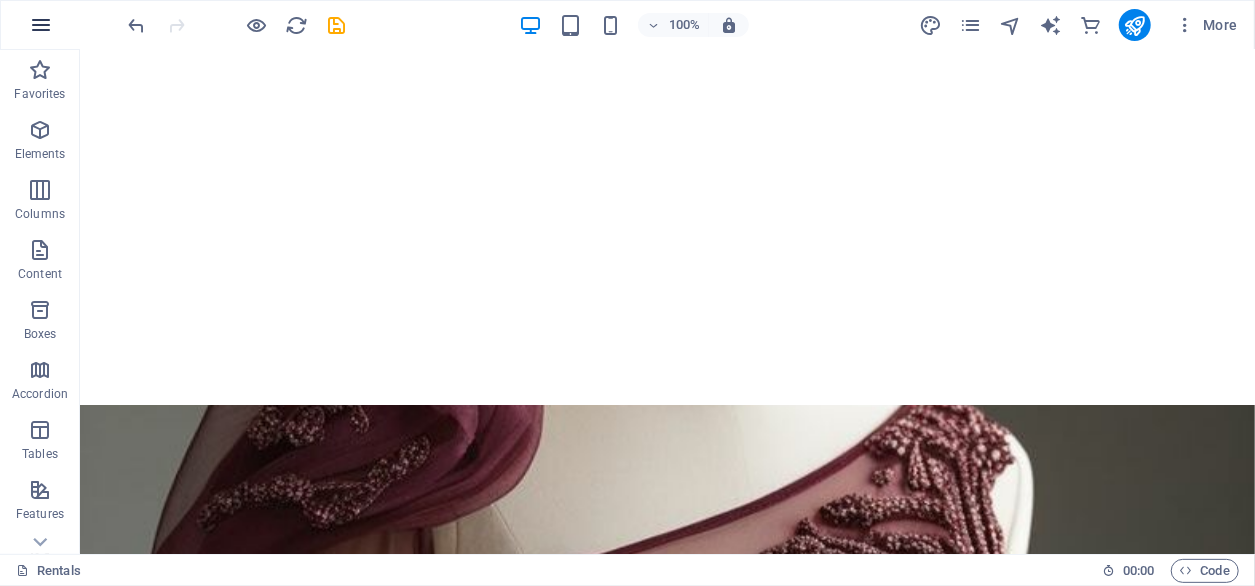 click at bounding box center [41, 25] 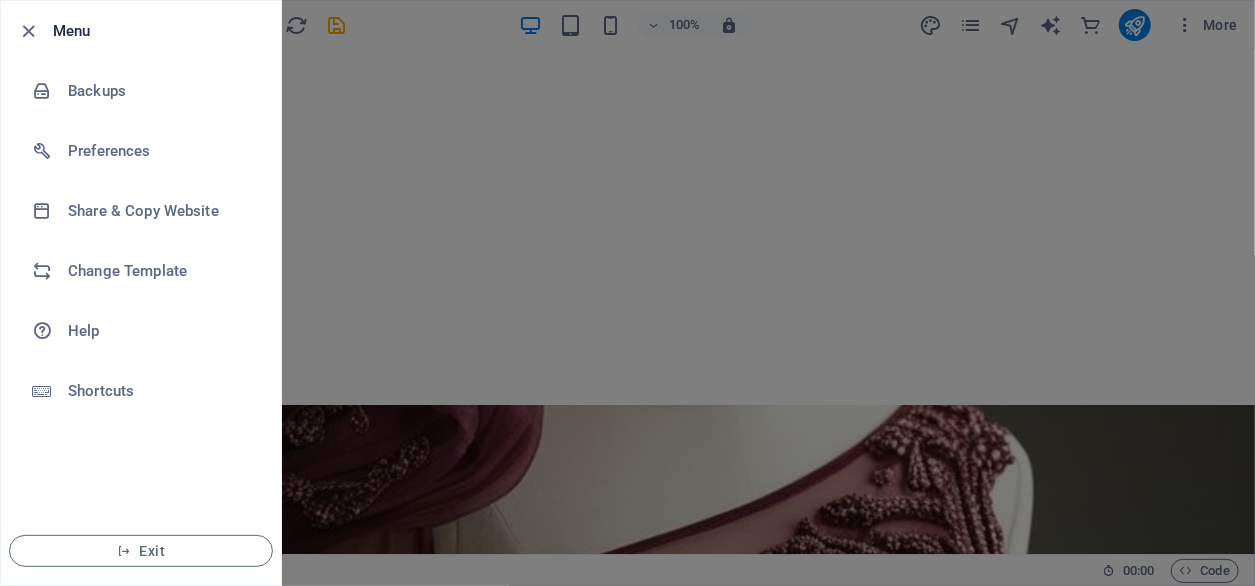 click at bounding box center (627, 293) 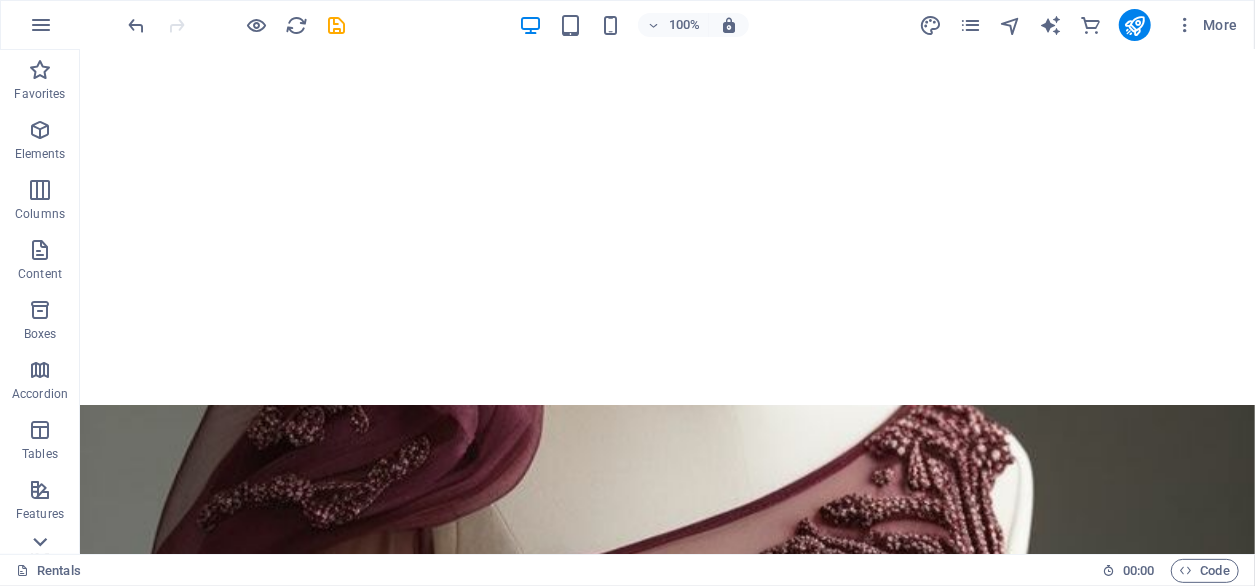click 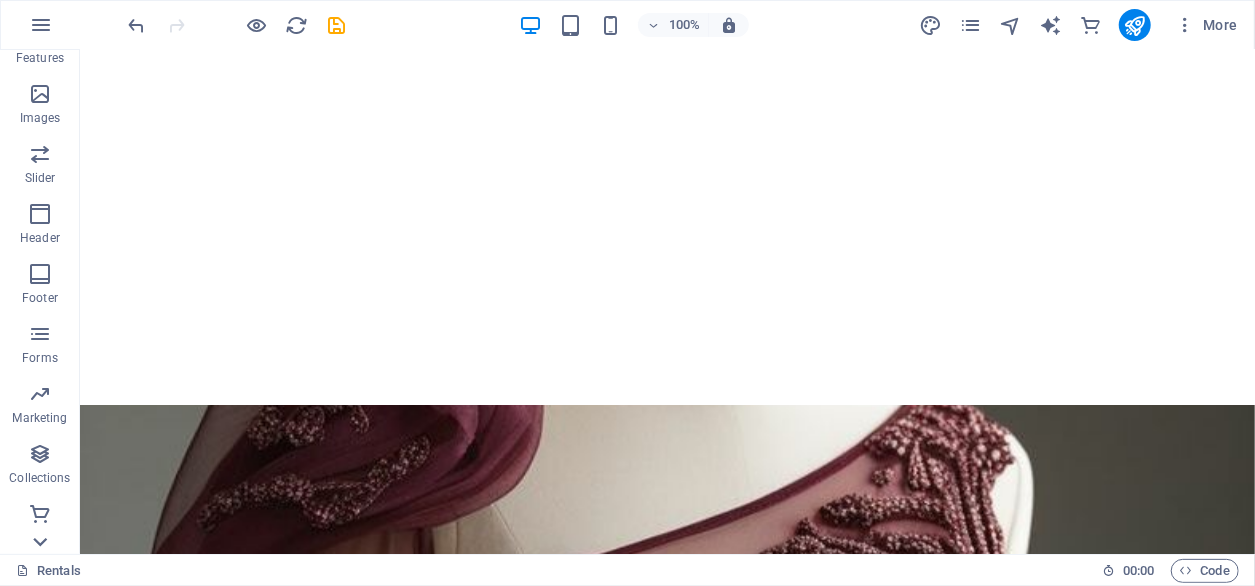 scroll, scrollTop: 456, scrollLeft: 0, axis: vertical 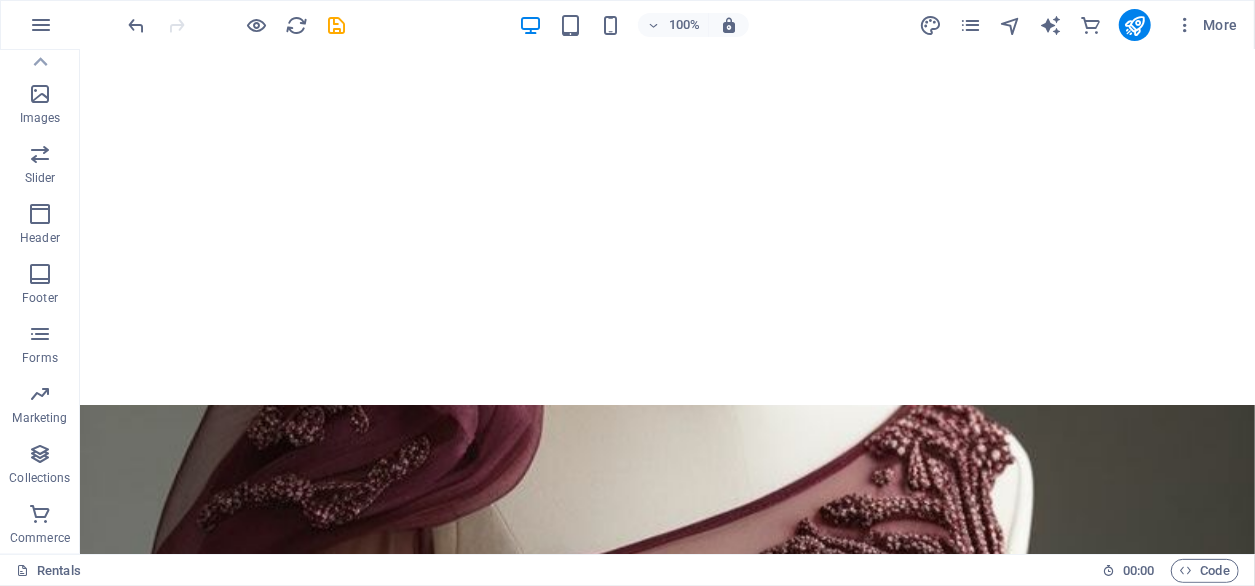 click on "Commerce" at bounding box center [40, 538] 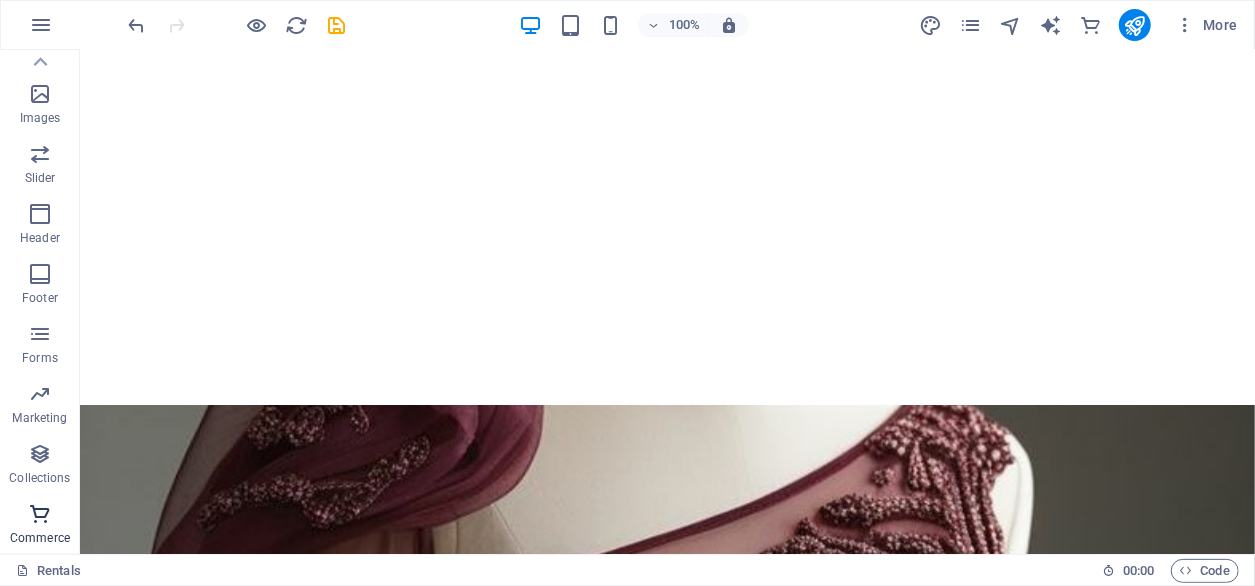 click on "Commerce" at bounding box center [40, 526] 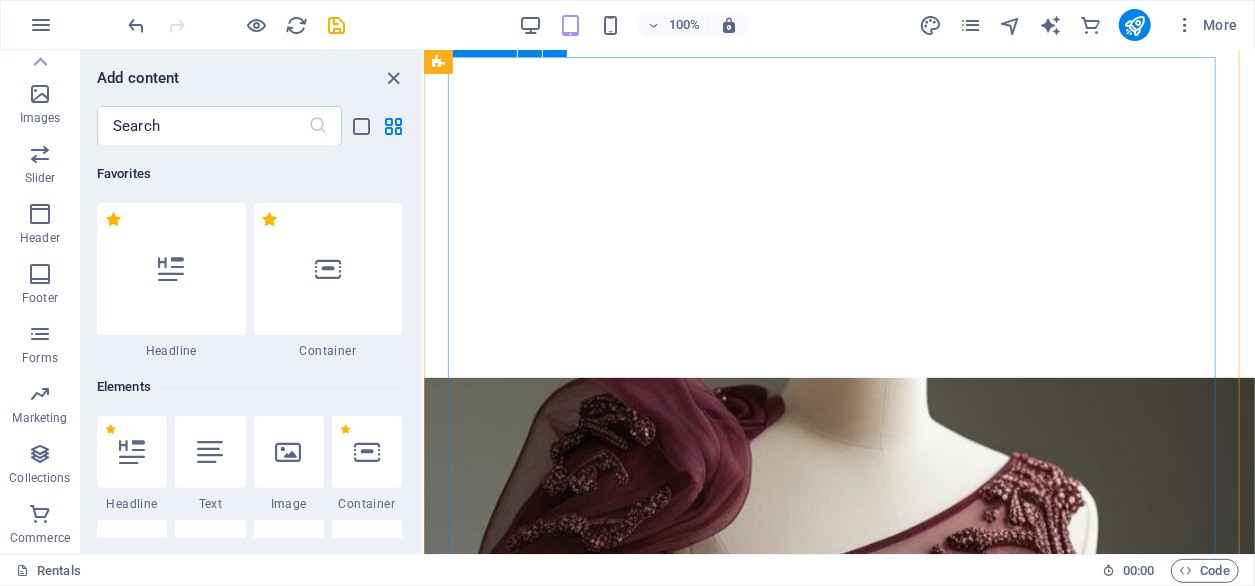 scroll, scrollTop: 19107, scrollLeft: 0, axis: vertical 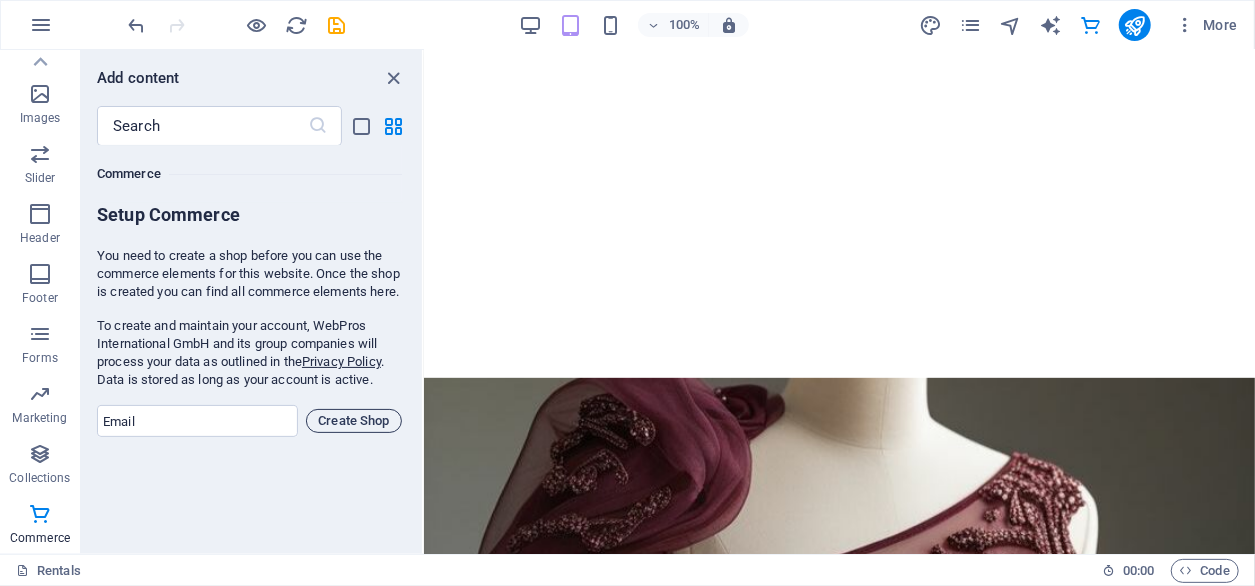 click on "Create Shop" at bounding box center (354, 421) 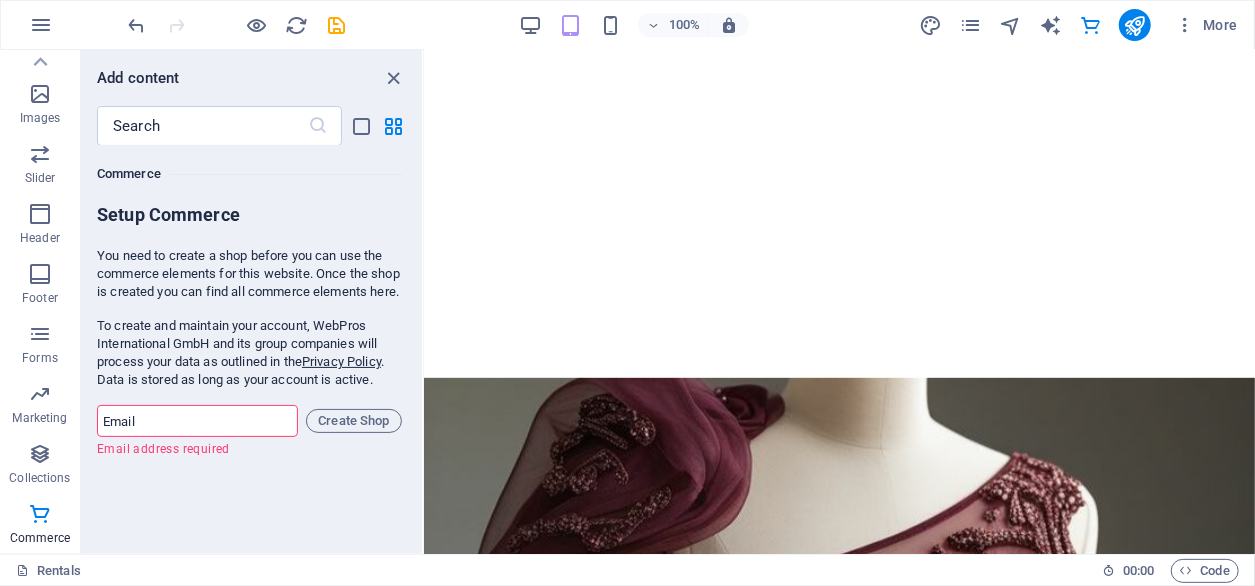 click at bounding box center [197, 421] 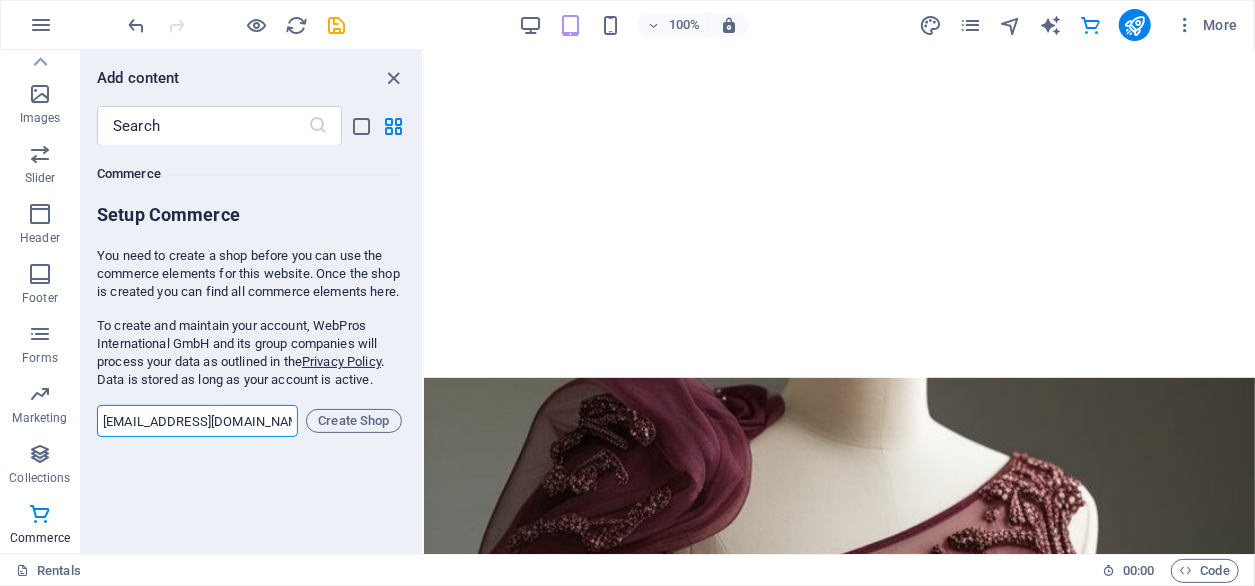 click on "[EMAIL_ADDRESS][DOMAIN_NAME]" at bounding box center [197, 421] 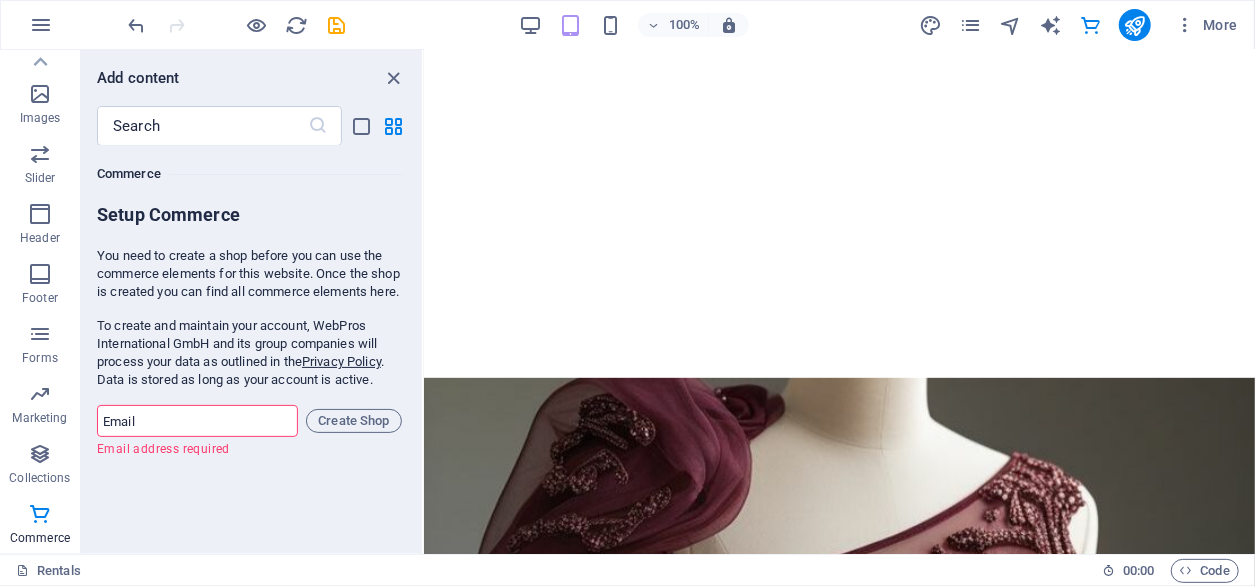 click at bounding box center [197, 421] 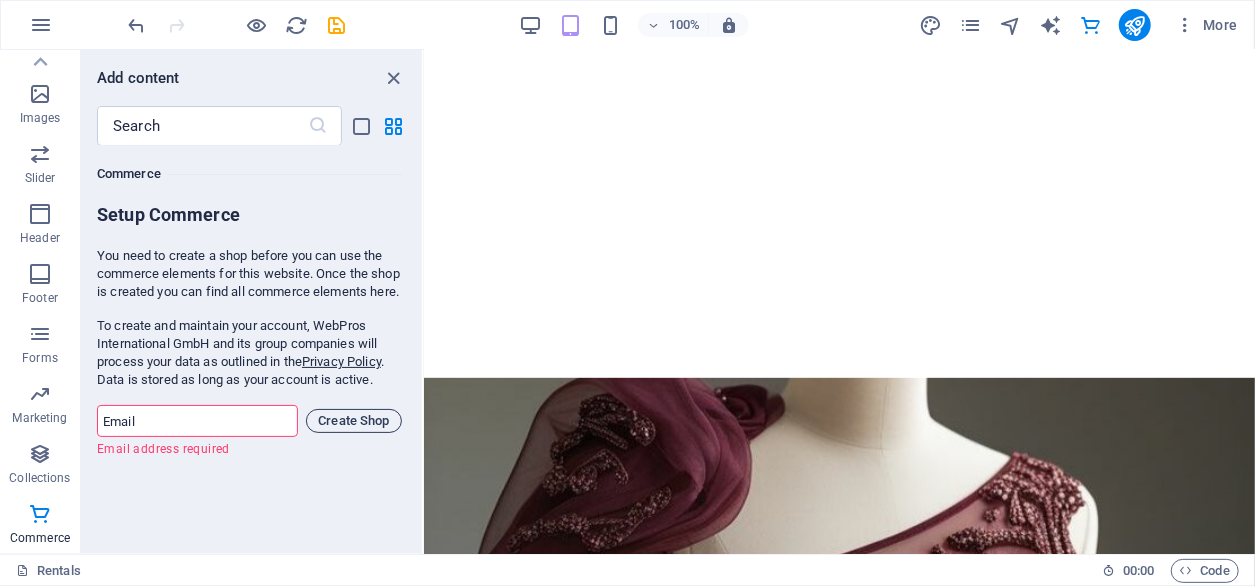 click on "Create Shop" at bounding box center [354, 421] 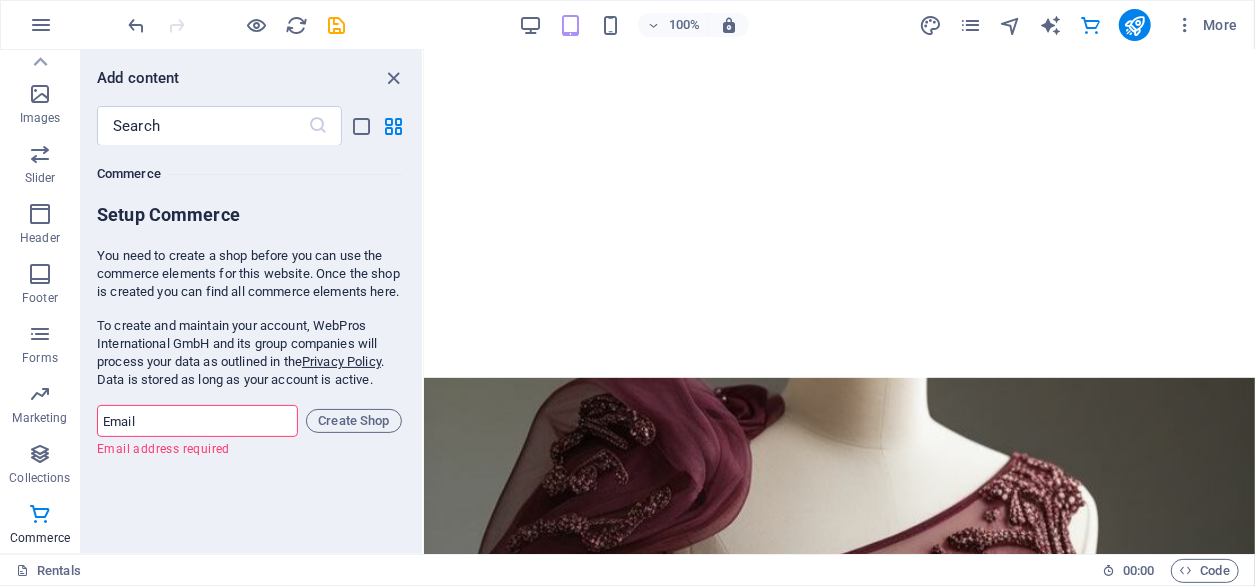 click at bounding box center (197, 421) 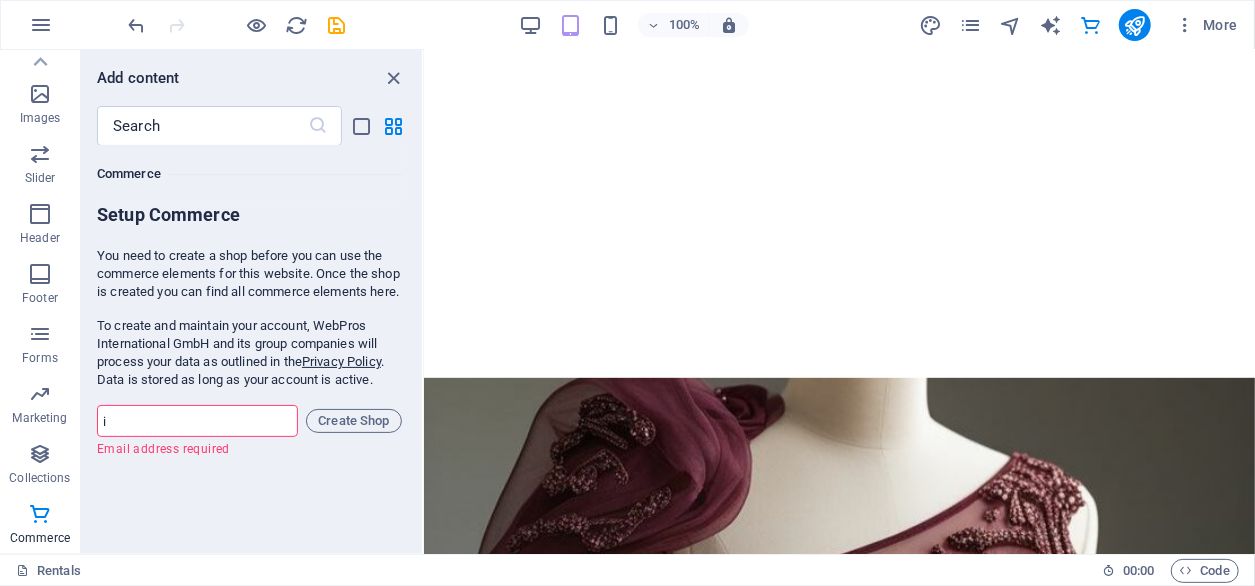 click on "i" at bounding box center (197, 421) 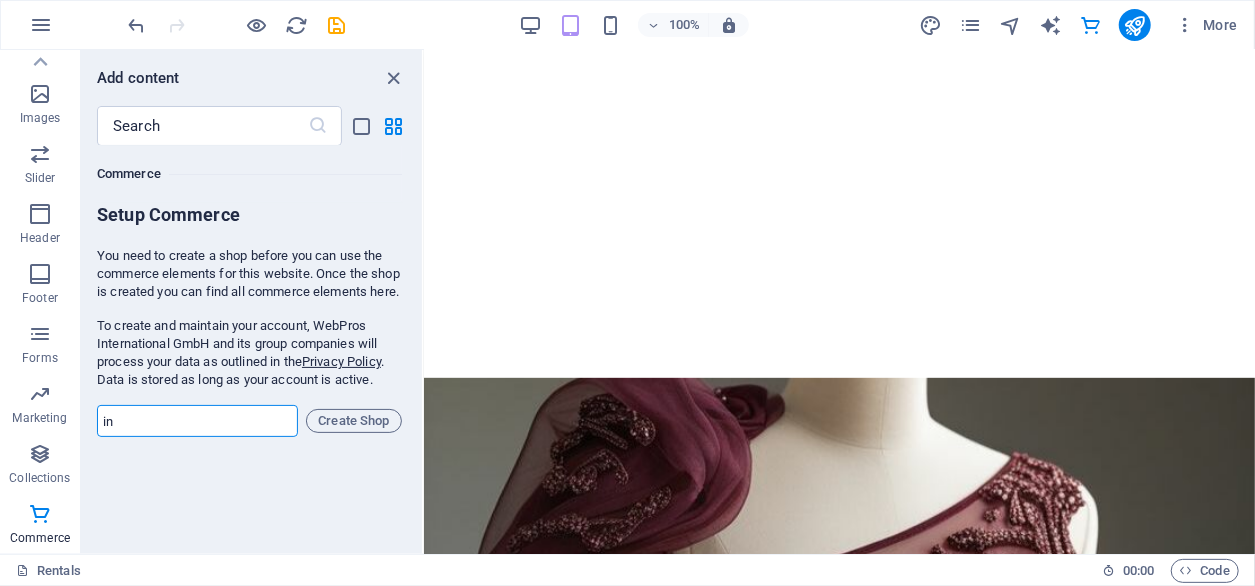 type on "i" 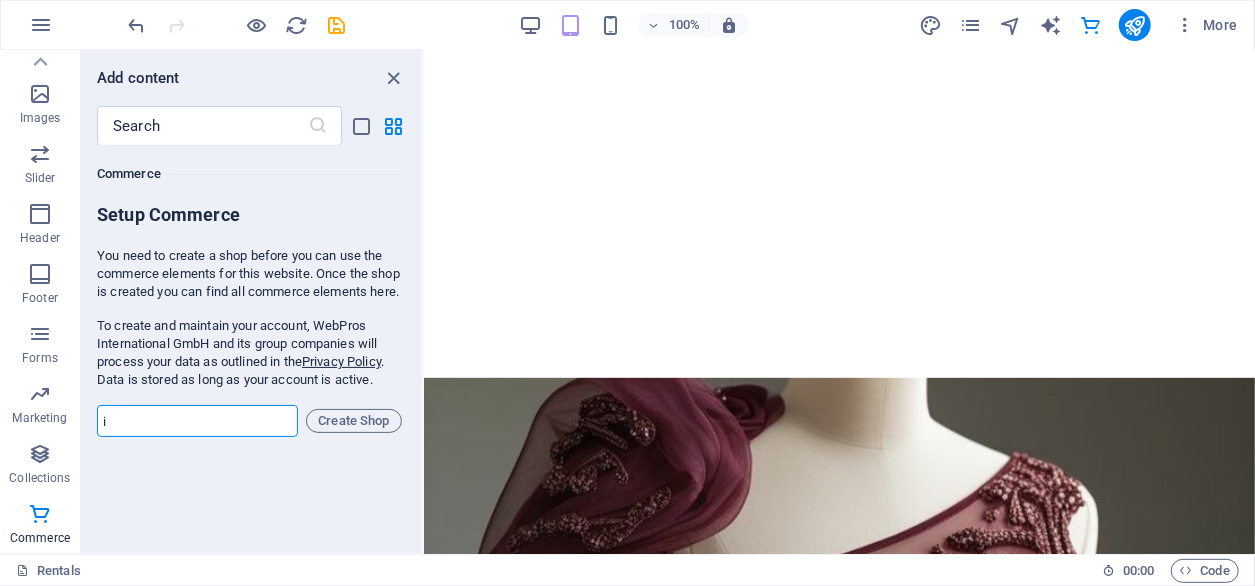 type 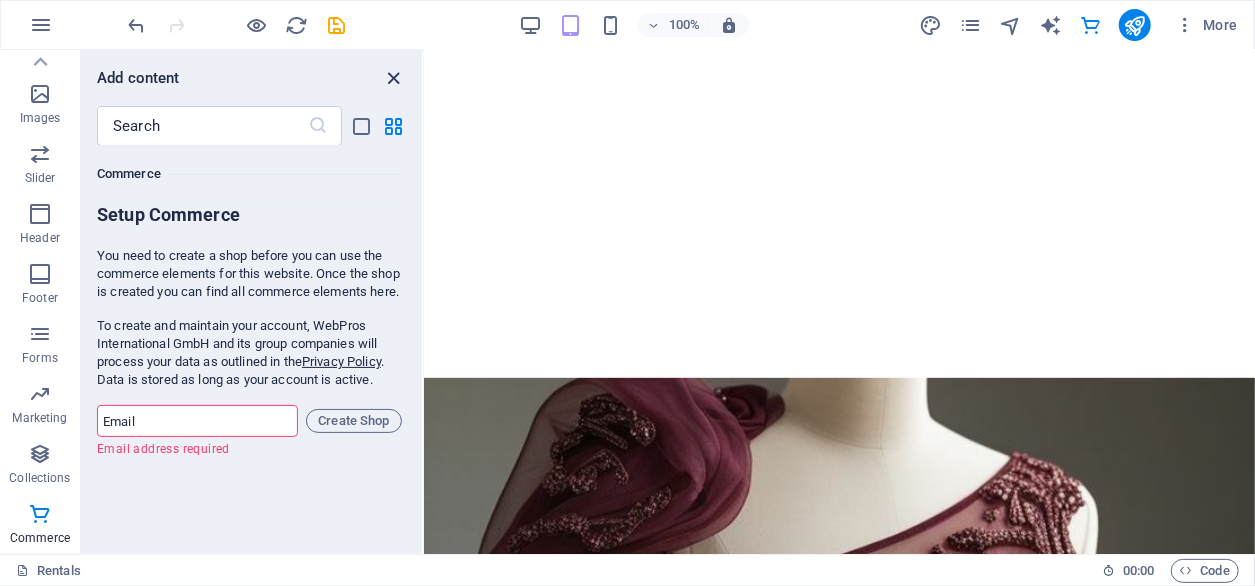 click at bounding box center (394, 78) 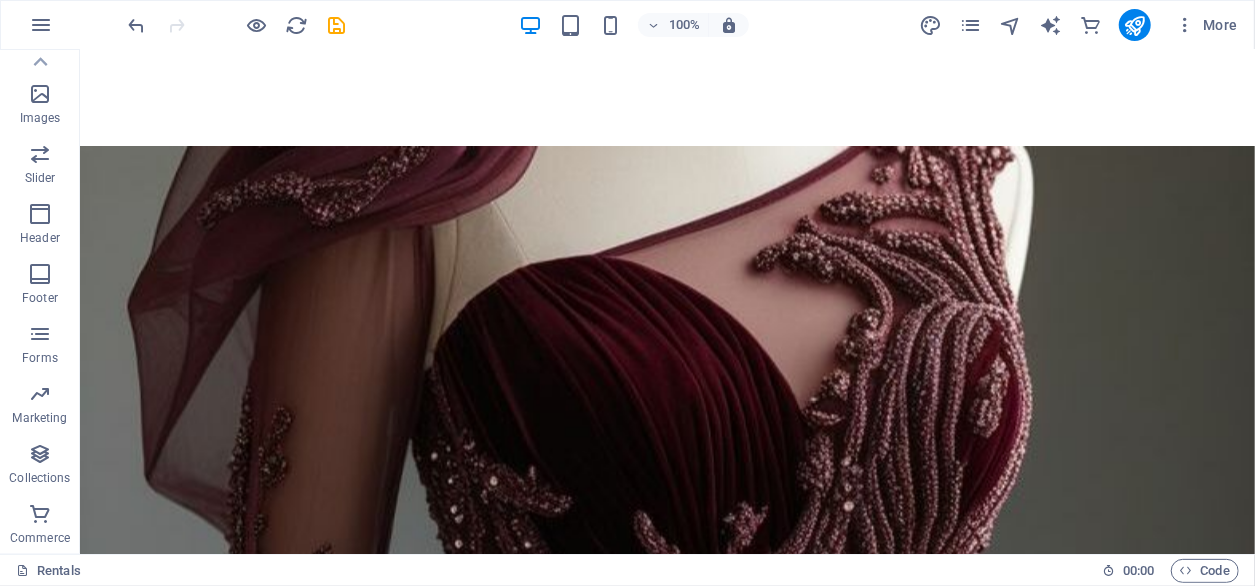 scroll, scrollTop: 0, scrollLeft: 0, axis: both 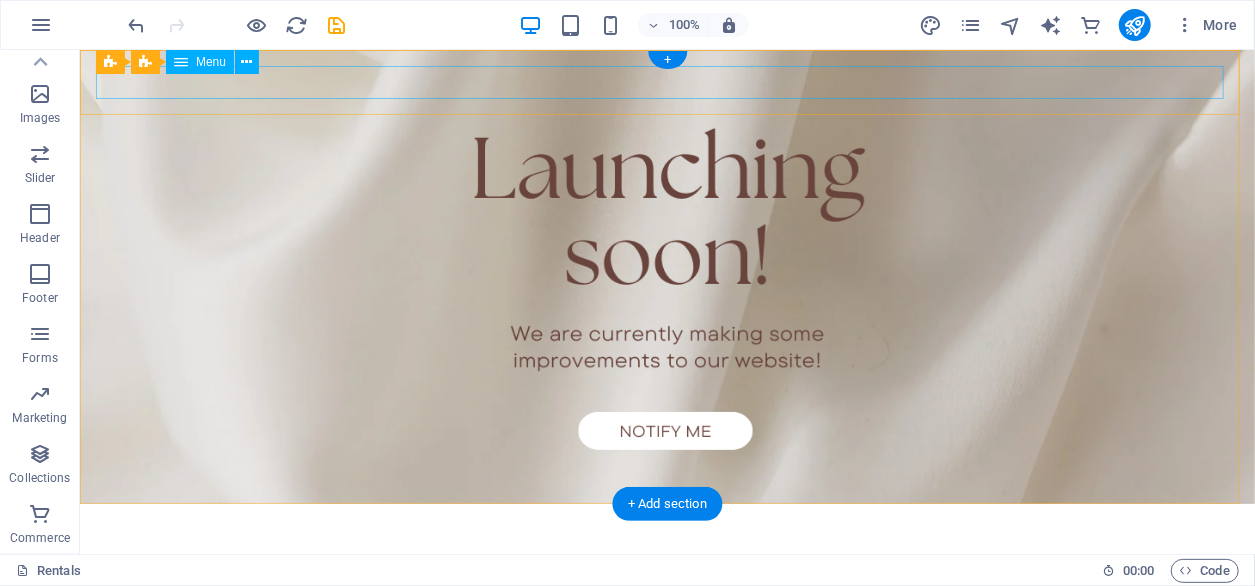 click on "Rentals Shop The Brand" at bounding box center (666, 535) 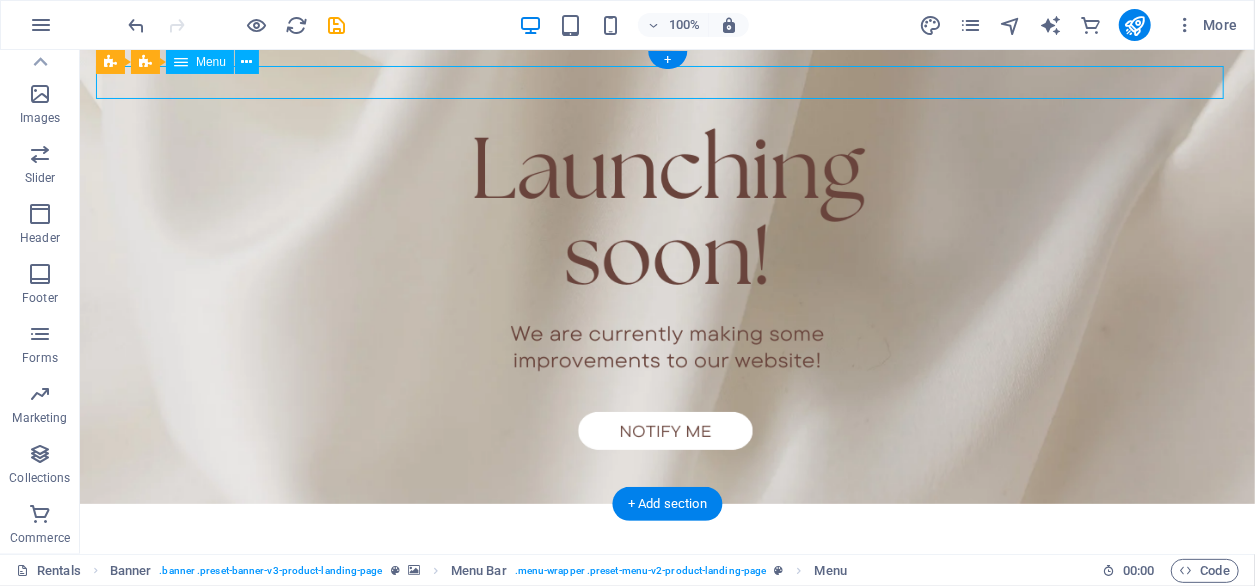 click on "Rentals Shop The Brand" at bounding box center [666, 535] 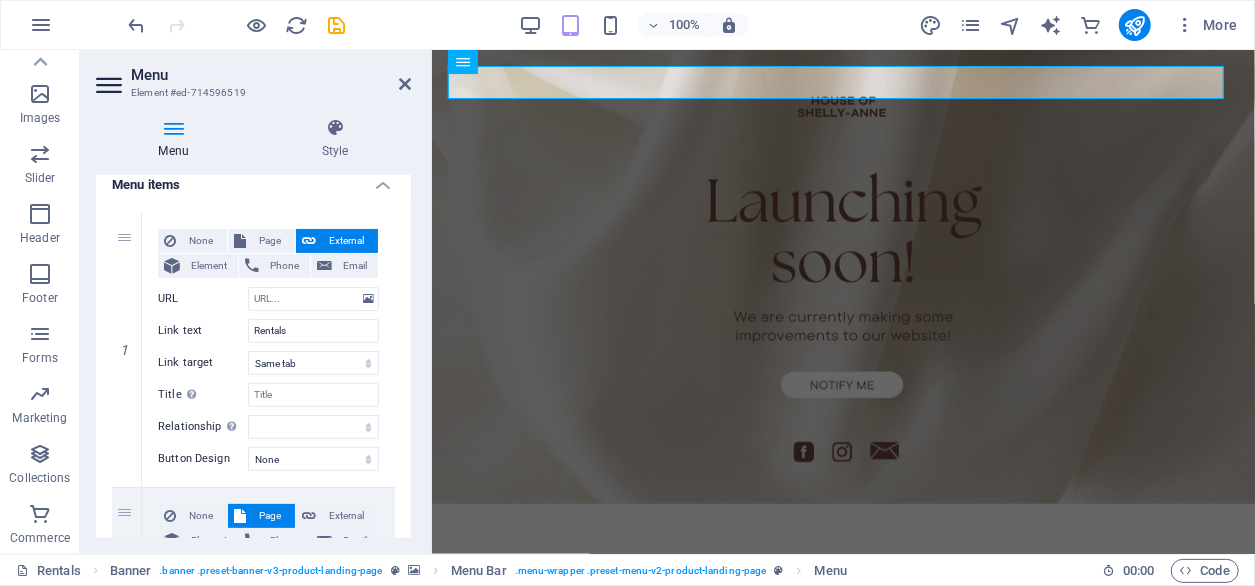 scroll, scrollTop: 155, scrollLeft: 0, axis: vertical 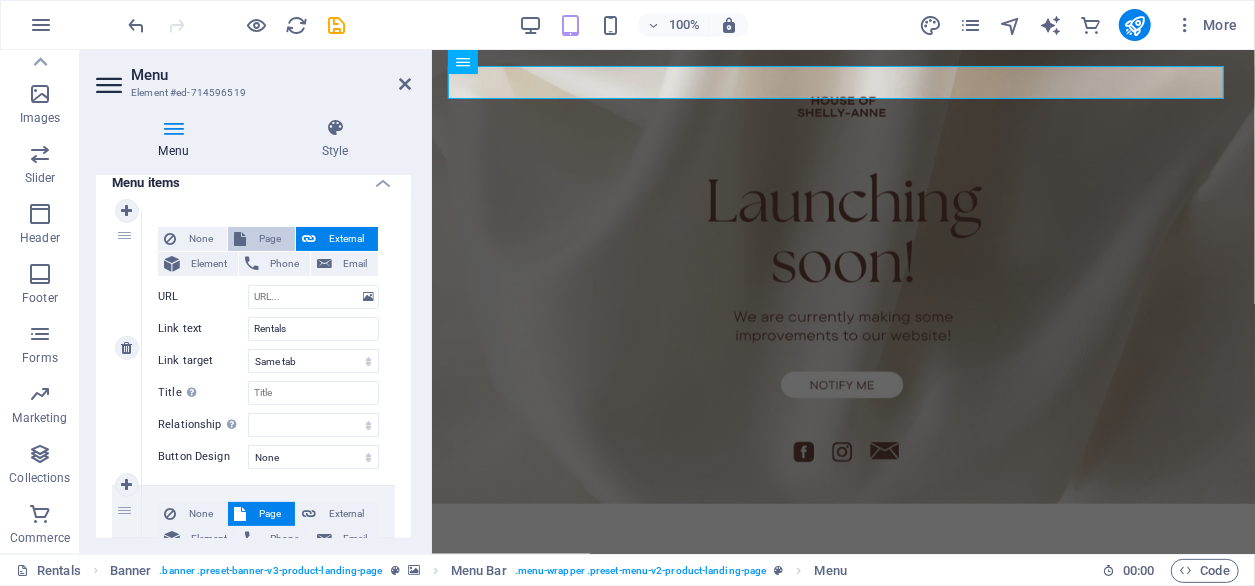 click on "Page" at bounding box center [270, 239] 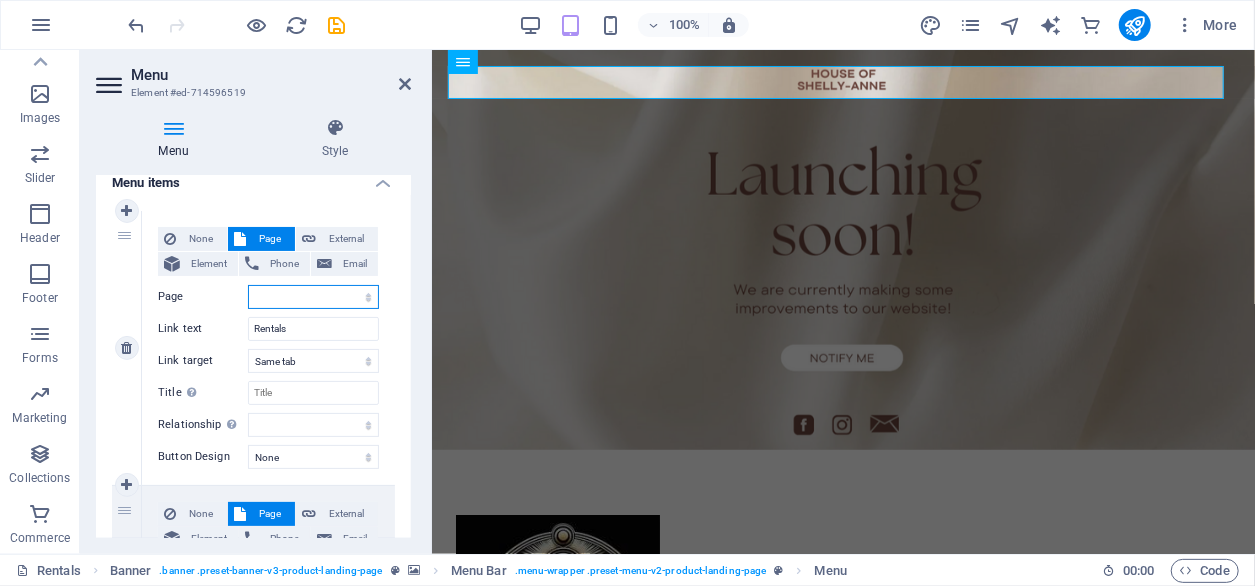 click on "Rentals Wedding Rental Matric Rentals  Shop New  Bespoke Matric Dance  Evening wear Legal Notice Privacy" at bounding box center [313, 297] 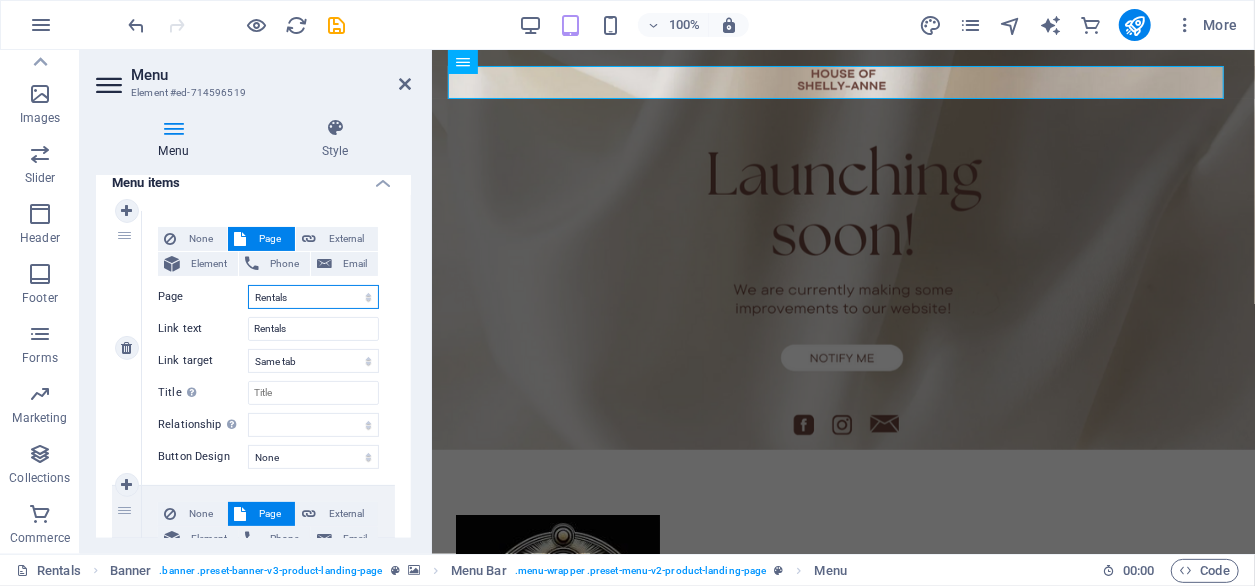 click on "Rentals Wedding Rental Matric Rentals  Shop New  Bespoke Matric Dance  Evening wear Legal Notice Privacy" at bounding box center [313, 297] 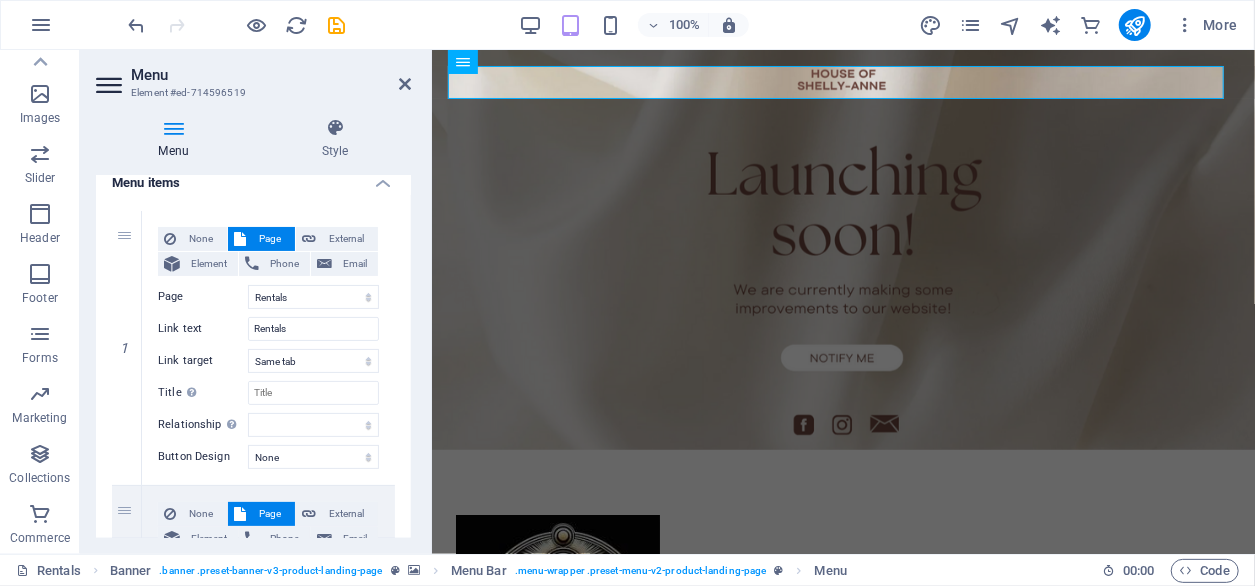 drag, startPoint x: 412, startPoint y: 276, endPoint x: 412, endPoint y: 326, distance: 50 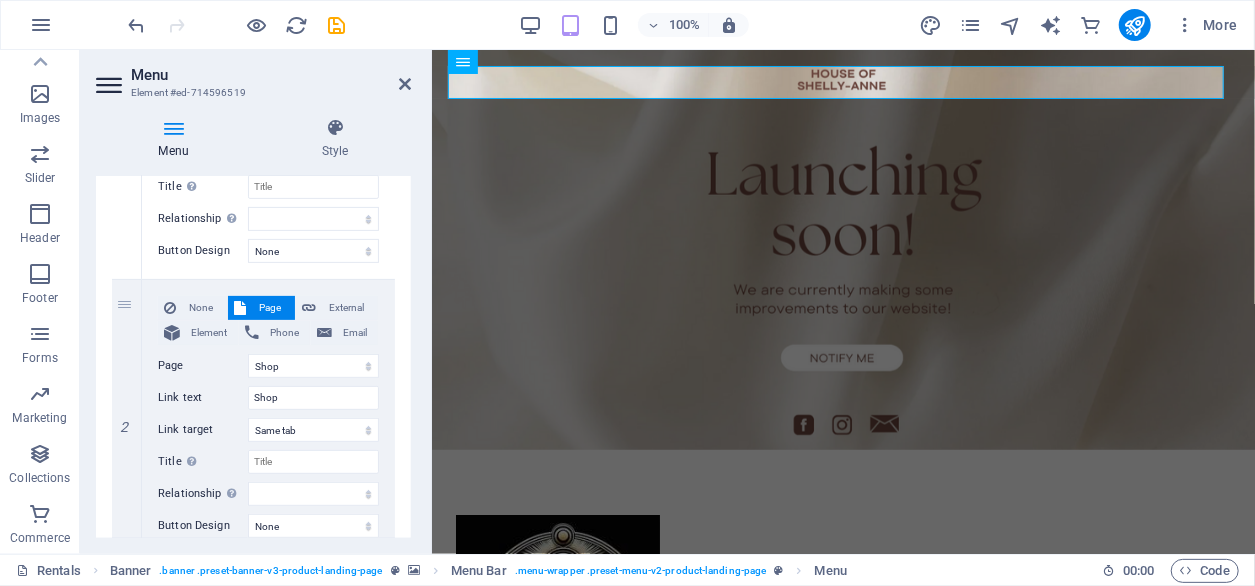 scroll, scrollTop: 368, scrollLeft: 0, axis: vertical 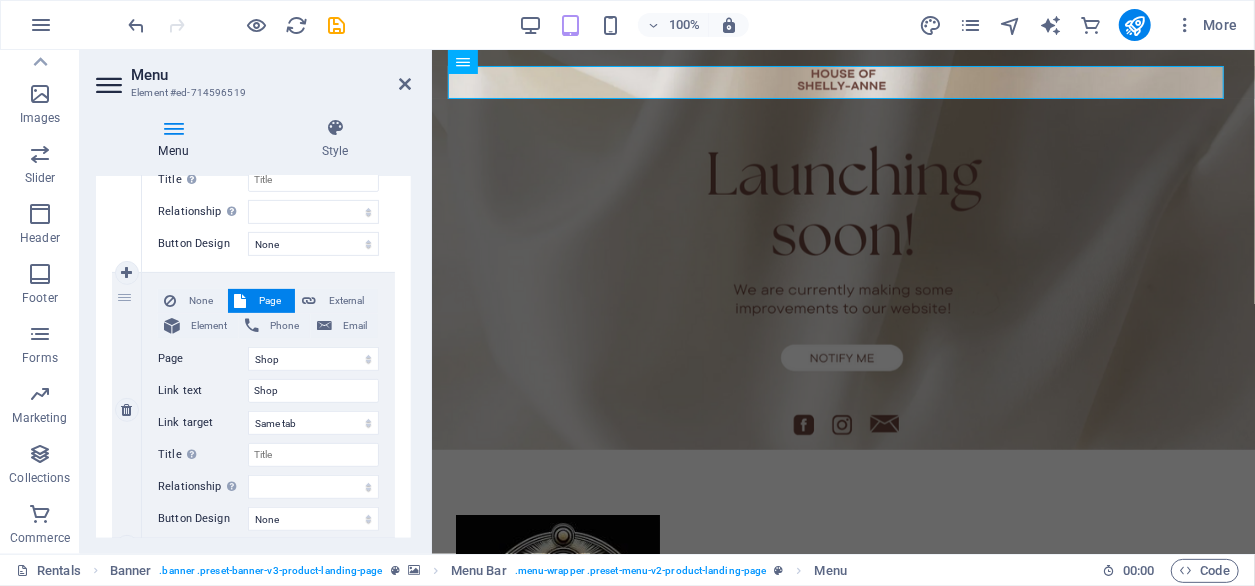 click on "Page" at bounding box center (270, 301) 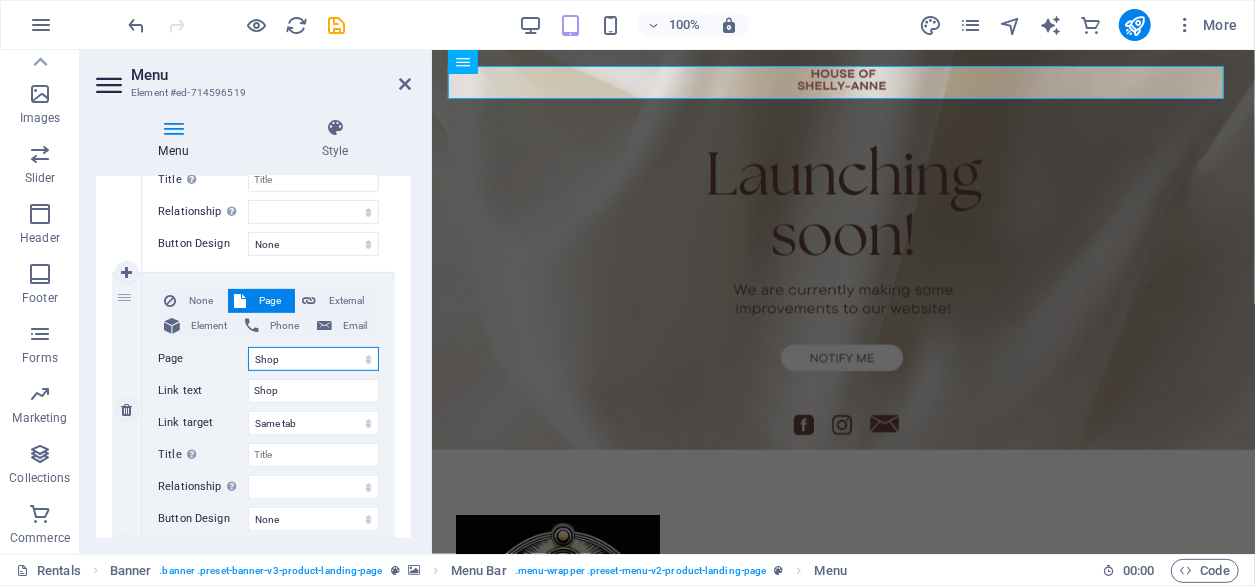 click on "Rentals Wedding Rental Matric Rentals  Shop New  Bespoke Matric Dance  Evening wear Legal Notice Privacy" at bounding box center [313, 359] 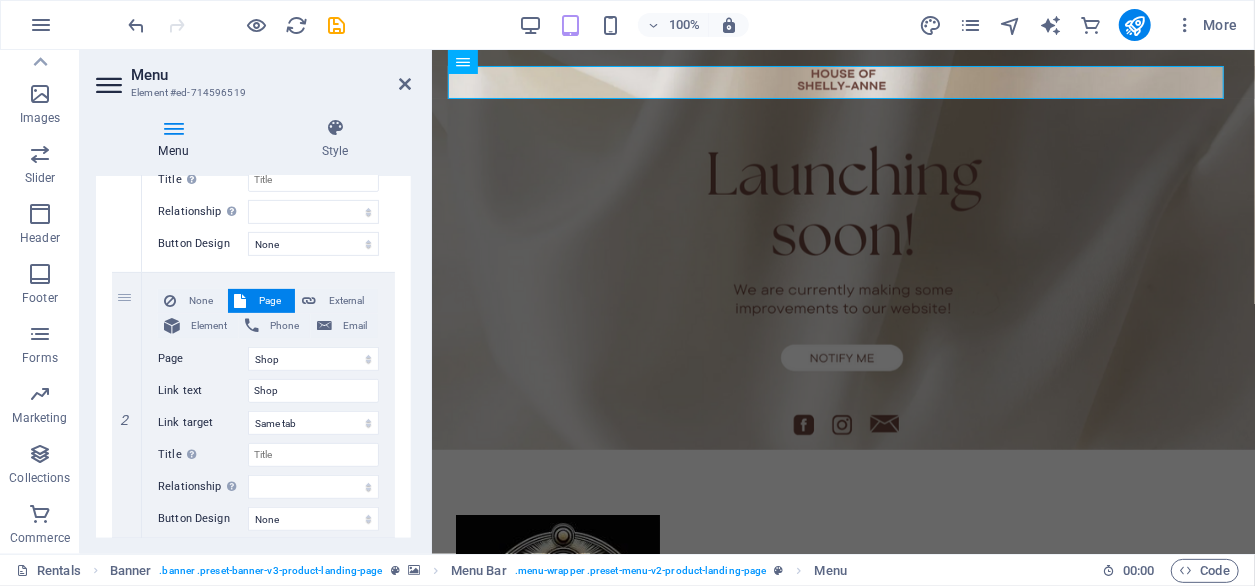 drag, startPoint x: 411, startPoint y: 343, endPoint x: 408, endPoint y: 362, distance: 19.235384 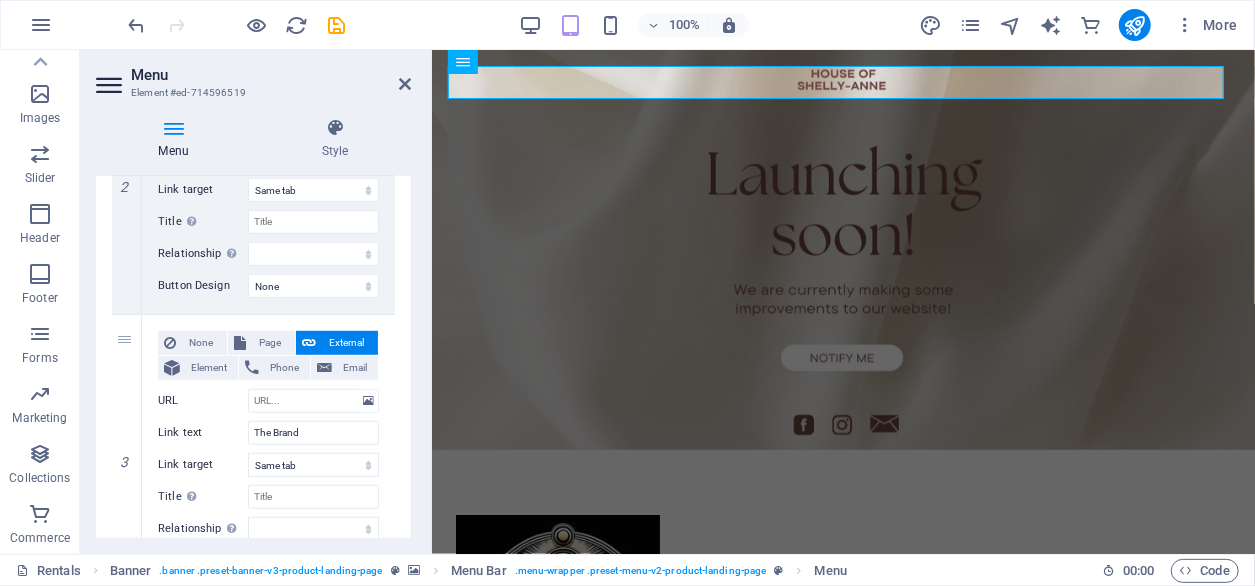 scroll, scrollTop: 602, scrollLeft: 0, axis: vertical 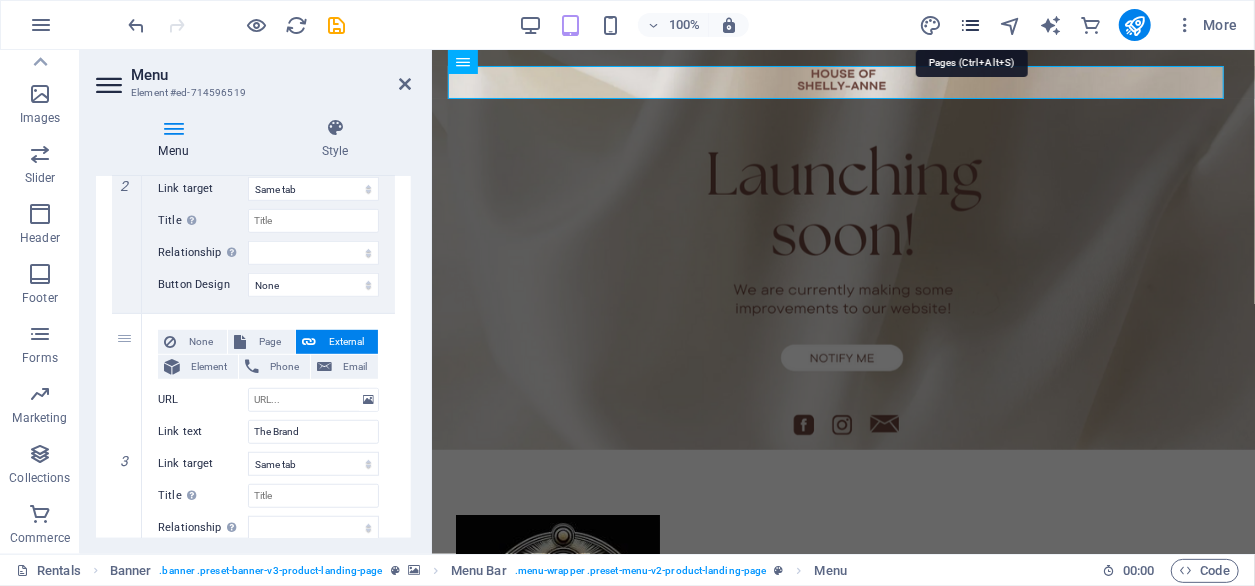 click at bounding box center (970, 25) 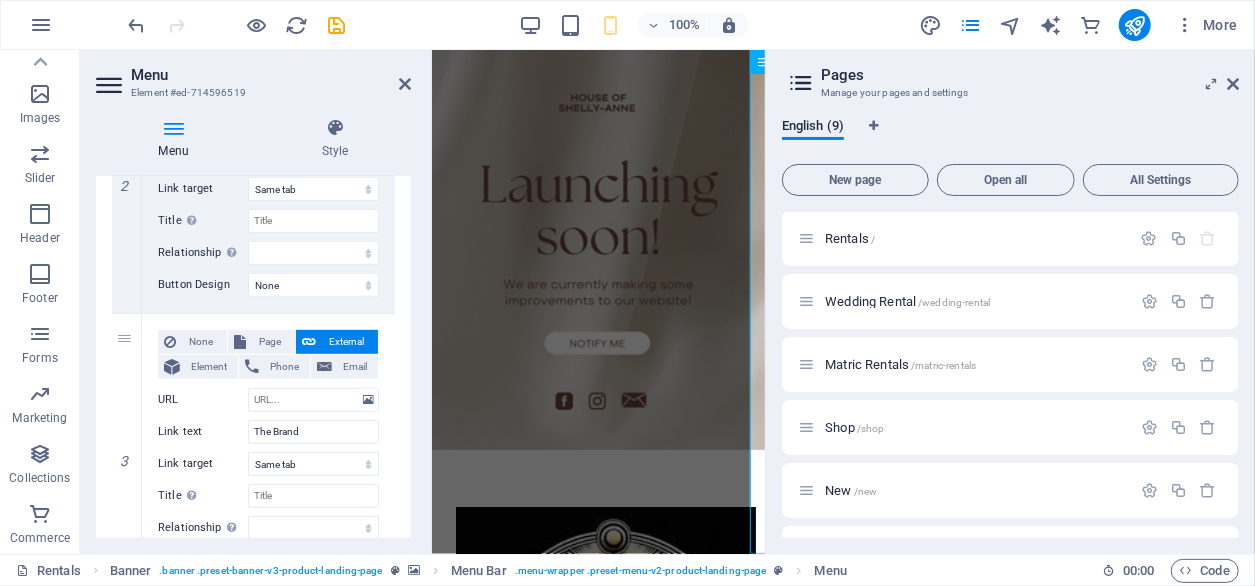 scroll, scrollTop: 0, scrollLeft: 0, axis: both 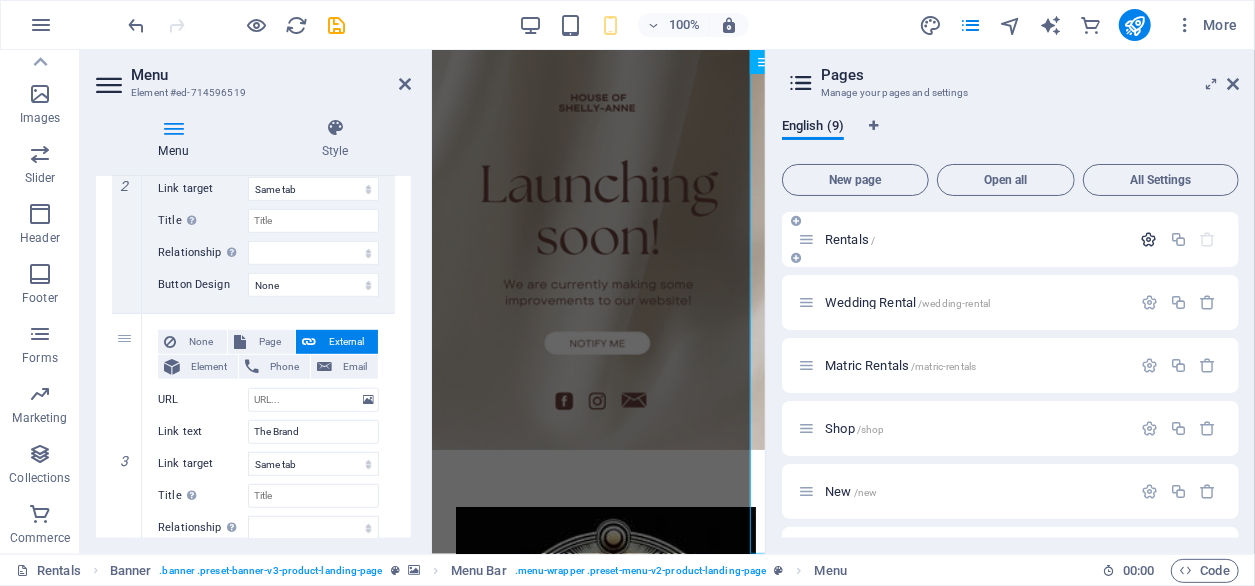 click at bounding box center [1149, 239] 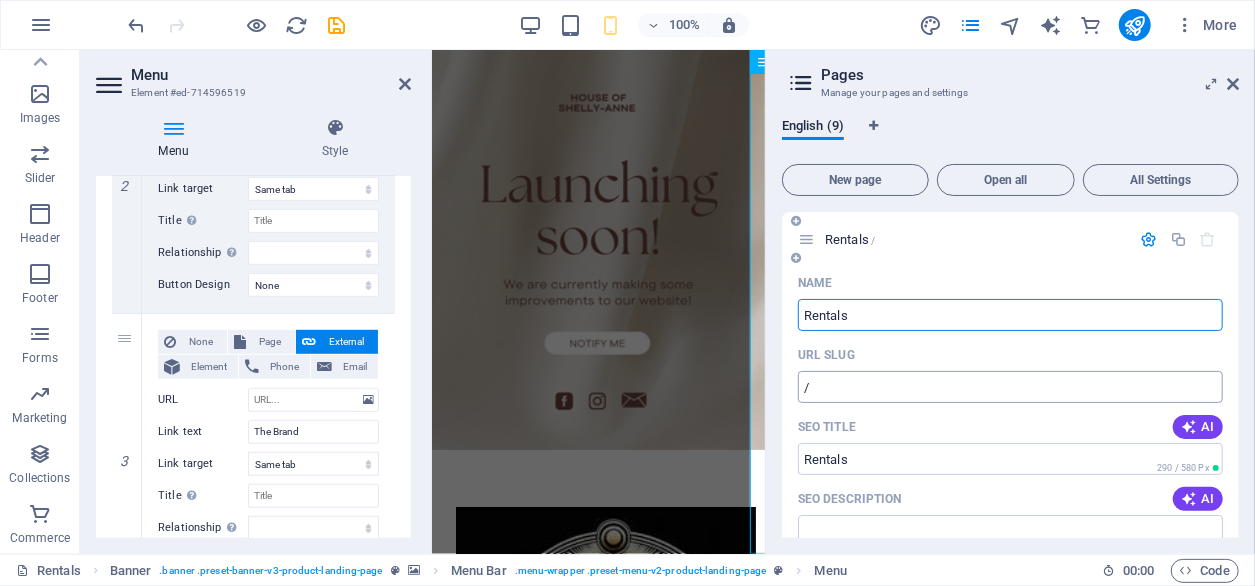 click on "/" at bounding box center (1010, 387) 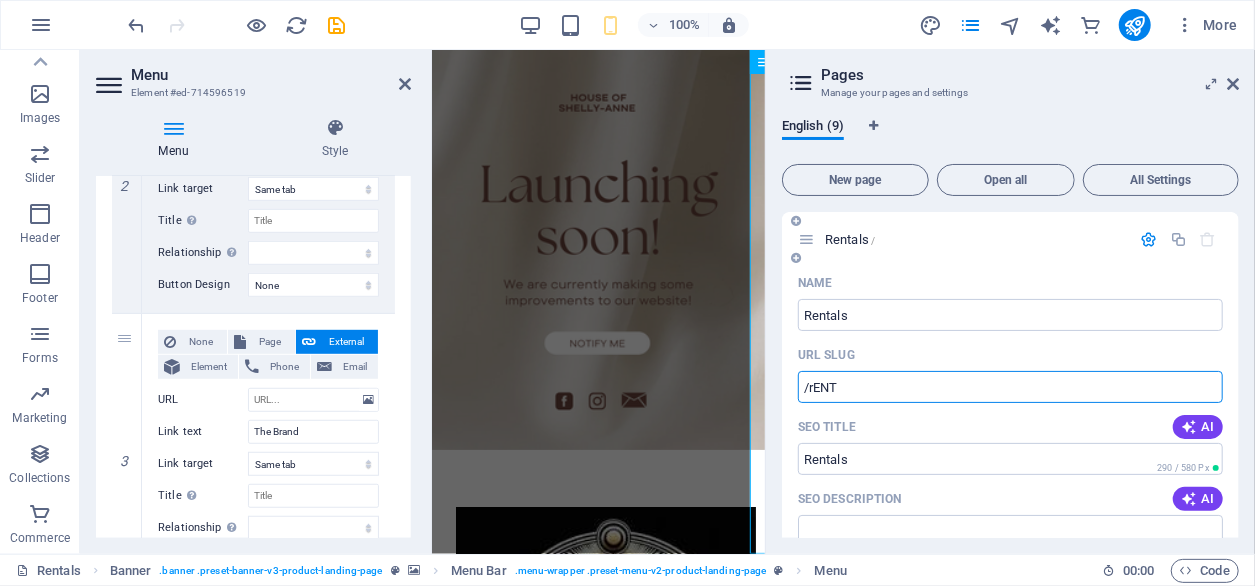 type on "/rENTA" 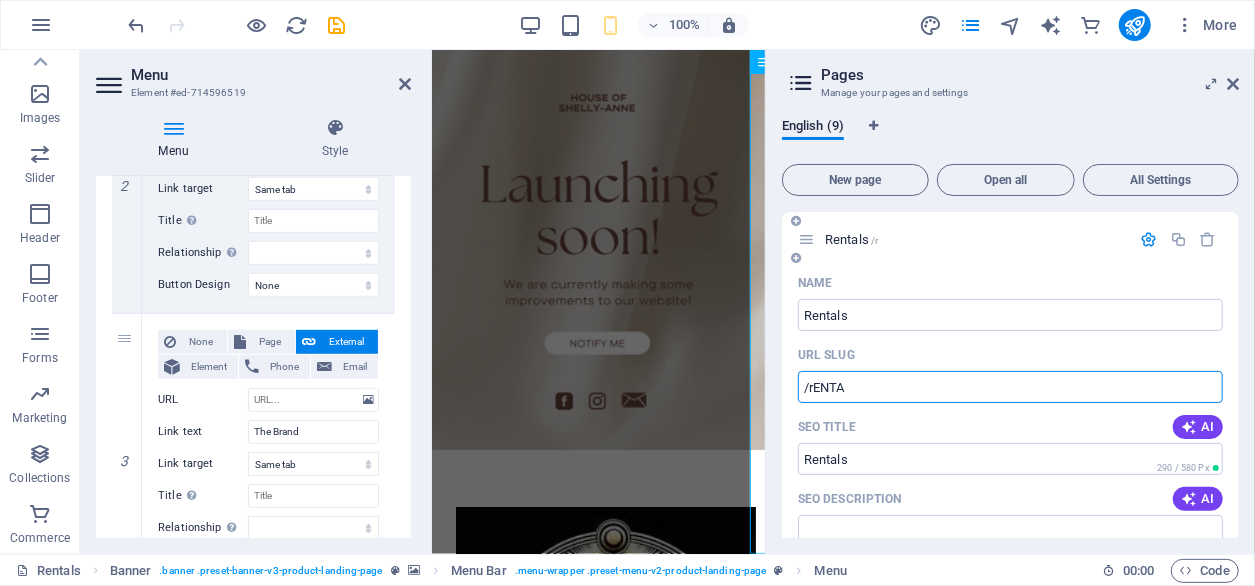 select on "3" 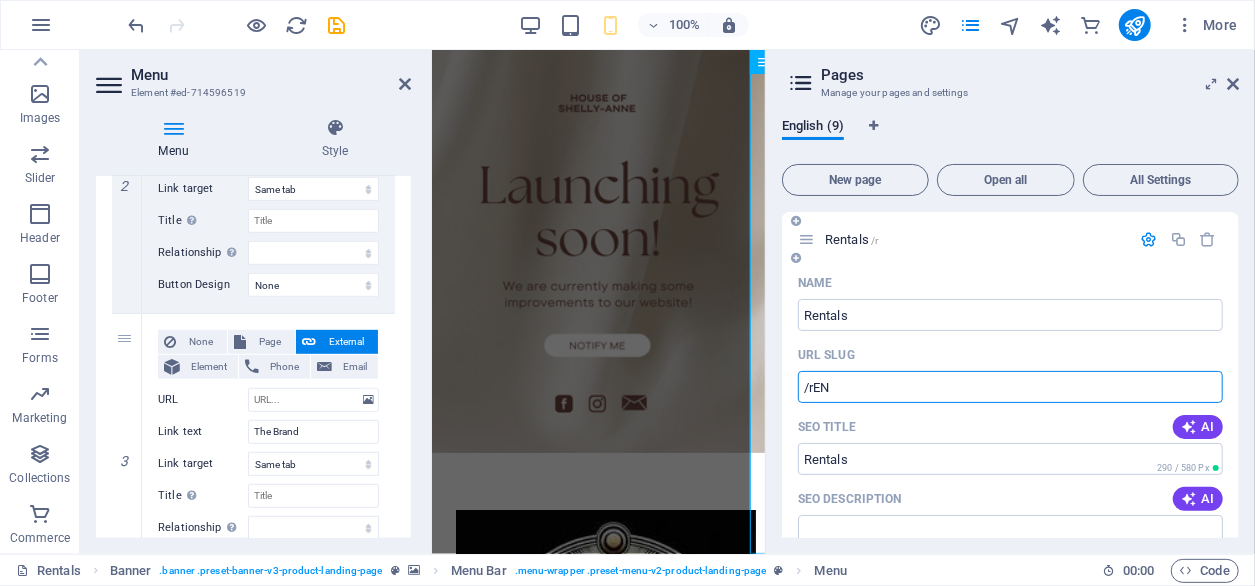 type on "/rE" 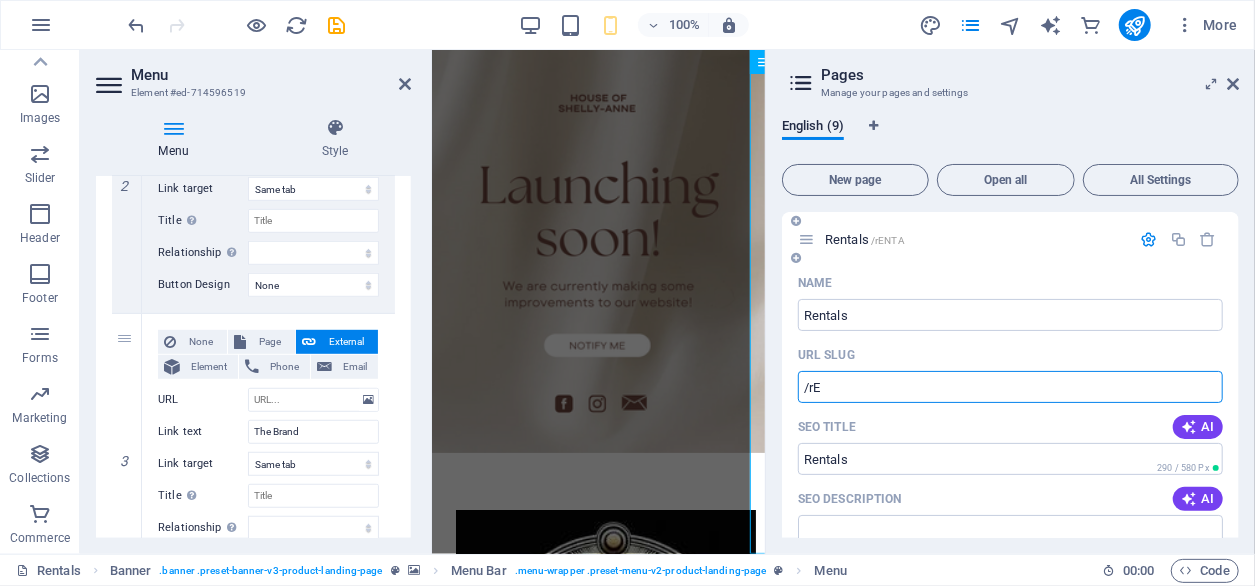 select on "3" 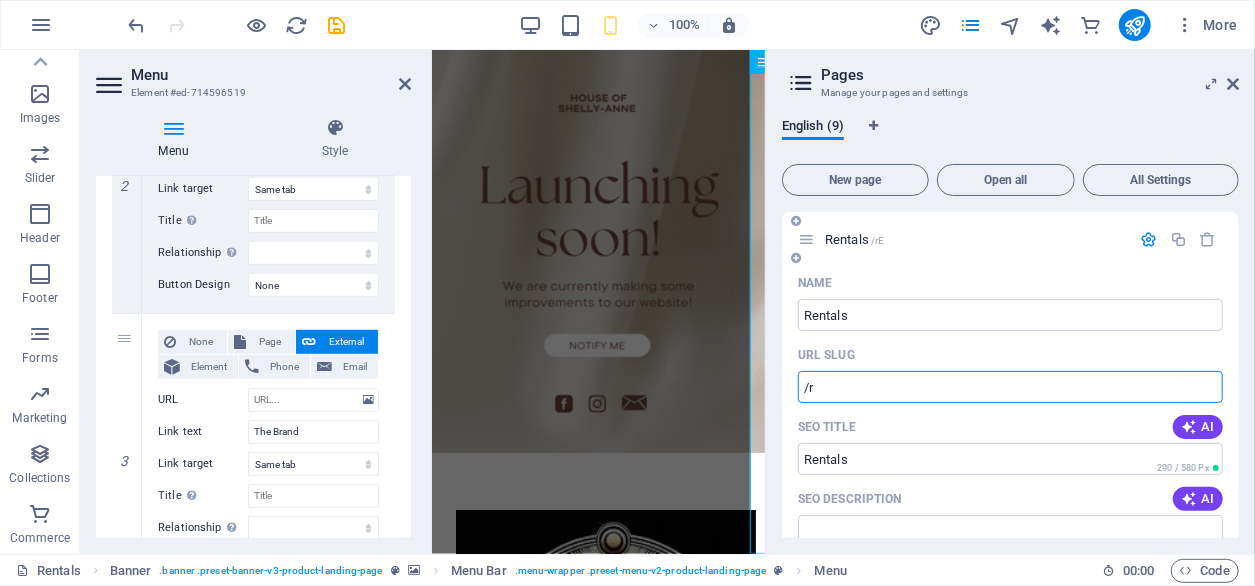 select on "3" 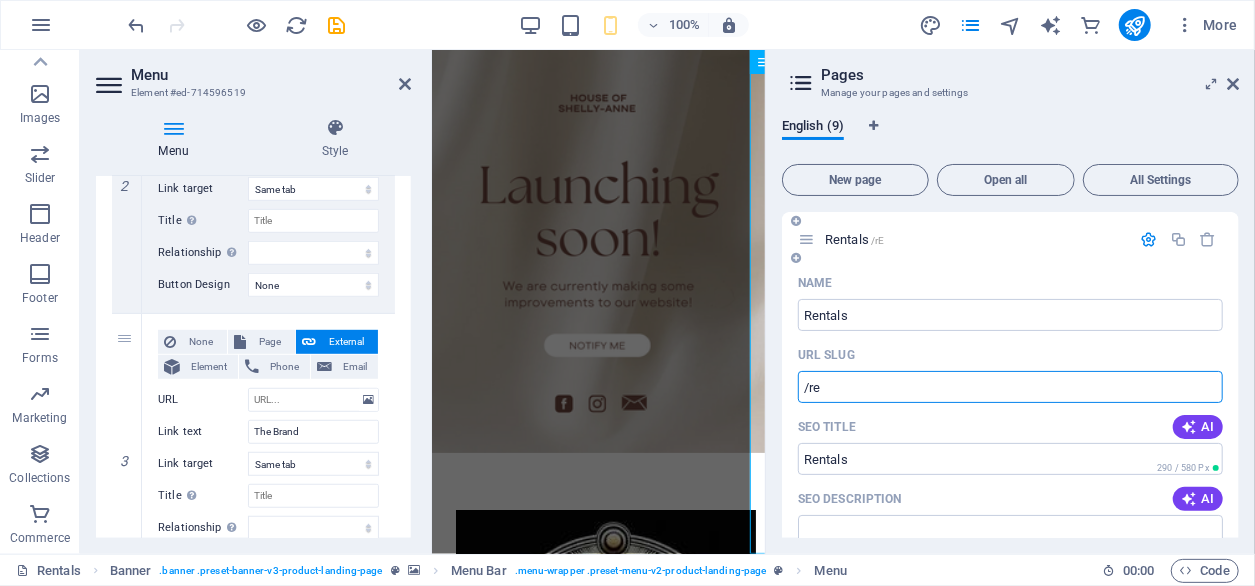 type on "/ren" 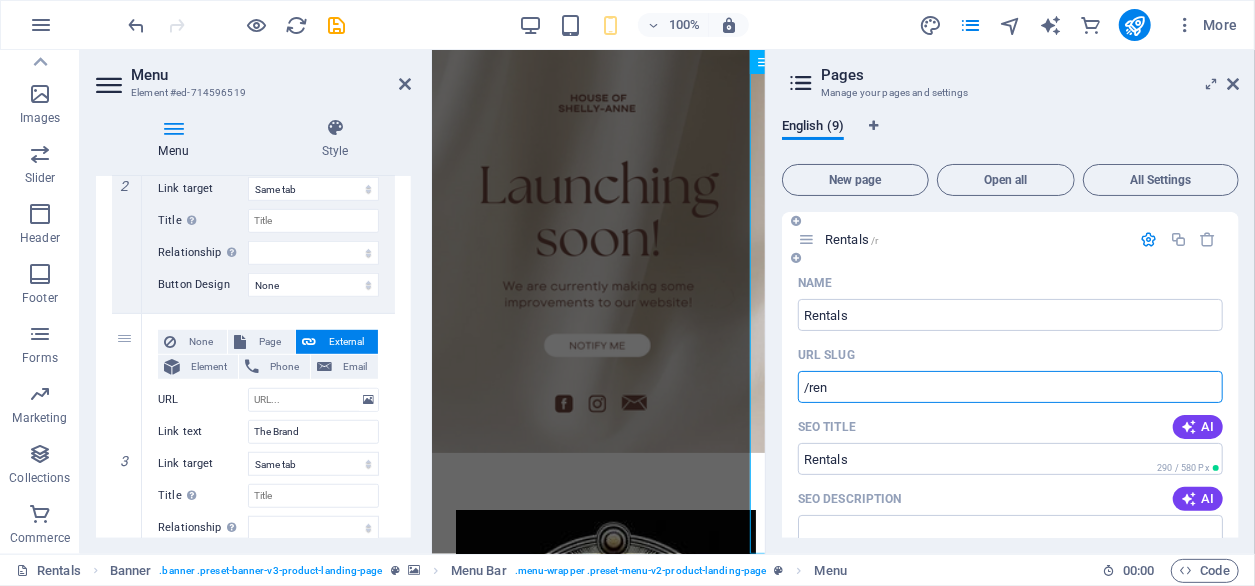 select on "3" 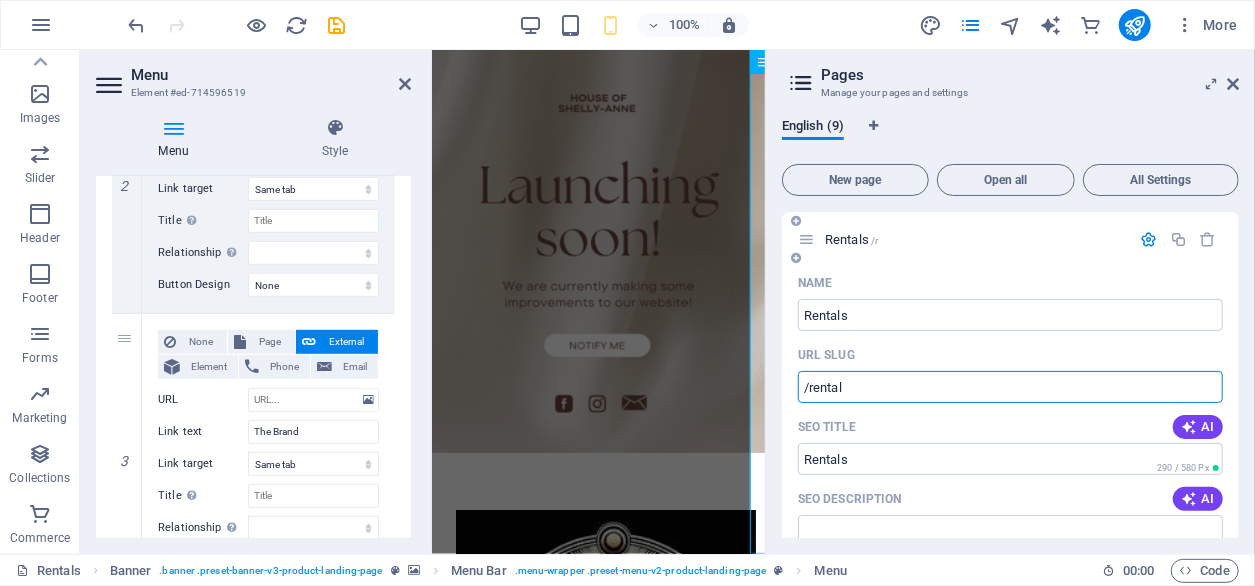 type on "/rentals" 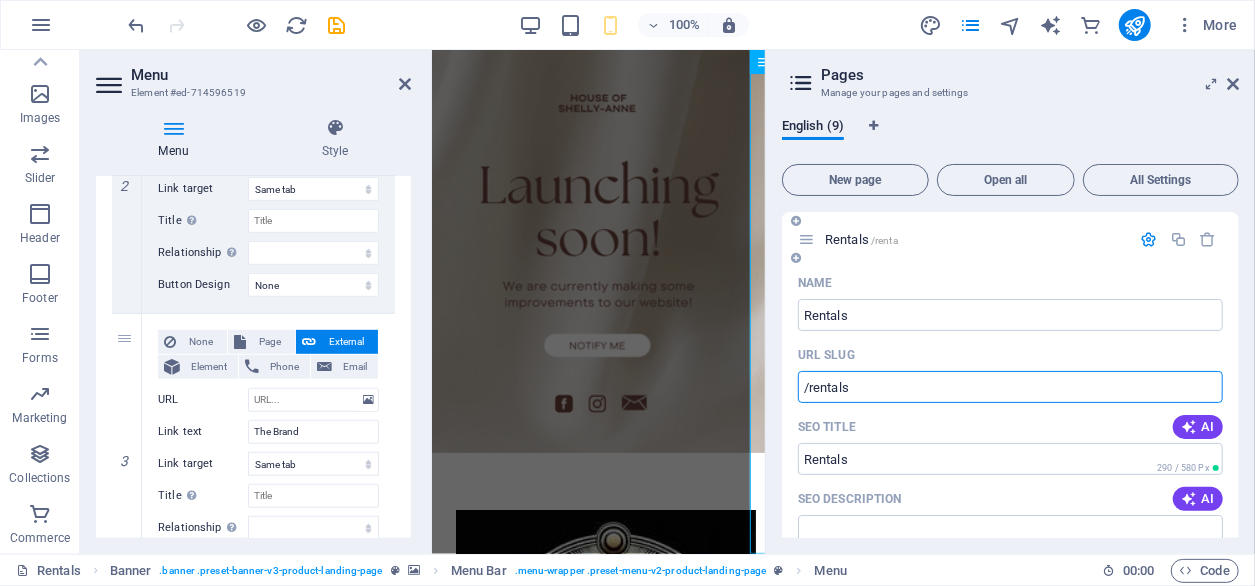 select on "3" 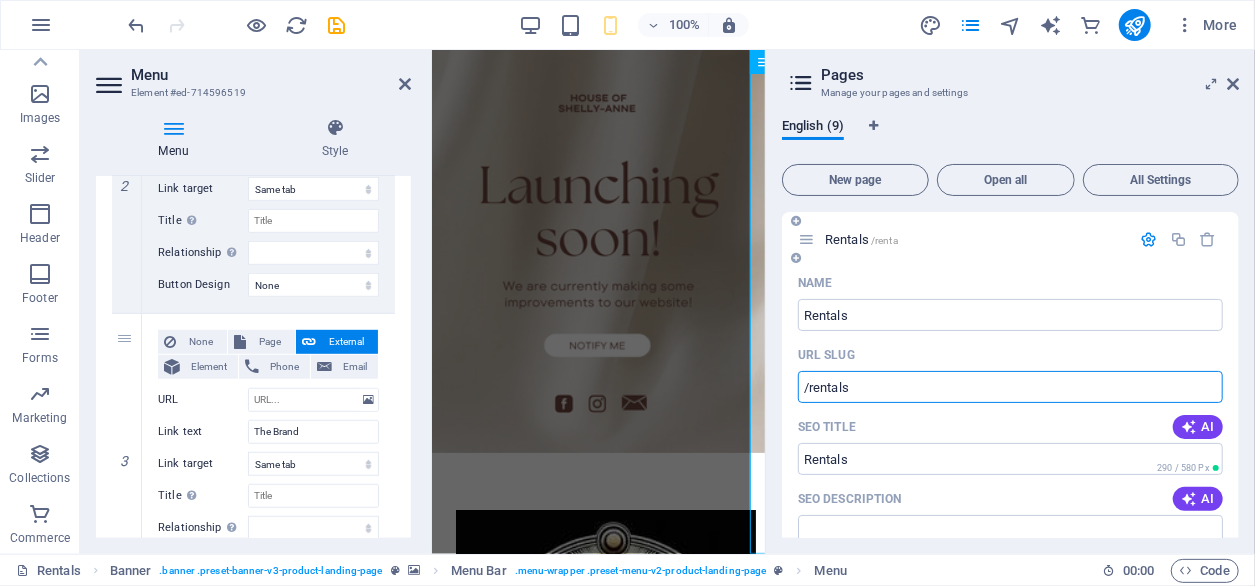 type on "/rentals" 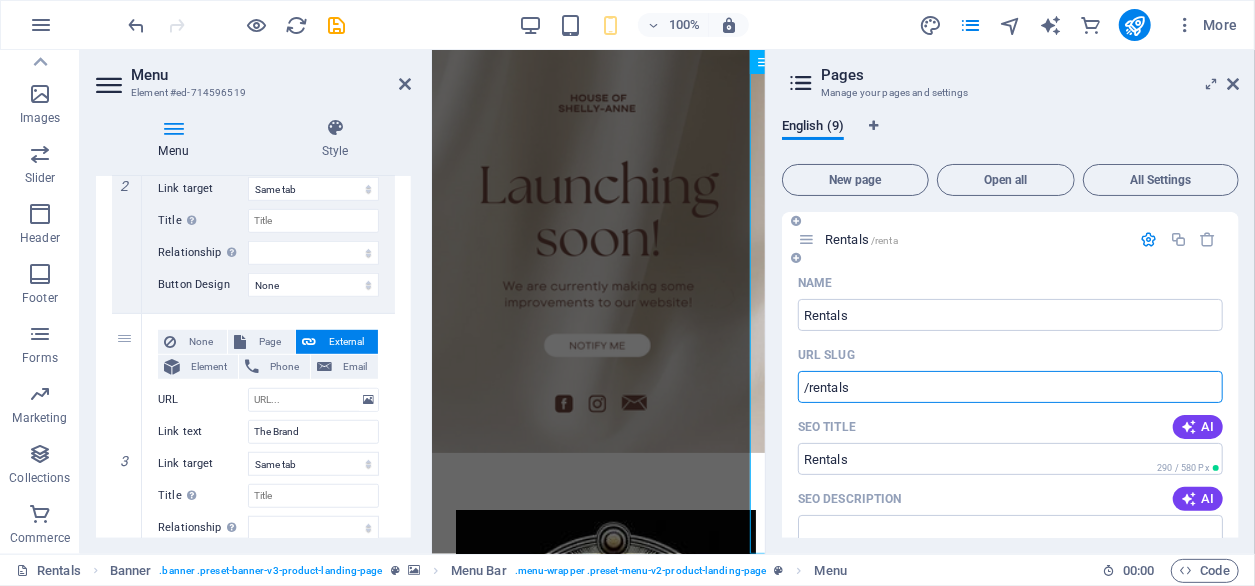 select on "3" 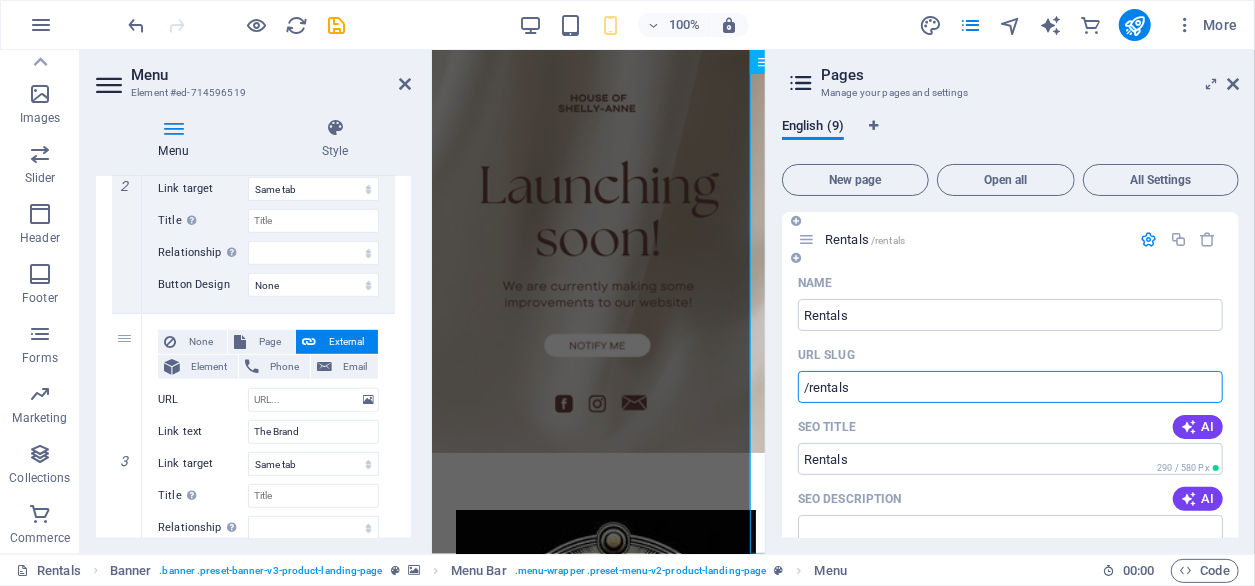type on "/rentals" 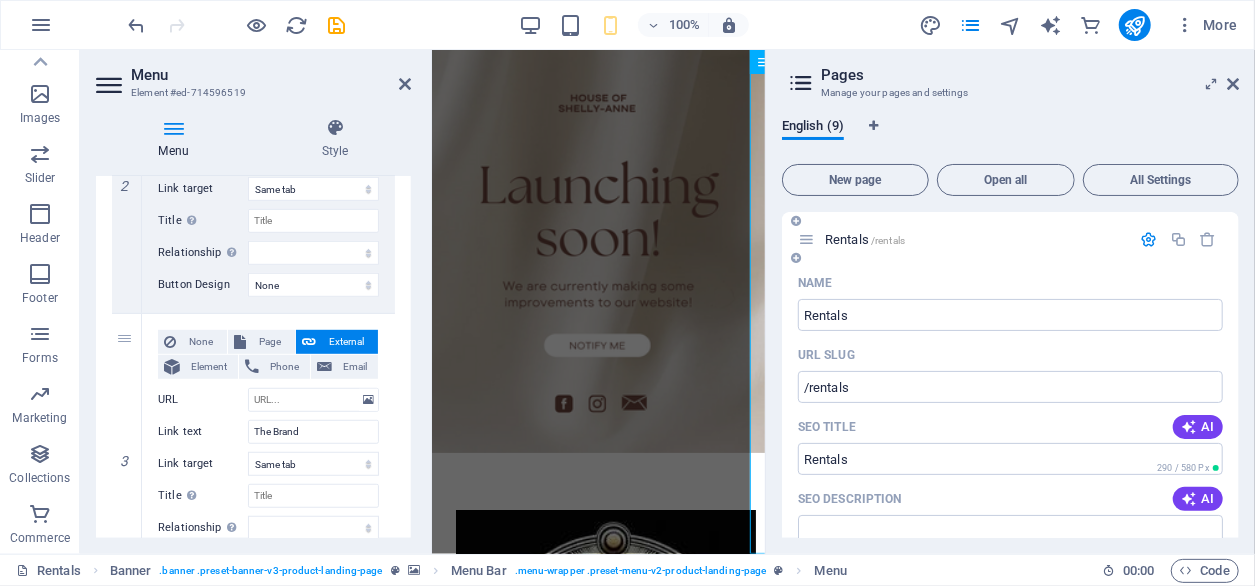 click at bounding box center (1149, 239) 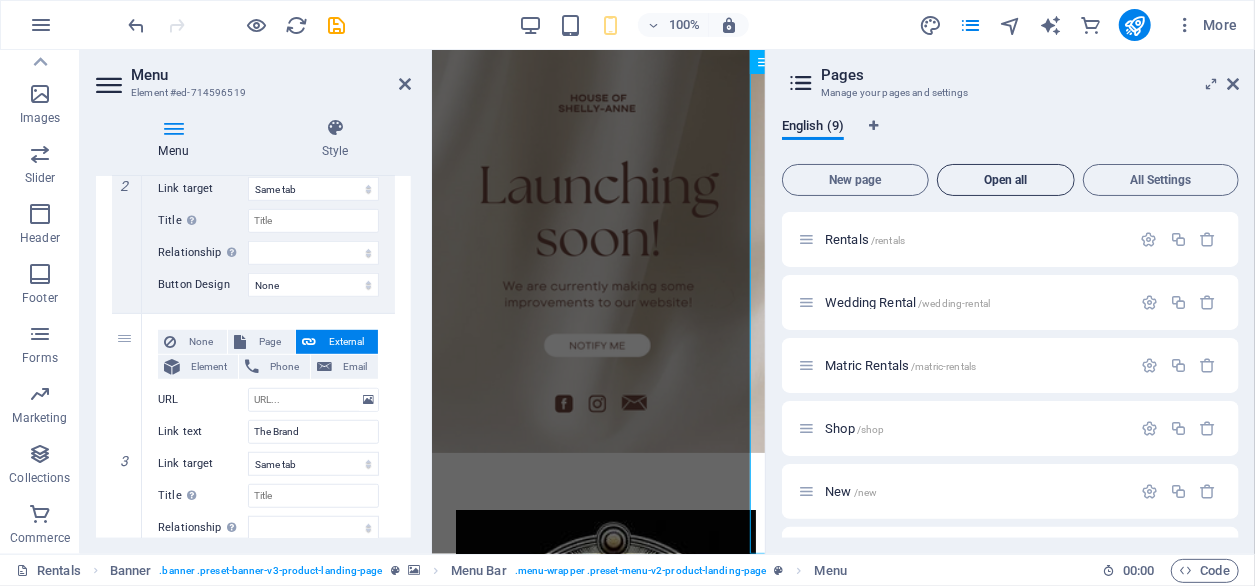 click on "Open all" at bounding box center [1006, 180] 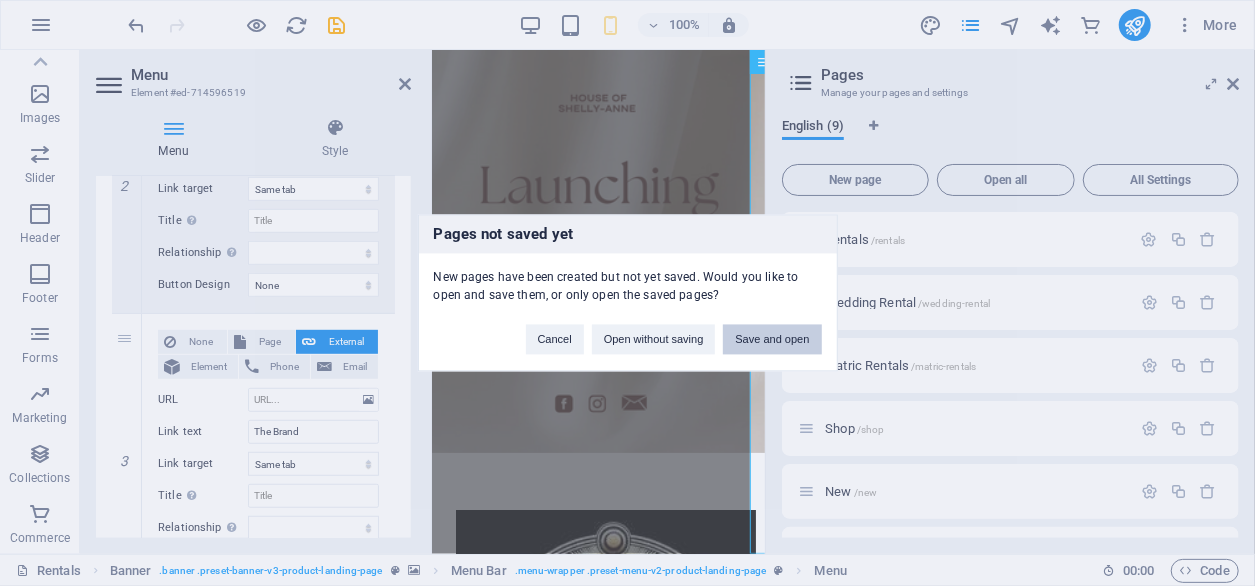click on "Save and open" at bounding box center (772, 340) 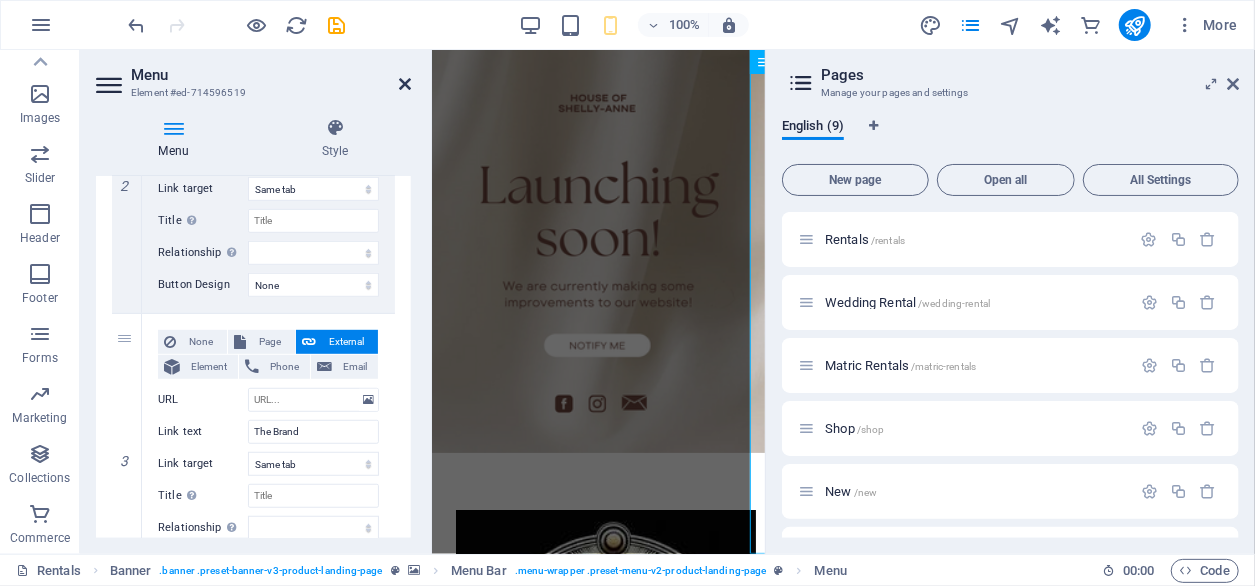click at bounding box center (405, 84) 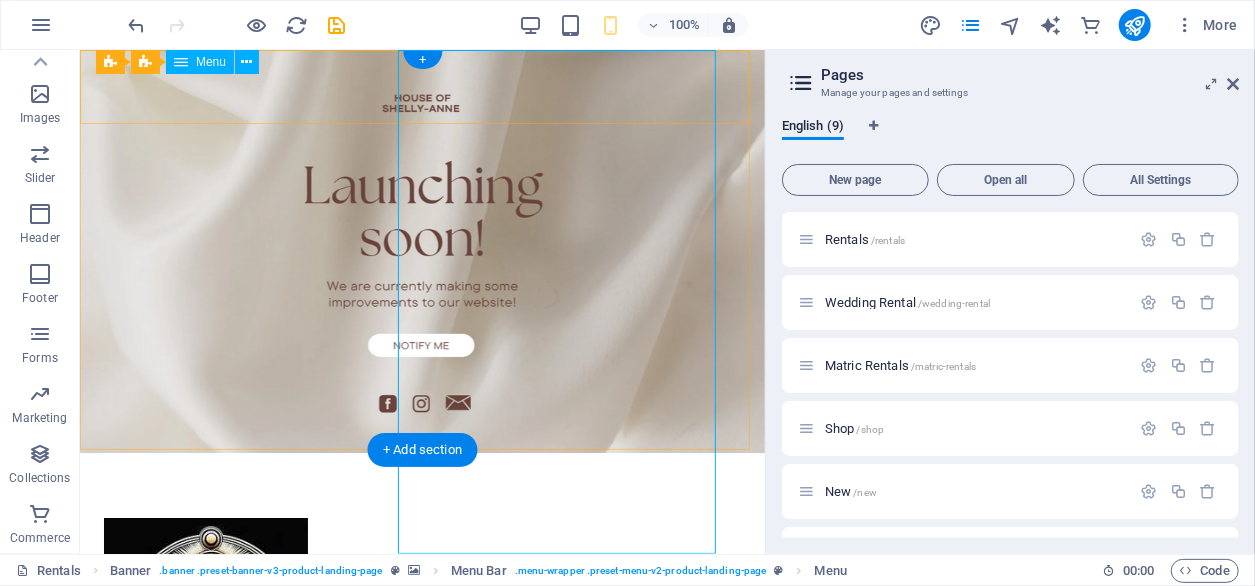 click on "Rentals Shop The Brand" at bounding box center [421, 484] 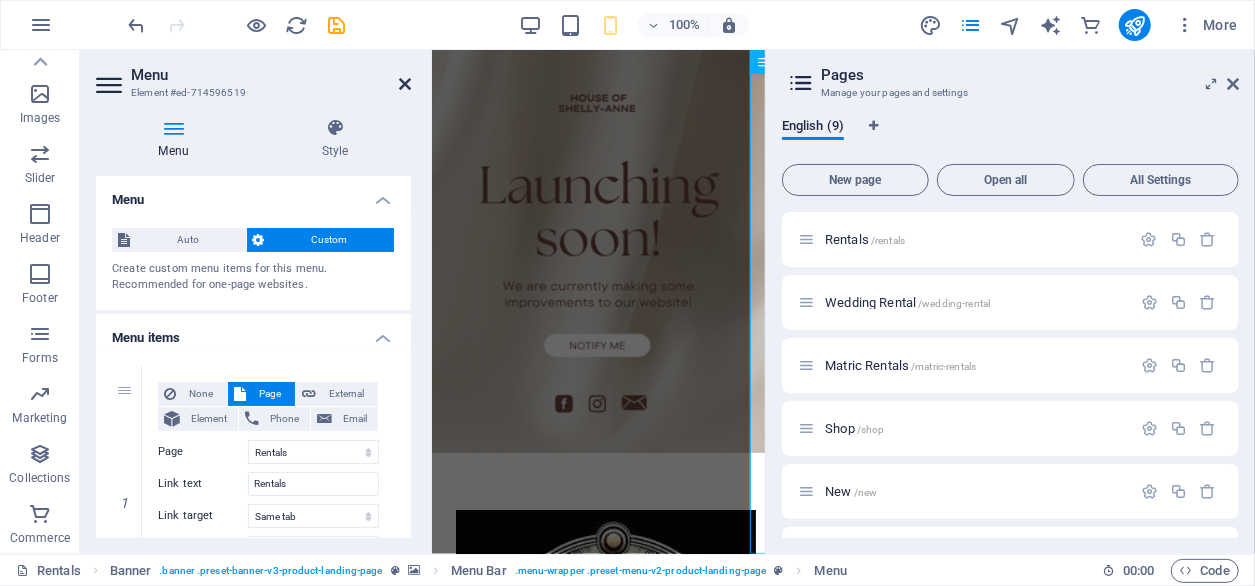 click at bounding box center (405, 84) 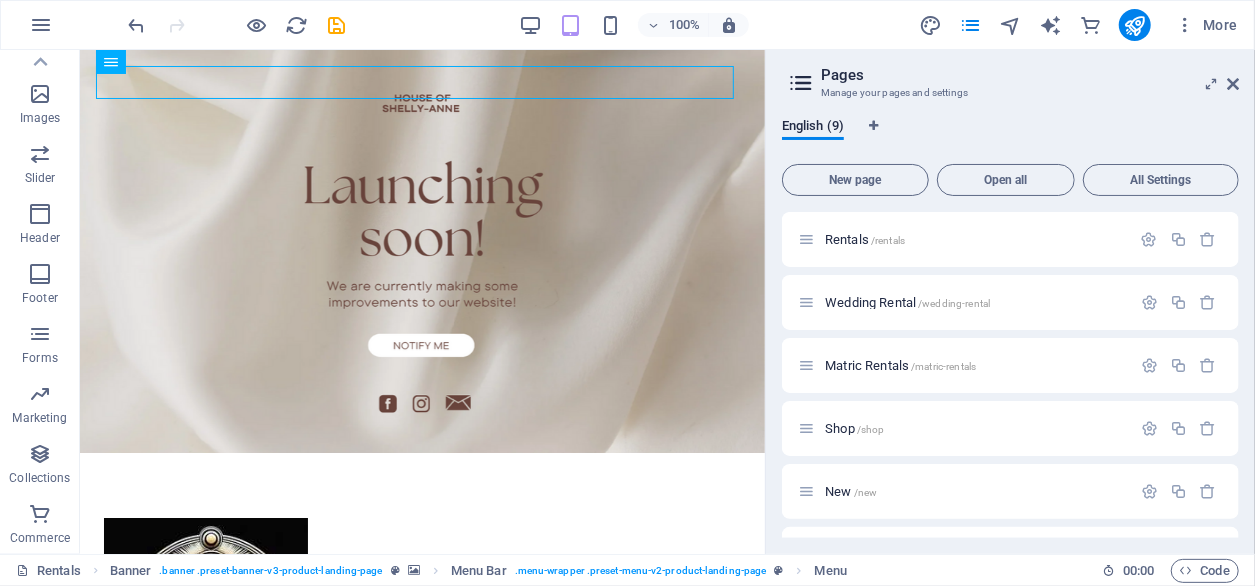 click on "Pages Manage your pages and settings English (9) New page Open all All Settings Rentals /rentals Wedding Rental /wedding-rental Matric Rentals  /matric-rentals Shop /shop New  /new Bespoke Matric Dance  /bespoke-matric-dance Evening wear /evening-wear Legal Notice /legal-notice Privacy /privacy" at bounding box center (1010, 302) 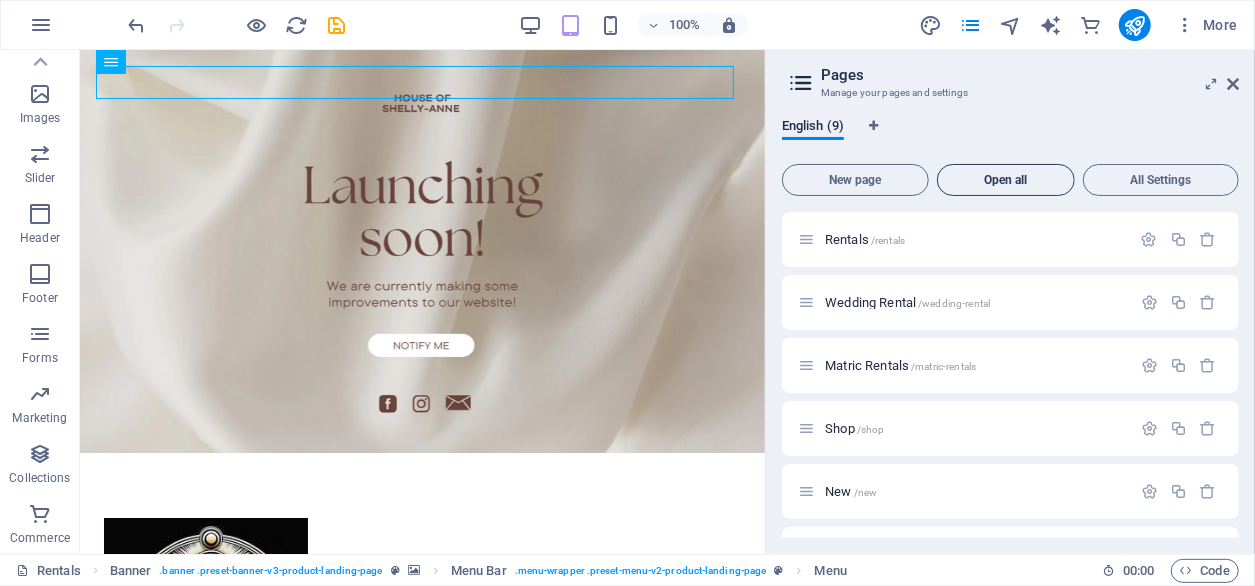 click on "Open all" at bounding box center [1006, 180] 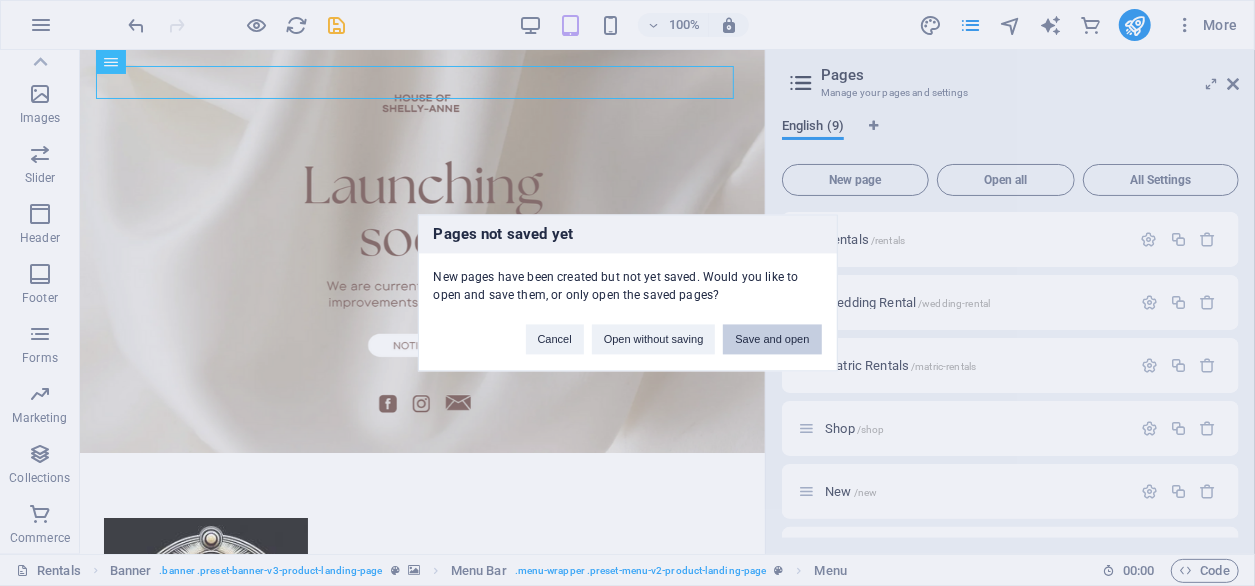 click on "Save and open" at bounding box center [772, 340] 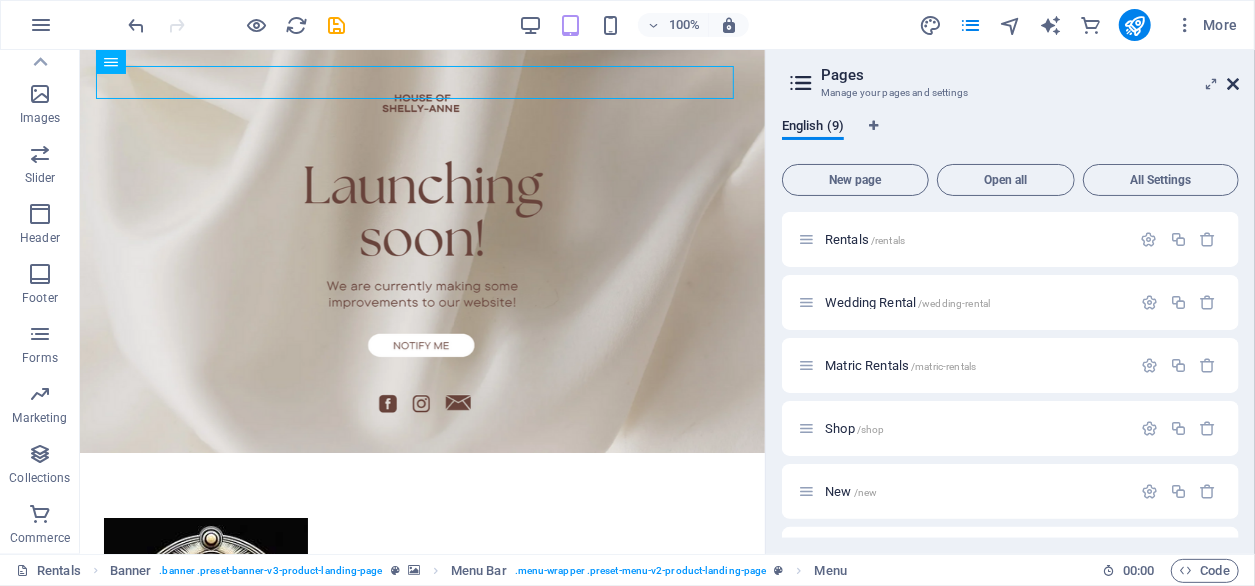 click at bounding box center (1233, 84) 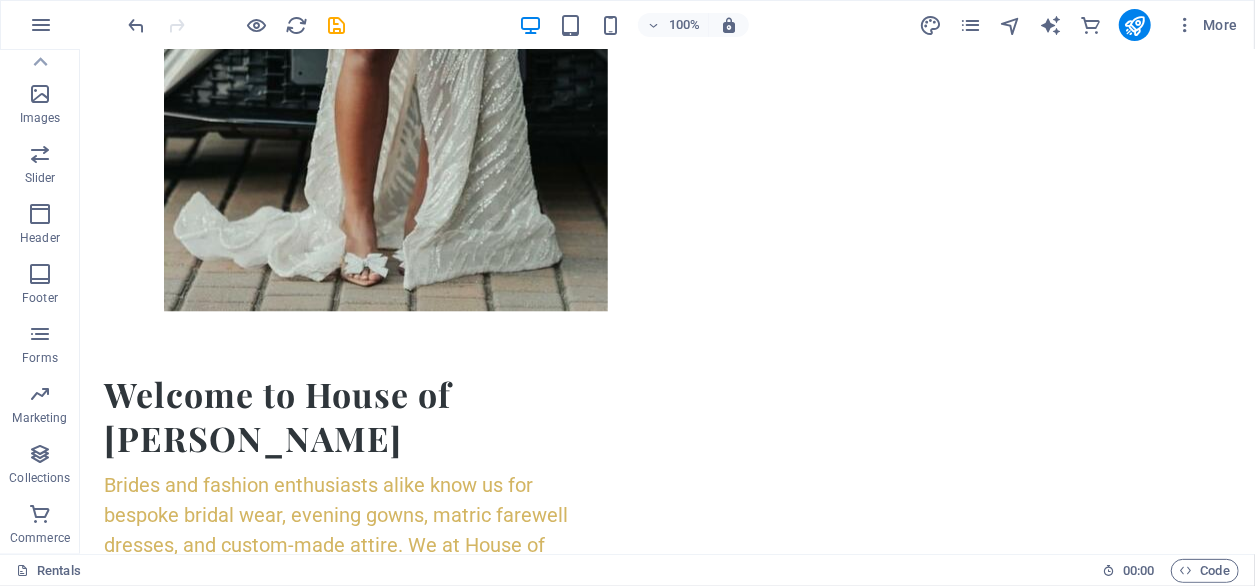 scroll, scrollTop: 1286, scrollLeft: 0, axis: vertical 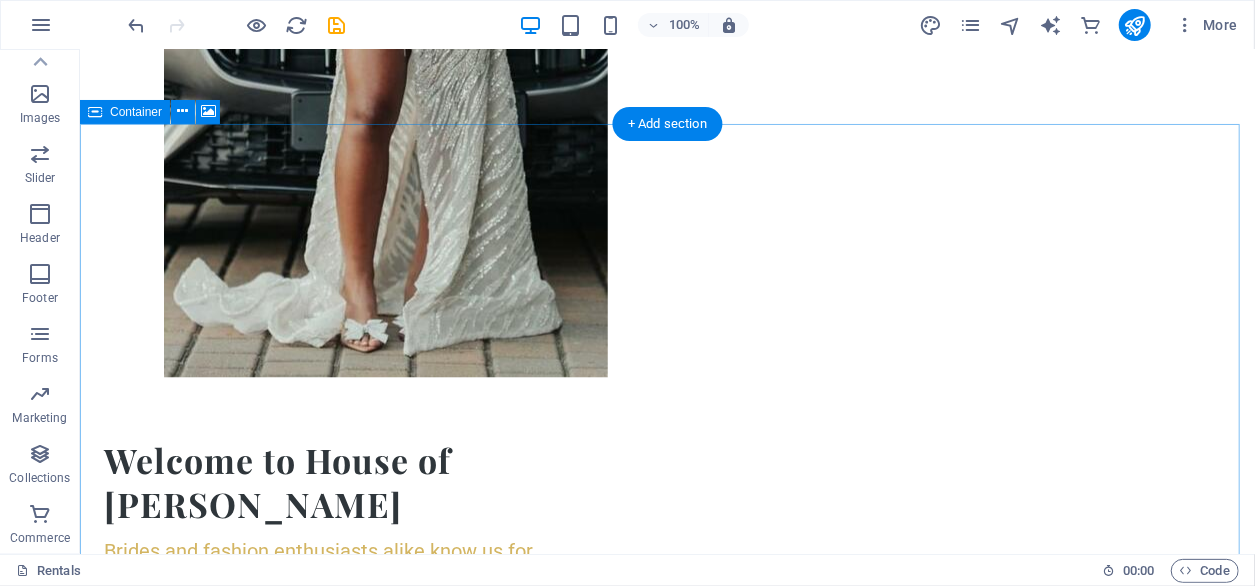 click on "Drop content here or  Add elements  Paste clipboard" at bounding box center (666, 1708) 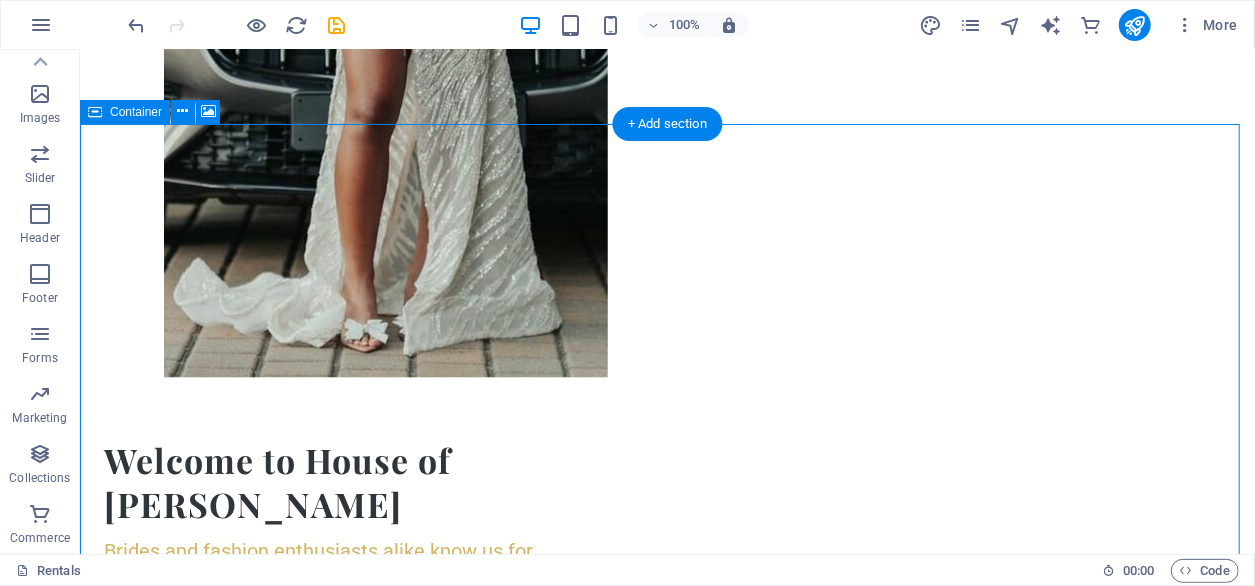 click on "Drop content here or  Add elements  Paste clipboard" at bounding box center [666, 1708] 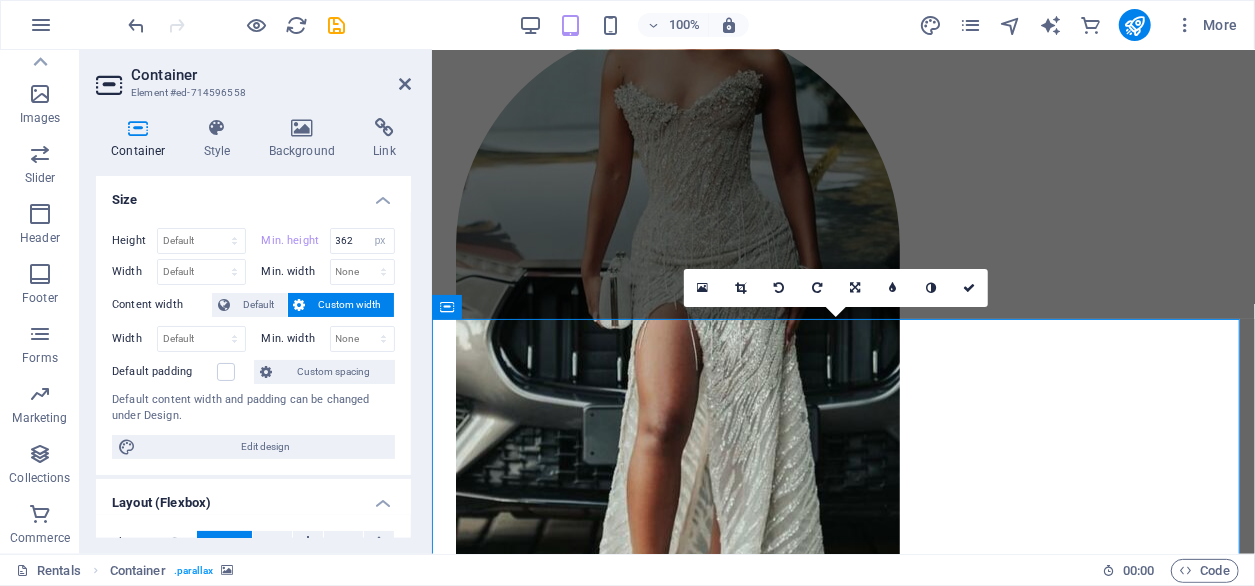 scroll, scrollTop: 1101, scrollLeft: 0, axis: vertical 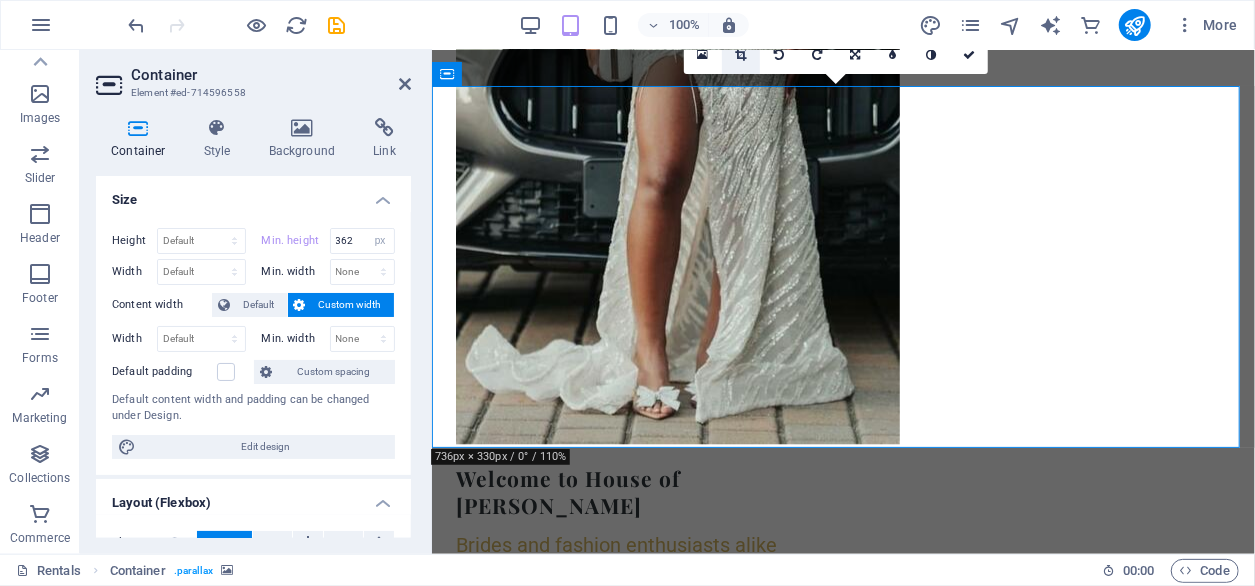 click at bounding box center (740, 55) 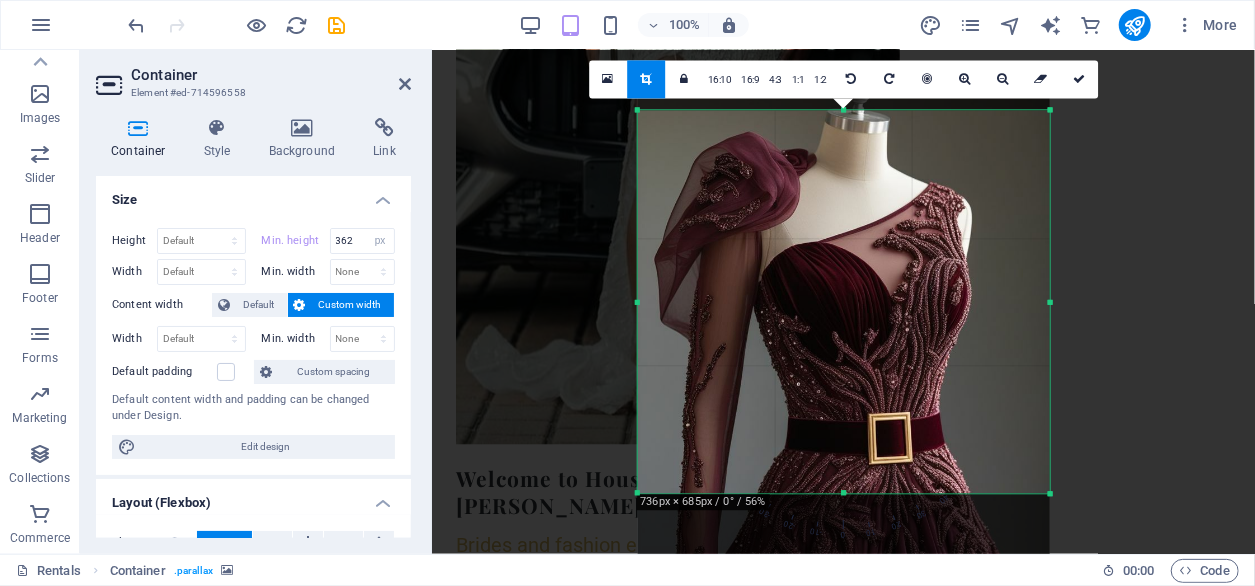 drag, startPoint x: 843, startPoint y: 101, endPoint x: 850, endPoint y: 121, distance: 21.189621 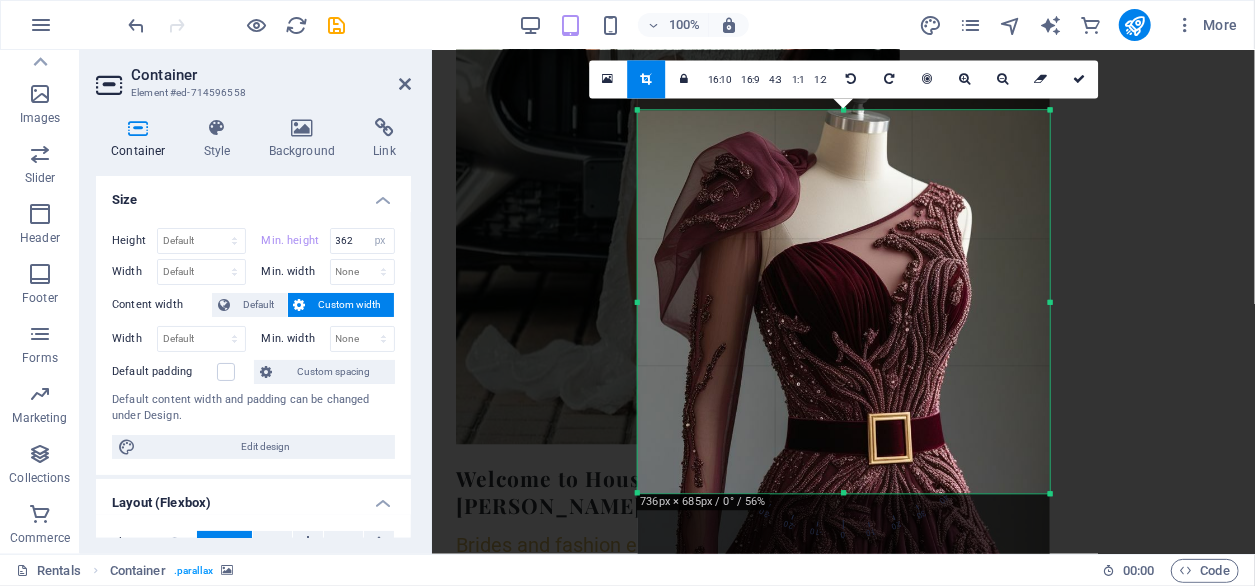 click on "180 170 160 150 140 130 120 110 100 90 80 70 60 50 40 30 20 10 0 -10 -20 -30 -40 -50 -60 -70 -80 -90 -100 -110 -120 -130 -140 -150 -160 -170 736px × 685px / 0° / 56% 16:10 16:9 4:3 1:1 1:2 0" at bounding box center (843, 301) 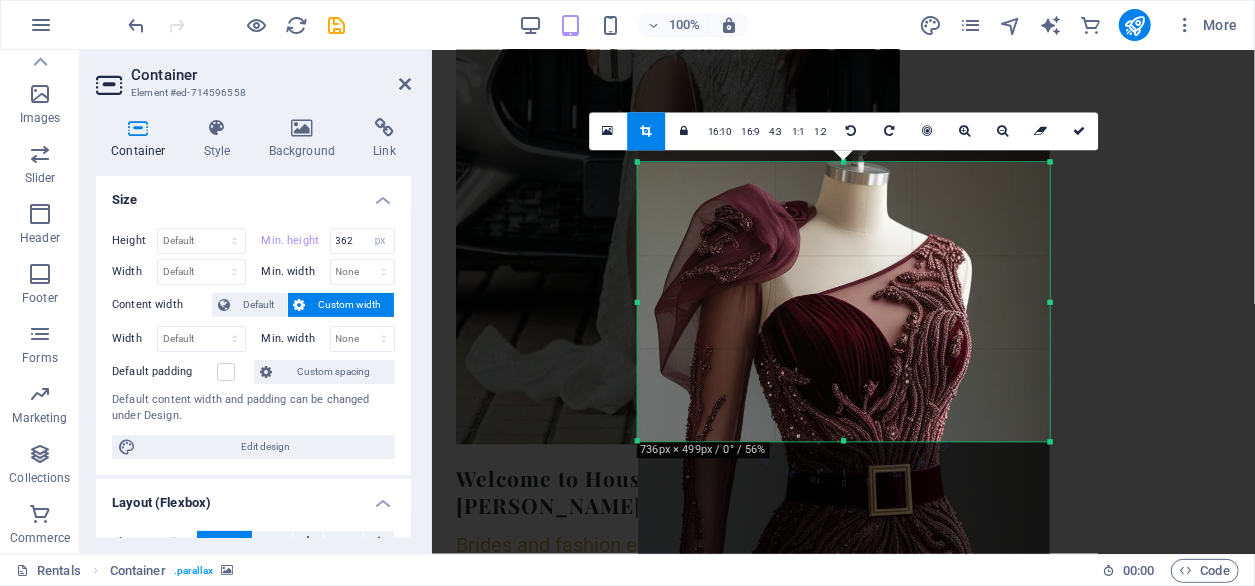 drag, startPoint x: 843, startPoint y: 497, endPoint x: 835, endPoint y: 393, distance: 104.307236 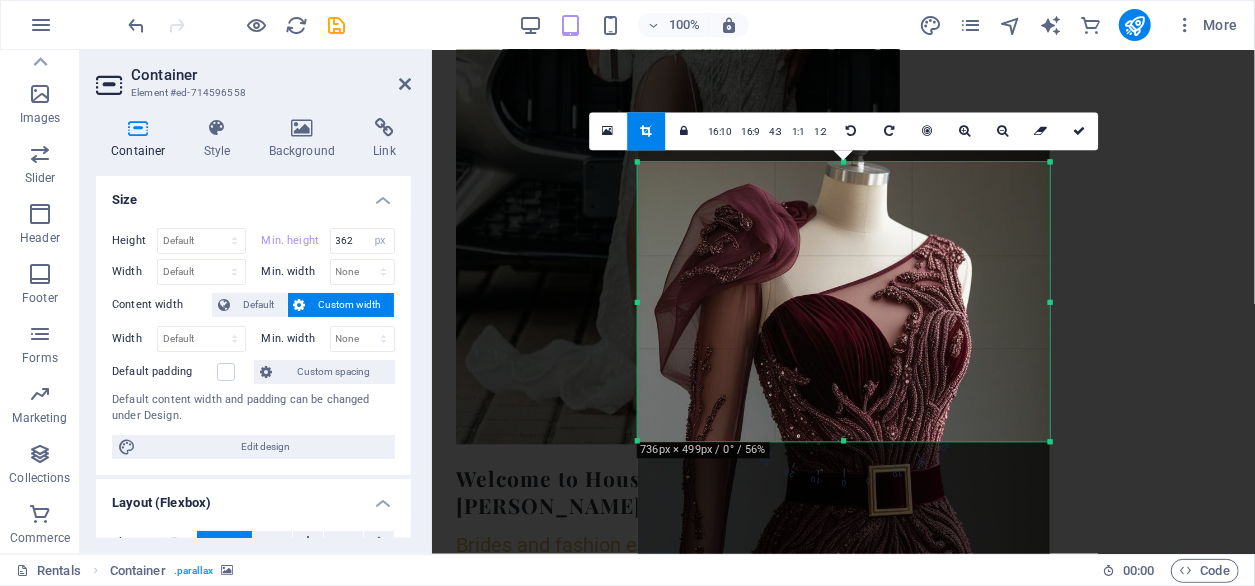 click on "180 170 160 150 140 130 120 110 100 90 80 70 60 50 40 30 20 10 0 -10 -20 -30 -40 -50 -60 -70 -80 -90 -100 -110 -120 -130 -140 -150 -160 -170 736px × 499px / 0° / 56% 16:10 16:9 4:3 1:1 1:2 0" at bounding box center [843, 301] 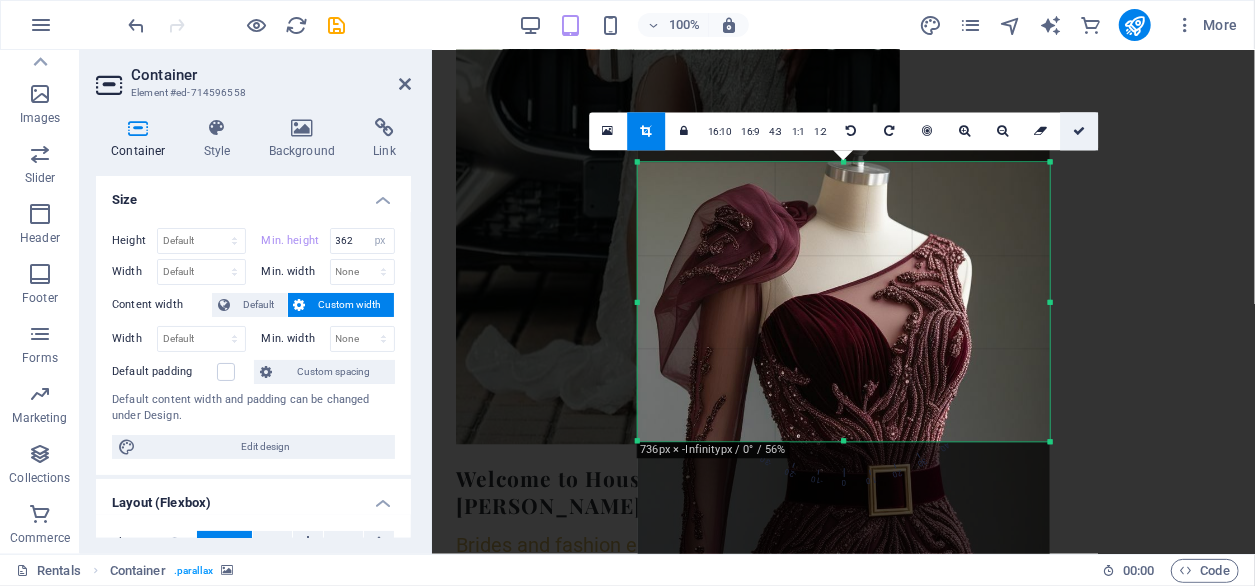 click at bounding box center [1079, 131] 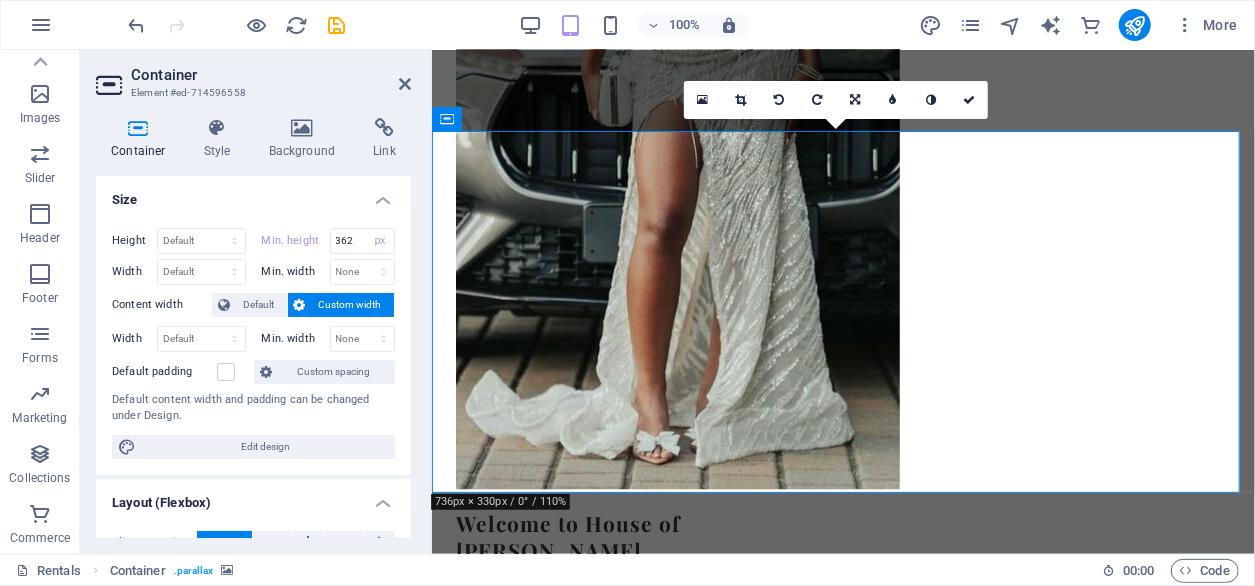 scroll, scrollTop: 1040, scrollLeft: 0, axis: vertical 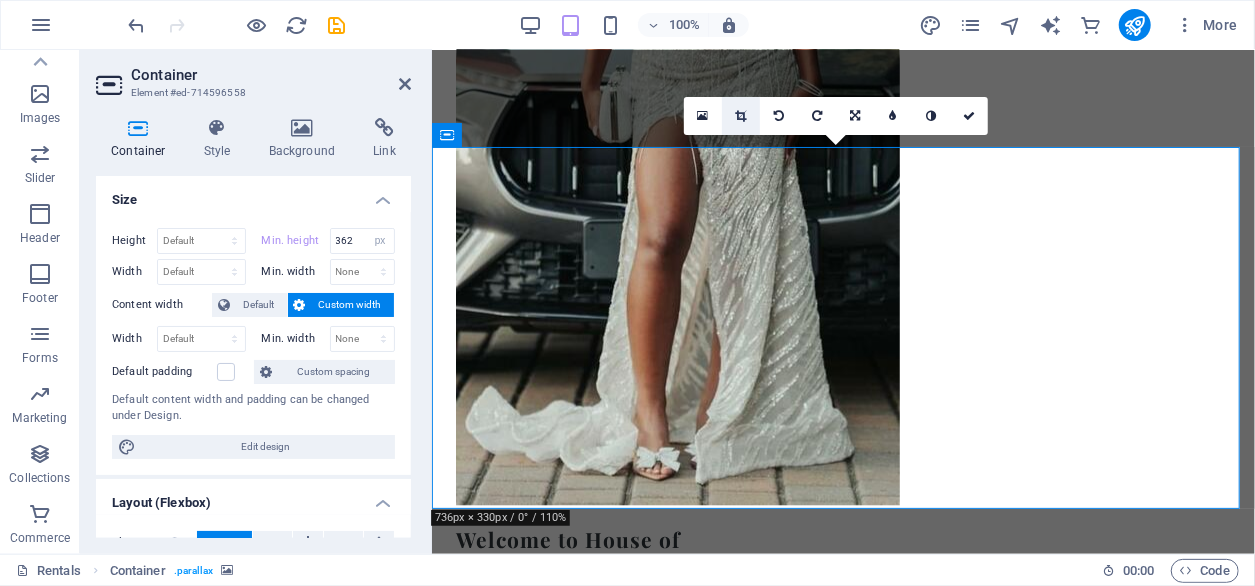click at bounding box center [740, 116] 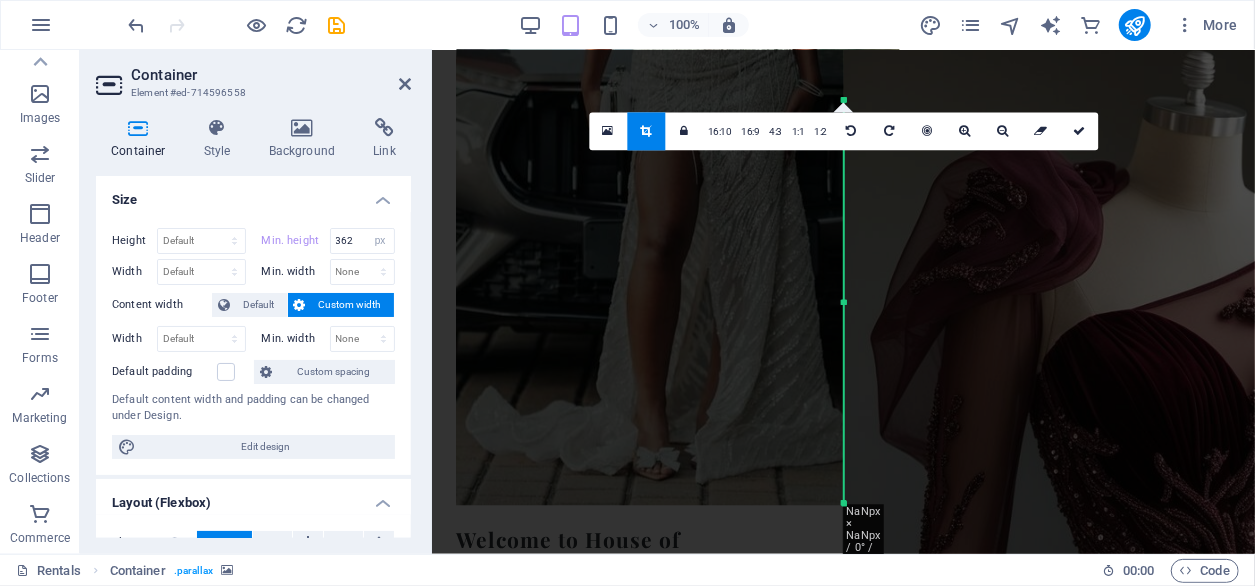 click at bounding box center [1173, 531] 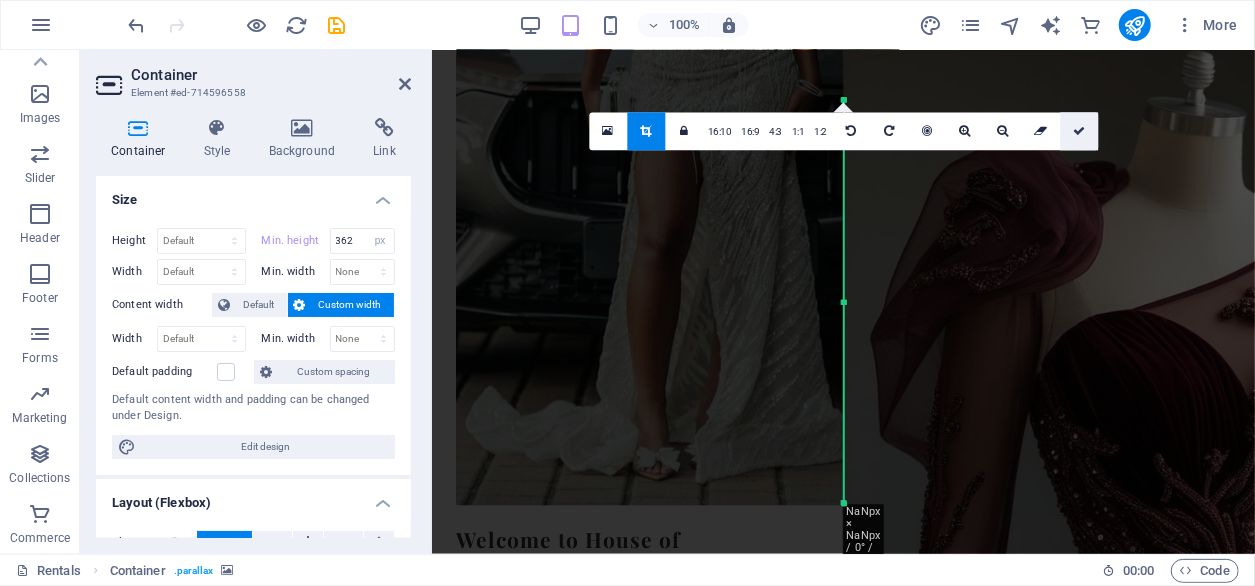 click at bounding box center [1079, 131] 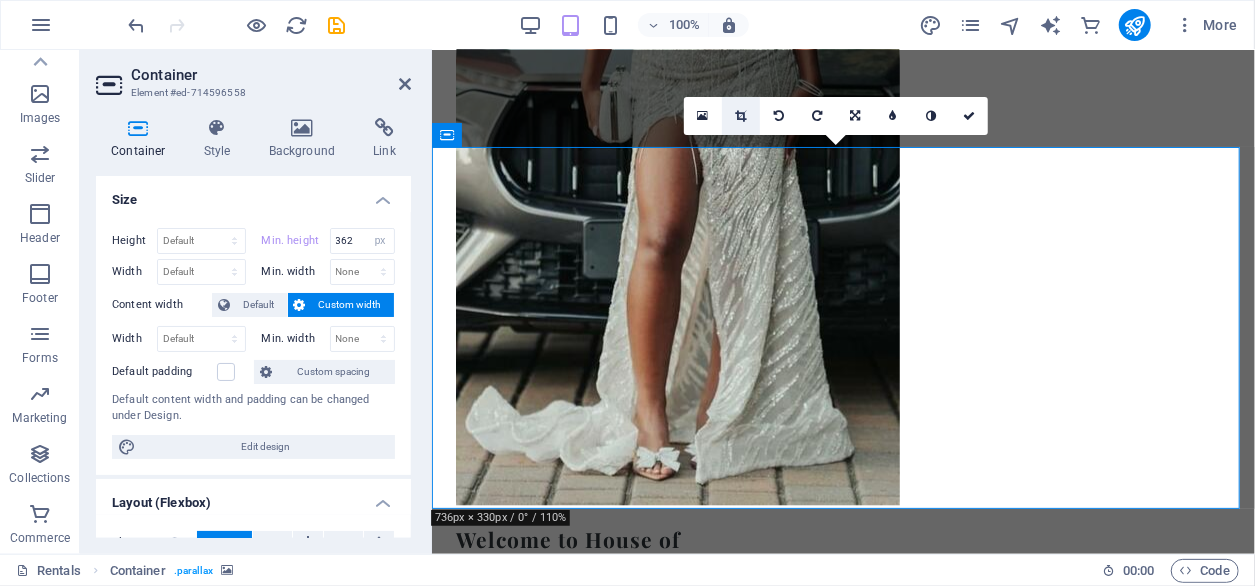 click at bounding box center (740, 116) 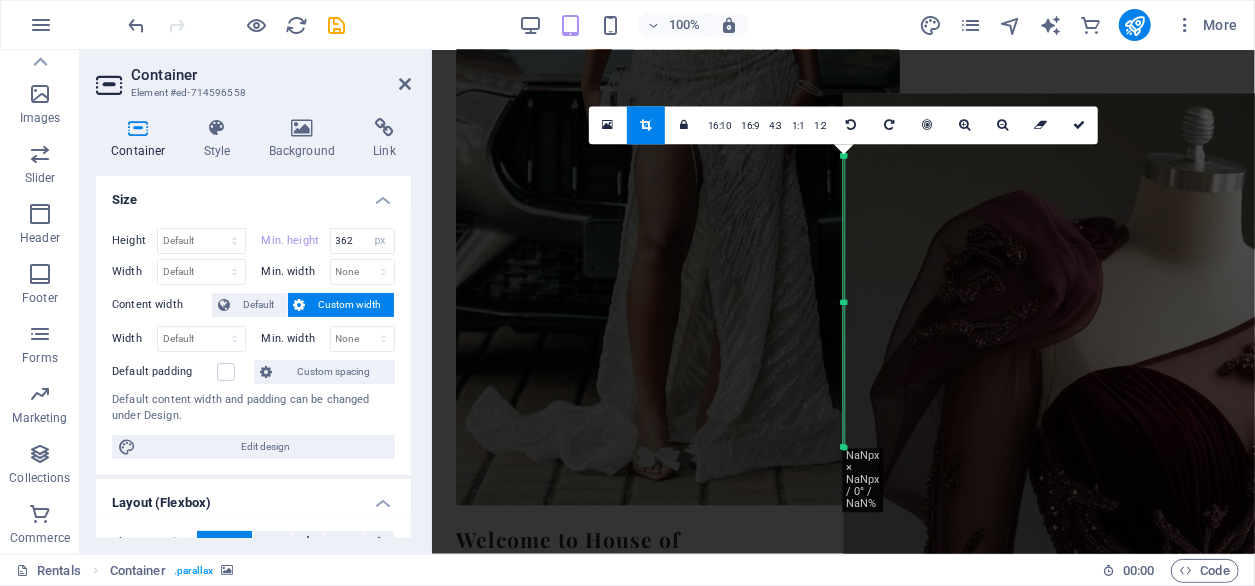 drag, startPoint x: 847, startPoint y: 504, endPoint x: 987, endPoint y: 382, distance: 185.69868 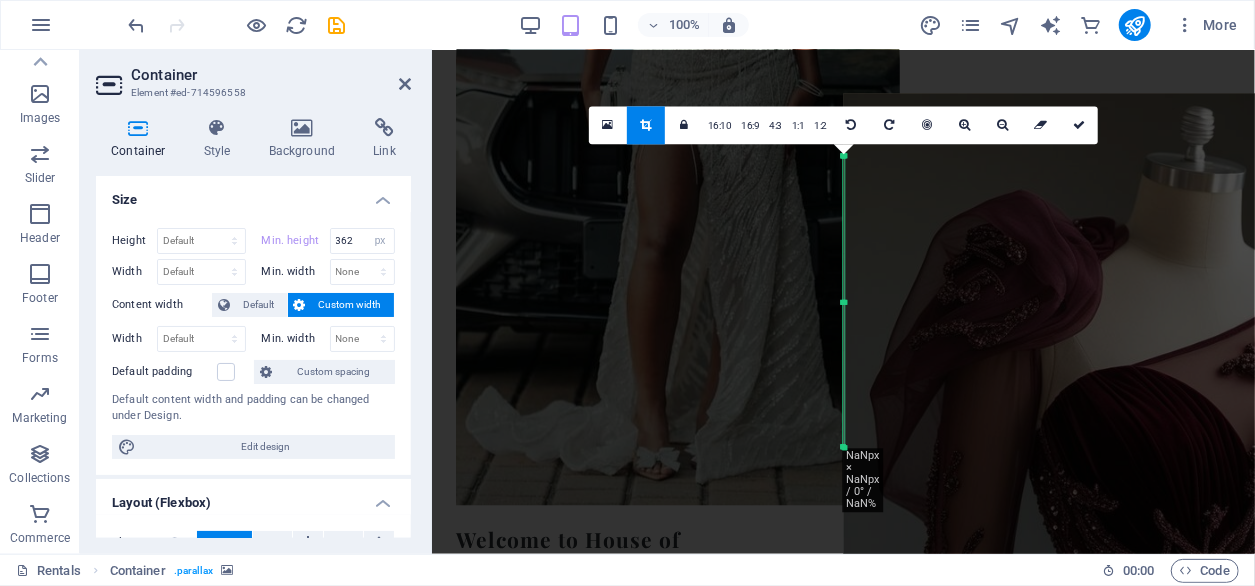 click on "180 170 160 150 140 130 120 110 100 90 80 70 60 50 40 30 20 10 0 -10 -20 -30 -40 -50 -60 -70 -80 -90 -100 -110 -120 -130 -140 -150 -160 -170 NaNpx × NaNpx / 0° / NaN% 16:10 16:9 4:3 1:1 1:2 0" at bounding box center (843, 301) 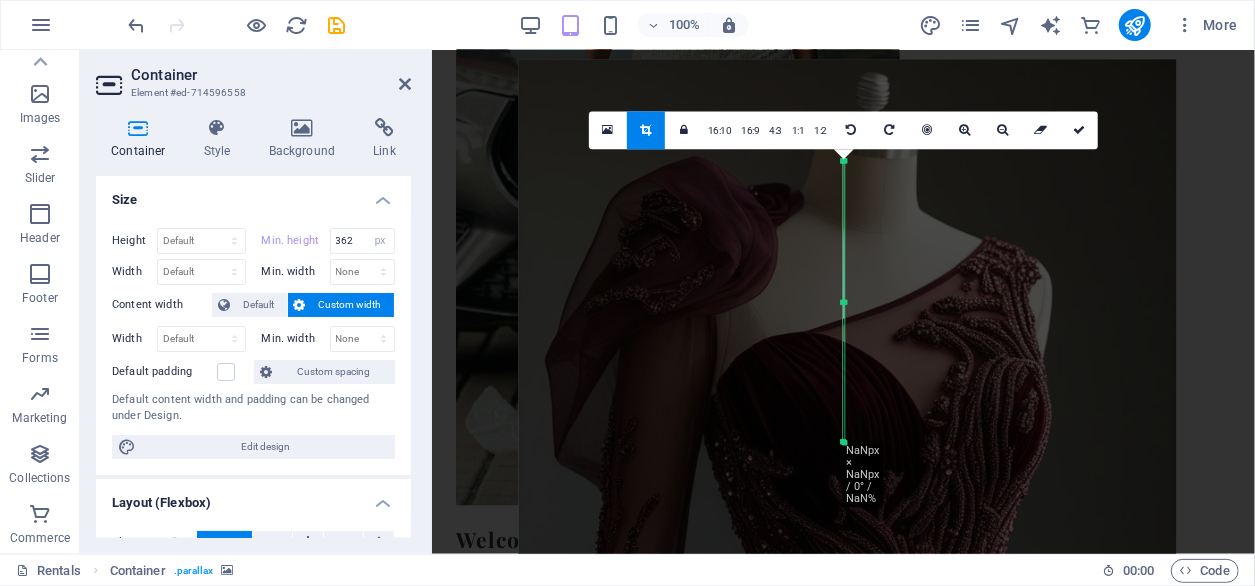 drag, startPoint x: 987, startPoint y: 382, endPoint x: 625, endPoint y: 296, distance: 372.07526 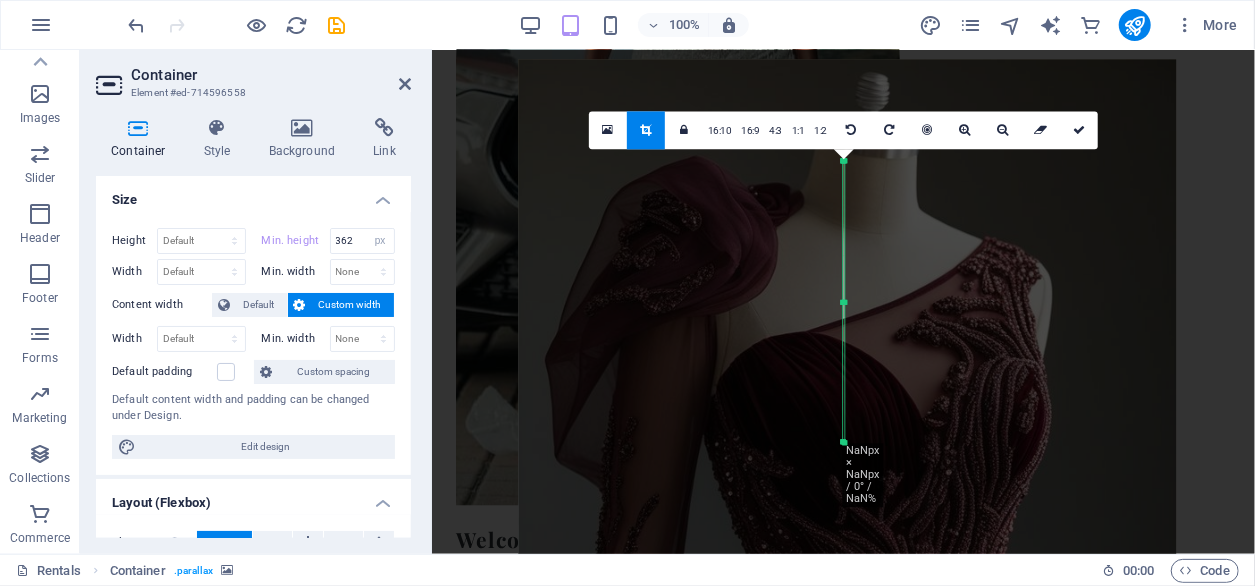 click at bounding box center [847, 553] 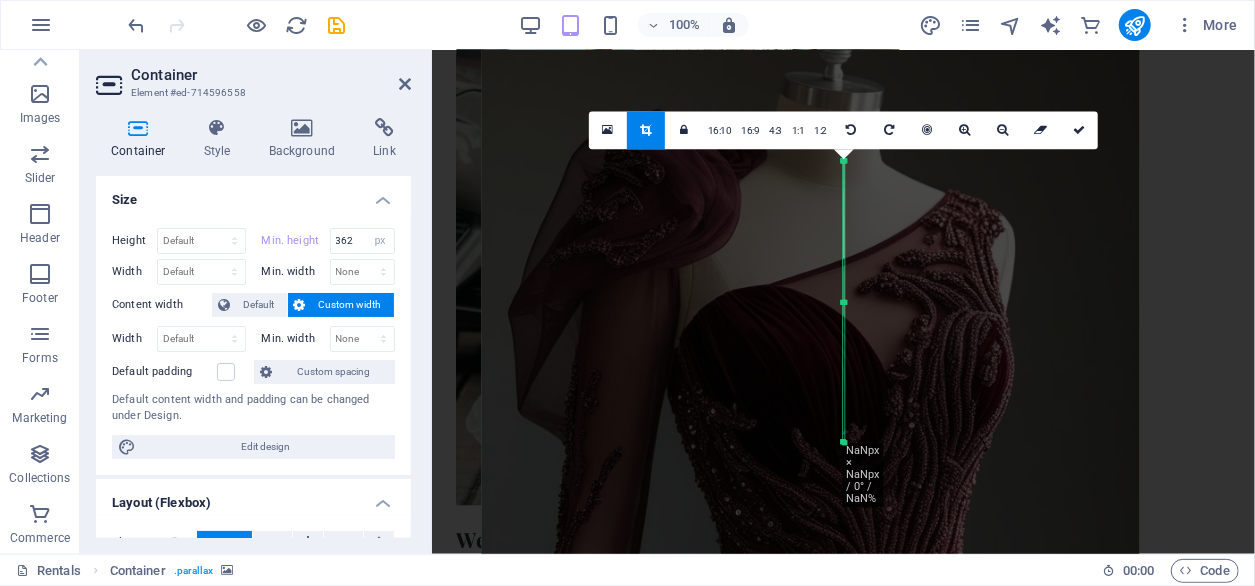 drag, startPoint x: 844, startPoint y: 301, endPoint x: 982, endPoint y: 292, distance: 138.29317 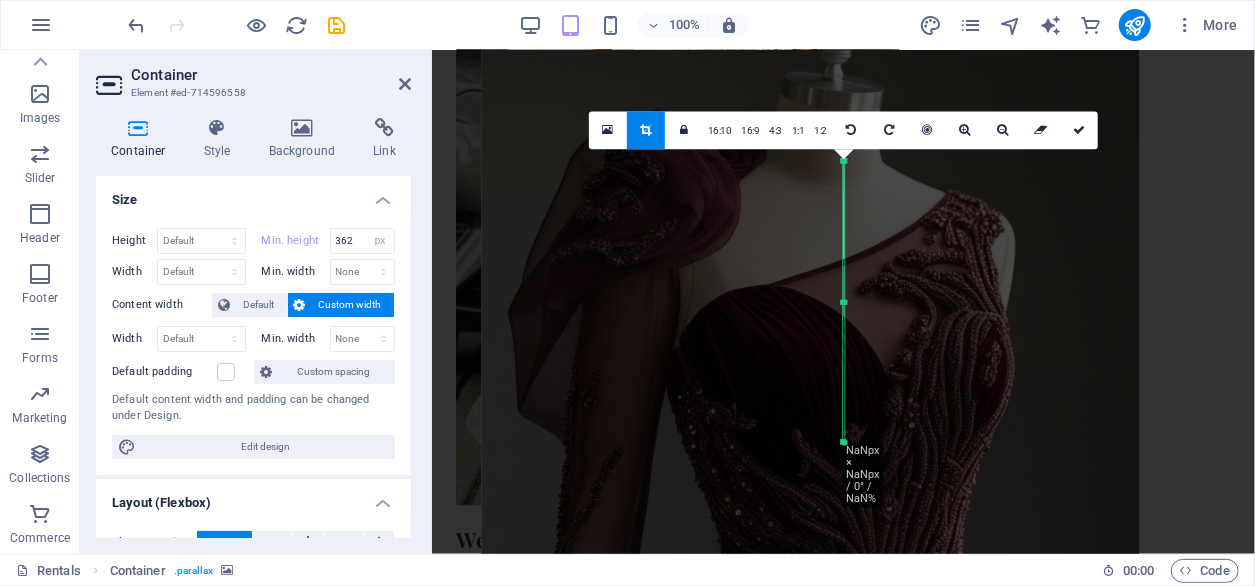click on "180 170 160 150 140 130 120 110 100 90 80 70 60 50 40 30 20 10 0 -10 -20 -30 -40 -50 -60 -70 -80 -90 -100 -110 -120 -130 -140 -150 -160 -170 NaNpx × NaNpx / 0° / NaN% 16:10 16:9 4:3 1:1 1:2 0" at bounding box center (843, 301) 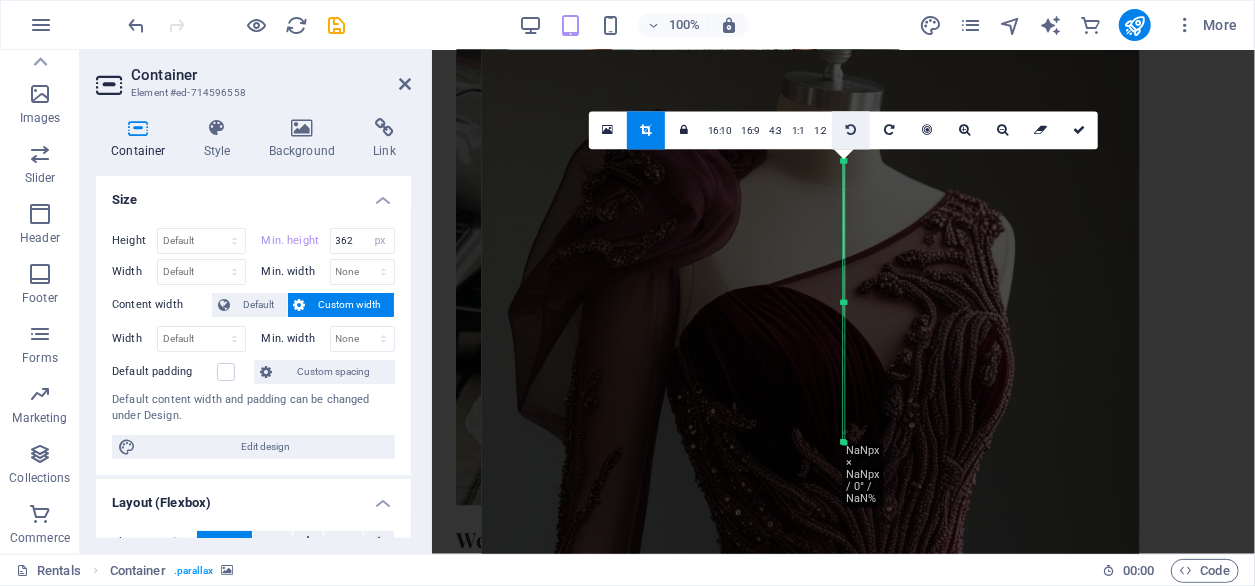 click at bounding box center (851, 130) 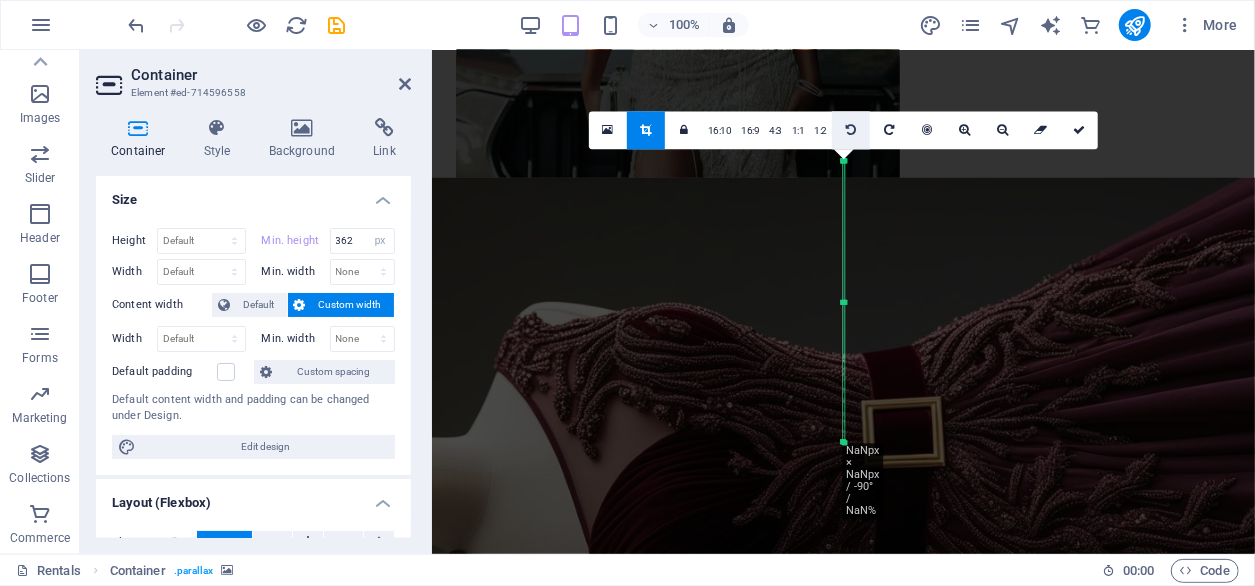 click at bounding box center (851, 130) 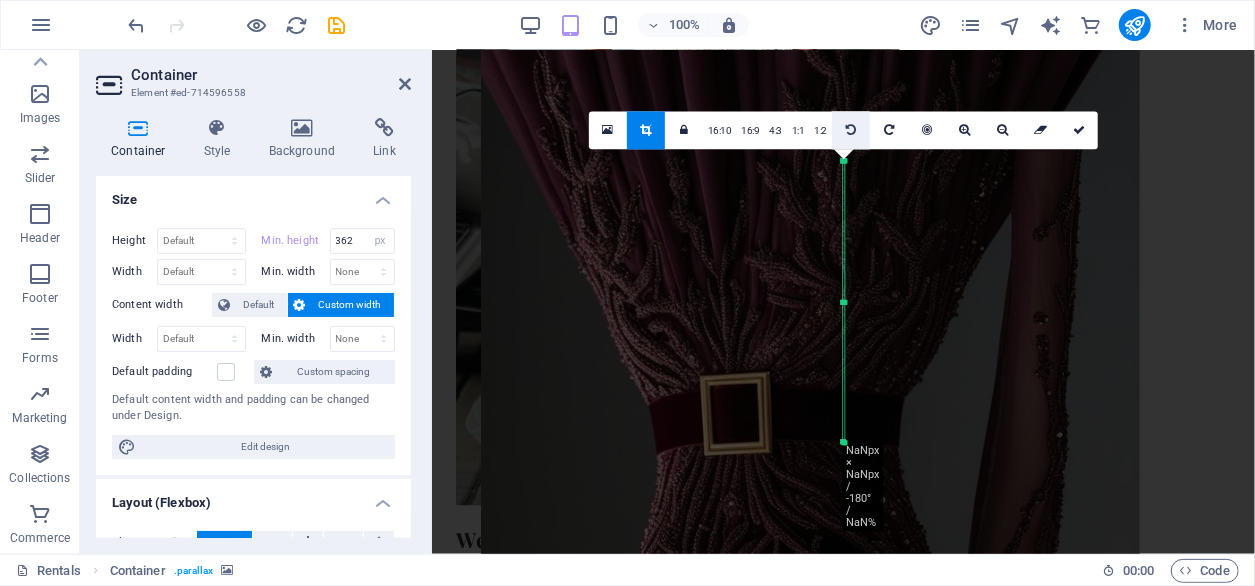 click at bounding box center [851, 130] 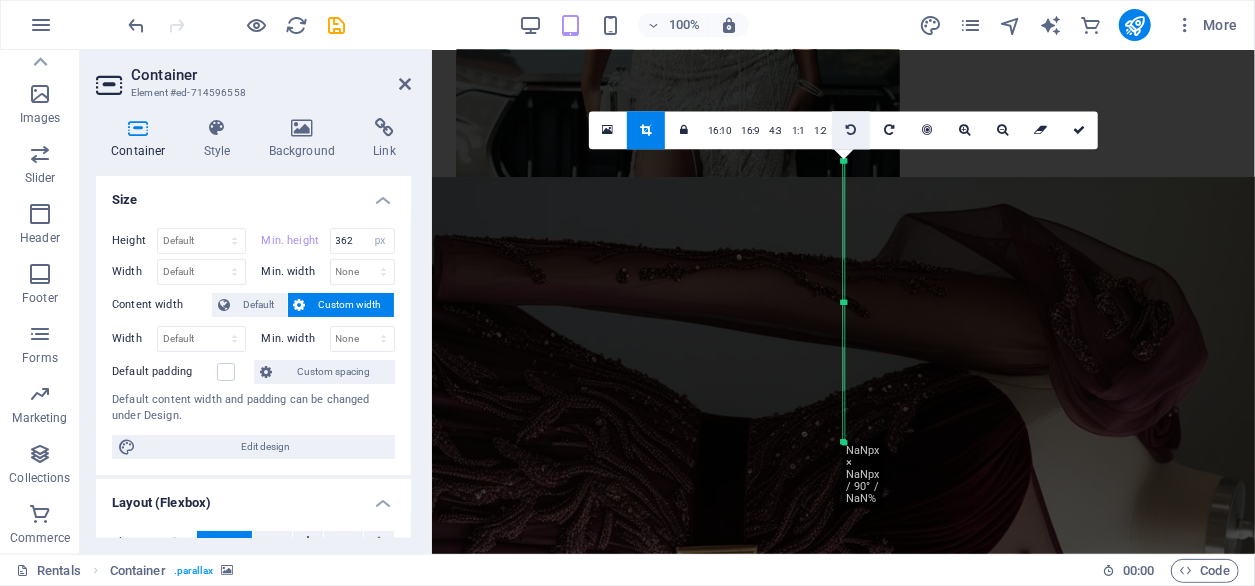 click at bounding box center [851, 130] 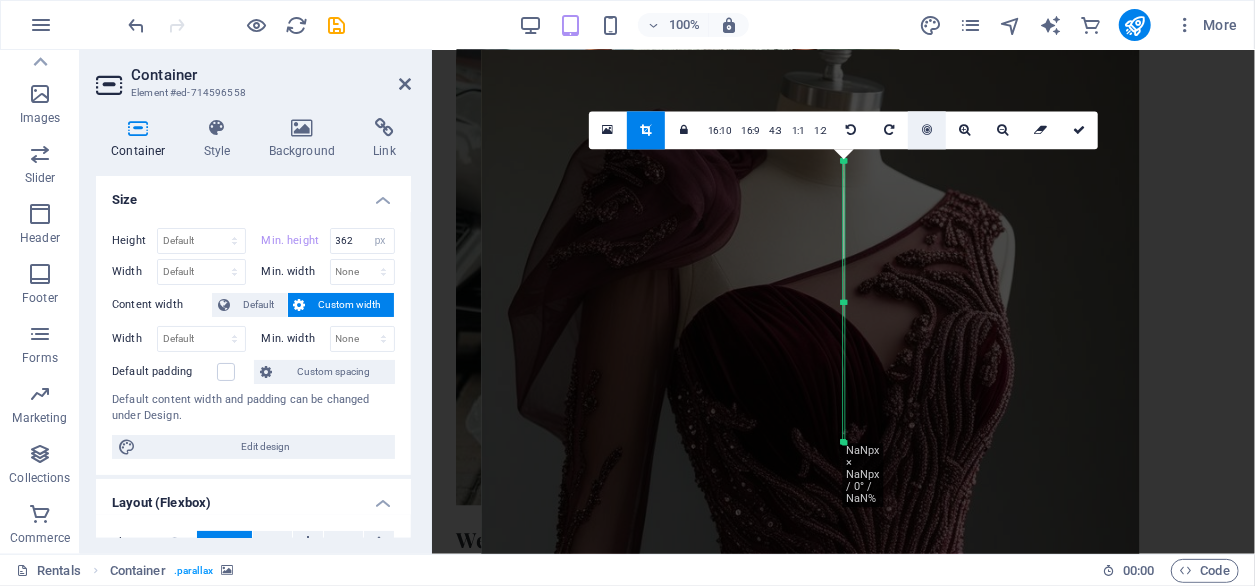click at bounding box center (965, 130) 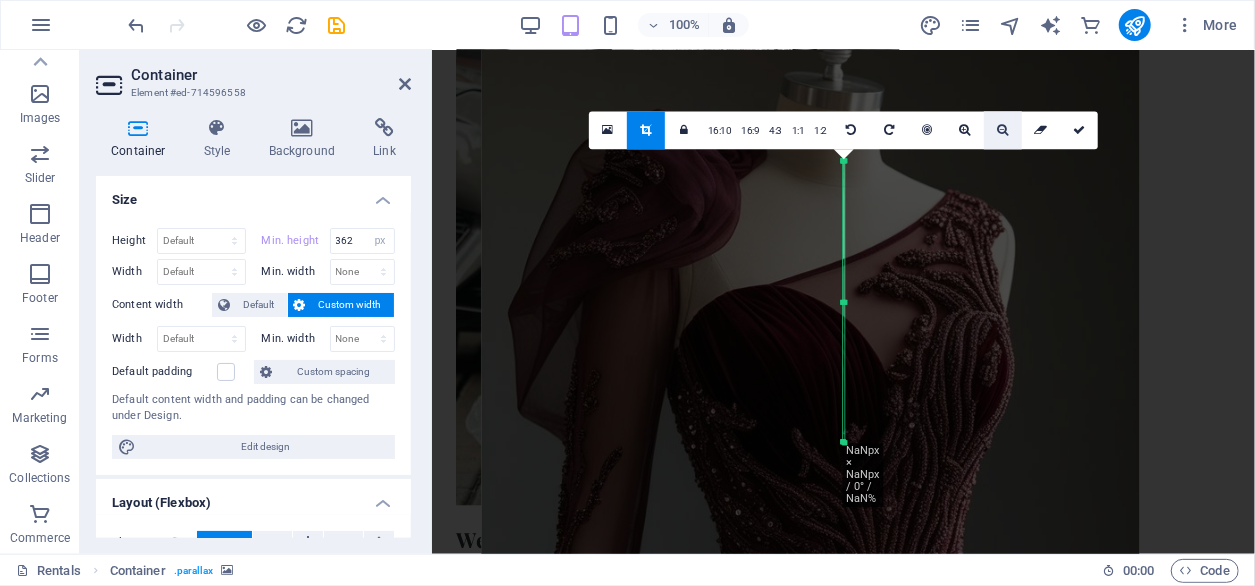 click at bounding box center (1003, 130) 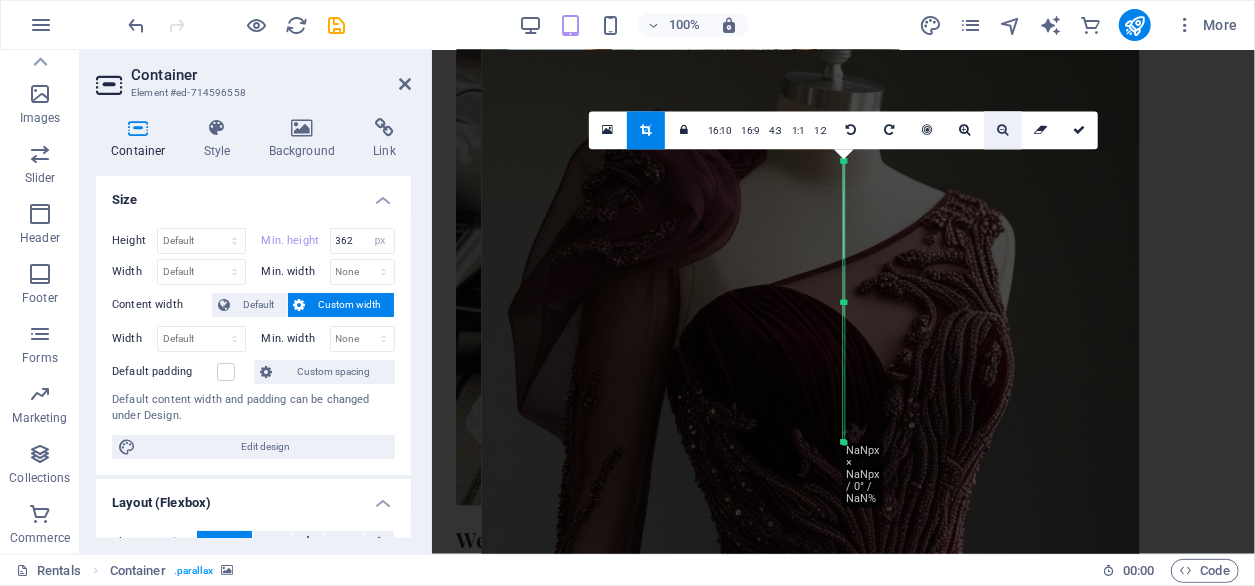 click at bounding box center (1003, 130) 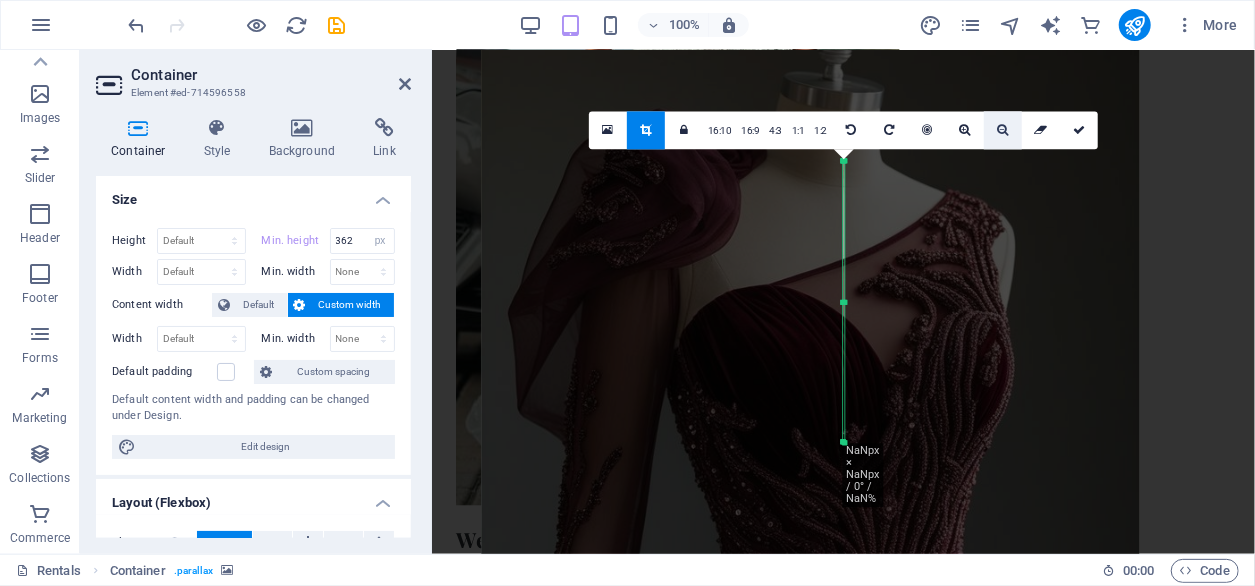 click at bounding box center (1003, 130) 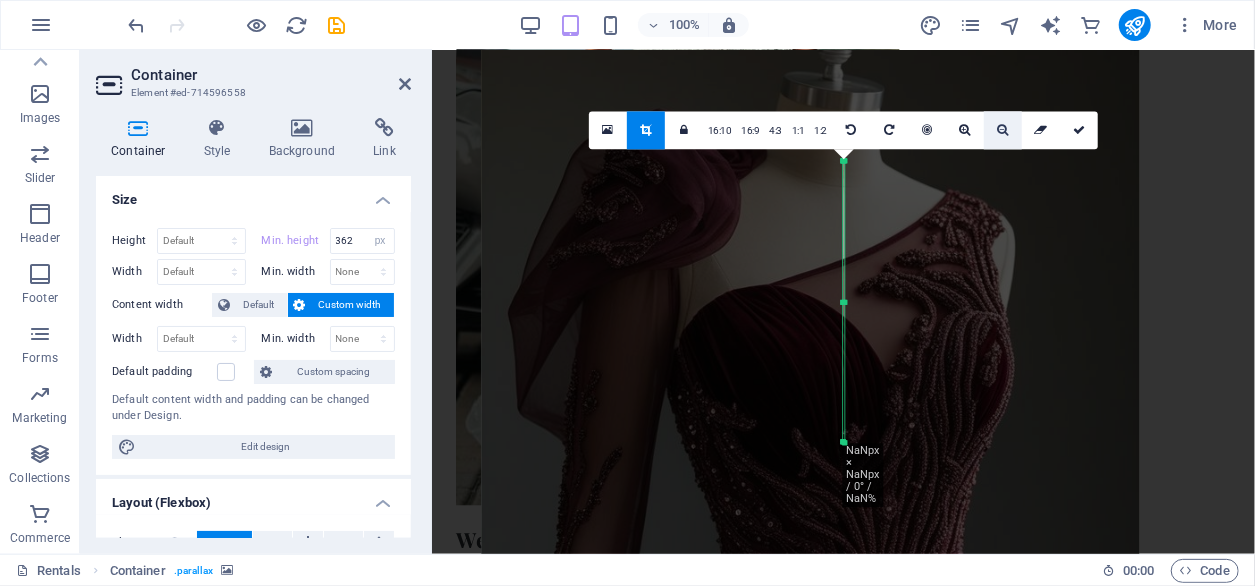 click at bounding box center [1003, 130] 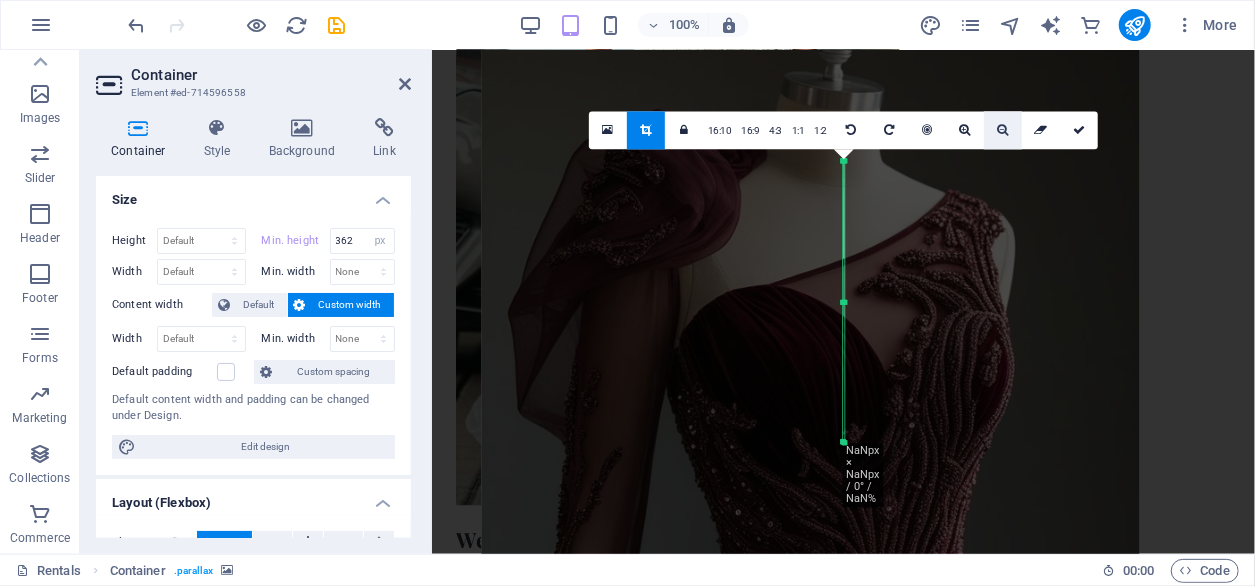 click at bounding box center (1003, 130) 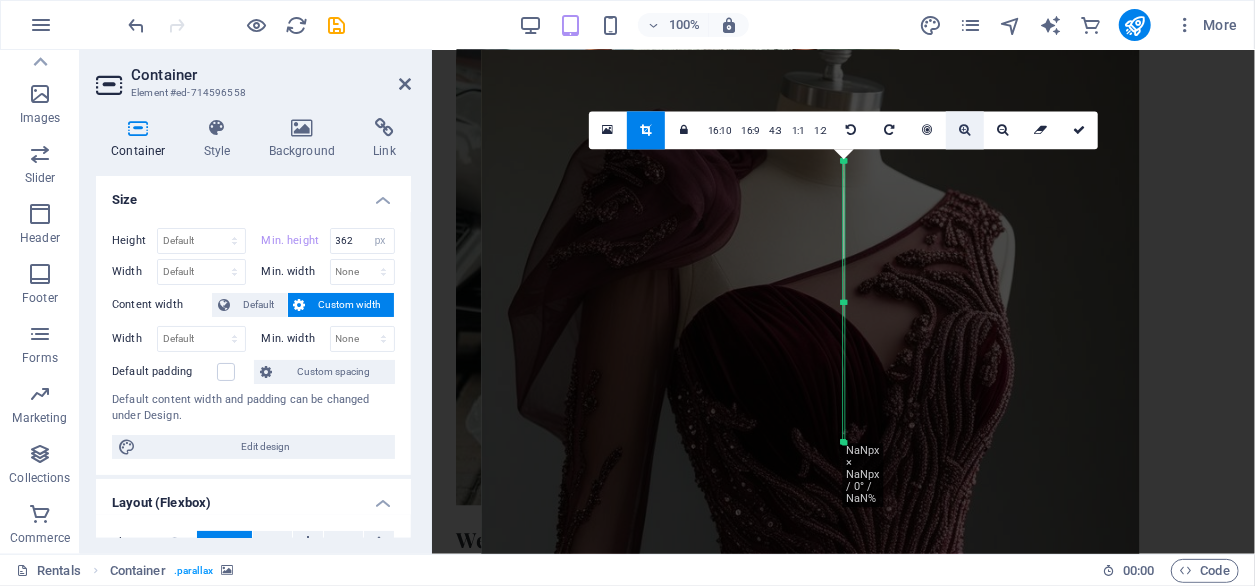 click at bounding box center [965, 130] 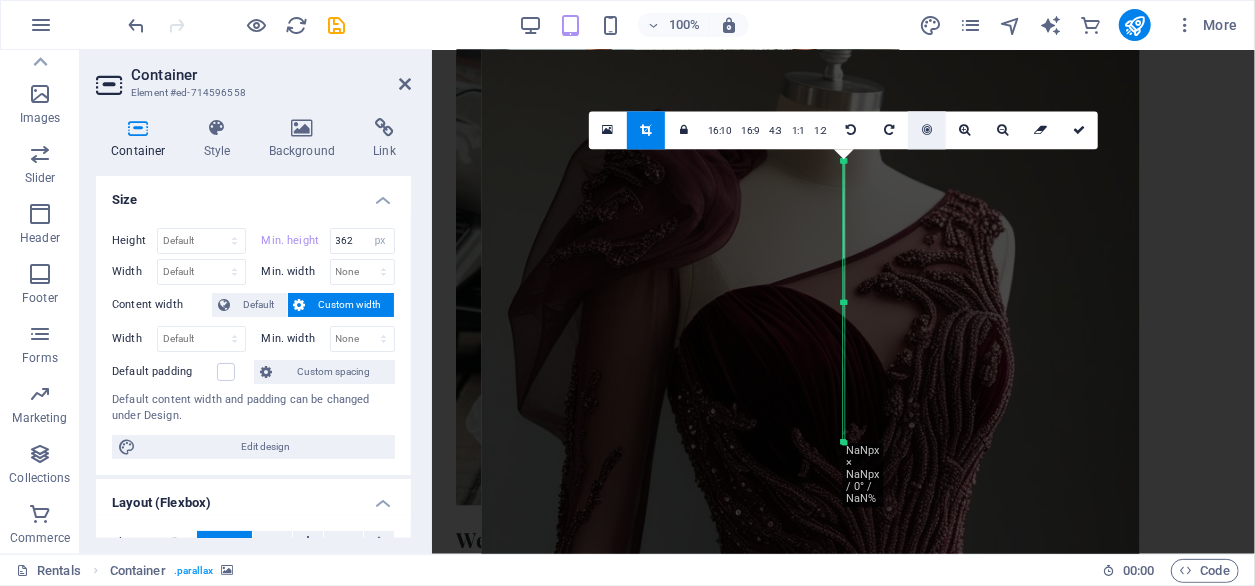 click at bounding box center (927, 130) 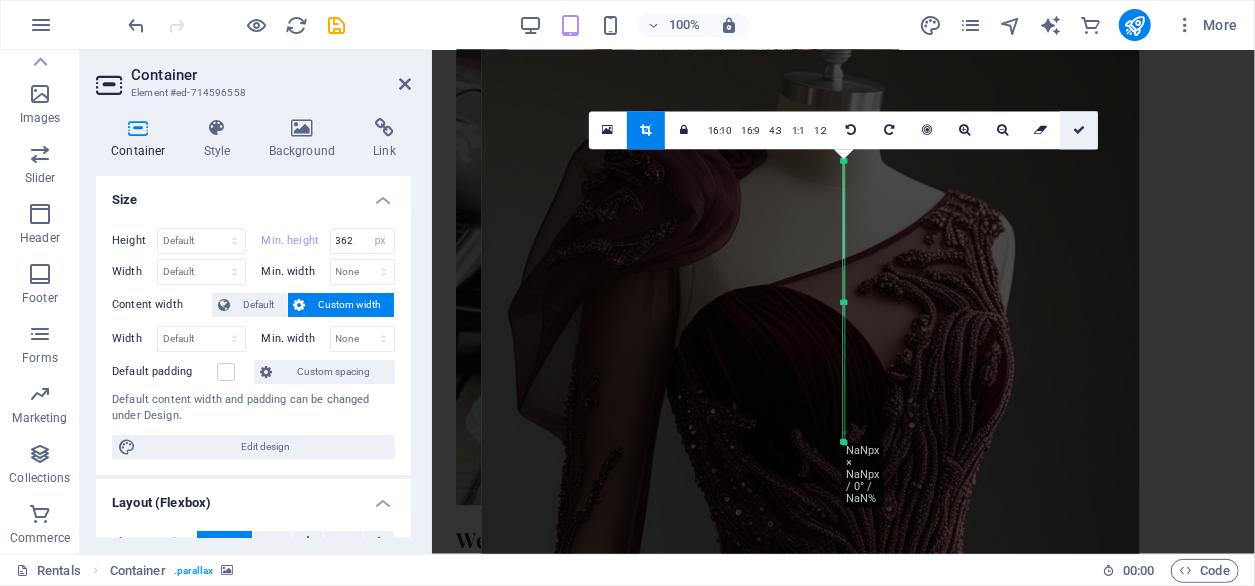 click at bounding box center (1079, 130) 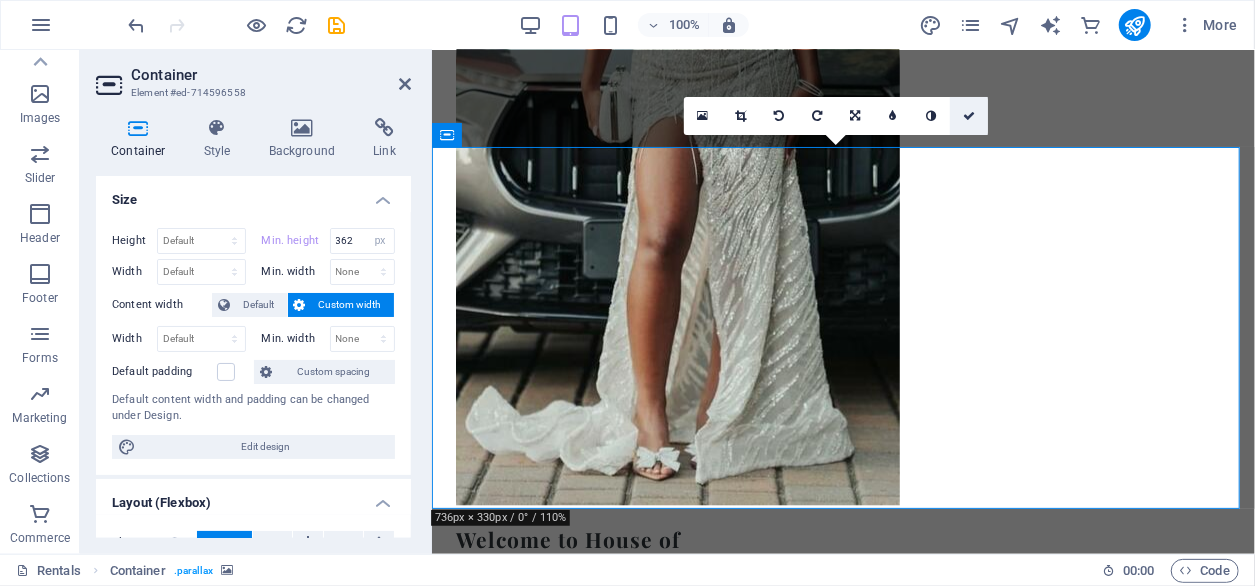click at bounding box center [969, 116] 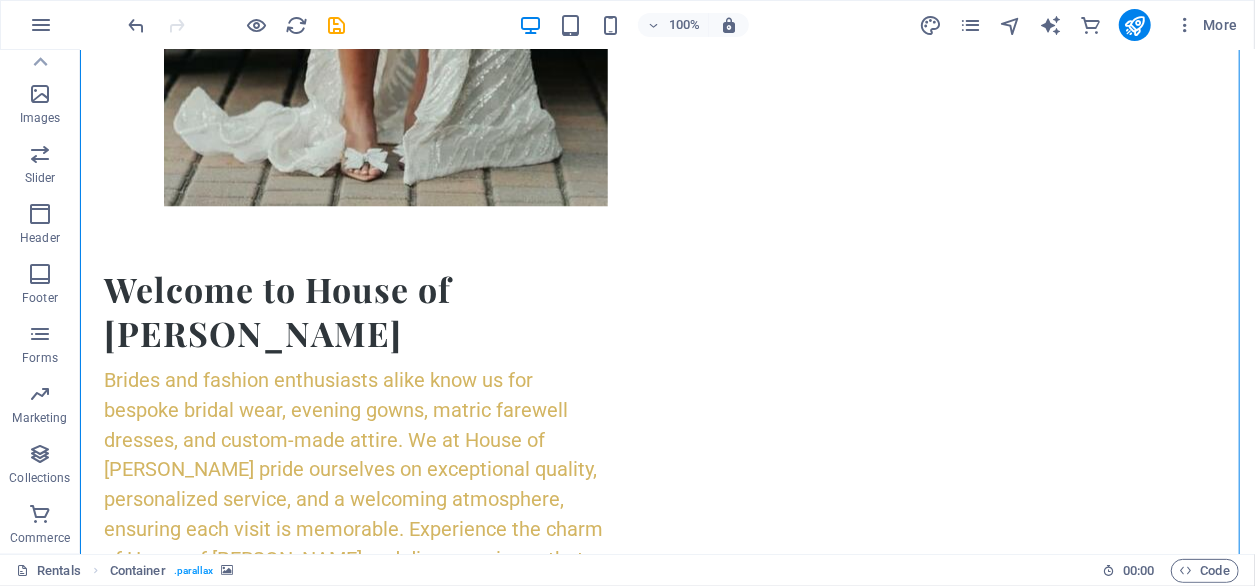scroll, scrollTop: 1474, scrollLeft: 0, axis: vertical 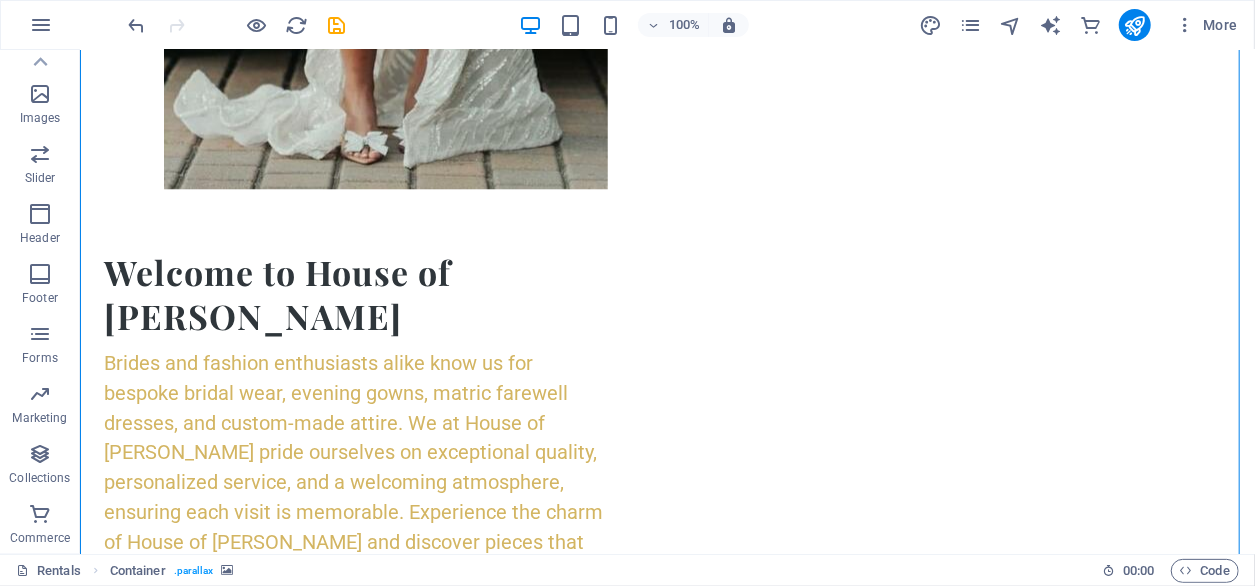 click at bounding box center (666, 1199) 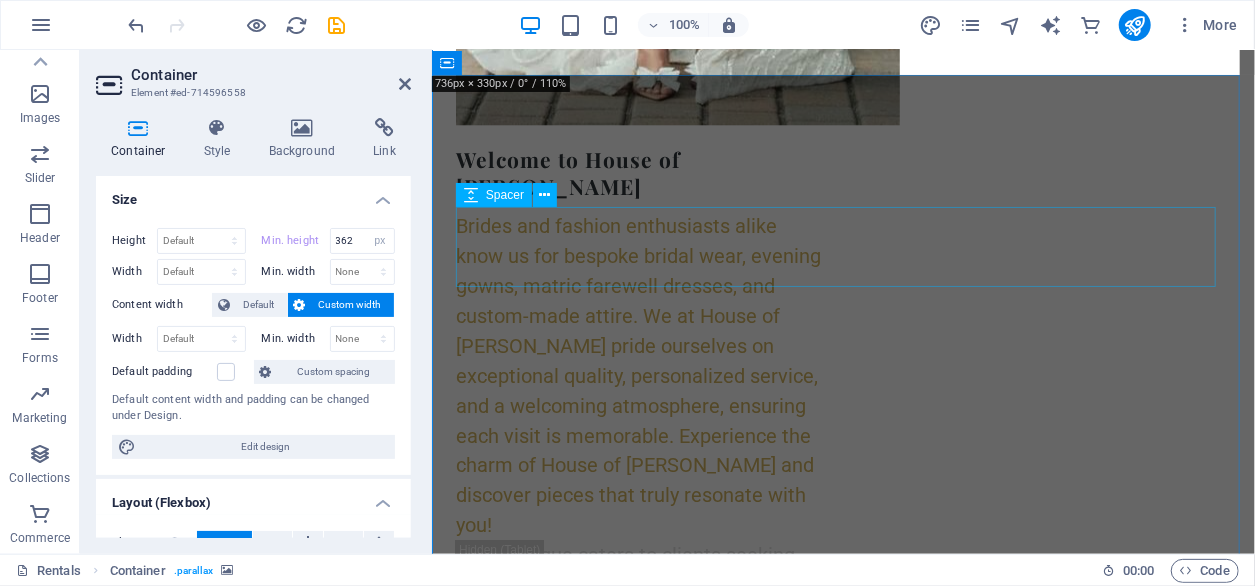 click at bounding box center [842, 1736] 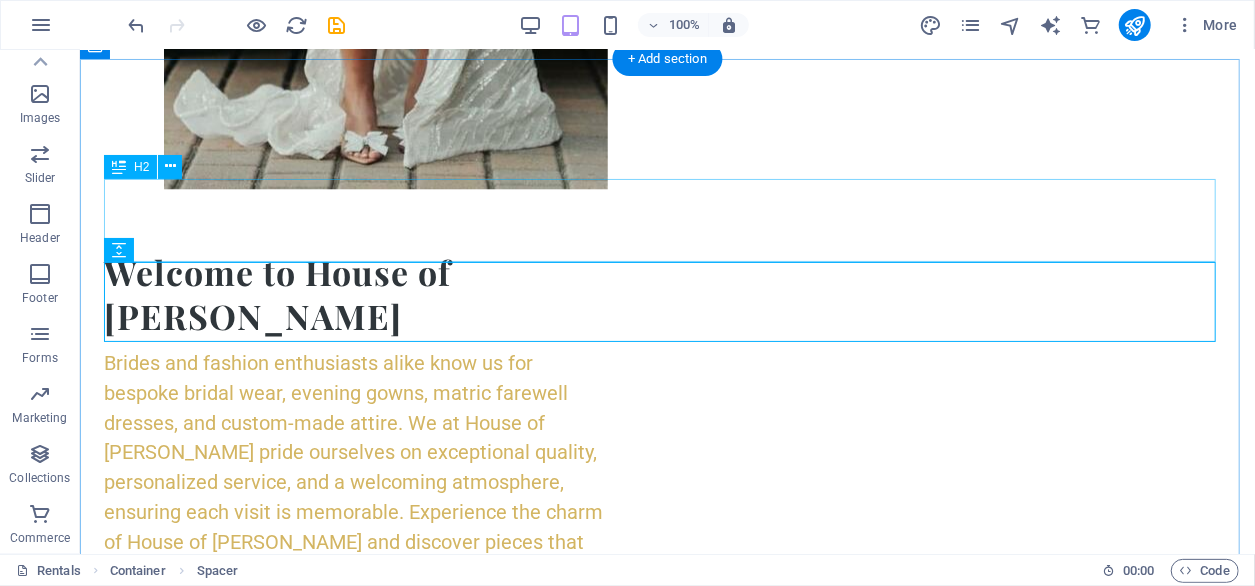 click on "Our Shop" at bounding box center (666, 1752) 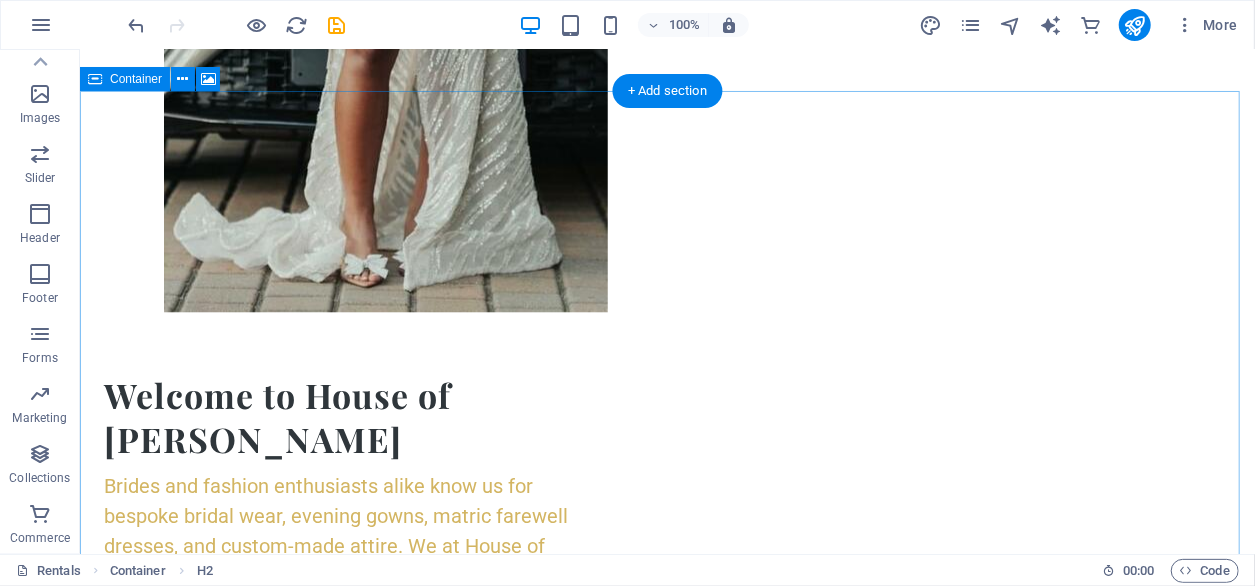 scroll, scrollTop: 1319, scrollLeft: 0, axis: vertical 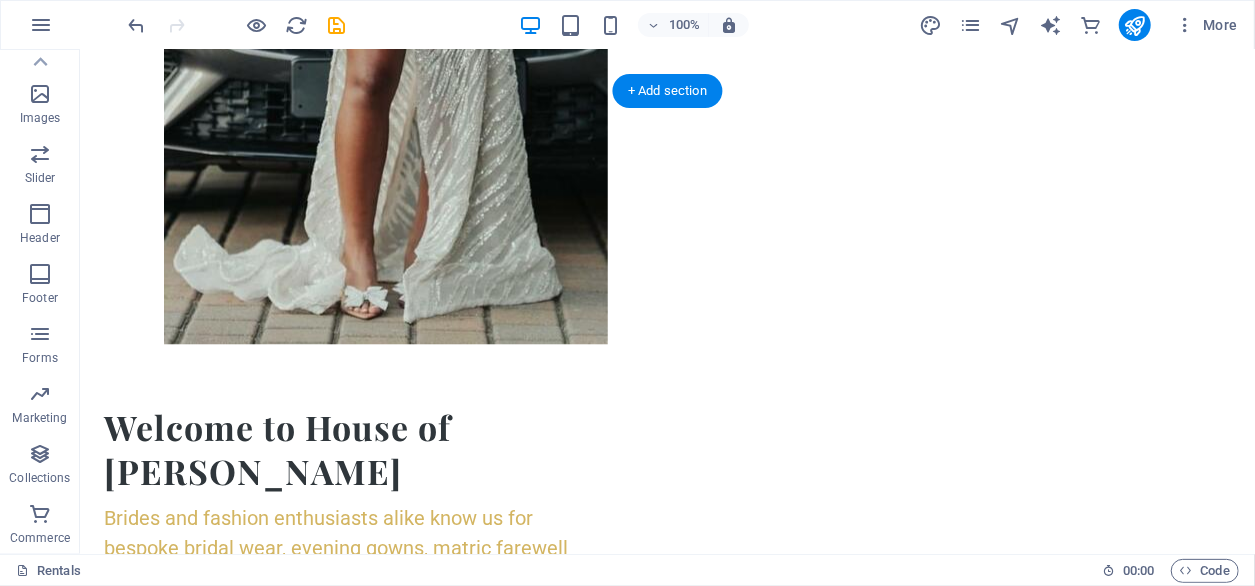 click at bounding box center [666, 1292] 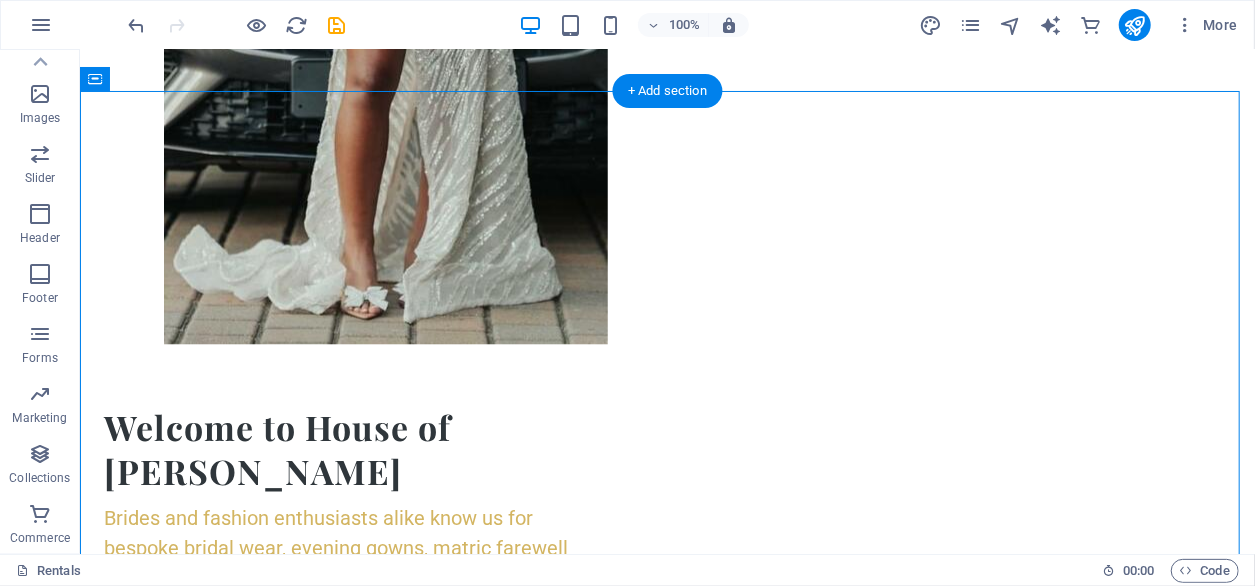 click at bounding box center [666, 1292] 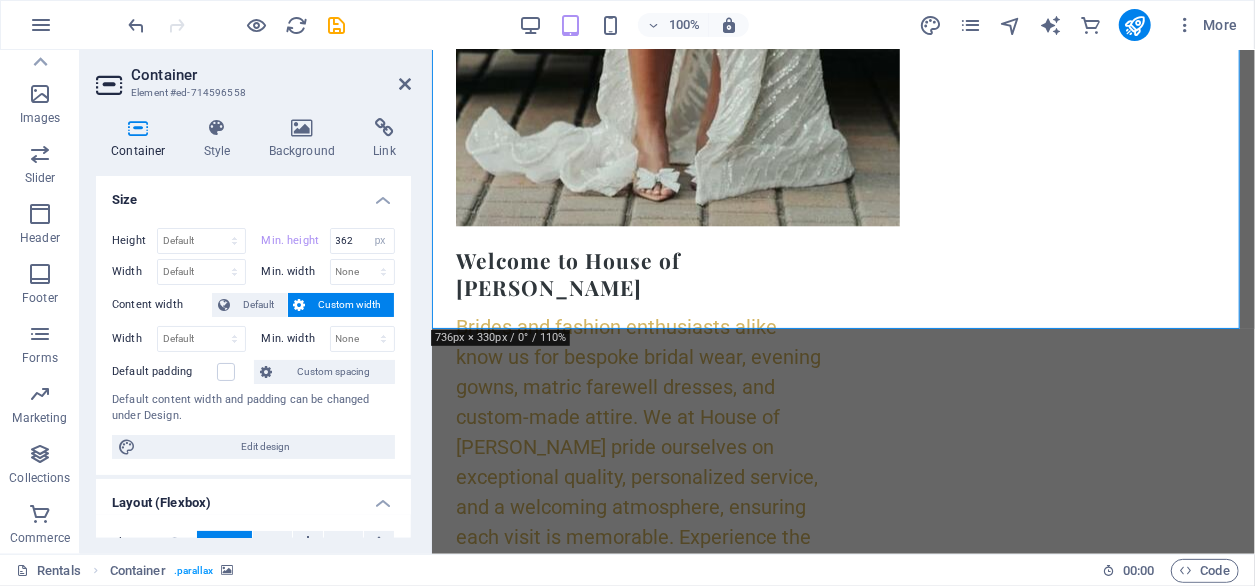 scroll, scrollTop: 1056, scrollLeft: 0, axis: vertical 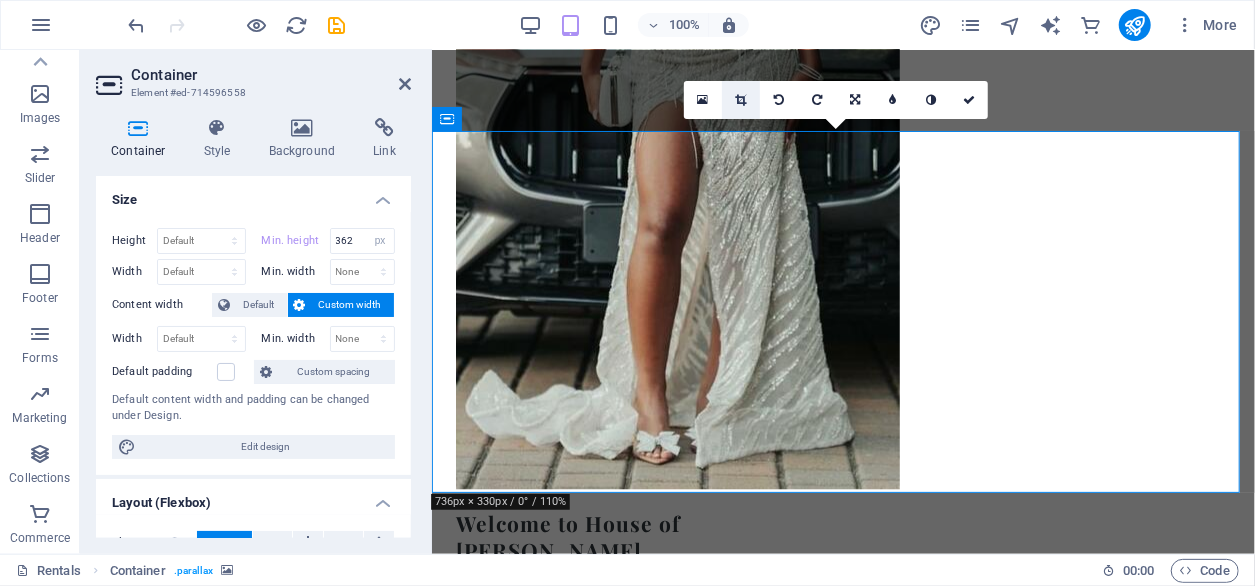 click at bounding box center (740, 100) 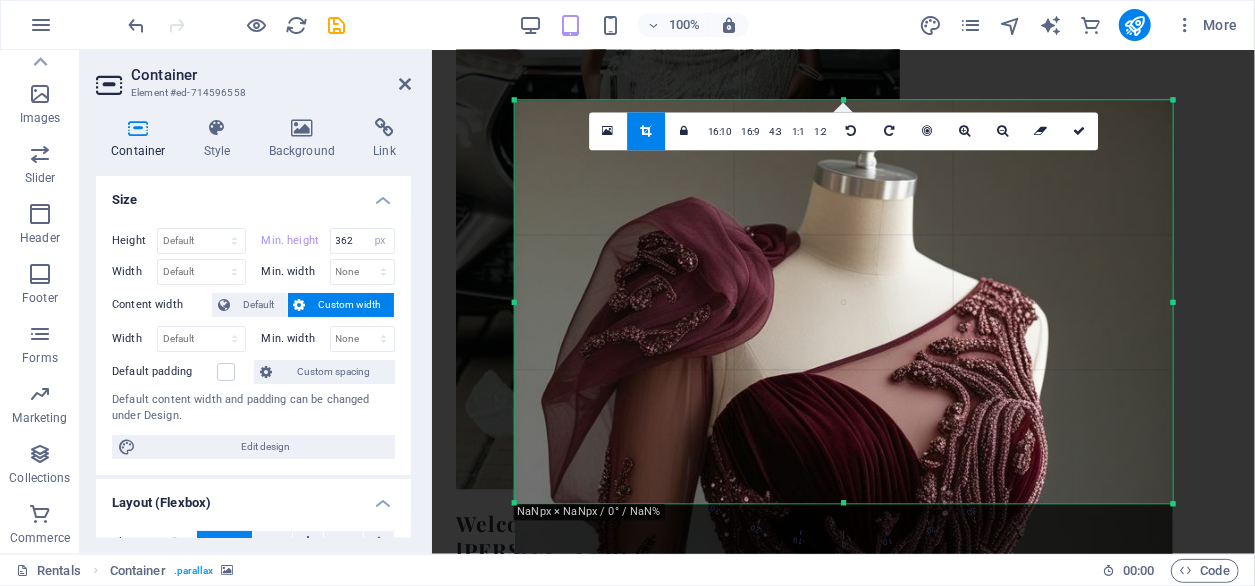drag, startPoint x: 844, startPoint y: 100, endPoint x: 835, endPoint y: 41, distance: 59.682495 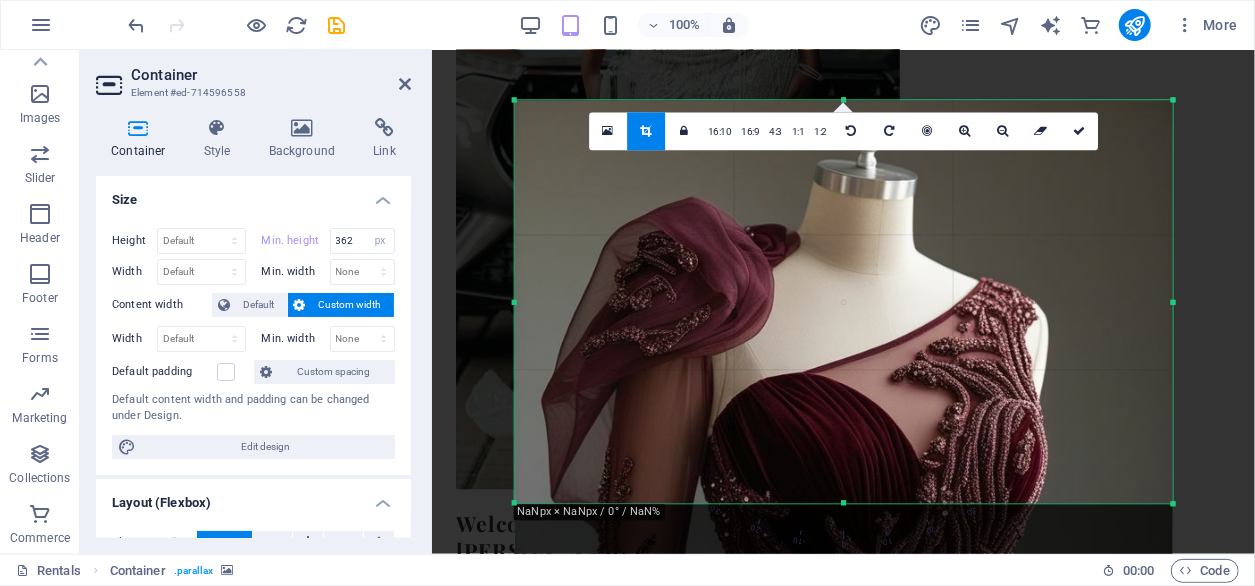 click on "Favorites Elements Columns Content Boxes Accordion Tables Features Images Slider Header Footer Forms Marketing Collections Commerce Container Element #ed-714596558
Container Style Background Link Size Height Default px rem % vh vw Min. height 362 None px rem % vh vw Width Default px rem % em vh vw Min. width None px rem % vh vw Content width Default Custom width Width Default px rem % em vh vw Min. width None px rem % vh vw Default padding Custom spacing Default content width and padding can be changed under Design. Edit design Layout (Flexbox) Alignment Determines the flex direction. Default Main axis Determine how elements should behave along the main axis inside this container (justify content). Default Side axis Control the vertical direction of the element inside of the container (align items). Default Wrap Default On Off Fill Controls the distances and direction of elements on the y-axis across several lines (align content). Default Accessibility Role None Alert Article Banner Comment %" at bounding box center [627, 302] 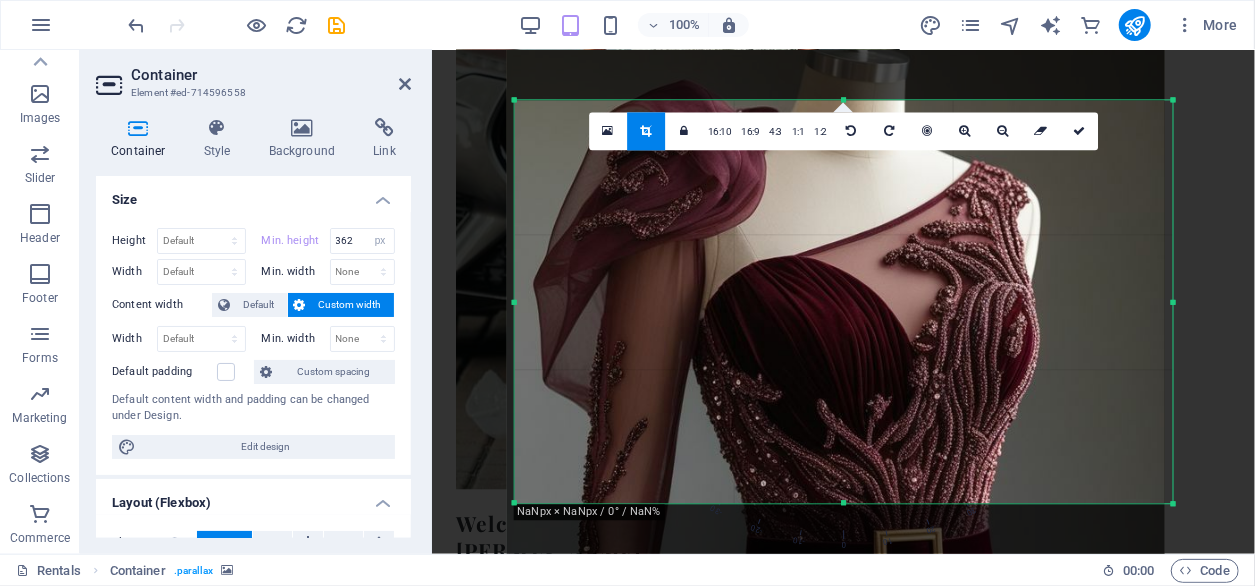 drag, startPoint x: 828, startPoint y: 440, endPoint x: 820, endPoint y: 324, distance: 116.275536 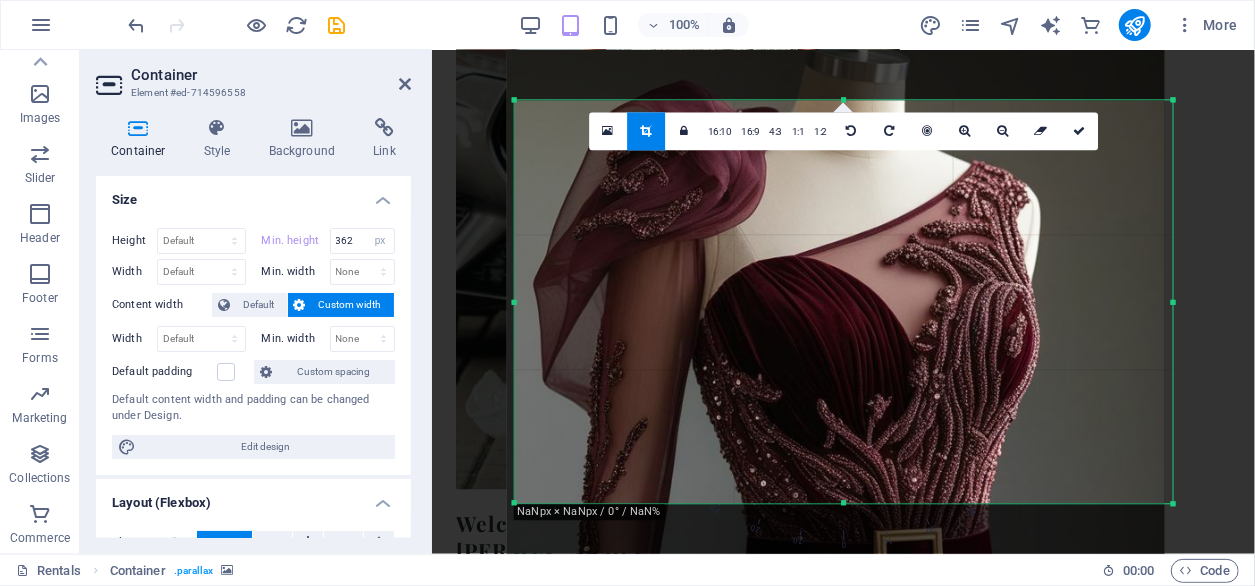 click at bounding box center (835, 477) 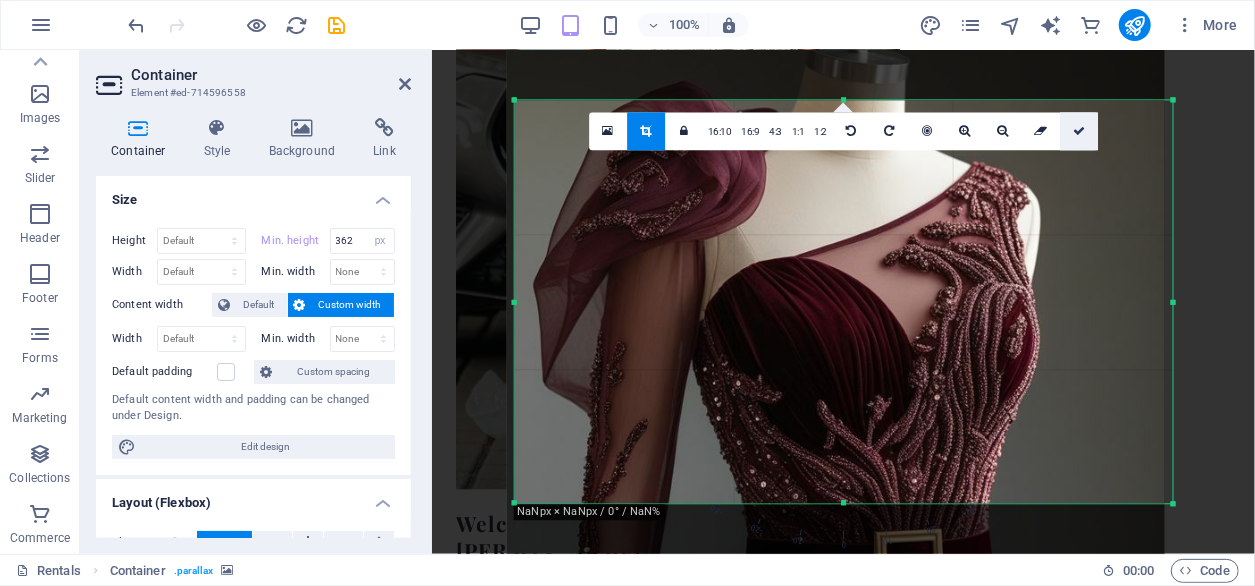 click at bounding box center [1079, 131] 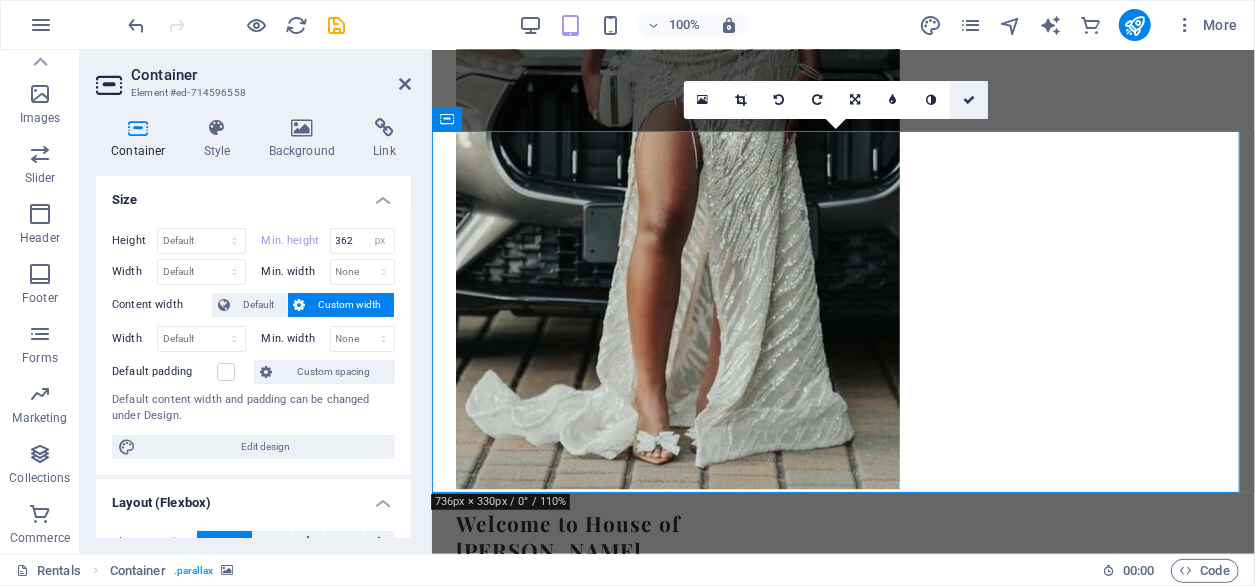 click at bounding box center [969, 100] 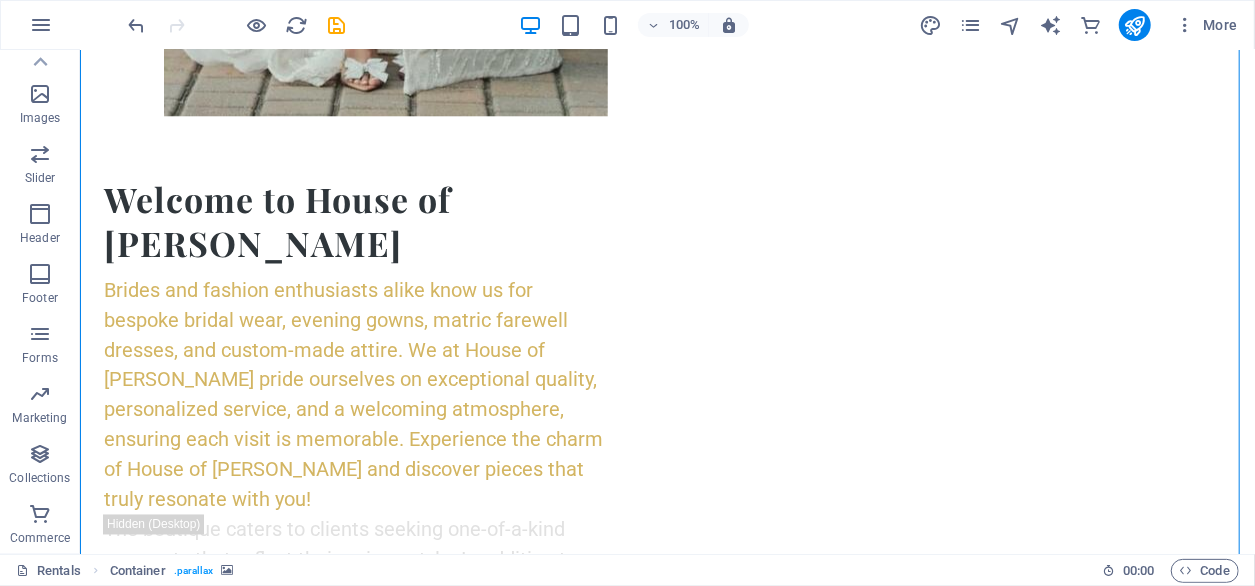 scroll, scrollTop: 1572, scrollLeft: 0, axis: vertical 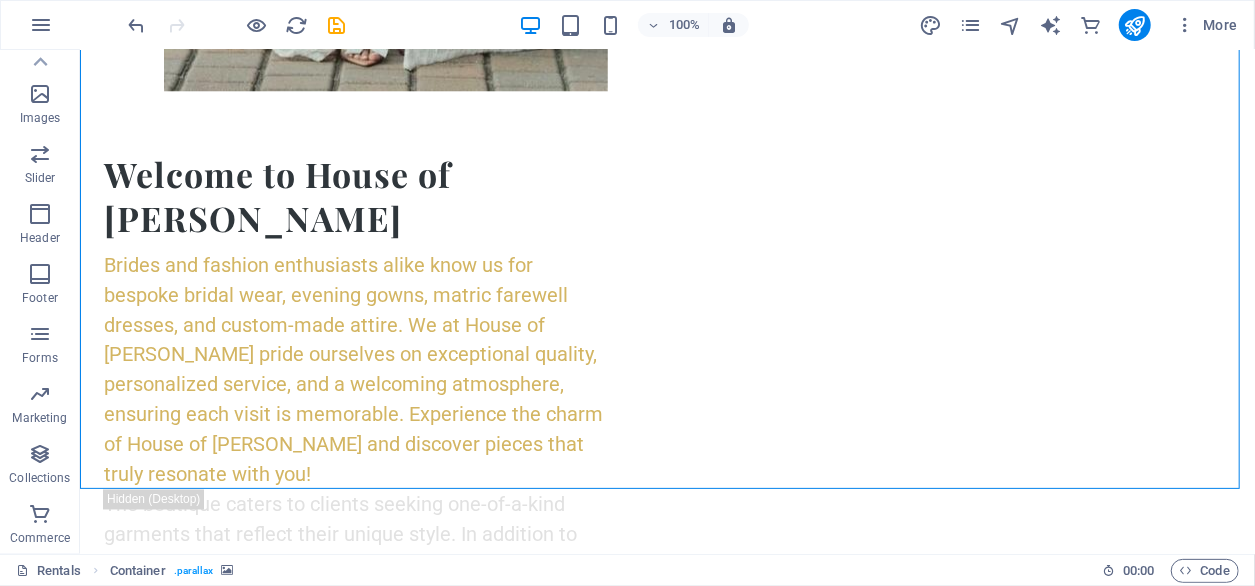 drag, startPoint x: 717, startPoint y: 603, endPoint x: 637, endPoint y: 553, distance: 94.33981 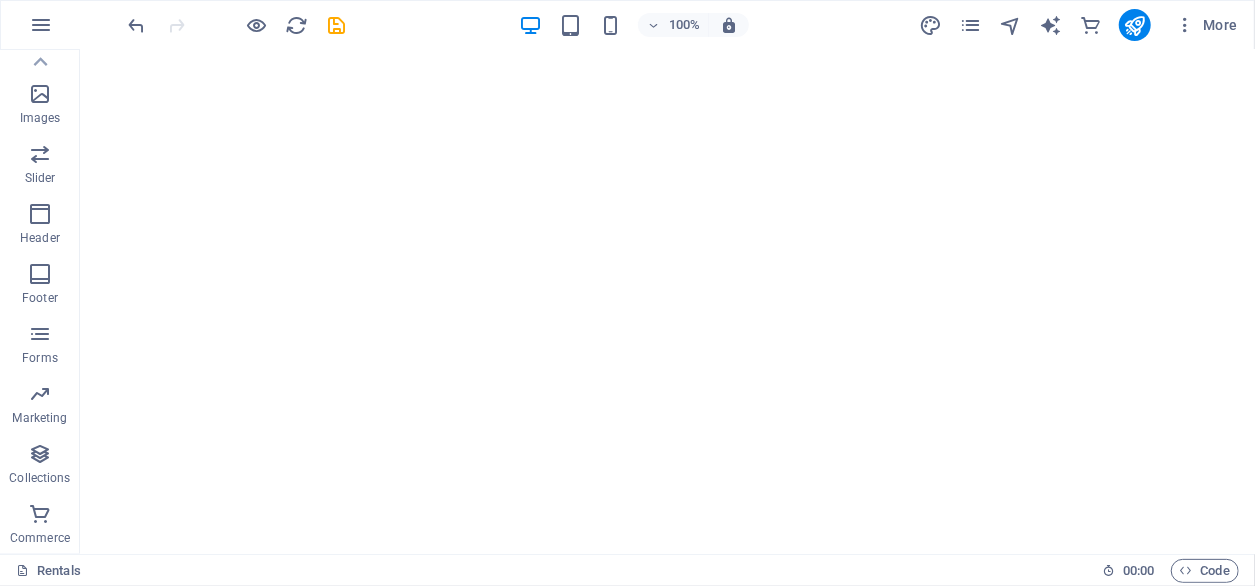 scroll, scrollTop: 4173, scrollLeft: 0, axis: vertical 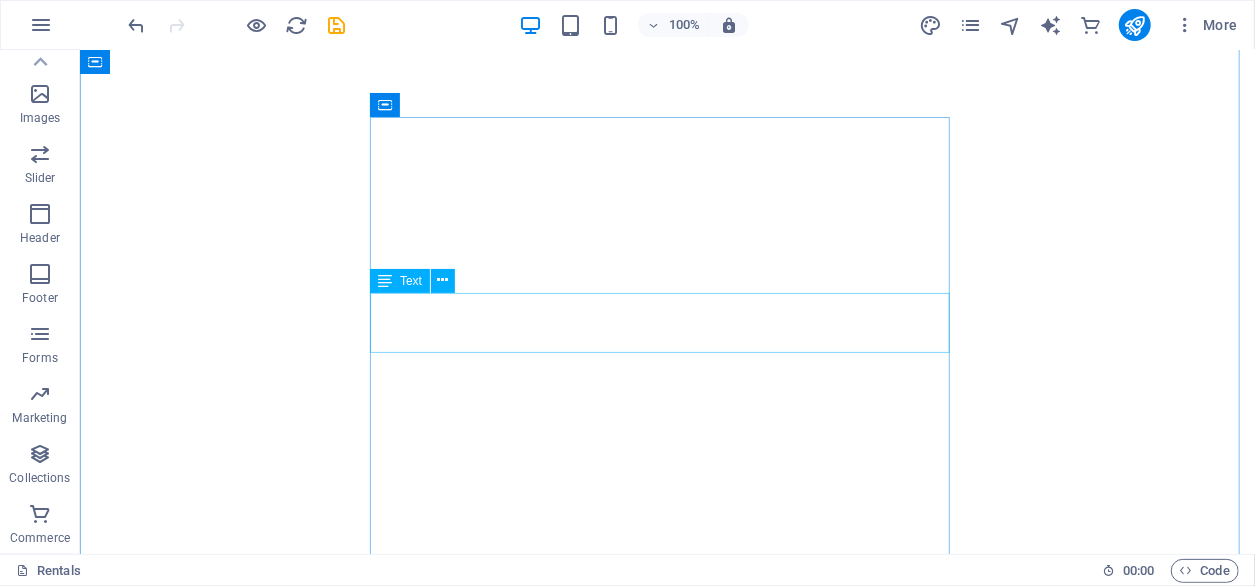 click on "Be the first to know about exclusive discounts, workshops and news" at bounding box center [666, 4139] 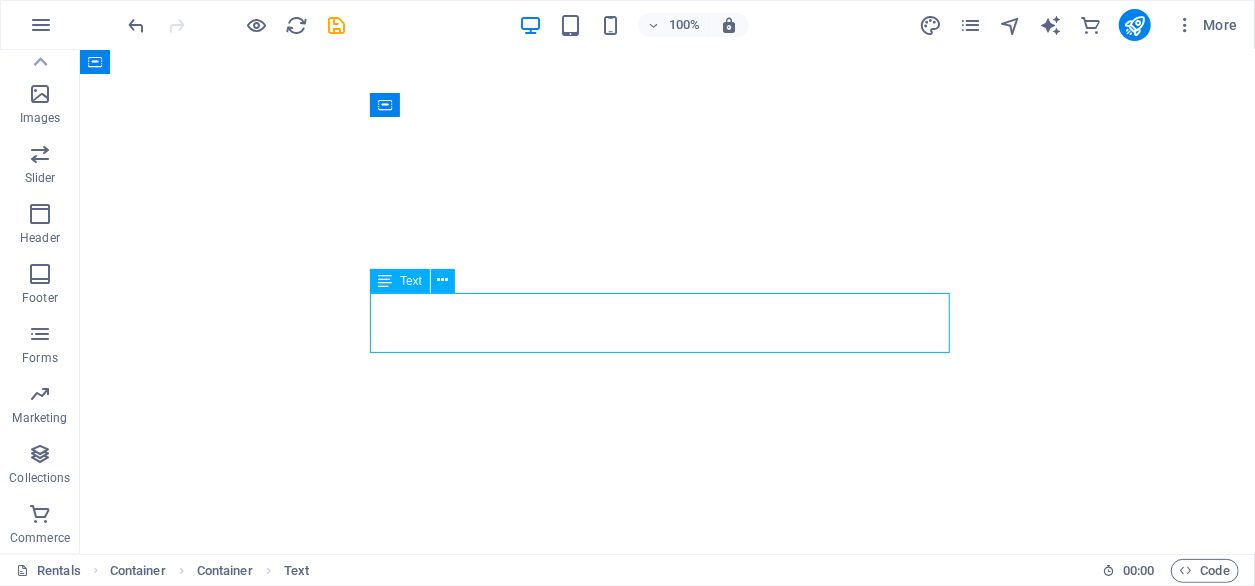 click on "Be the first to know about exclusive discounts, workshops and news" at bounding box center [666, 4139] 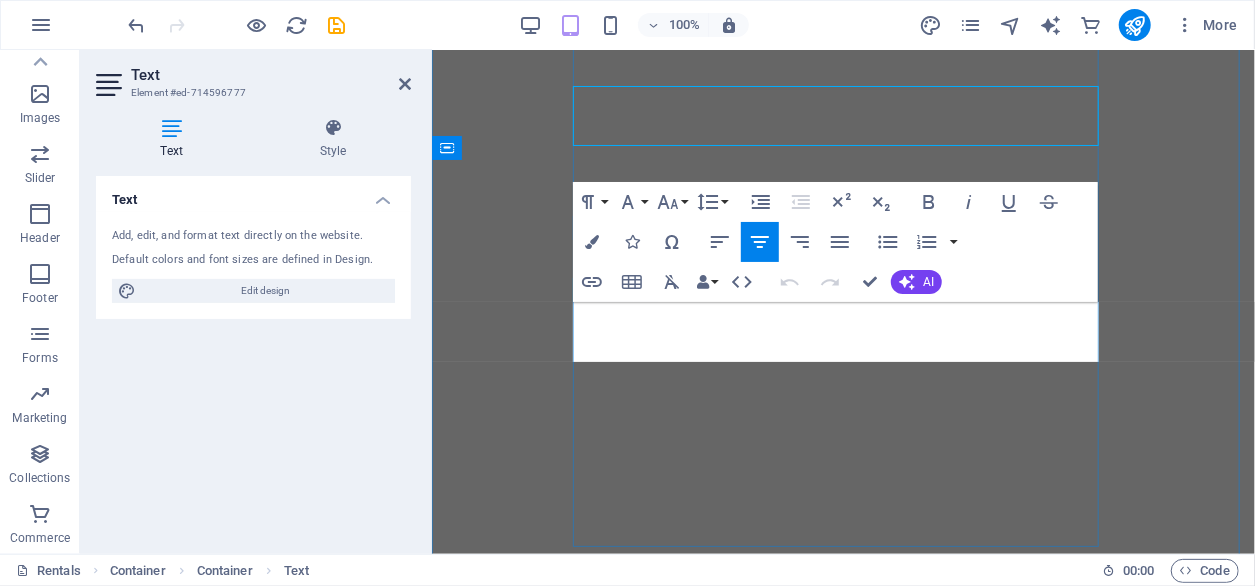 scroll, scrollTop: 3755, scrollLeft: 0, axis: vertical 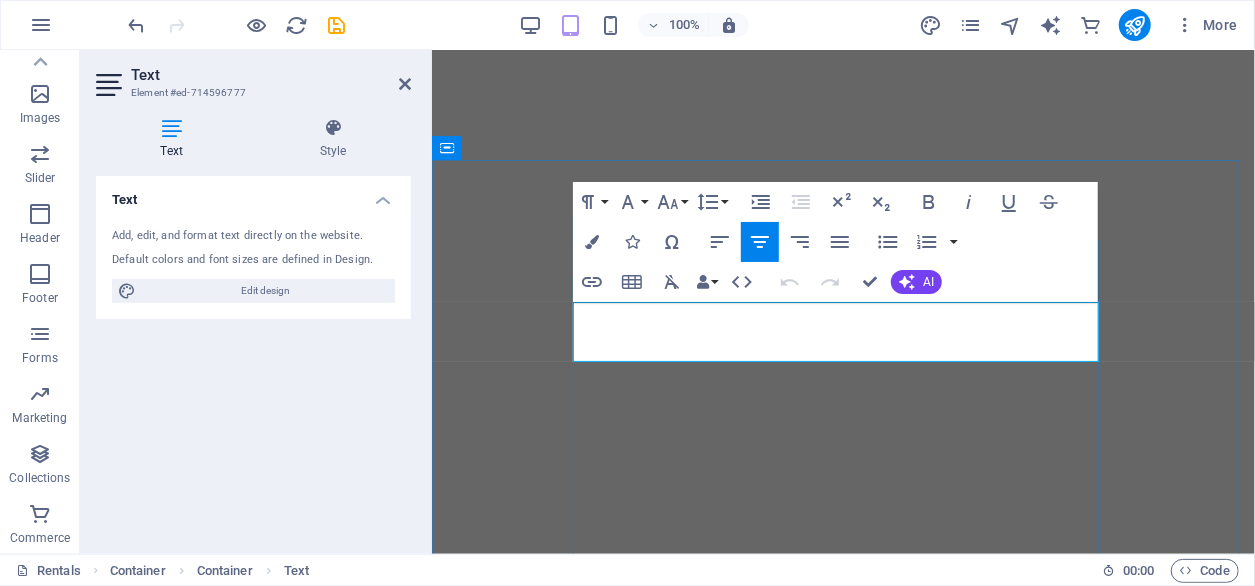 click on "Be the first to know about exclusive discounts, workshops and news" at bounding box center [842, 3628] 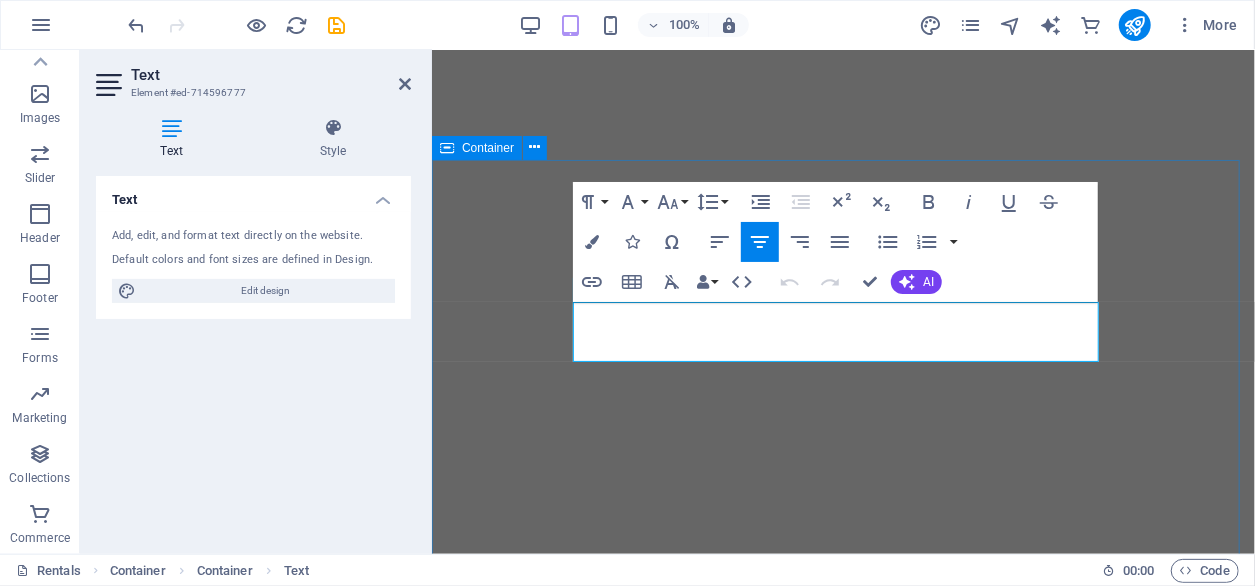 drag, startPoint x: 909, startPoint y: 340, endPoint x: 549, endPoint y: 298, distance: 362.4417 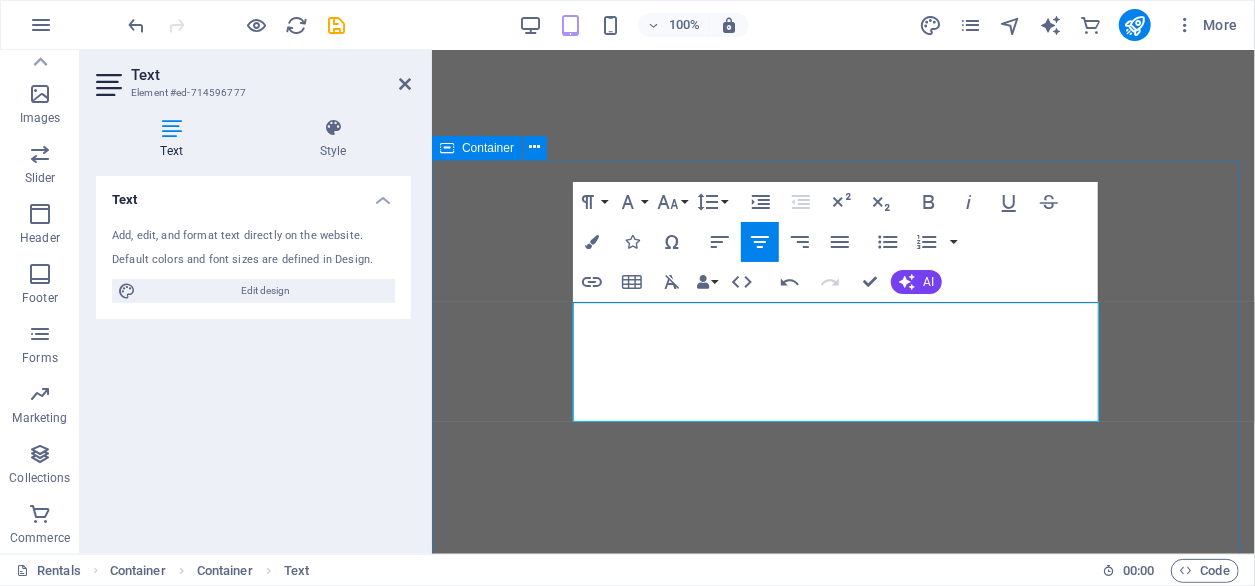 drag, startPoint x: 937, startPoint y: 412, endPoint x: 531, endPoint y: 306, distance: 419.60934 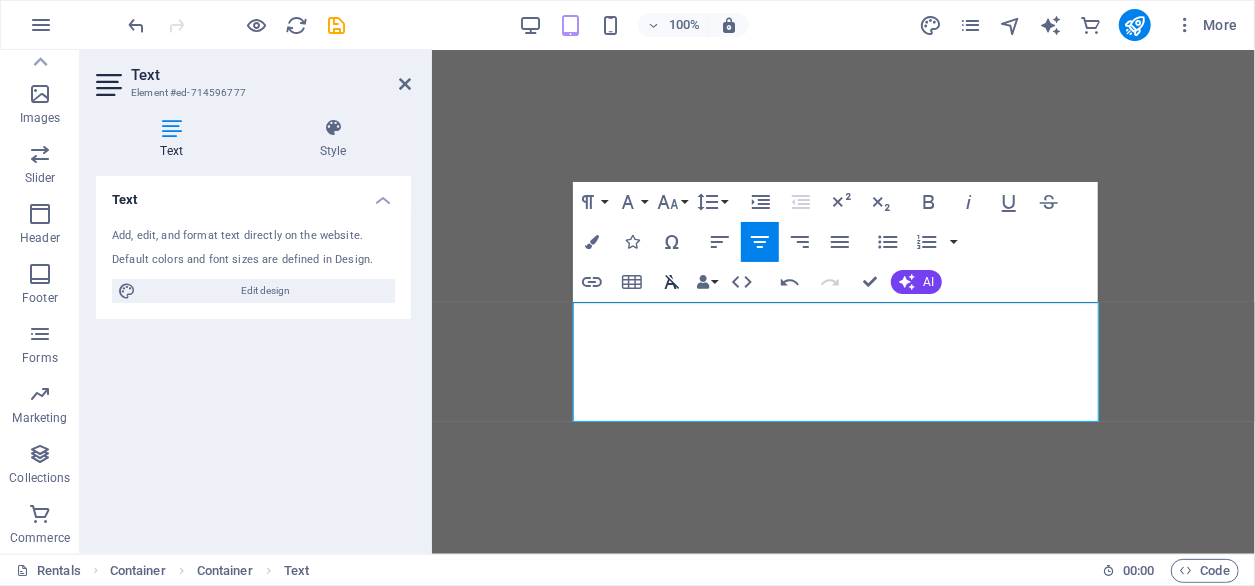 click 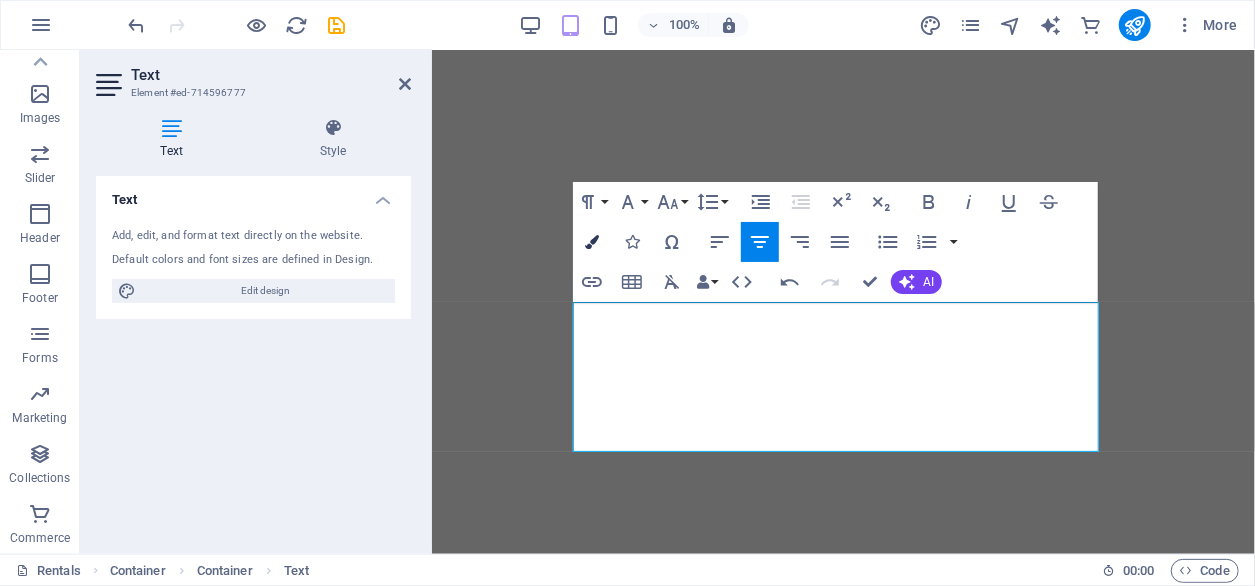 click at bounding box center (592, 242) 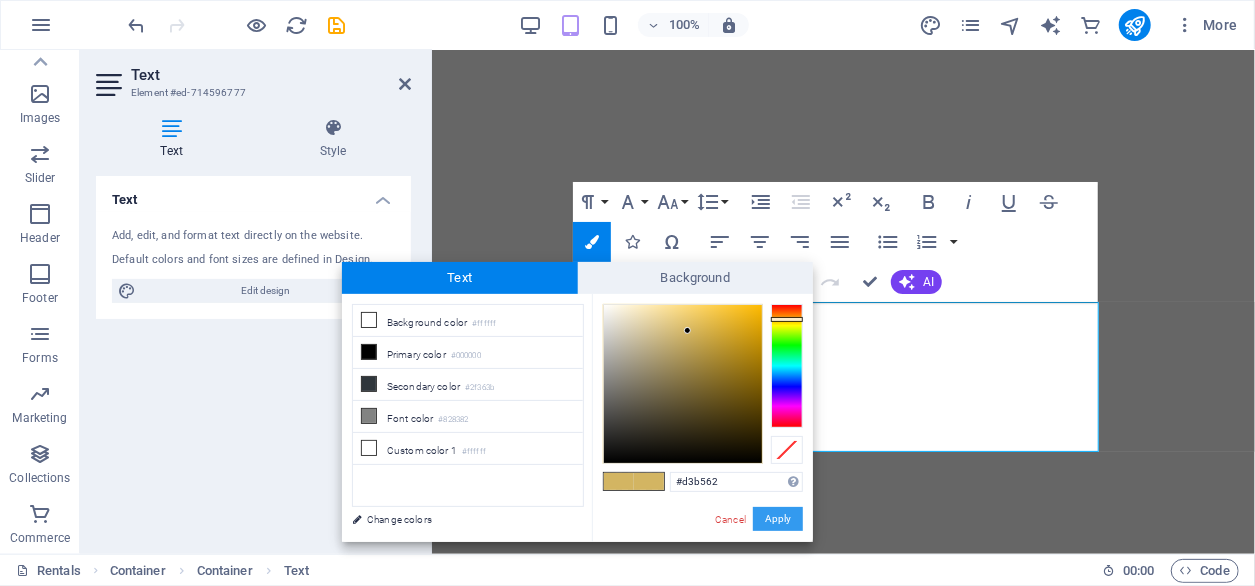 click on "Apply" at bounding box center (778, 519) 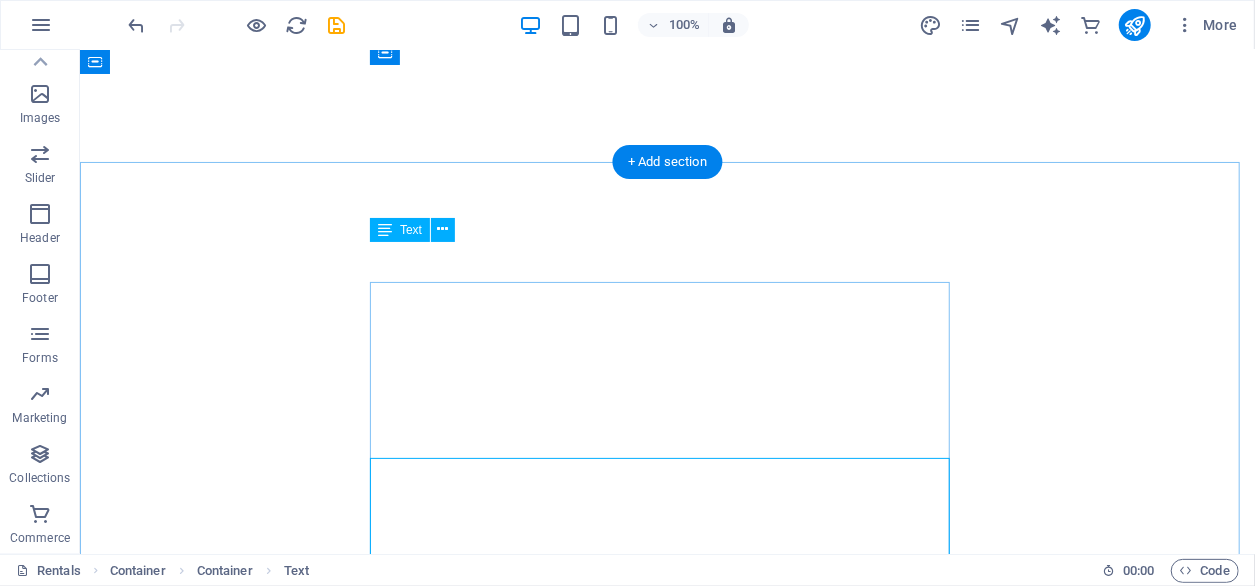 scroll, scrollTop: 4224, scrollLeft: 0, axis: vertical 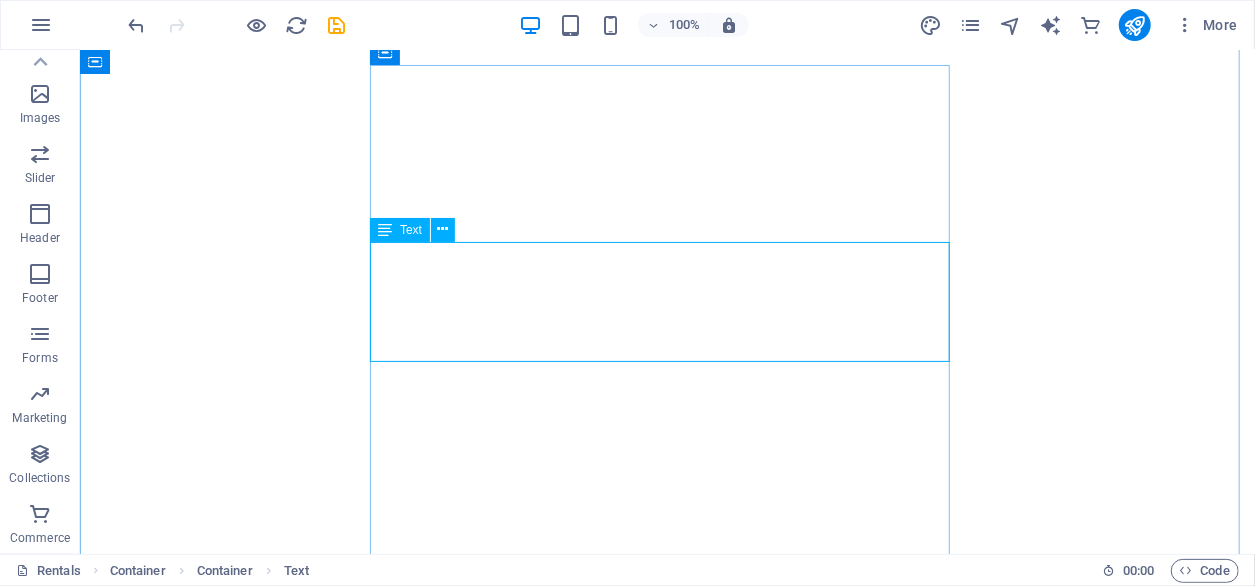 click on "Couture offers the latest in fashion-forward bridal gowns and bespoke men’s suits. Every client (bride or groom) receives a personalized consultation to ensure a unique look that reflects their individual style, confidence, and elegance." at bounding box center [666, 4103] 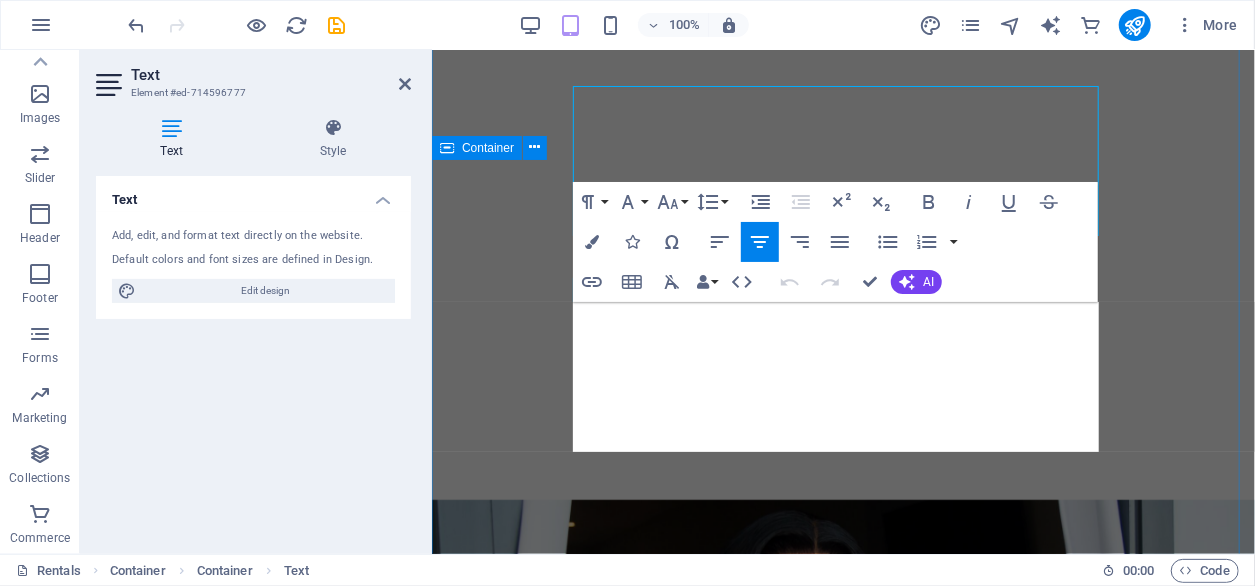 scroll, scrollTop: 3755, scrollLeft: 0, axis: vertical 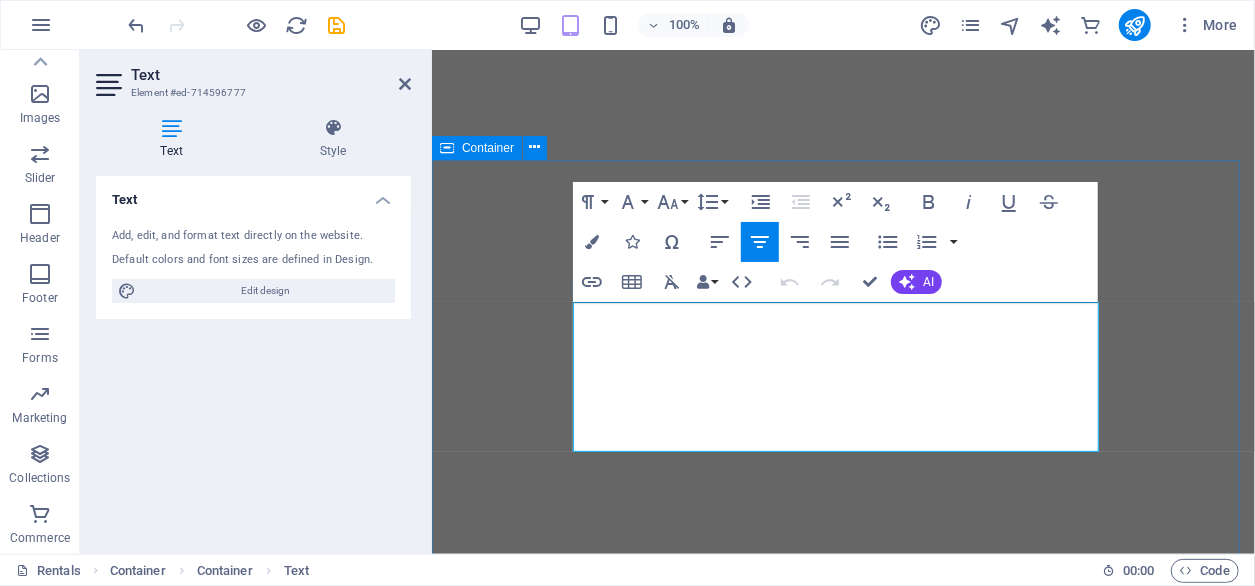 type 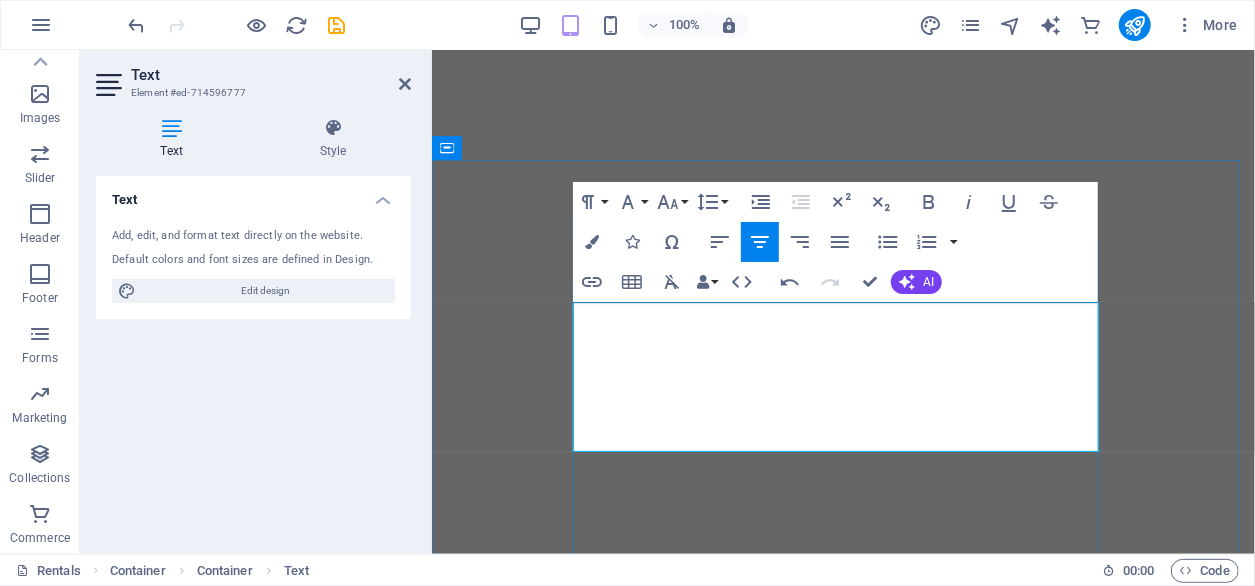click on "House of Shelly-Anne  Couture offers the latest in fashion-forward bridal gowns and bespoke men’s suits. Every client (bride or groom) receives a personalized consultation to ensure a unique look that reflects their individual style, confidence, and elegance." at bounding box center [842, 3658] 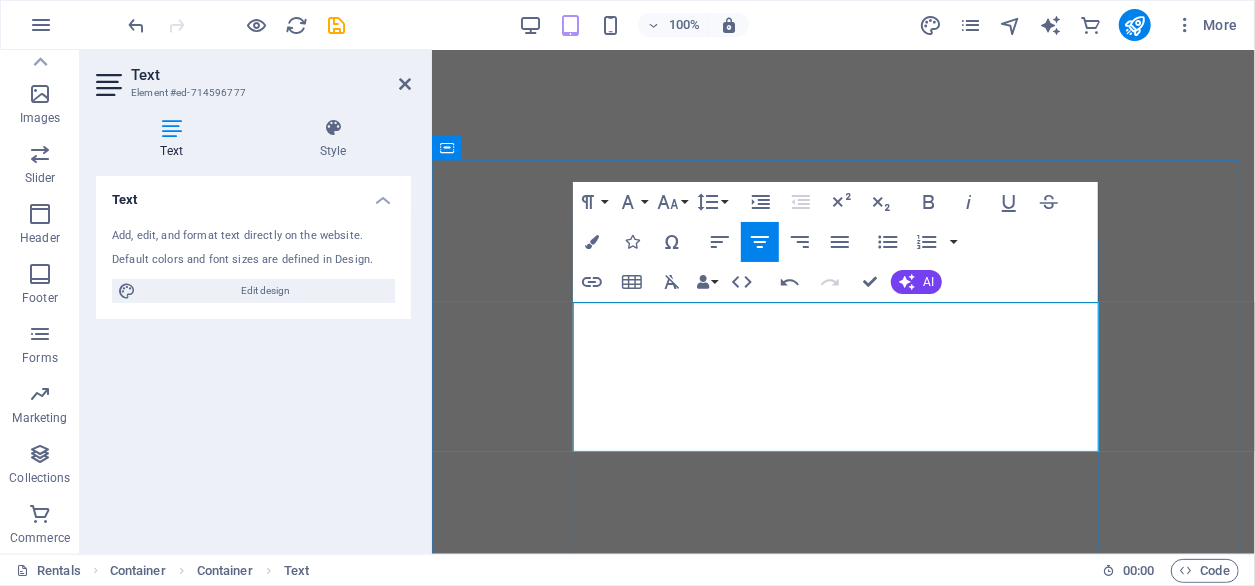 click on "House of Shelly-Anne Couture offers the latest in fashion-forward bridal gowns and bespoke Matric gowns . Every client (bride or groom) receives a personalized consultation to ensure a unique look that reflects their individual style, confidence, and elegance." at bounding box center (842, 3658) 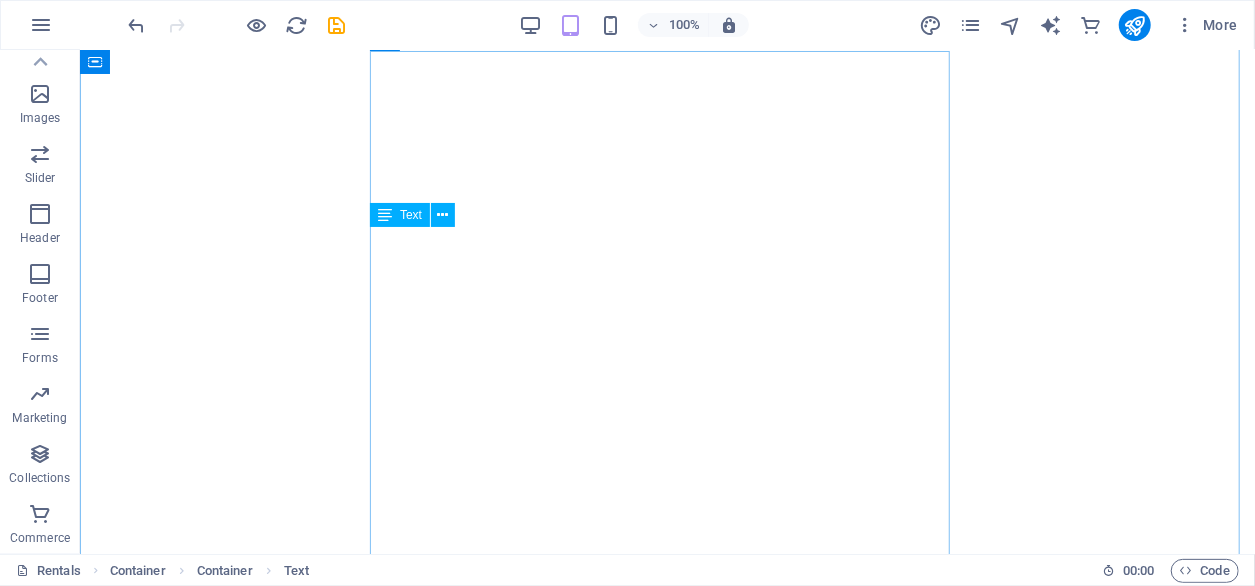 scroll, scrollTop: 4238, scrollLeft: 0, axis: vertical 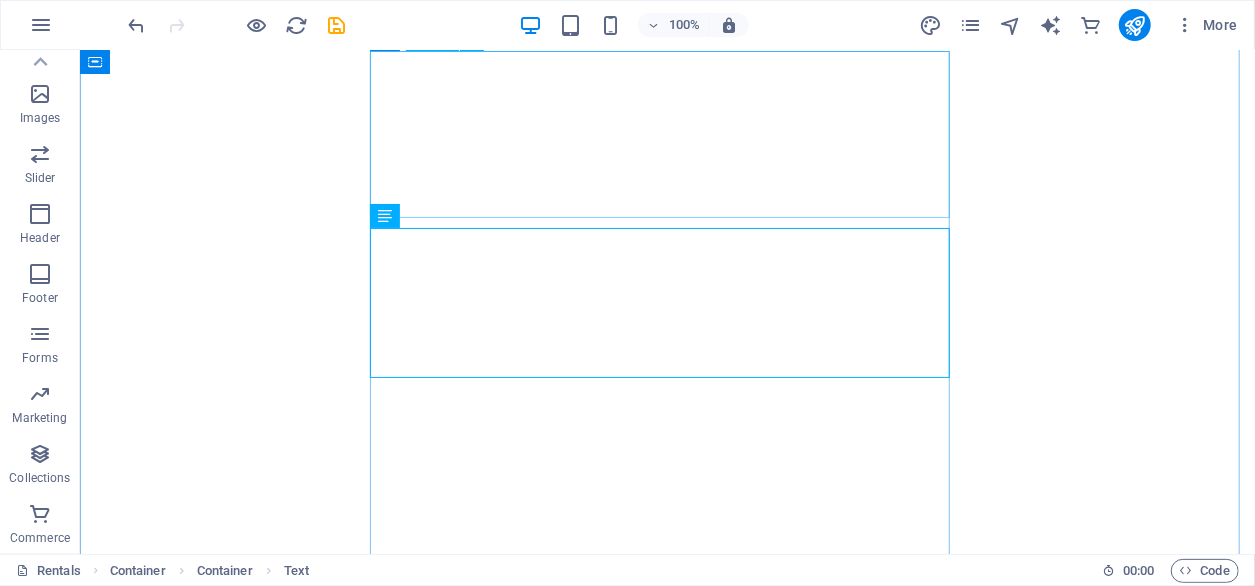 click on "Keep in touch with us" at bounding box center [666, 4007] 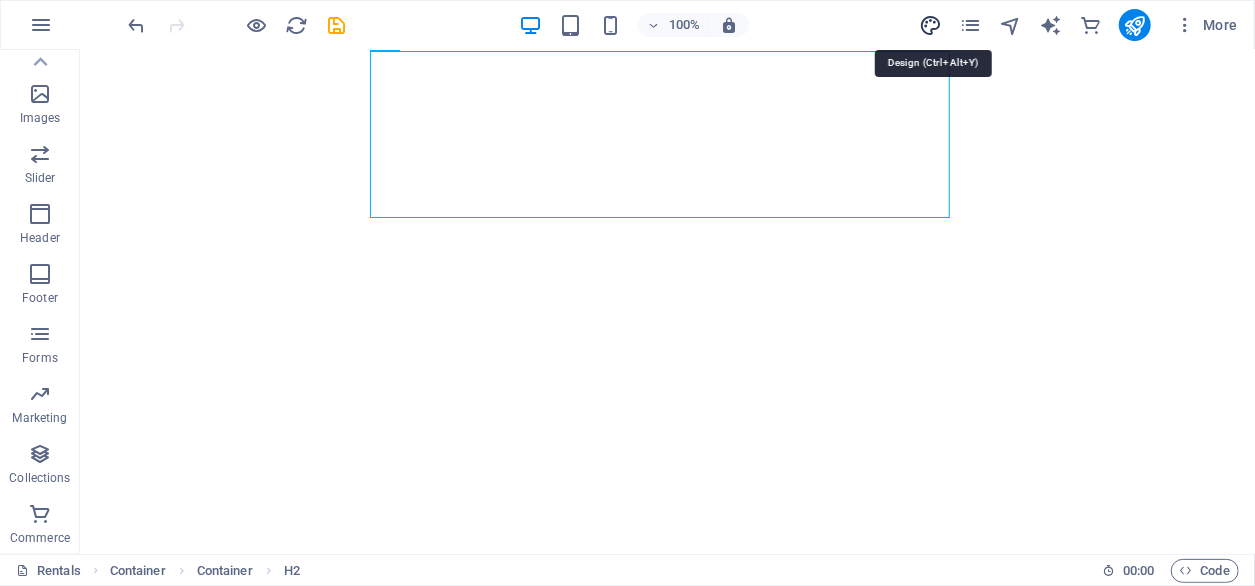 click at bounding box center [930, 25] 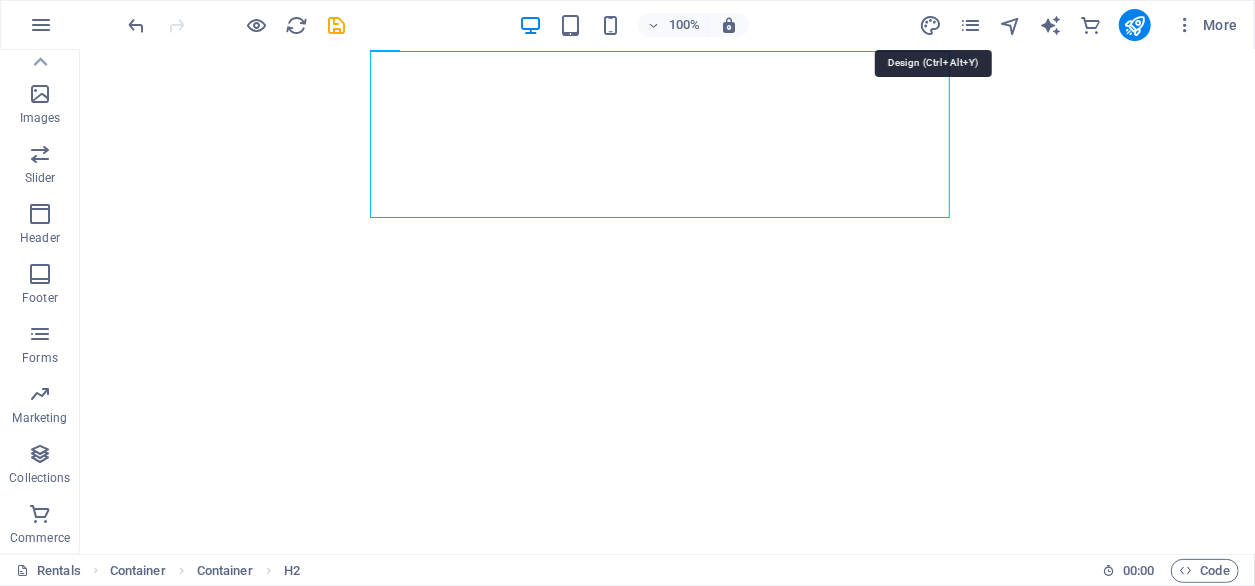 click at bounding box center [666, 825] 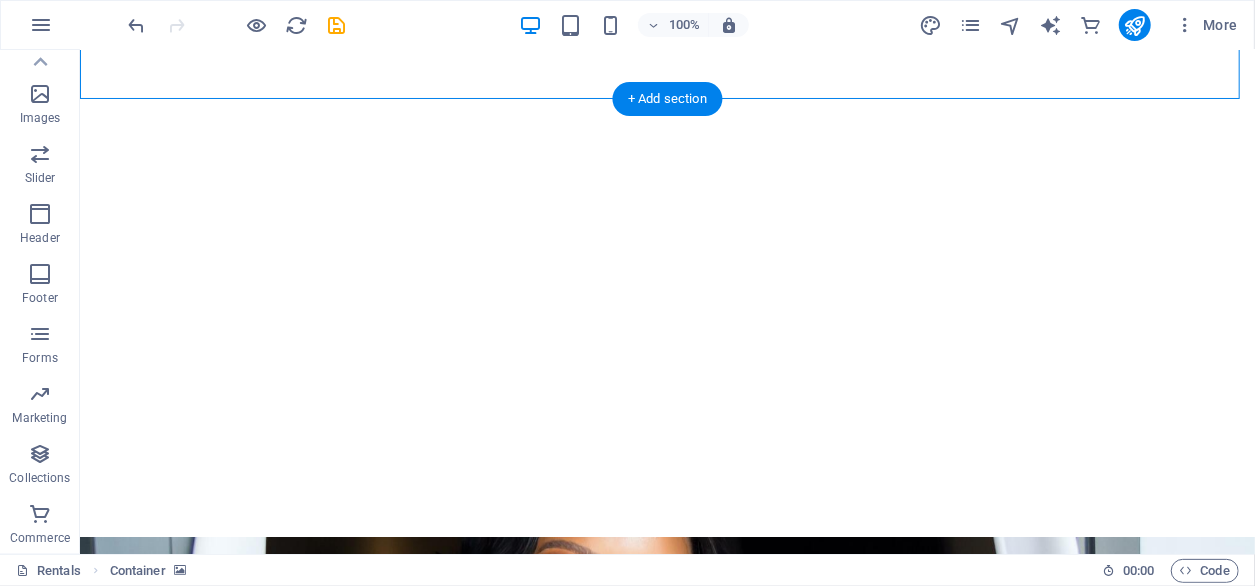 scroll, scrollTop: 4070, scrollLeft: 0, axis: vertical 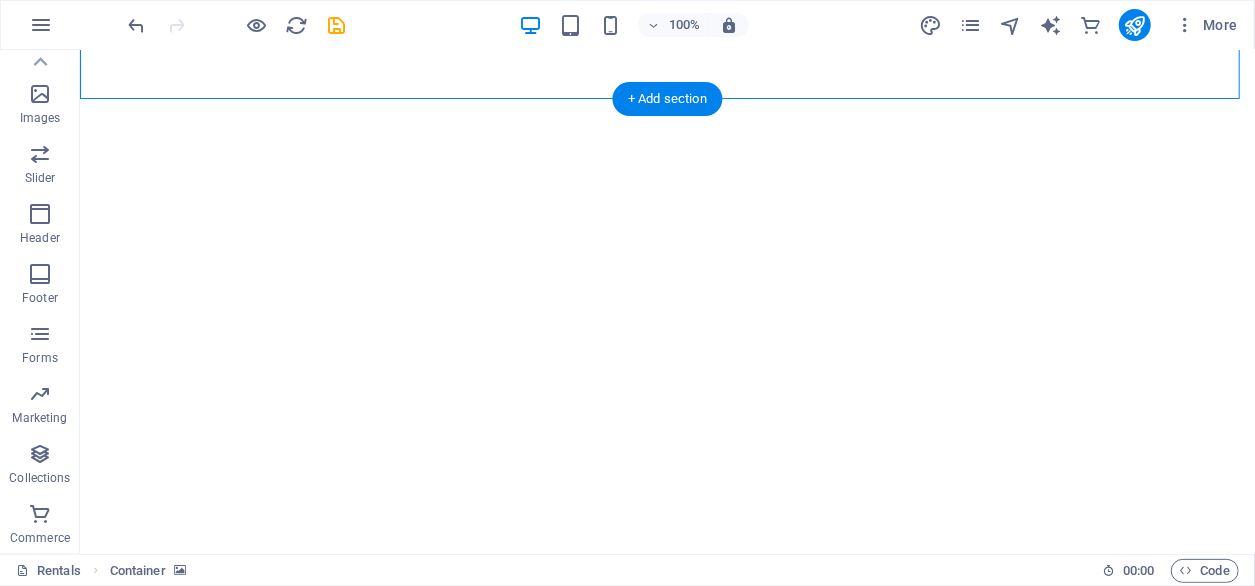 click at bounding box center (666, 929) 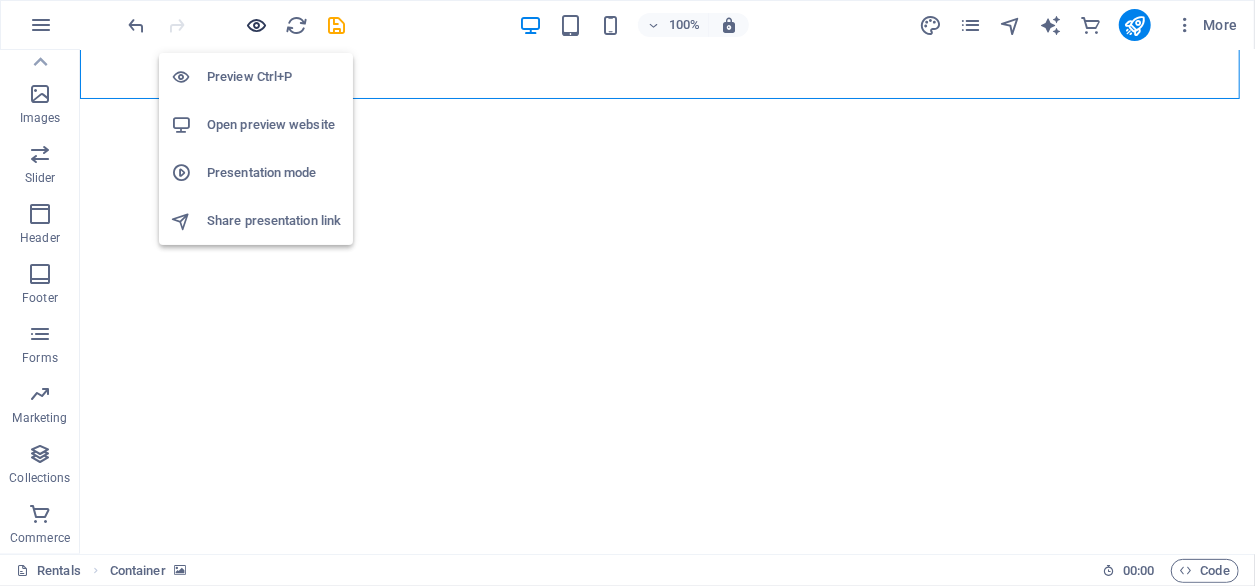 click at bounding box center (257, 25) 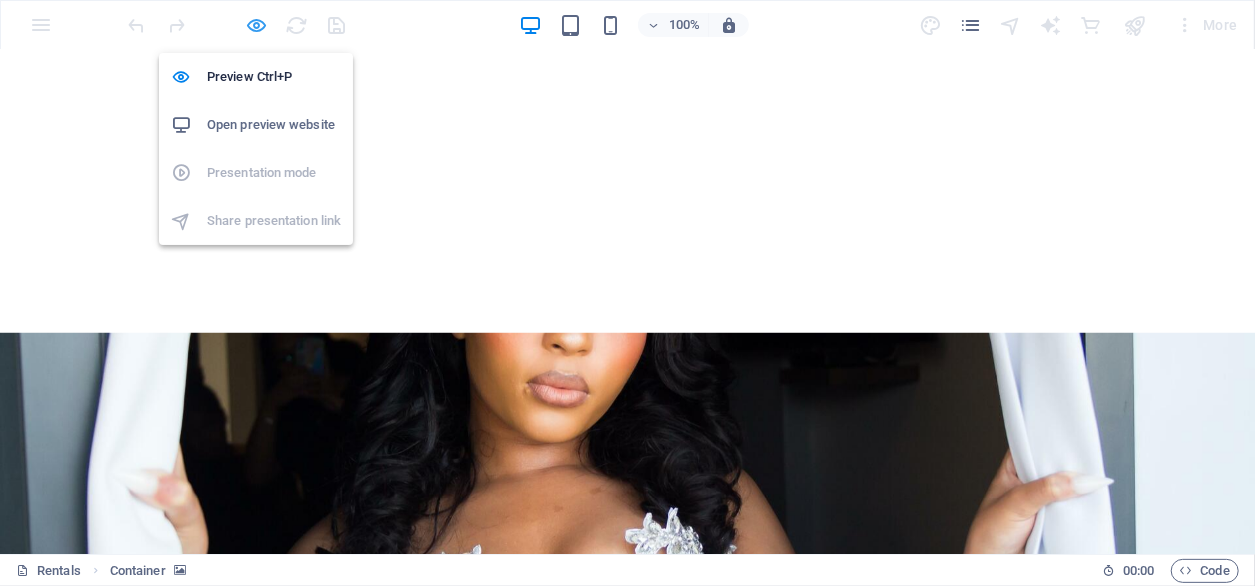 scroll, scrollTop: 3656, scrollLeft: 0, axis: vertical 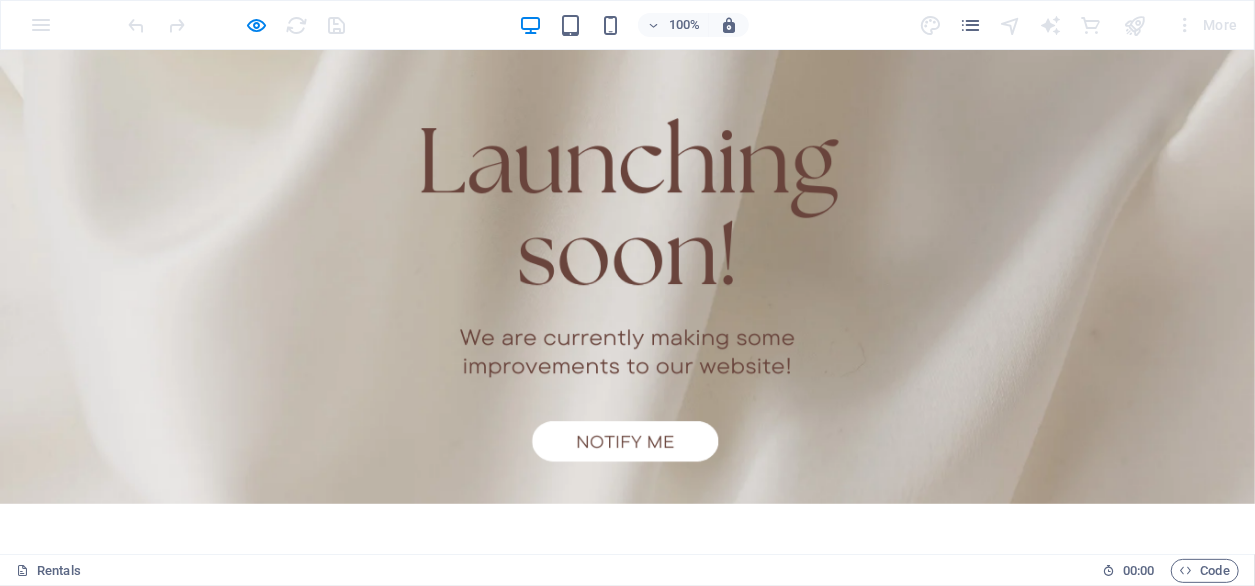 drag, startPoint x: 1244, startPoint y: 415, endPoint x: 1227, endPoint y: 78, distance: 337.4285 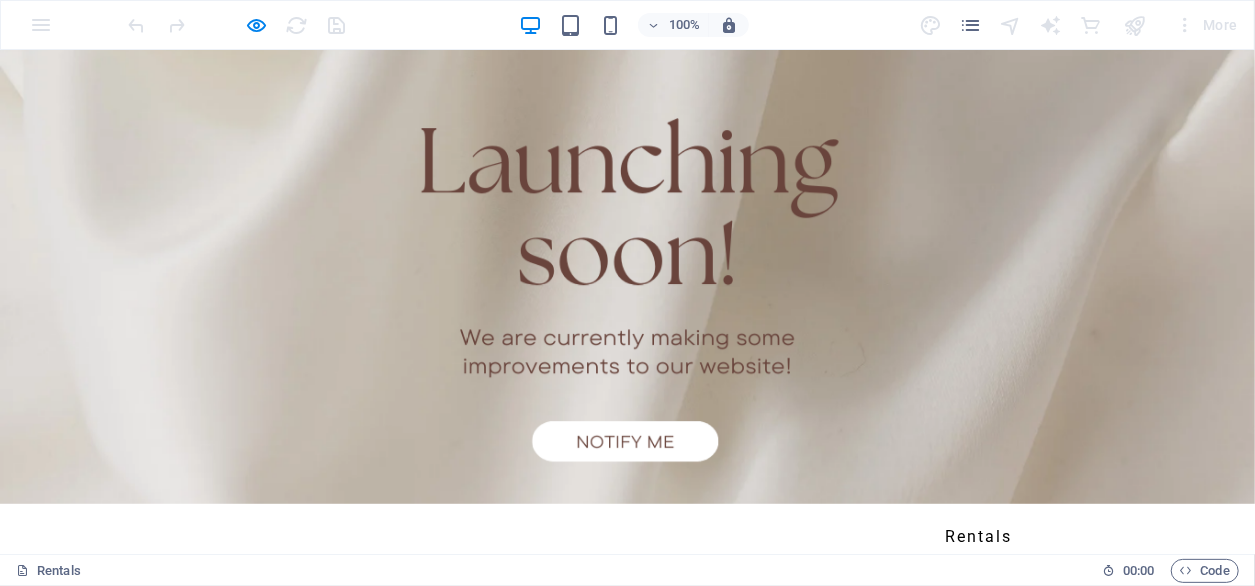 click on "Rentals" at bounding box center (979, 536) 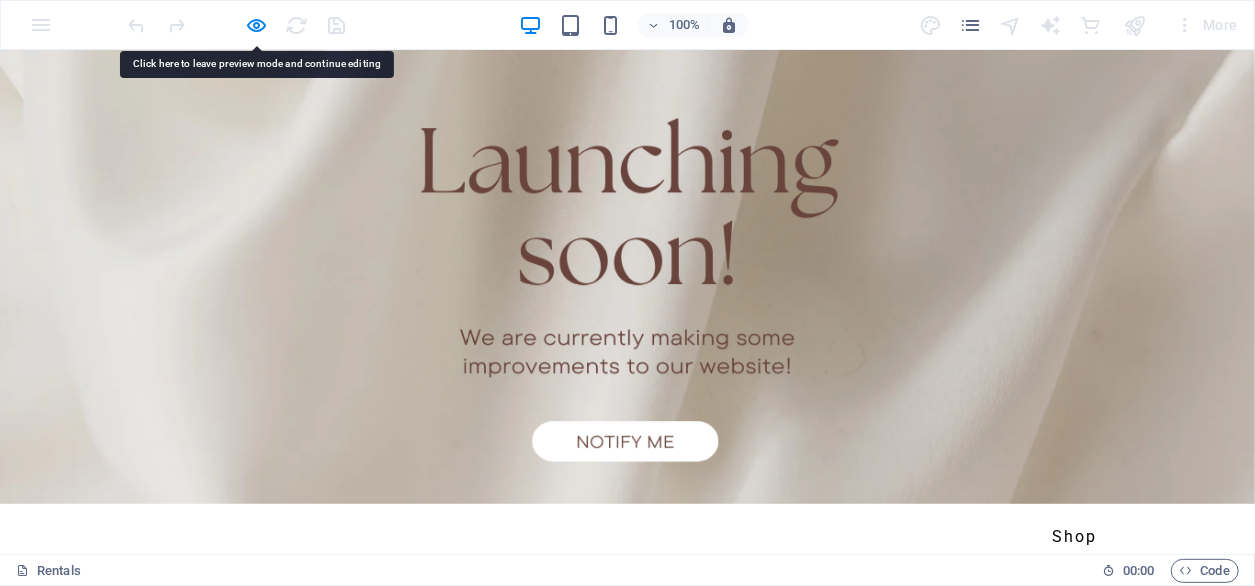 click on "Shop" at bounding box center (1075, 536) 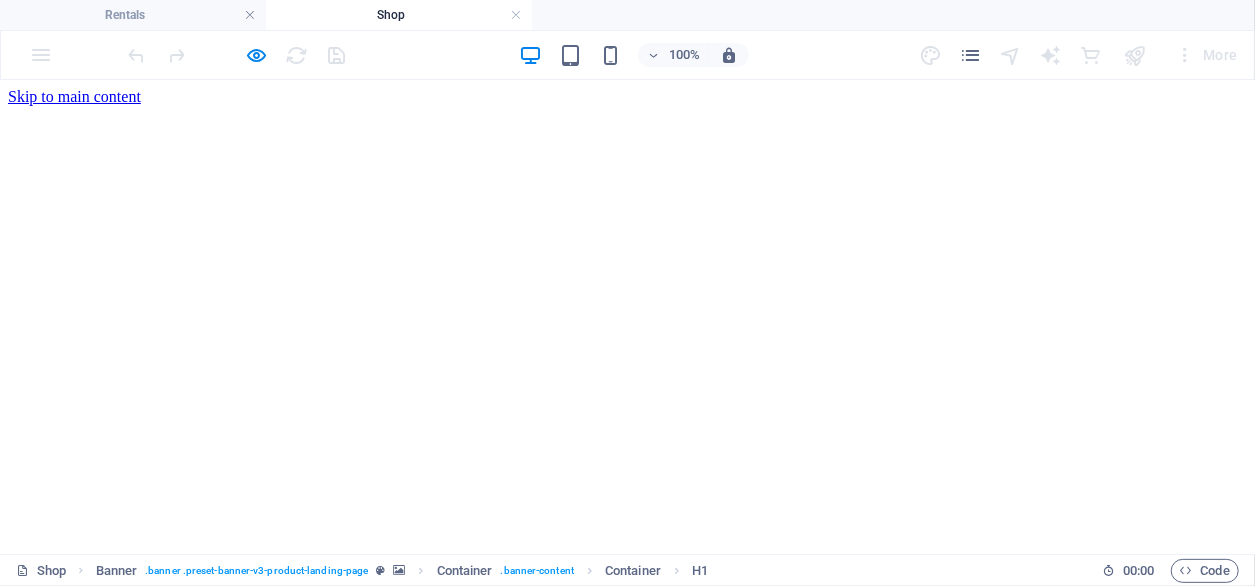 scroll, scrollTop: 0, scrollLeft: 0, axis: both 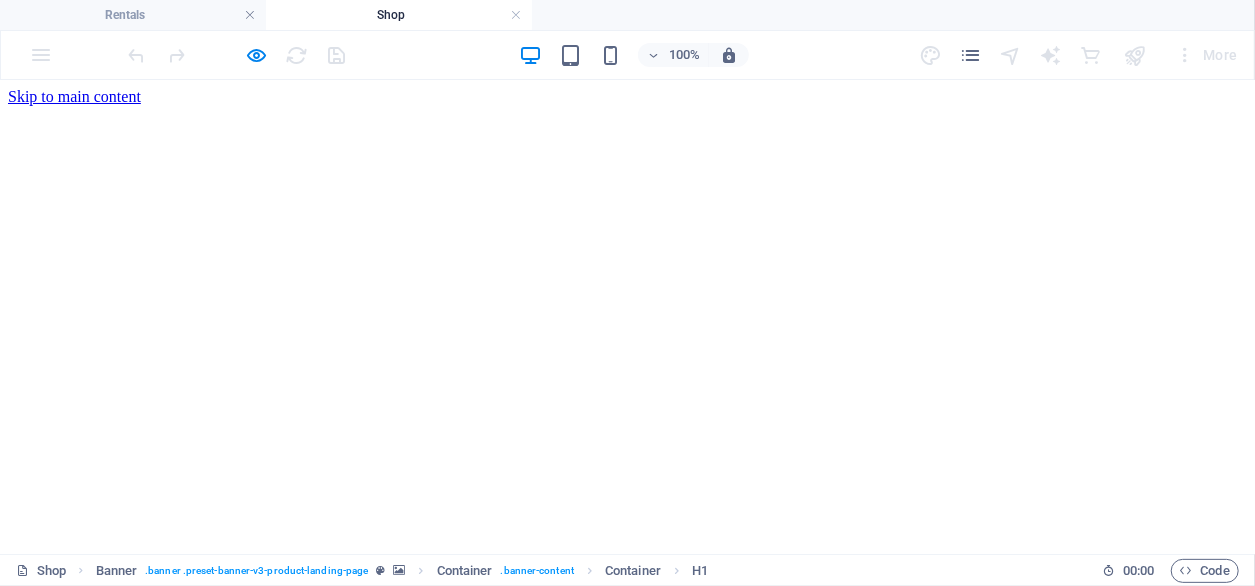 click on "Our Shop Lorem ipsum dolor sit amet, consectetur adipiscing elit. Velit ullamcorper faucibus bibendum facilisis ante nunc. Odio pharetra mauris orci malesuada non." at bounding box center (627, 1054) 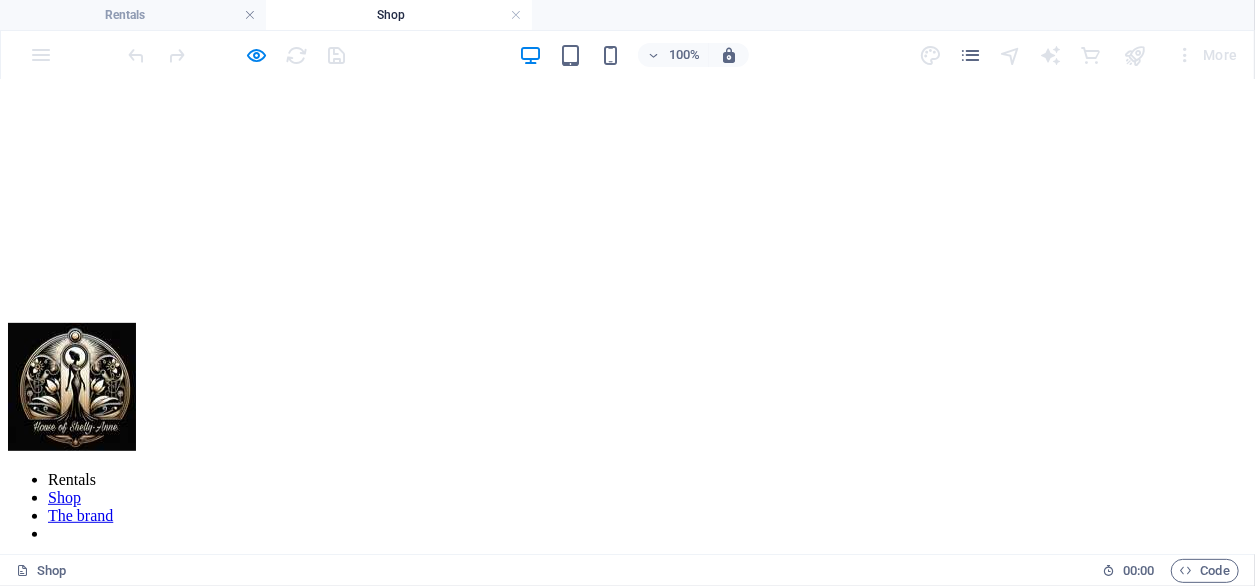 scroll, scrollTop: 0, scrollLeft: 0, axis: both 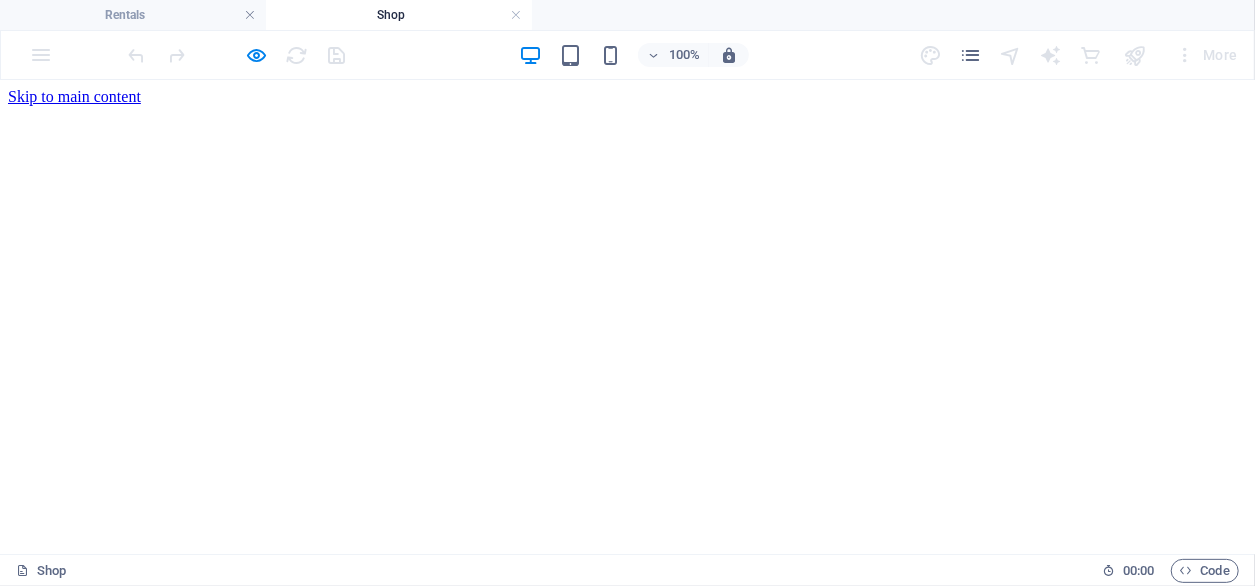 click on "Rentals Shop The brand" at bounding box center (627, 839) 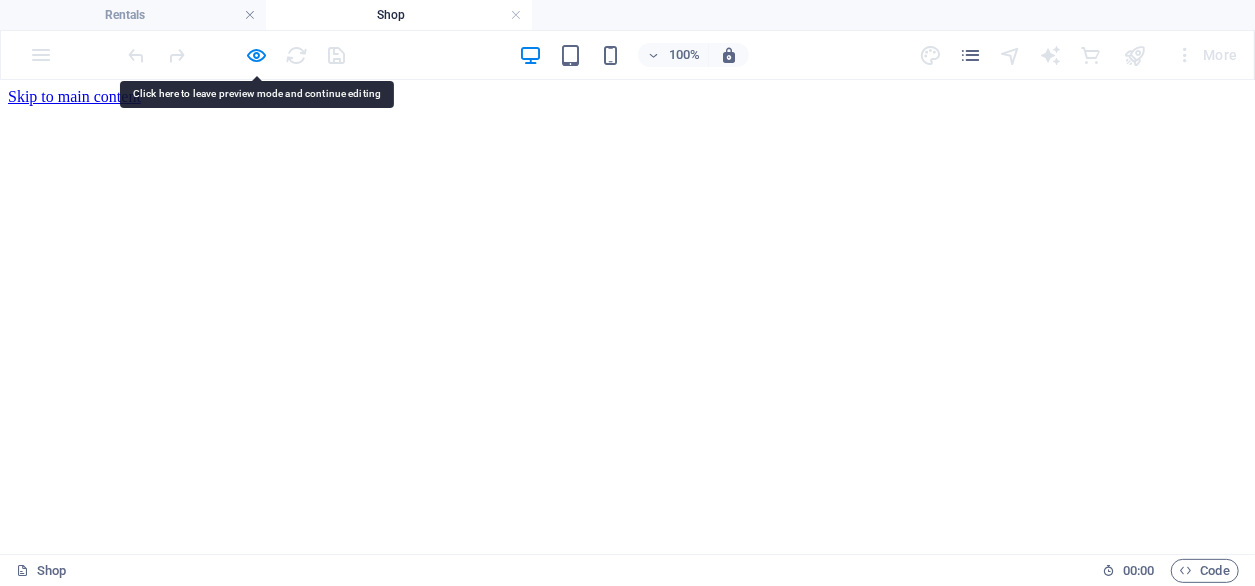 click on "Rentals Shop The brand" at bounding box center (627, 839) 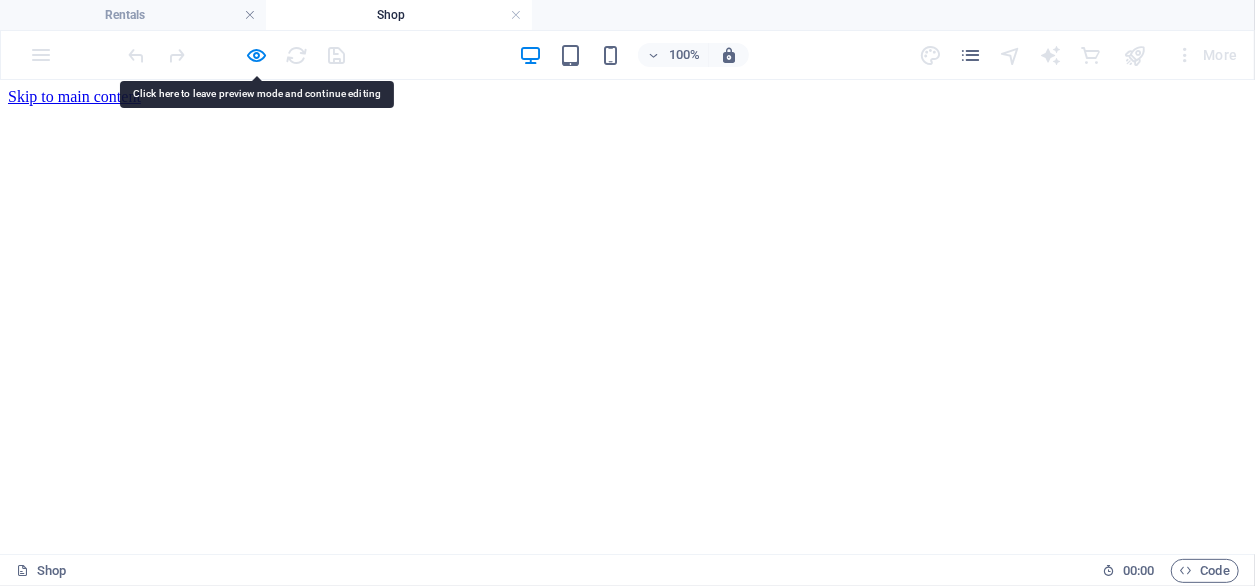 click on "Rentals Shop The brand" at bounding box center [627, 839] 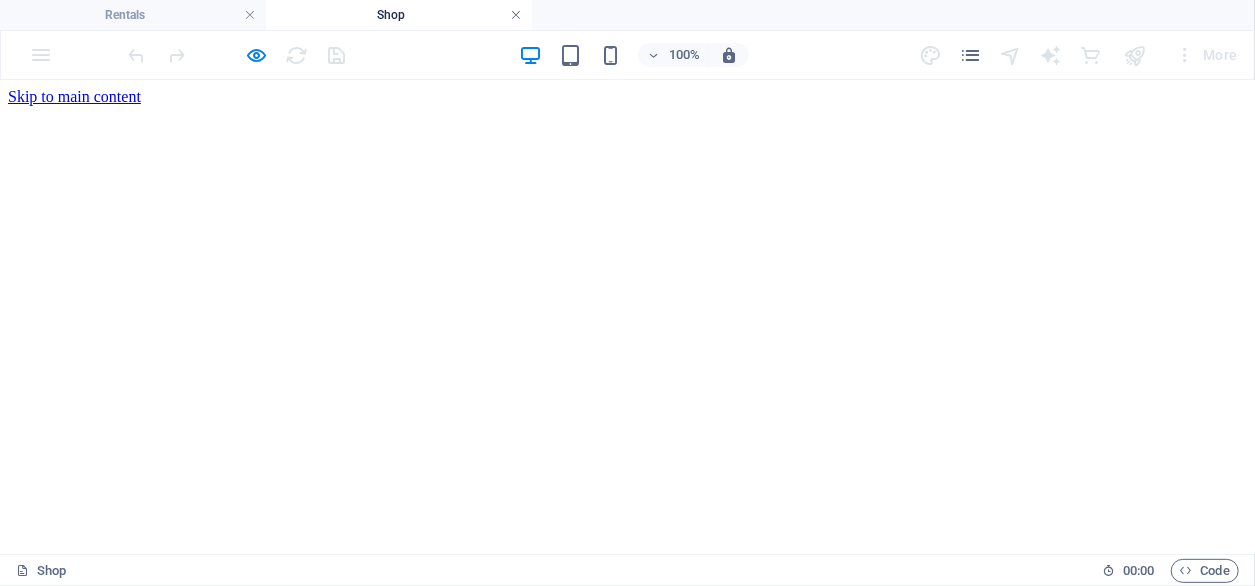 click at bounding box center [516, 15] 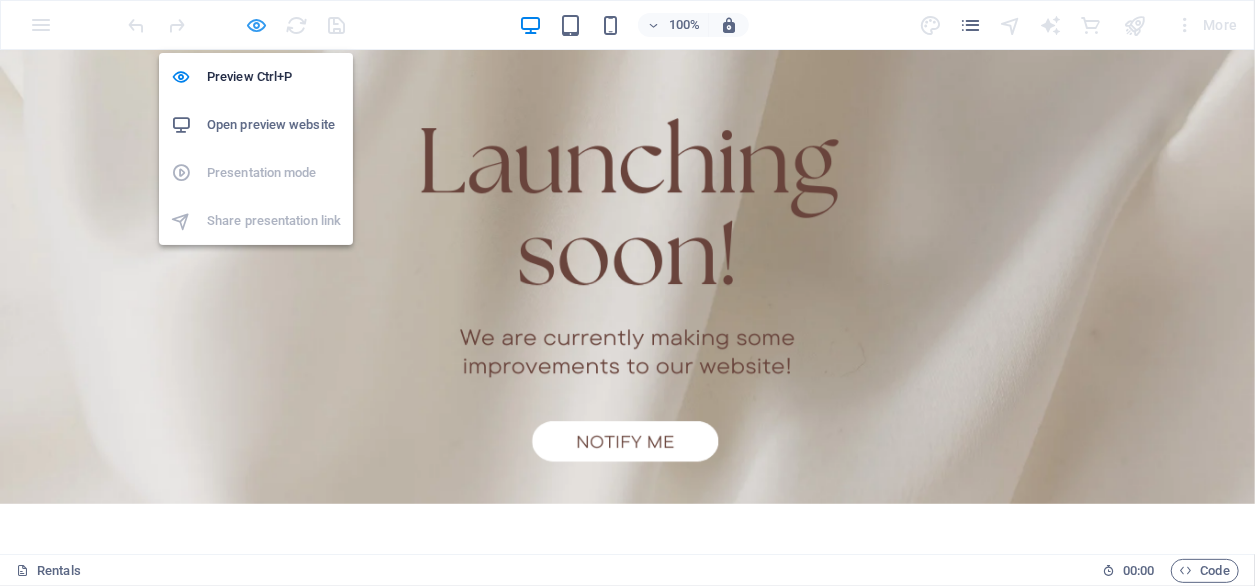 click on "Preview Ctrl+P Open preview website Presentation mode Share presentation link" at bounding box center (256, 141) 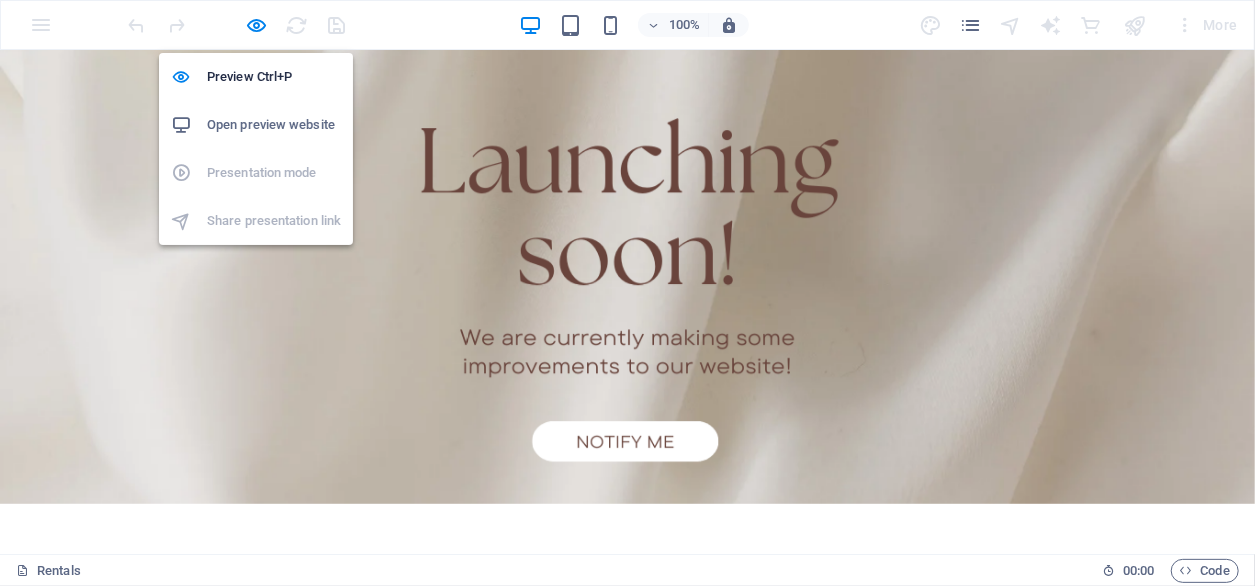 click on "Open preview website" at bounding box center [274, 125] 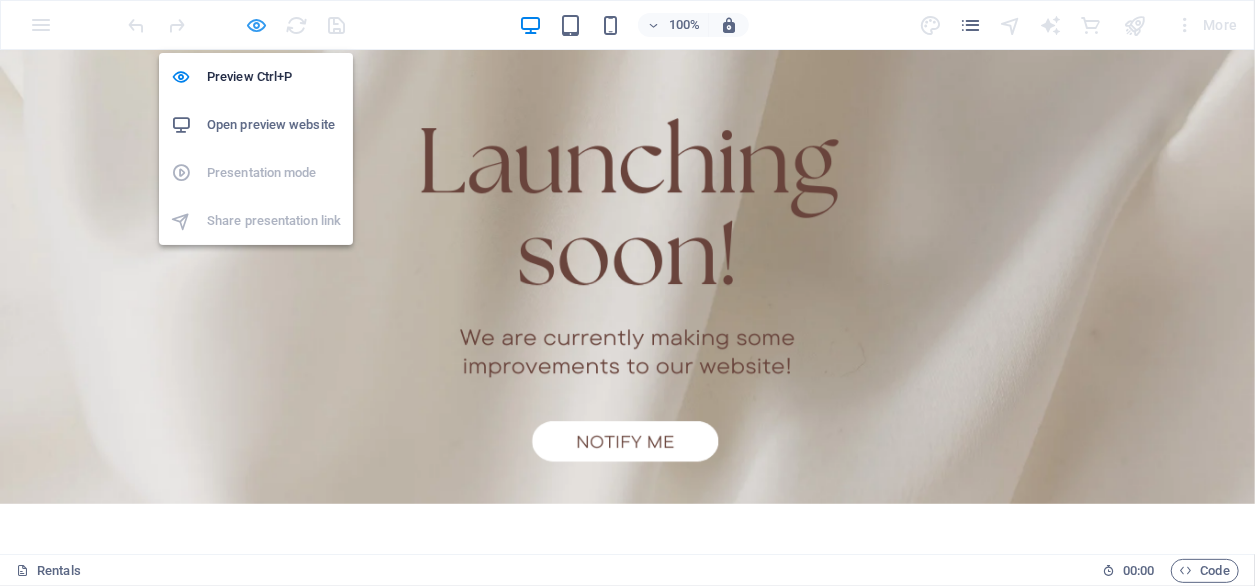click at bounding box center [257, 25] 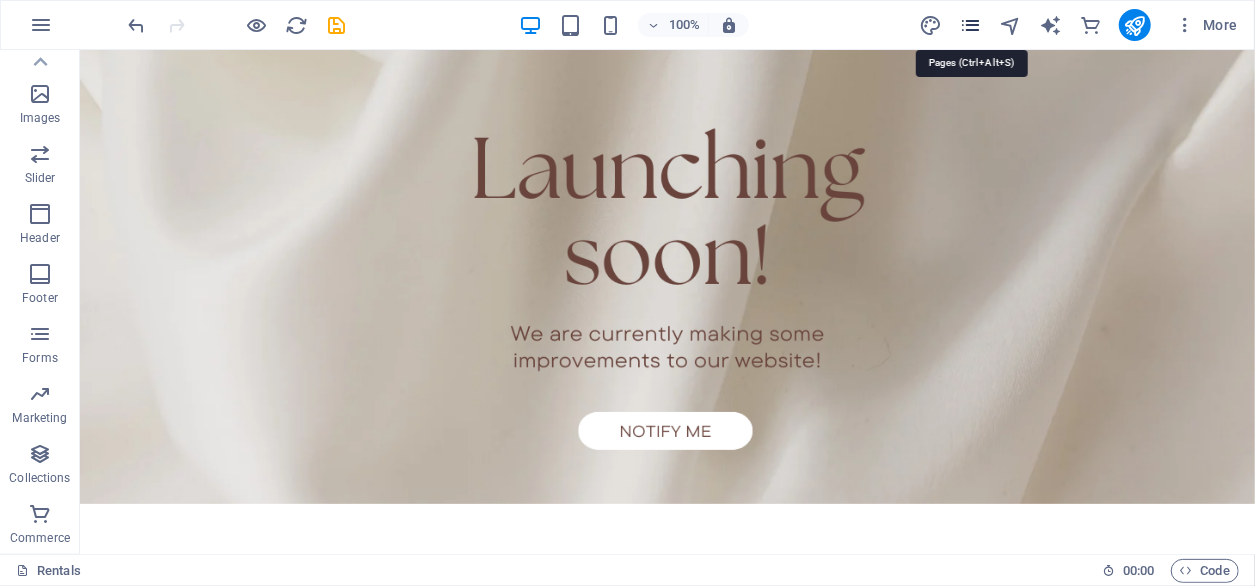 click at bounding box center [970, 25] 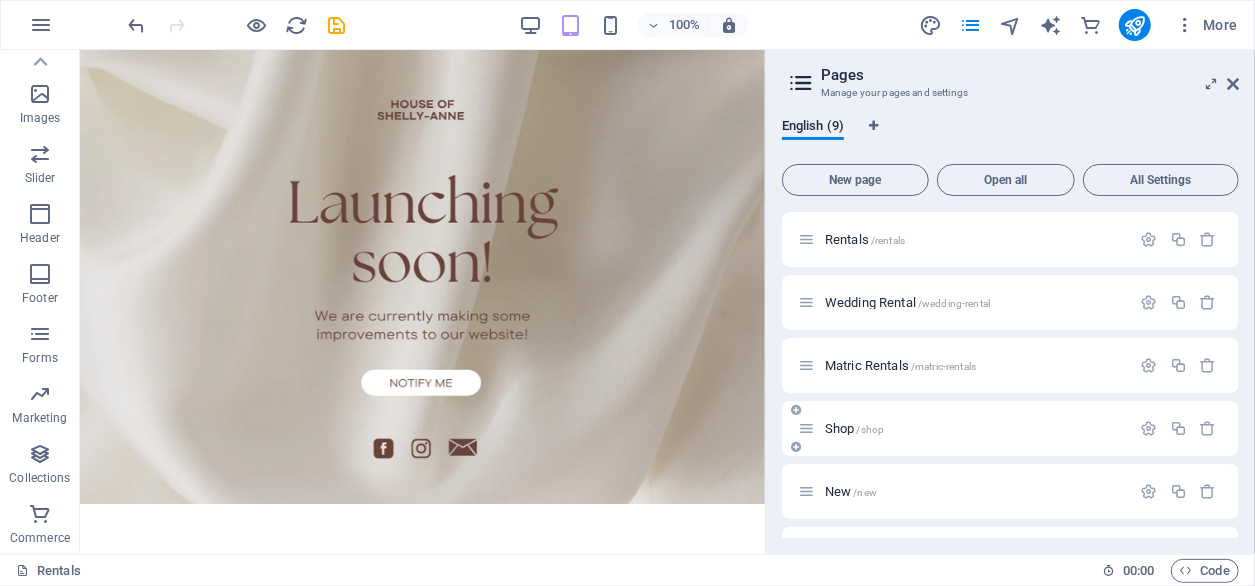 click on "Shop /shop" at bounding box center (964, 428) 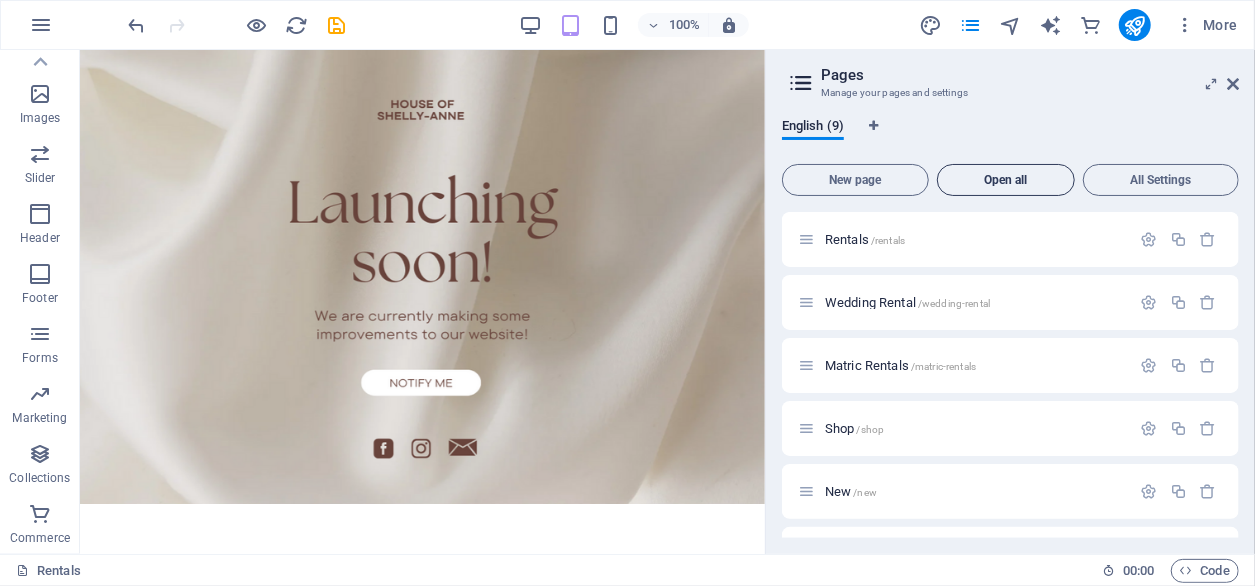click on "Open all" at bounding box center [1006, 180] 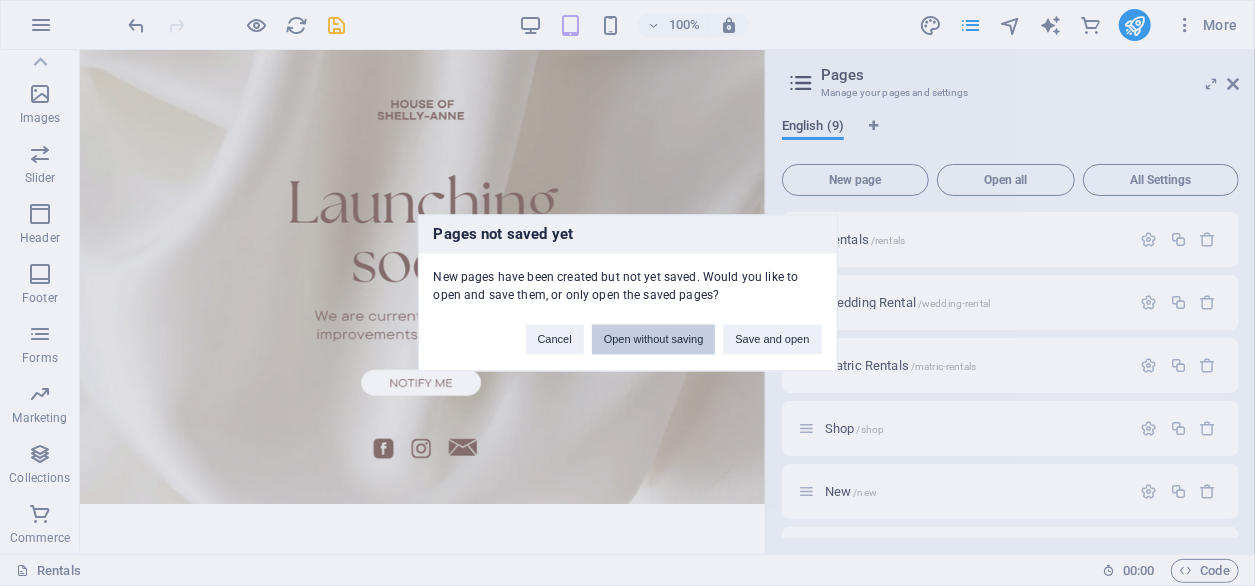 click on "Open without saving" at bounding box center (654, 340) 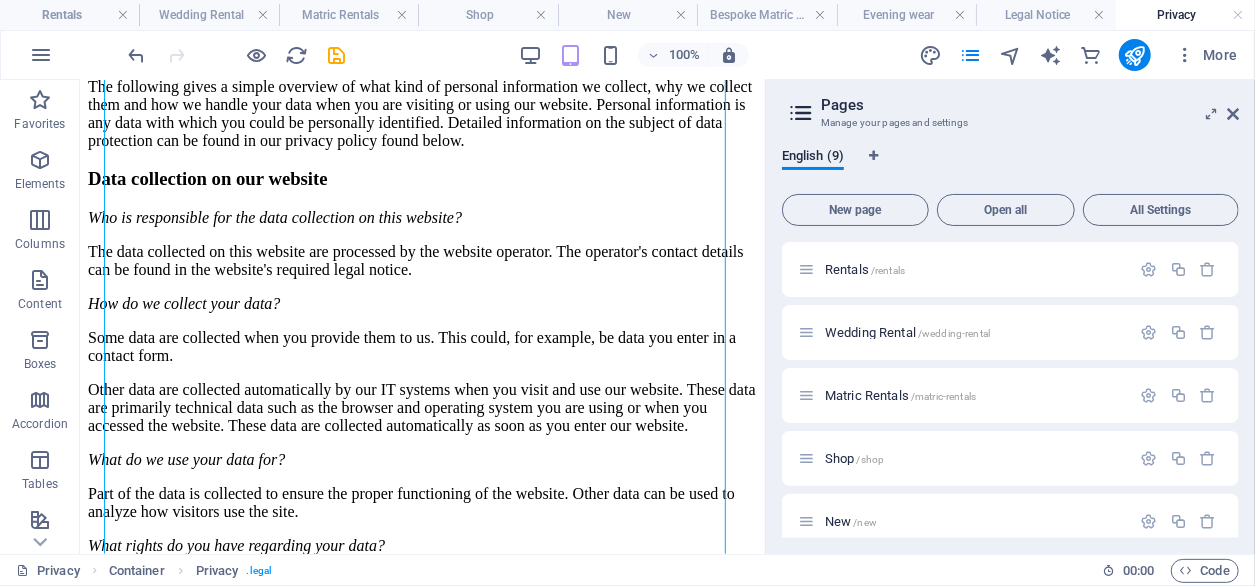 scroll, scrollTop: 414, scrollLeft: 0, axis: vertical 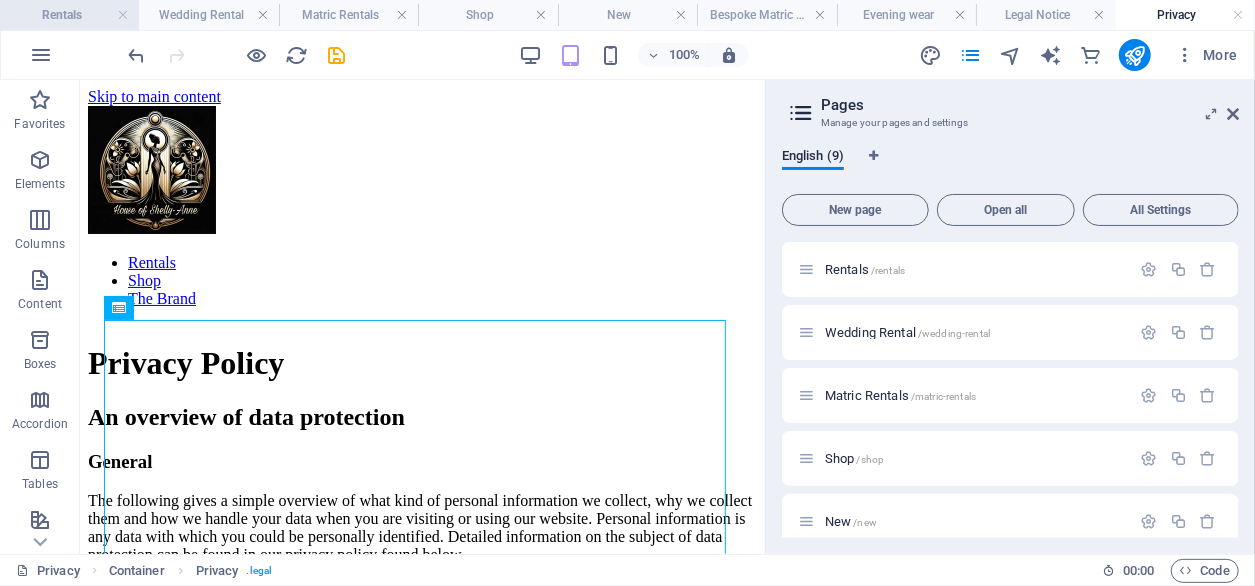 click on "Rentals" at bounding box center [69, 15] 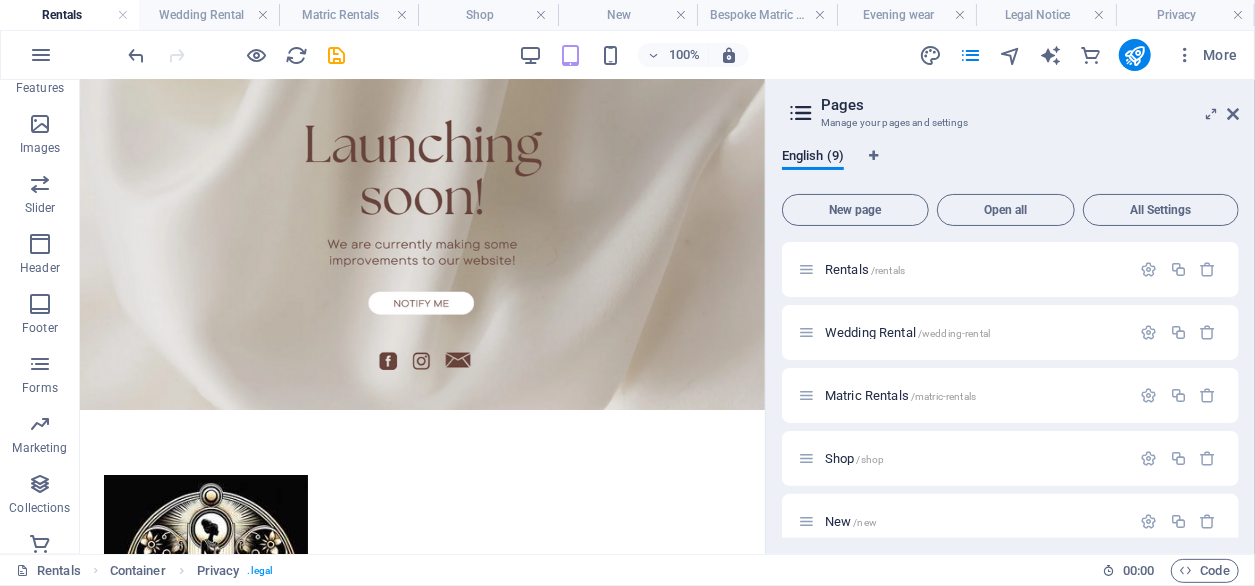 scroll, scrollTop: 0, scrollLeft: 0, axis: both 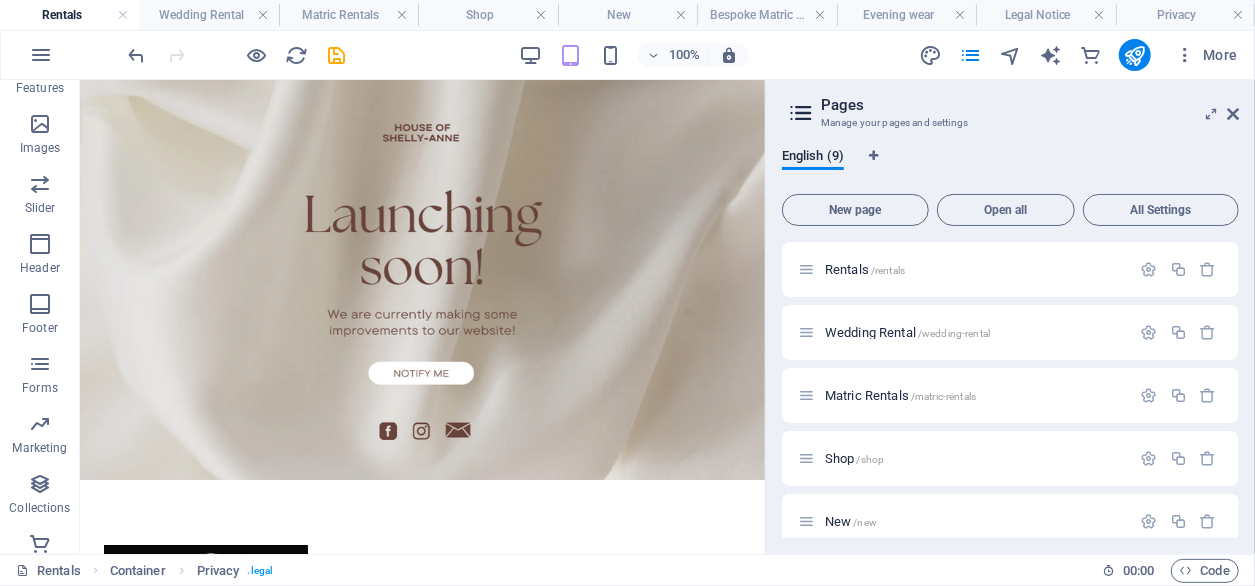 drag, startPoint x: 756, startPoint y: 114, endPoint x: 847, endPoint y: 178, distance: 111.25197 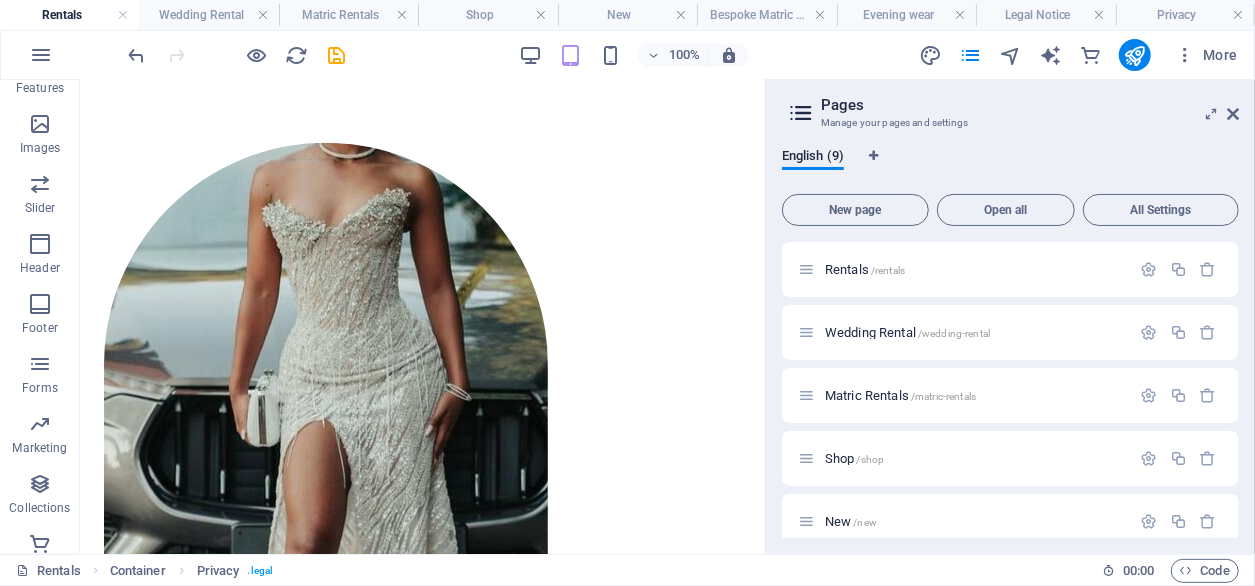 scroll, scrollTop: 758, scrollLeft: 0, axis: vertical 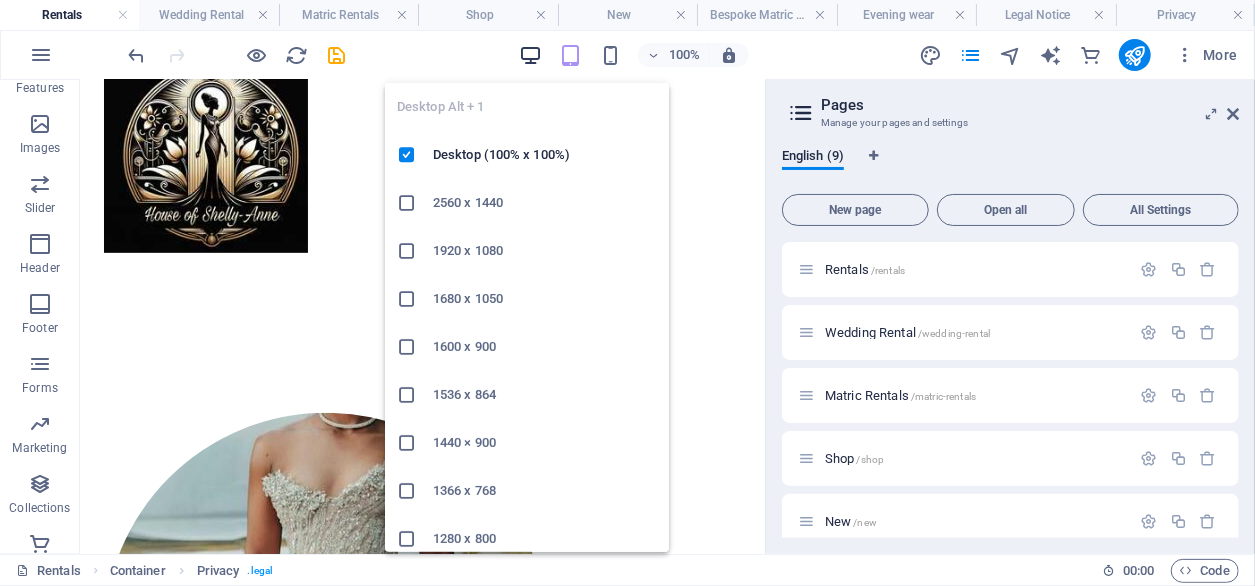 click at bounding box center [530, 55] 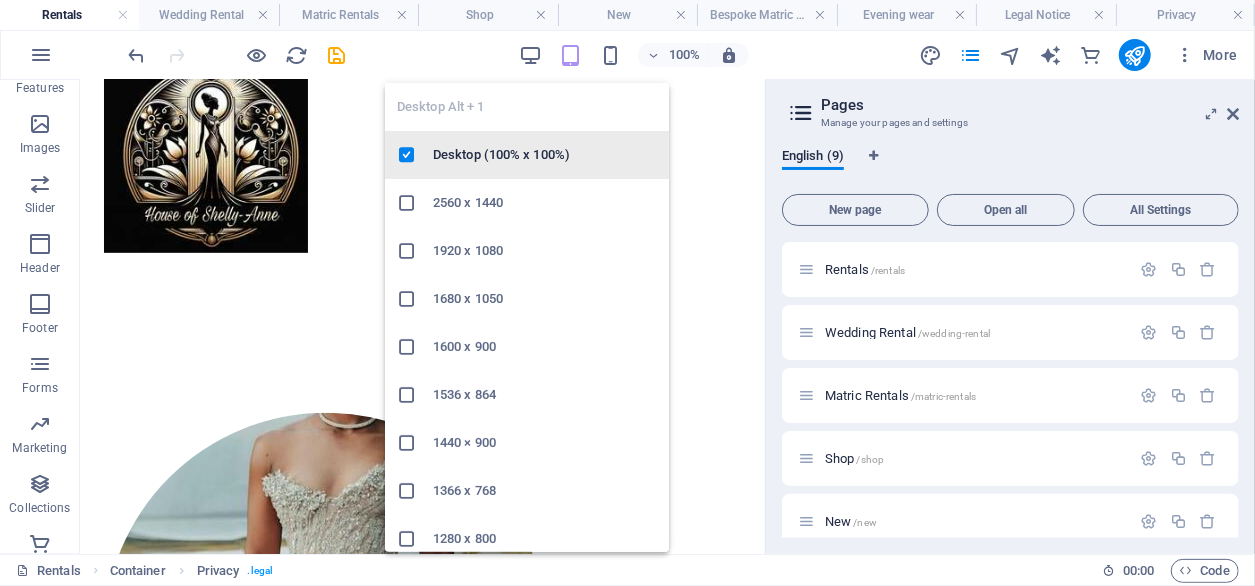 click on "Desktop (100% x 100%)" at bounding box center (545, 155) 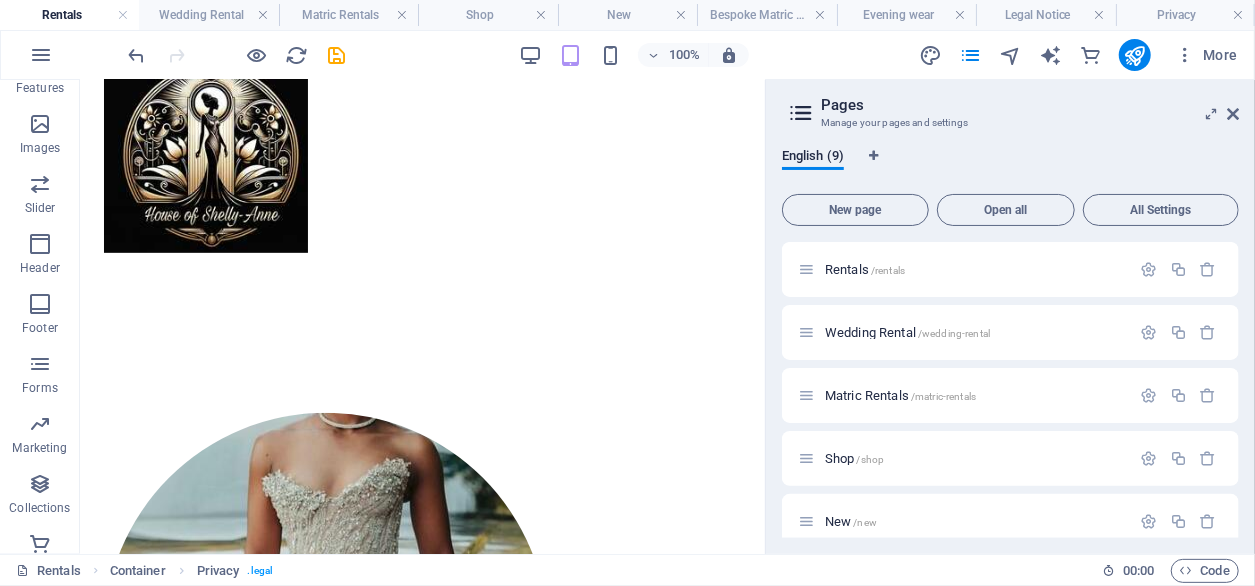 scroll, scrollTop: 252, scrollLeft: 0, axis: vertical 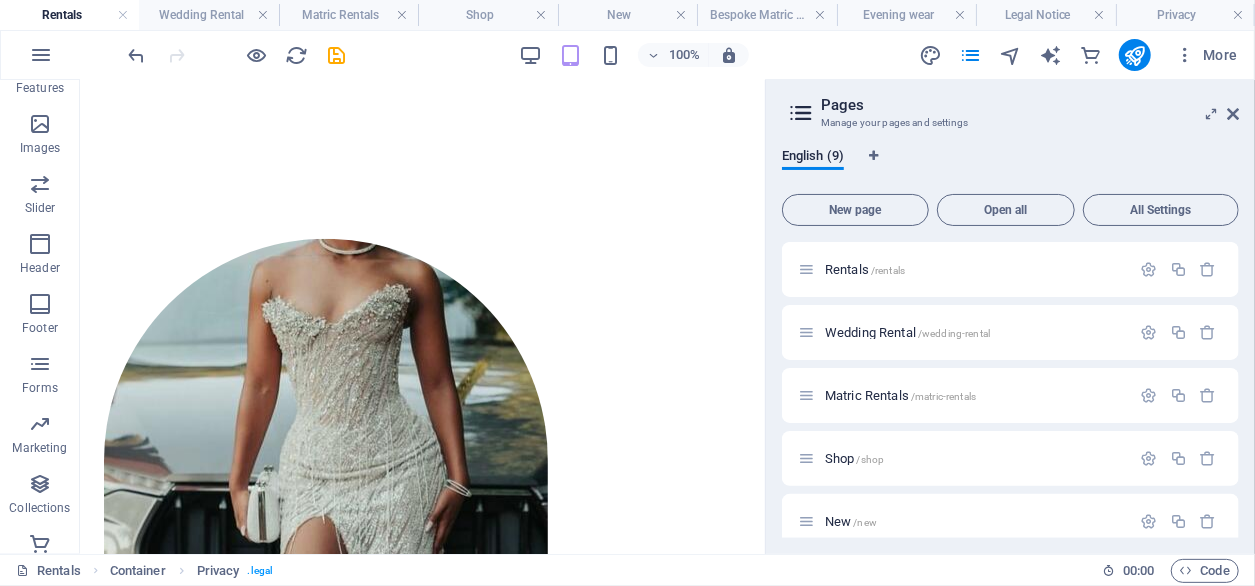 drag, startPoint x: 755, startPoint y: 125, endPoint x: 845, endPoint y: 262, distance: 163.91766 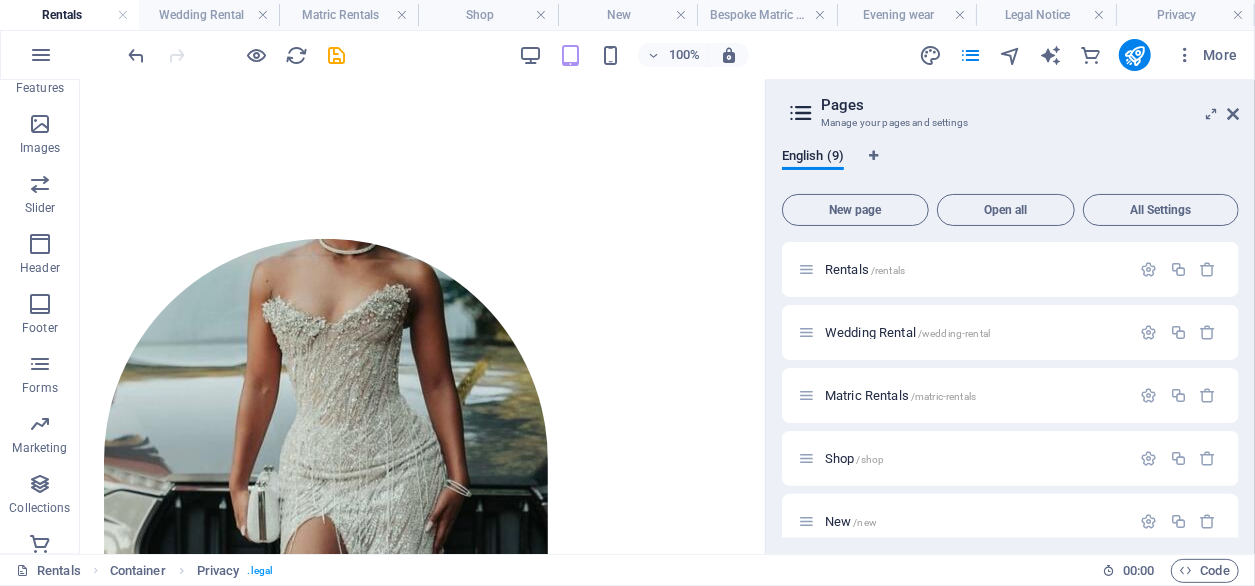 scroll, scrollTop: 1002, scrollLeft: 0, axis: vertical 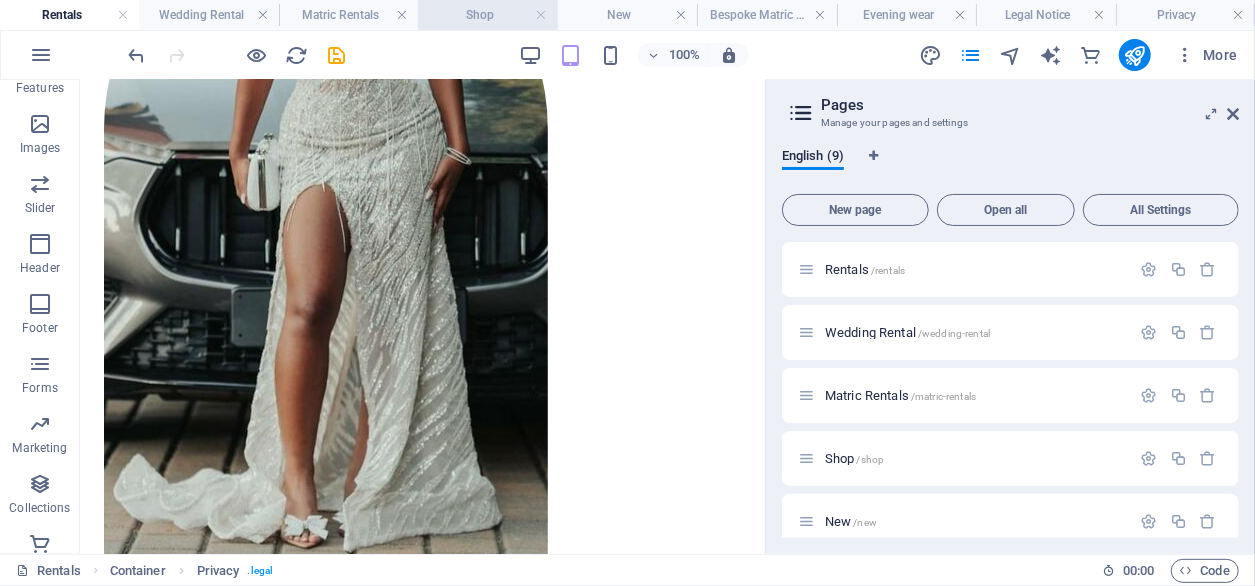 click on "Shop" at bounding box center (487, 15) 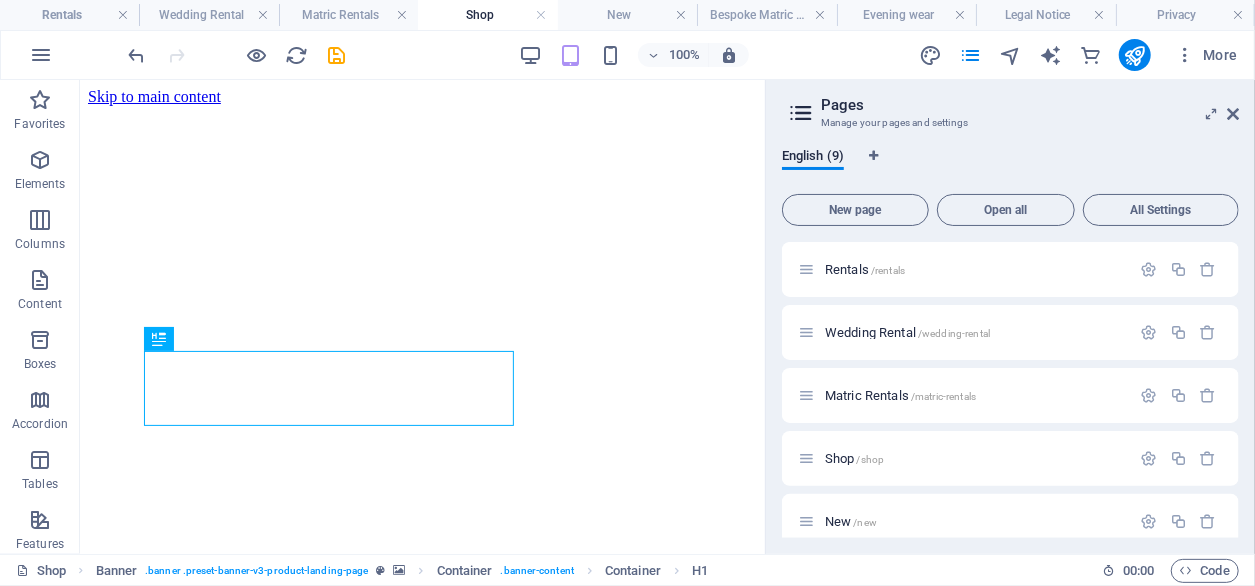 scroll, scrollTop: 0, scrollLeft: 0, axis: both 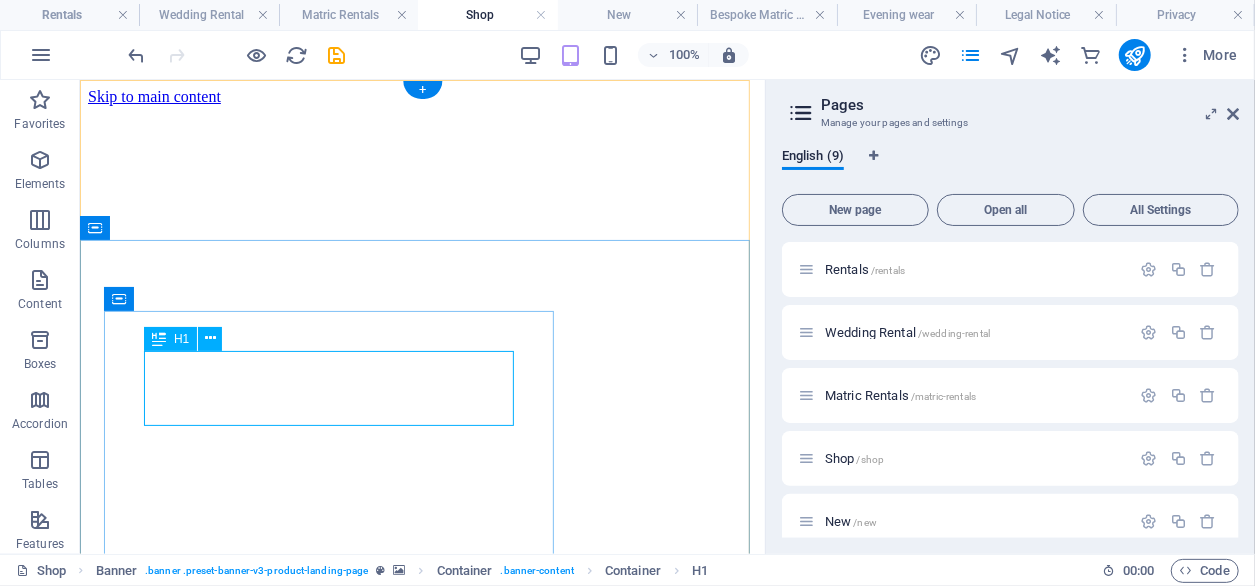 click on "Our Shop" at bounding box center [421, 970] 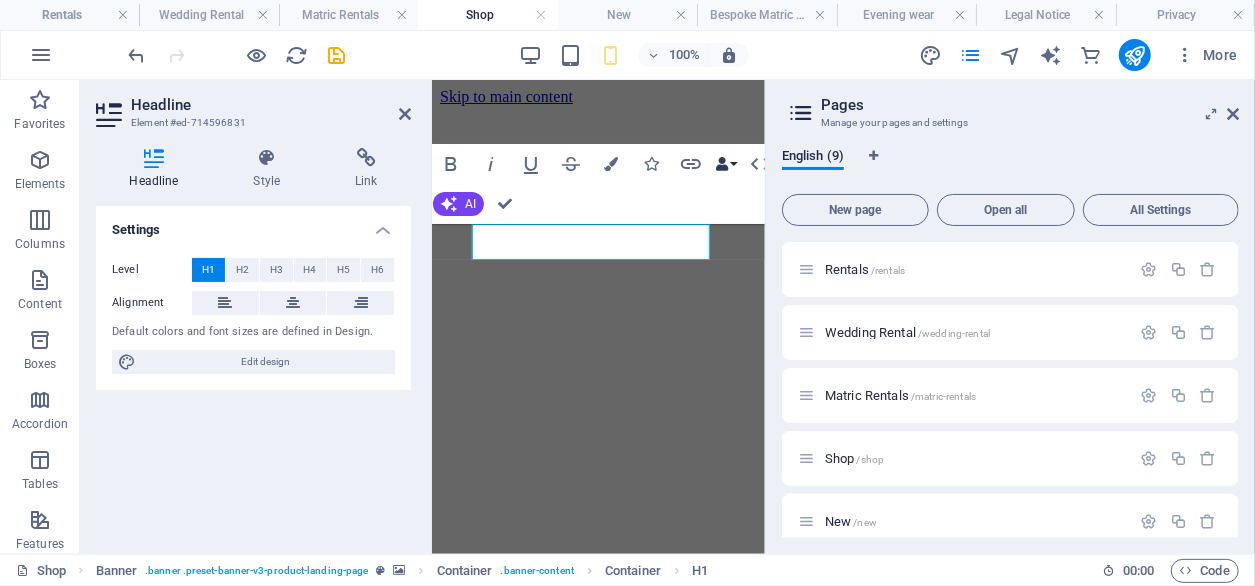 click on "Data Bindings" at bounding box center [726, 164] 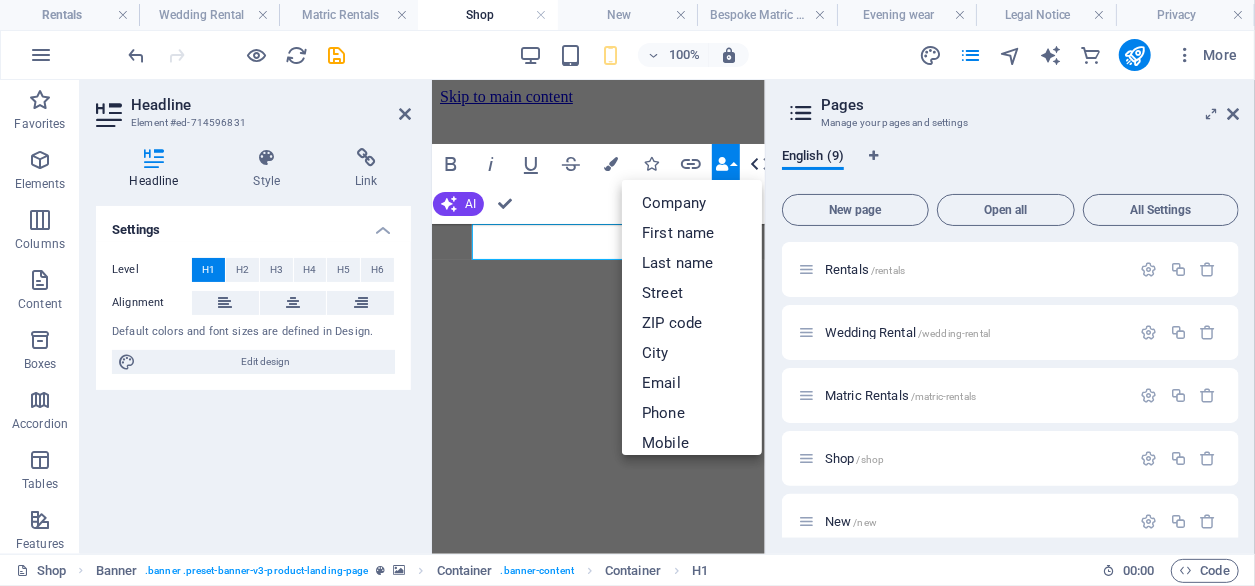 click 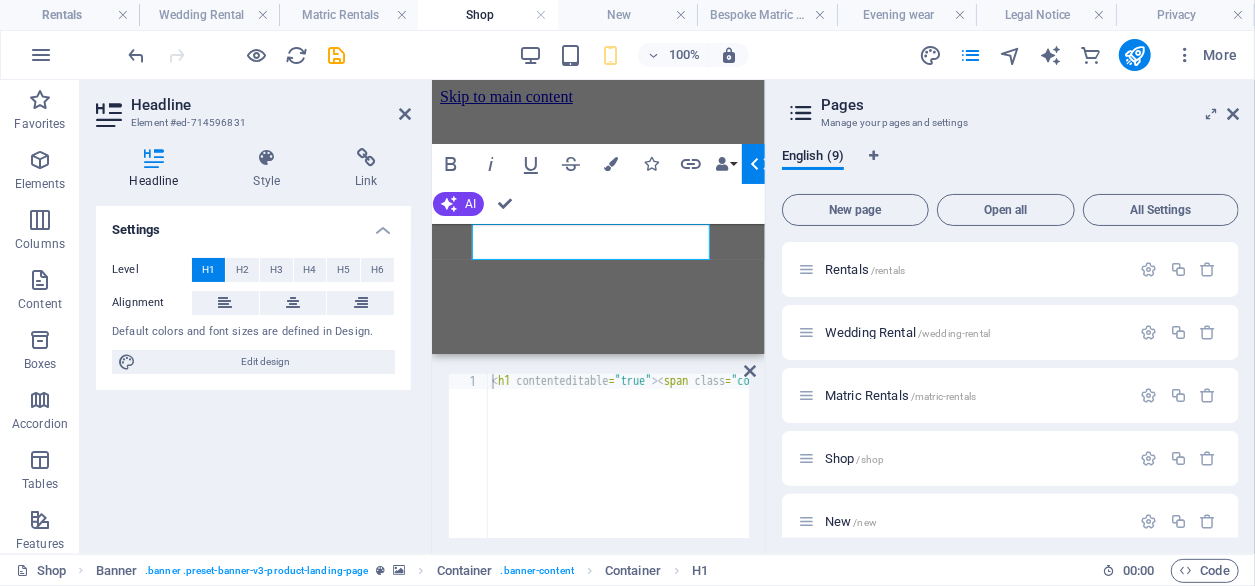 click 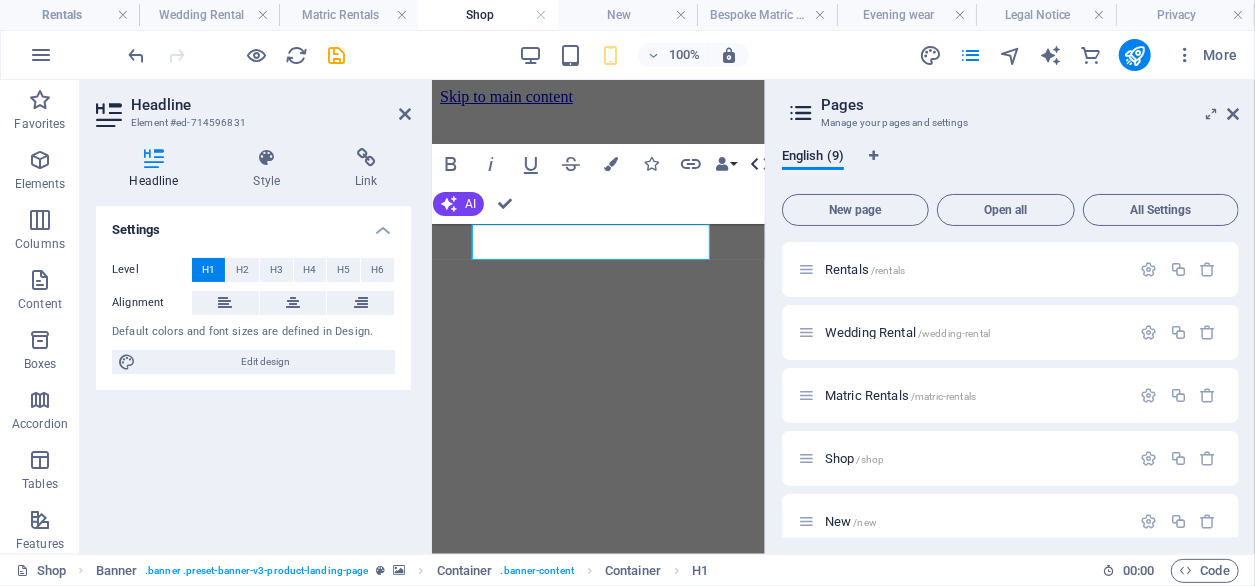 click 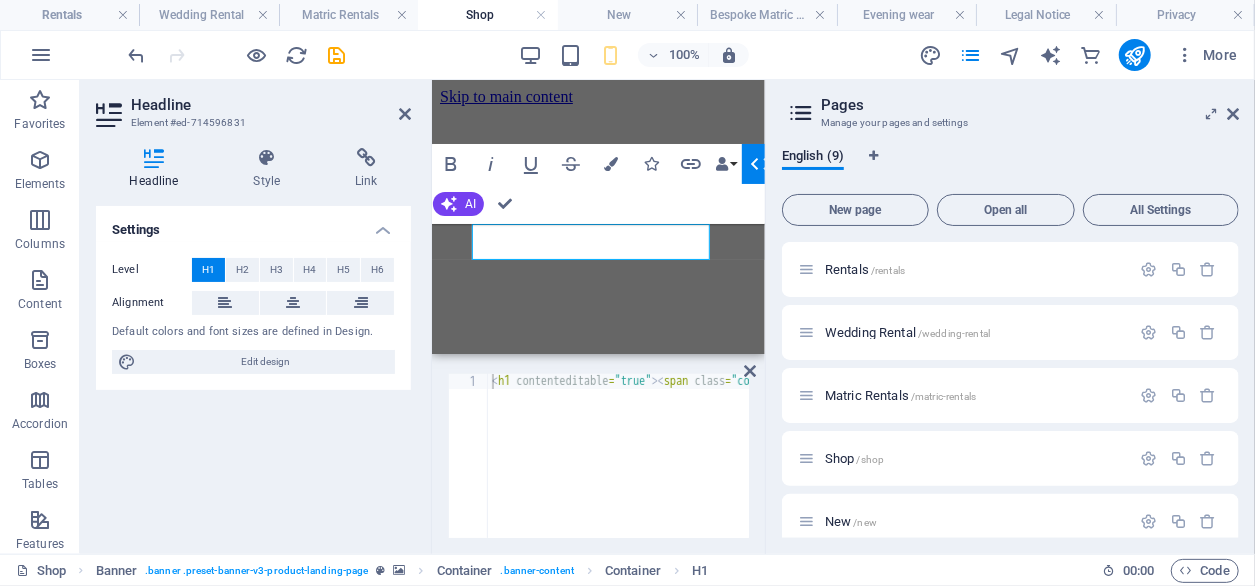click 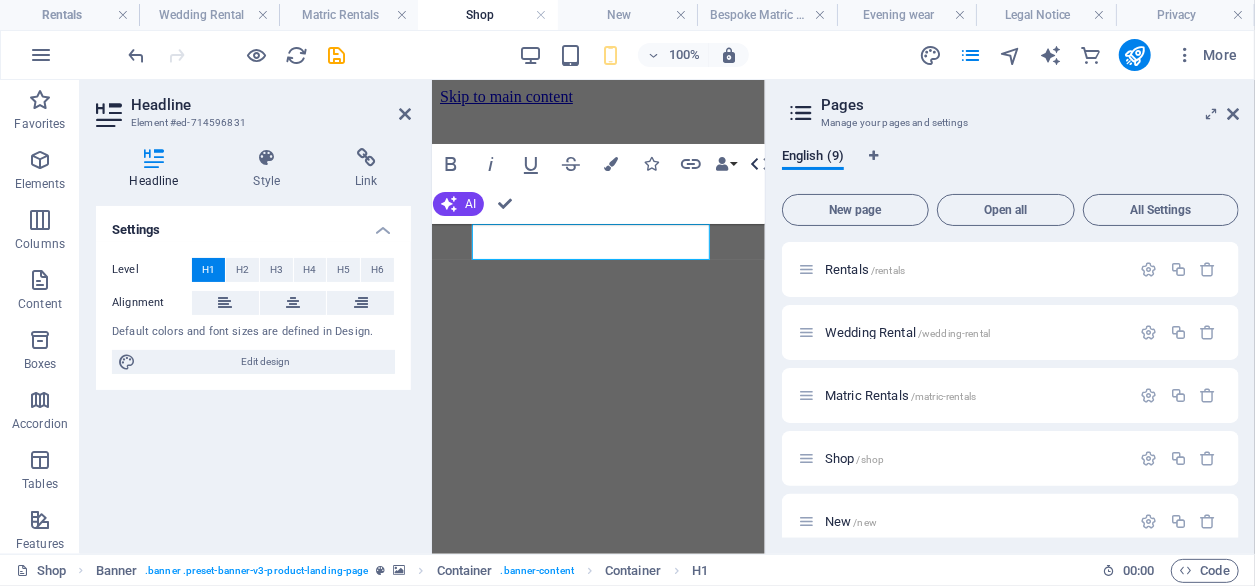 click 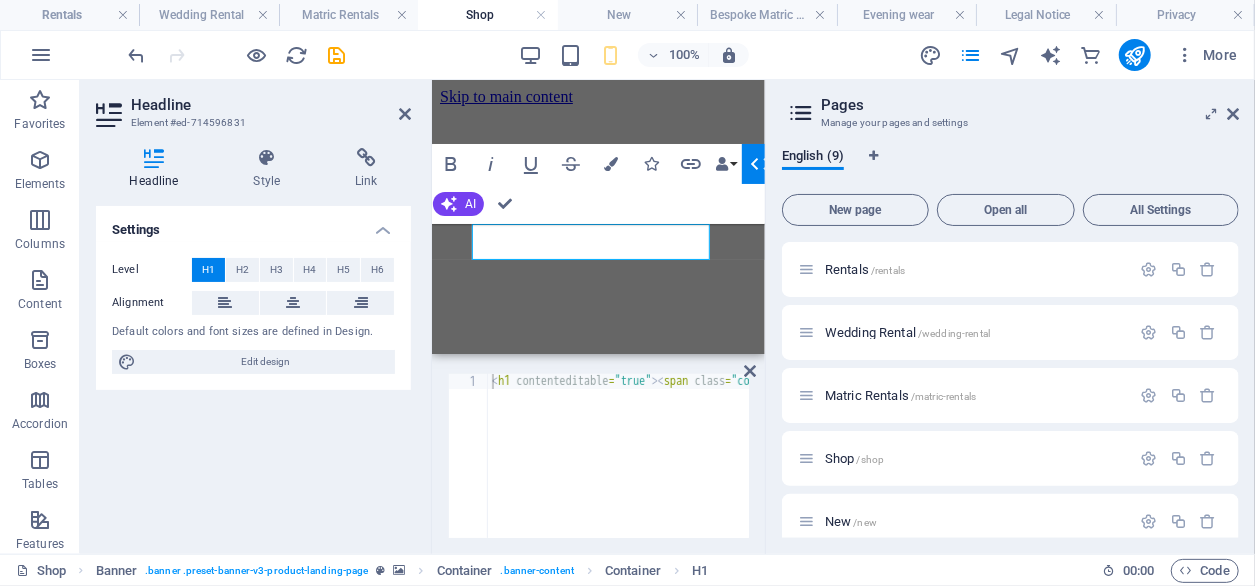 click 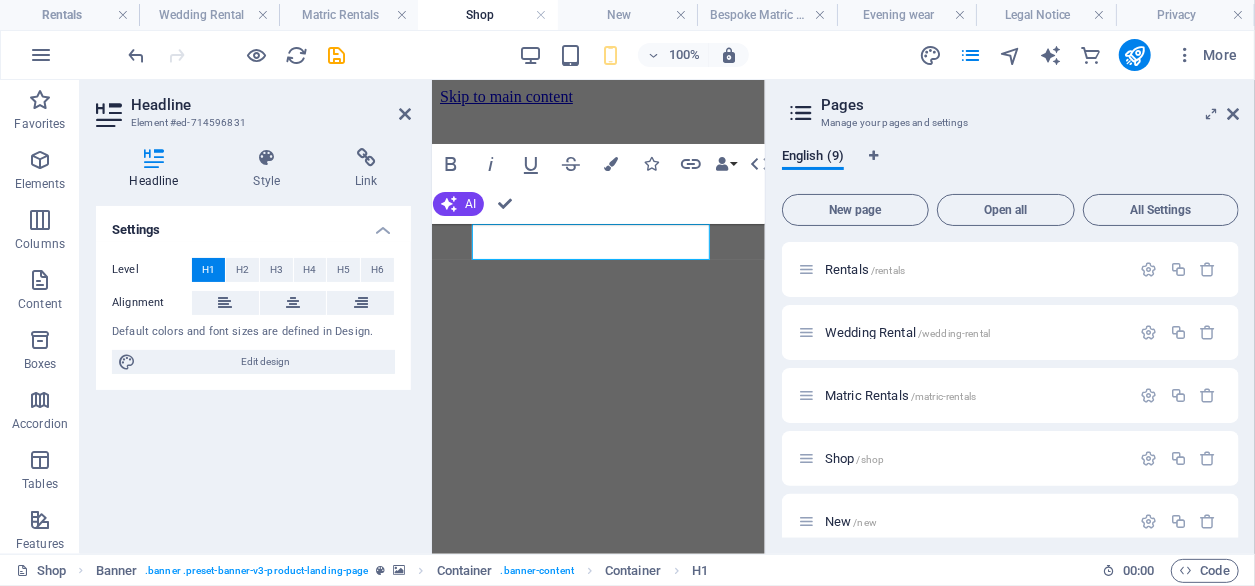 drag, startPoint x: 617, startPoint y: 234, endPoint x: 393, endPoint y: 242, distance: 224.1428 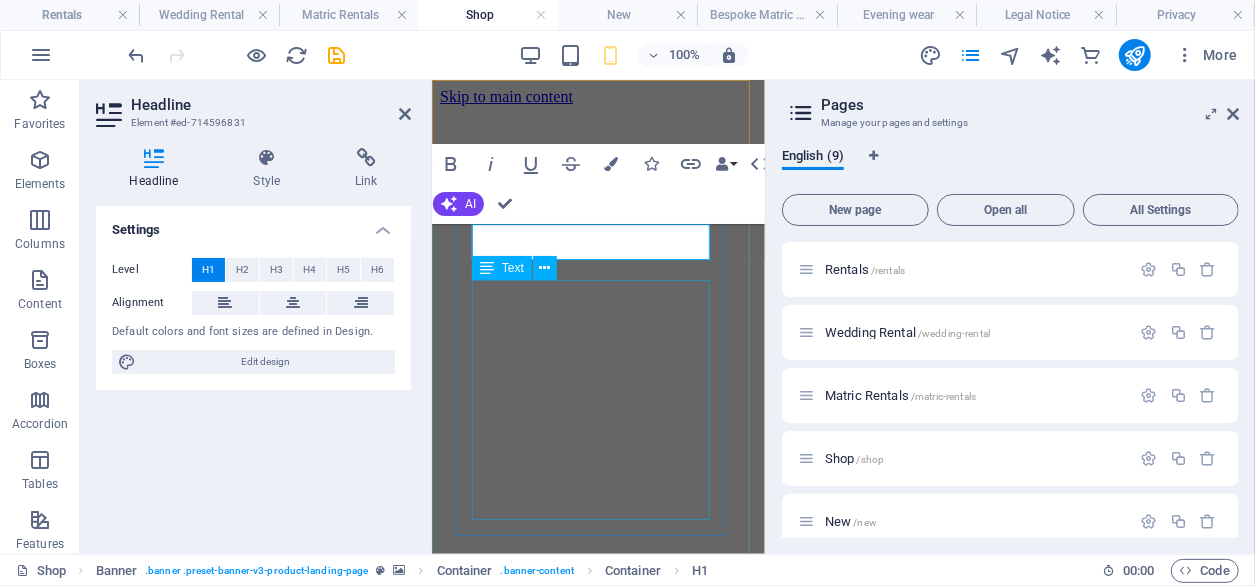 click on "Lorem ipsum dolor sit amet, consectetur adipiscing elit. Velit ullamcorper faucibus bibendum facilisis ante nunc. Odio pharetra mauris orci malesuada non." at bounding box center [597, 966] 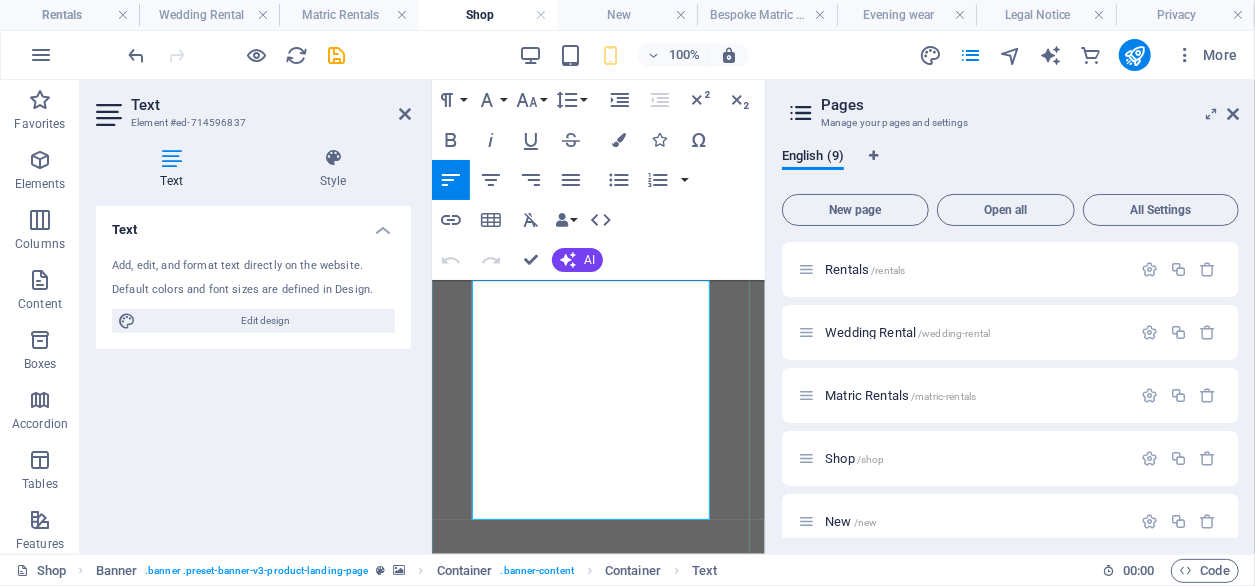 drag, startPoint x: 529, startPoint y: 512, endPoint x: 450, endPoint y: 280, distance: 245.08162 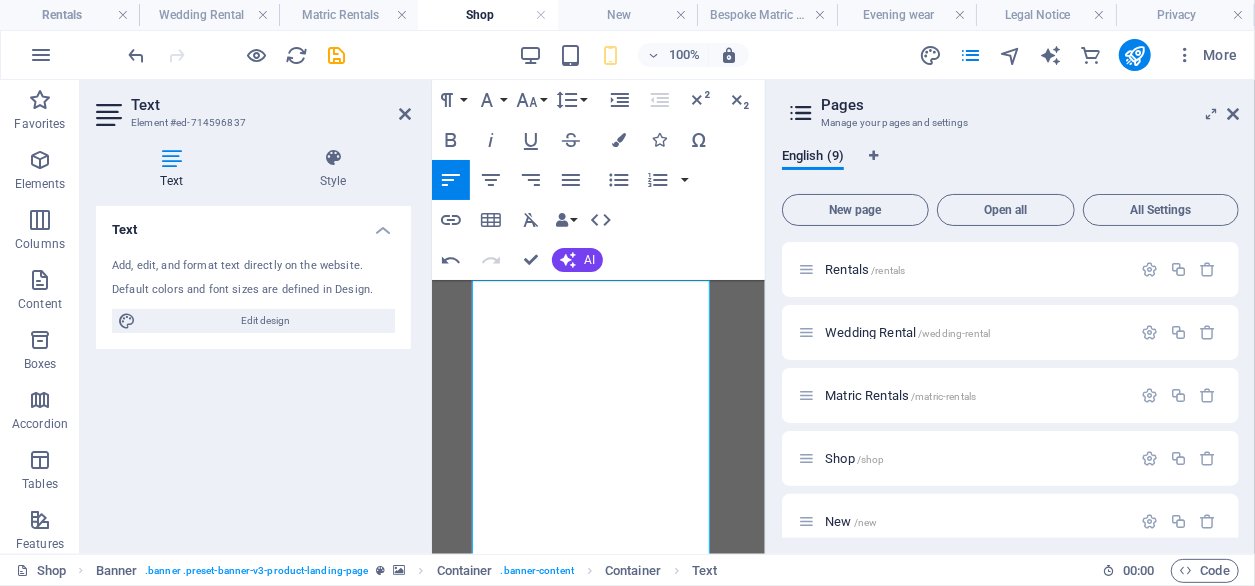 drag, startPoint x: 683, startPoint y: 506, endPoint x: 401, endPoint y: 235, distance: 391.1074 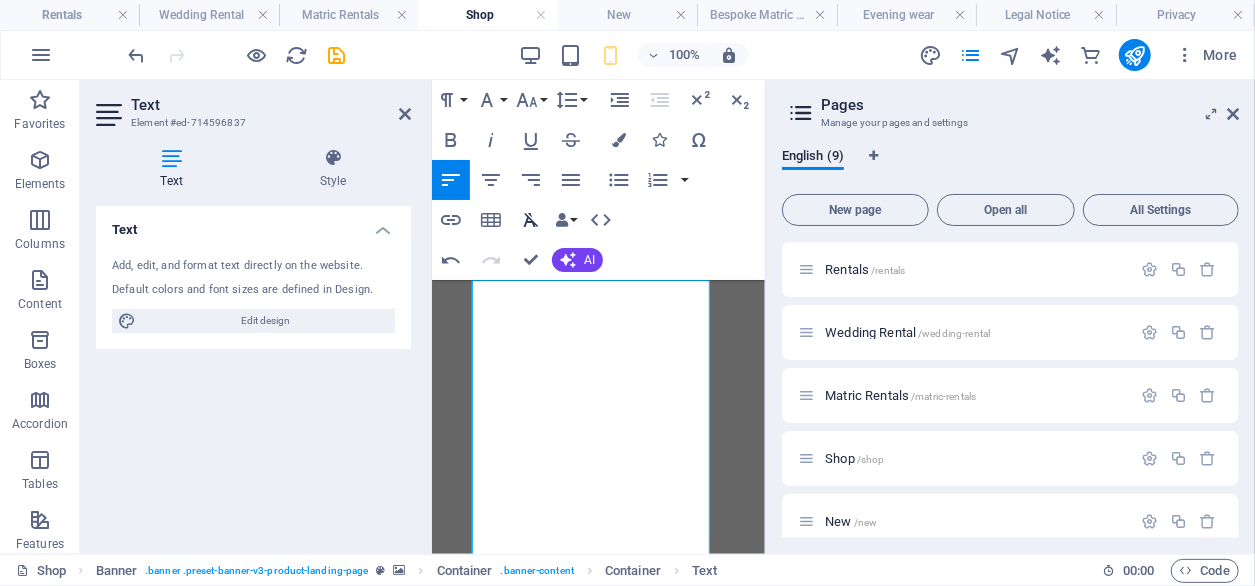 click 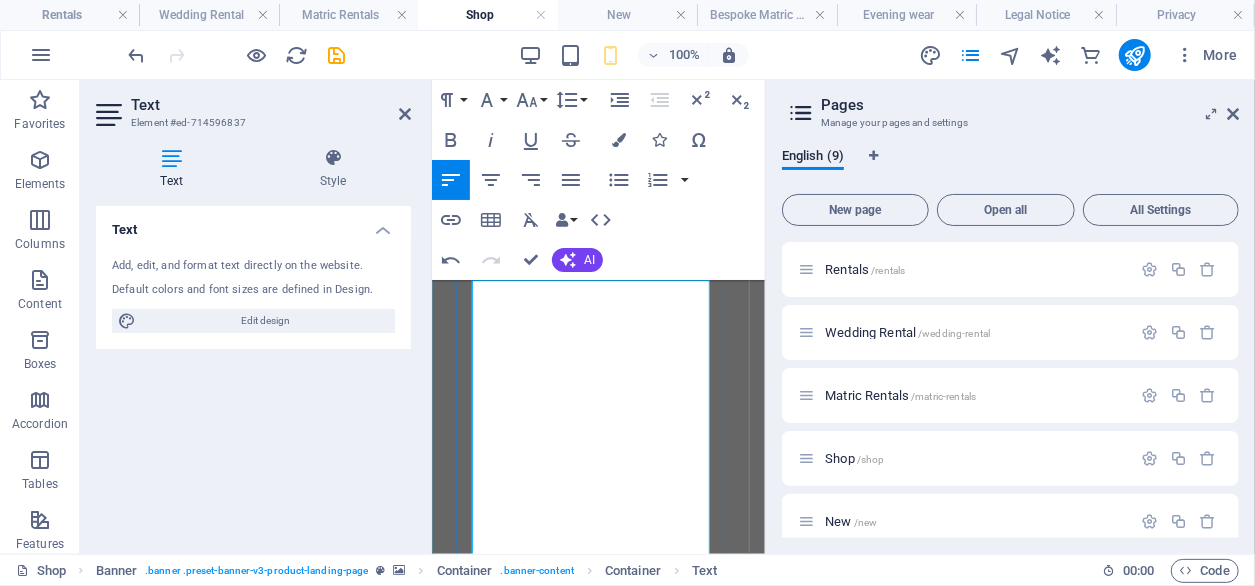 click on "we understand that your matric farewell is one of life’s most exciting milestones, and you deserve to look and feel extraordinary on your special night. Our matric dresses are designed with elegance, style, and sophistication in mind, ensuring you shine as you step into this unforgettable event." at bounding box center (597, 1818) 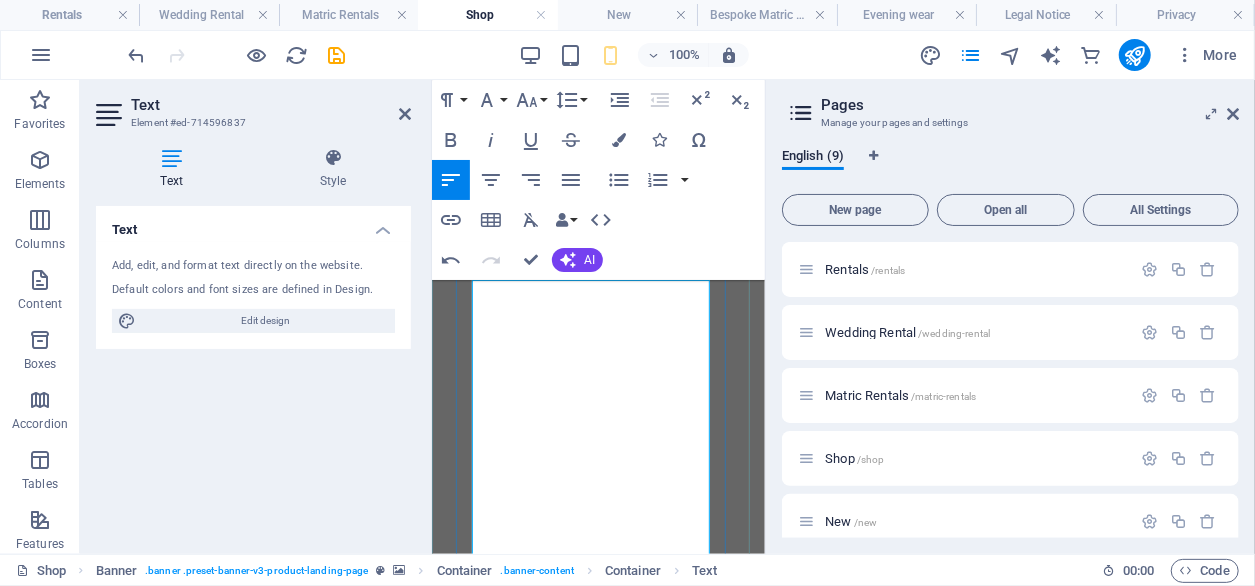 click on "we understand that your matric farewell is one of life’s most exciting milestones, and you deserve to look and feel extraordinary on your special night. Our matric dresses are designed with elegance, style, and sophistication in mind, ensuring you shine as you step into this unforgettable event." at bounding box center [597, 1818] 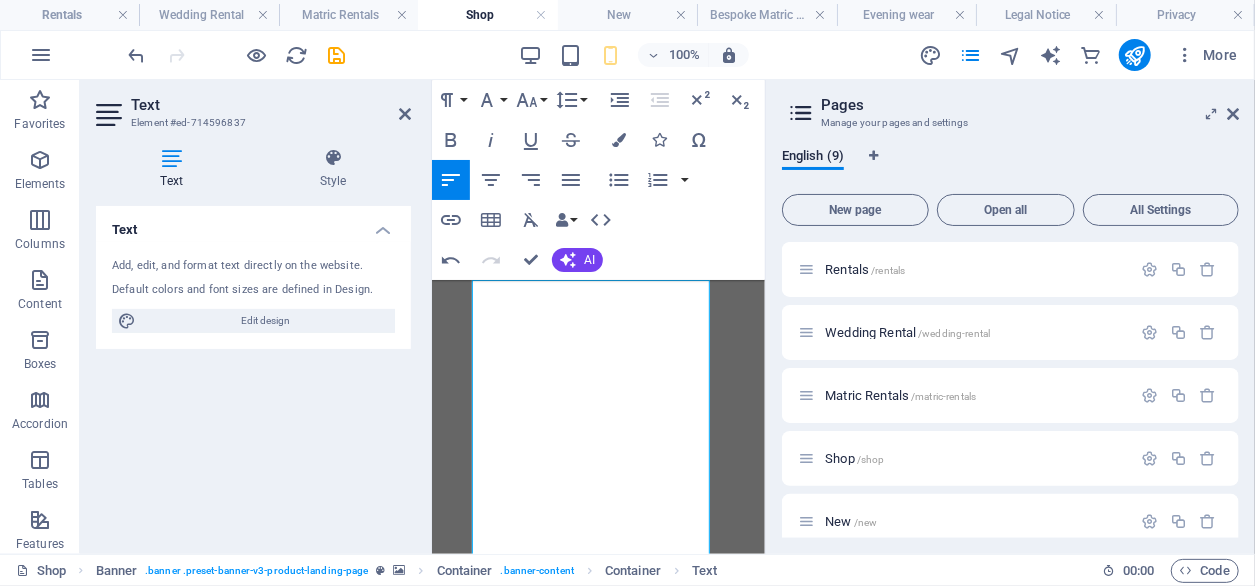 drag, startPoint x: 694, startPoint y: 517, endPoint x: 786, endPoint y: 198, distance: 332.0015 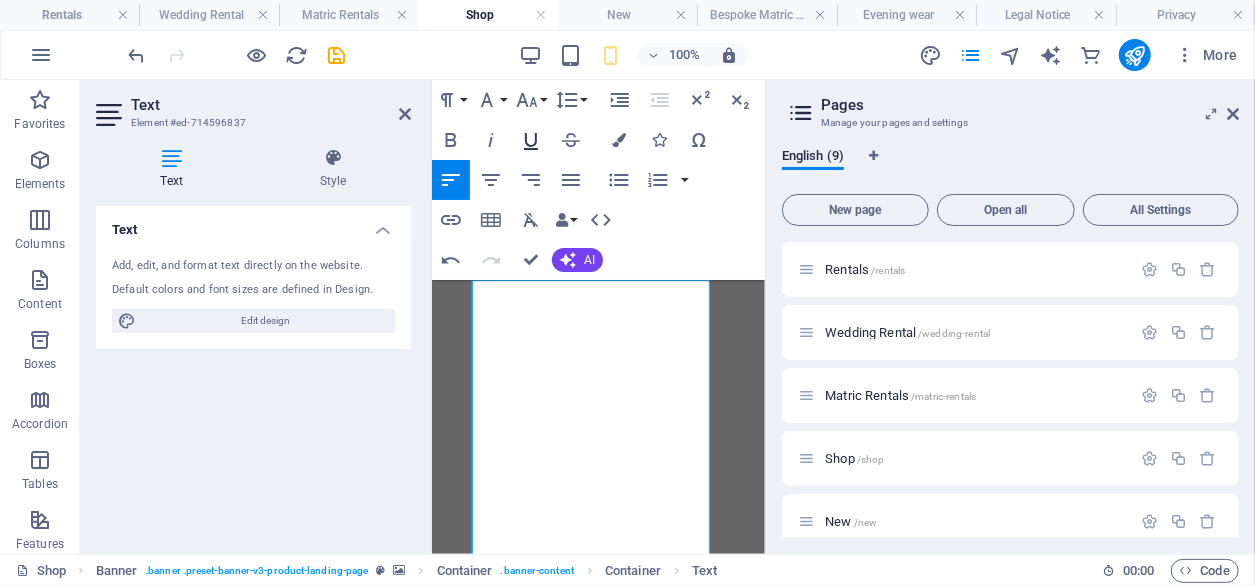 click 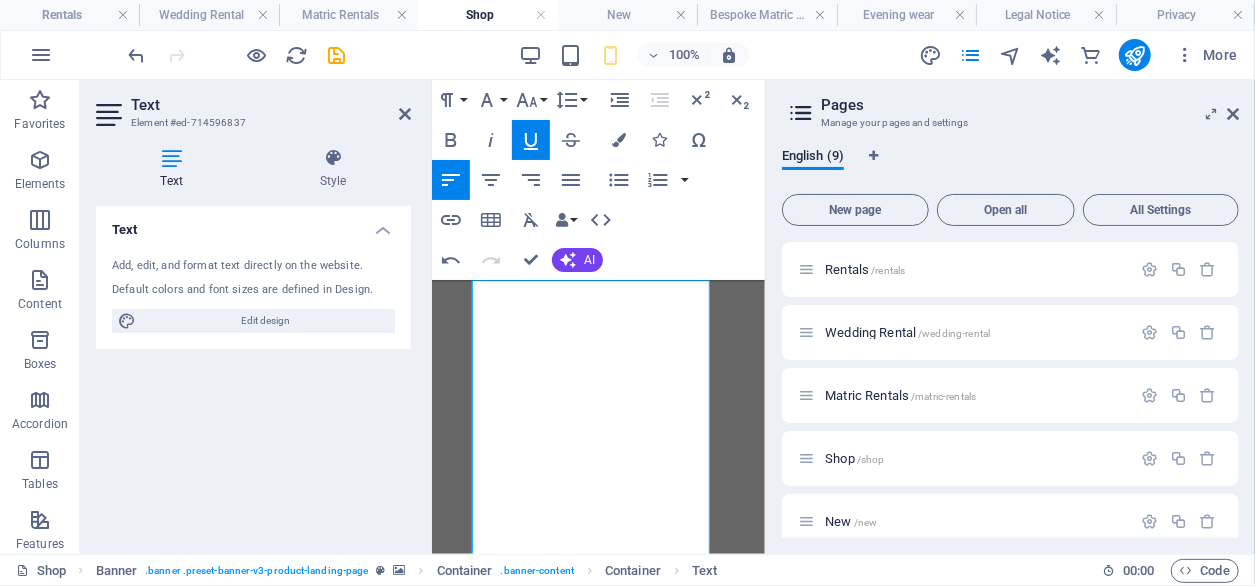 click 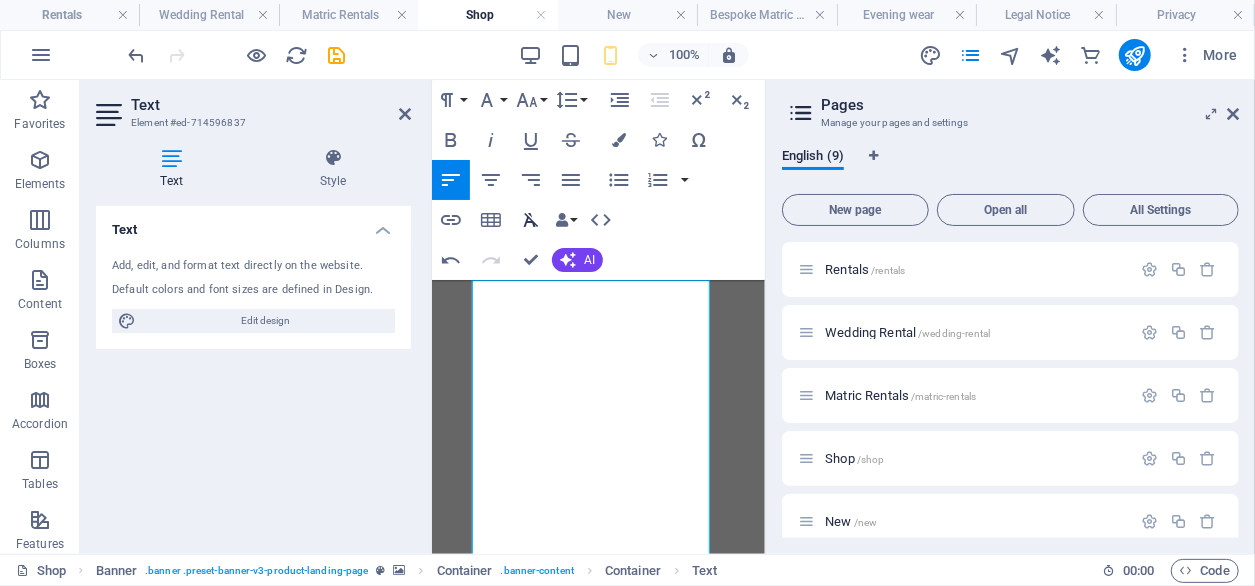 click 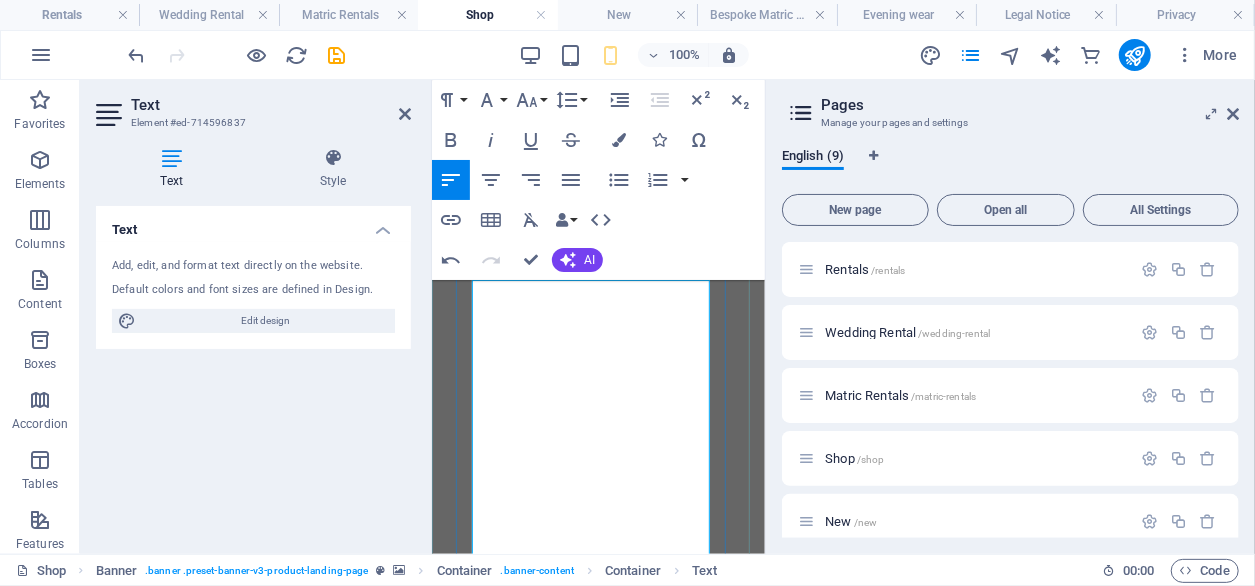 click on "we understand that your matric farewell is one of life’s most exciting milestones, and you deserve to look and feel extraordinary on your special night. Our matric dresses are designed with elegance, style, and sophistication in mind, ensuring you shine as you step into this unforgettable event." at bounding box center [597, 1818] 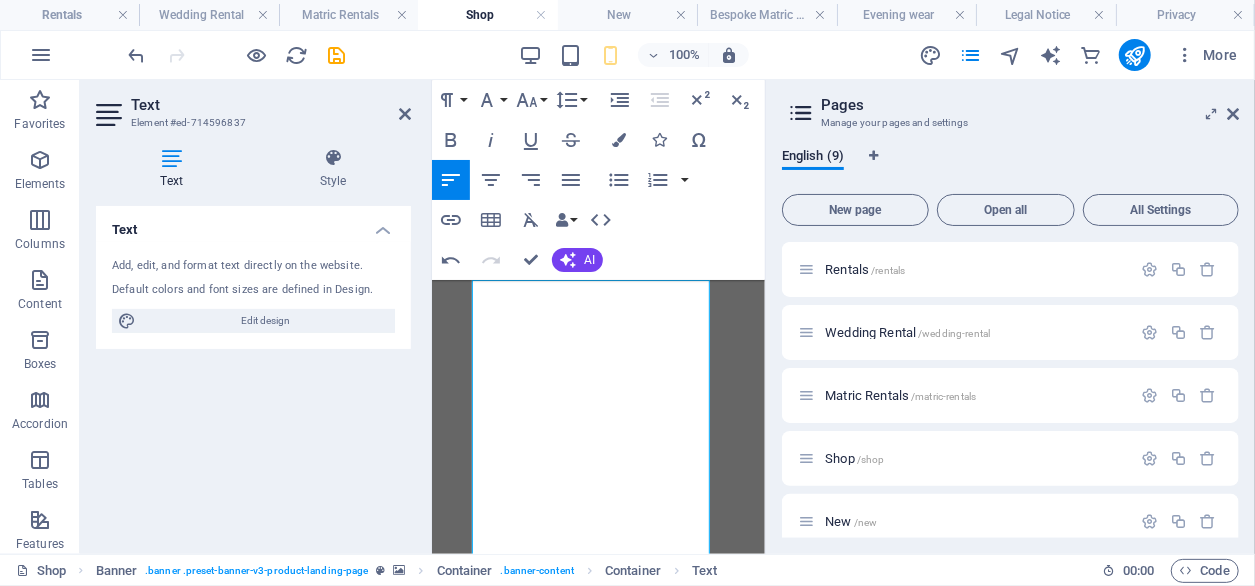 drag, startPoint x: 704, startPoint y: 512, endPoint x: 407, endPoint y: 153, distance: 465.92917 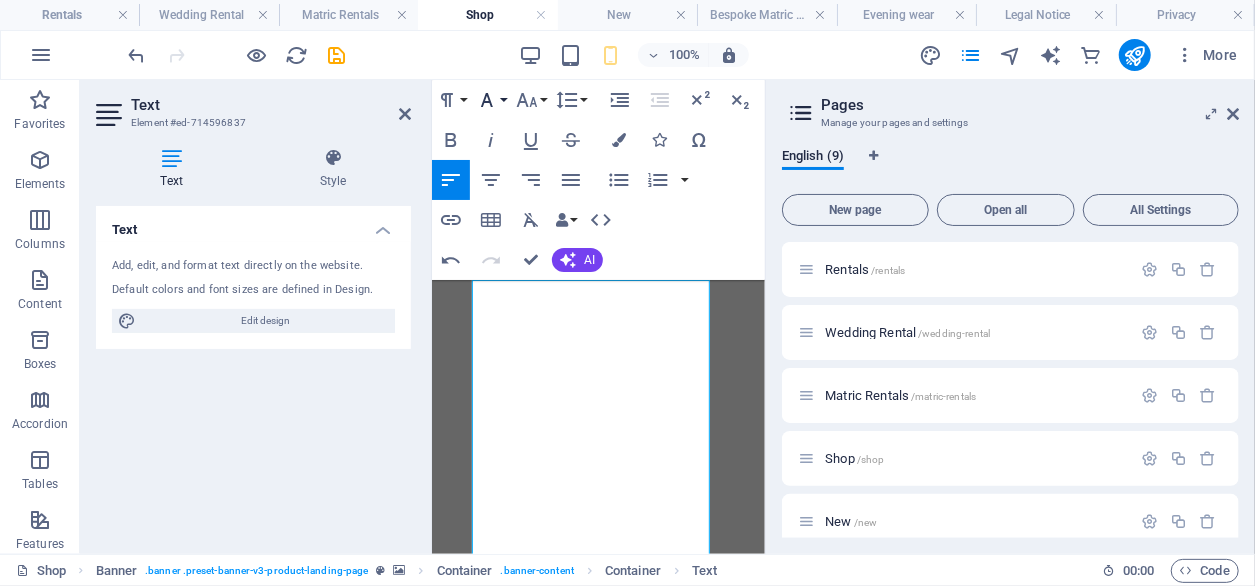 click on "Font Family" at bounding box center (491, 100) 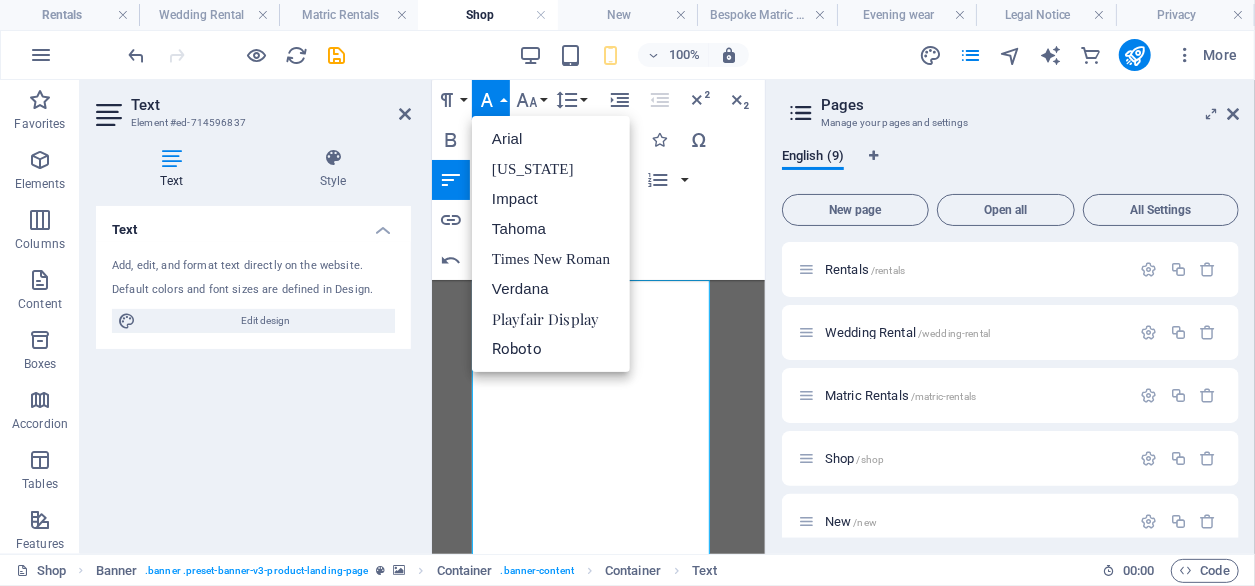 click on "Font Family" at bounding box center [491, 100] 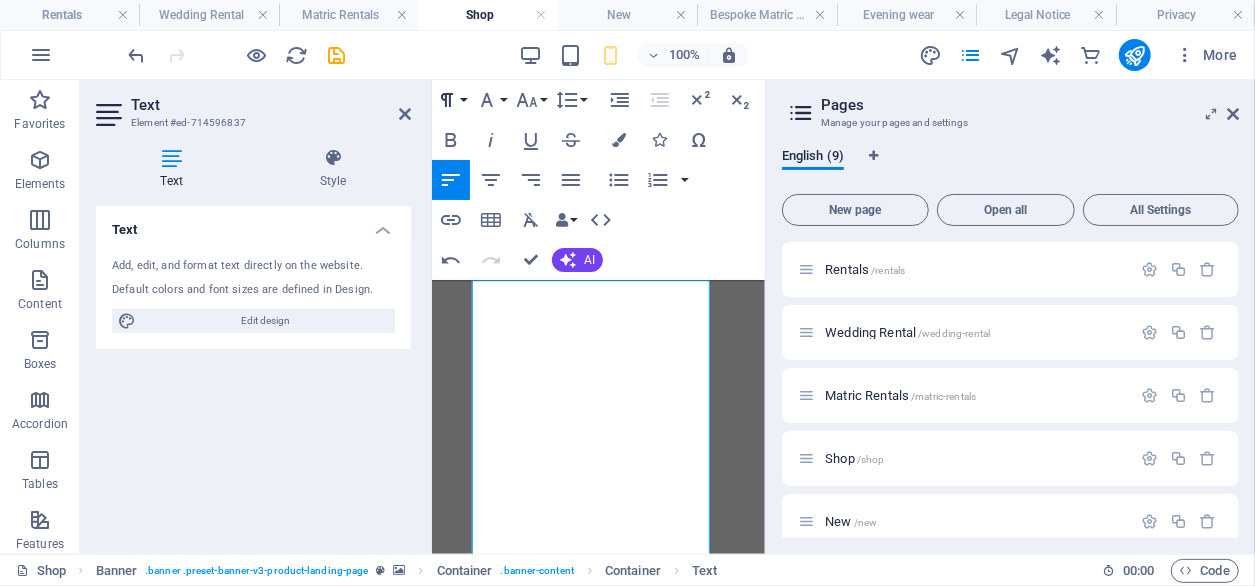 click on "Paragraph Format" at bounding box center (451, 100) 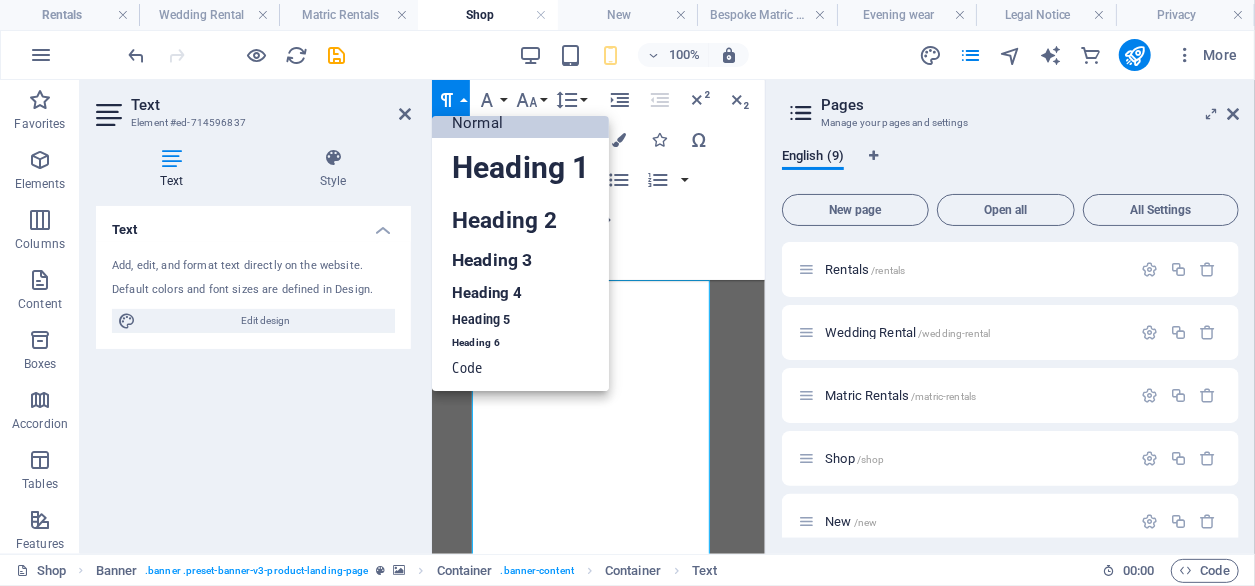 scroll, scrollTop: 16, scrollLeft: 0, axis: vertical 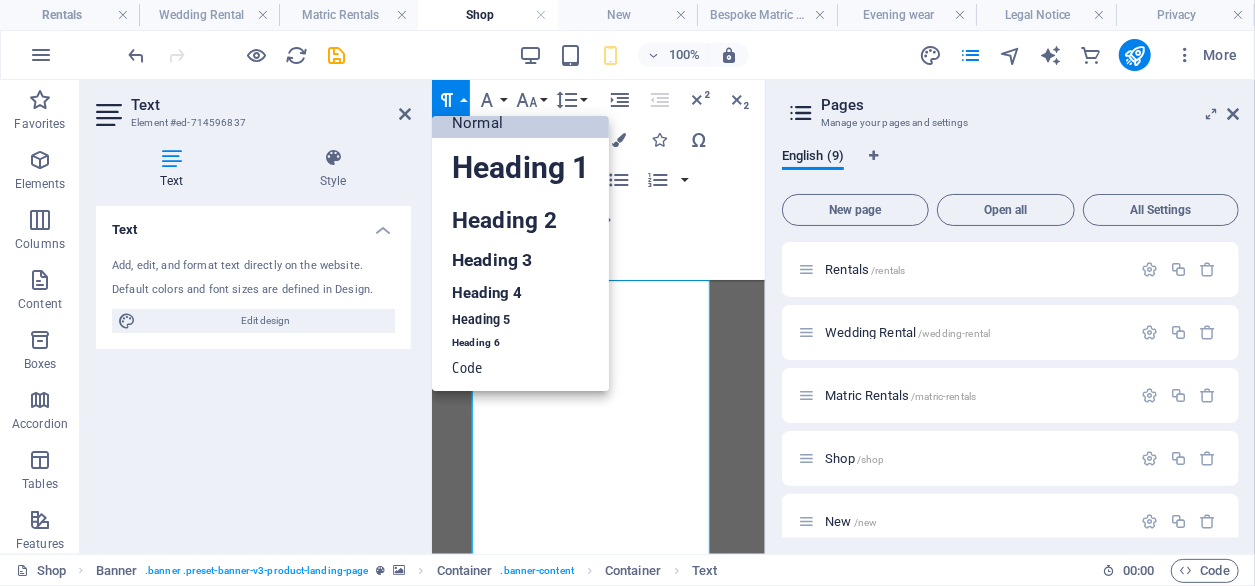 click on "Paragraph Format" at bounding box center (451, 100) 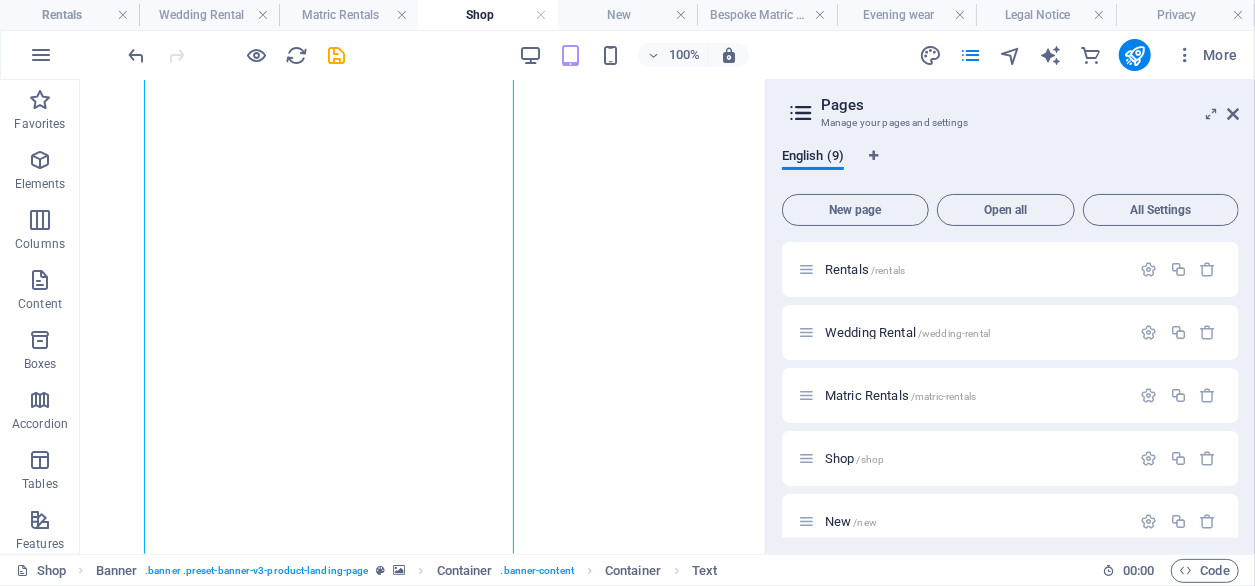 scroll, scrollTop: 440, scrollLeft: 0, axis: vertical 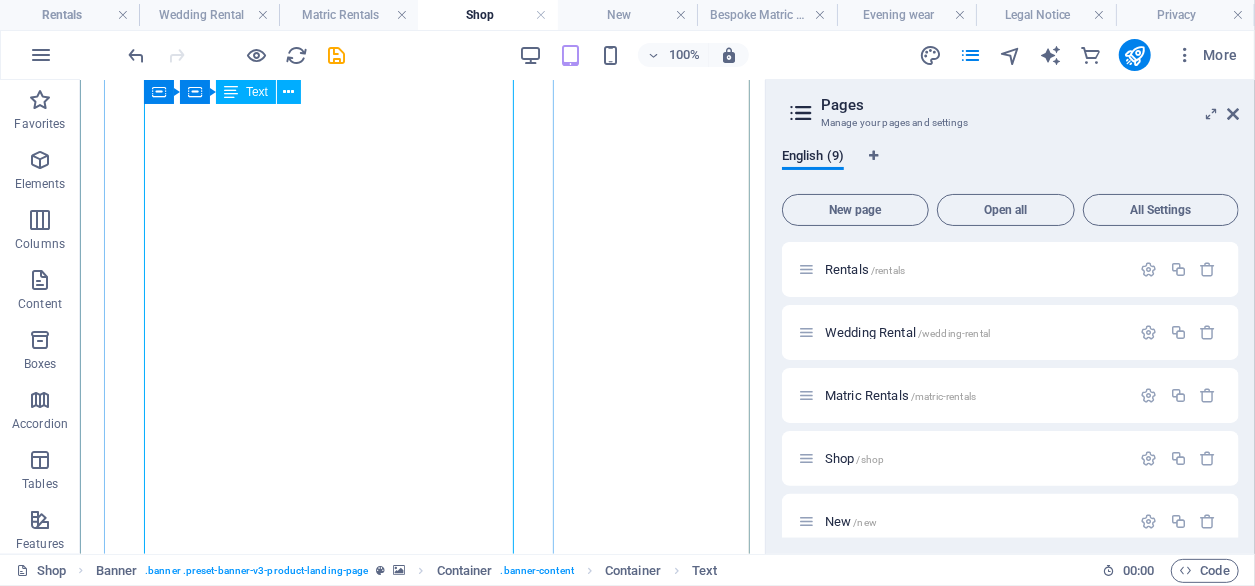 click on "we understand that your matric farewell is one of life’s most exciting milestones, and you deserve to look and feel extraordinary on your special night. Our matric dresses are designed with elegance, style, and sophistication in mind, ensuring you shine as you step into this unforgettable event. Each dress in our collection is thoughtfully crafted to offer both modern trends and timeless designs. From dramatic ballgowns to sleek, form-fitting silhouettes, our dresses cater to a variety of tastes, allowing you to find the perfect style that reflects your personality. Whether you prefer delicate lace, flowing chiffon, or luxurious satin, our collection combines high-quality fabrics with impeccable craftsmanship. Our collection offers a streamlined shopping experience, allowing you to select your perfect gown and take it home the same day. This ensures that you can focus on other exciting aspects of your matric farewell while knowing your dress is ready and waiting." at bounding box center (421, 1378) 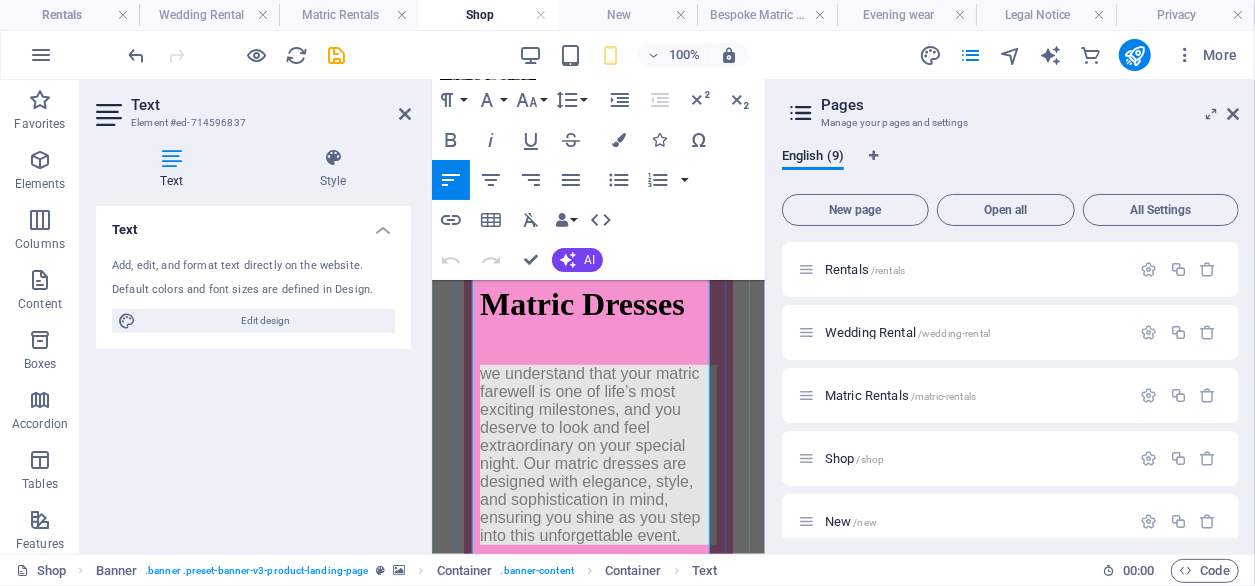 scroll, scrollTop: 70, scrollLeft: 0, axis: vertical 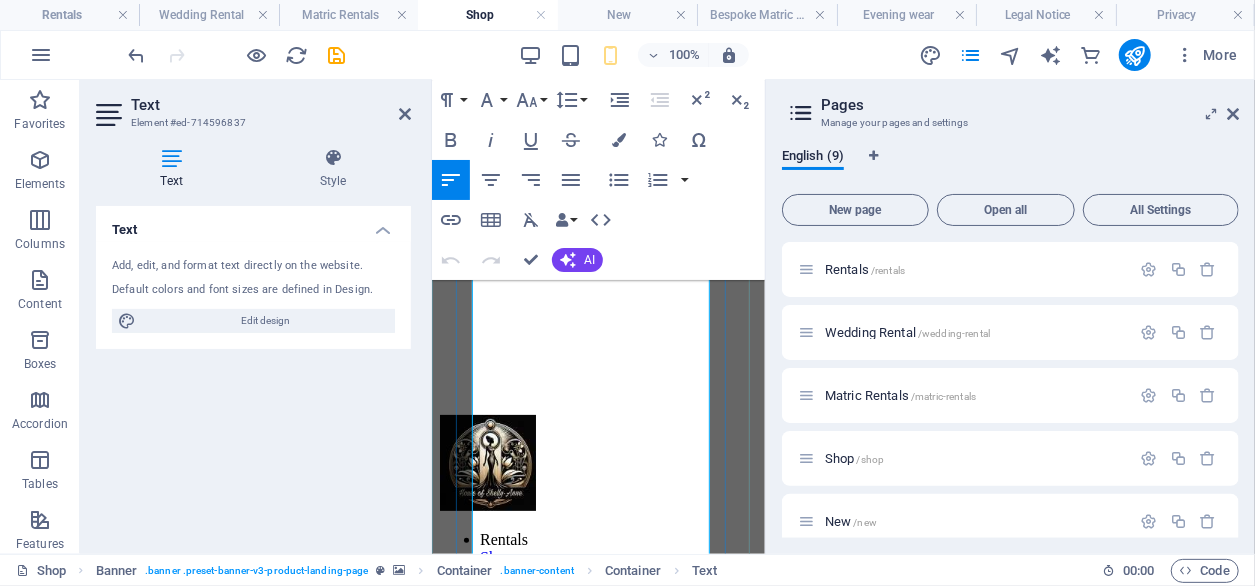 click on "we understand that your matric farewell is one of life’s most exciting milestones, and you deserve to look and feel extraordinary on your special night. Our matric dresses are designed with elegance, style, and sophistication in mind, ensuring you shine as you step into this unforgettable event." at bounding box center (597, 824) 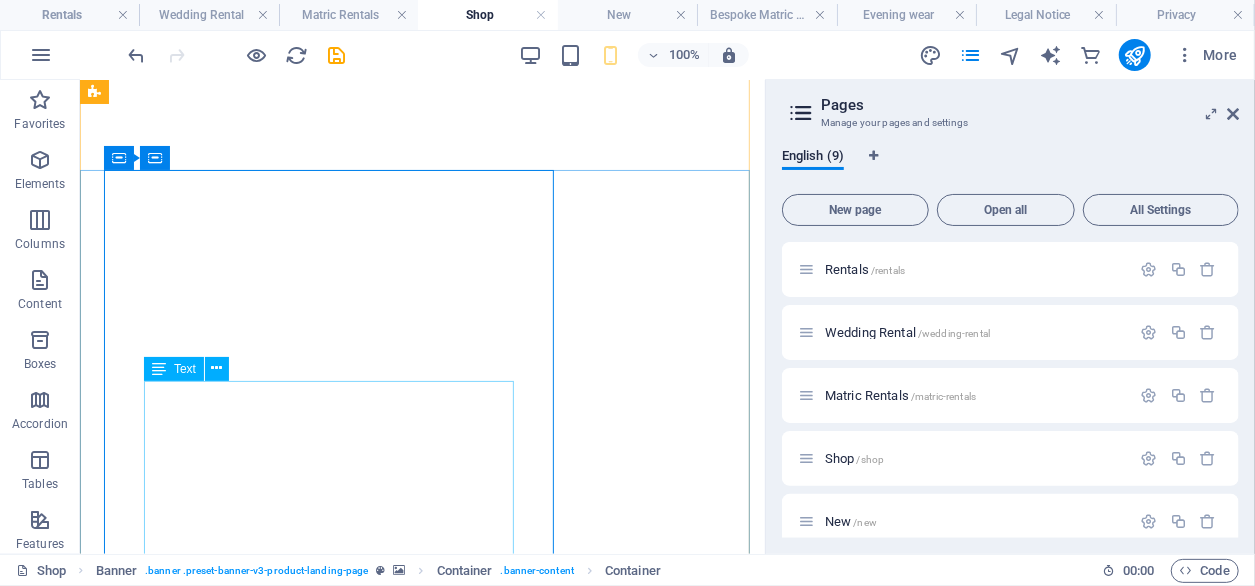 click on "Matric Dresses we understand that your matric farewell is one of life’s most exciting milestones, and you deserve to look and feel extraordinary on your special night. Our matric dresses are designed with elegance, style, and sophistication in mind, ensuring you shine as you step into this unforgettable event. Each dress in our collection is thoughtfully crafted to offer both modern trends and timeless designs. From dramatic ballgowns to sleek, form-fitting silhouettes, our dresses cater to a variety of tastes, allowing you to find the perfect style that reflects your personality. Whether you prefer delicate lace, flowing chiffon, or luxurious satin, our collection combines high-quality fabrics with impeccable craftsmanship. Our collection offers a streamlined shopping experience, allowing you to select your perfect gown and take it home the same day. This ensures that you can focus on other exciting aspects of your matric farewell while knowing your dress is ready and waiting." at bounding box center [421, 1691] 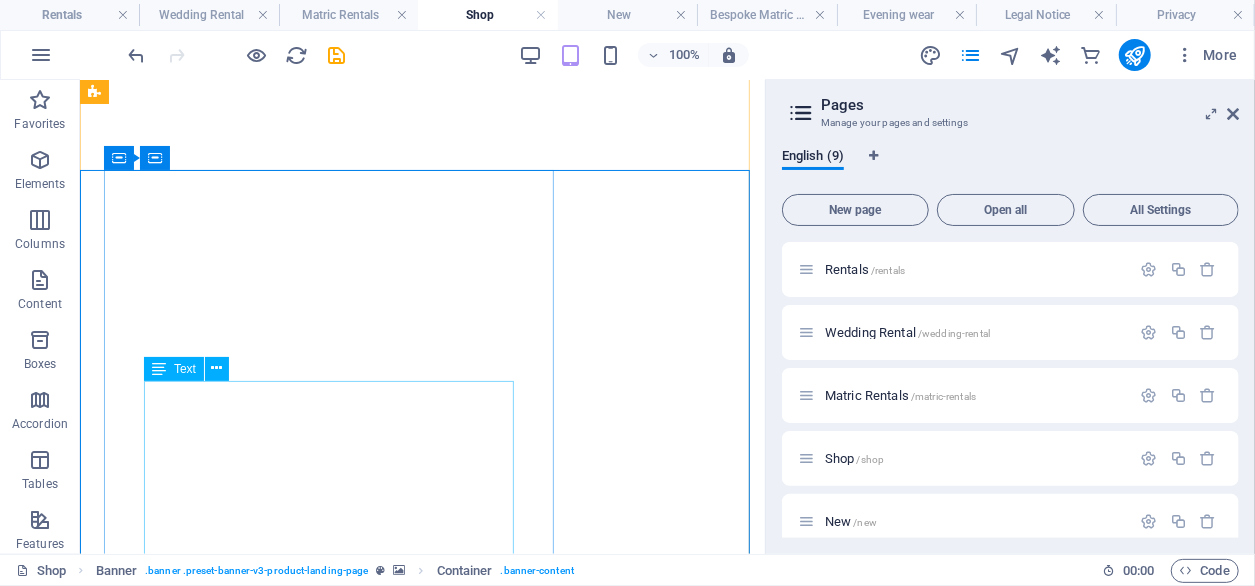 click on "we understand that your matric farewell is one of life’s most exciting milestones, and you deserve to look and feel extraordinary on your special night. Our matric dresses are designed with elegance, style, and sophistication in mind, ensuring you shine as you step into this unforgettable event. Each dress in our collection is thoughtfully crafted to offer both modern trends and timeless designs. From dramatic ballgowns to sleek, form-fitting silhouettes, our dresses cater to a variety of tastes, allowing you to find the perfect style that reflects your personality. Whether you prefer delicate lace, flowing chiffon, or luxurious satin, our collection combines high-quality fabrics with impeccable craftsmanship. Our collection offers a streamlined shopping experience, allowing you to select your perfect gown and take it home the same day. This ensures that you can focus on other exciting aspects of your matric farewell while knowing your dress is ready and waiting." at bounding box center (421, 1716) 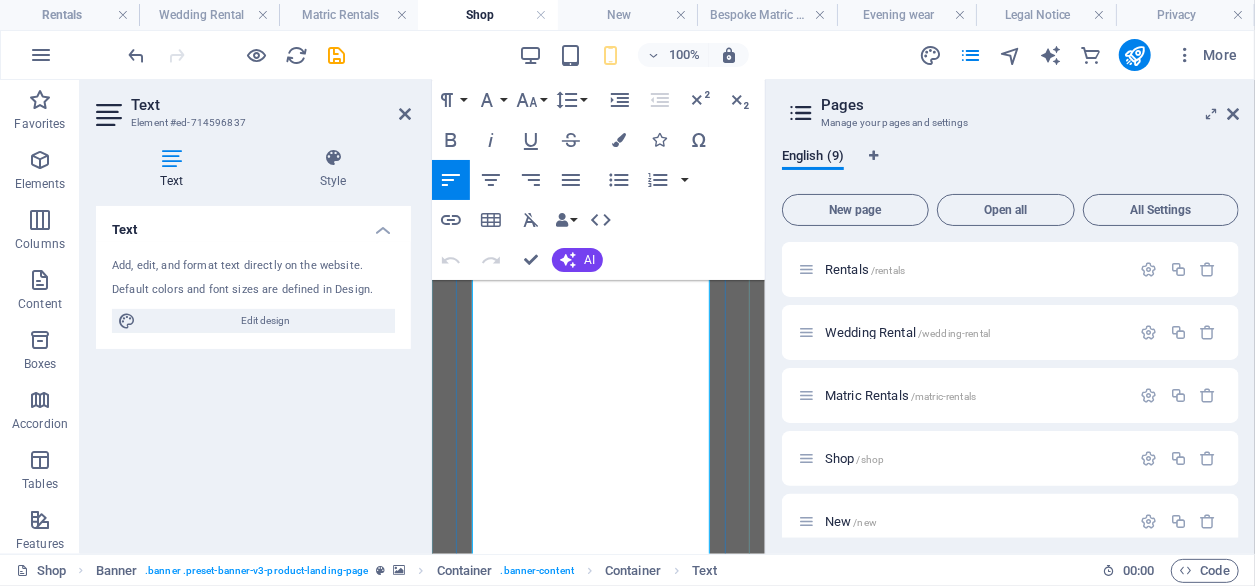 scroll, scrollTop: 38, scrollLeft: 0, axis: vertical 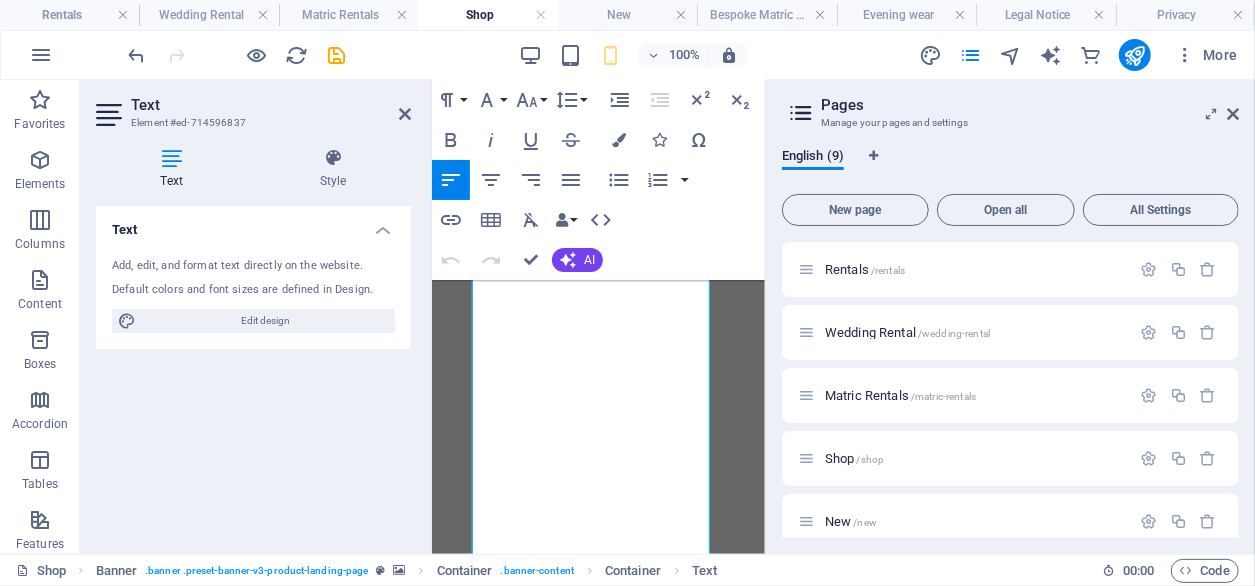 drag, startPoint x: 694, startPoint y: 471, endPoint x: 409, endPoint y: 196, distance: 396.04294 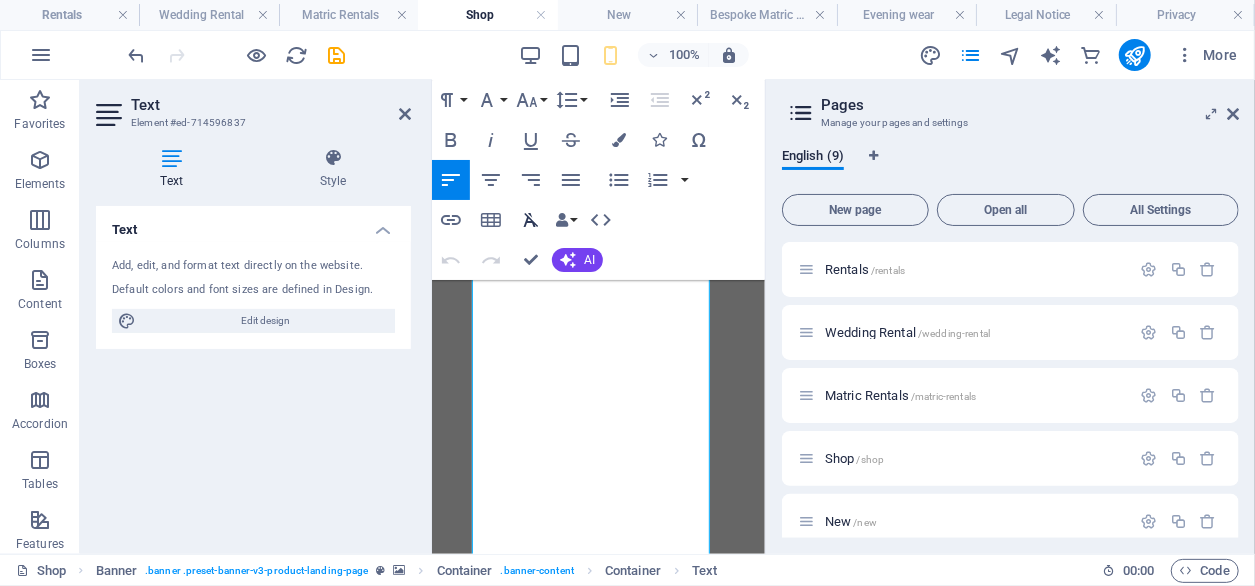 click 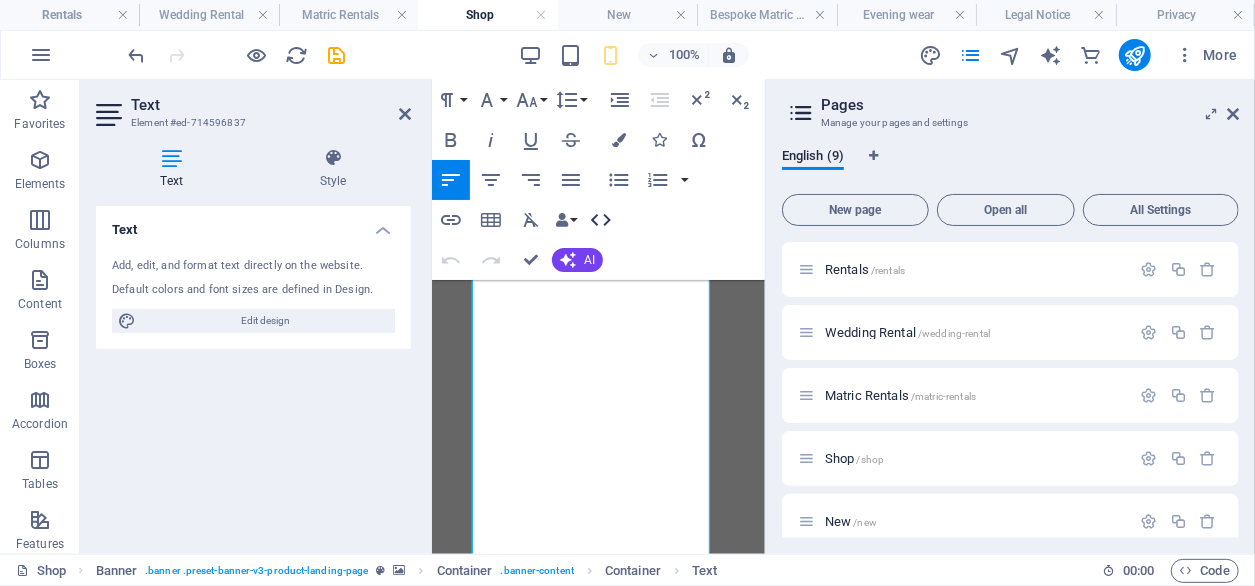 click 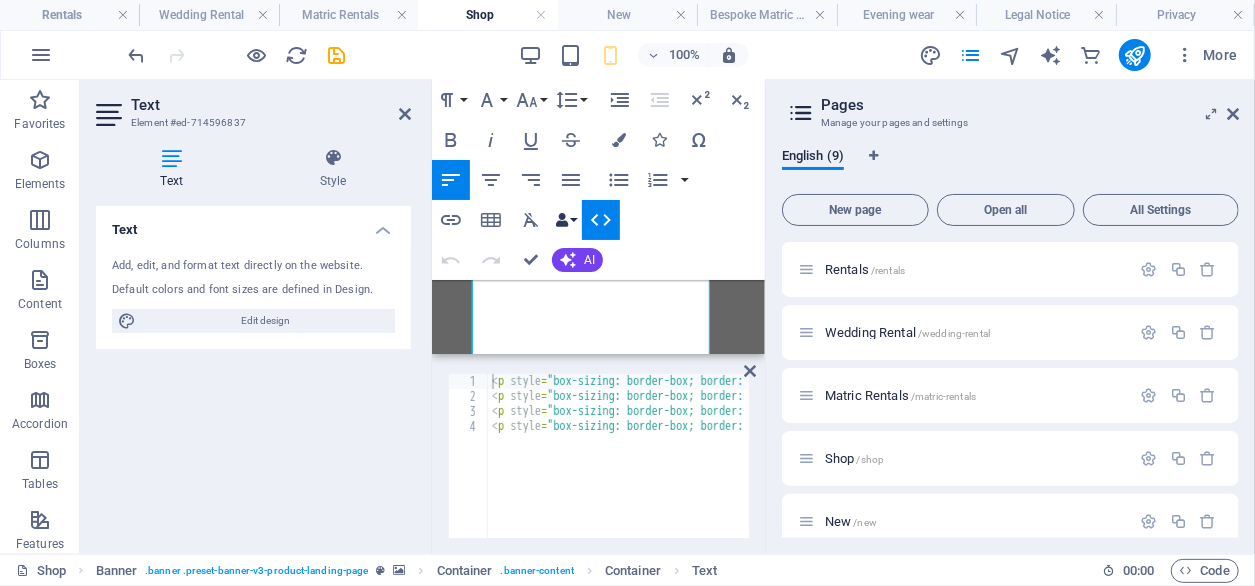 click at bounding box center [562, 220] 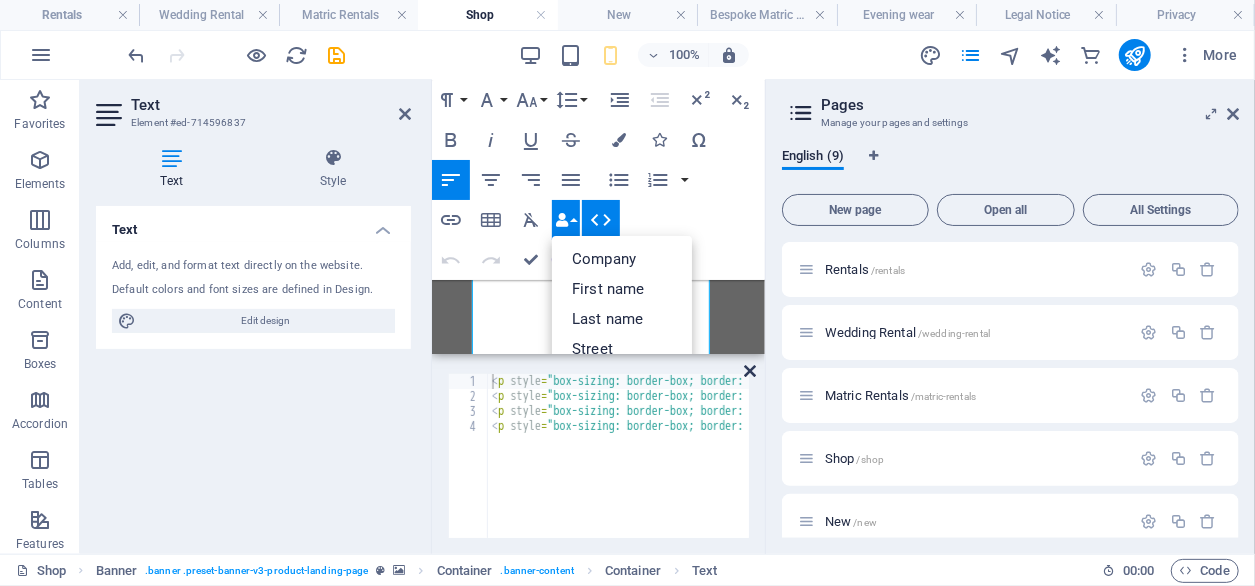 click at bounding box center (750, 371) 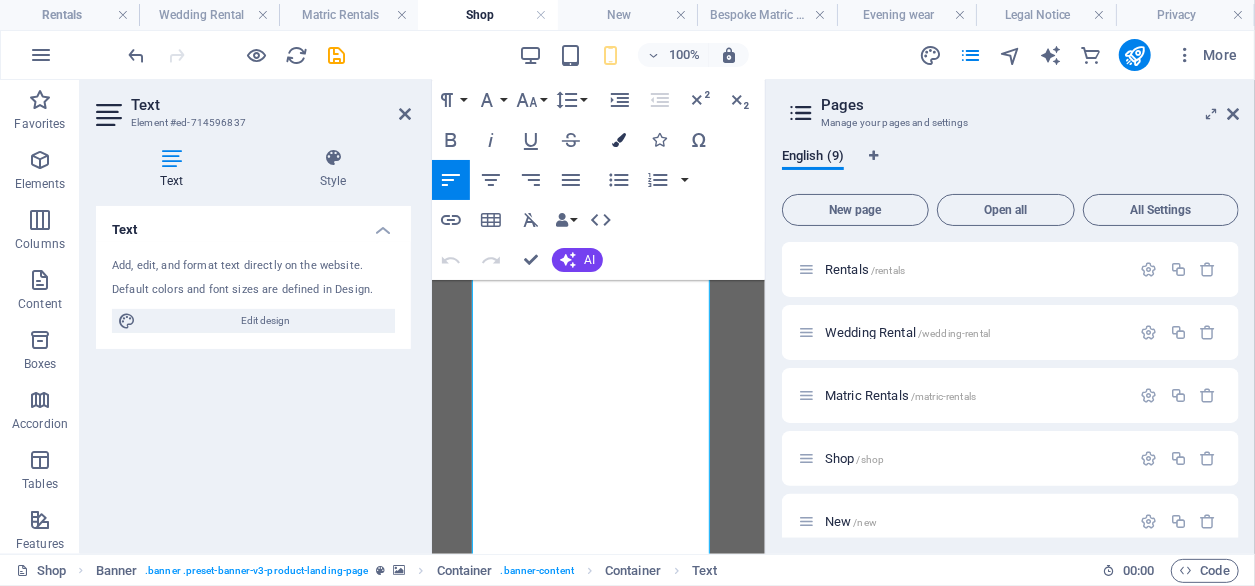 click at bounding box center (619, 140) 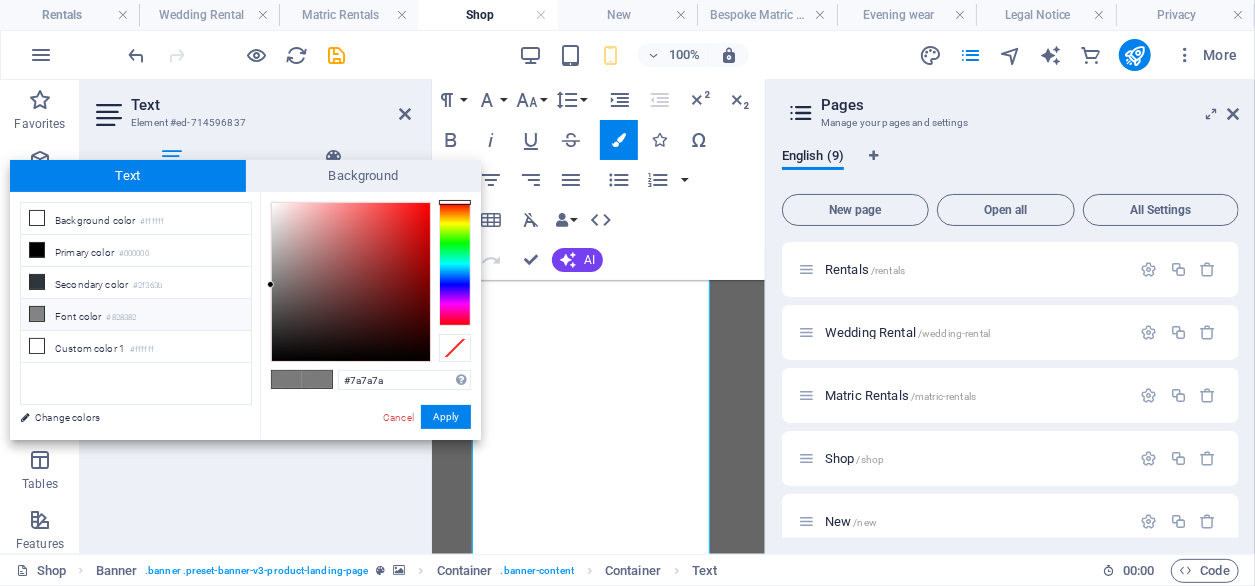 click on "Font color
#828382" at bounding box center (136, 315) 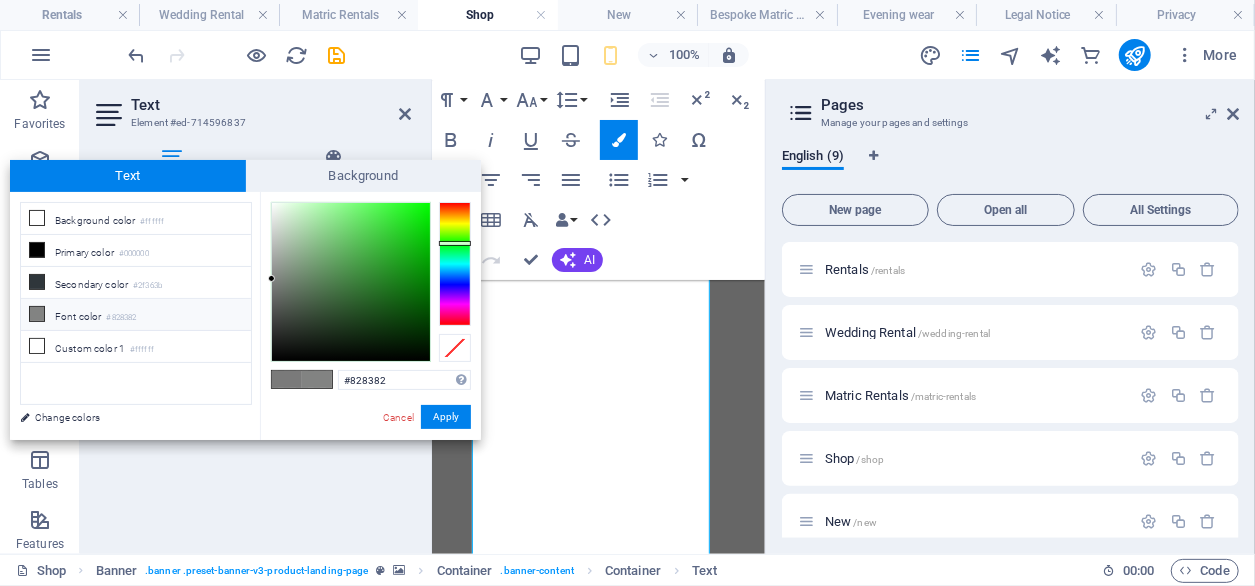 type on "#f6faf6" 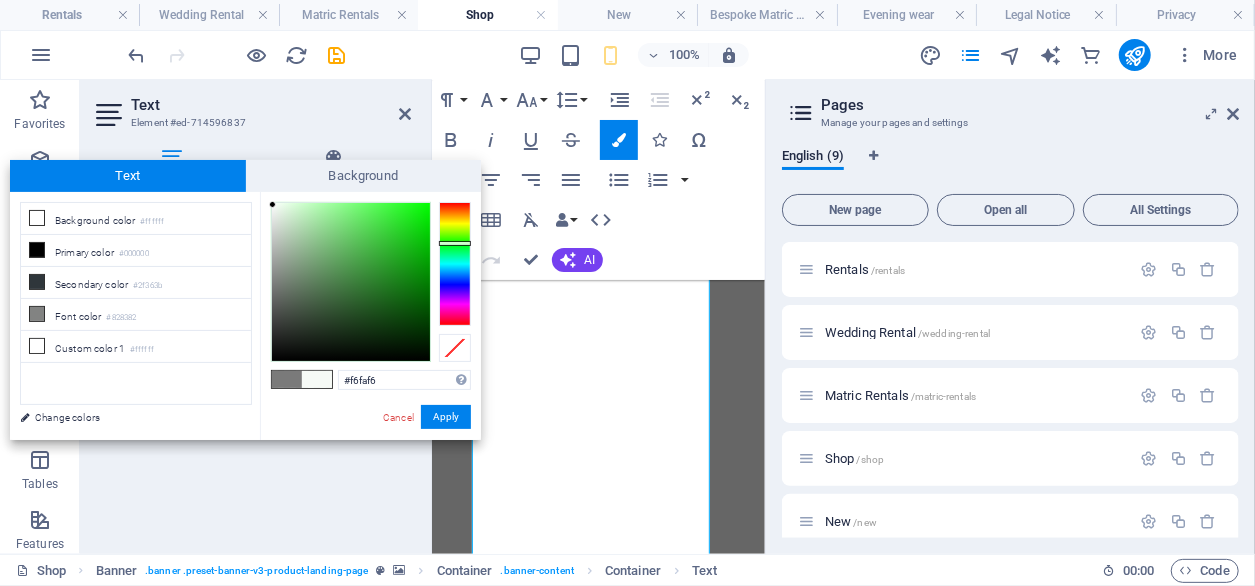 click at bounding box center [351, 282] 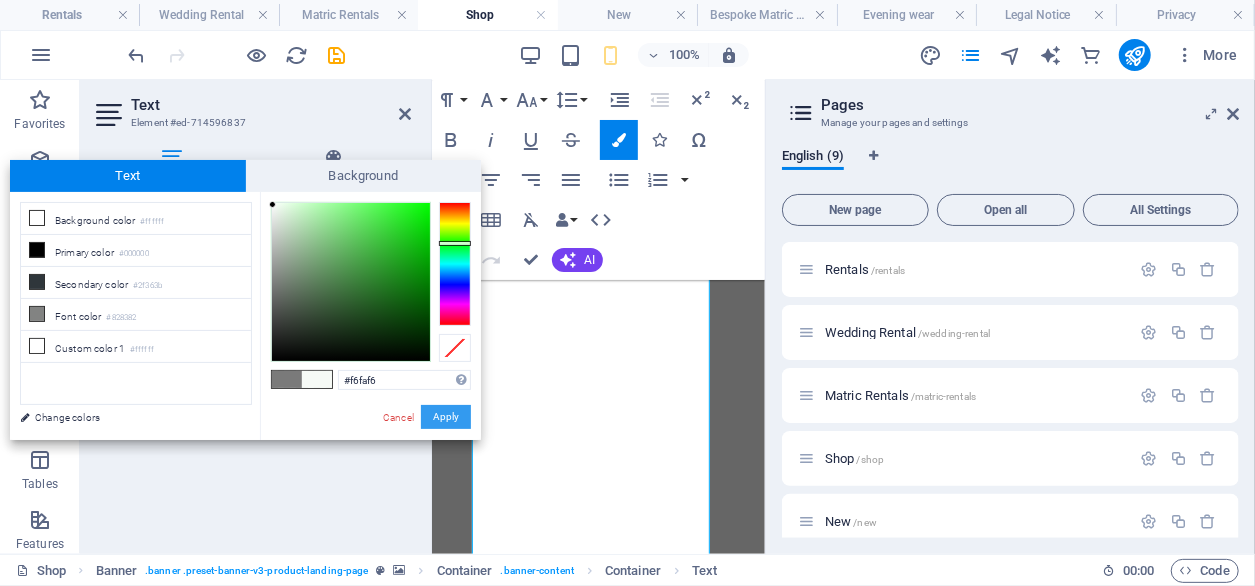 click on "Apply" at bounding box center (446, 417) 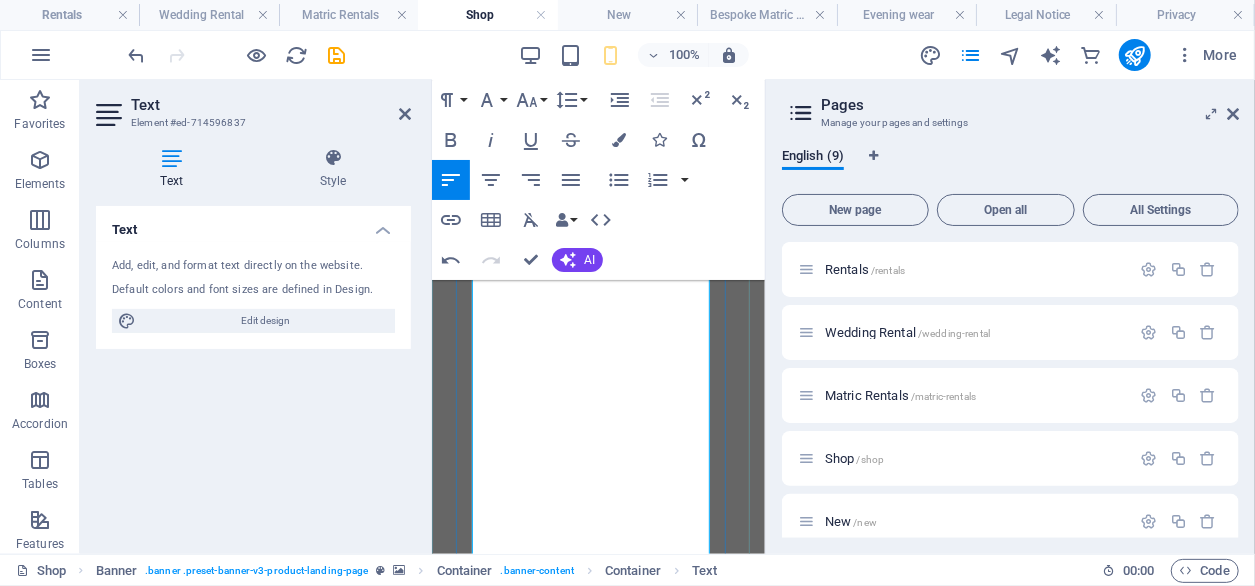 scroll, scrollTop: 202, scrollLeft: 0, axis: vertical 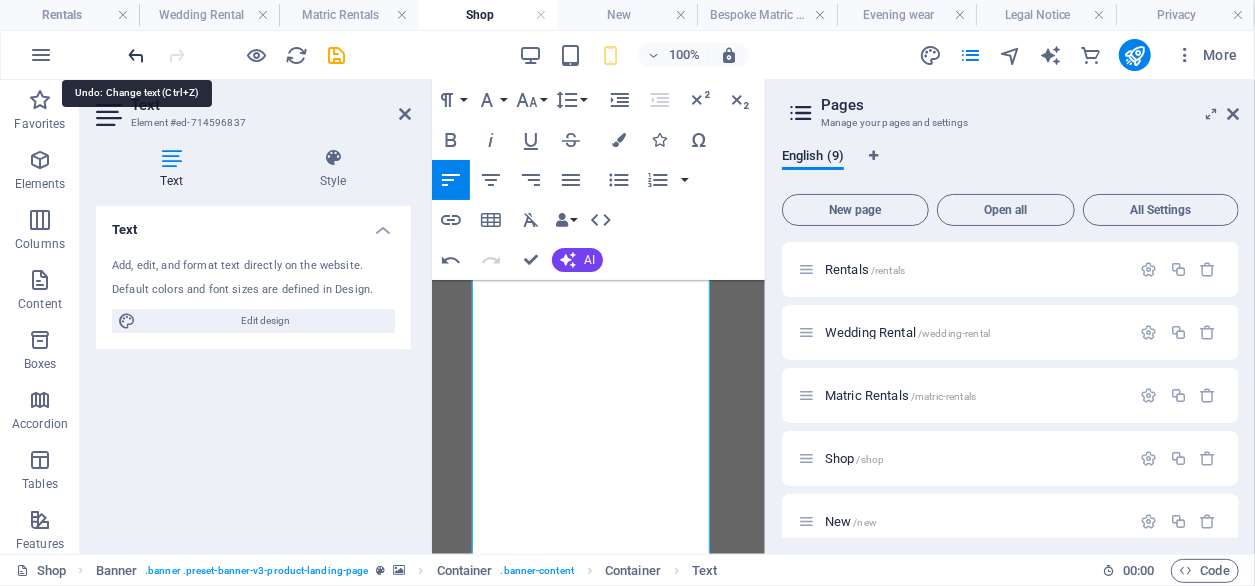 click at bounding box center [137, 55] 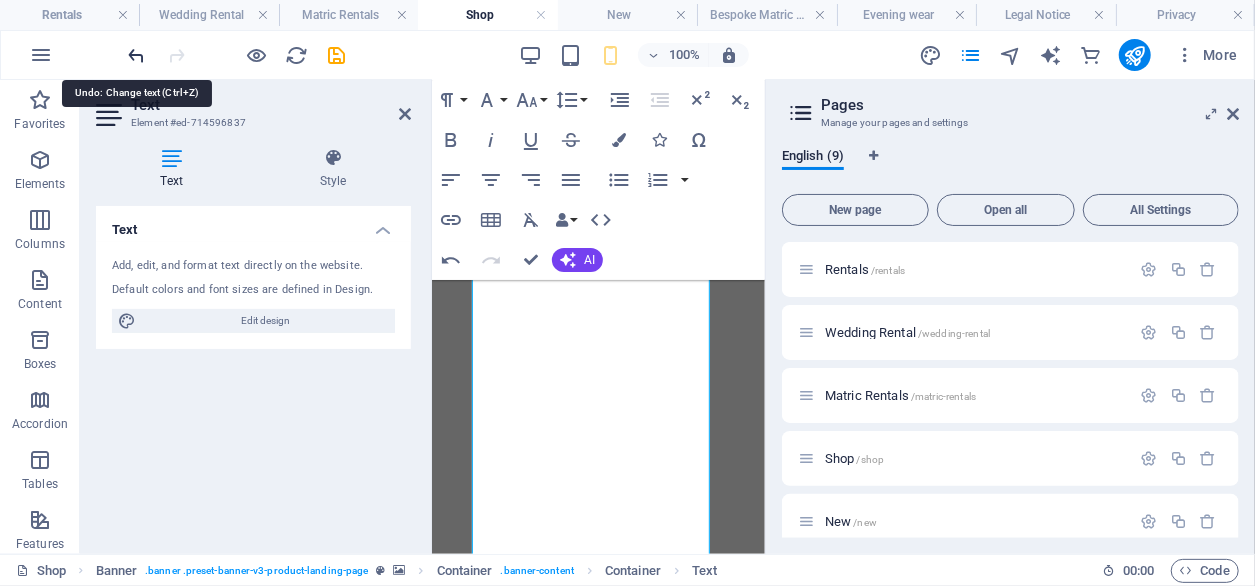 click at bounding box center [137, 55] 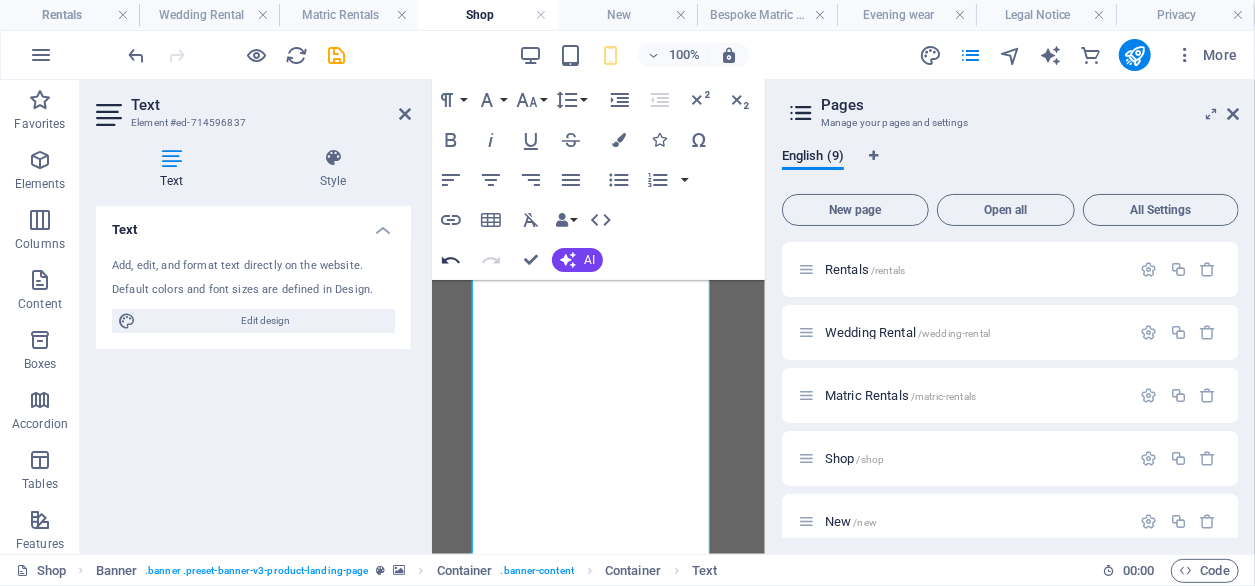 click 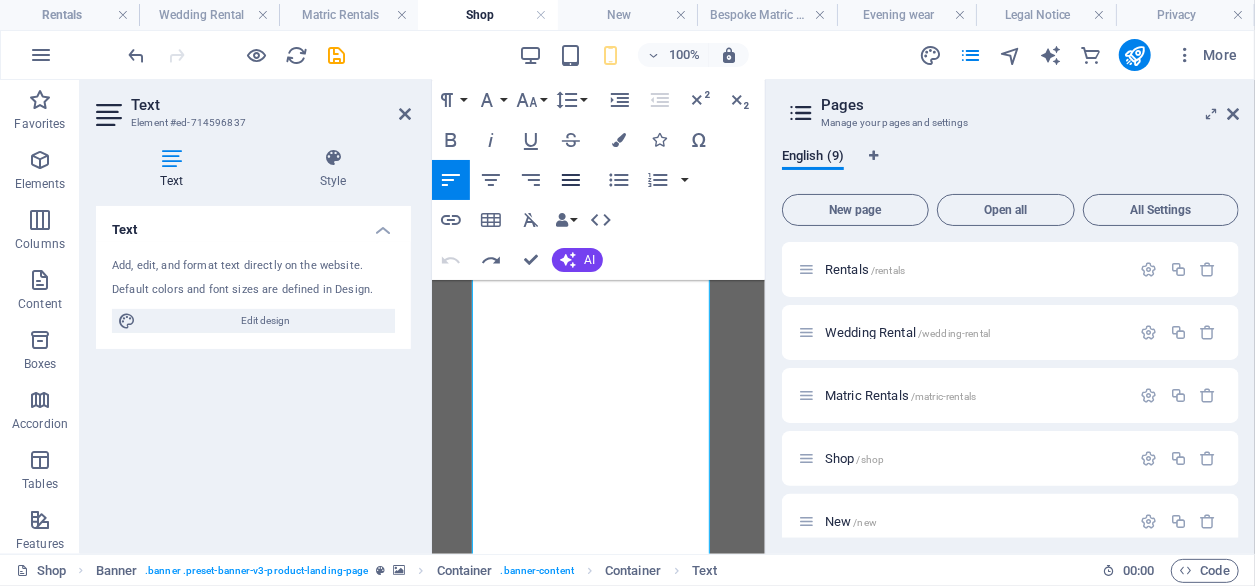 click 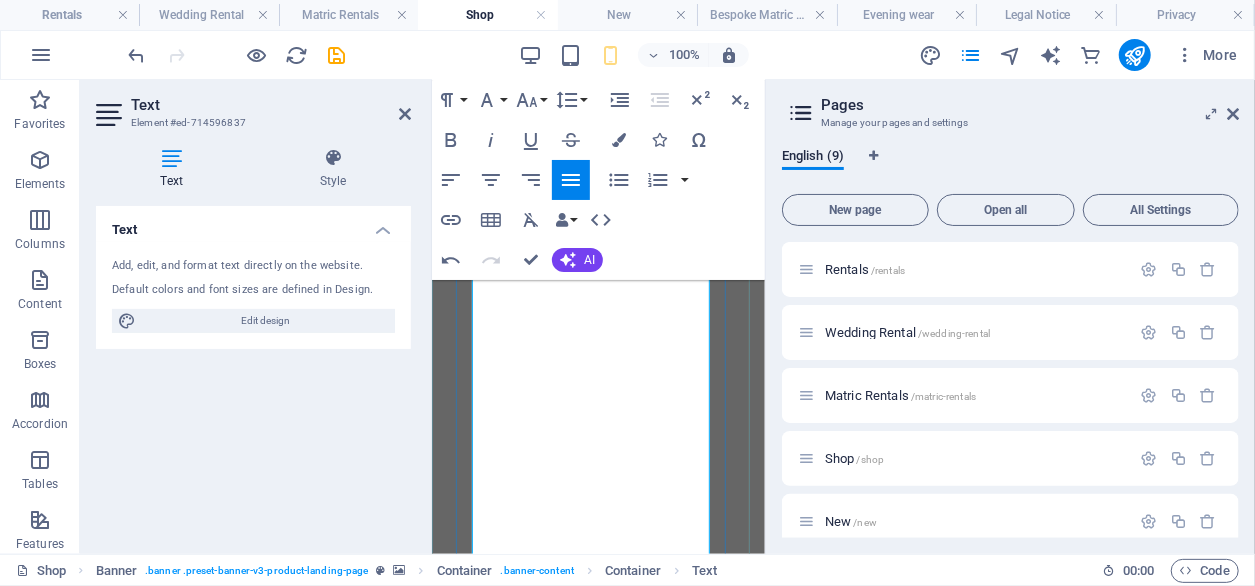 click on "Each dress in our collection is thoughtfully crafted to offer both modern trends and timeless designs. From dramatic ballgowns to sleek, form-fitting silhouettes, our dresses cater to a variety of tastes, allowing you to find the perfect style that reflects your personality. Whether you prefer delicate lace, flowing chiffon, or luxurious satin, our collection combines high-quality fabrics with impeccable craftsmanship." at bounding box center (597, 1857) 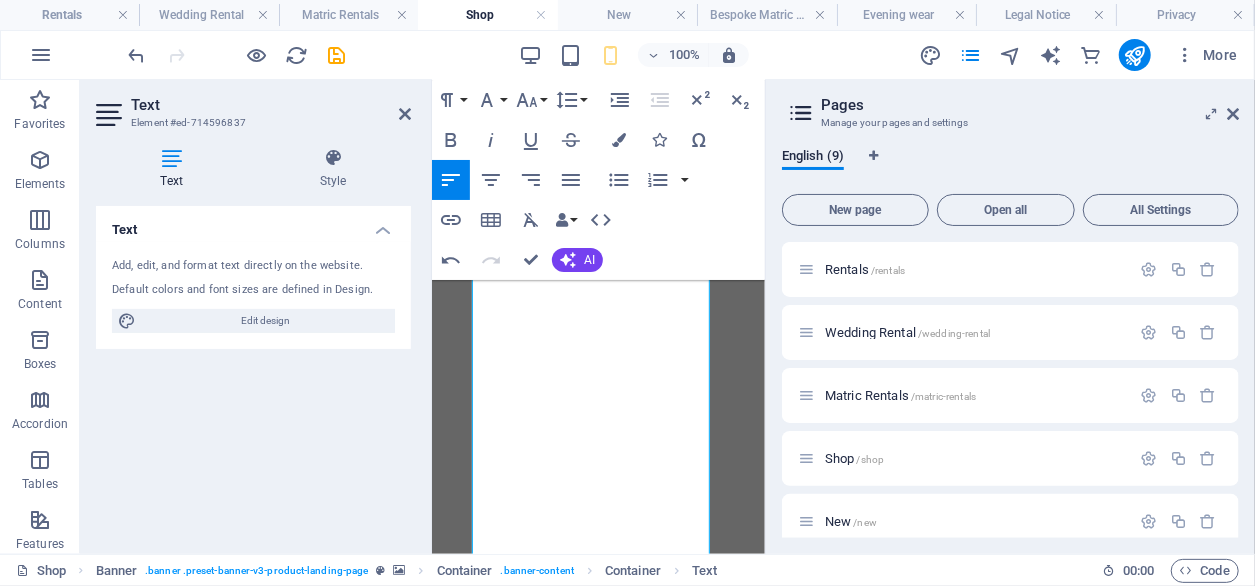 drag, startPoint x: 480, startPoint y: 354, endPoint x: 1187, endPoint y: 650, distance: 766.46265 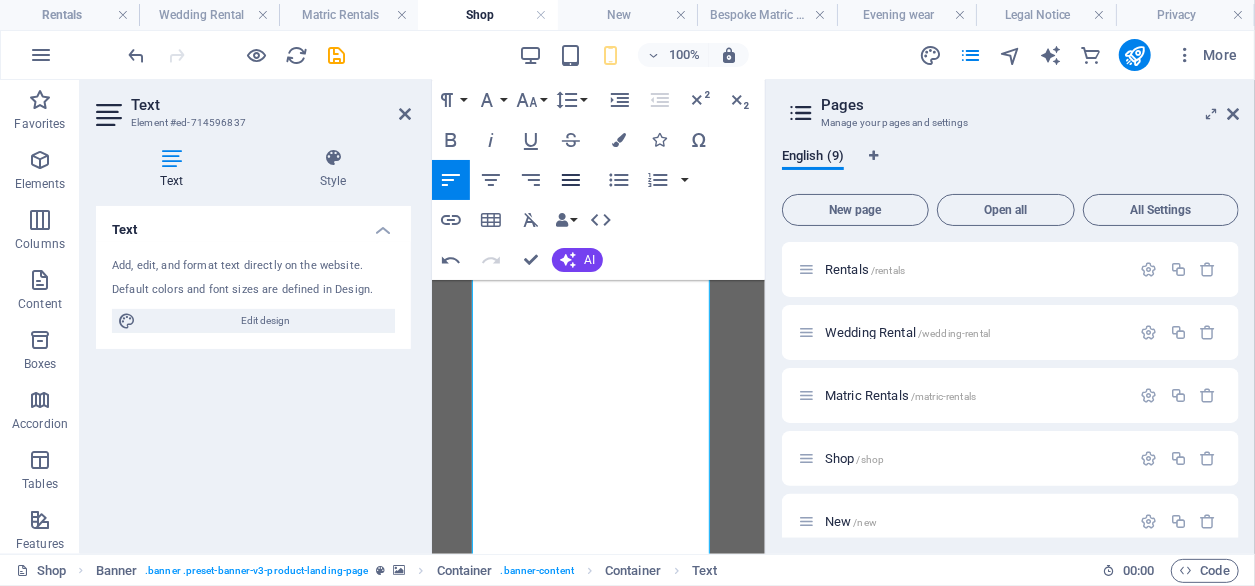 click 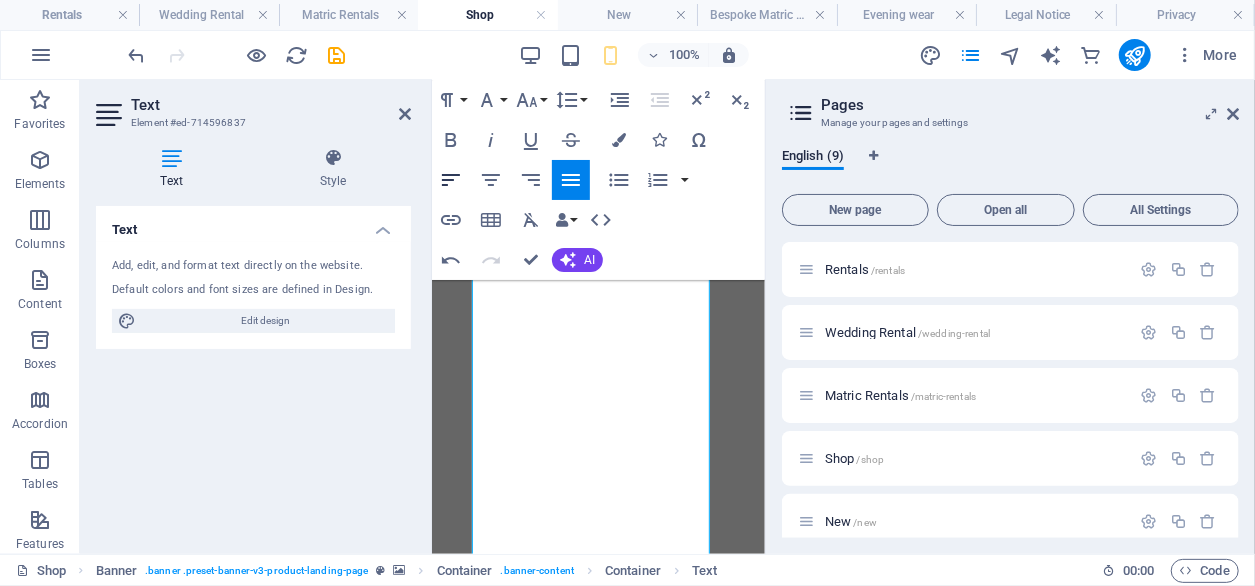 click 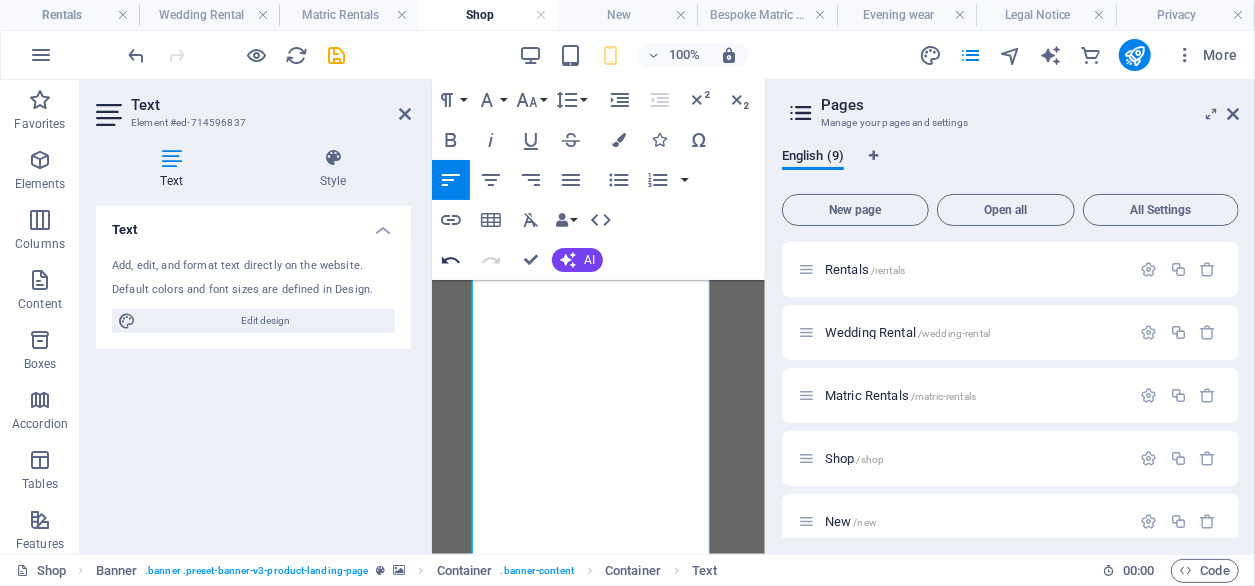 click 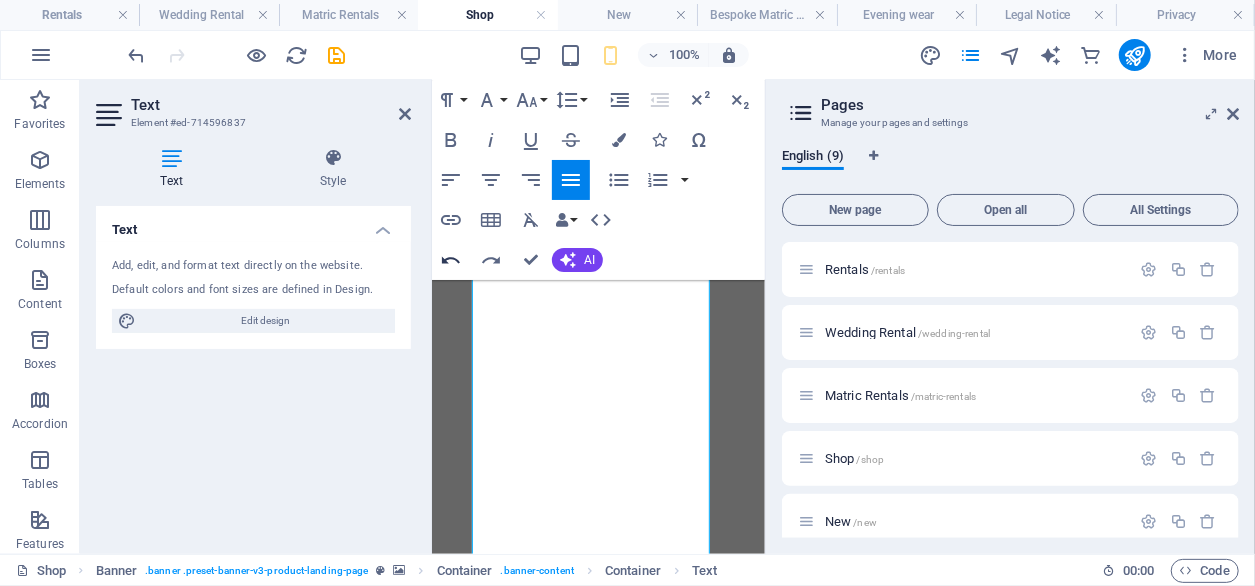 click 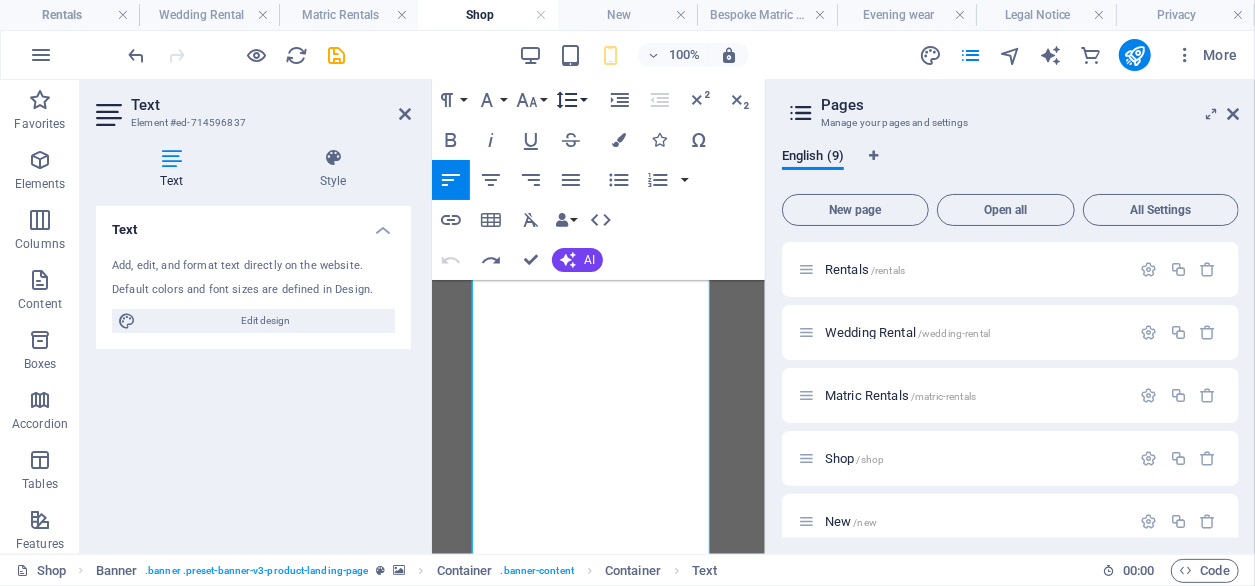 click on "Line Height" at bounding box center [571, 100] 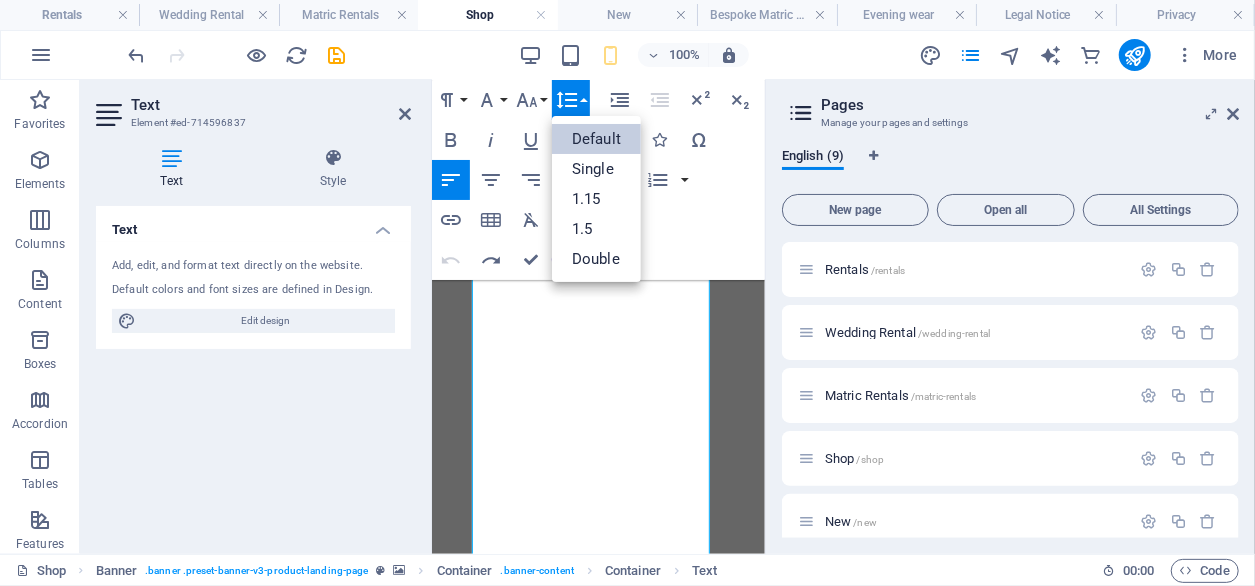 scroll, scrollTop: 0, scrollLeft: 0, axis: both 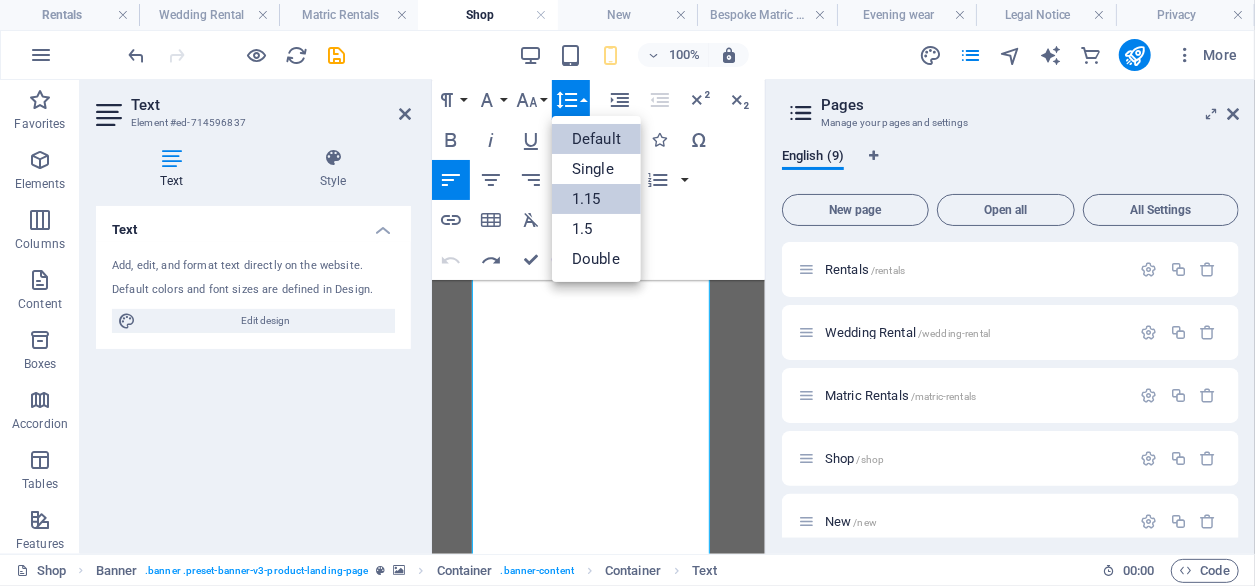 click on "1.15" at bounding box center (596, 199) 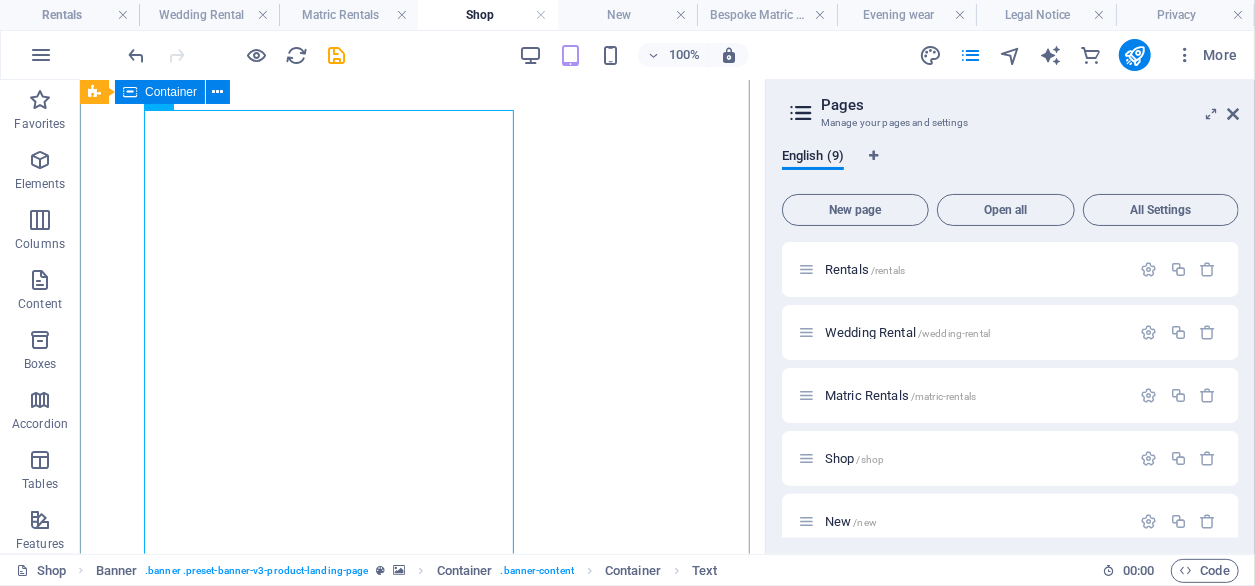 click on "Matric Dresses we understand that your matric farewell is one of life’s most exciting milestones, and you deserve to look and feel extraordinary on your special night. Our matric dresses are designed with elegance, style, and sophistication in mind, ensuring you shine as you step into this unforgettable event. Each dress in our collection is thoughtfully crafted to offer both modern trends and timeless designs. From dramatic ballgowns to sleek, form-fitting silhouettes, our dresses cater to a variety of tastes, allowing you to find the perfect style that reflects your personality. Whether you prefer delicate lace, flowing chiffon, or luxurious satin, our collection combines high-quality fabrics with impeccable craftsmanship. Our collection offers a streamlined shopping experience, allowing you to select your perfect gown and take it home the same day. This ensures that you can focus on other exciting aspects of your matric farewell while knowing your dress is ready and waiting." at bounding box center (421, 1389) 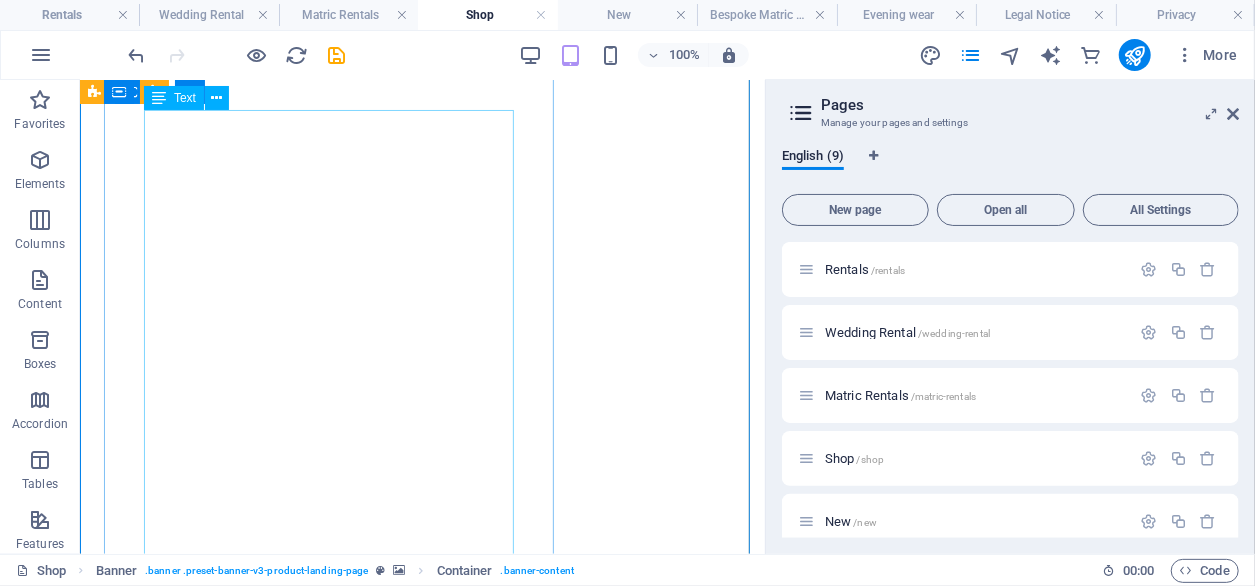 click on "we understand that your matric farewell is one of life’s most exciting milestones, and you deserve to look and feel extraordinary on your special night. Our matric dresses are designed with elegance, style, and sophistication in mind, ensuring you shine as you step into this unforgettable event. Each dress in our collection is thoughtfully crafted to offer both modern trends and timeless designs. From dramatic ballgowns to sleek, form-fitting silhouettes, our dresses cater to a variety of tastes, allowing you to find the perfect style that reflects your personality. Whether you prefer delicate lace, flowing chiffon, or luxurious satin, our collection combines high-quality fabrics with impeccable craftsmanship. Our collection offers a streamlined shopping experience, allowing you to select your perfect gown and take it home the same day. This ensures that you can focus on other exciting aspects of your matric farewell while knowing your dress is ready and waiting." at bounding box center [421, 1414] 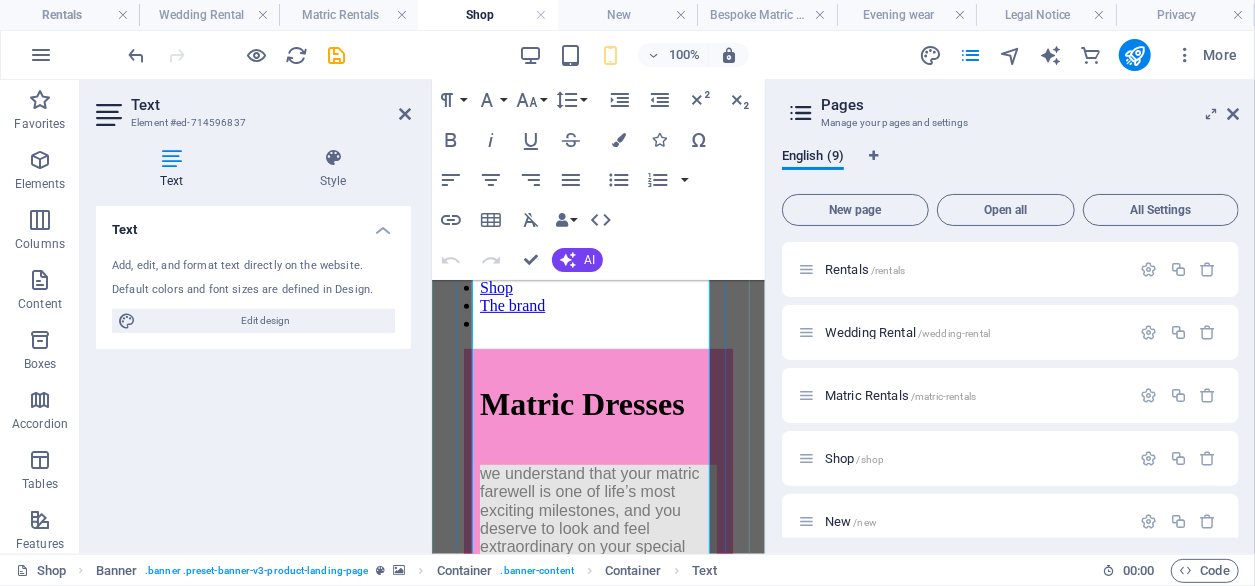 scroll, scrollTop: 70, scrollLeft: 0, axis: vertical 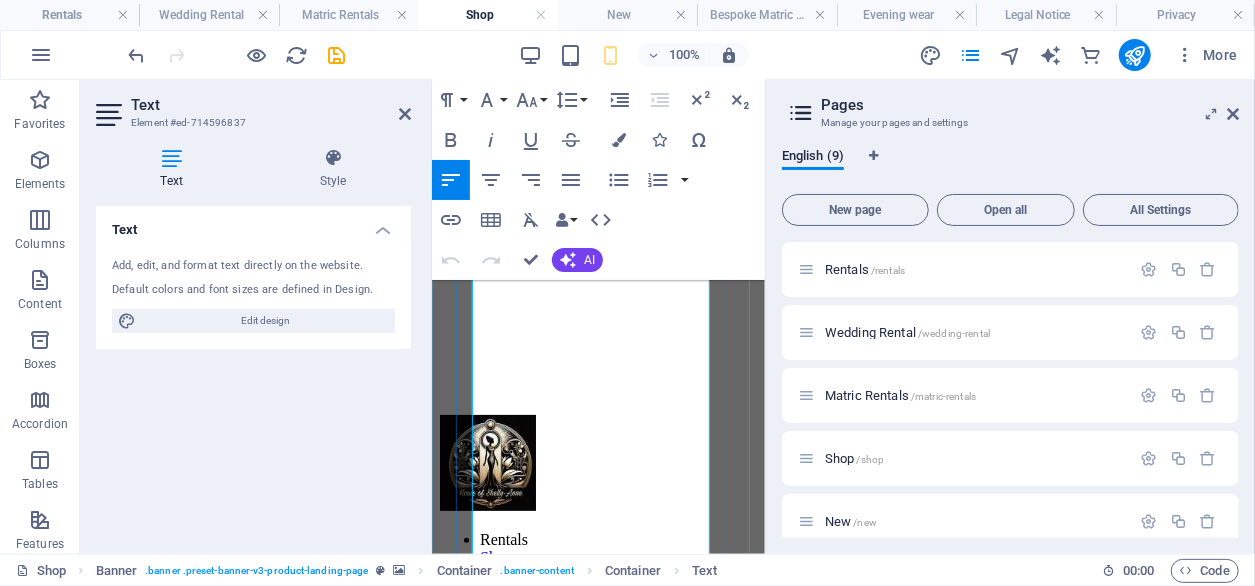 click on "we understand that your matric farewell is one of life’s most exciting milestones, and you deserve to look and feel extraordinary on your special night. Our matric dresses are designed with elegance, style, and sophistication in mind, ensuring you shine as you step into this unforgettable event." at bounding box center (597, 826) 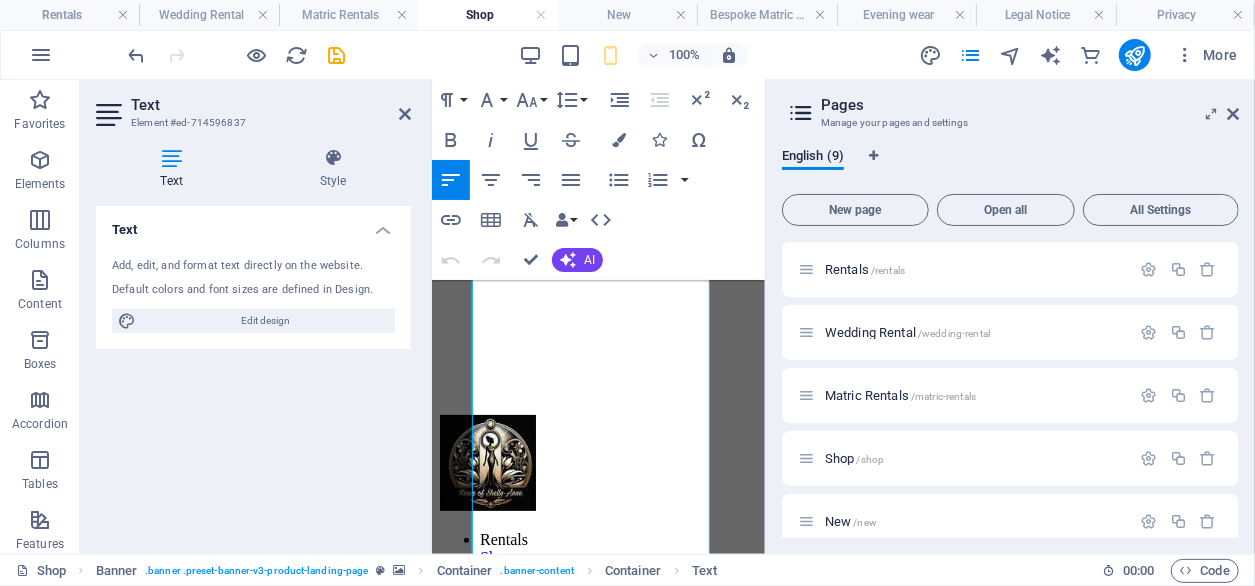 drag, startPoint x: 708, startPoint y: 375, endPoint x: 389, endPoint y: 236, distance: 347.96838 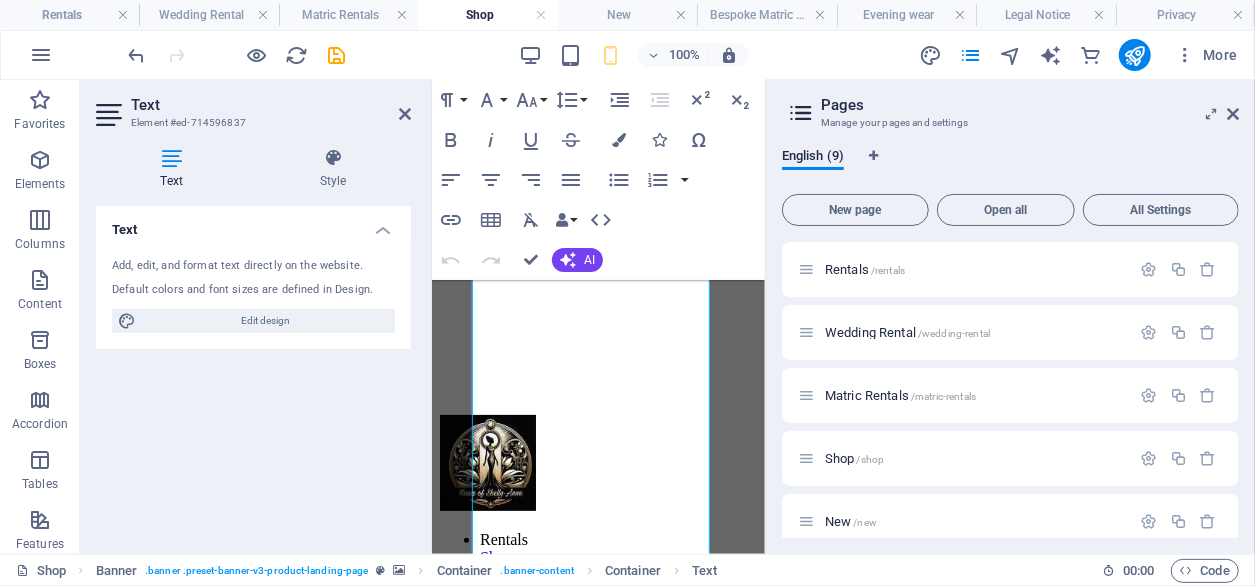 click on "Text Add, edit, and format text directly on the website. Default colors and font sizes are defined in Design. Edit design Alignment Left aligned Centered Right aligned" at bounding box center [253, 372] 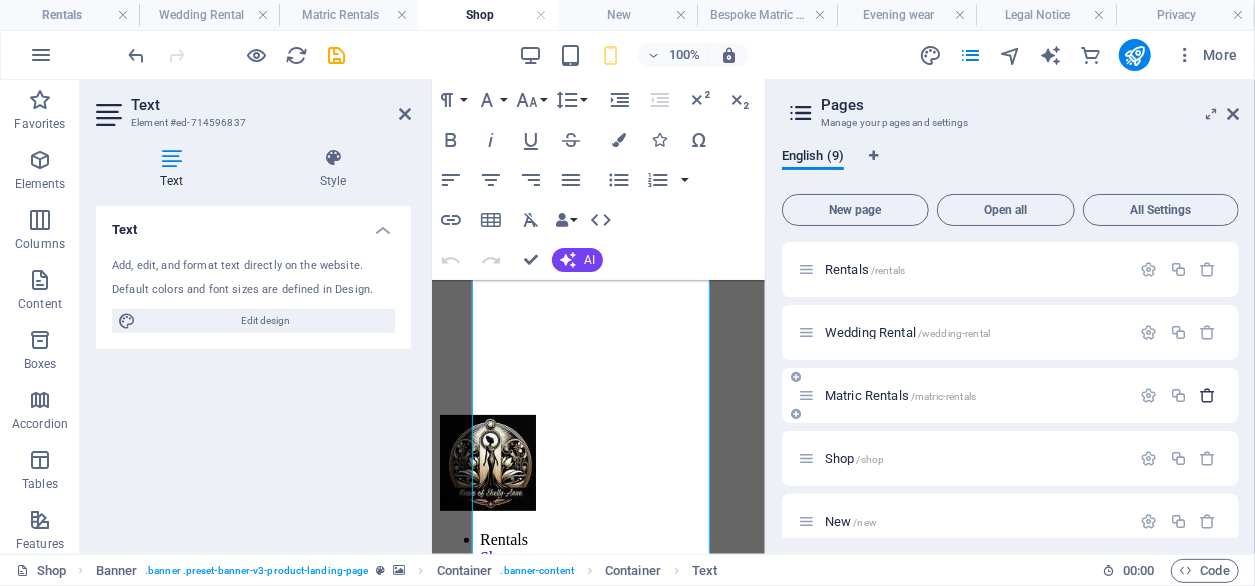 click at bounding box center (1208, 395) 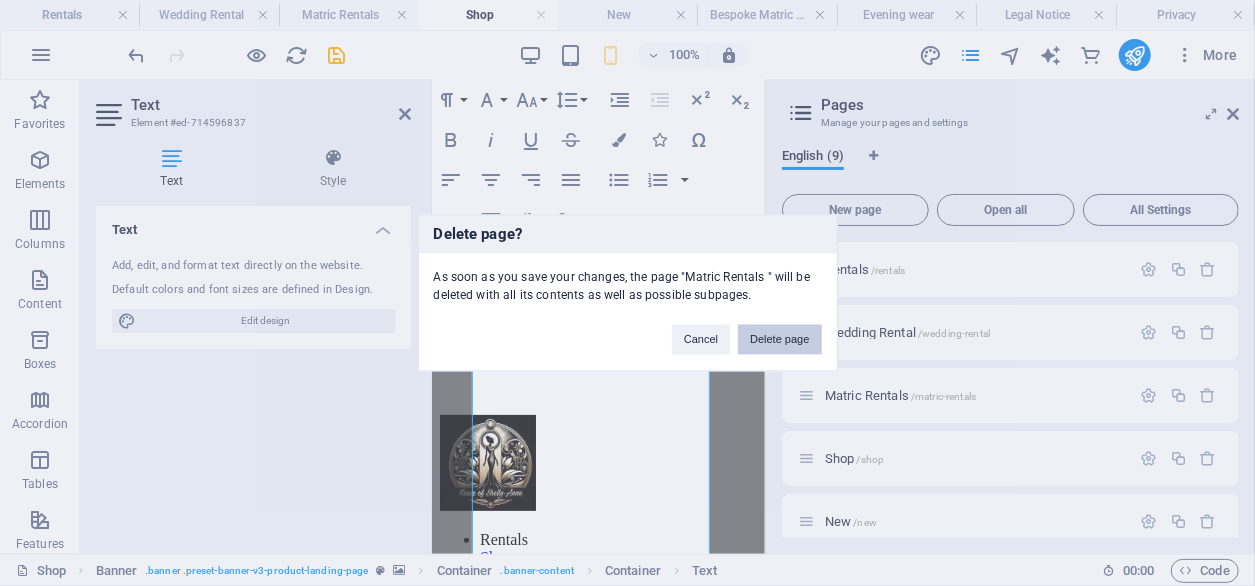 click on "Delete page" at bounding box center [779, 340] 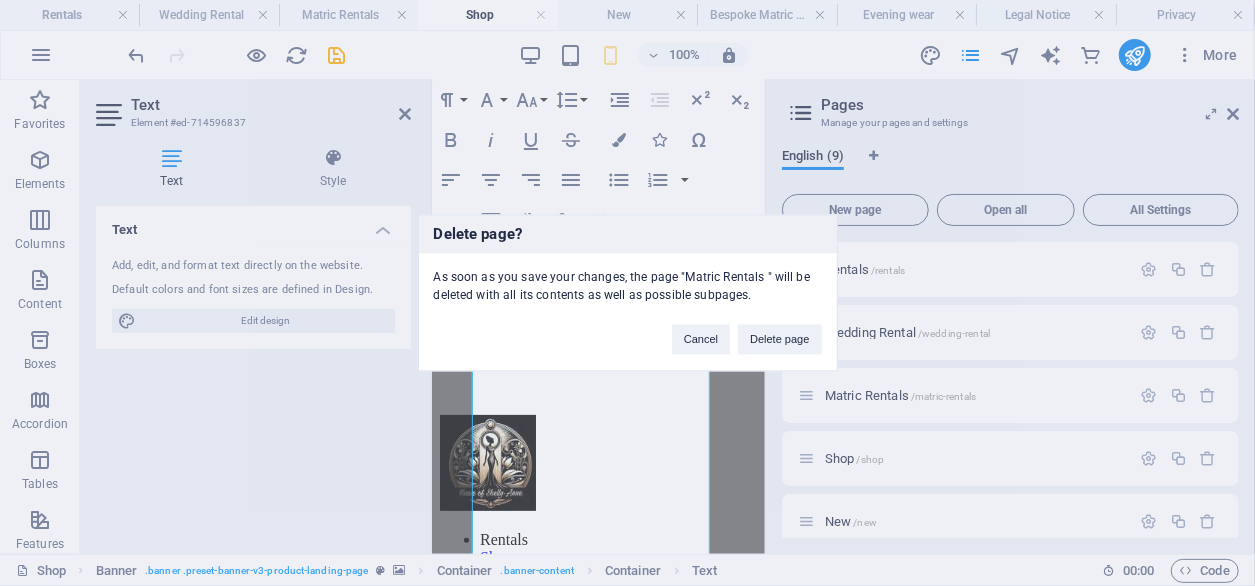 drag, startPoint x: 290, startPoint y: 260, endPoint x: 788, endPoint y: 342, distance: 504.70584 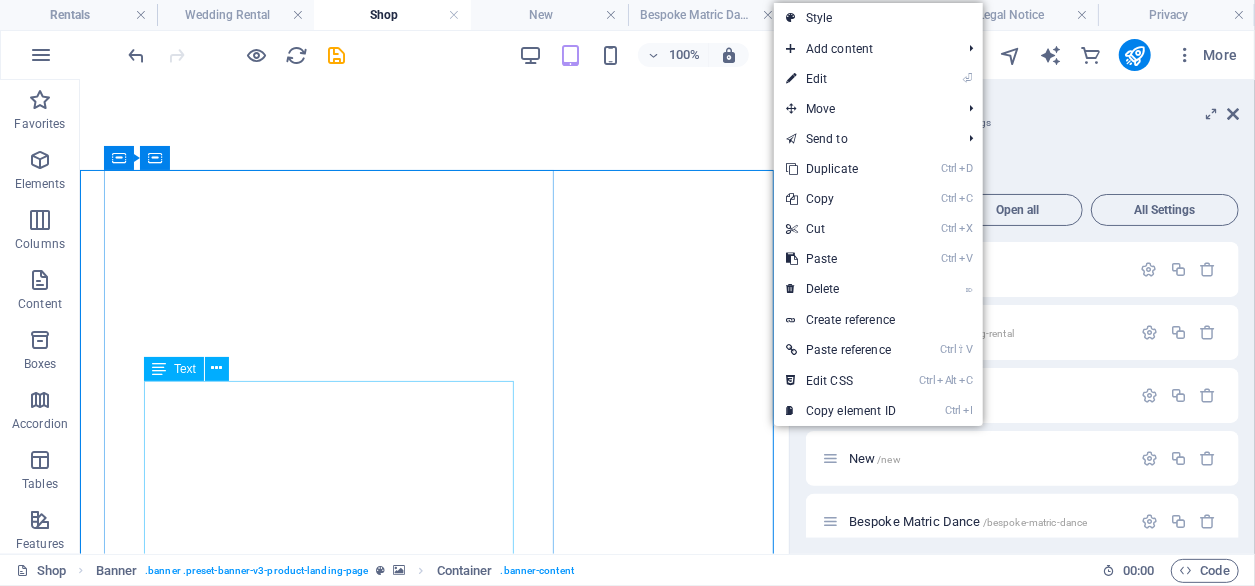 click on "Manage your pages and settings" at bounding box center [1022, 123] 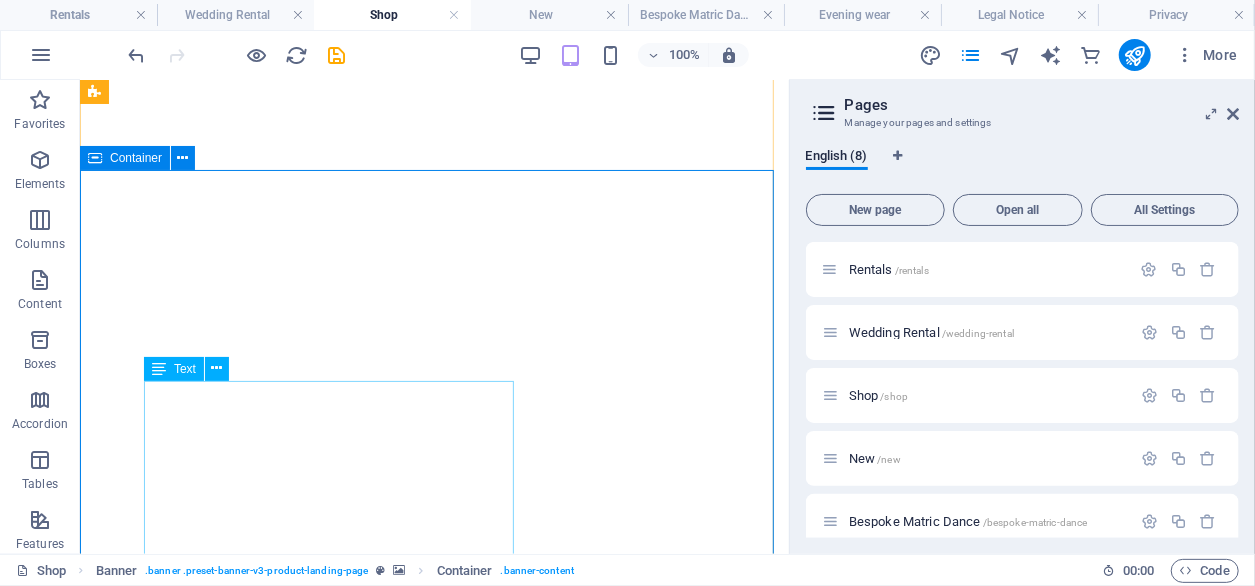 click on "Matric Dresses we understand that your matric farewell is one of life’s most exciting milestones, and you deserve to look and feel extraordinary on your special night. Our matric dresses are designed with elegance, style, and sophistication in mind, ensuring you shine as you step into this unforgettable event. Each dress in our collection is thoughtfully crafted to offer both modern trends and timeless designs. From dramatic ballgowns to sleek, form-fitting silhouettes, our dresses cater to a variety of tastes, allowing you to find the perfect style that reflects your personality. Whether you prefer delicate lace, flowing chiffon, or luxurious satin, our collection combines high-quality fabrics with impeccable craftsmanship. Our collection offers a streamlined shopping experience, allowing you to select your perfect gown and take it home the same day. This ensures that you can focus on other exciting aspects of your matric farewell while knowing your dress is ready and waiting." at bounding box center (433, 1650) 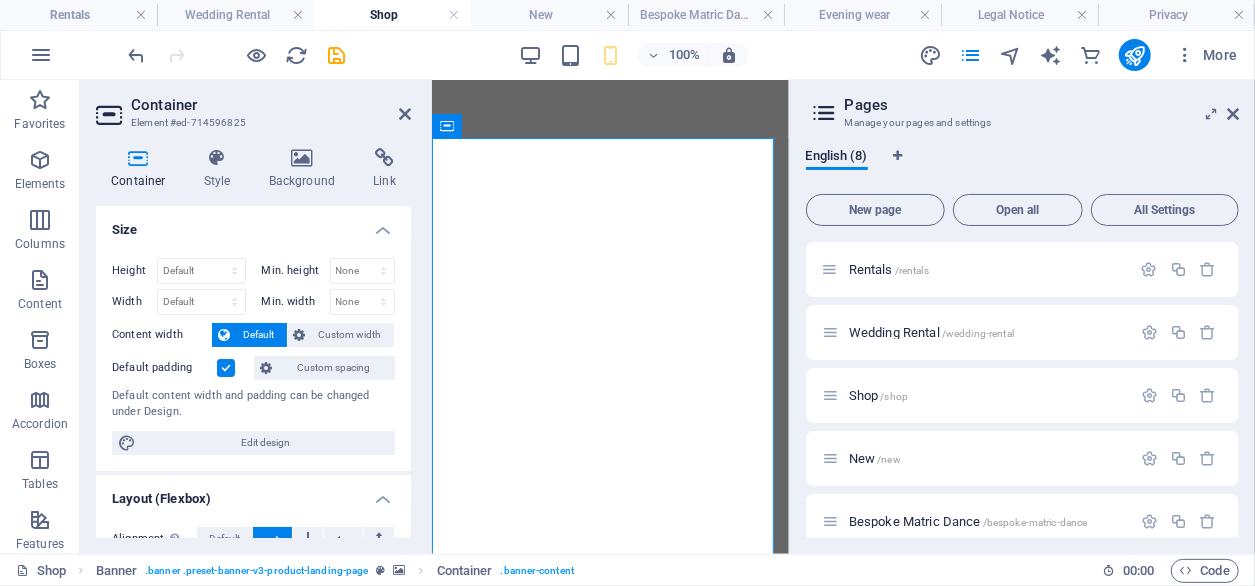 click on "Container" at bounding box center [271, 105] 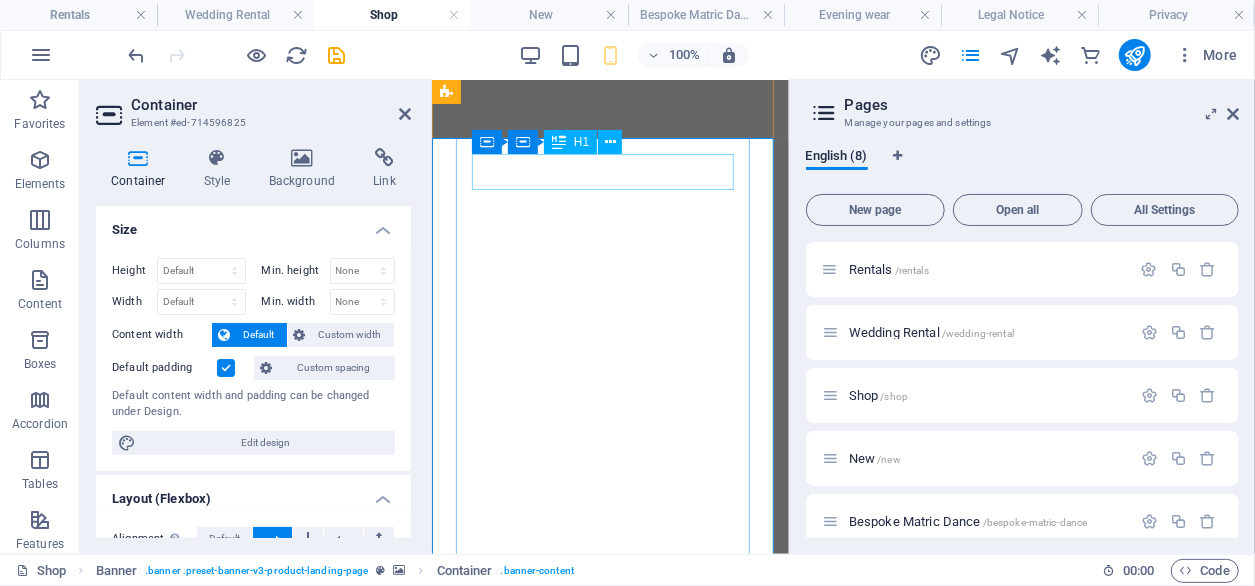 click on "Matric Dresses" at bounding box center [609, 1366] 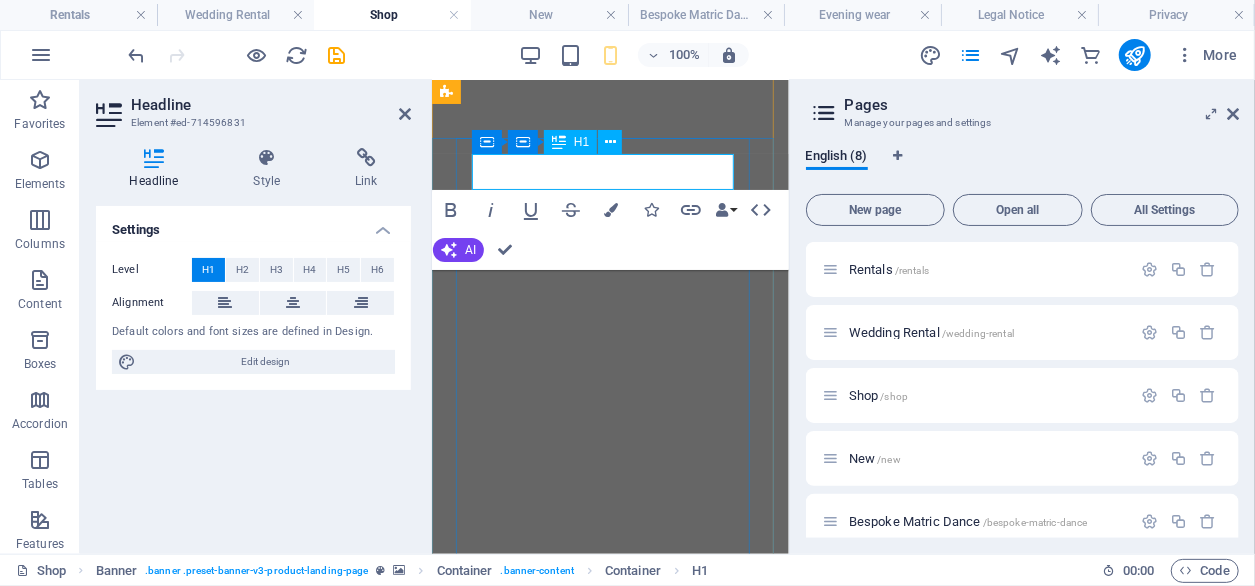 click on "Matric Dresses" at bounding box center [581, 1366] 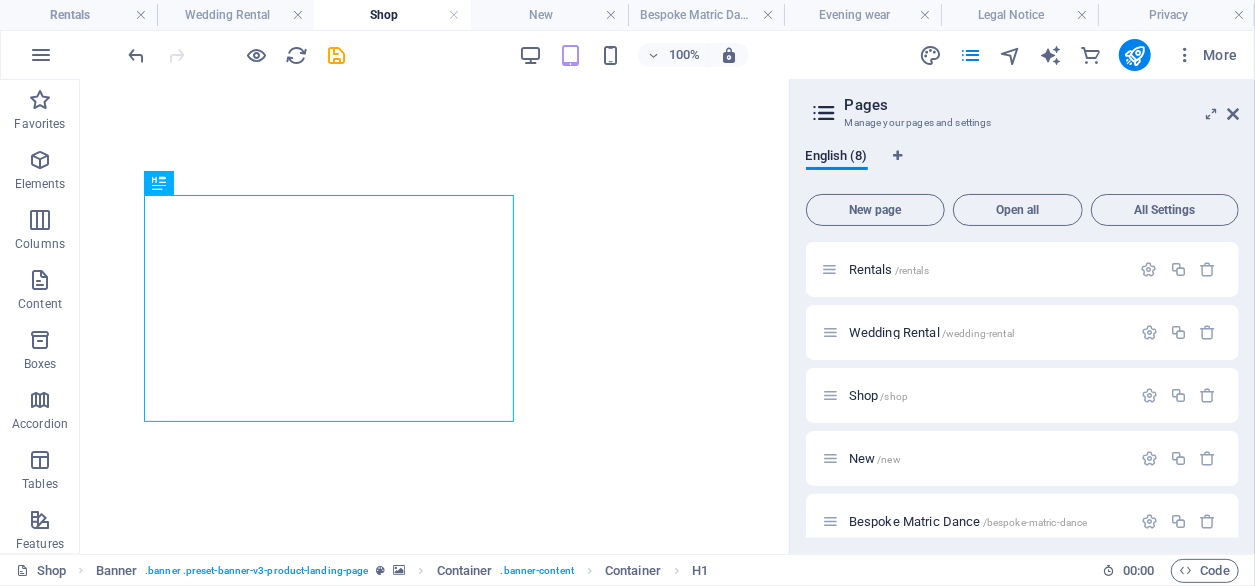 scroll, scrollTop: 198, scrollLeft: 0, axis: vertical 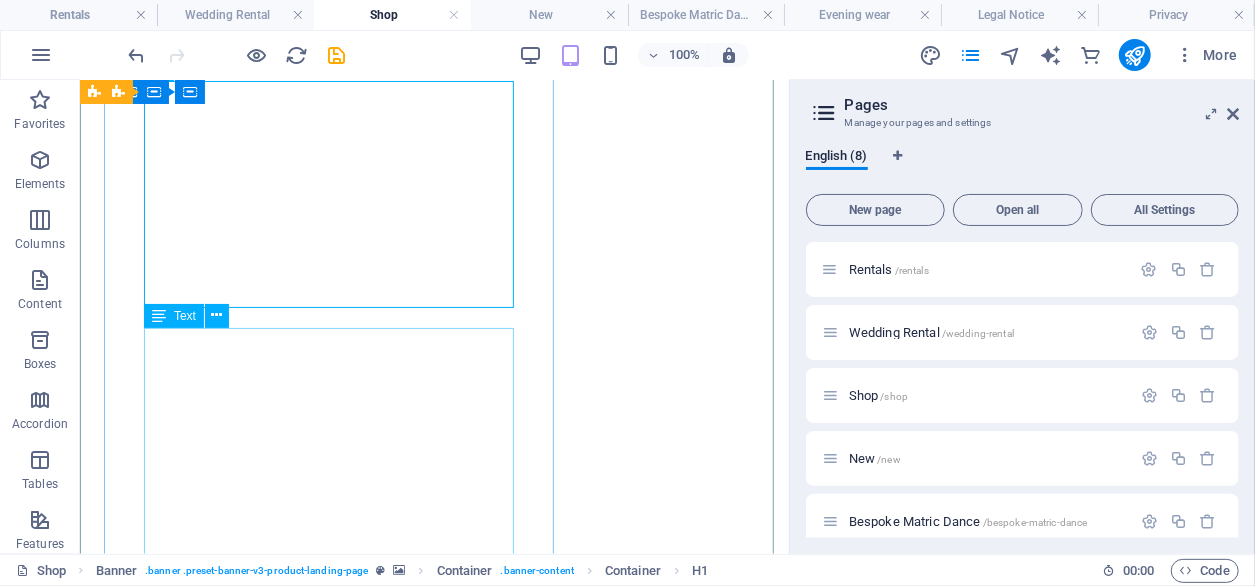 click on "we understand that your matric farewell is one of life’s most exciting milestones, and you deserve to look and feel extraordinary on your special night. Our matric dresses are designed with elegance, style, and sophistication in mind, ensuring you shine as you step into this unforgettable event. Each dress in our collection is thoughtfully crafted to offer both modern trends and timeless designs. From dramatic ballgowns to sleek, form-fitting silhouettes, our dresses cater to a variety of tastes, allowing you to find the perfect style that reflects your personality. Whether you prefer delicate lace, flowing chiffon, or luxurious satin, our collection combines high-quality fabrics with impeccable craftsmanship. Our collection offers a streamlined shopping experience, allowing you to select your perfect gown and take it home the same day. This ensures that you can focus on other exciting aspects of your matric farewell while knowing your dress is ready and waiting." at bounding box center [433, 1654] 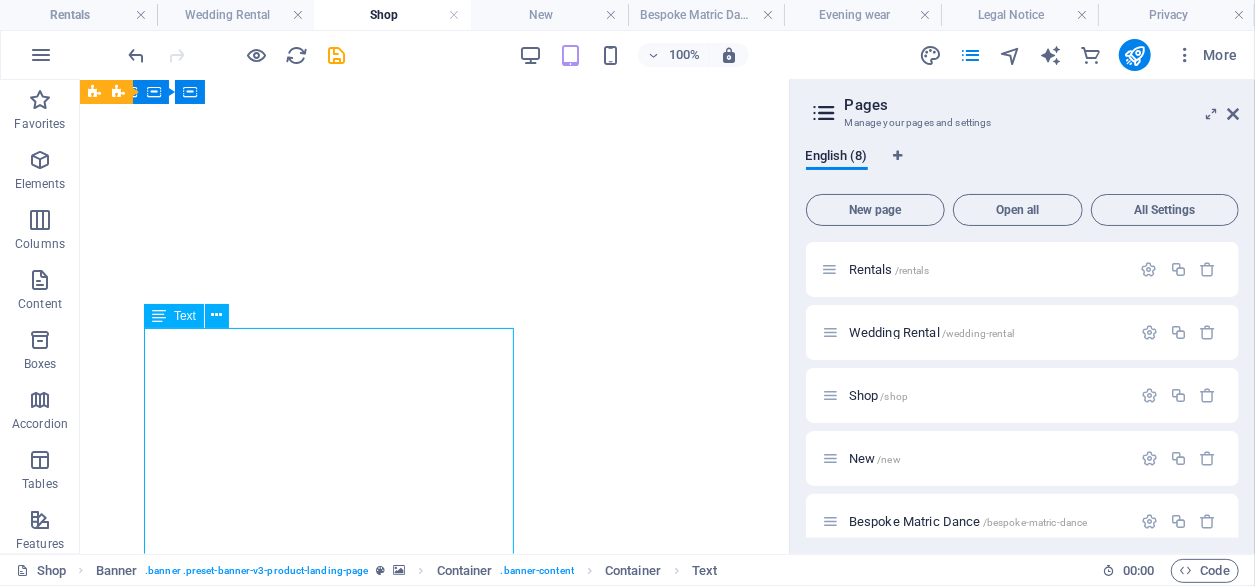 click on "we understand that your matric farewell is one of life’s most exciting milestones, and you deserve to look and feel extraordinary on your special night. Our matric dresses are designed with elegance, style, and sophistication in mind, ensuring you shine as you step into this unforgettable event. Each dress in our collection is thoughtfully crafted to offer both modern trends and timeless designs. From dramatic ballgowns to sleek, form-fitting silhouettes, our dresses cater to a variety of tastes, allowing you to find the perfect style that reflects your personality. Whether you prefer delicate lace, flowing chiffon, or luxurious satin, our collection combines high-quality fabrics with impeccable craftsmanship. Our collection offers a streamlined shopping experience, allowing you to select your perfect gown and take it home the same day. This ensures that you can focus on other exciting aspects of your matric farewell while knowing your dress is ready and waiting." at bounding box center (433, 1654) 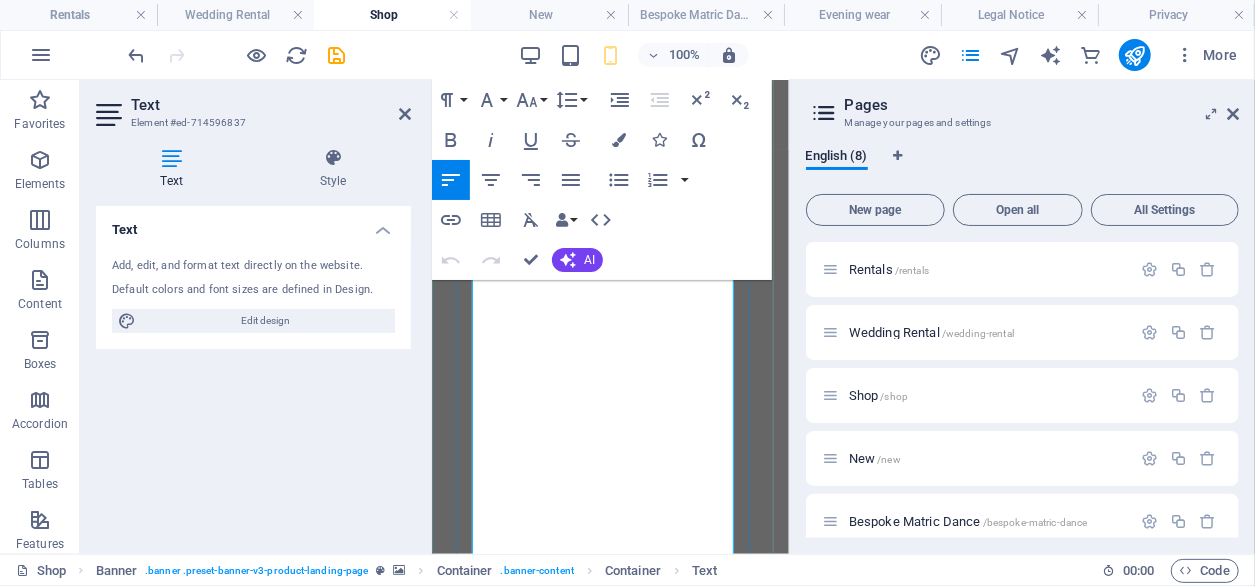 scroll, scrollTop: 166, scrollLeft: 0, axis: vertical 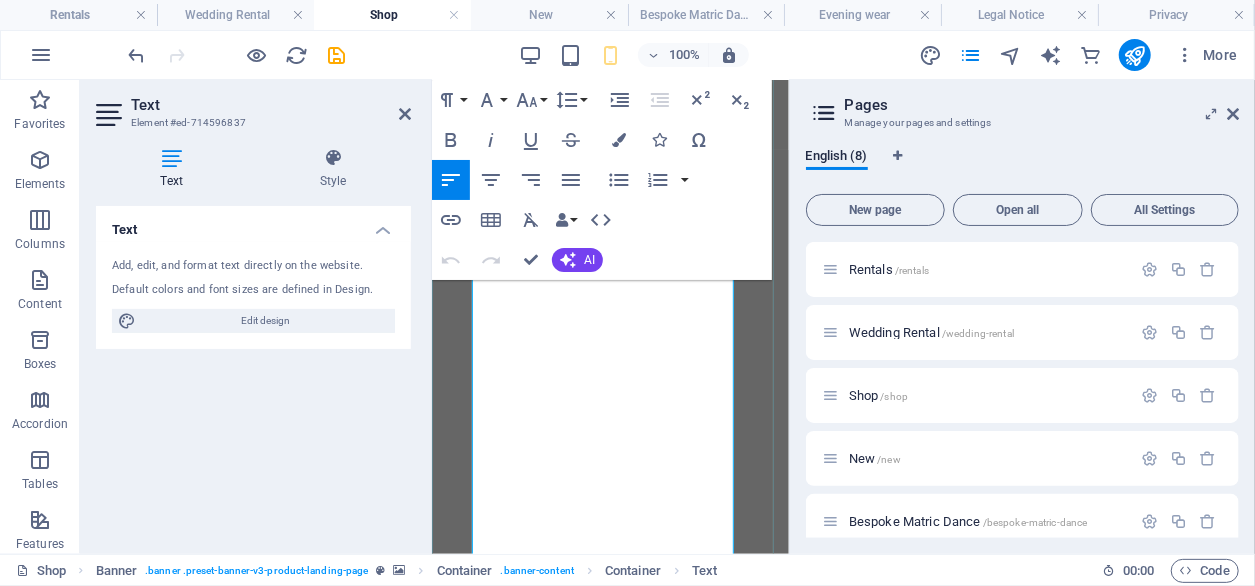 drag, startPoint x: 629, startPoint y: 296, endPoint x: 444, endPoint y: 147, distance: 237.54158 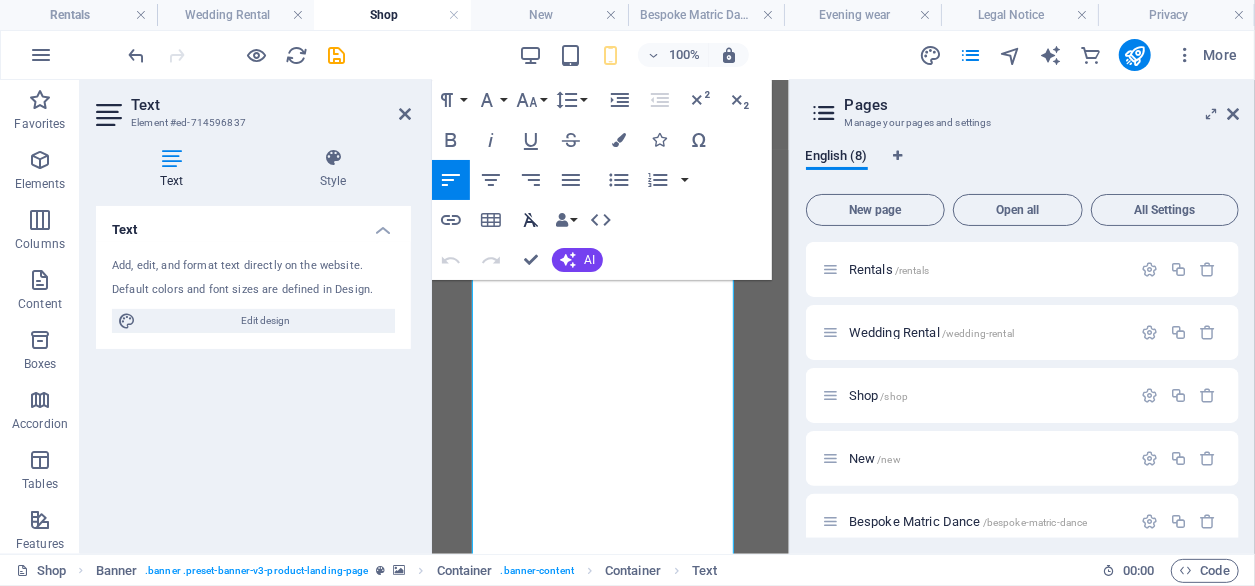 click 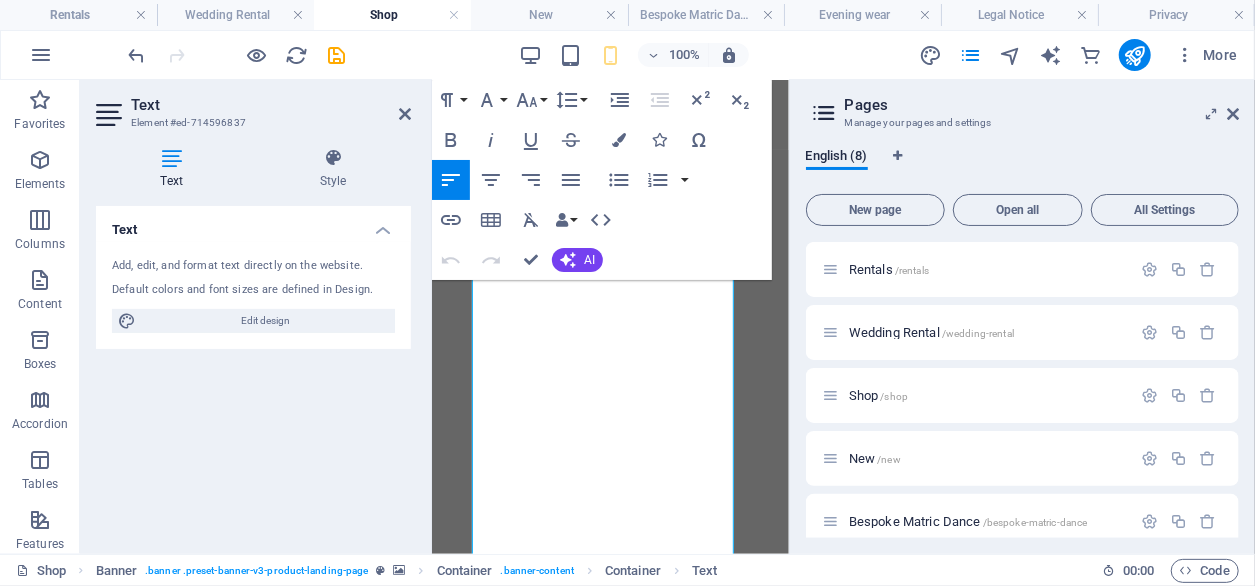 drag, startPoint x: 703, startPoint y: 550, endPoint x: 415, endPoint y: 96, distance: 537.643 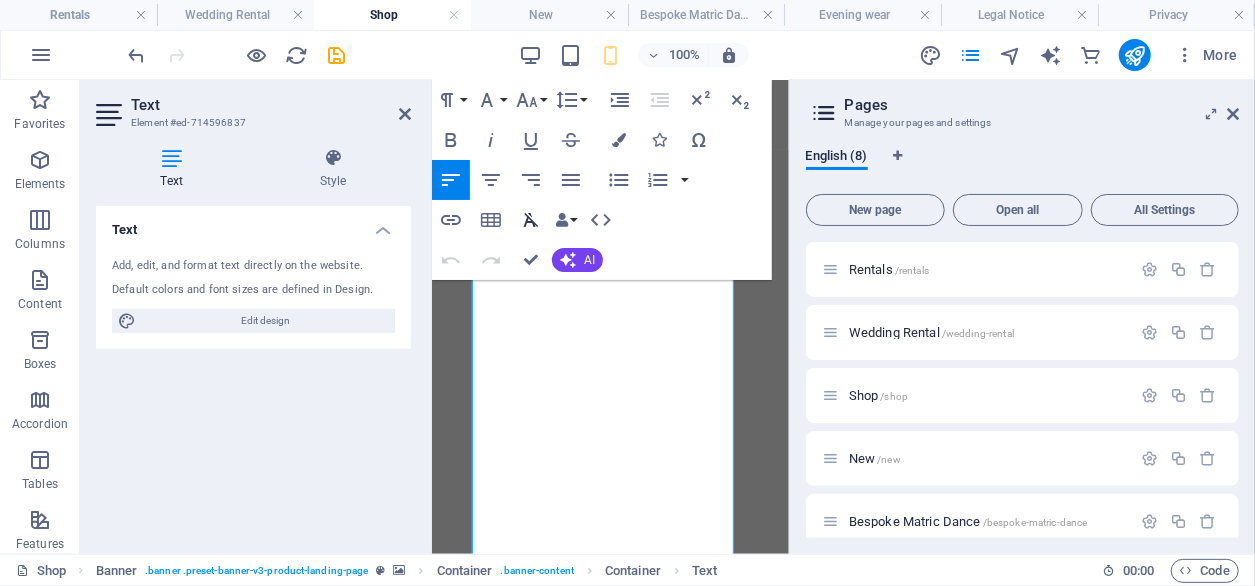 click 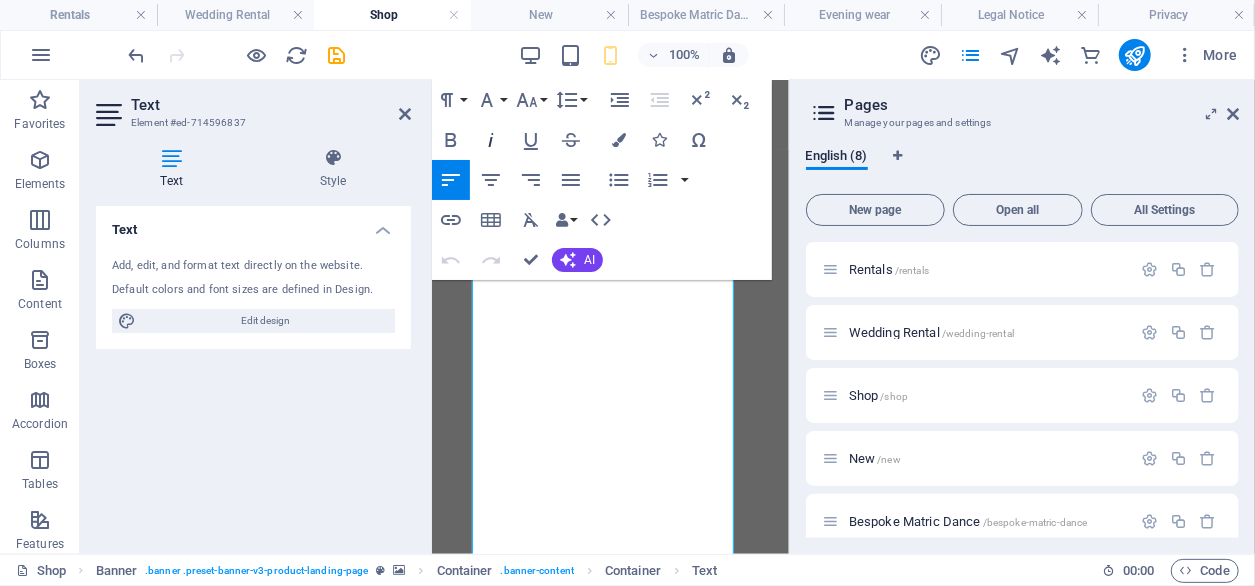 click 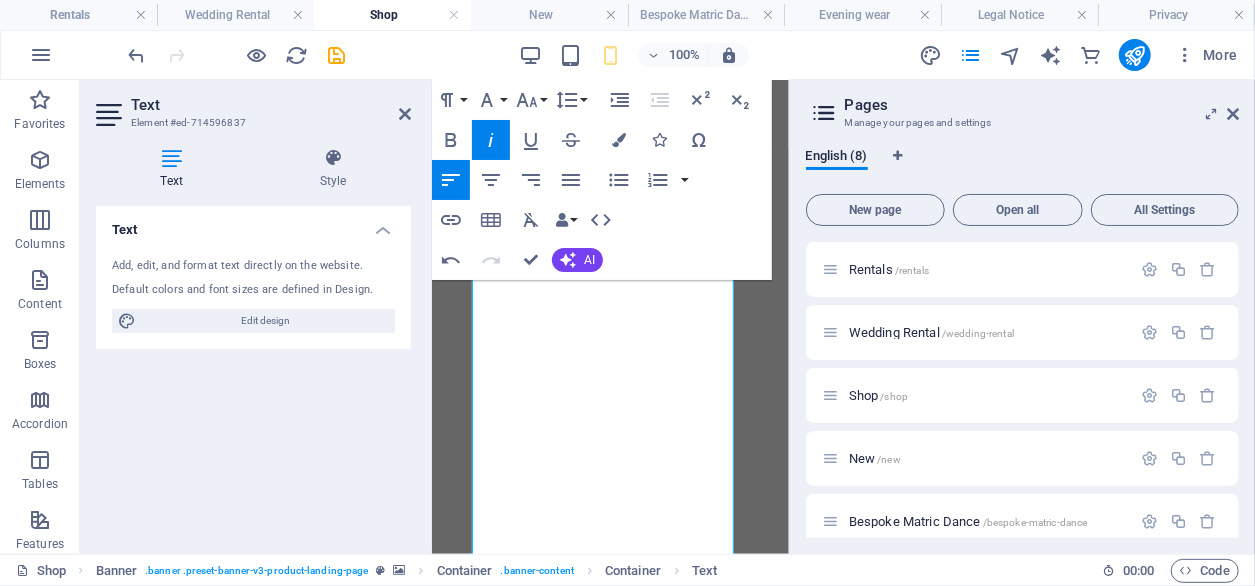 click 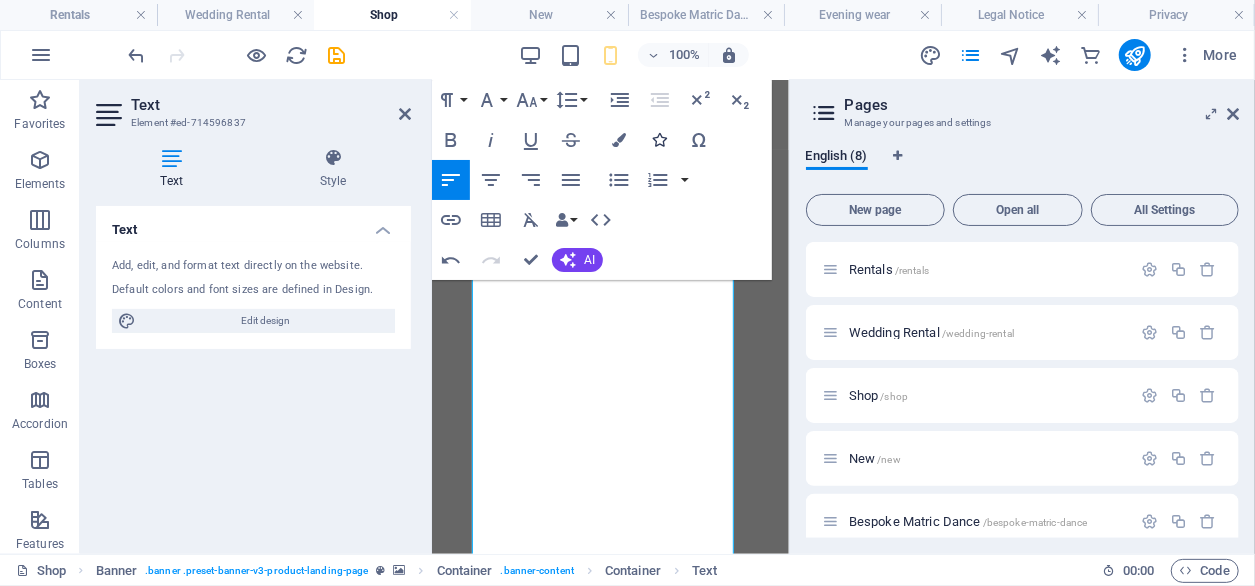 click at bounding box center (659, 140) 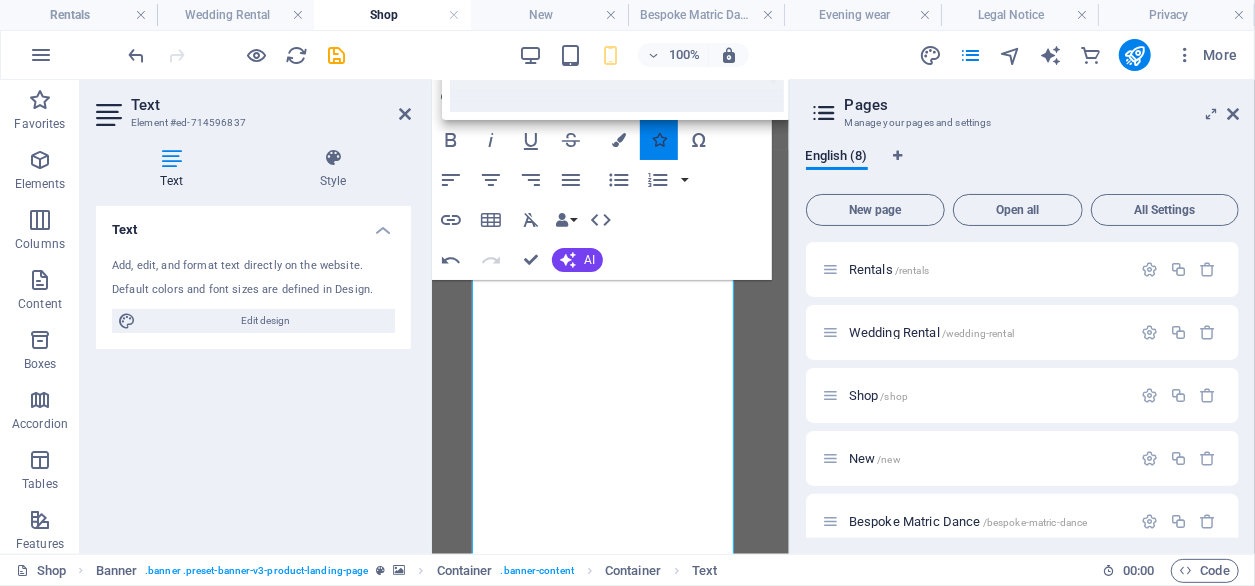 click at bounding box center [659, 140] 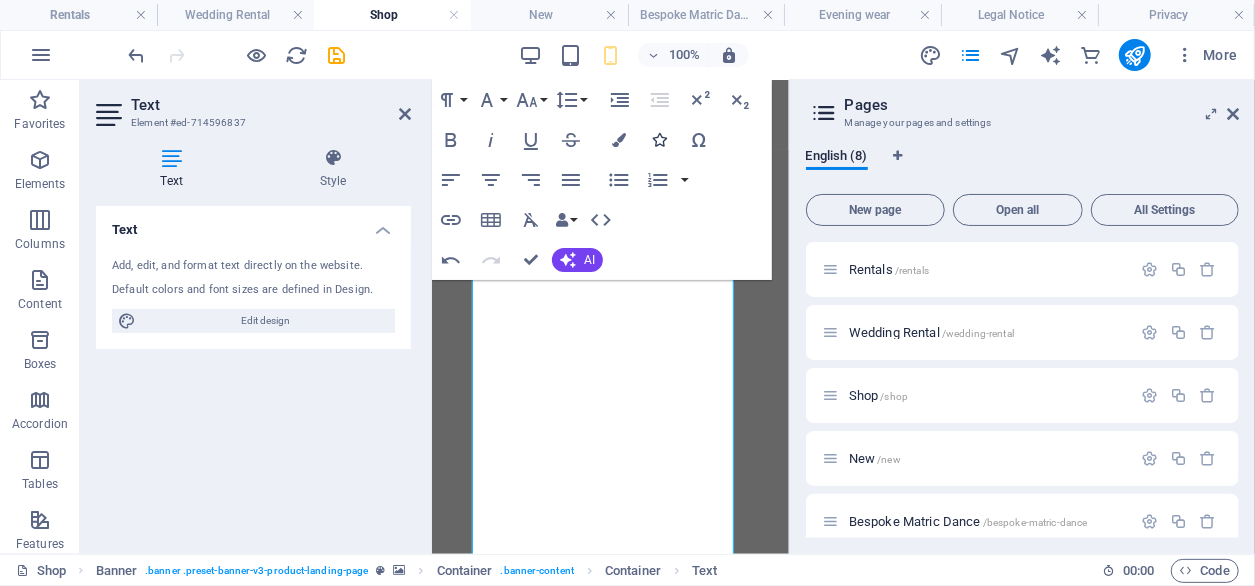click at bounding box center (659, 140) 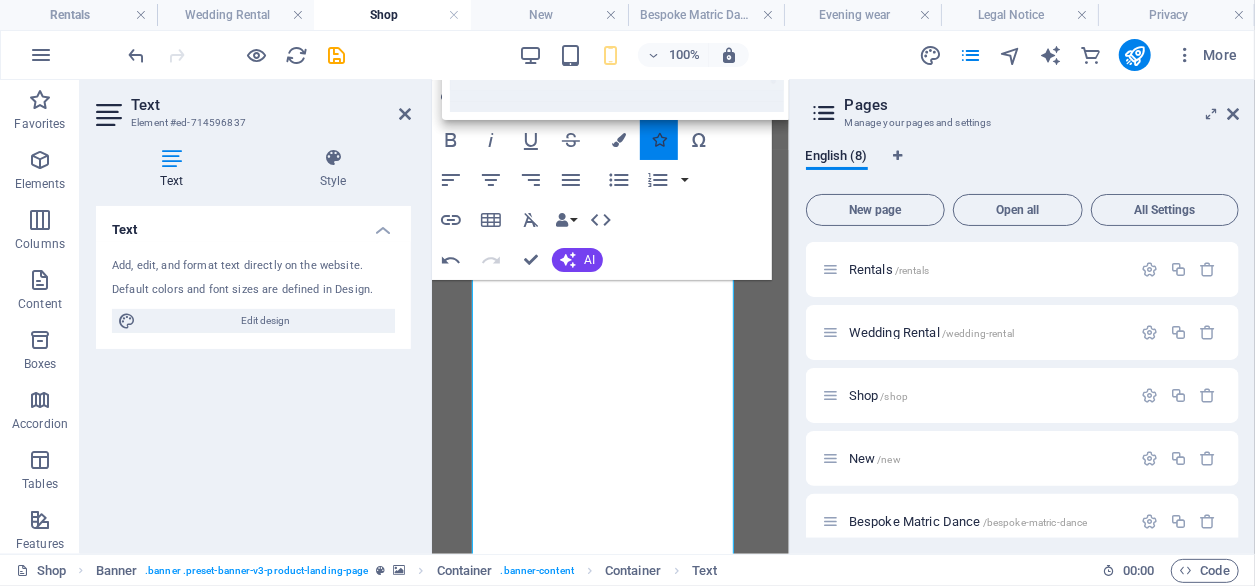 click on "Icons" at bounding box center [659, 140] 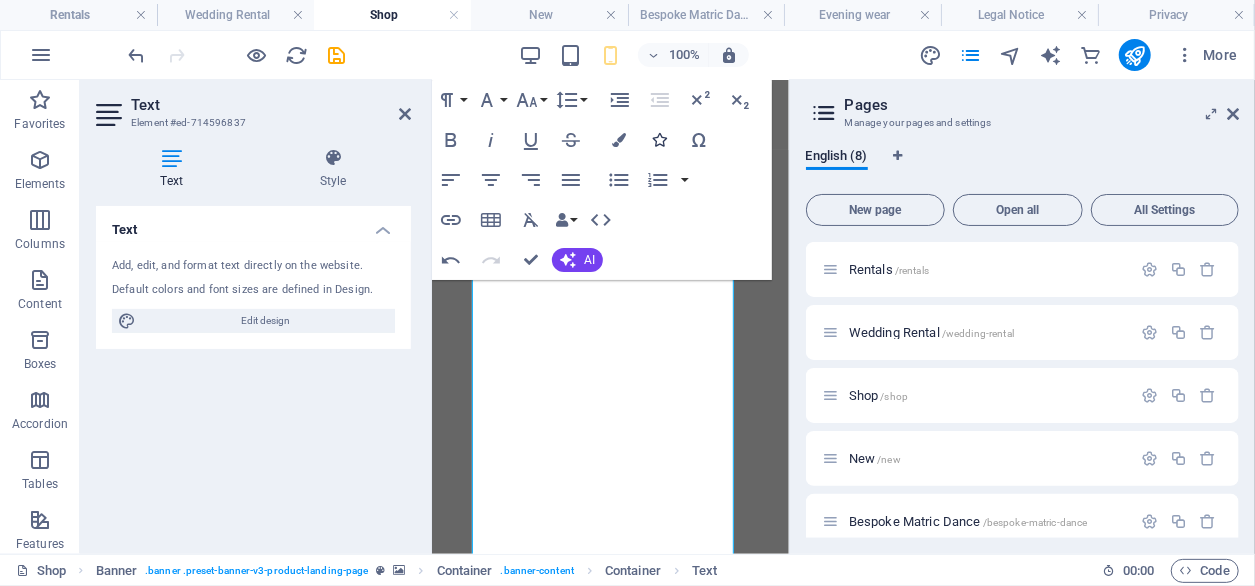 click on "Icons" at bounding box center [659, 140] 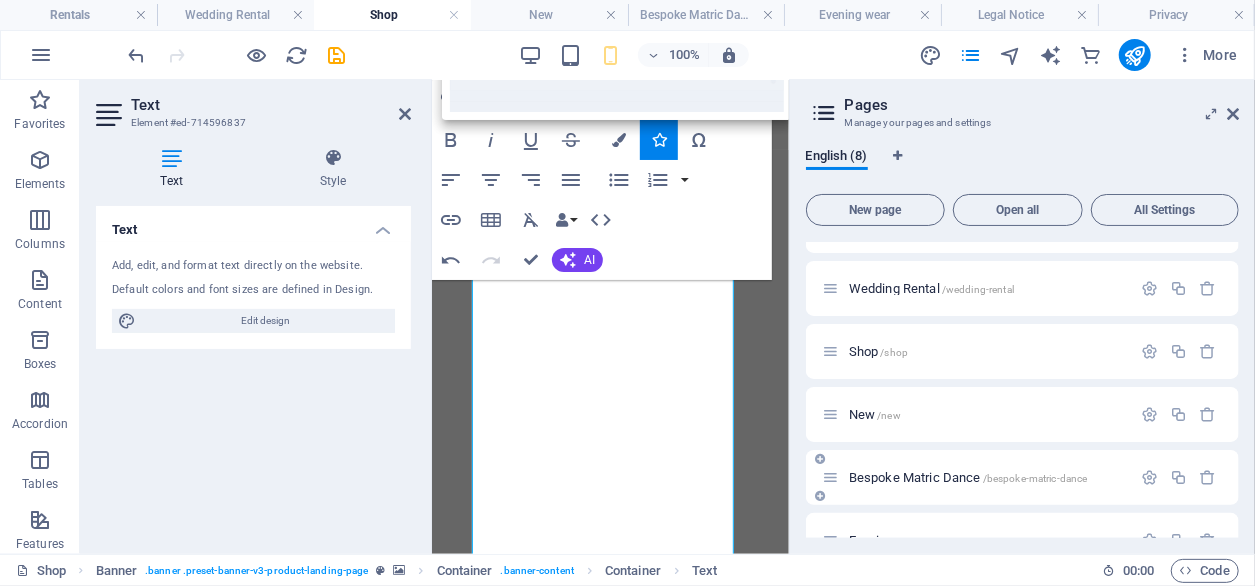 scroll, scrollTop: 0, scrollLeft: 0, axis: both 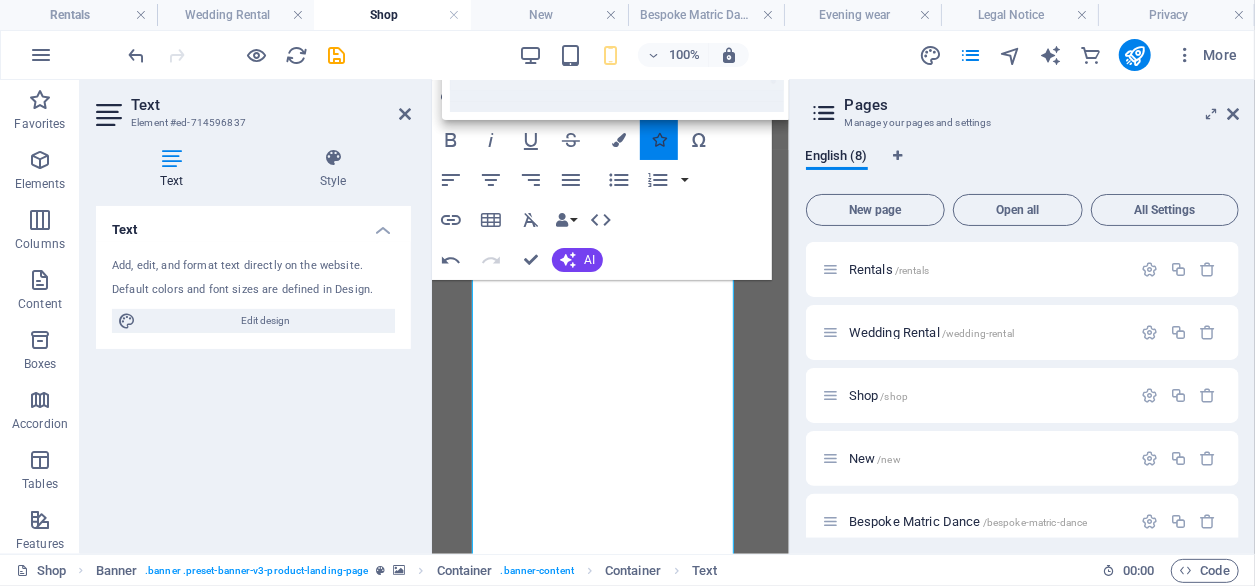 click on "Icons" at bounding box center [659, 140] 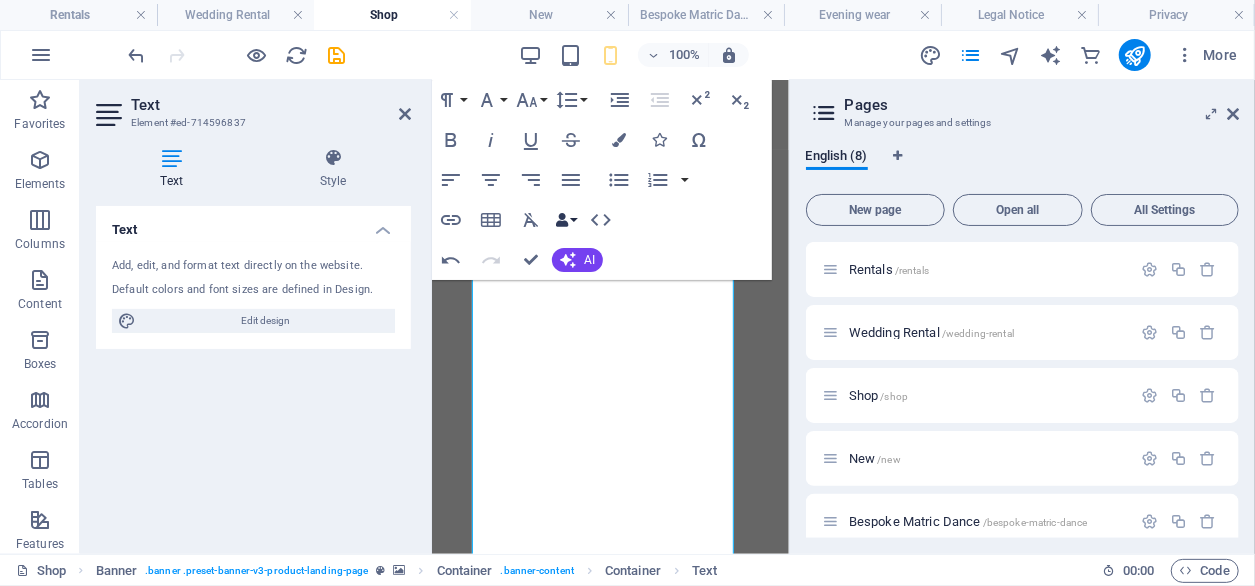 click at bounding box center [562, 220] 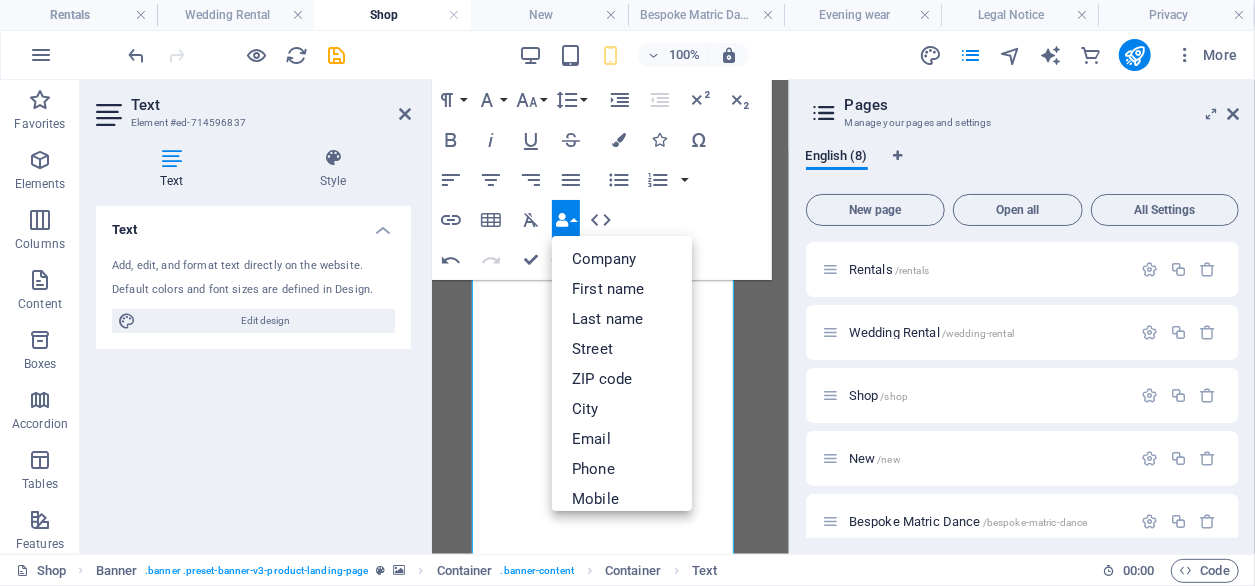 click on "Insert Link Insert Table Clear Formatting Data Bindings Company First name Last name Street ZIP code City Email Phone Mobile Fax Custom field 1 Custom field 2 Custom field 3 Custom field 4 Custom field 5 Custom field 6 HTML" at bounding box center (526, 220) 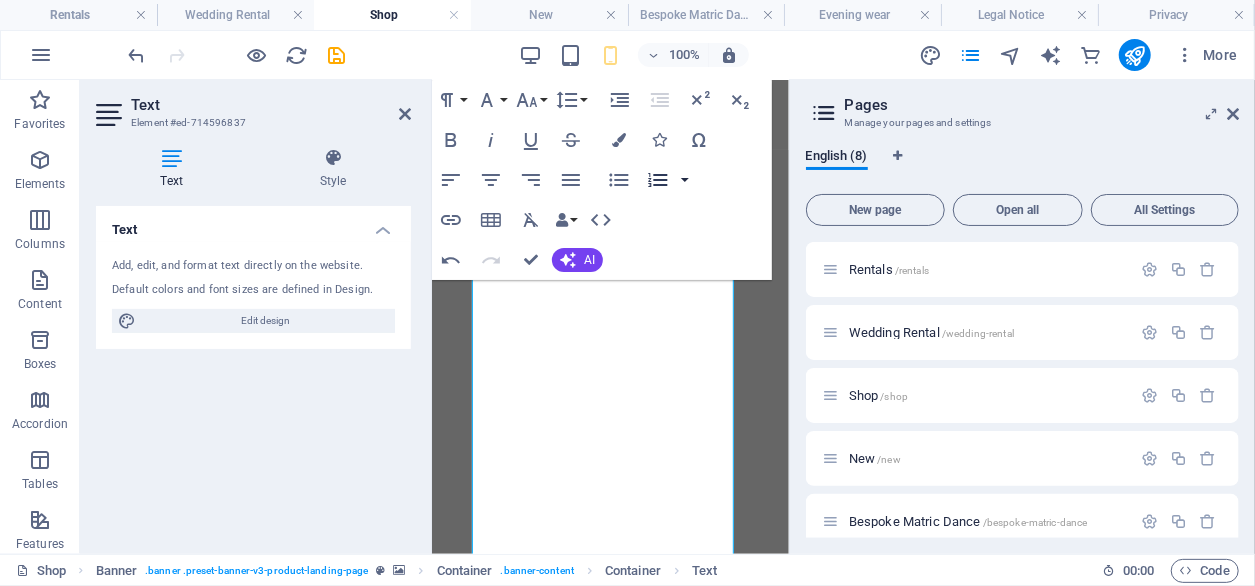 click at bounding box center (685, 180) 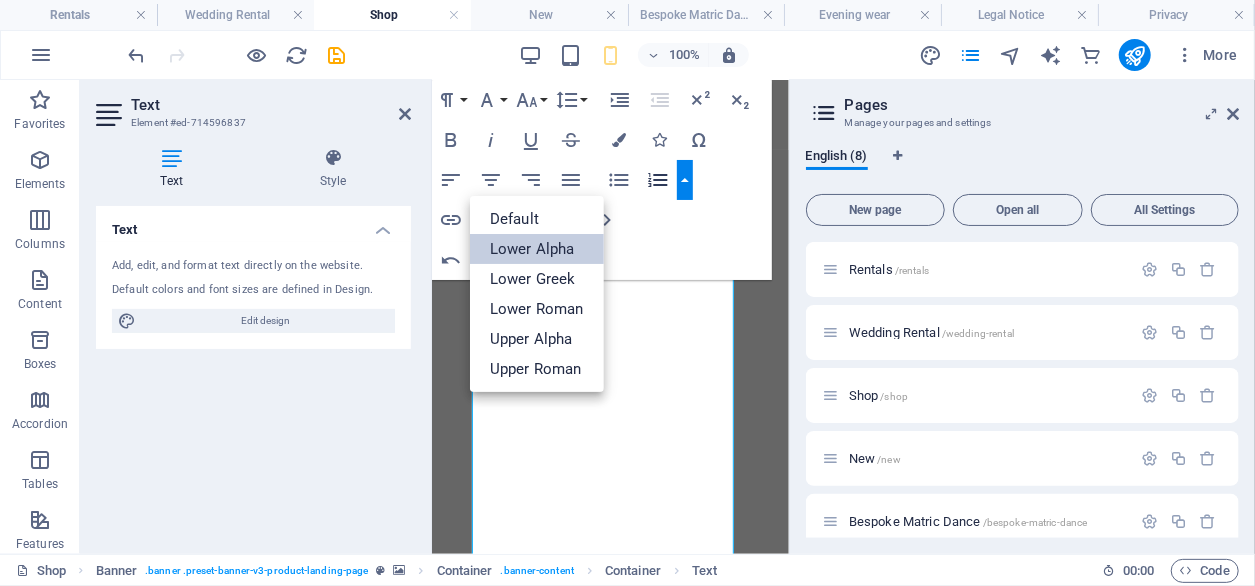click on "Lower Alpha" at bounding box center (537, 249) 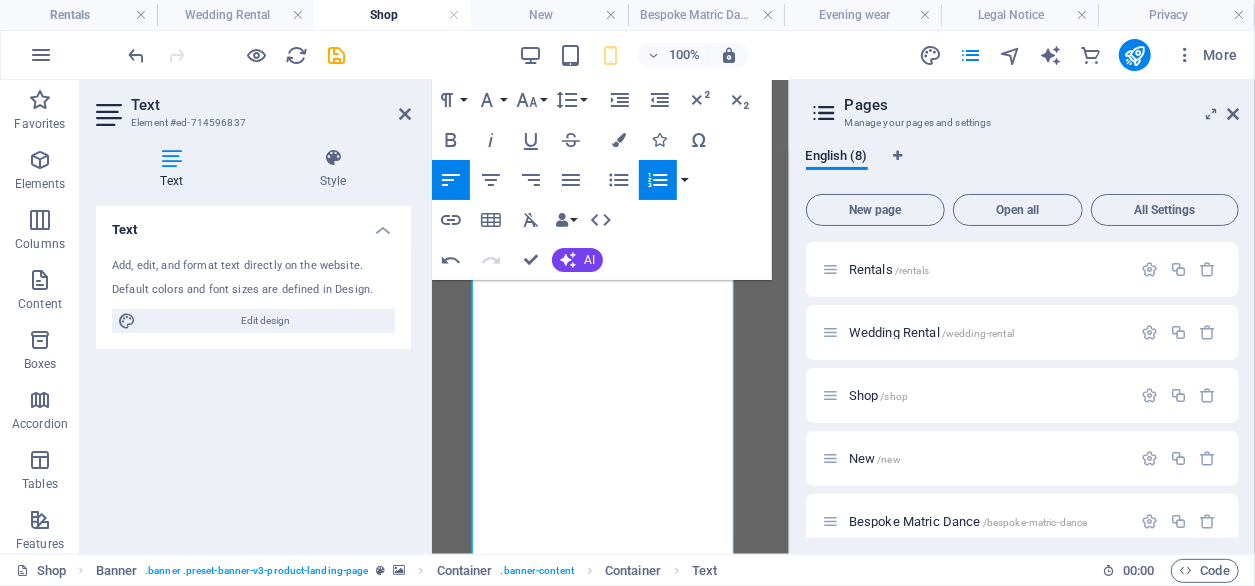click at bounding box center (685, 180) 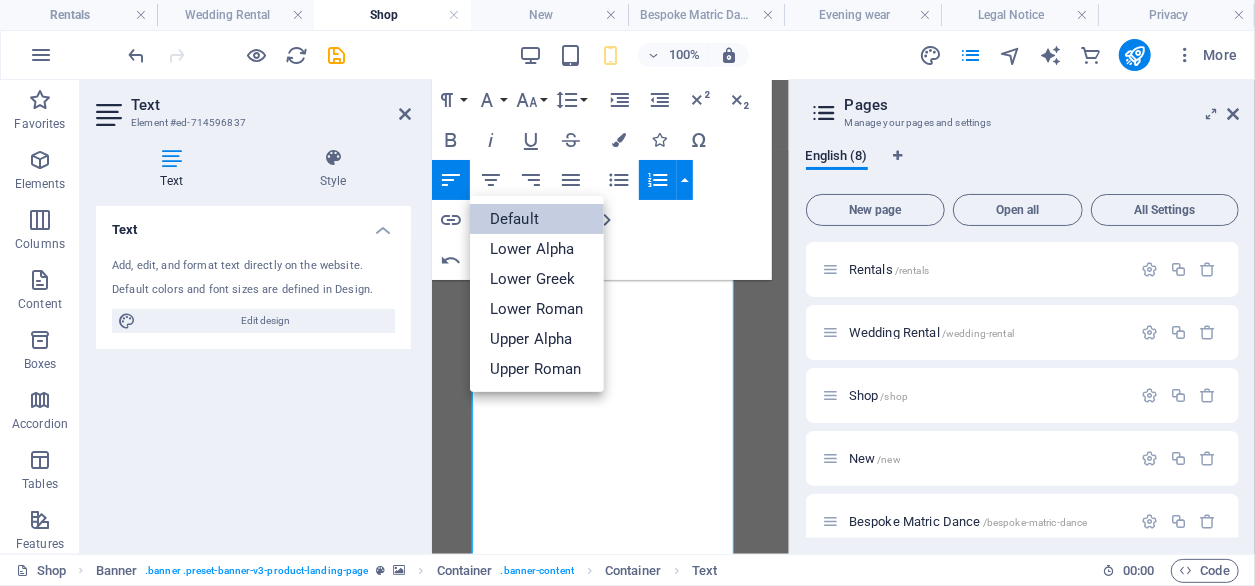 click on "Default" at bounding box center (537, 219) 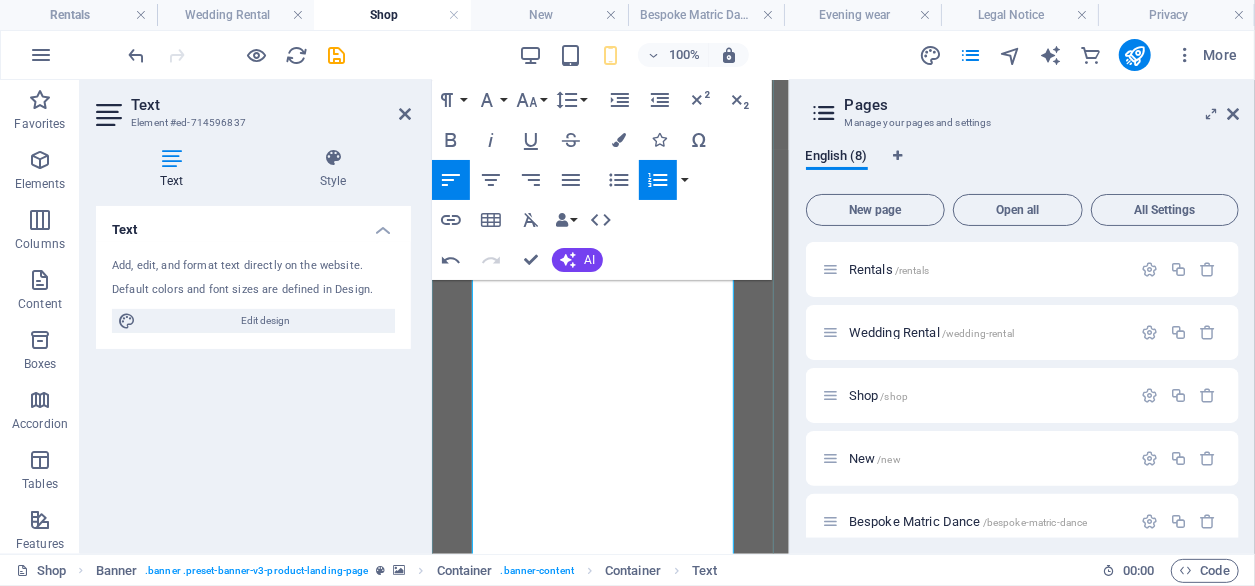 click on "Bespoke Matric Dresses we understand that your matric farewell is one of life’s most exciting milestones, and you deserve to look and feel extraordinary on your special night. Our matric dresses are designed with elegance, style, and sophistication in mind, ensuring you shine as you step into this unforgettable event. Each dress in our collection is thoughtfully crafted to offer both modern trends and timeless designs. From dramatic ballgowns to sleek, form-fitting silhouettes, our dresses cater to a variety of tastes, allowing you to find the perfect style that reflects your personality. Whether you prefer delicate lace, flowing chiffon, or luxurious satin, our collection combines high-quality fabrics with impeccable craftsmanship. Our collection offers a streamlined shopping experience, allowing you to select your perfect gown and take it home the same day. This ensures that you can focus on other exciting aspects of your matric farewell while knowing your dress is ready and waiting." at bounding box center (609, 1844) 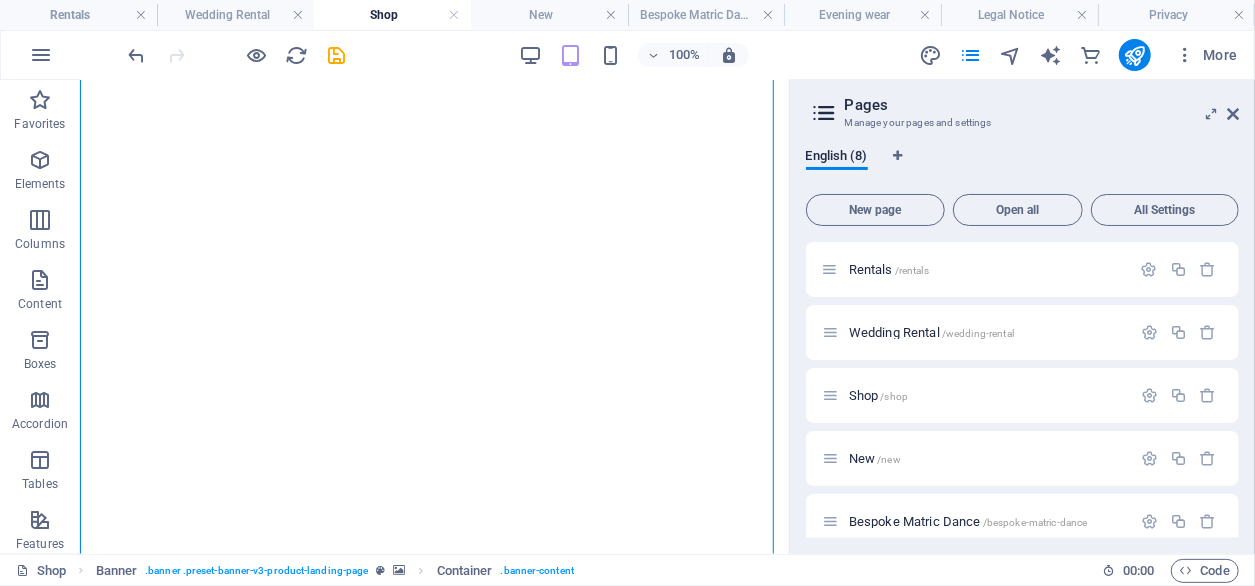 click on "we understand that your matric farewell is one of life’s most exciting milestones, and you deserve to look and feel extraordinary on your special night. Our matric dresses are designed with elegance, style, and sophistication in mind, ensuring you shine as you step into this unforgettable event. Each dress in our collection is thoughtfully crafted to offer both modern trends and timeless designs. From dramatic ballgowns to sleek, form-fitting silhouettes, our dresses cater to a variety of tastes, allowing you to find the perfect style that reflects your personality. Whether you prefer delicate lace, flowing chiffon, or luxurious satin, our collection combines high-quality fabrics with impeccable craftsmanship. Our collection offers a streamlined shopping experience, allowing you to select your perfect gown and take it home the same day. This ensures that you can focus on other exciting aspects of your matric farewell while knowing your dress is ready and waiting." at bounding box center [433, 1679] 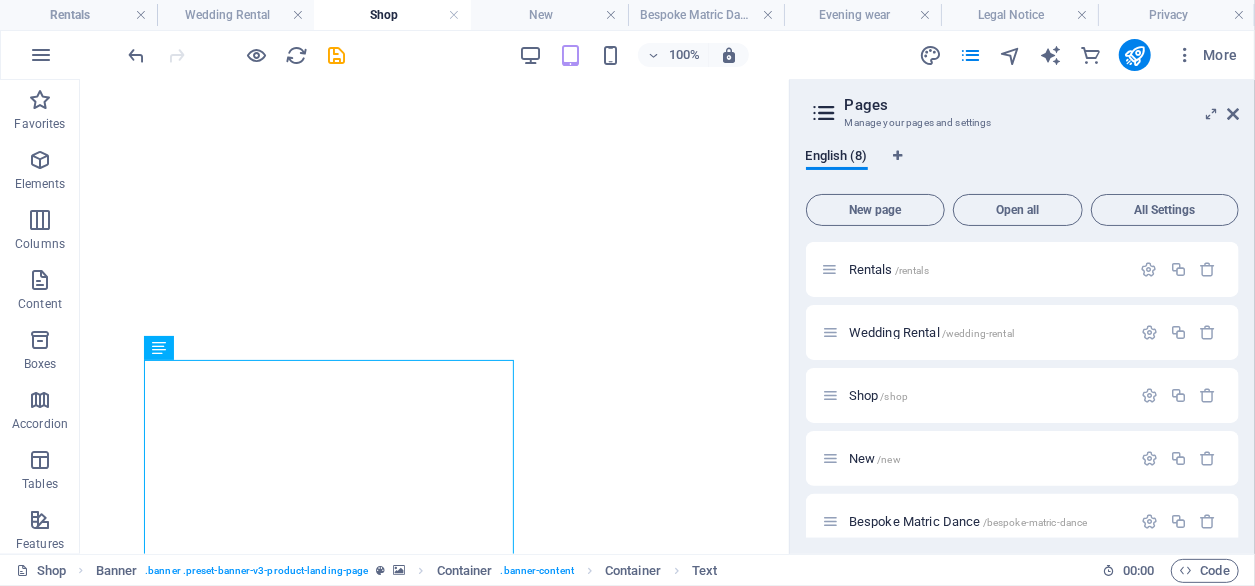 click at bounding box center (237, 55) 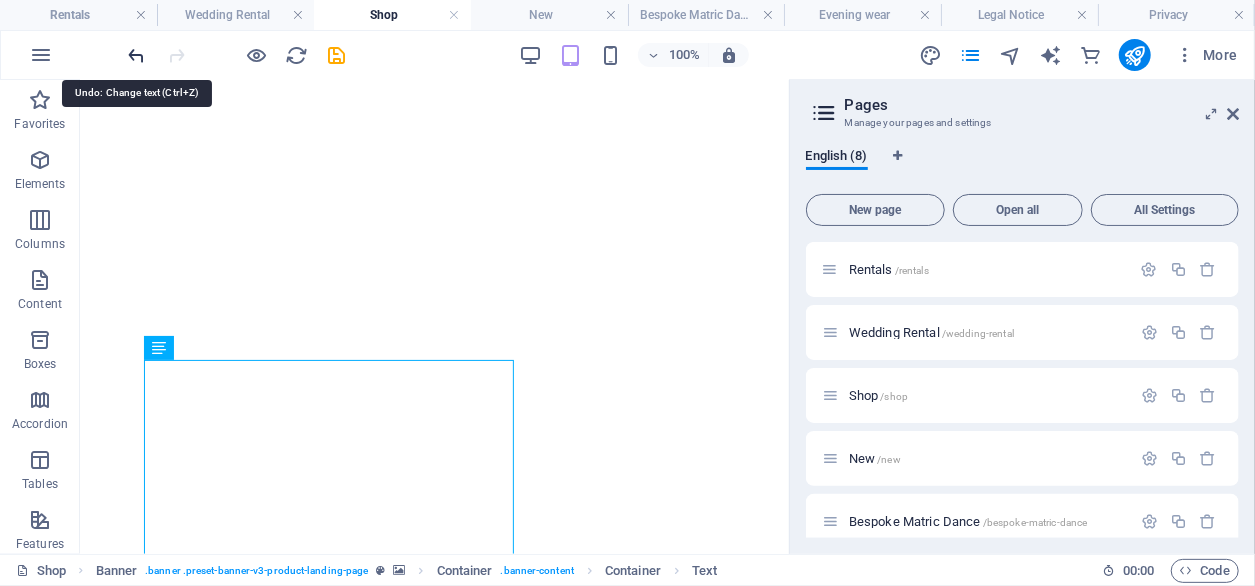 click at bounding box center [137, 55] 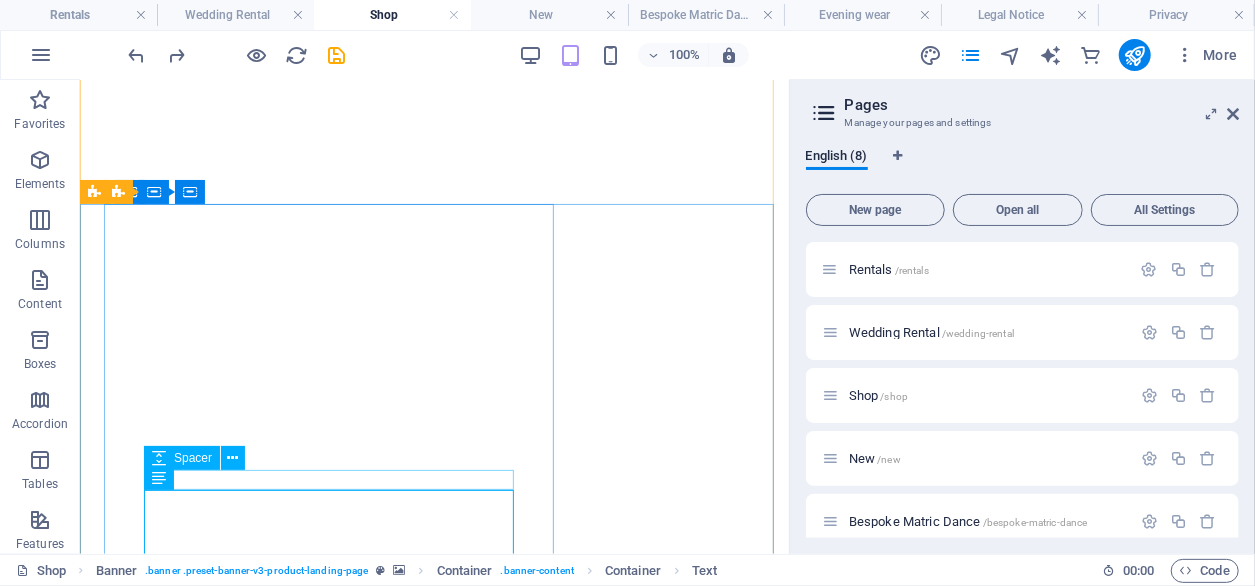 scroll, scrollTop: 0, scrollLeft: 0, axis: both 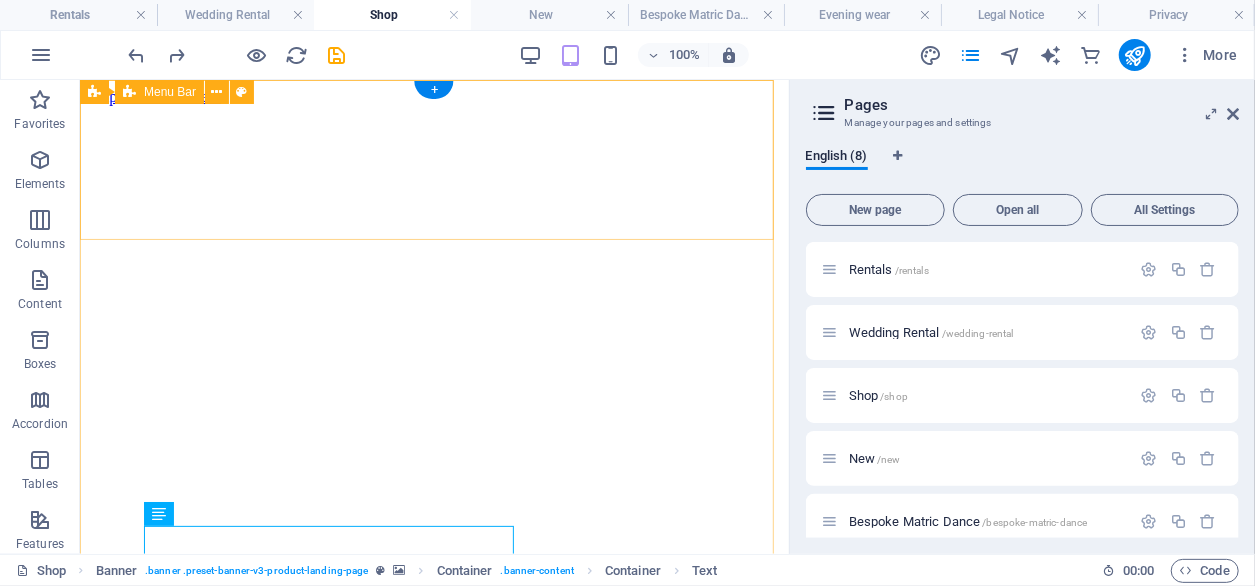 click on "Rentals Shop The brand" at bounding box center (433, 1402) 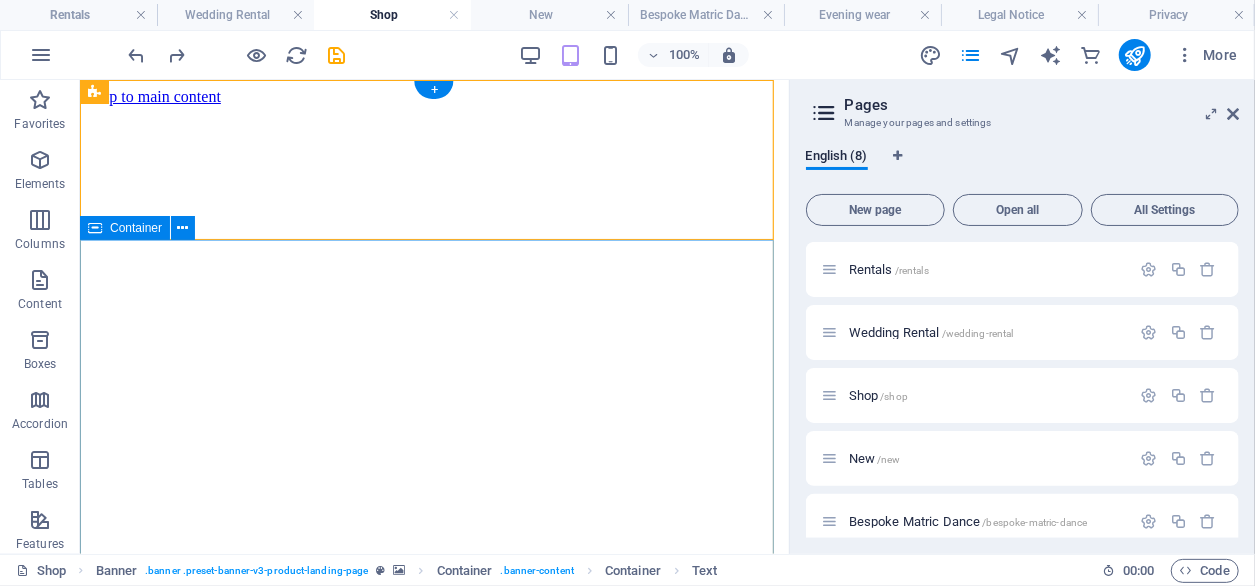 click on "Bespoke Matric Dresses we understand that your matric farewell is one of life’s most exciting milestones, and you deserve to look and feel extraordinary on your special night. Our matric dresses are designed with elegance, style, and sophistication in mind, ensuring you shine as you step into this unforgettable event. Each dress in our collection is thoughtfully crafted to offer both modern trends and timeless designs. From dramatic ballgowns to sleek, form-fitting silhouettes, our dresses cater to a variety of tastes, allowing you to find the perfect style that reflects your personality. Whether you prefer delicate lace, flowing chiffon, or luxurious satin, our collection combines high-quality fabrics with impeccable craftsmanship. Our collection offers a streamlined shopping experience, allowing you to select your perfect gown and take it home the same day. This ensures that you can focus on other exciting aspects of your matric farewell while knowing your dress is ready and waiting." at bounding box center [433, 1827] 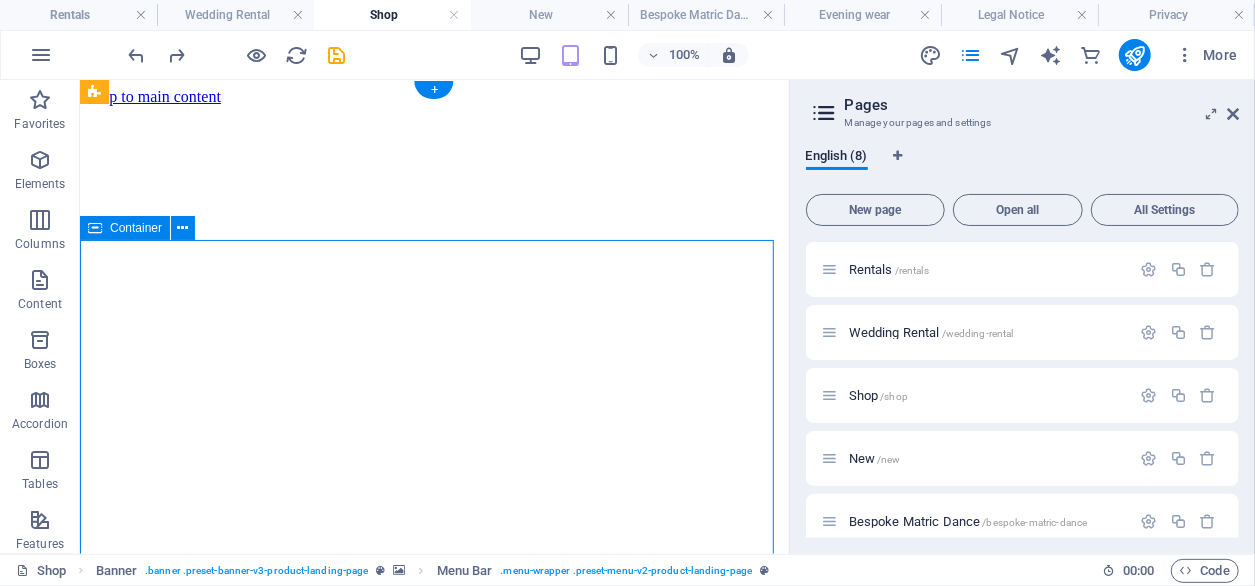 click on "Bespoke Matric Dresses we understand that your matric farewell is one of life’s most exciting milestones, and you deserve to look and feel extraordinary on your special night. Our matric dresses are designed with elegance, style, and sophistication in mind, ensuring you shine as you step into this unforgettable event. Each dress in our collection is thoughtfully crafted to offer both modern trends and timeless designs. From dramatic ballgowns to sleek, form-fitting silhouettes, our dresses cater to a variety of tastes, allowing you to find the perfect style that reflects your personality. Whether you prefer delicate lace, flowing chiffon, or luxurious satin, our collection combines high-quality fabrics with impeccable craftsmanship. Our collection offers a streamlined shopping experience, allowing you to select your perfect gown and take it home the same day. This ensures that you can focus on other exciting aspects of your matric farewell while knowing your dress is ready and waiting." at bounding box center (433, 1827) 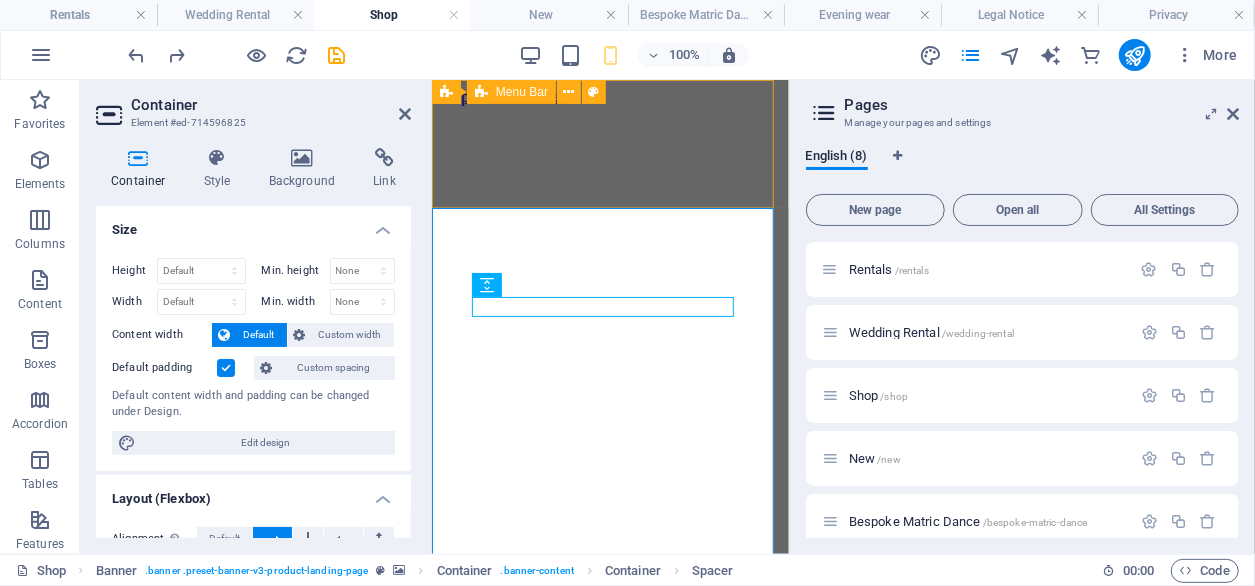click on "Rentals Shop The brand" at bounding box center (609, 1386) 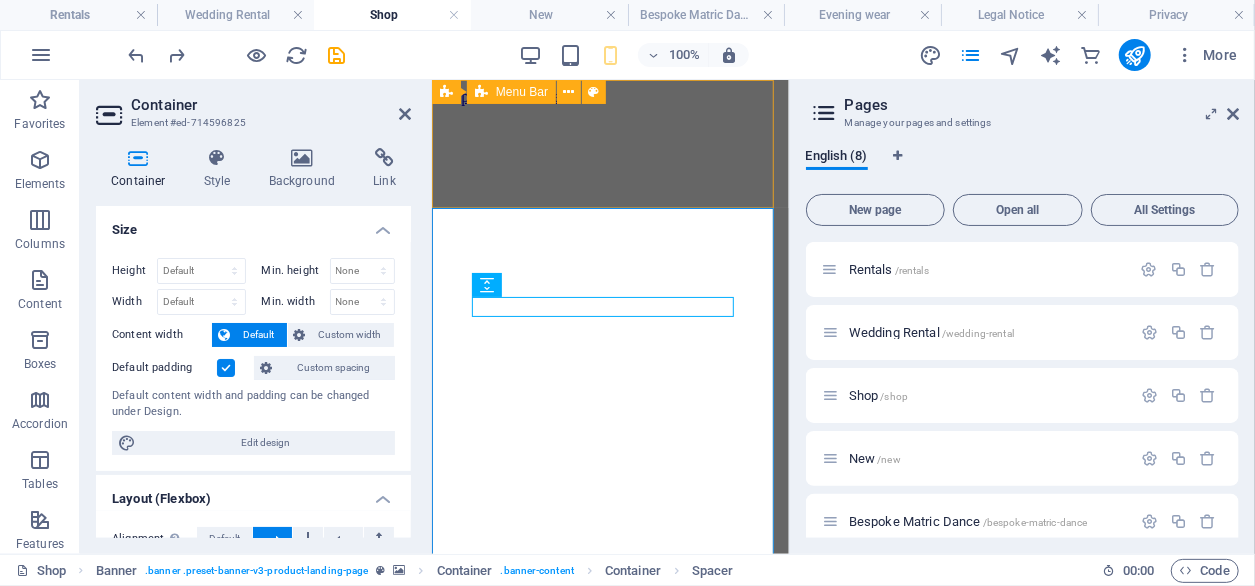 click on "Rentals Shop The brand" at bounding box center [609, 1386] 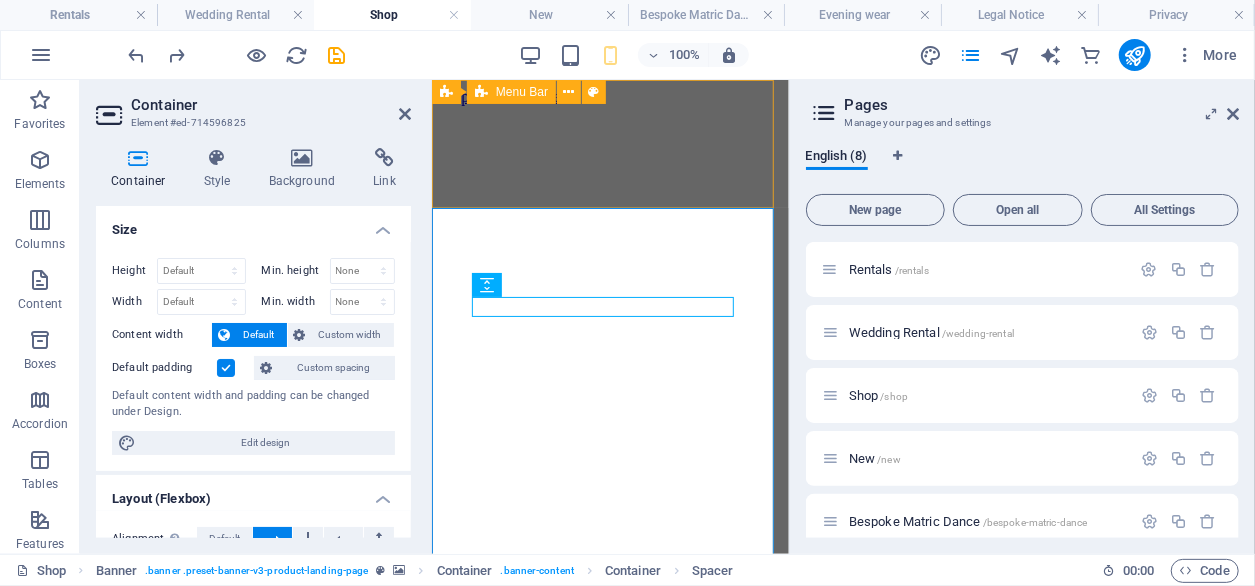 click on "Rentals Shop The brand" at bounding box center (609, 1386) 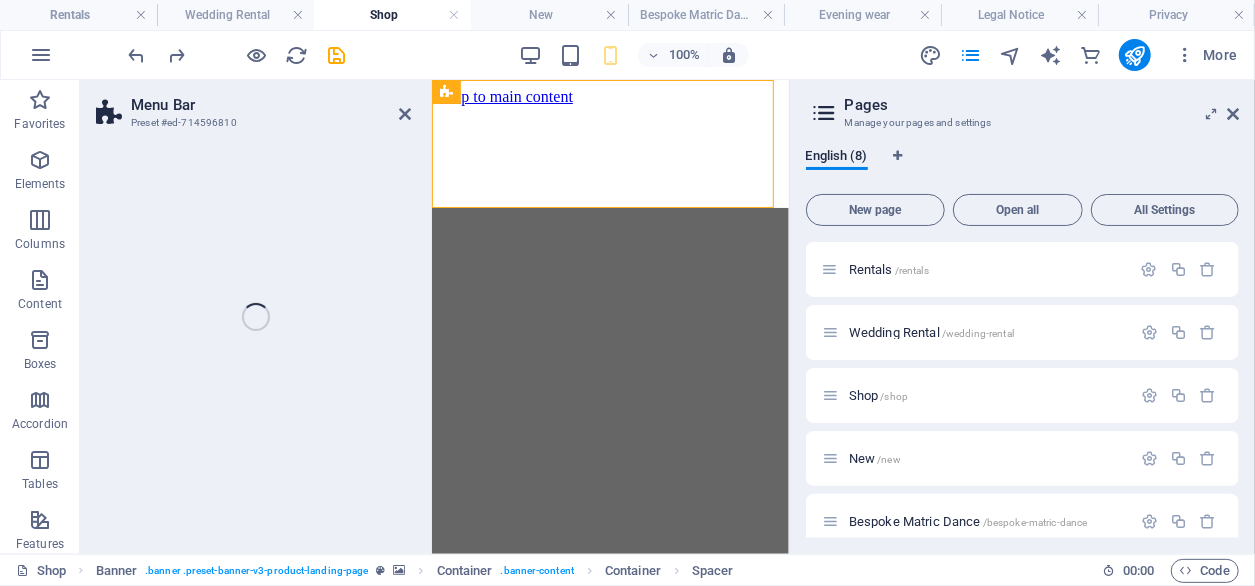 select on "px" 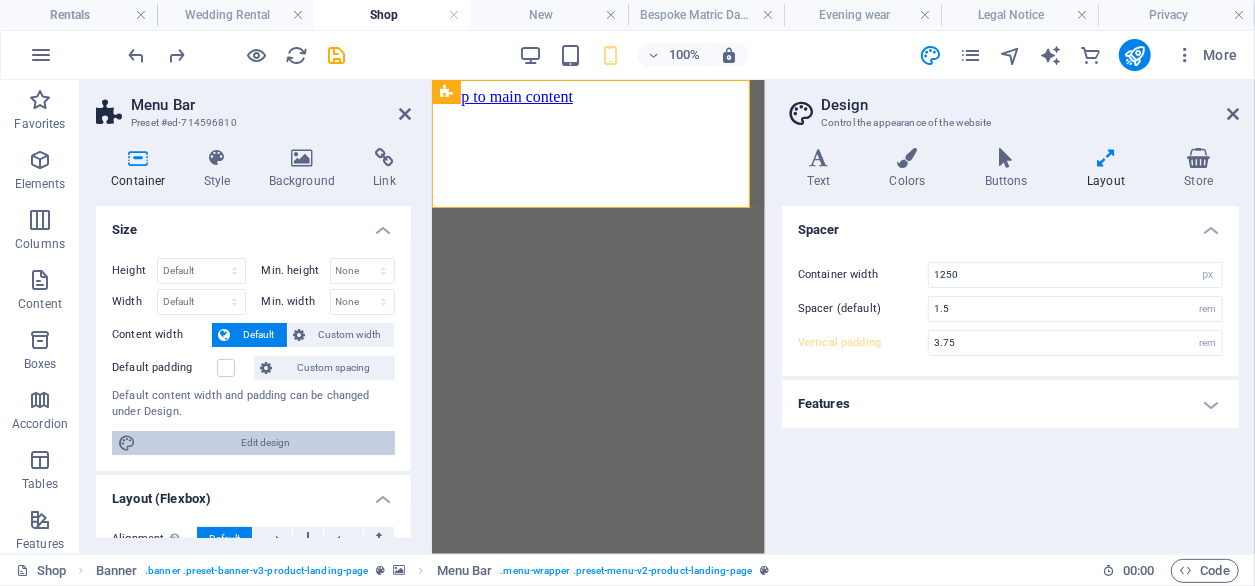 click on "Edit design" at bounding box center [265, 443] 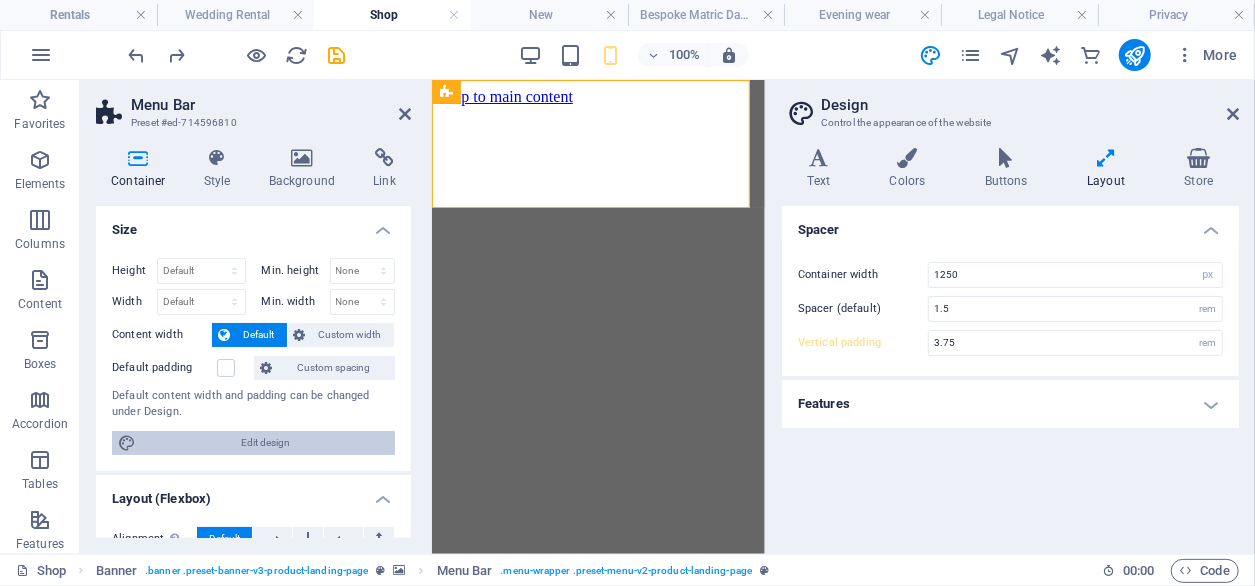 scroll, scrollTop: 0, scrollLeft: 0, axis: both 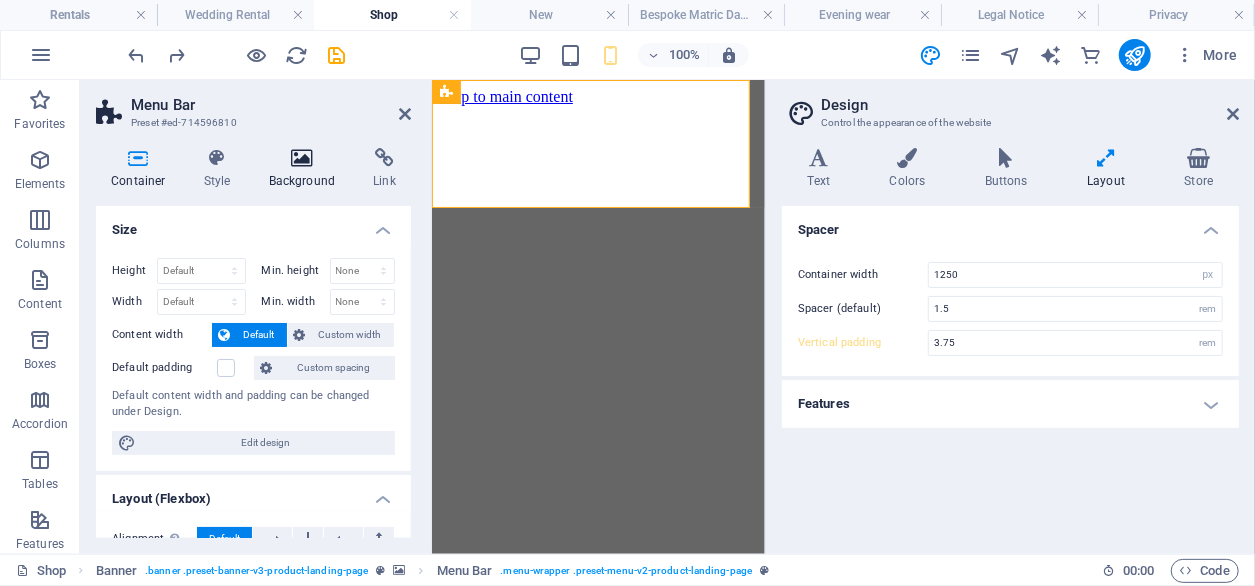 click at bounding box center [302, 158] 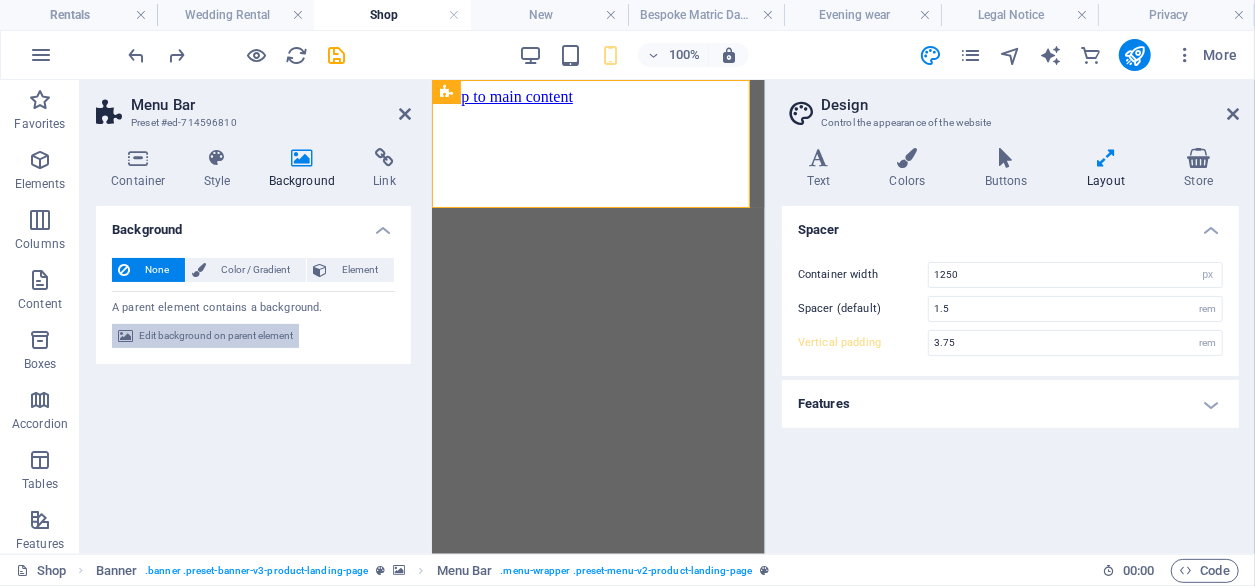 click on "Edit background on parent element" at bounding box center (216, 336) 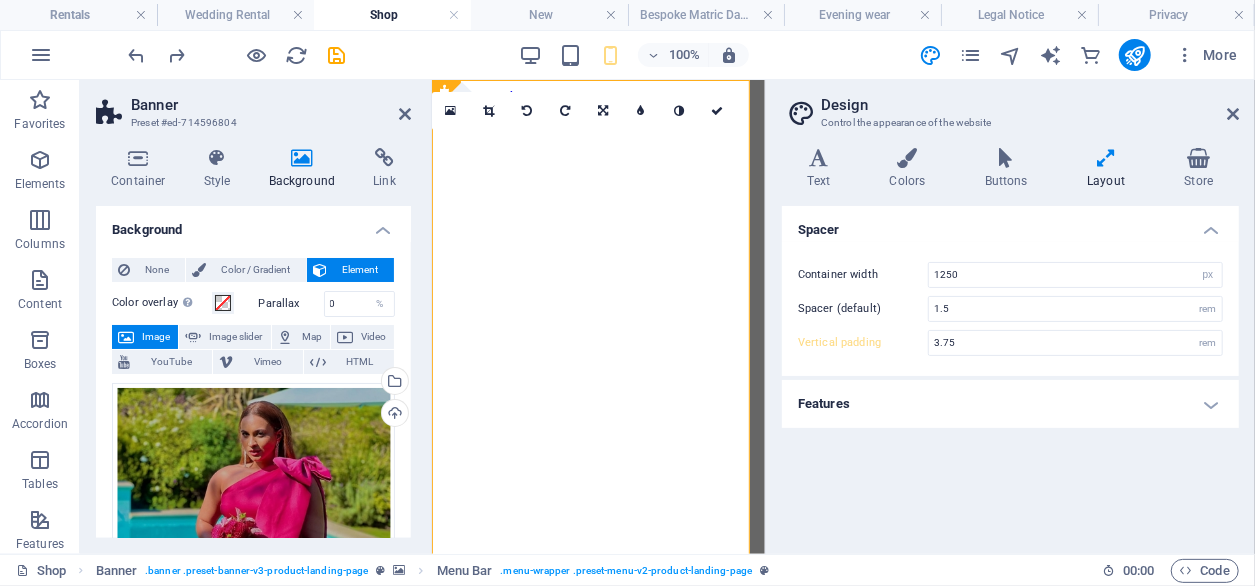 click at bounding box center (450, 111) 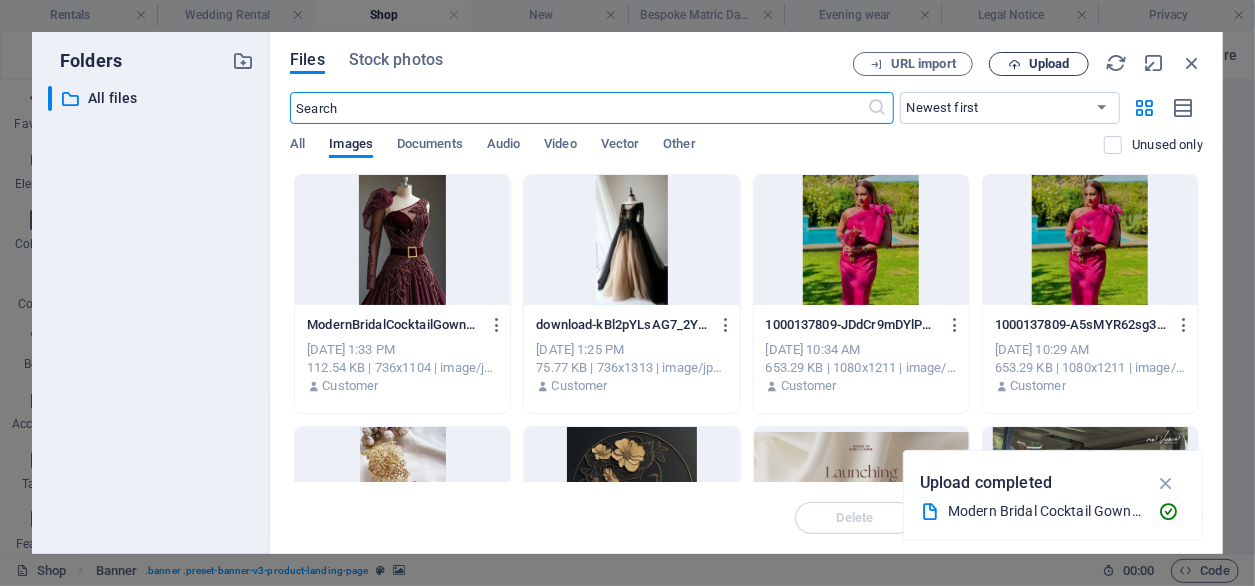 click at bounding box center (1014, 64) 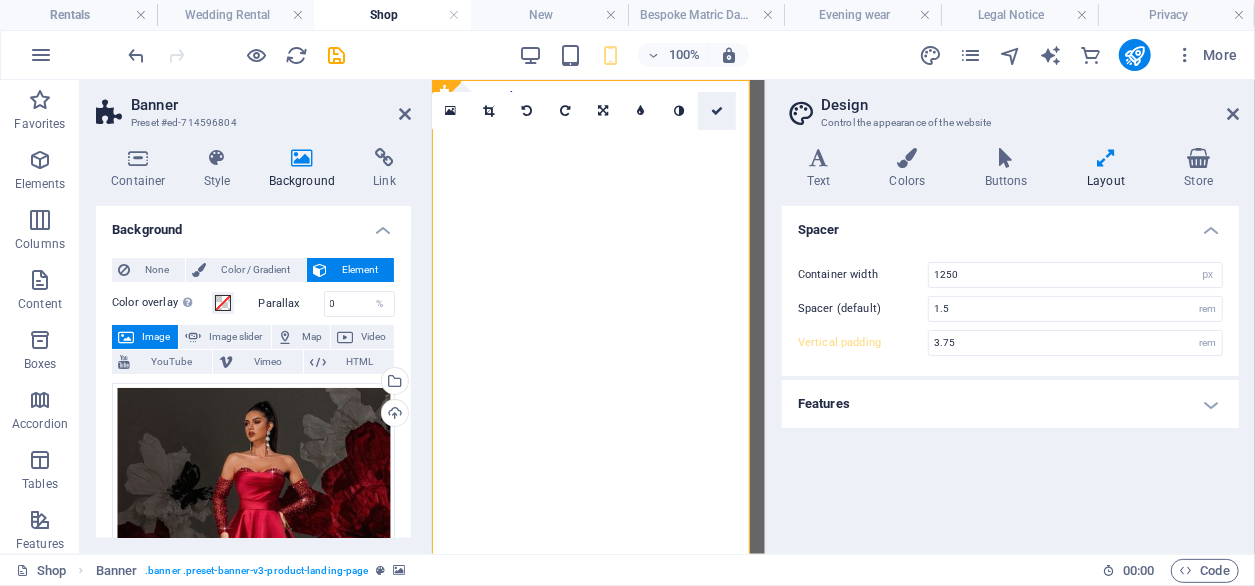 click at bounding box center (717, 111) 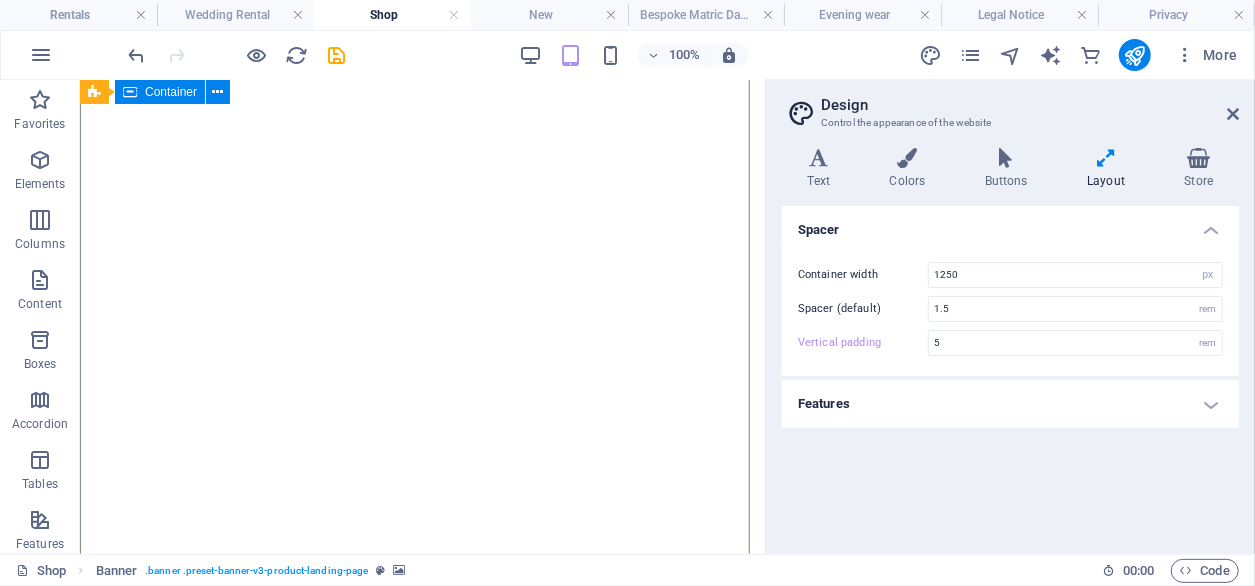 scroll, scrollTop: 0, scrollLeft: 0, axis: both 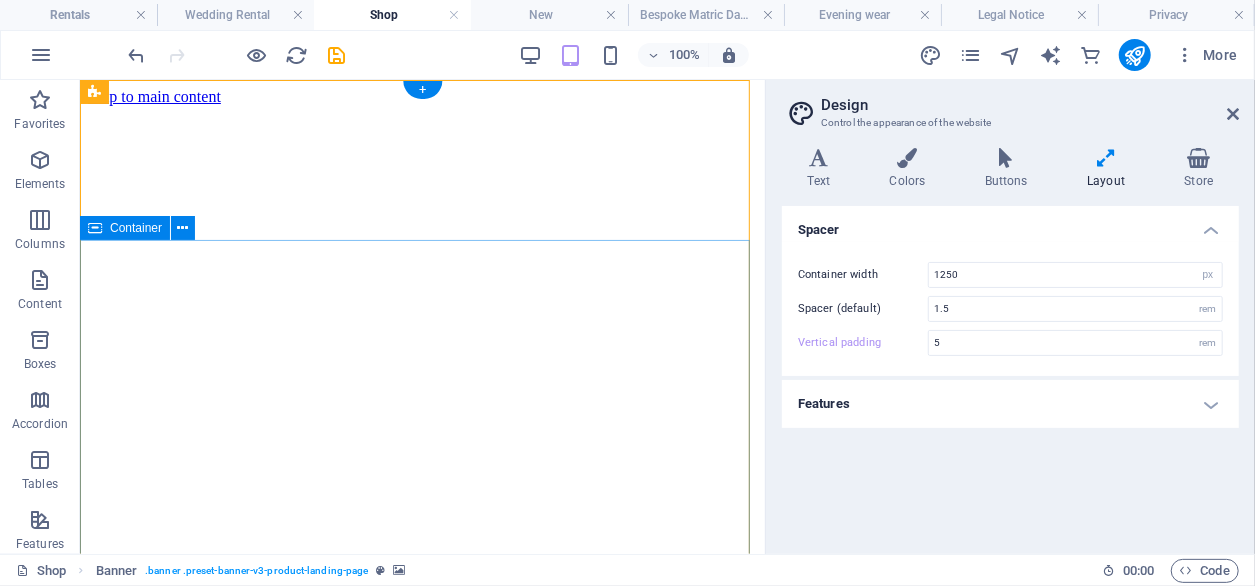click on "Bespoke Matric Dresses we understand that your matric farewell is one of life’s most exciting milestones, and you deserve to look and feel extraordinary on your special night. Our matric dresses are designed with elegance, style, and sophistication in mind, ensuring you shine as you step into this unforgettable event. Each dress in our collection is thoughtfully crafted to offer both modern trends and timeless designs. From dramatic ballgowns to sleek, form-fitting silhouettes, our dresses cater to a variety of tastes, allowing you to find the perfect style that reflects your personality. Whether you prefer delicate lace, flowing chiffon, or luxurious satin, our collection combines high-quality fabrics with impeccable craftsmanship. Our collection offers a streamlined shopping experience, allowing you to select your perfect gown and take it home the same day. This ensures that you can focus on other exciting aspects of your matric farewell while knowing your dress is ready and waiting." at bounding box center (421, 1836) 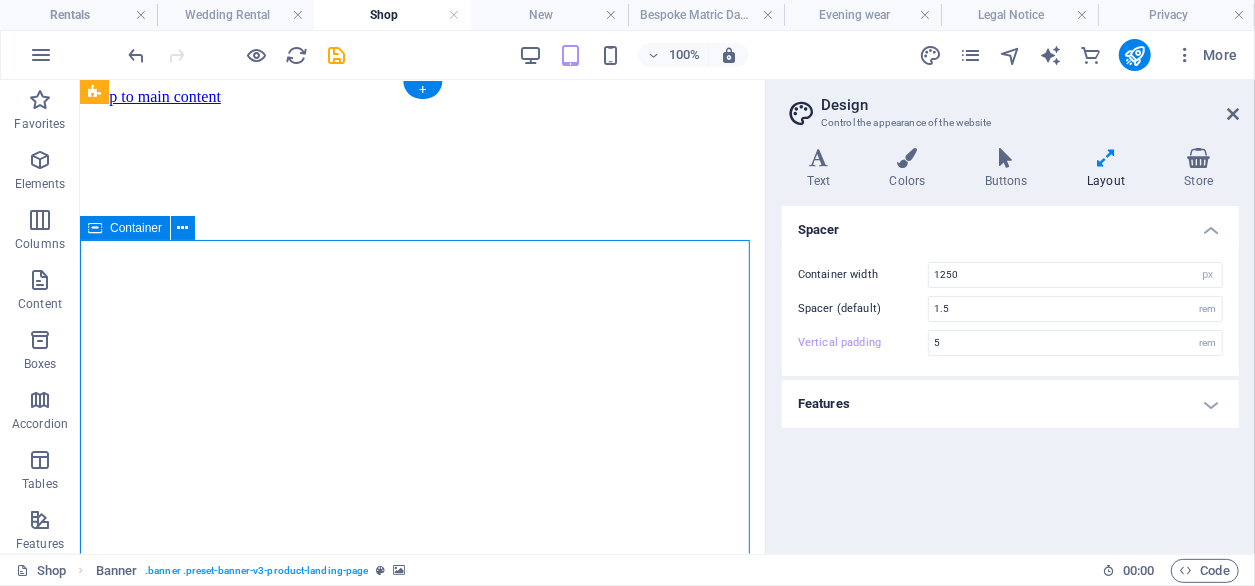 click on "Bespoke Matric Dresses we understand that your matric farewell is one of life’s most exciting milestones, and you deserve to look and feel extraordinary on your special night. Our matric dresses are designed with elegance, style, and sophistication in mind, ensuring you shine as you step into this unforgettable event. Each dress in our collection is thoughtfully crafted to offer both modern trends and timeless designs. From dramatic ballgowns to sleek, form-fitting silhouettes, our dresses cater to a variety of tastes, allowing you to find the perfect style that reflects your personality. Whether you prefer delicate lace, flowing chiffon, or luxurious satin, our collection combines high-quality fabrics with impeccable craftsmanship. Our collection offers a streamlined shopping experience, allowing you to select your perfect gown and take it home the same day. This ensures that you can focus on other exciting aspects of your matric farewell while knowing your dress is ready and waiting." at bounding box center (421, 1836) 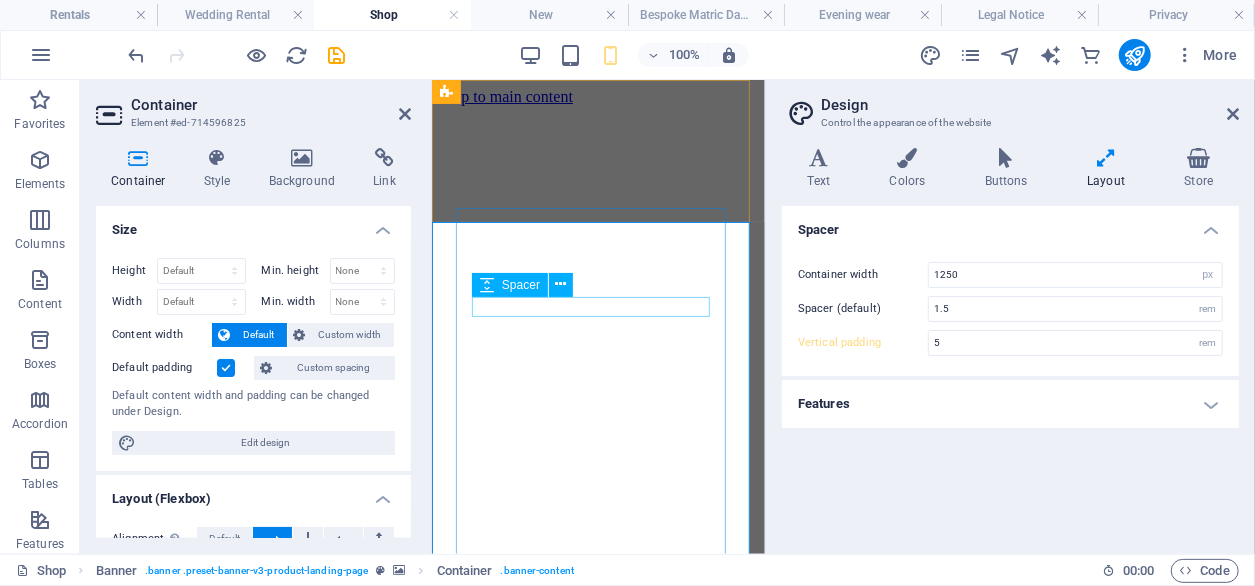 type on "3.75" 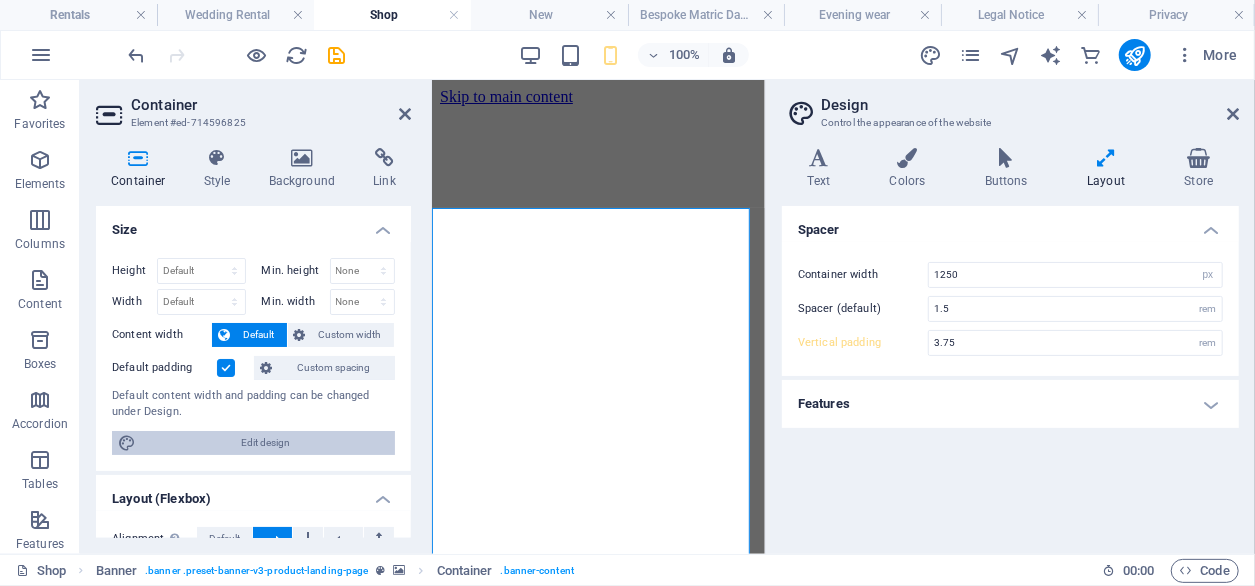 click on "Edit design" at bounding box center (265, 443) 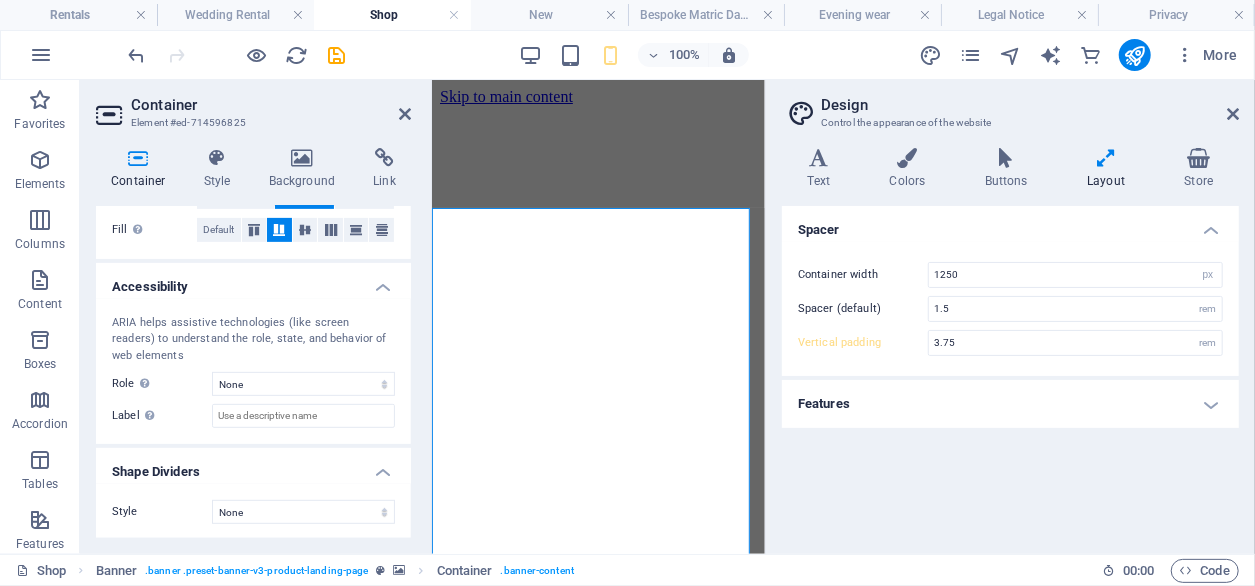 scroll, scrollTop: 0, scrollLeft: 0, axis: both 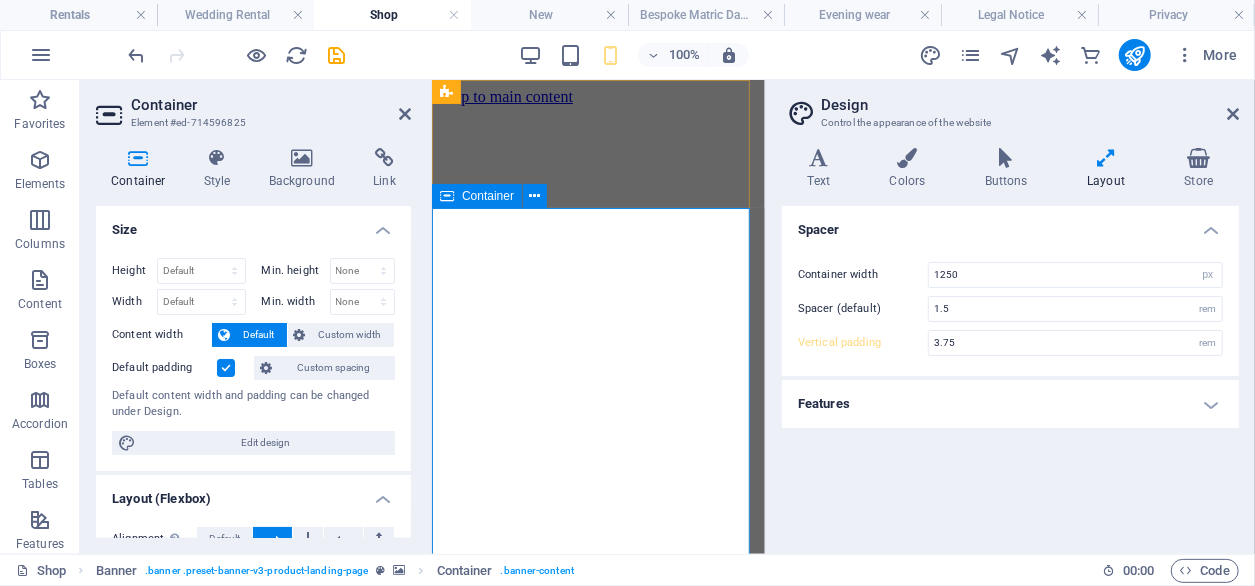 click on "Bespoke Matric Dresses we understand that your matric farewell is one of life’s most exciting milestones, and you deserve to look and feel extraordinary on your special night. Our matric dresses are designed with elegance, style, and sophistication in mind, ensuring you shine as you step into this unforgettable event. Each dress in our collection is thoughtfully crafted to offer both modern trends and timeless designs. From dramatic ballgowns to sleek, form-fitting silhouettes, our dresses cater to a variety of tastes, allowing you to find the perfect style that reflects your personality. Whether you prefer delicate lace, flowing chiffon, or luxurious satin, our collection combines high-quality fabrics with impeccable craftsmanship. Our collection offers a streamlined shopping experience, allowing you to select your perfect gown and take it home the same day. This ensures that you can focus on other exciting aspects of your matric farewell while knowing your dress is ready and waiting." at bounding box center [597, 1997] 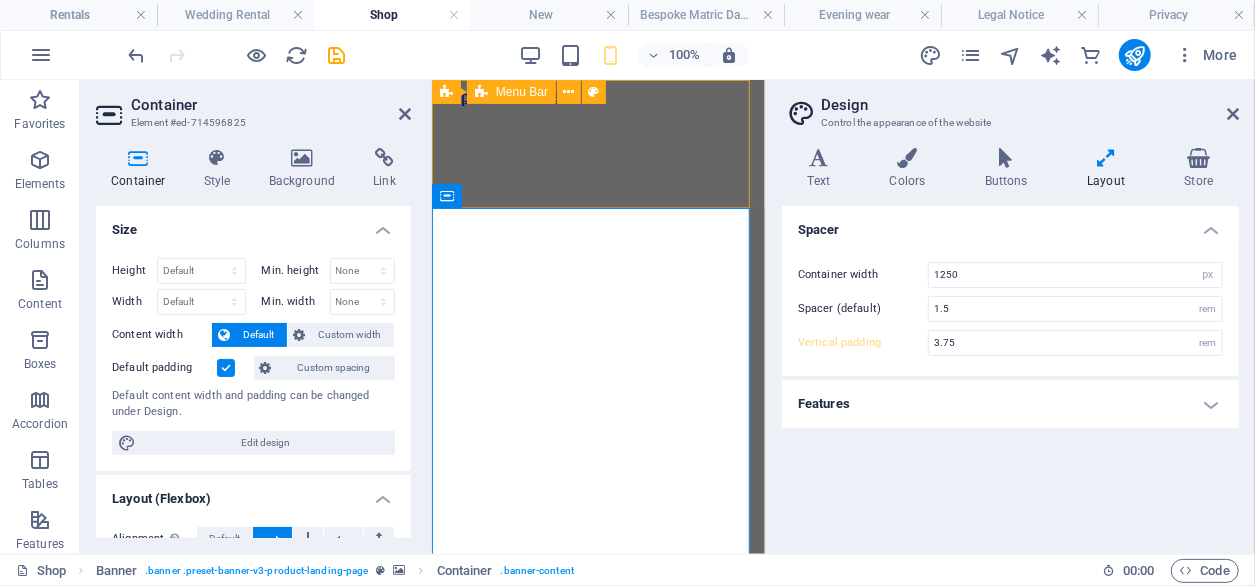 click on "Rentals Shop The brand" at bounding box center (597, 1386) 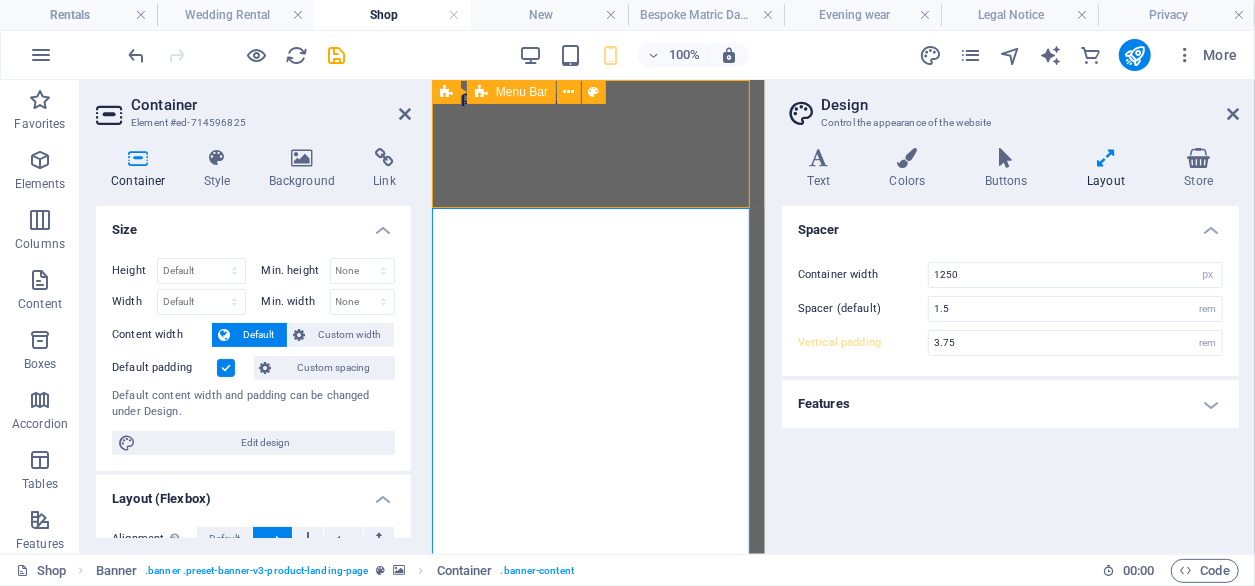 click on "Rentals Shop The brand" at bounding box center [597, 1386] 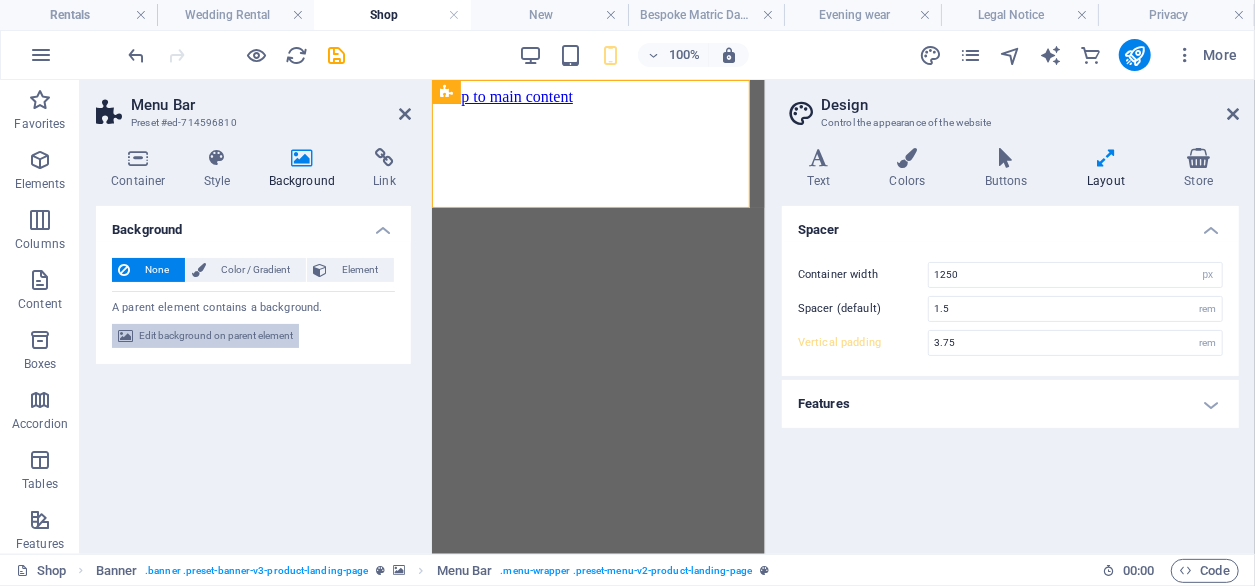 click on "Edit background on parent element" at bounding box center [216, 336] 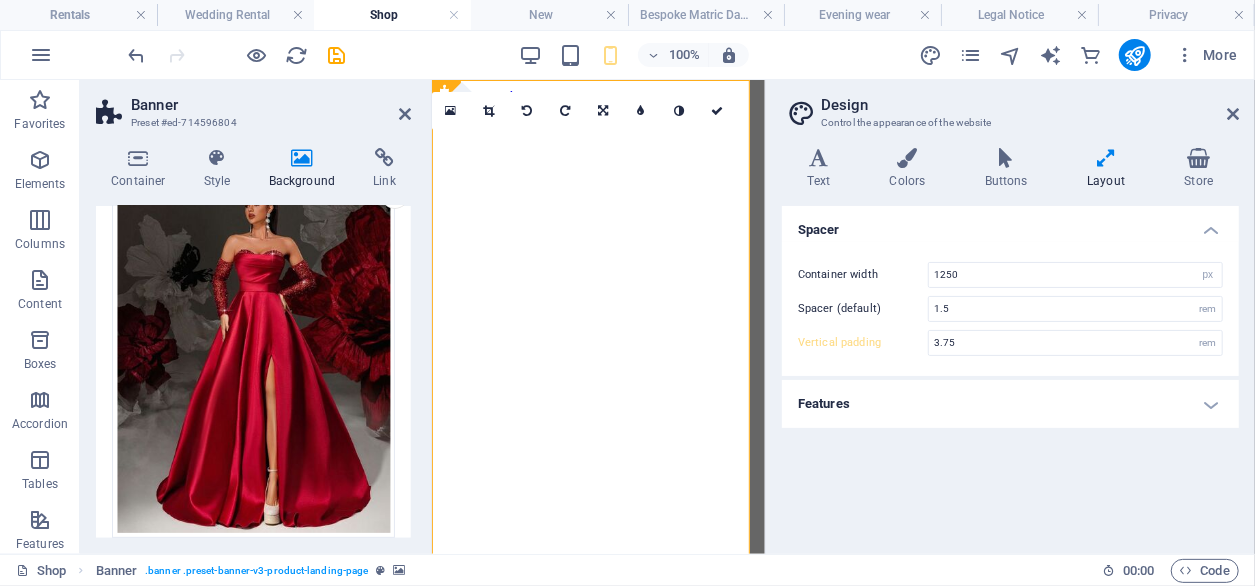 scroll, scrollTop: 200, scrollLeft: 0, axis: vertical 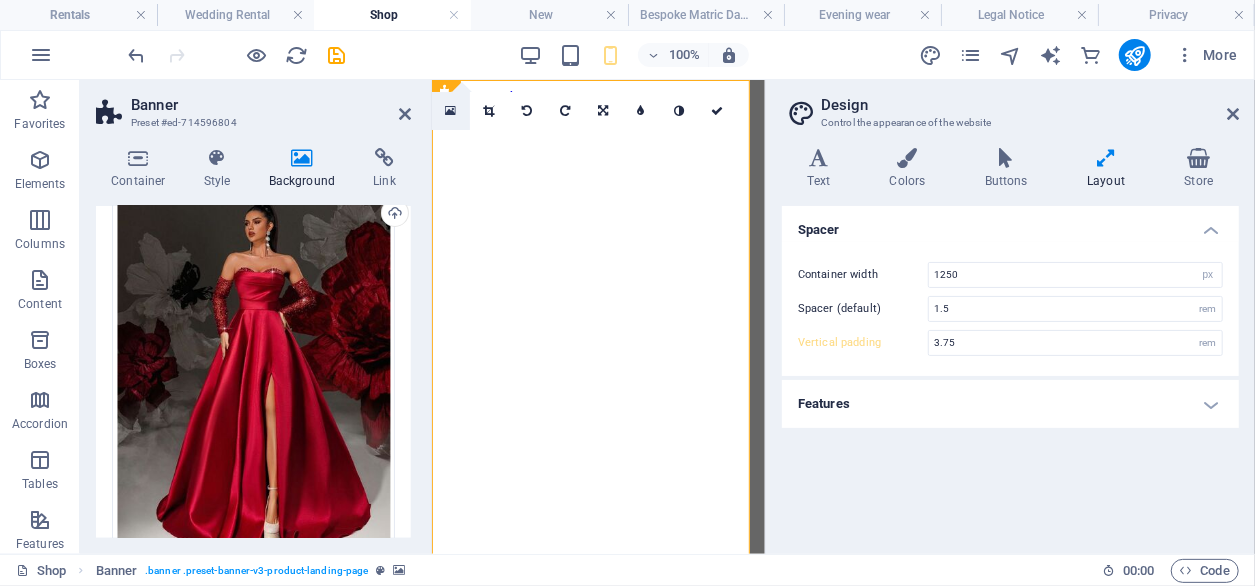 click at bounding box center [450, 111] 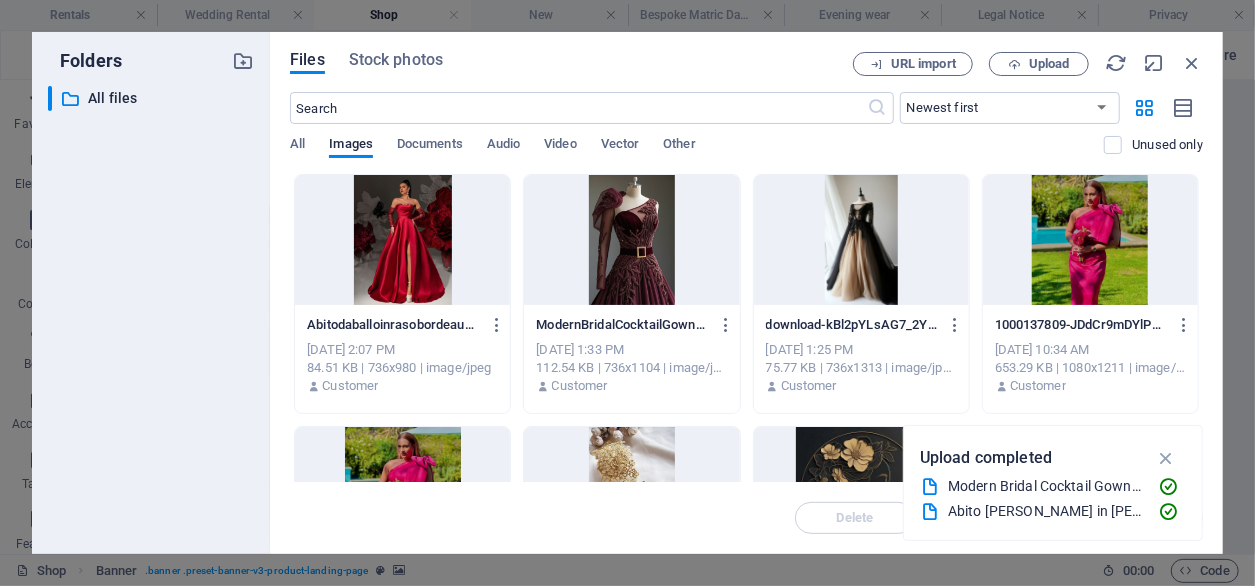 click at bounding box center (402, 240) 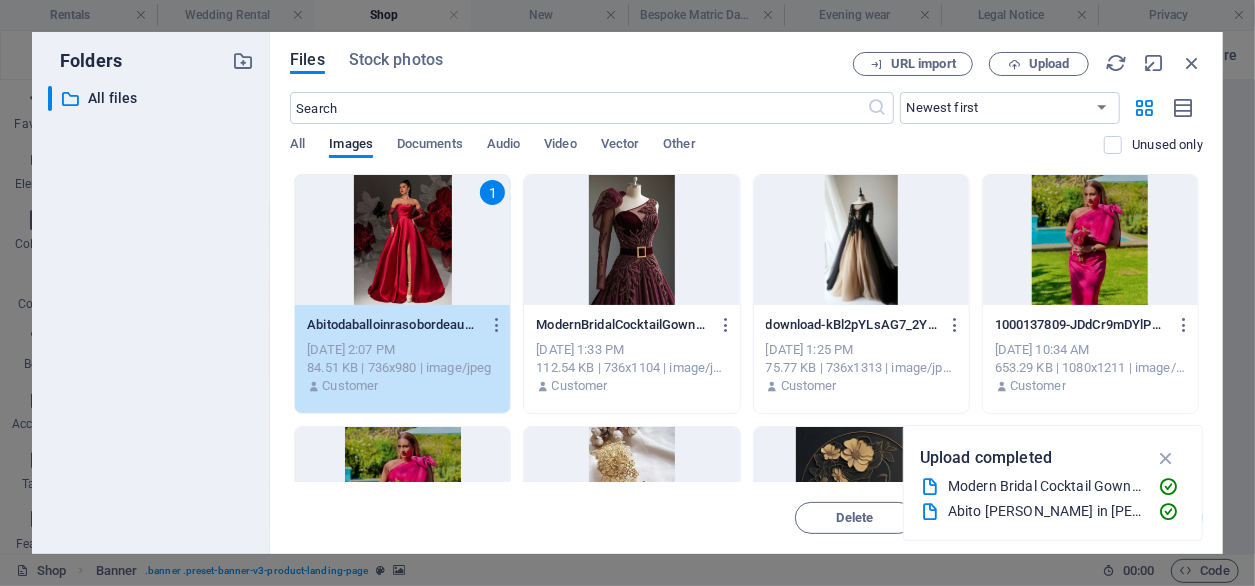 click at bounding box center [1166, 458] 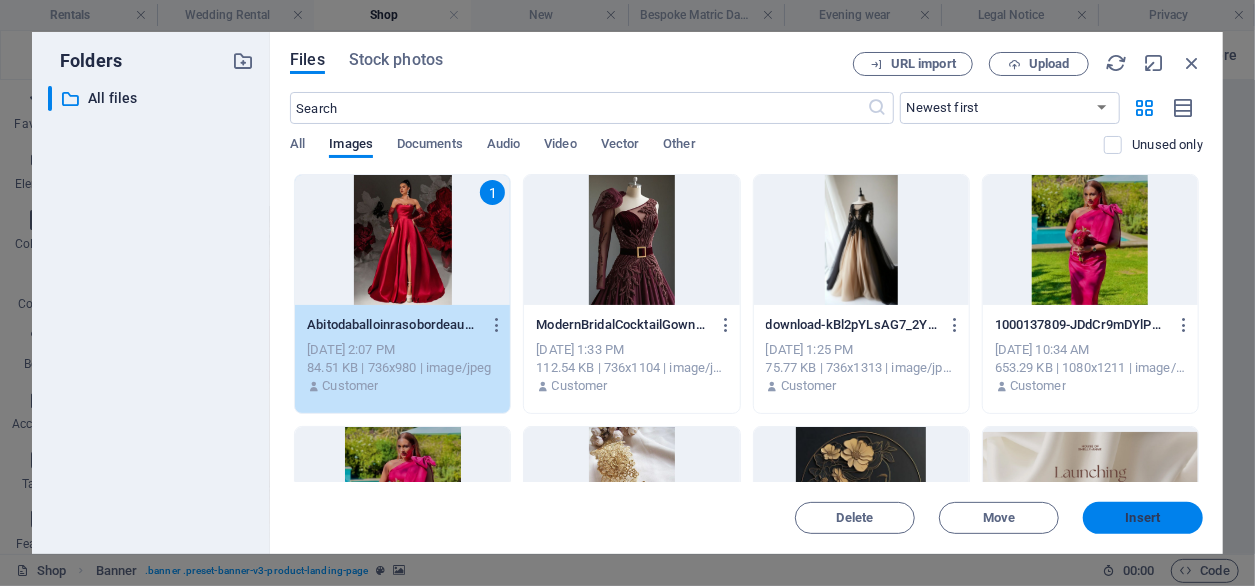click on "Insert" at bounding box center [1143, 518] 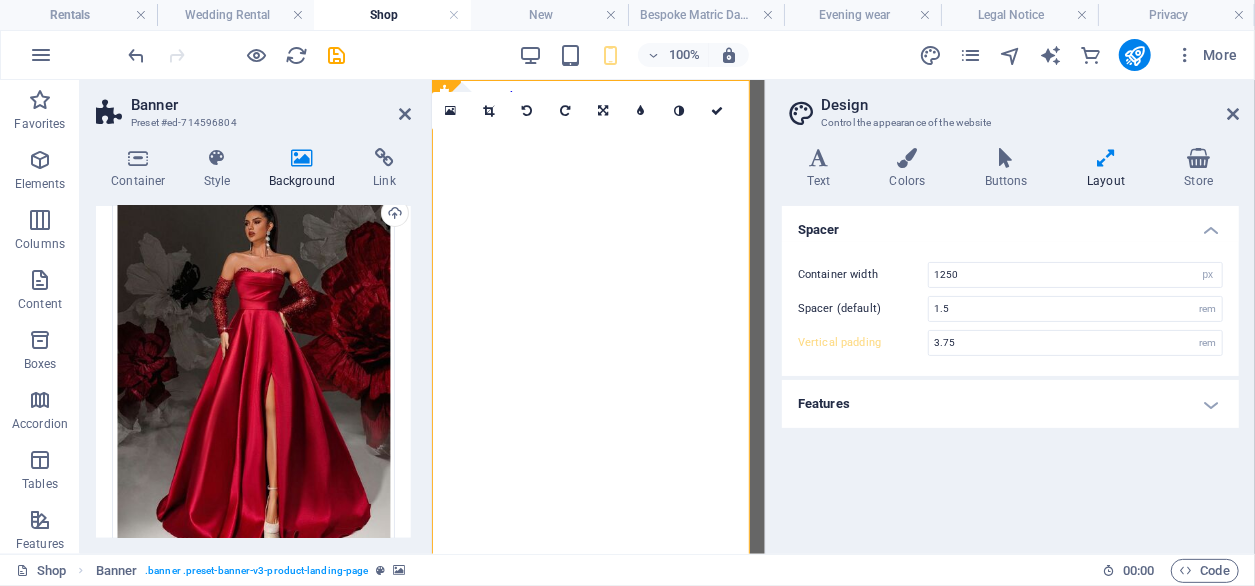 click at bounding box center (489, 111) 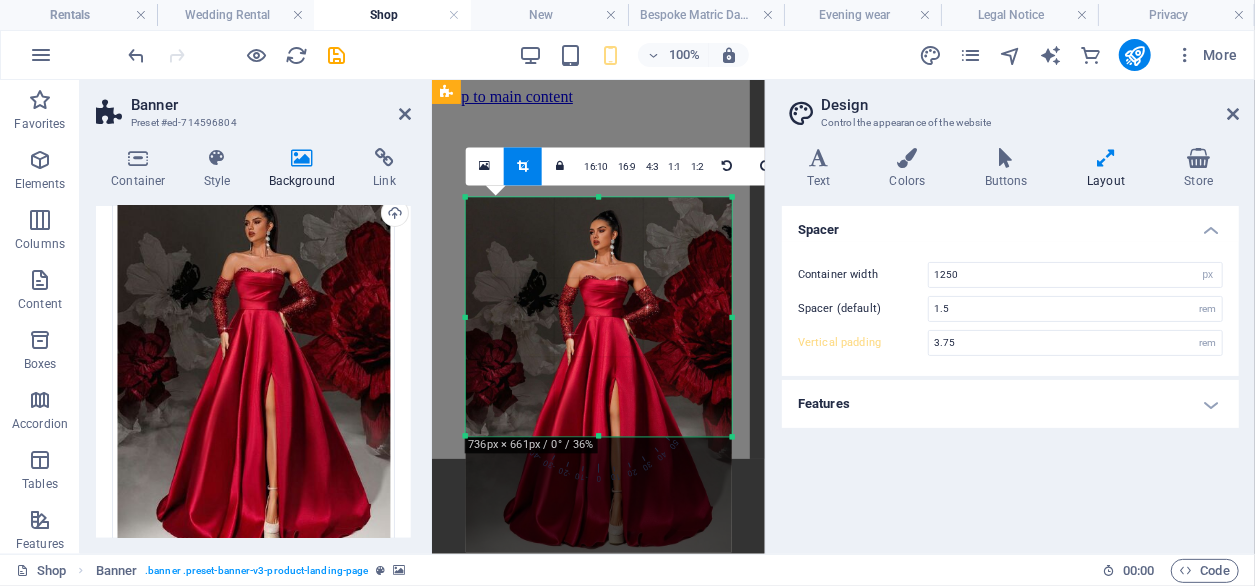 drag, startPoint x: 601, startPoint y: 497, endPoint x: 602, endPoint y: 381, distance: 116.00431 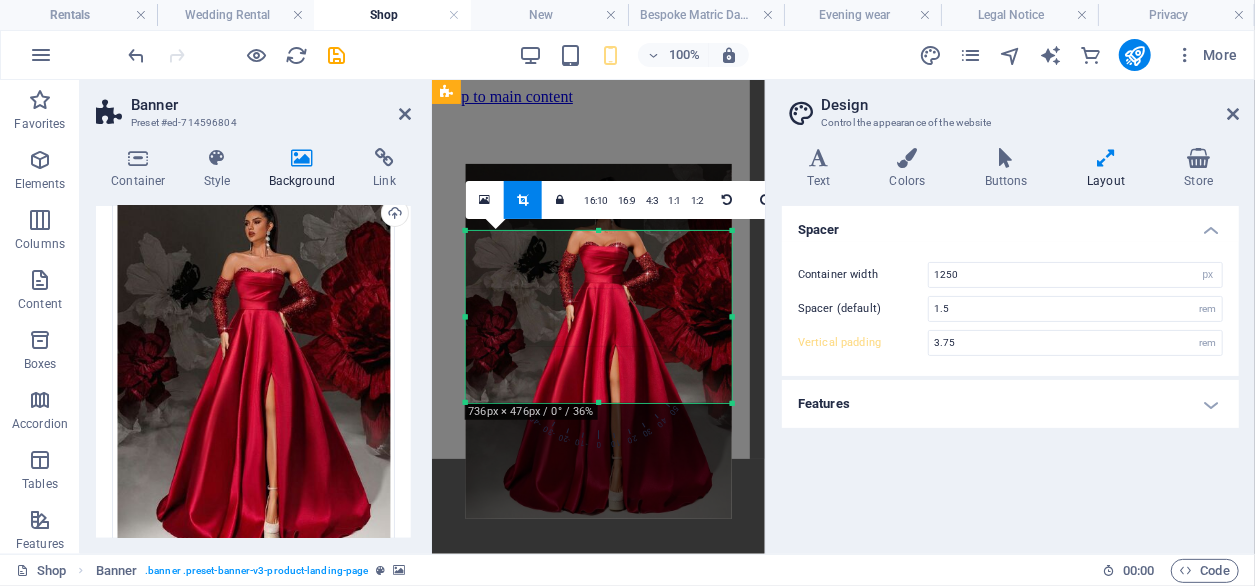 drag, startPoint x: 609, startPoint y: 235, endPoint x: 610, endPoint y: 264, distance: 29.017237 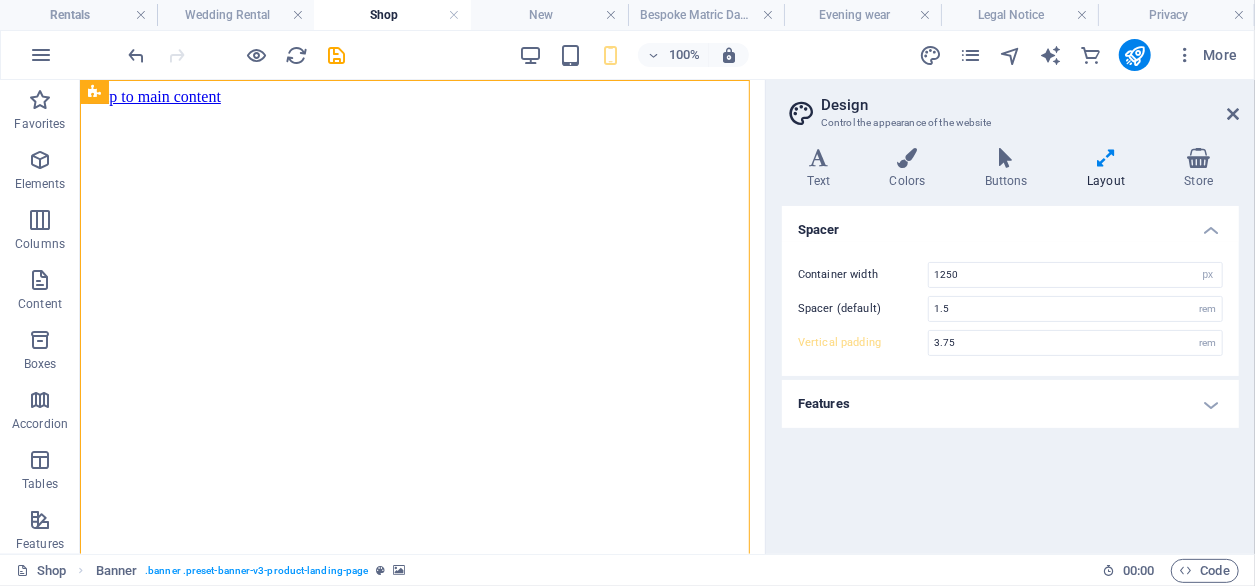 type on "5" 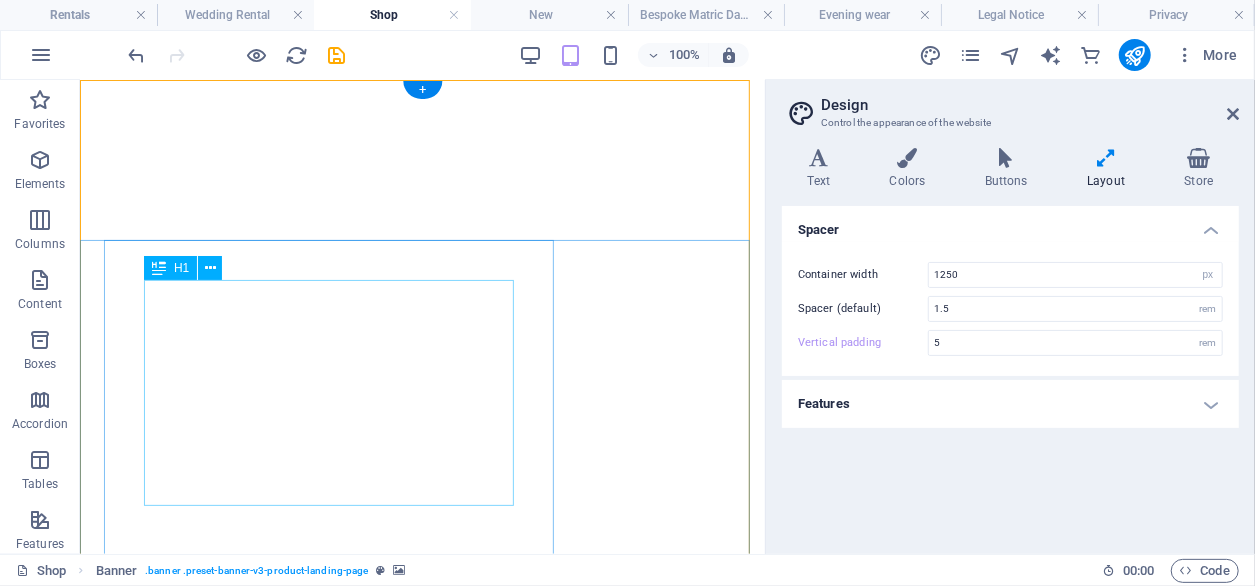 scroll, scrollTop: 0, scrollLeft: 0, axis: both 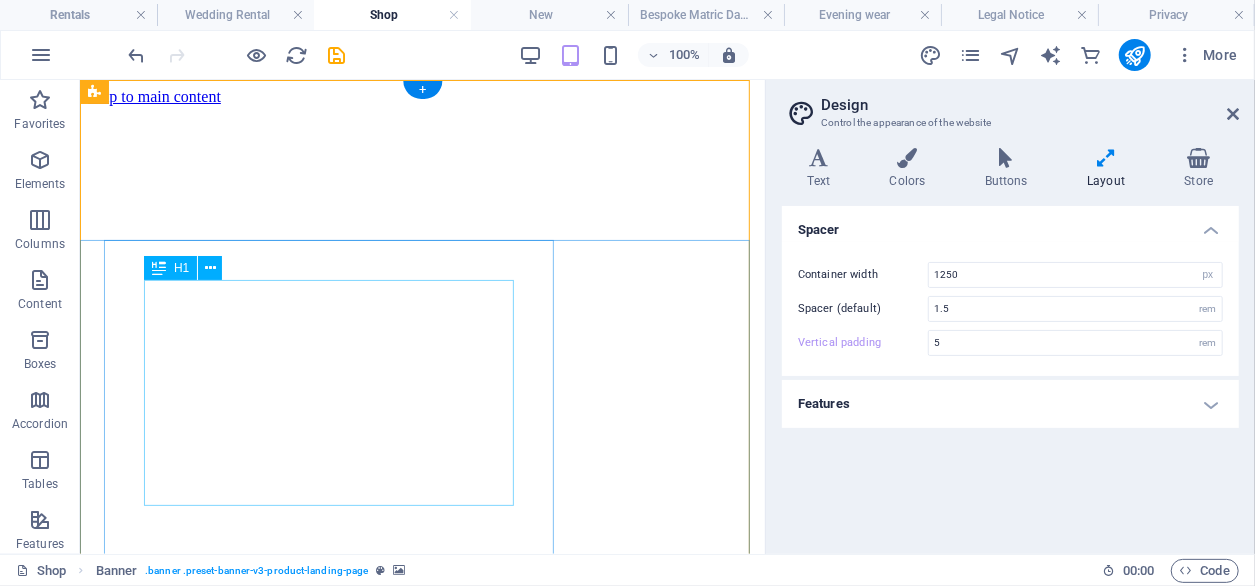 click on "Bespoke Matric Dresses" at bounding box center (421, 1599) 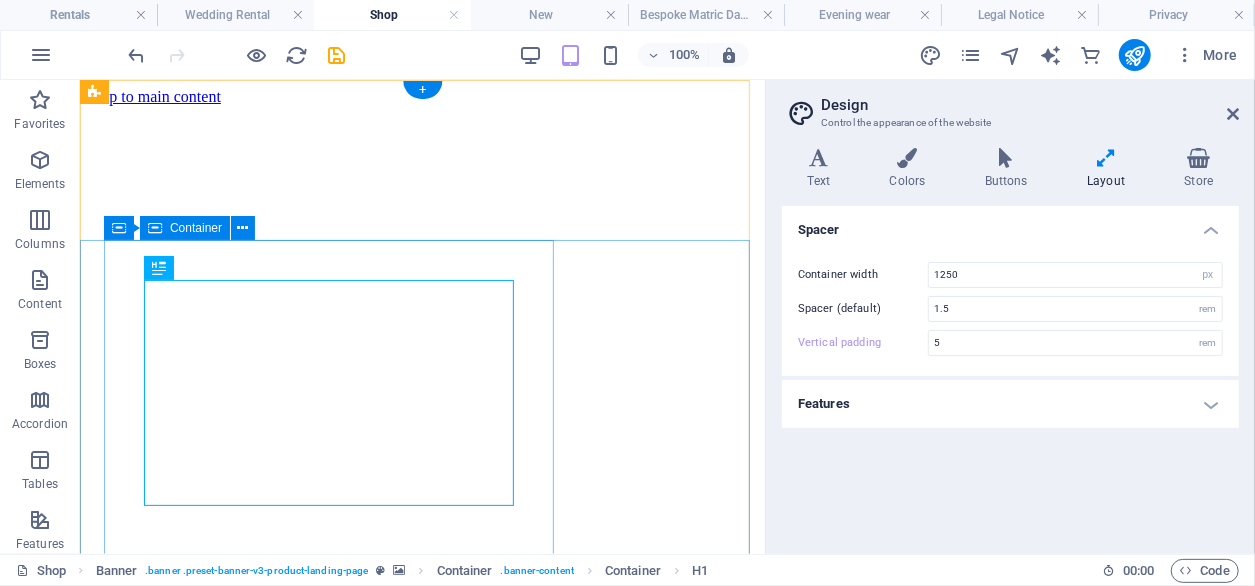 click on "Bespoke Matric Dresses we understand that your matric farewell is one of life’s most exciting milestones, and you deserve to look and feel extraordinary on your special night. Our matric dresses are designed with elegance, style, and sophistication in mind, ensuring you shine as you step into this unforgettable event. Each dress in our collection is thoughtfully crafted to offer both modern trends and timeless designs. From dramatic ballgowns to sleek, form-fitting silhouettes, our dresses cater to a variety of tastes, allowing you to find the perfect style that reflects your personality. Whether you prefer delicate lace, flowing chiffon, or luxurious satin, our collection combines high-quality fabrics with impeccable craftsmanship. Our collection offers a streamlined shopping experience, allowing you to select your perfect gown and take it home the same day. This ensures that you can focus on other exciting aspects of your matric farewell while knowing your dress is ready and waiting." at bounding box center (421, 1824) 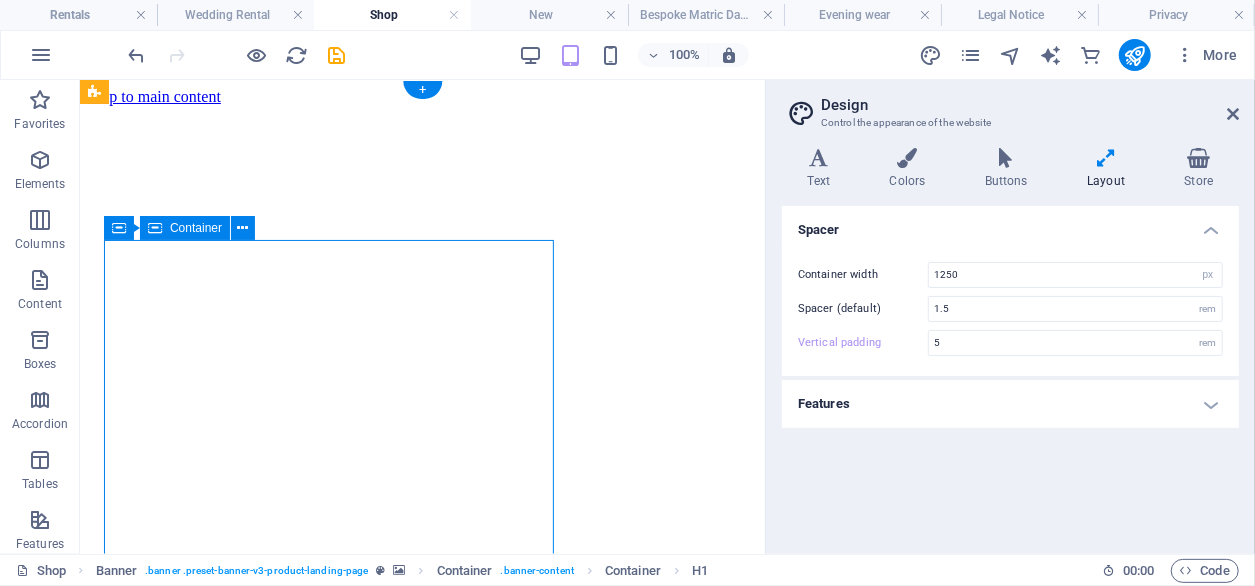 click on "Bespoke Matric Dresses we understand that your matric farewell is one of life’s most exciting milestones, and you deserve to look and feel extraordinary on your special night. Our matric dresses are designed with elegance, style, and sophistication in mind, ensuring you shine as you step into this unforgettable event. Each dress in our collection is thoughtfully crafted to offer both modern trends and timeless designs. From dramatic ballgowns to sleek, form-fitting silhouettes, our dresses cater to a variety of tastes, allowing you to find the perfect style that reflects your personality. Whether you prefer delicate lace, flowing chiffon, or luxurious satin, our collection combines high-quality fabrics with impeccable craftsmanship. Our collection offers a streamlined shopping experience, allowing you to select your perfect gown and take it home the same day. This ensures that you can focus on other exciting aspects of your matric farewell while knowing your dress is ready and waiting." at bounding box center [421, 1824] 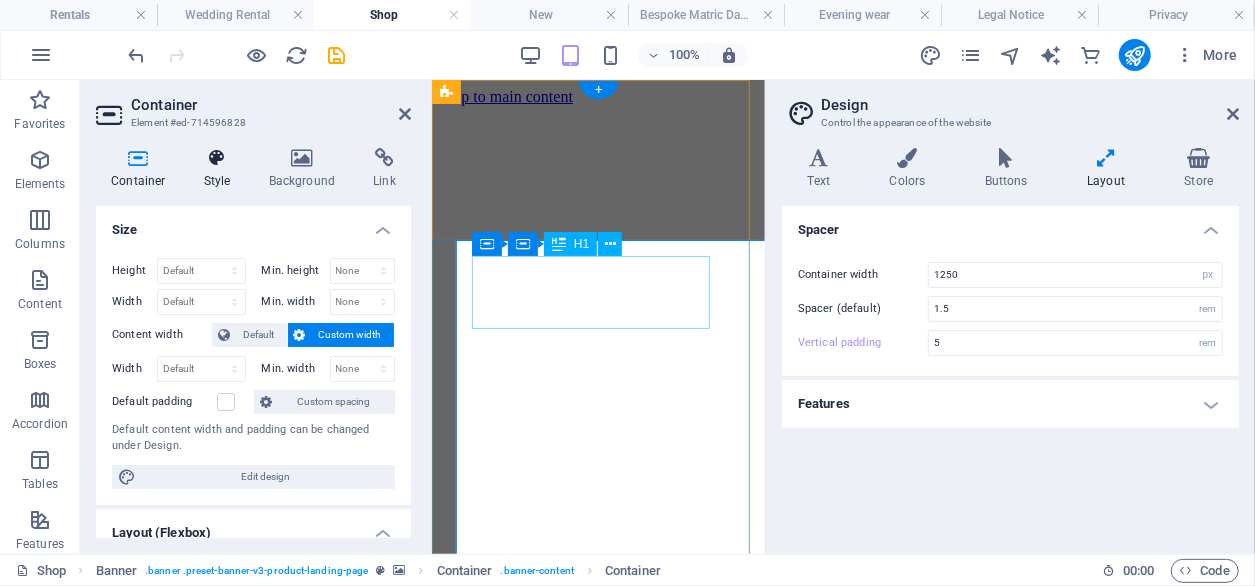 select on "px" 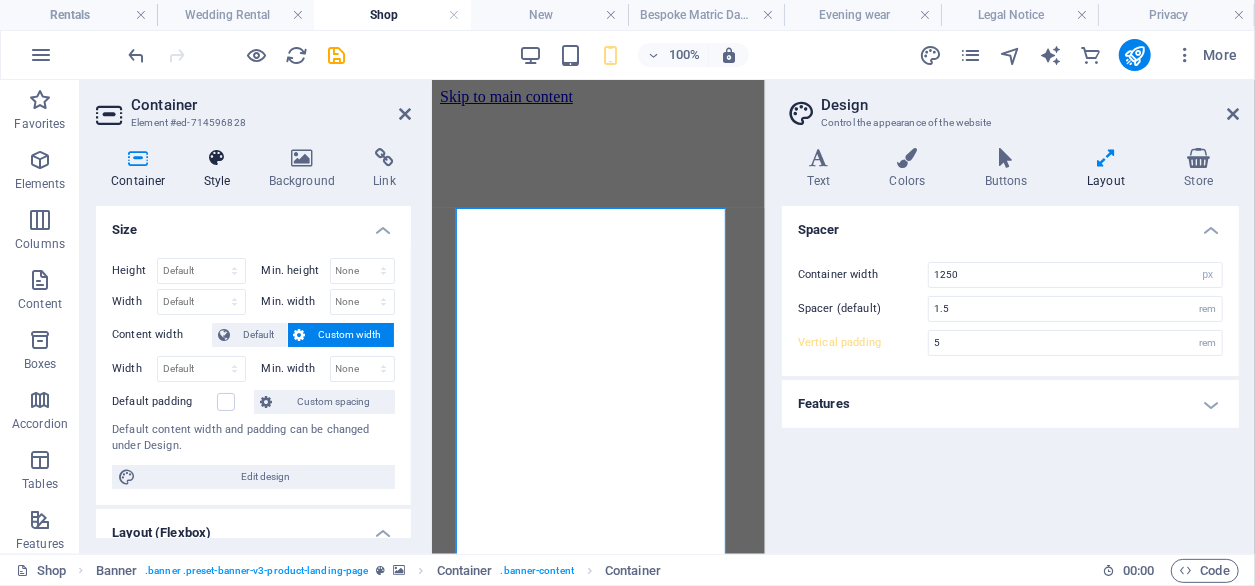 type on "3.75" 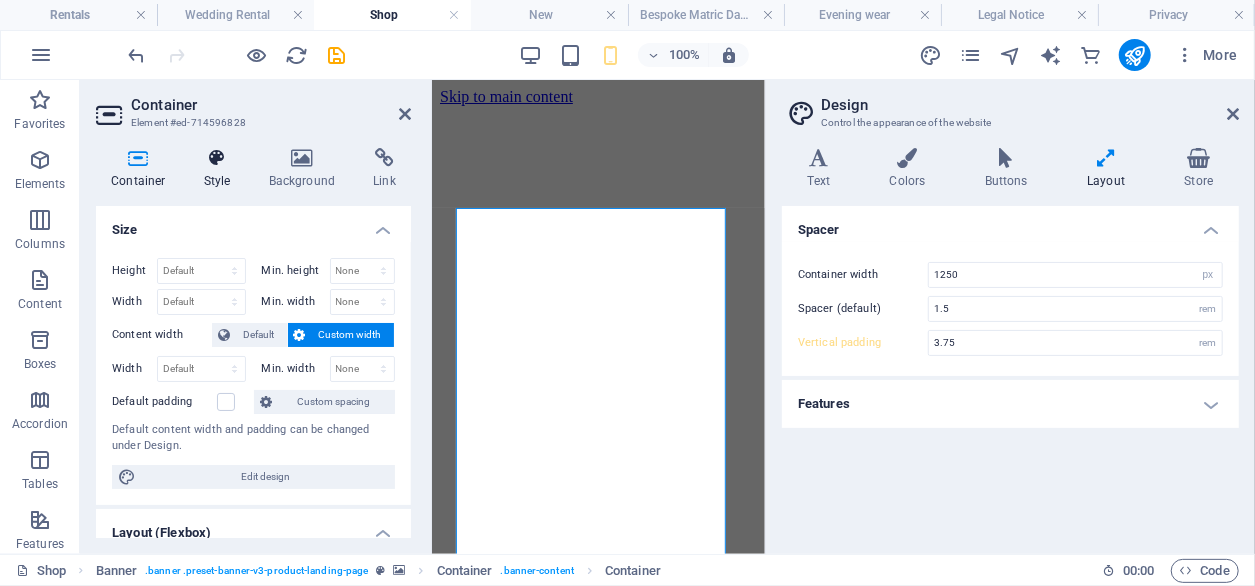 click on "Style" at bounding box center (221, 169) 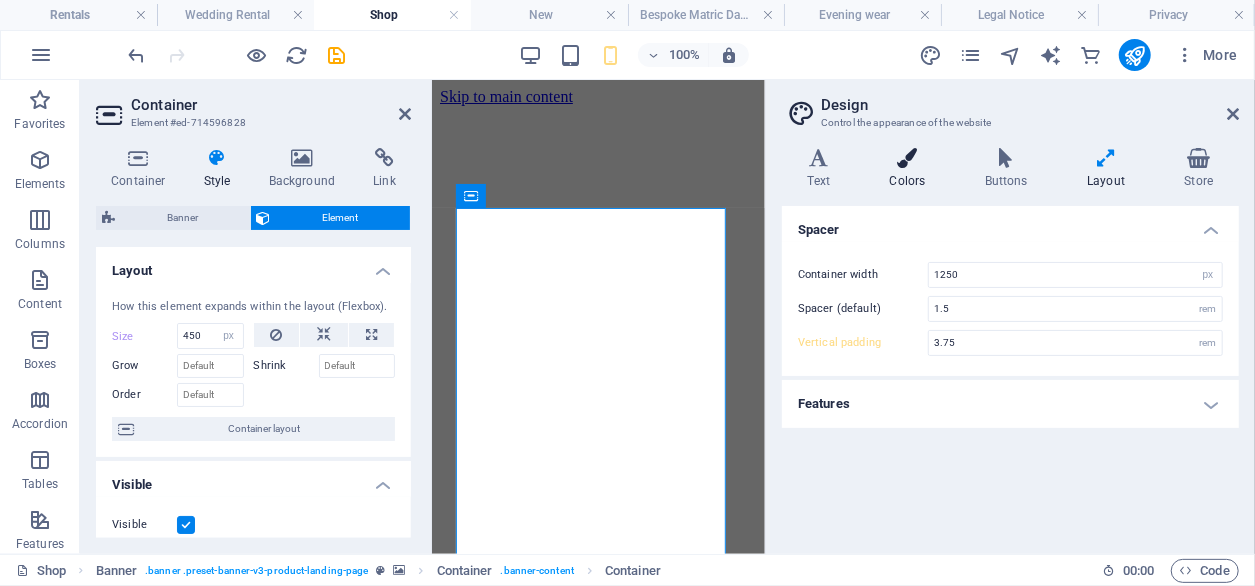 click on "Colors" at bounding box center [911, 169] 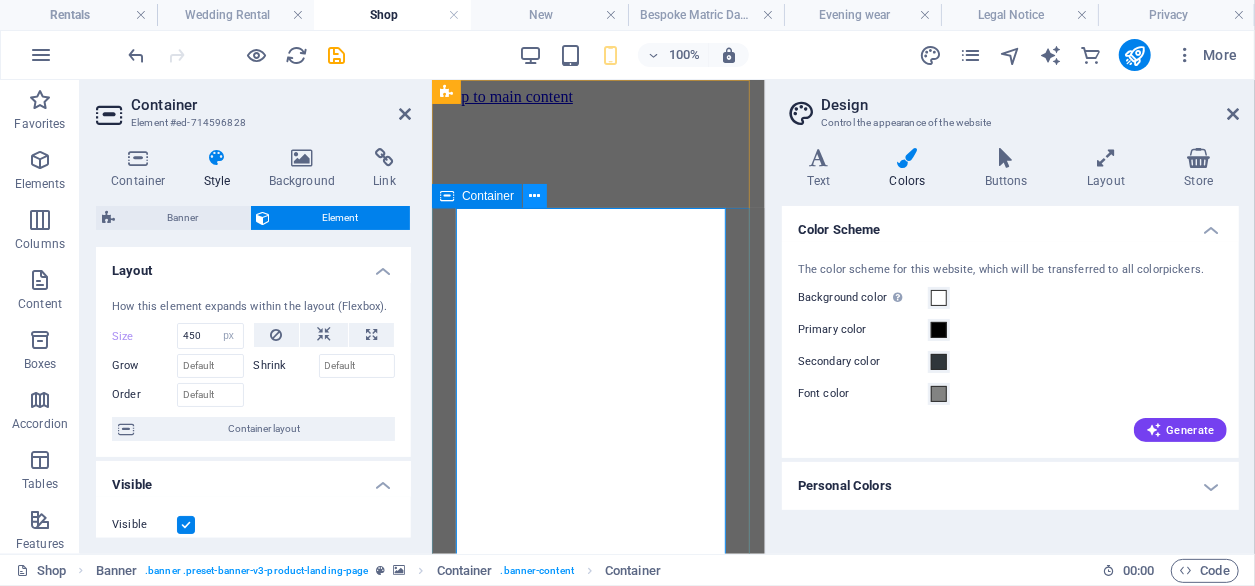 click at bounding box center (535, 196) 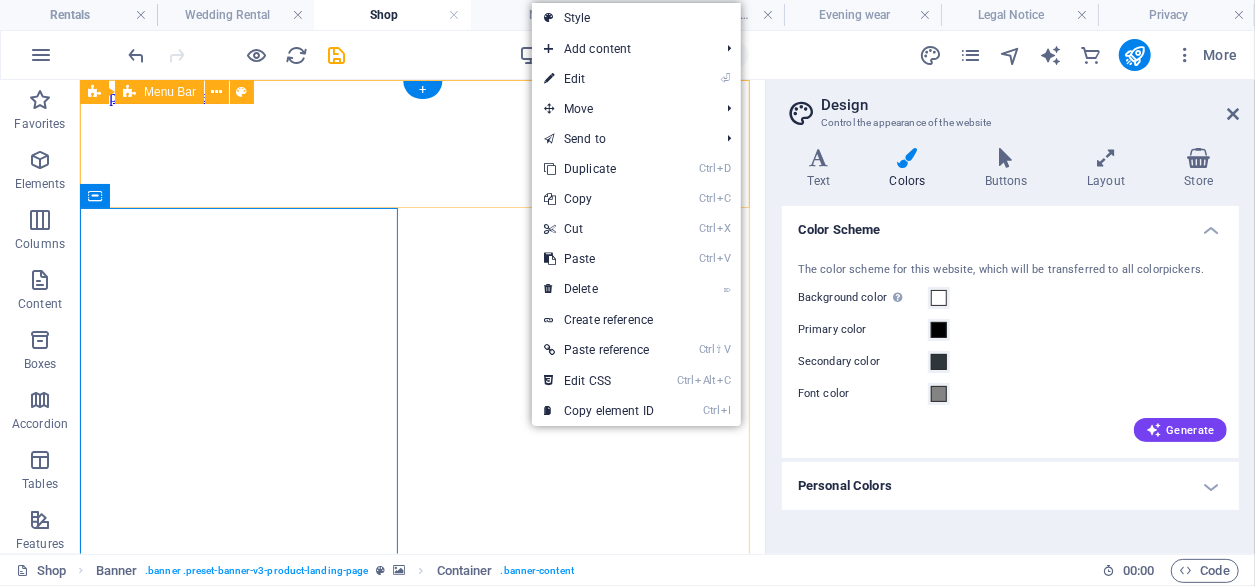 click on "⏎  Edit" at bounding box center (599, 79) 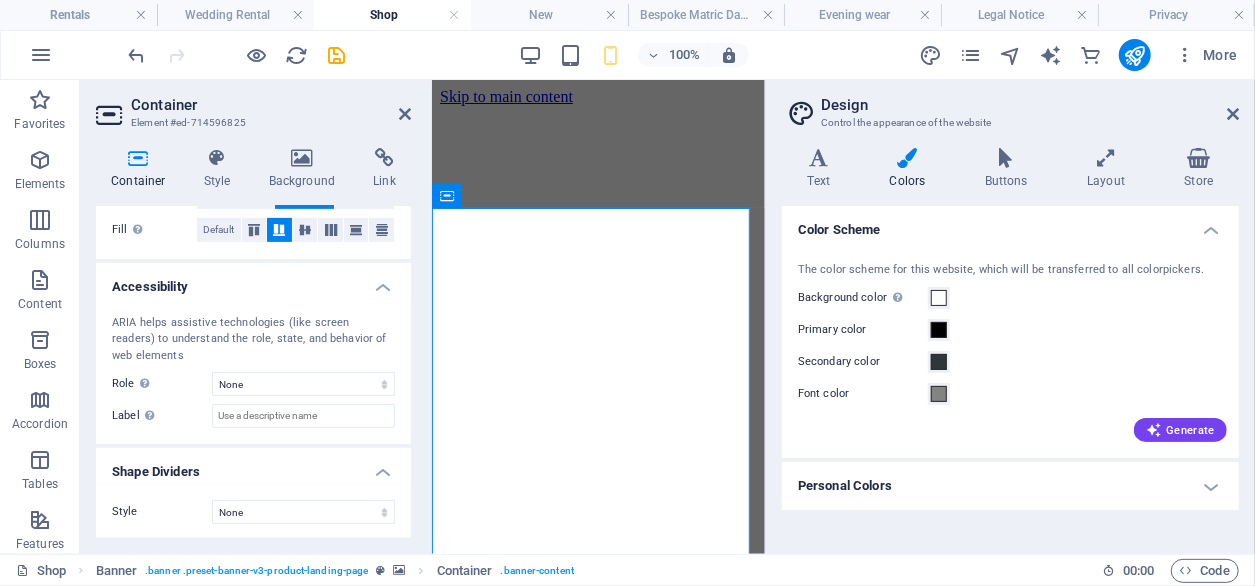 scroll, scrollTop: 0, scrollLeft: 0, axis: both 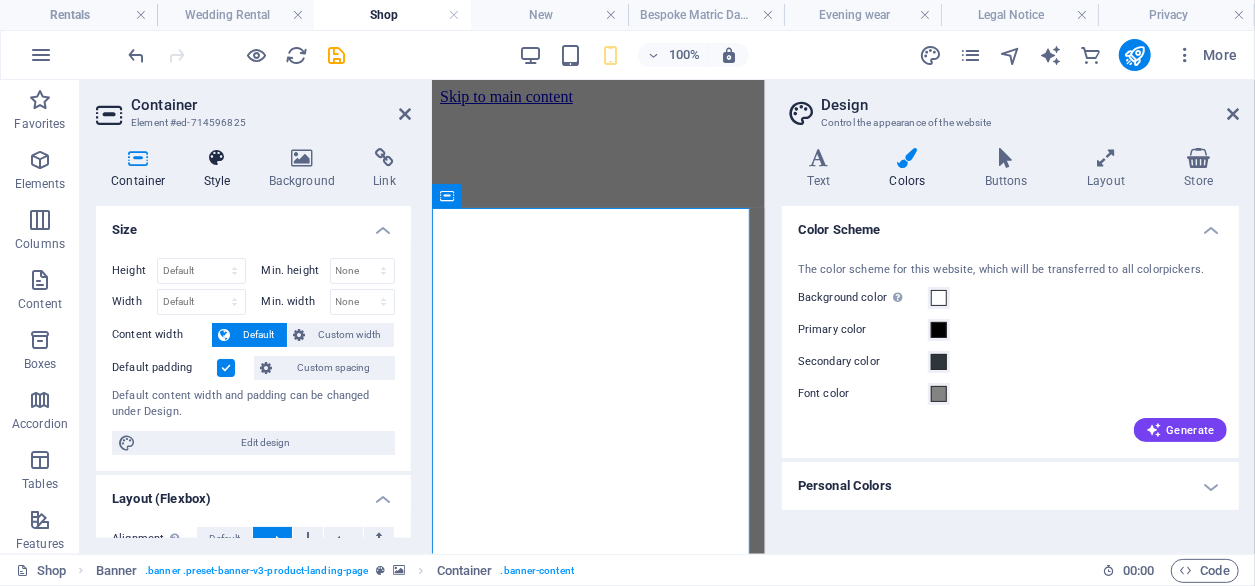 click at bounding box center [217, 158] 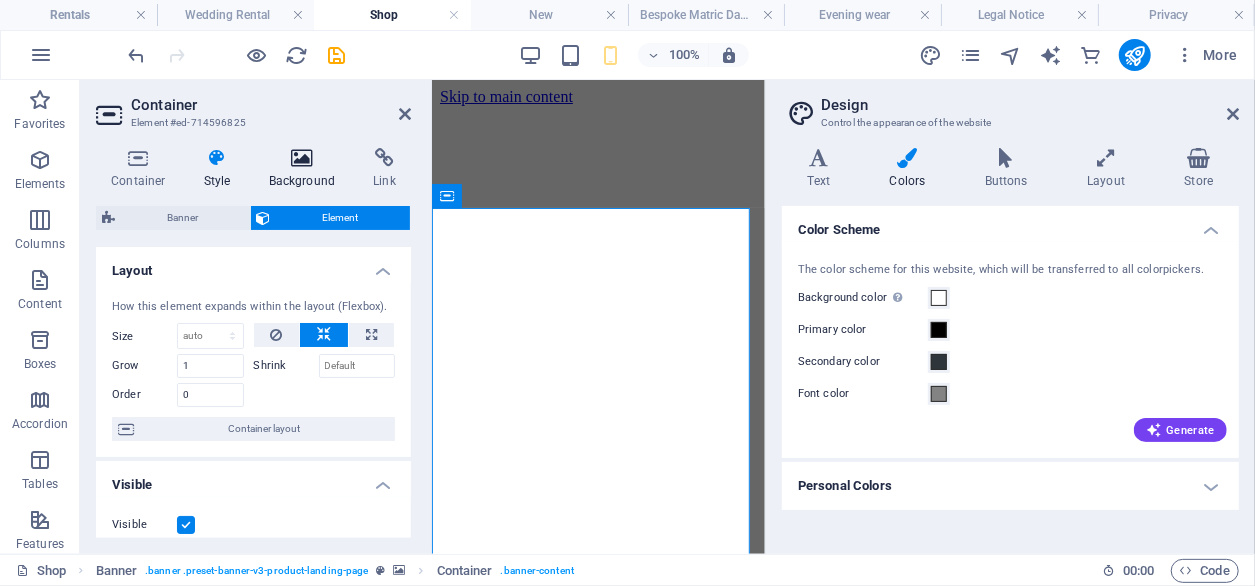 click at bounding box center [302, 158] 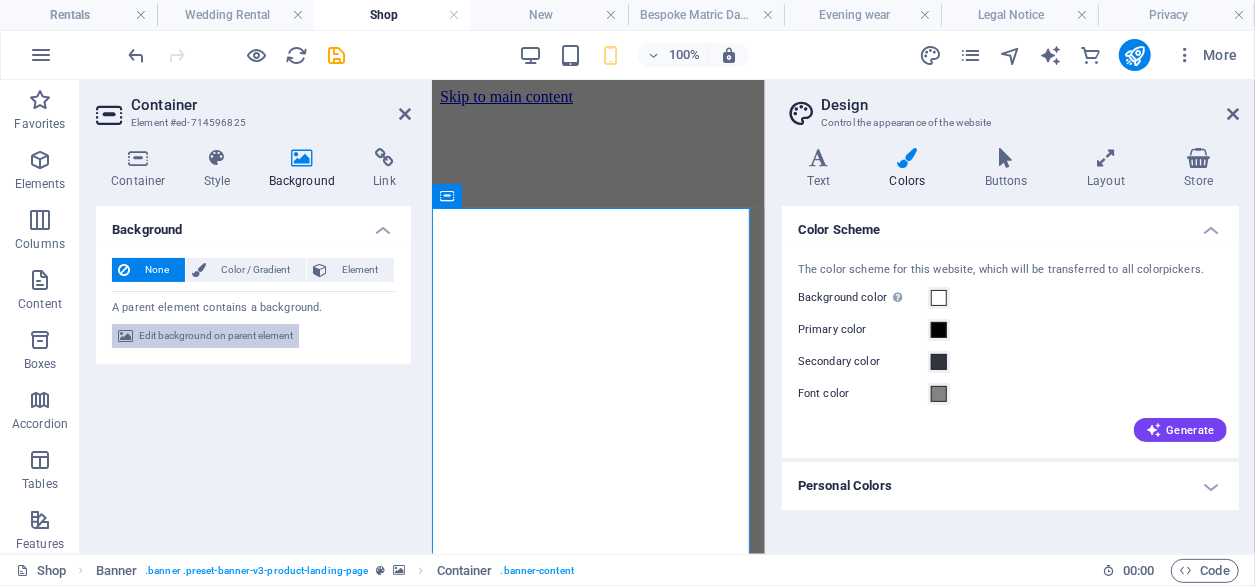 click on "Edit background on parent element" at bounding box center [216, 336] 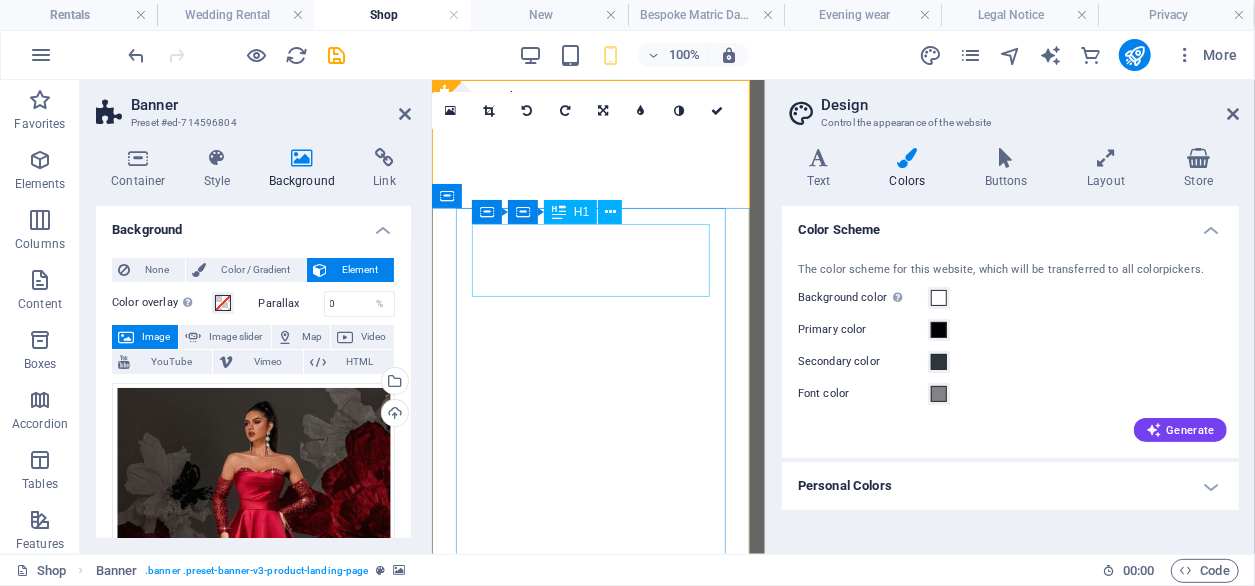 click on "Bespoke Matric Dresses" at bounding box center (597, 1562) 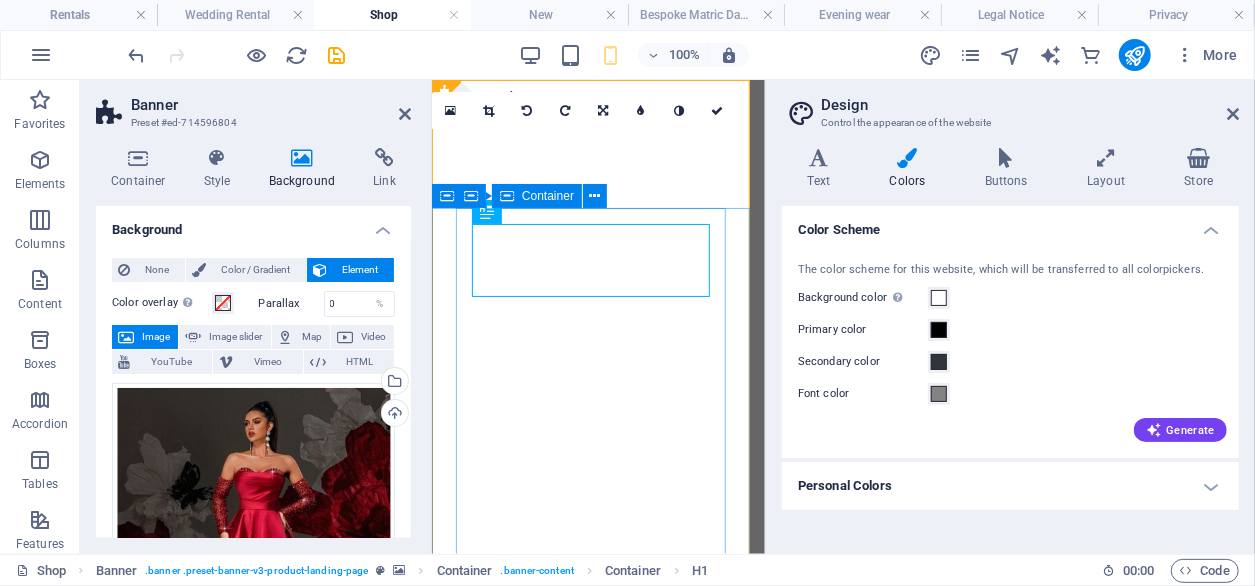 click on "Bespoke Matric Dresses we understand that your matric farewell is one of life’s most exciting milestones, and you deserve to look and feel extraordinary on your special night. Our matric dresses are designed with elegance, style, and sophistication in mind, ensuring you shine as you step into this unforgettable event. Each dress in our collection is thoughtfully crafted to offer both modern trends and timeless designs. From dramatic ballgowns to sleek, form-fitting silhouettes, our dresses cater to a variety of tastes, allowing you to find the perfect style that reflects your personality. Whether you prefer delicate lace, flowing chiffon, or luxurious satin, our collection combines high-quality fabrics with impeccable craftsmanship. Our collection offers a streamlined shopping experience, allowing you to select your perfect gown and take it home the same day. This ensures that you can focus on other exciting aspects of your matric farewell while knowing your dress is ready and waiting." at bounding box center (597, 1985) 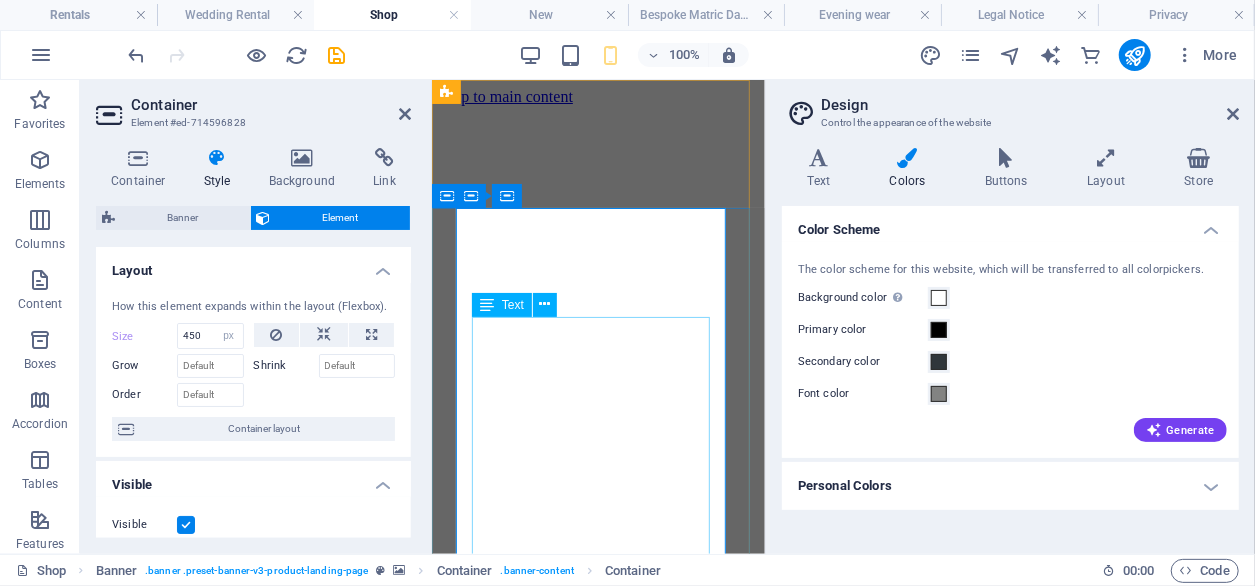 click on "we understand that your matric farewell is one of life’s most exciting milestones, and you deserve to look and feel extraordinary on your special night. Our matric dresses are designed with elegance, style, and sophistication in mind, ensuring you shine as you step into this unforgettable event. Each dress in our collection is thoughtfully crafted to offer both modern trends and timeless designs. From dramatic ballgowns to sleek, form-fitting silhouettes, our dresses cater to a variety of tastes, allowing you to find the perfect style that reflects your personality. Whether you prefer delicate lace, flowing chiffon, or luxurious satin, our collection combines high-quality fabrics with impeccable craftsmanship. Our collection offers a streamlined shopping experience, allowing you to select your perfect gown and take it home the same day. This ensures that you can focus on other exciting aspects of your matric farewell while knowing your dress is ready and waiting." at bounding box center (597, 2041) 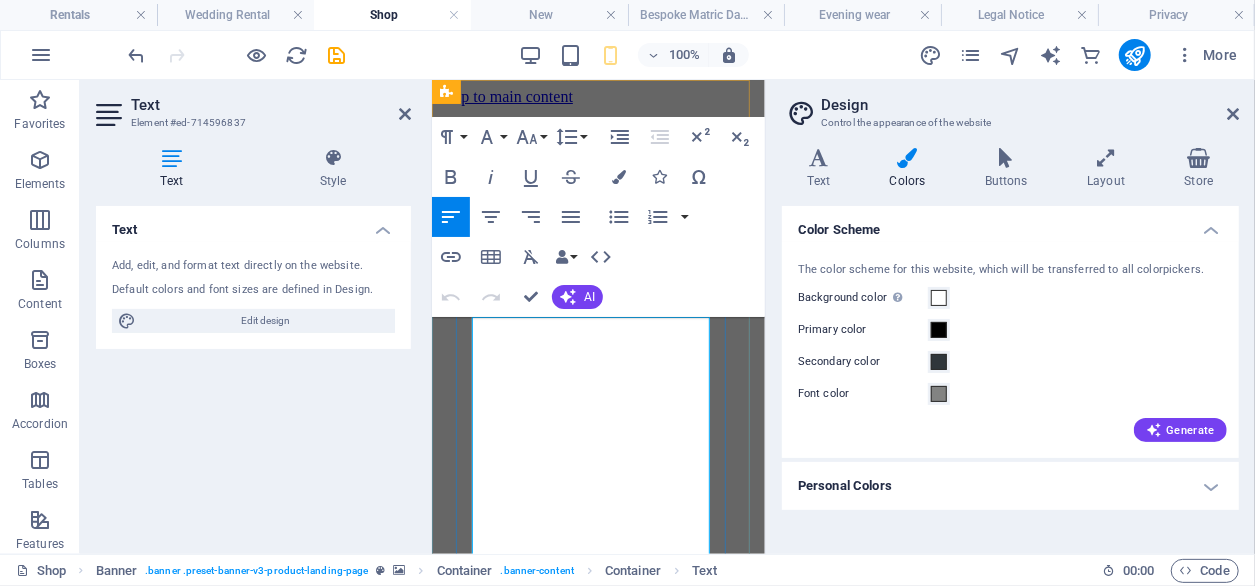 drag, startPoint x: 490, startPoint y: 333, endPoint x: 448, endPoint y: 325, distance: 42.755116 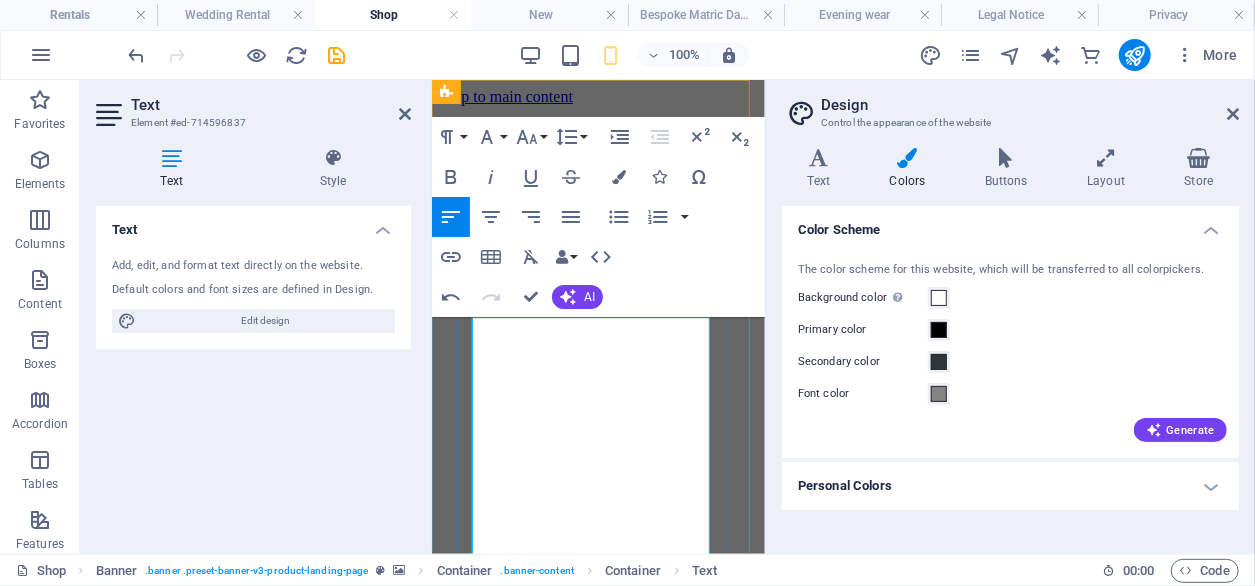 click on "understand that your matric farewell is one of life’s most exciting milestones, and you deserve to look and feel extraordinary on your special night. Our matric dresses are designed with elegance, style, and sophistication in mind, ensuring you shine as you step into this unforgettable event." at bounding box center (597, 1837) 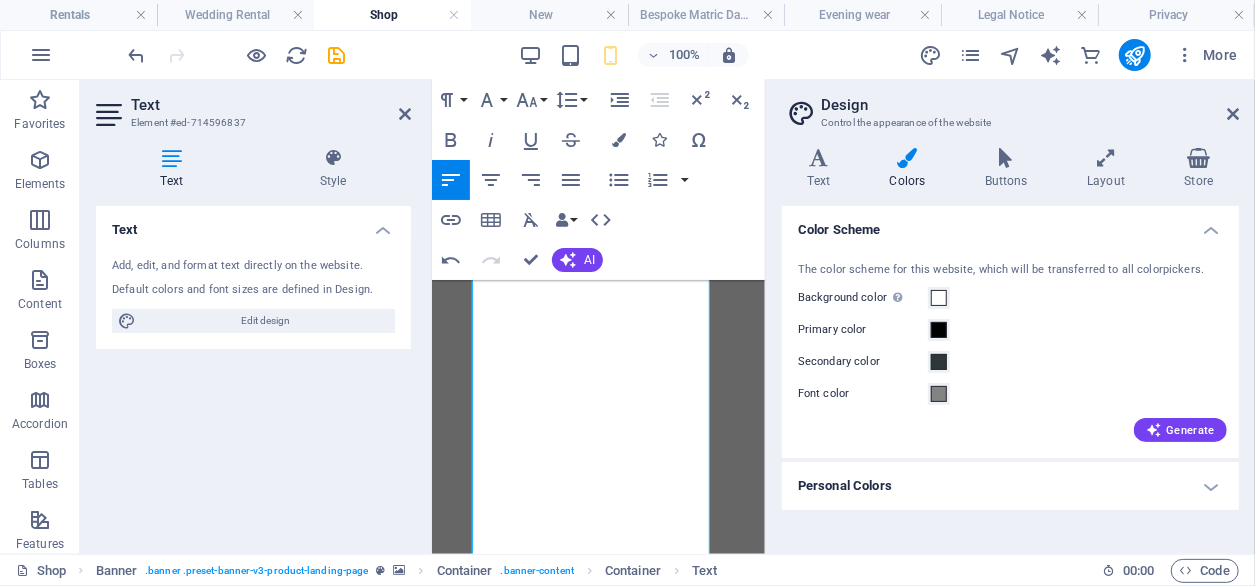 drag, startPoint x: 480, startPoint y: 329, endPoint x: 727, endPoint y: 634, distance: 392.47165 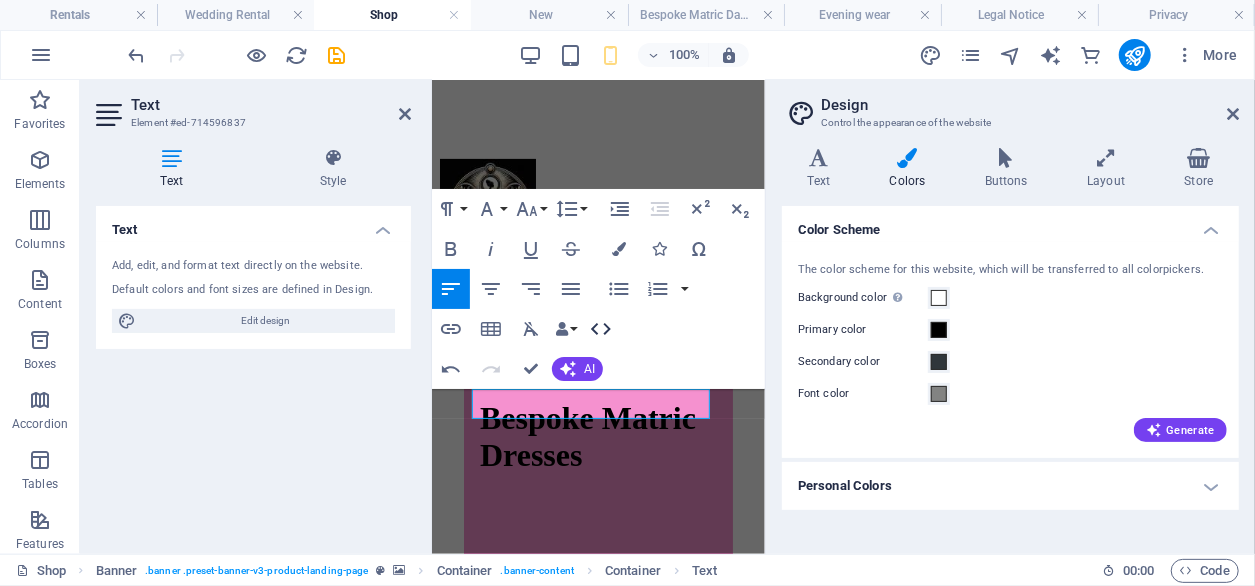 scroll, scrollTop: 0, scrollLeft: 0, axis: both 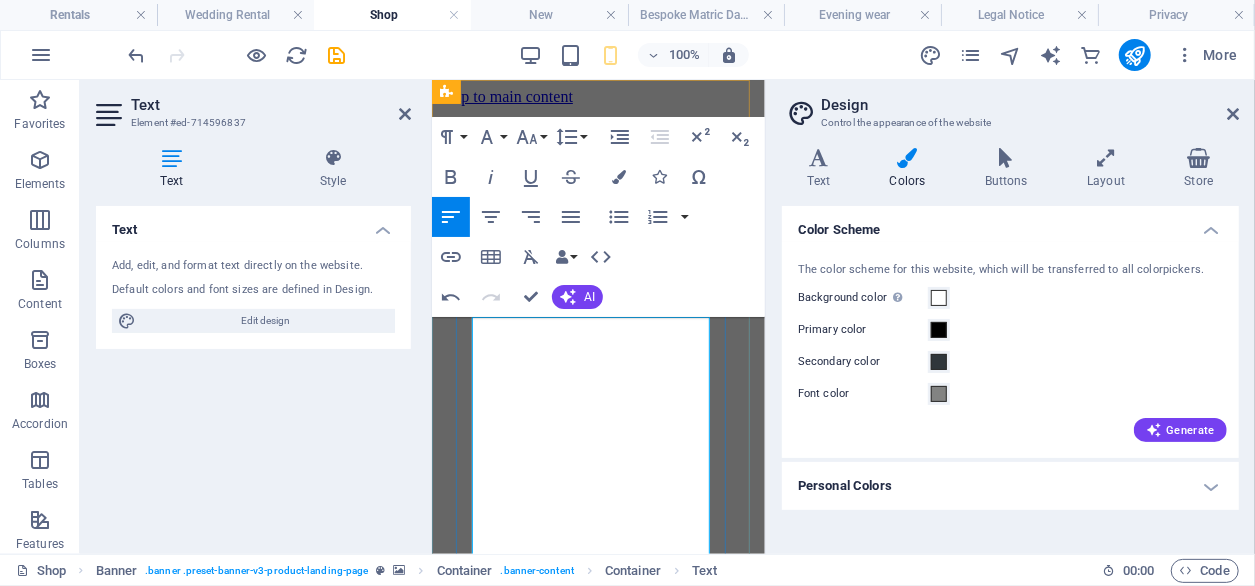 click on "Understanding that your Matric farewell is one of the most exciting milestones" at bounding box center [597, 1322] 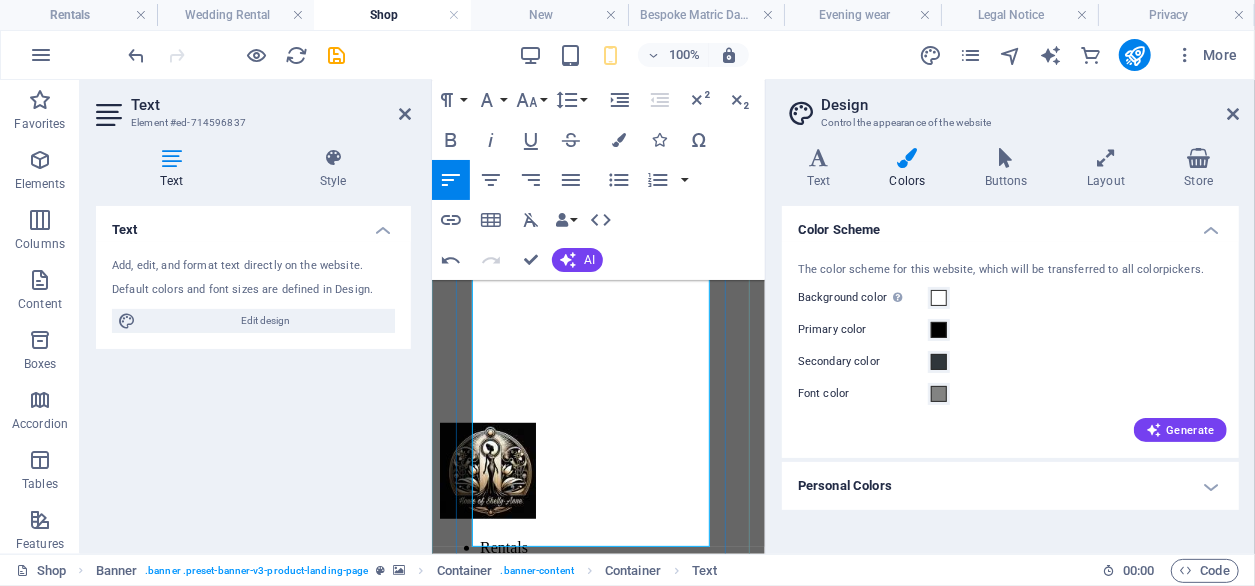 scroll, scrollTop: 100, scrollLeft: 0, axis: vertical 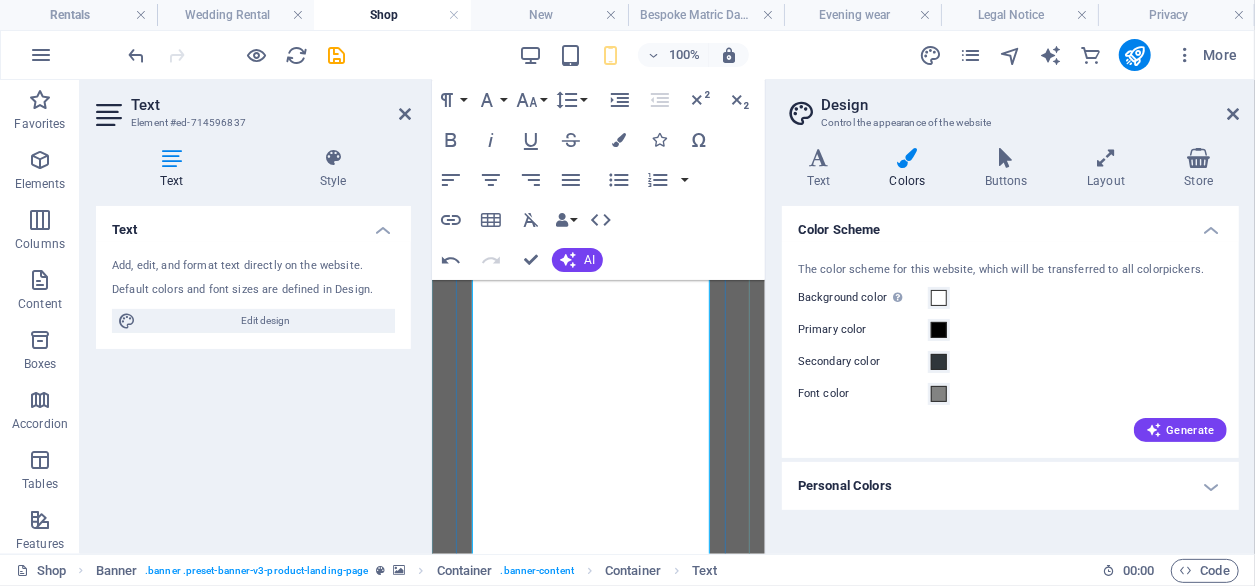 click on "our curated selection of matric farewell dresses, you can be sure to find a gown that will make your night unforgettable. If you’re searching for the perfect designer matric farewell dress, or simply want to explore our latest collection, we are here to help you find a gown that suits your style and personality." at bounding box center (597, 1380) 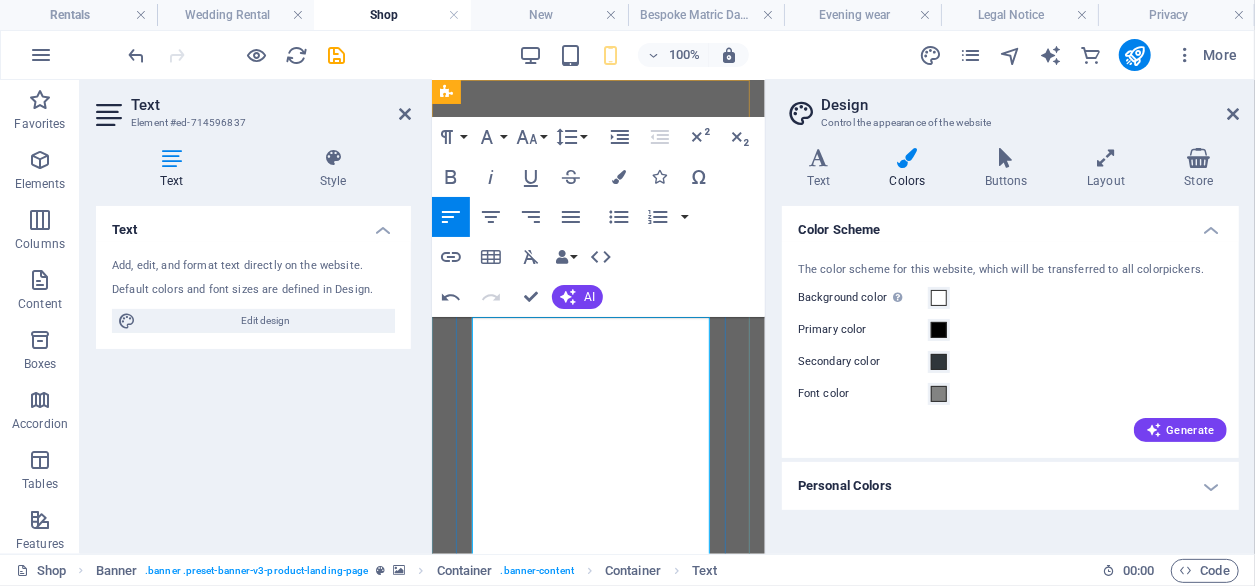 scroll, scrollTop: 0, scrollLeft: 0, axis: both 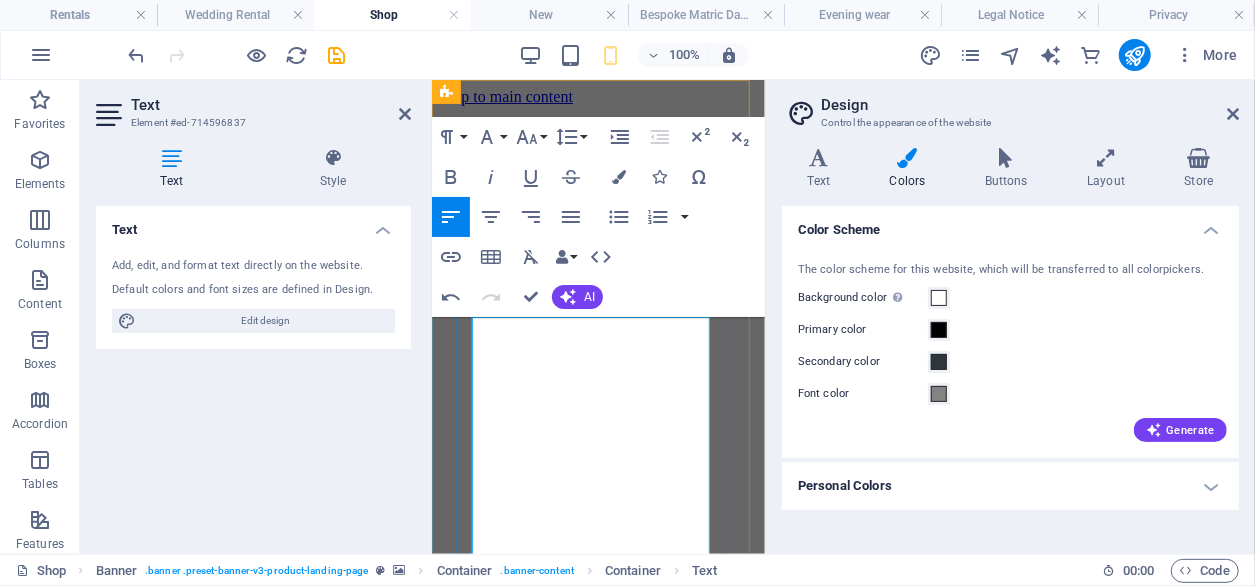 click on "Understanding that your Matric farewell is one of the most exciting milestones" at bounding box center (597, 1322) 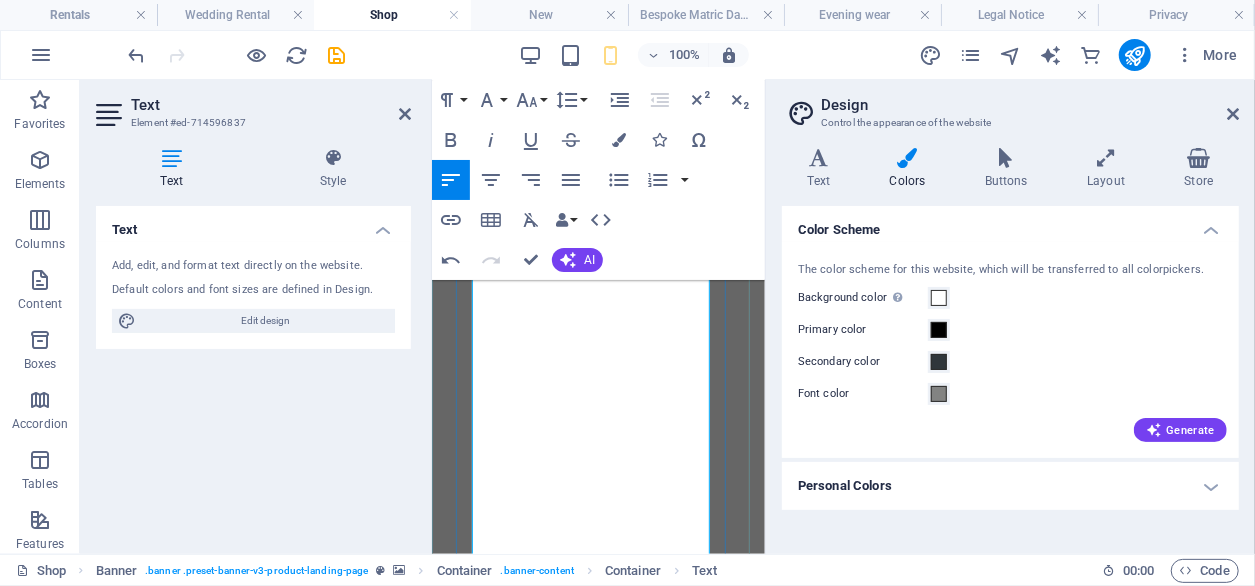 scroll, scrollTop: 400, scrollLeft: 0, axis: vertical 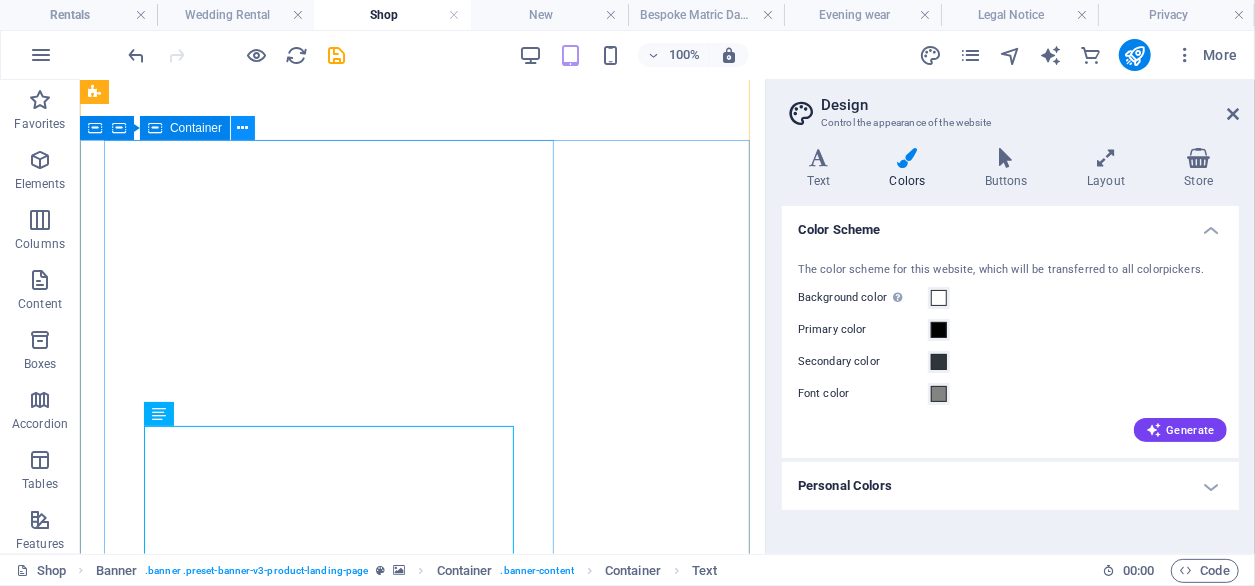 click at bounding box center [243, 128] 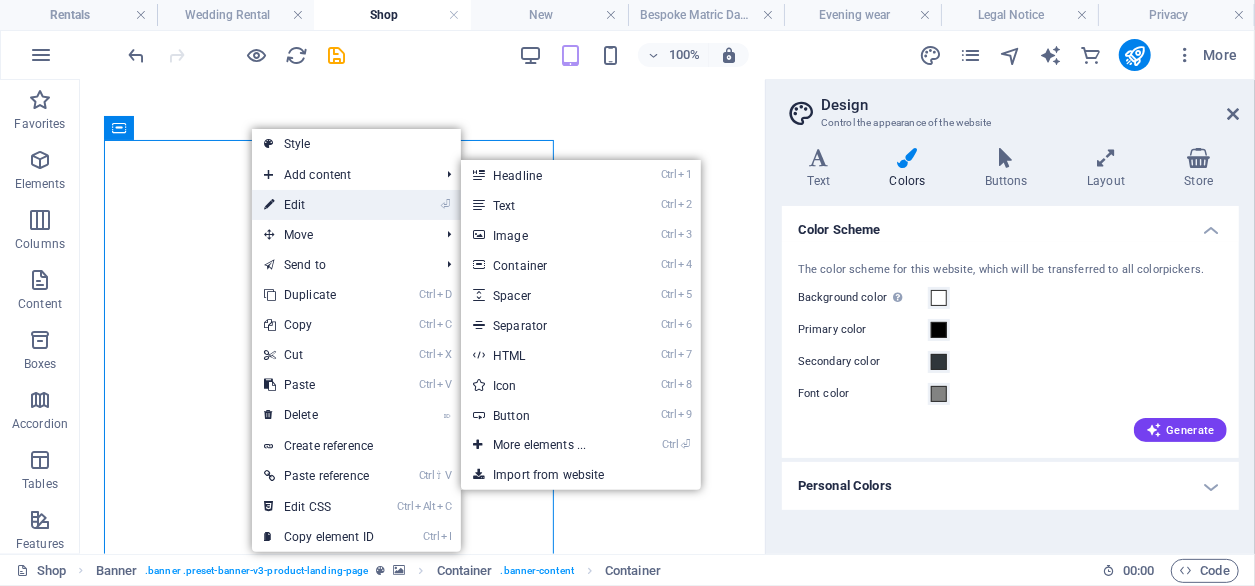 click on "⏎  Edit" at bounding box center [319, 205] 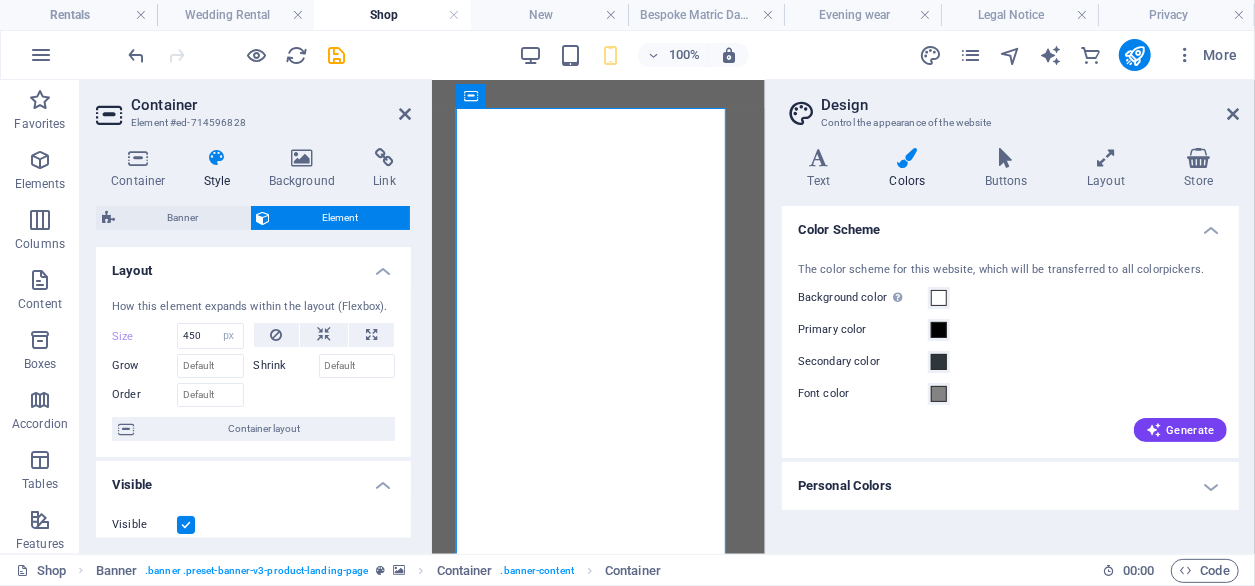 click at bounding box center (217, 158) 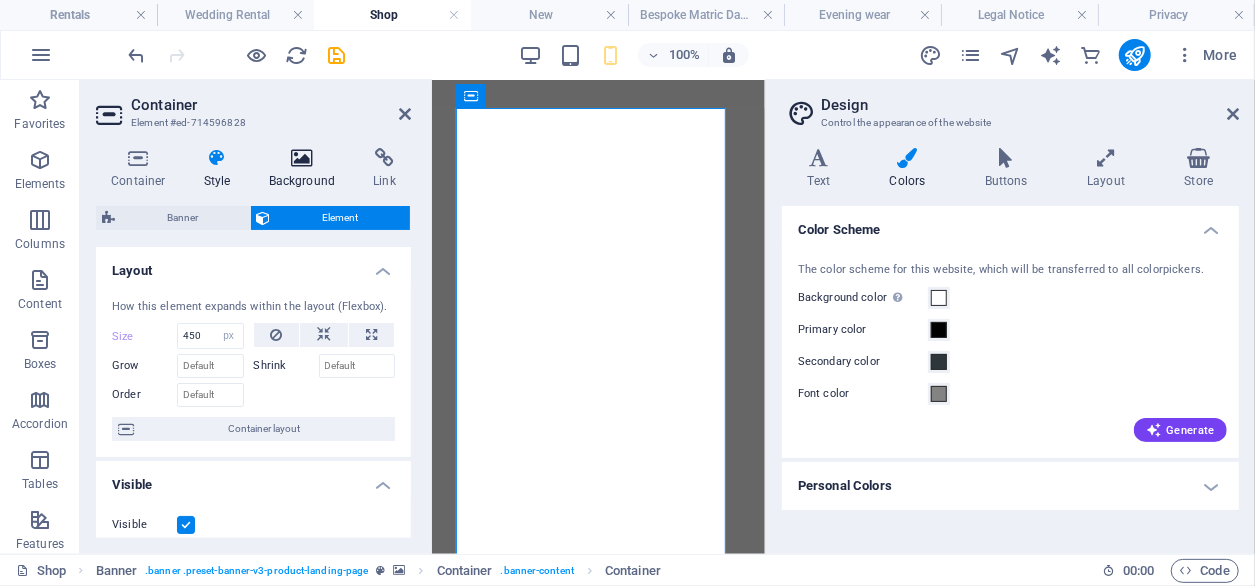 click on "Background" at bounding box center [306, 169] 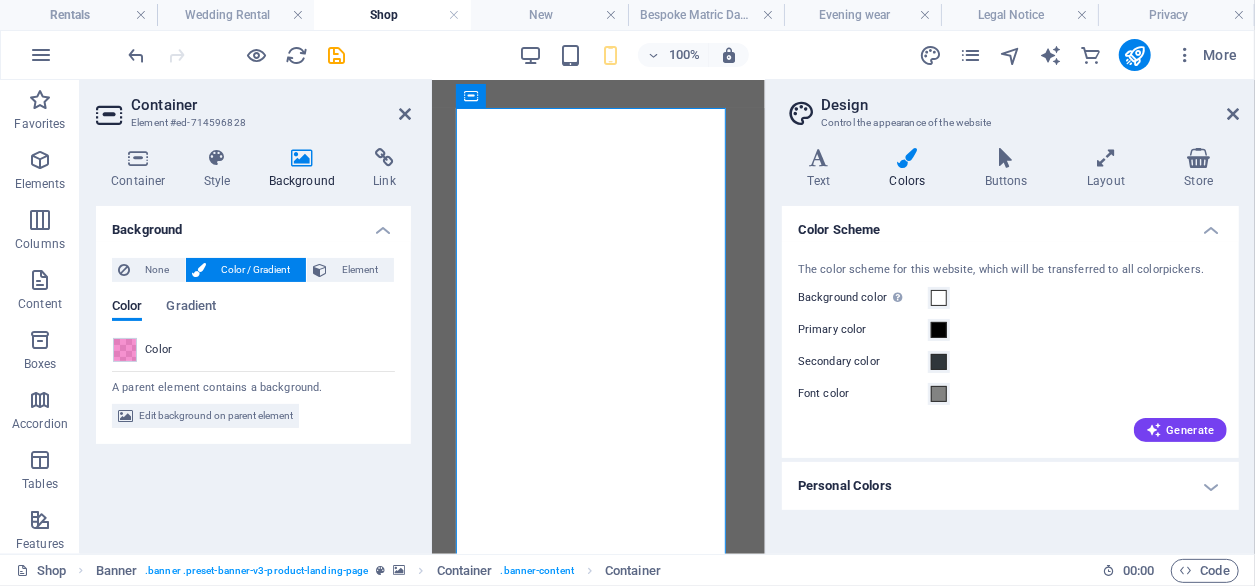 click on "Color" at bounding box center (159, 350) 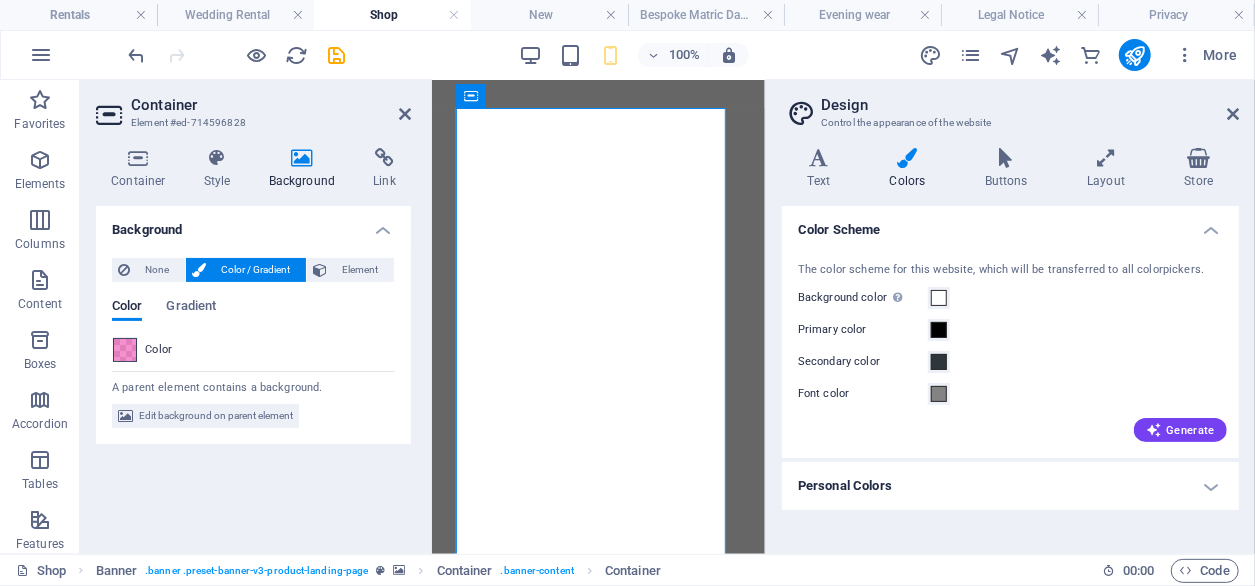 click at bounding box center [125, 350] 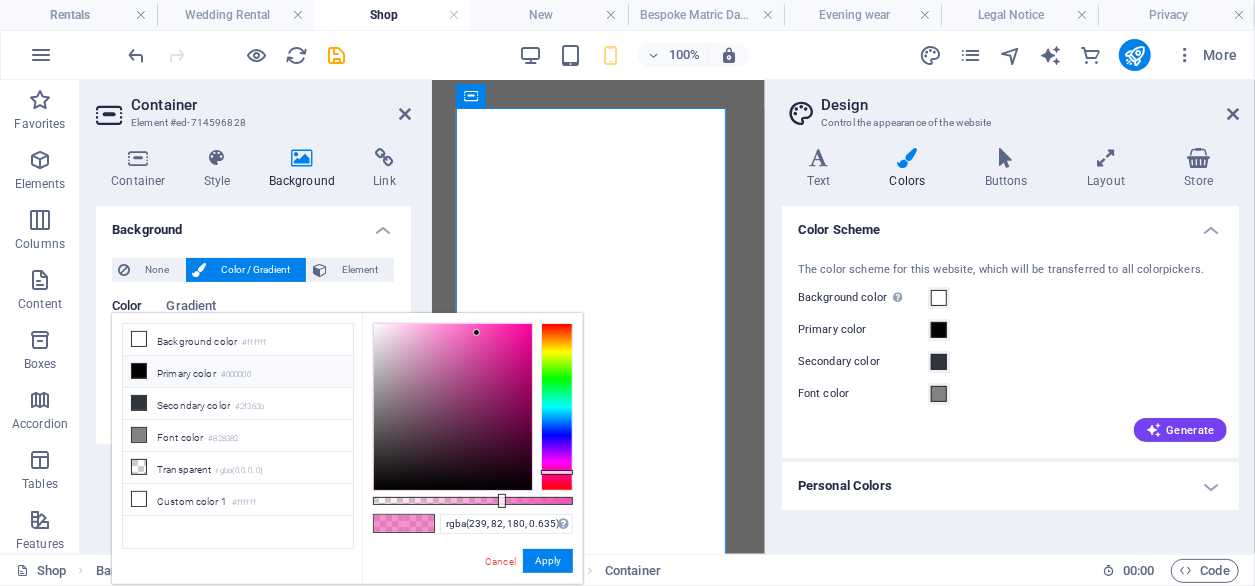 click at bounding box center (557, 407) 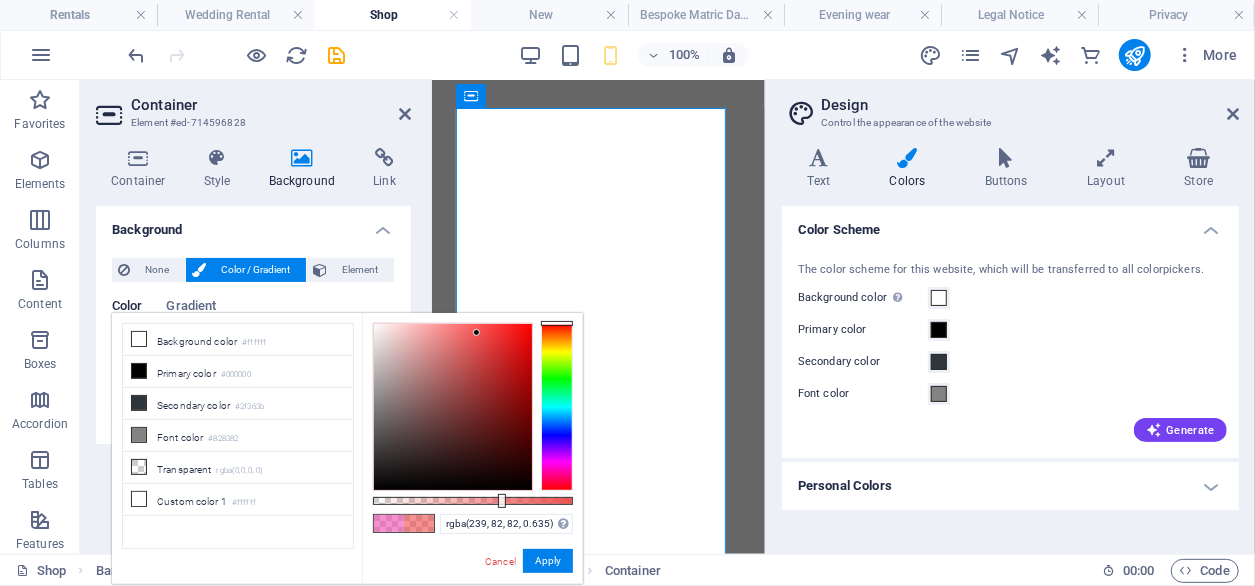 drag, startPoint x: 547, startPoint y: 325, endPoint x: 546, endPoint y: 301, distance: 24.020824 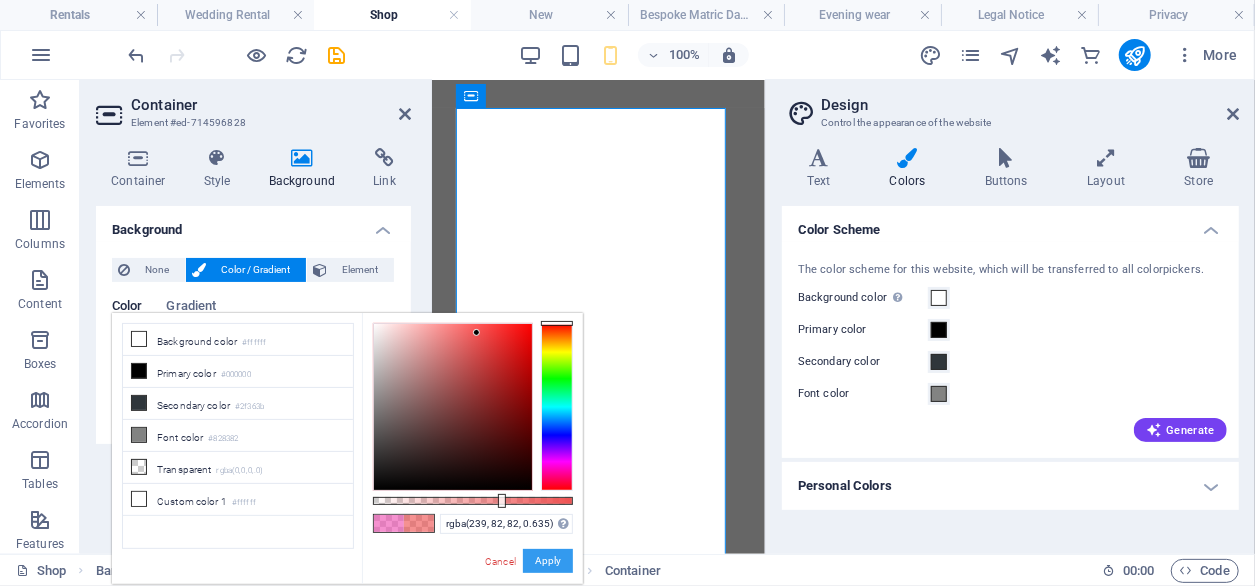 click on "Apply" at bounding box center [548, 561] 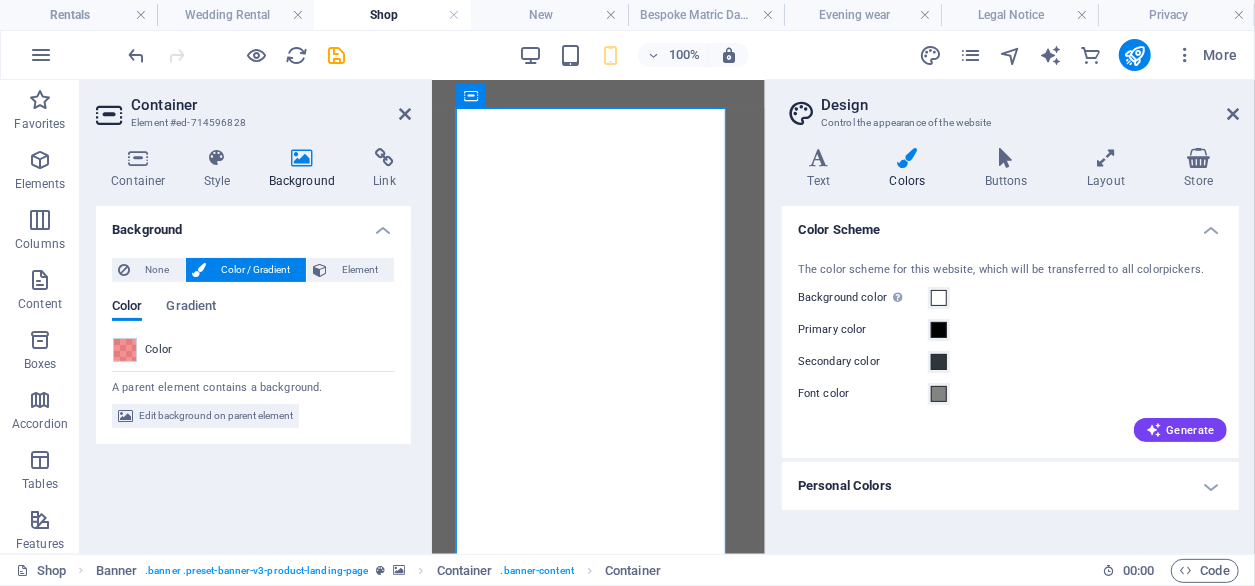 click on "Container Element #ed-714596828
Container Style Background Link Size Height Default px rem % vh vw Min. height None px rem % vh vw Width Default px rem % em vh vw Min. width None px rem % vh vw Content width Default Custom width Width Default px rem % em vh vw Min. width None px rem % vh vw Default padding Custom spacing Default content width and padding can be changed under Design. Edit design Layout (Flexbox) Alignment Determines the flex direction. Default Main axis Determine how elements should behave along the main axis inside this container (justify content). Default Side axis Control the vertical direction of the element inside of the container (align items). Default Wrap Default On Off Fill Controls the distances and direction of elements on the y-axis across several lines (align content). Default Accessibility ARIA helps assistive technologies (like screen readers) to understand the role, state, and behavior of web elements Role The ARIA role defines the purpose of an element.  None" at bounding box center (256, 317) 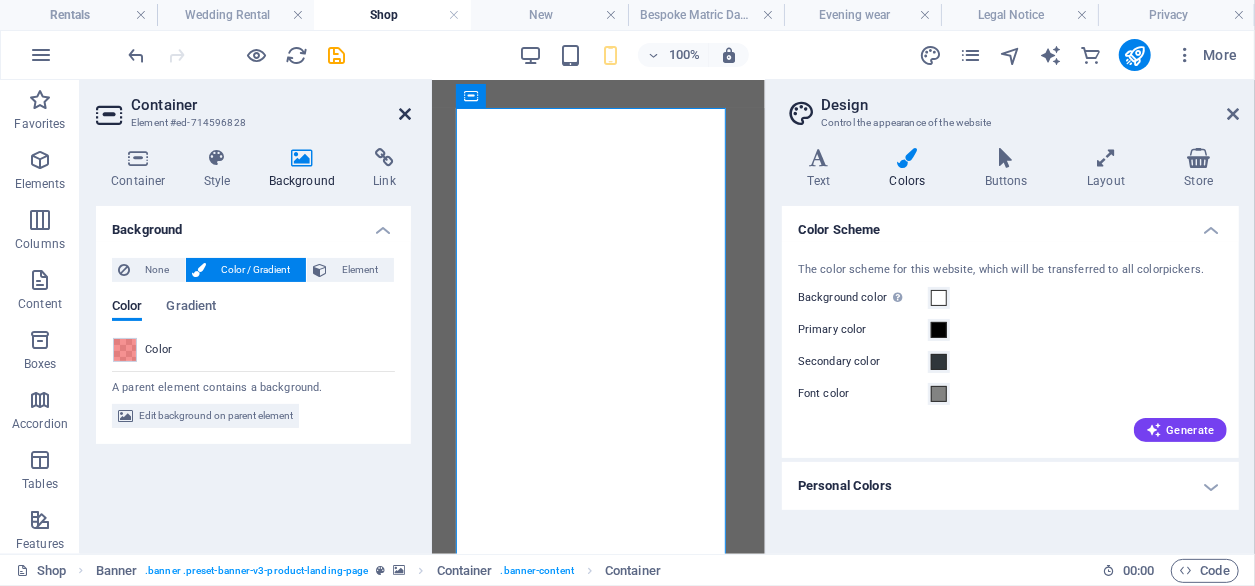 click at bounding box center (405, 114) 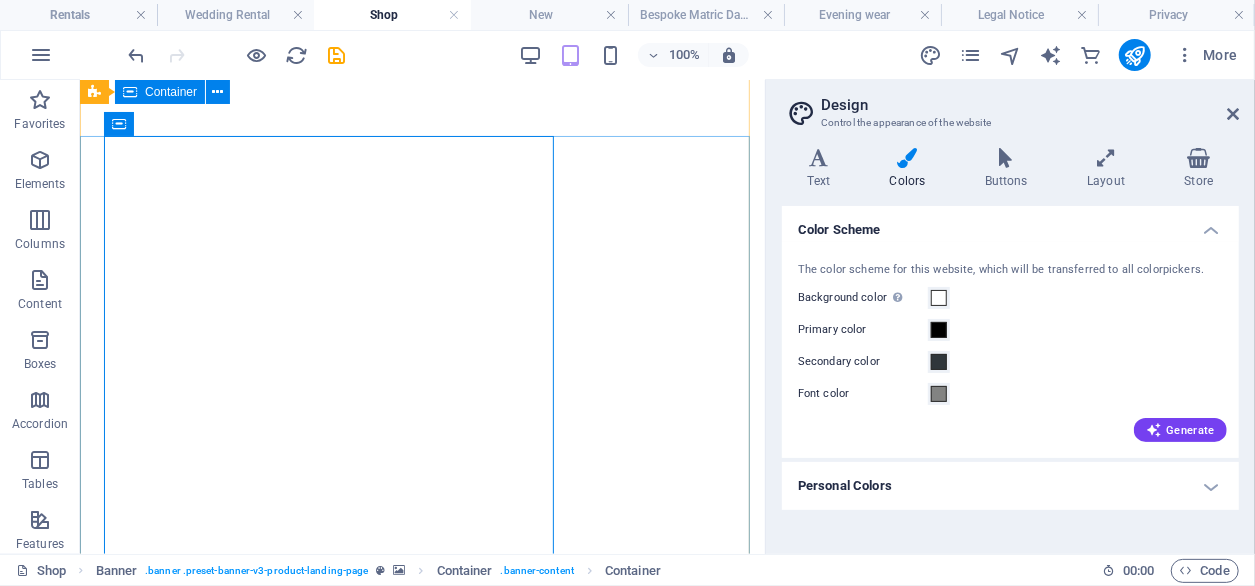 scroll, scrollTop: 100, scrollLeft: 0, axis: vertical 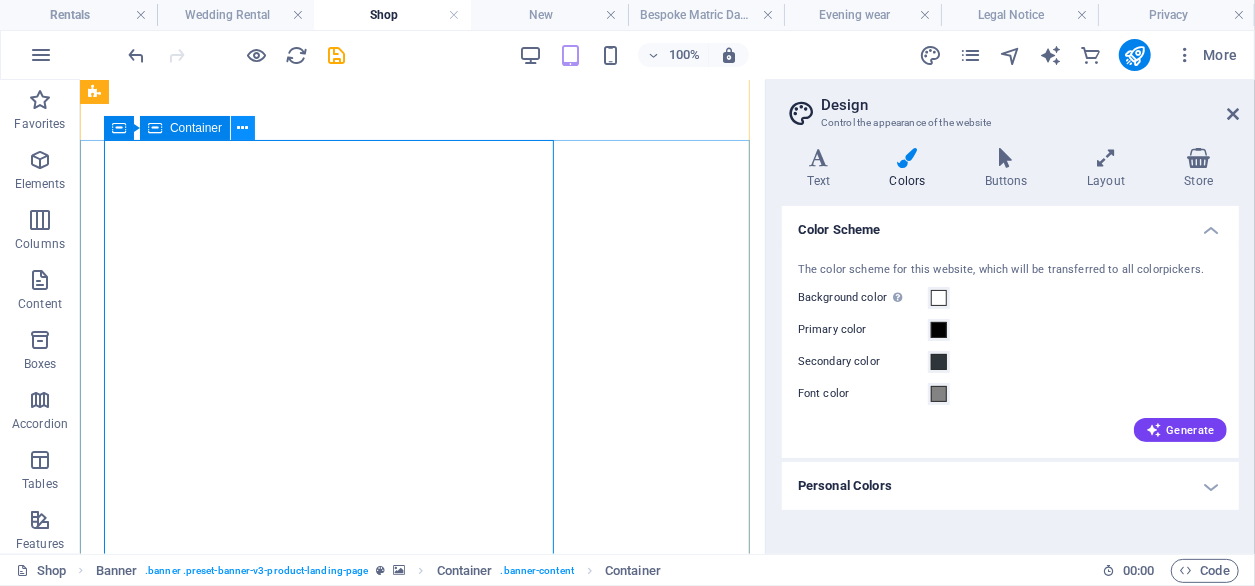 click at bounding box center (243, 128) 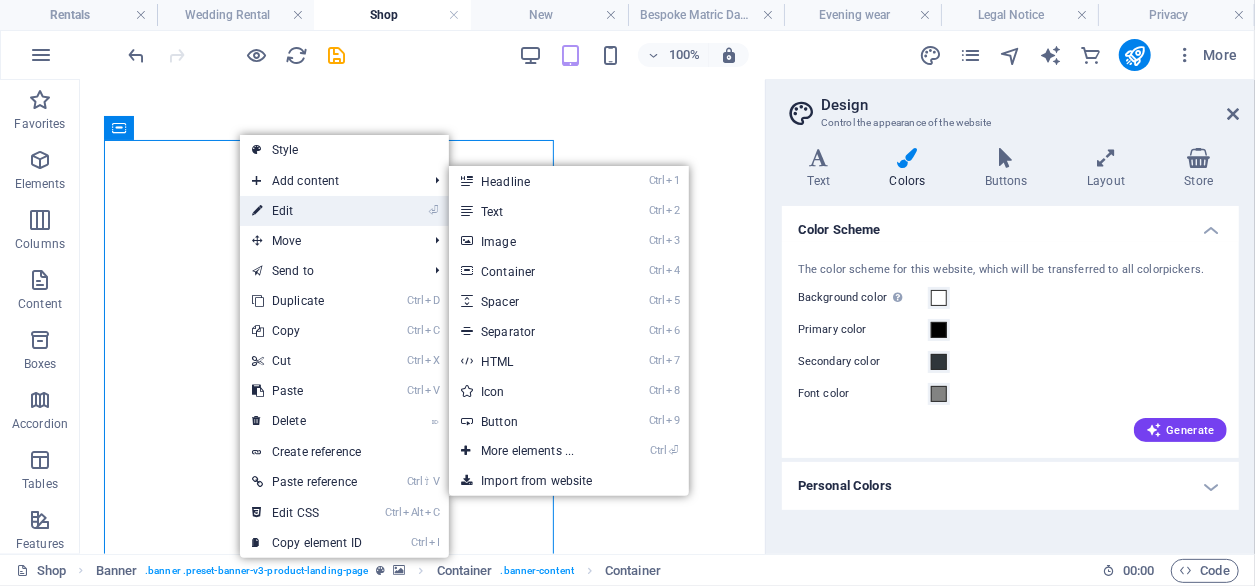 click on "⏎  Edit" at bounding box center [307, 211] 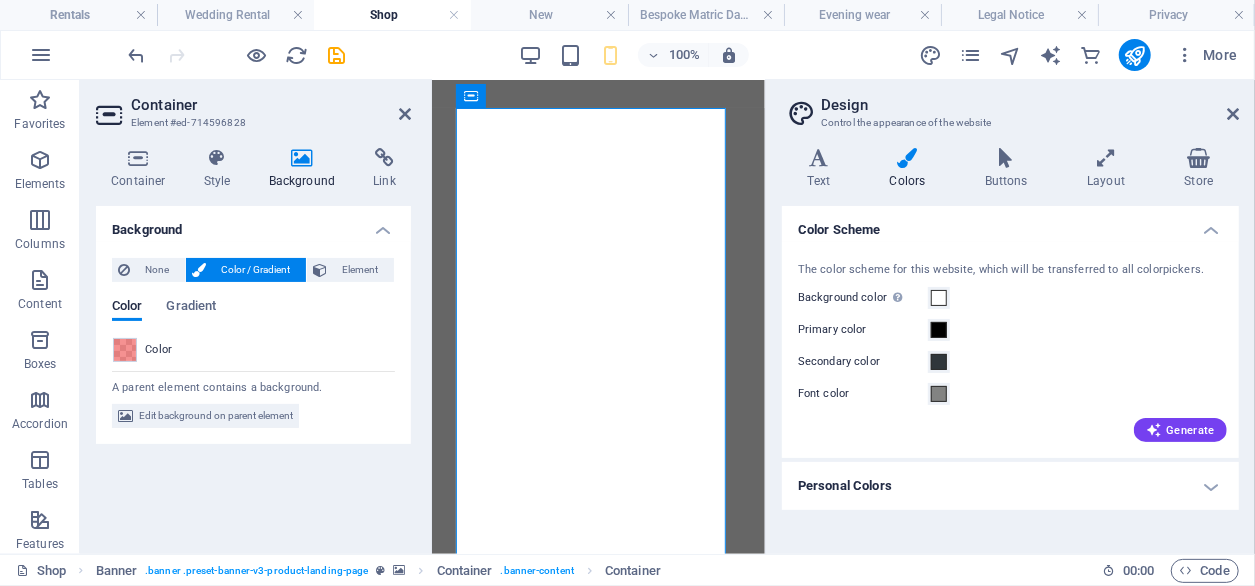 click on "Color" at bounding box center [253, 350] 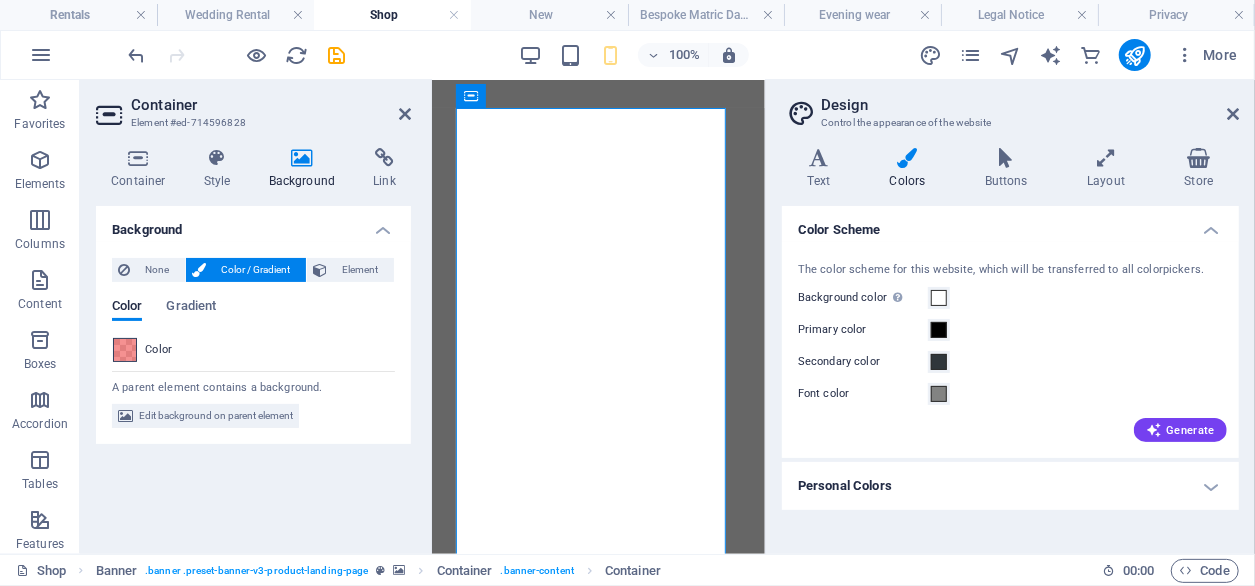 click at bounding box center [125, 350] 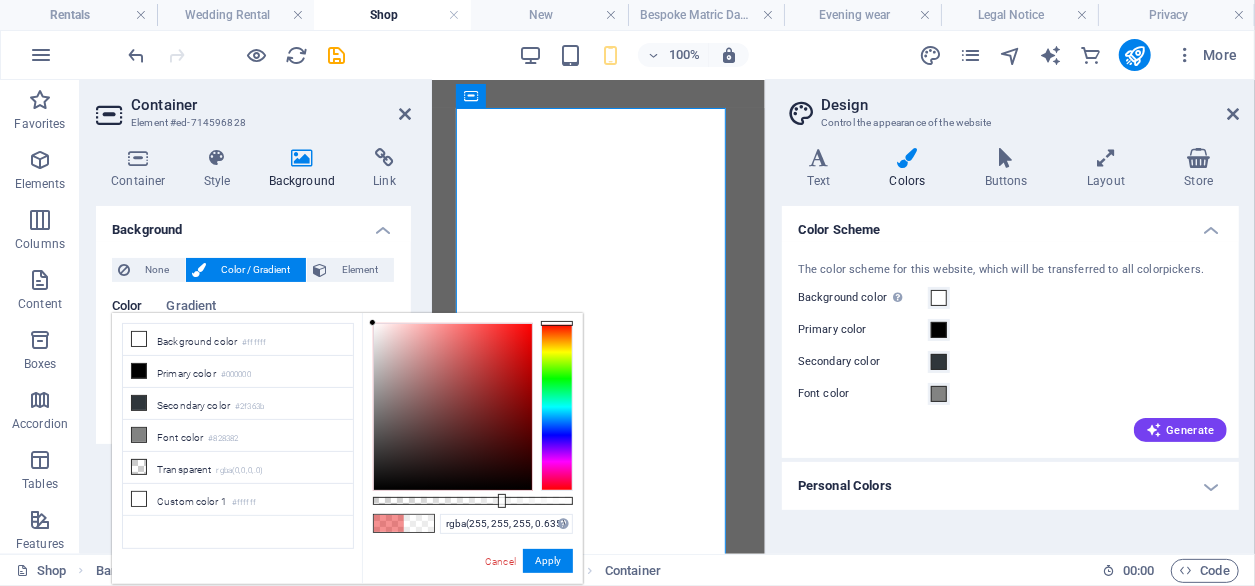 click at bounding box center (557, 323) 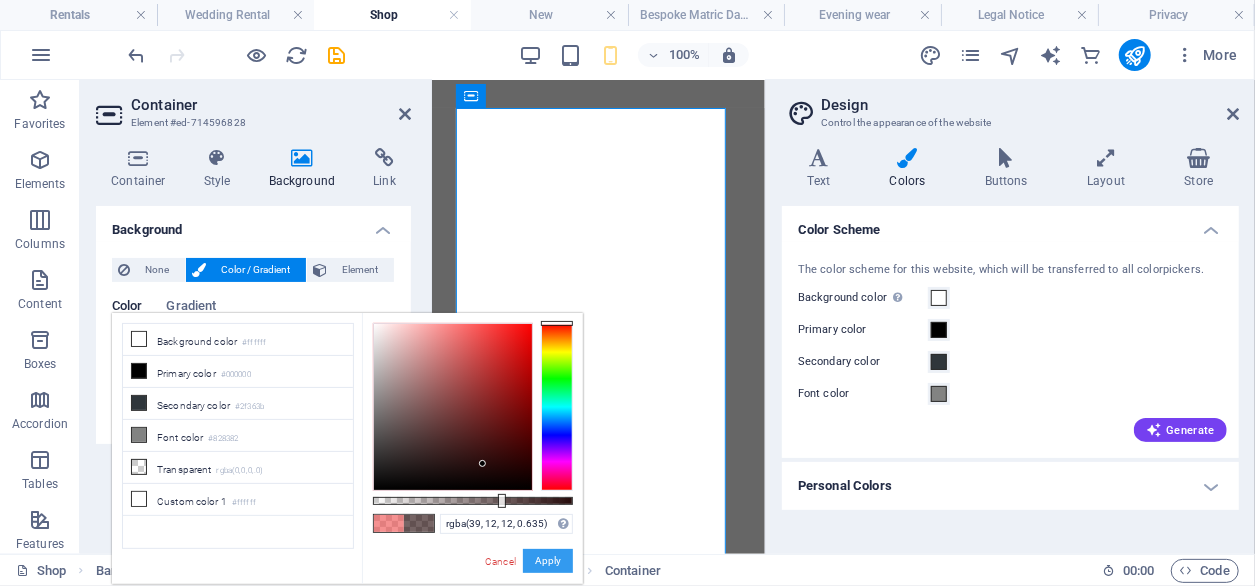 click on "Apply" at bounding box center (548, 561) 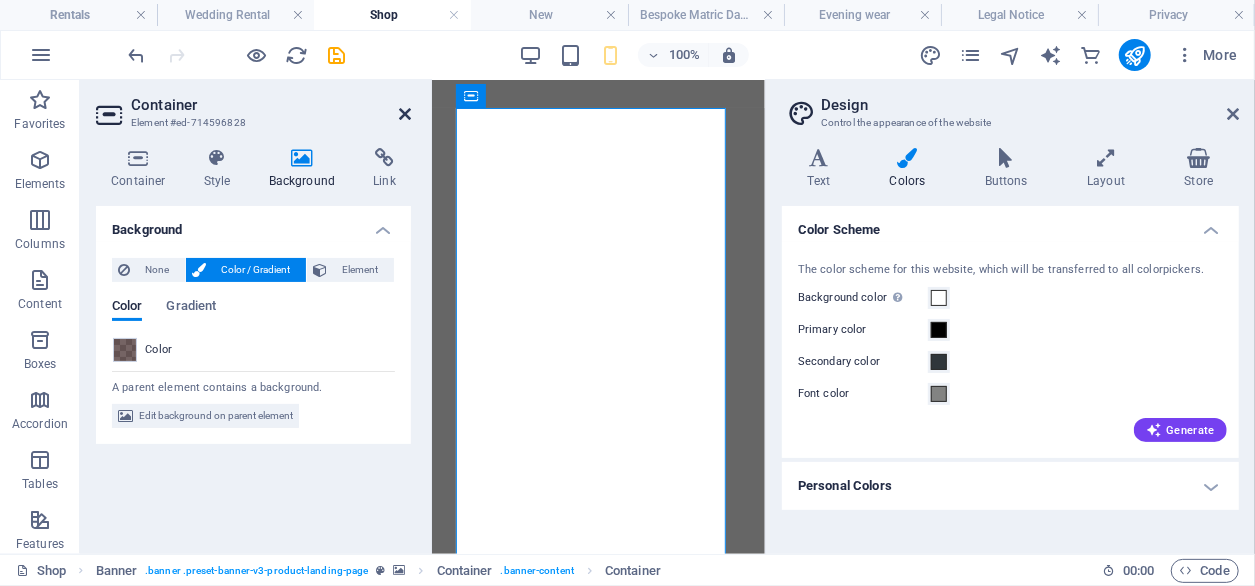 click at bounding box center (405, 114) 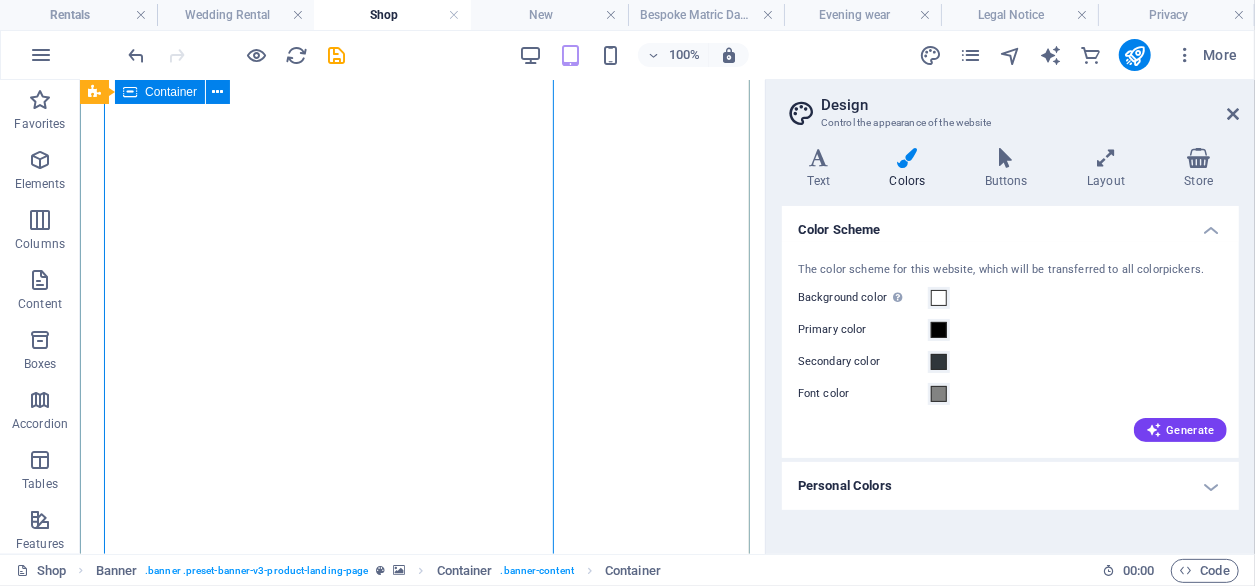 scroll, scrollTop: 500, scrollLeft: 0, axis: vertical 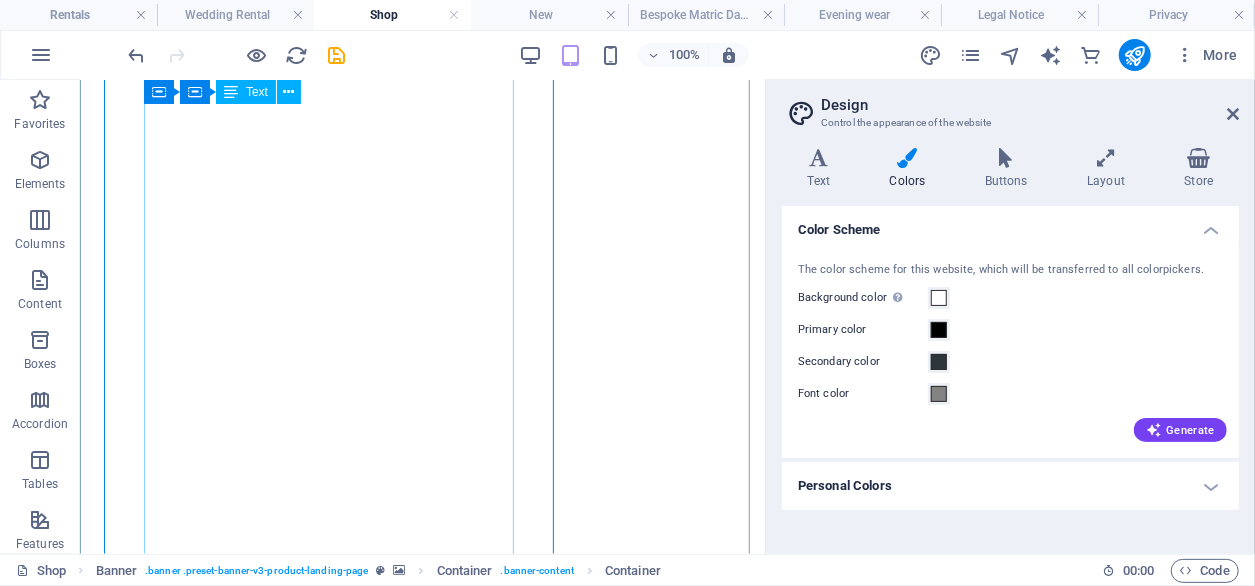 click on "Understanding that your Matric farewell is one of the most exciting milestones, you deserve to look and feel extraordinary on your special night. Our matric dresses are designed with elegance, style, and sophistication in mind, ensuring you shine as you step into this unforgettable event. that suits your style and personality. our curated selection of matric farewell dresses, you can be sure to design a gown that will make your night unforgettable. If you’re searching for the perfect designer matric farewell dress, or simply want to explore our latest collection, we are here to help you find a gown that suits your style and personality." at bounding box center [421, 1174] 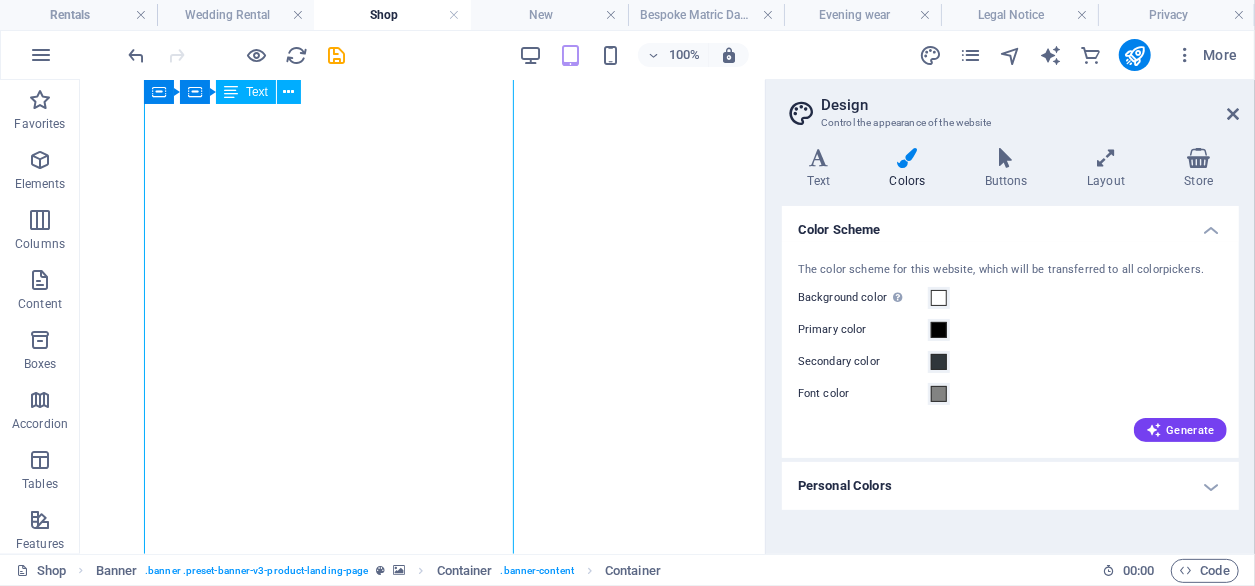click on "Understanding that your Matric farewell is one of the most exciting milestones, you deserve to look and feel extraordinary on your special night. Our matric dresses are designed with elegance, style, and sophistication in mind, ensuring you shine as you step into this unforgettable event. that suits your style and personality. our curated selection of matric farewell dresses, you can be sure to design a gown that will make your night unforgettable. If you’re searching for the perfect designer matric farewell dress, or simply want to explore our latest collection, we are here to help you find a gown that suits your style and personality." at bounding box center (421, 1174) 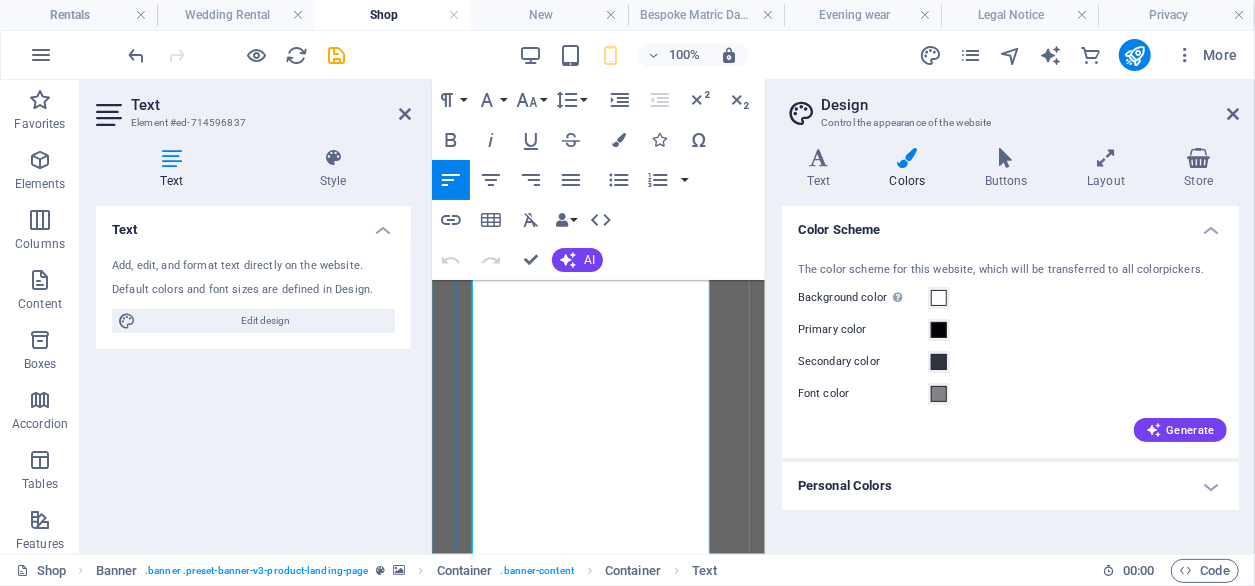 scroll, scrollTop: 400, scrollLeft: 0, axis: vertical 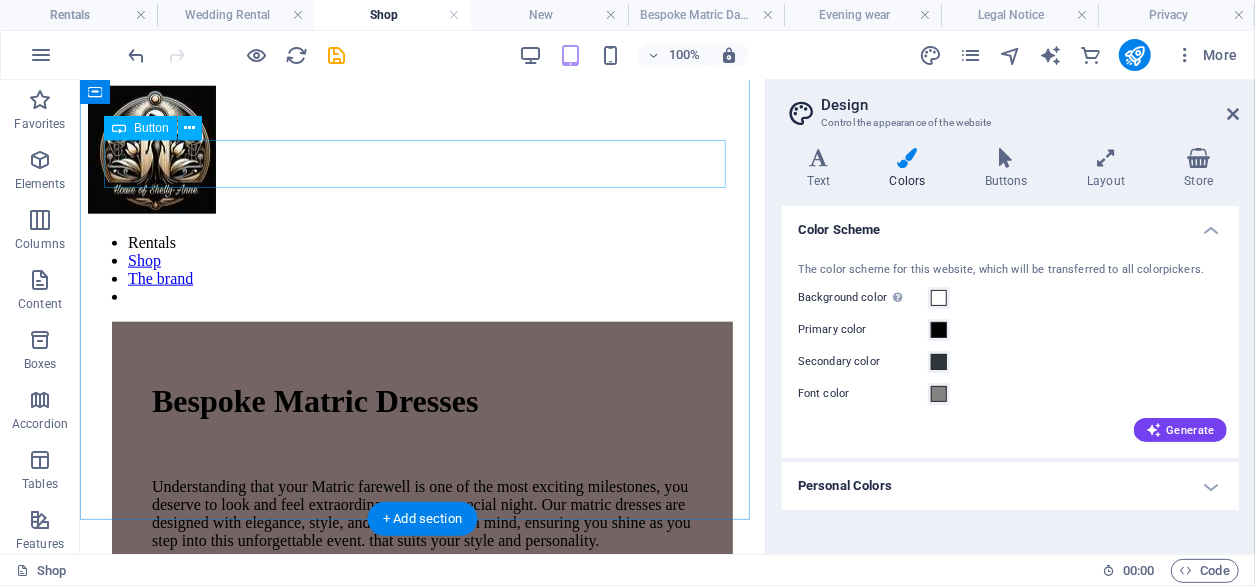 click on "All Products" at bounding box center [421, 840] 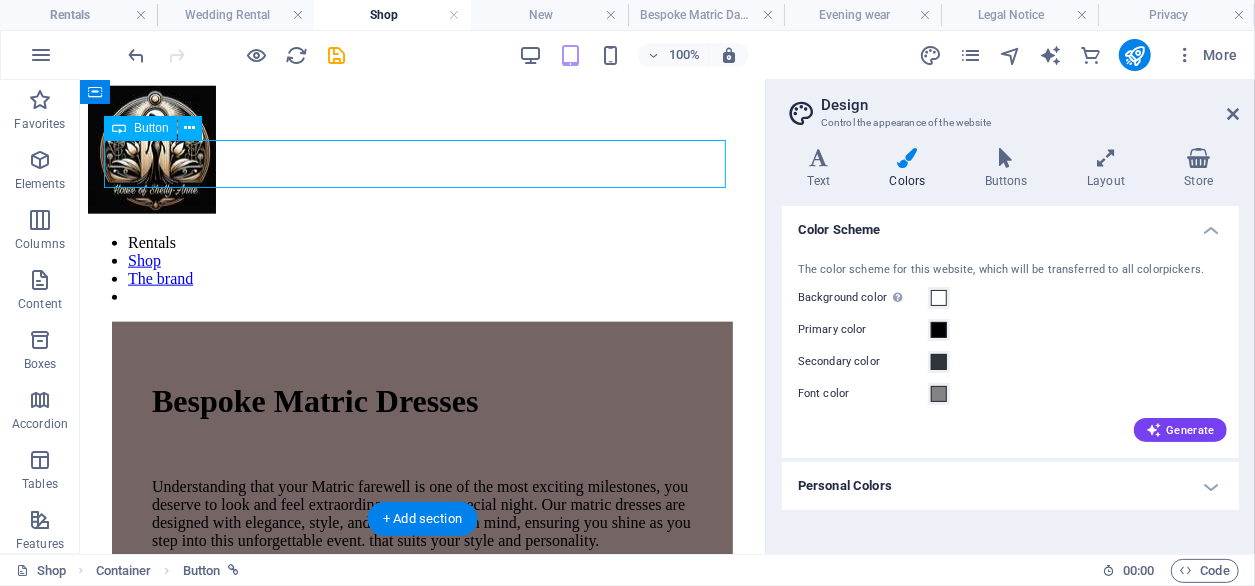 click on "All Products" at bounding box center (421, 840) 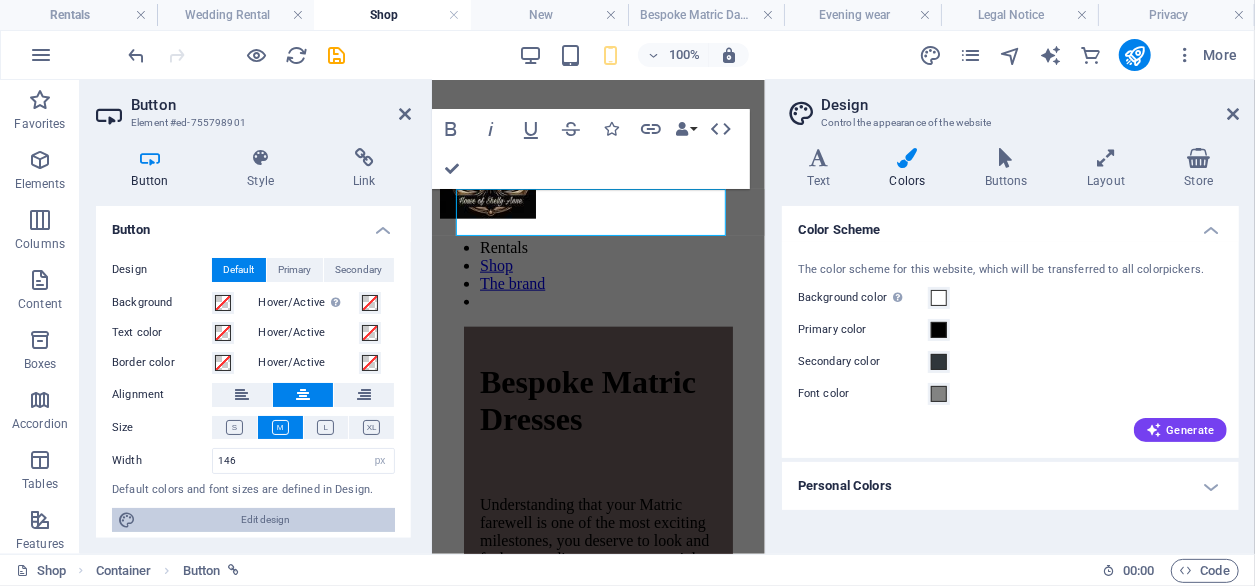 scroll, scrollTop: 1068, scrollLeft: 0, axis: vertical 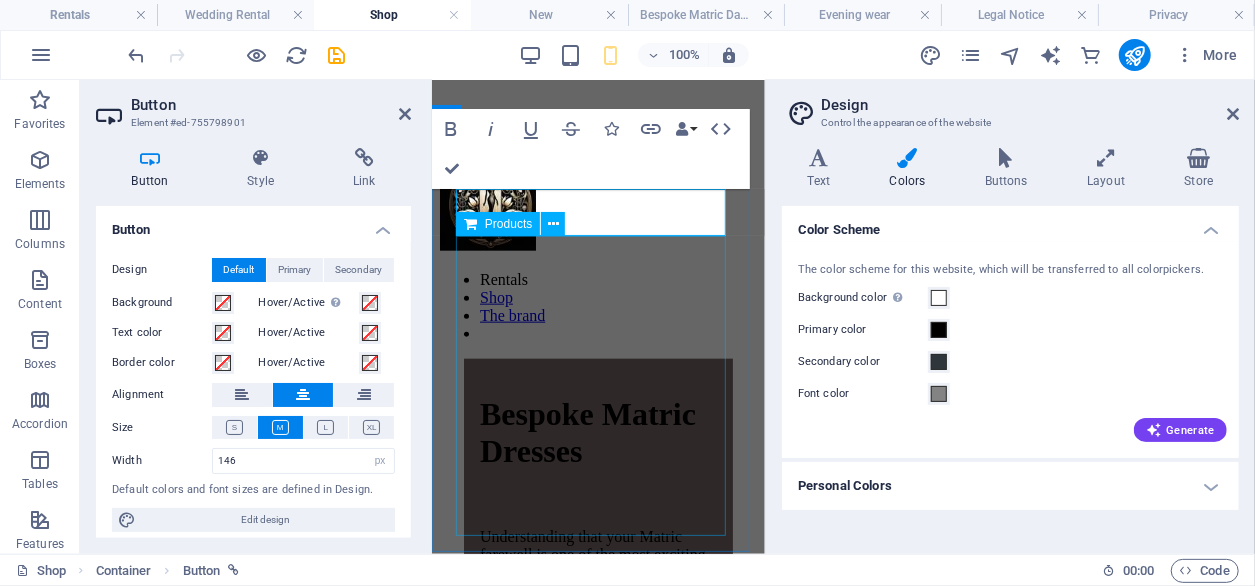 click at bounding box center (597, 1253) 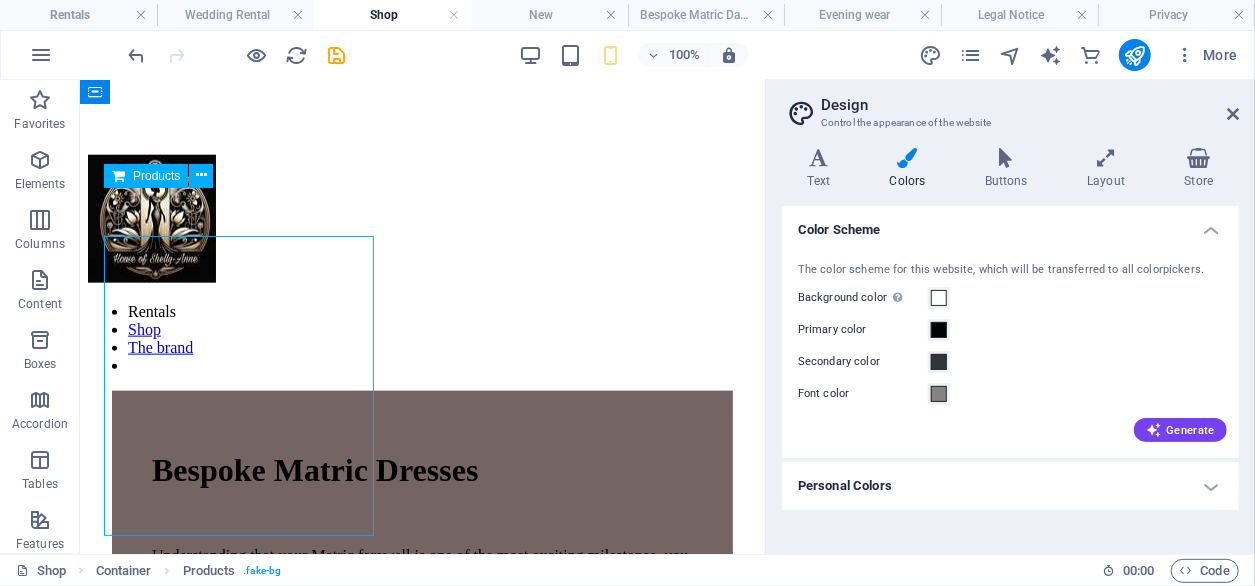 click at bounding box center [421, 1118] 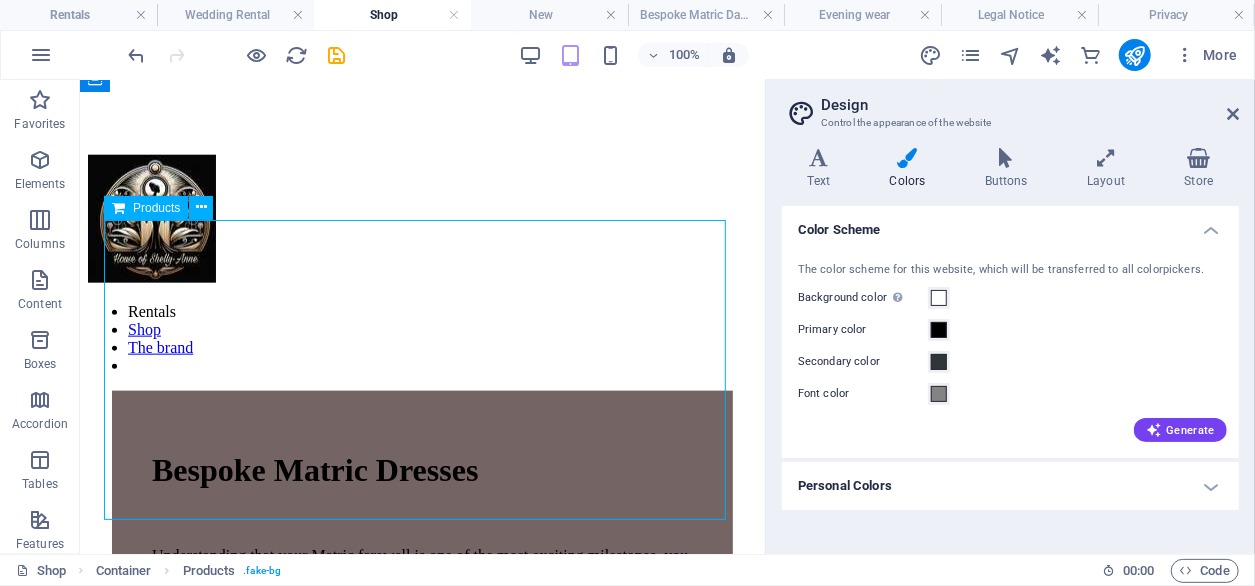 click at bounding box center [421, 1118] 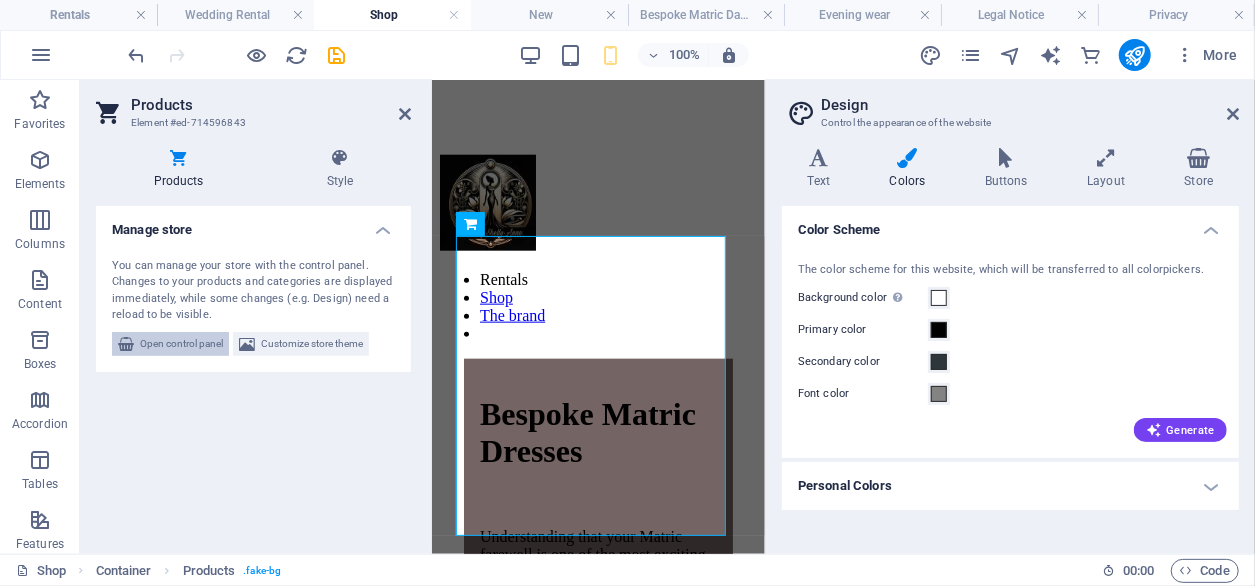 click on "Open control panel" at bounding box center (181, 344) 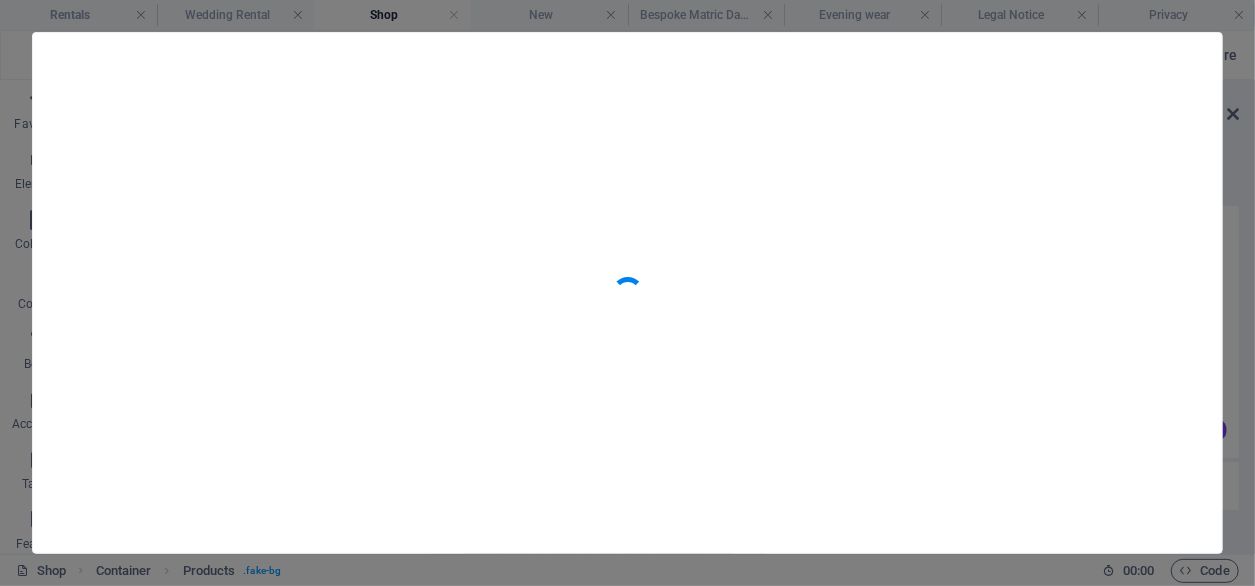 click at bounding box center [627, 293] 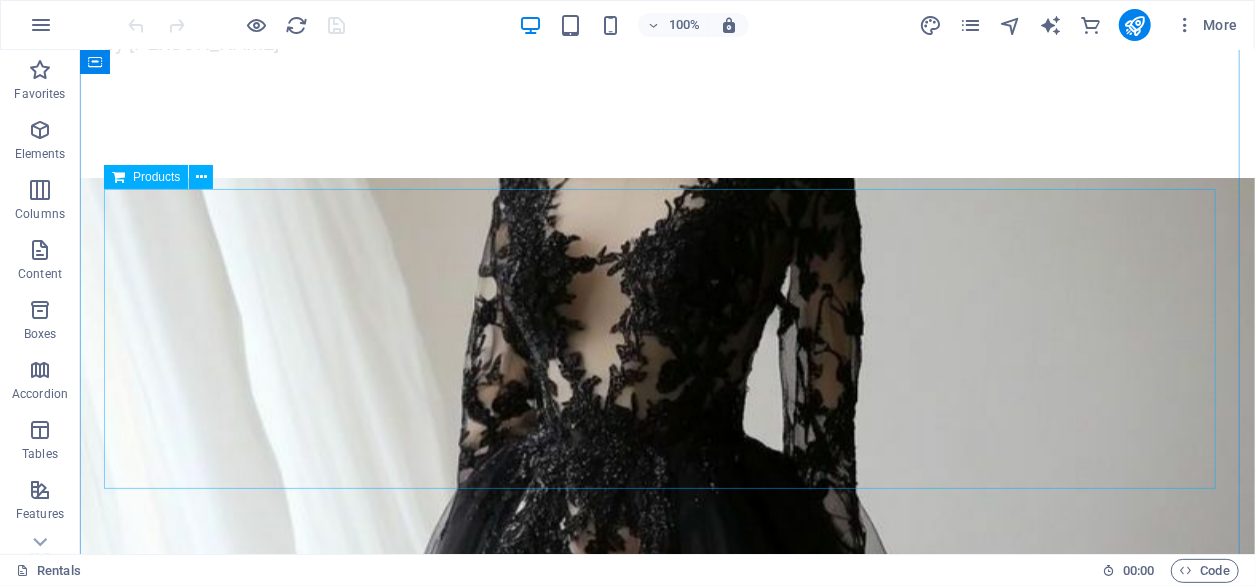 scroll, scrollTop: 2154, scrollLeft: 0, axis: vertical 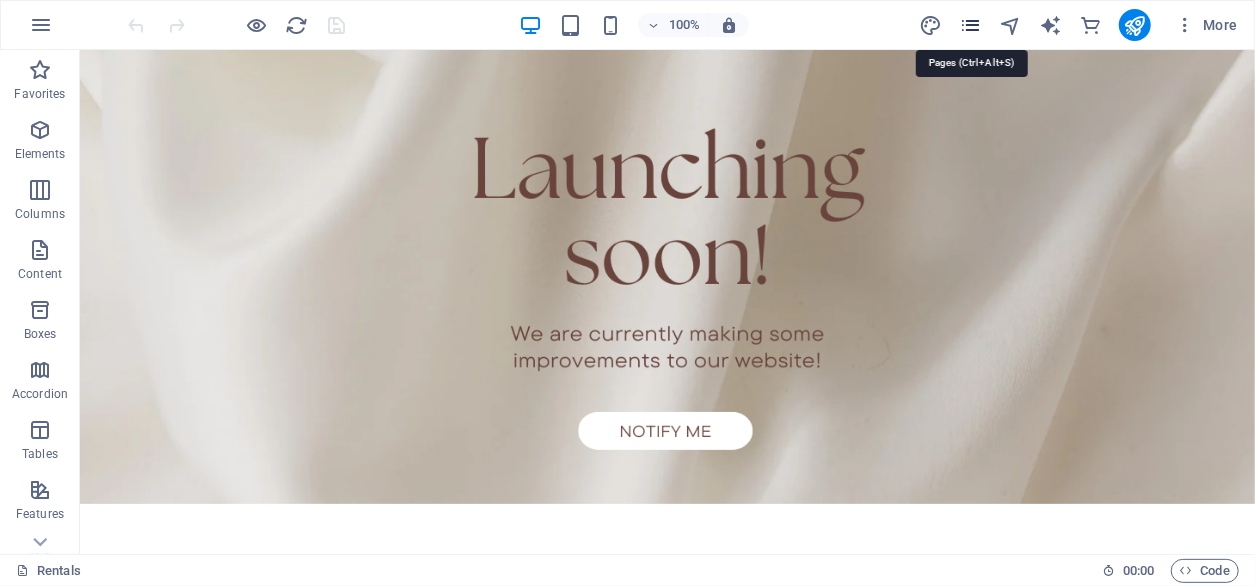 click at bounding box center (970, 25) 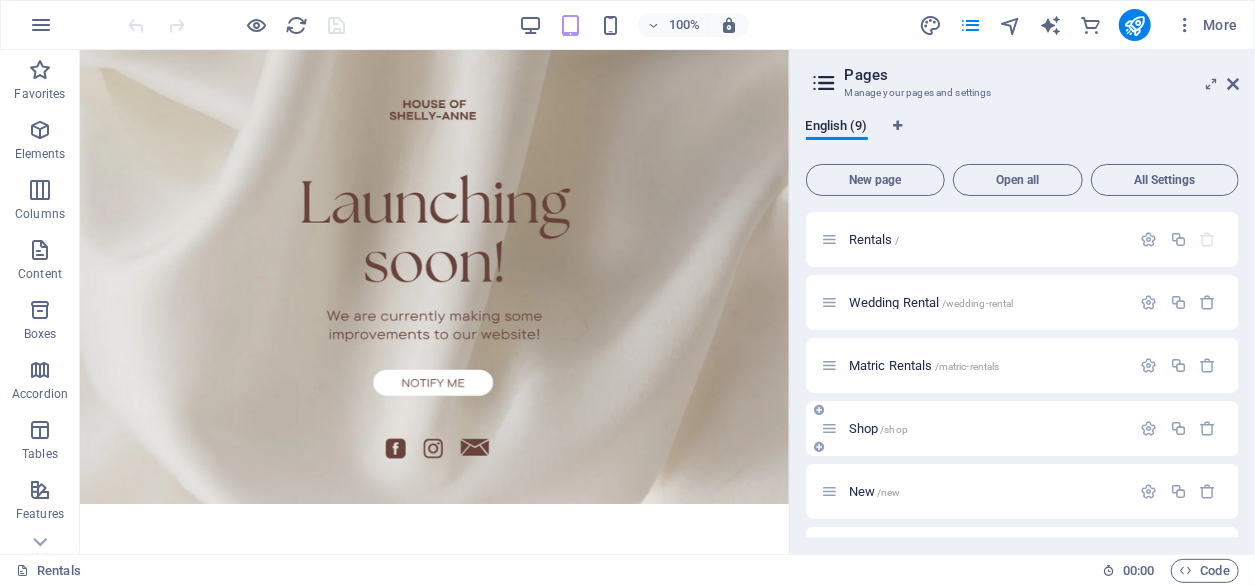 click on "Shop /shop" at bounding box center [976, 428] 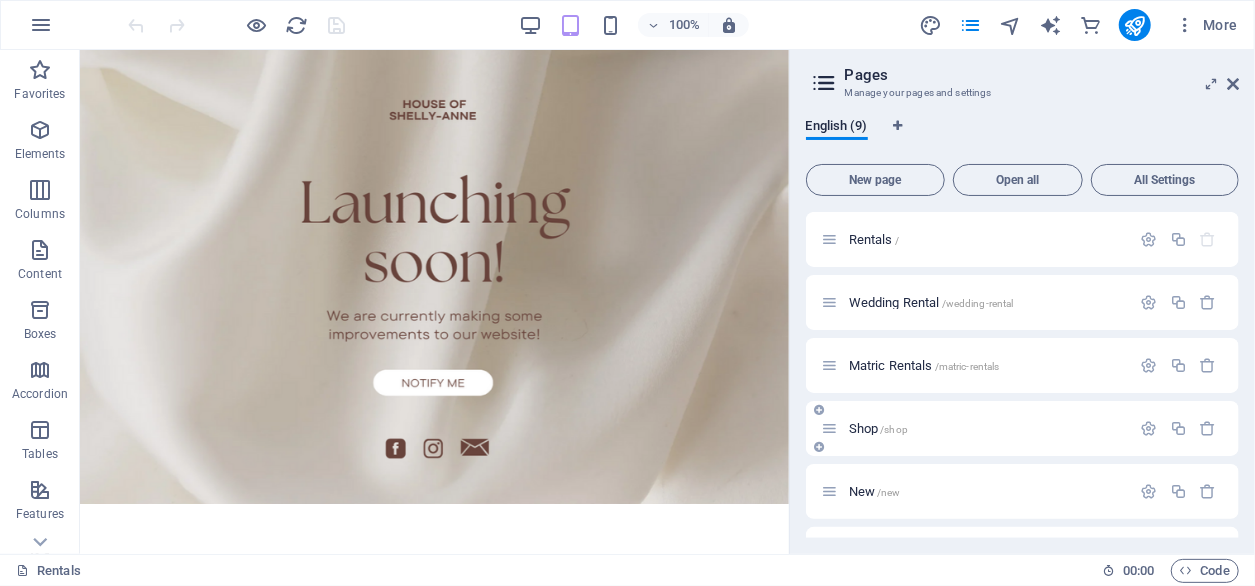 click on "Shop /shop" at bounding box center [987, 428] 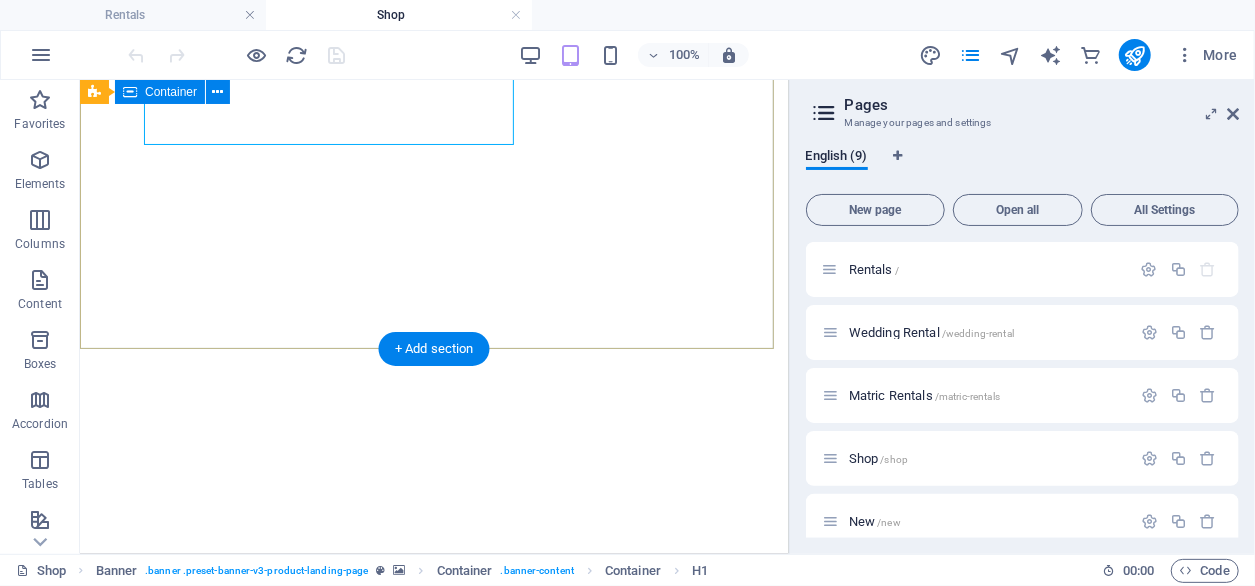 scroll, scrollTop: 0, scrollLeft: 0, axis: both 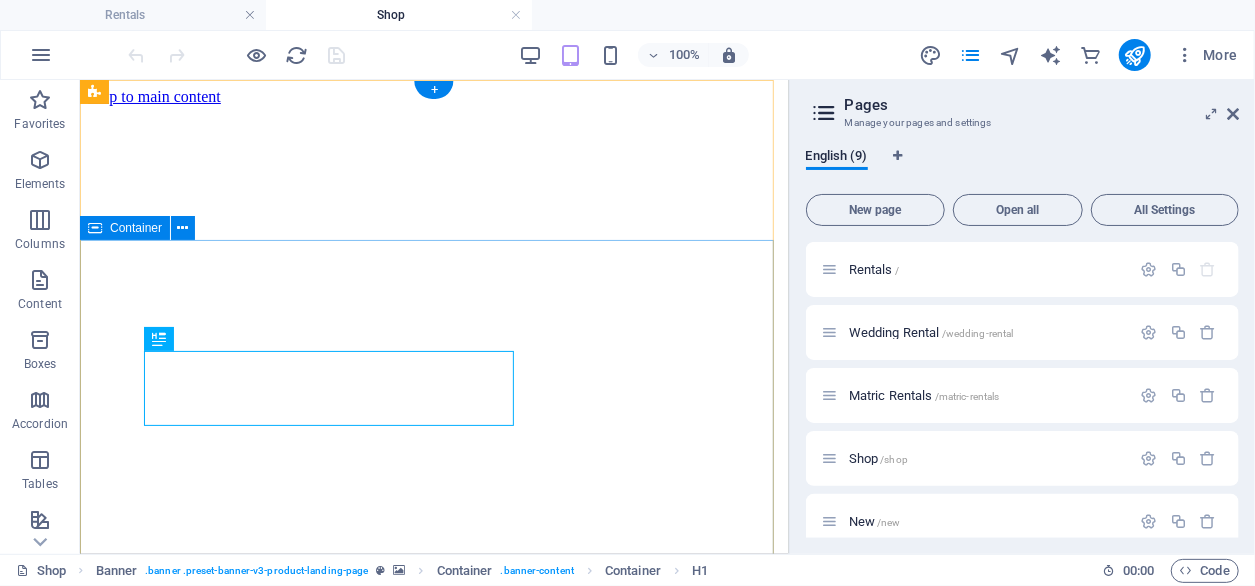 click on "Our Shop Lorem ipsum dolor sit amet, consectetur adipiscing elit. Velit ullamcorper faucibus bibendum facilisis ante nunc. Odio pharetra mauris orci malesuada non." at bounding box center (433, 1027) 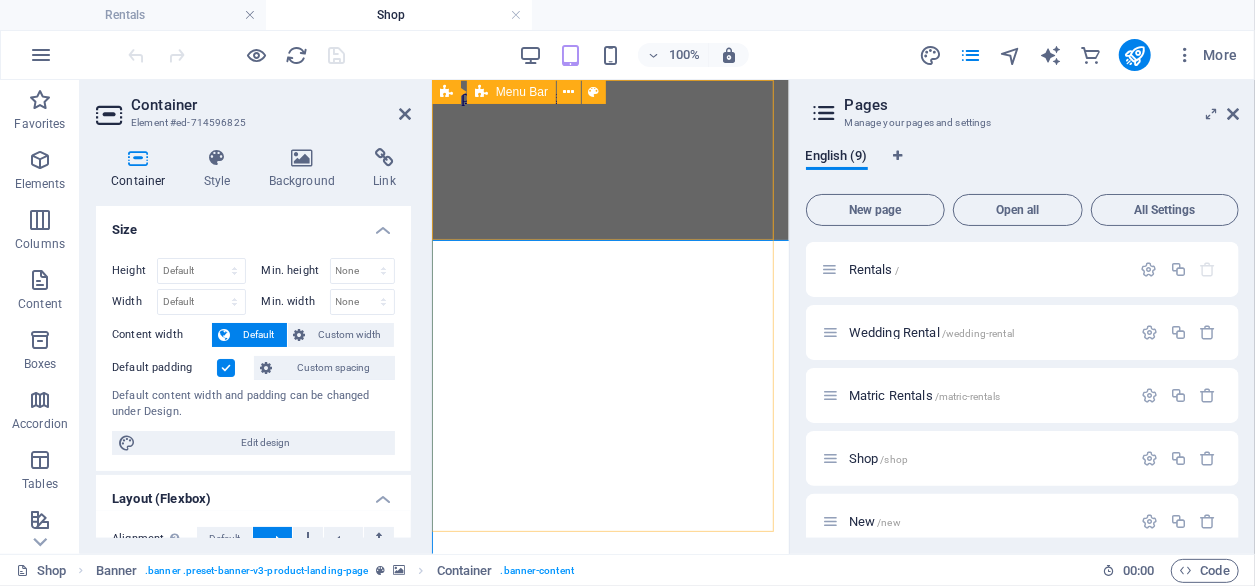 click at bounding box center [609, 859] 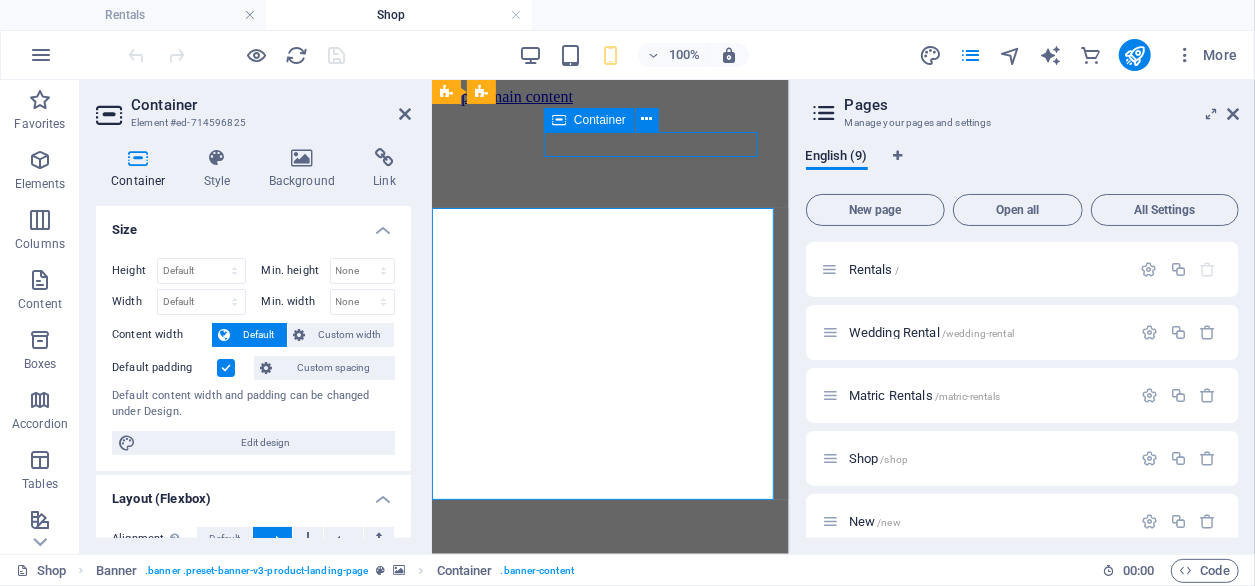 click at bounding box center (609, 859) 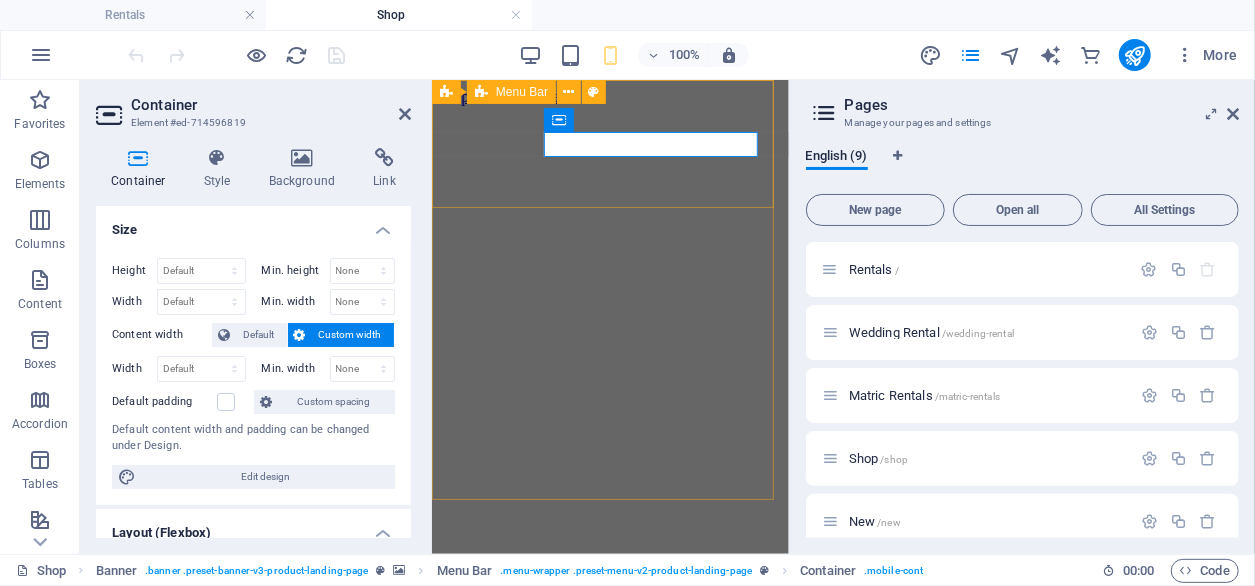 click on "Rentals Shop The brand" at bounding box center (609, 757) 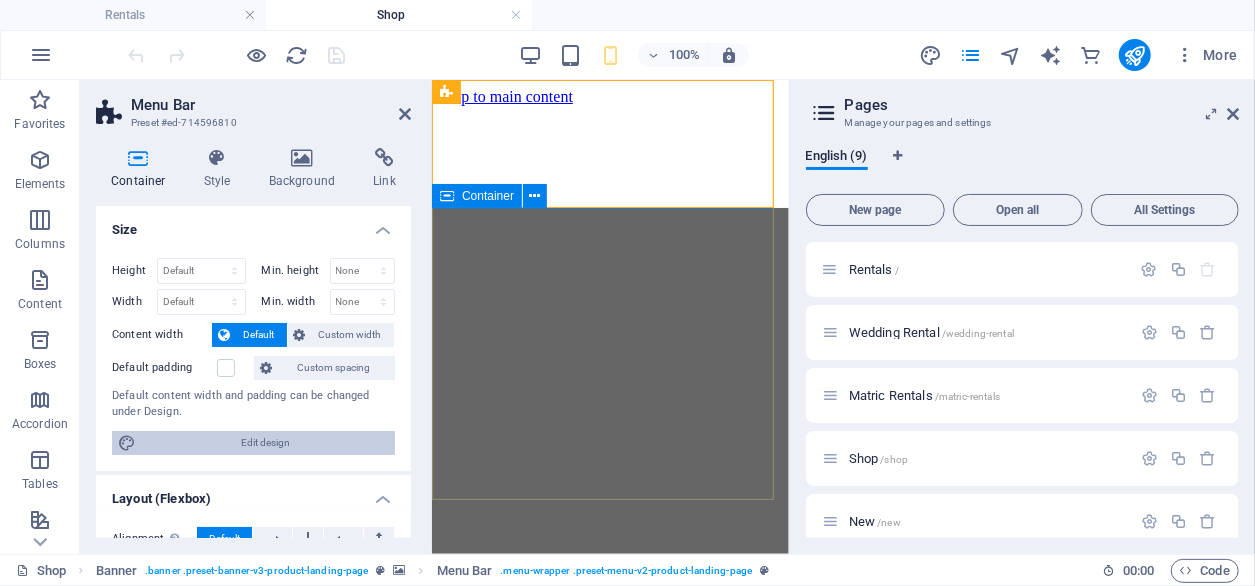 click on "Height Default px rem % vh vw Min. height None px rem % vh vw Width Default px rem % em vh vw Min. width None px rem % vh vw Content width Default Custom width Width Default px rem % em vh vw Min. width None px rem % vh vw Default padding Custom spacing Default content width and padding can be changed under Design. Edit design" at bounding box center [253, 356] 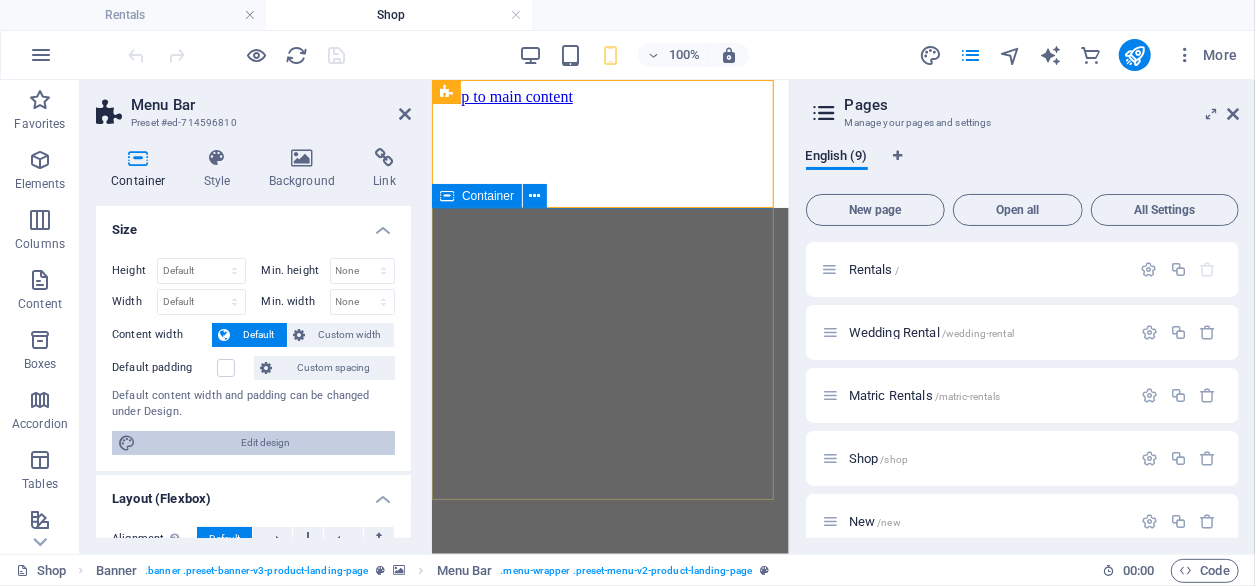 click on "Edit design" at bounding box center [265, 443] 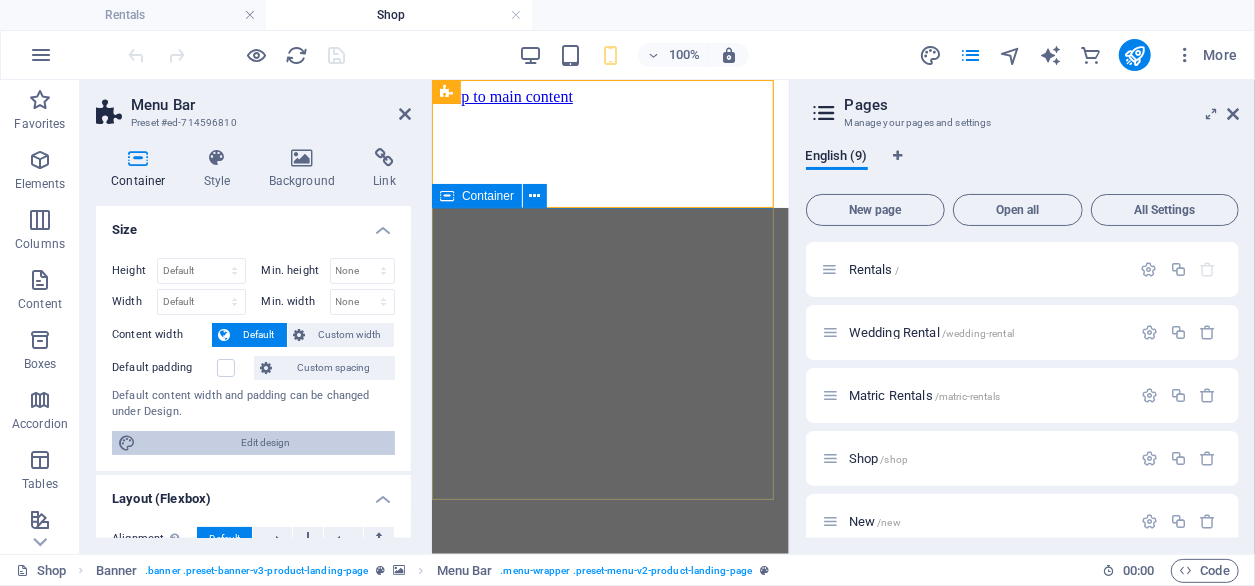 click on "Edit design" at bounding box center (265, 443) 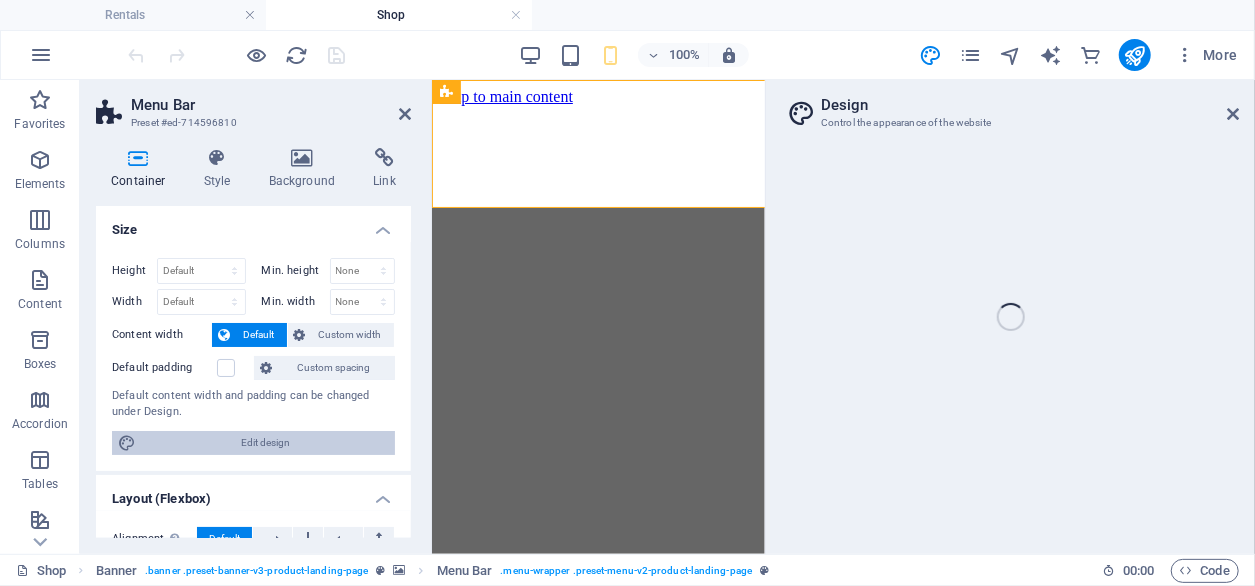 click on "Edit design" at bounding box center [265, 443] 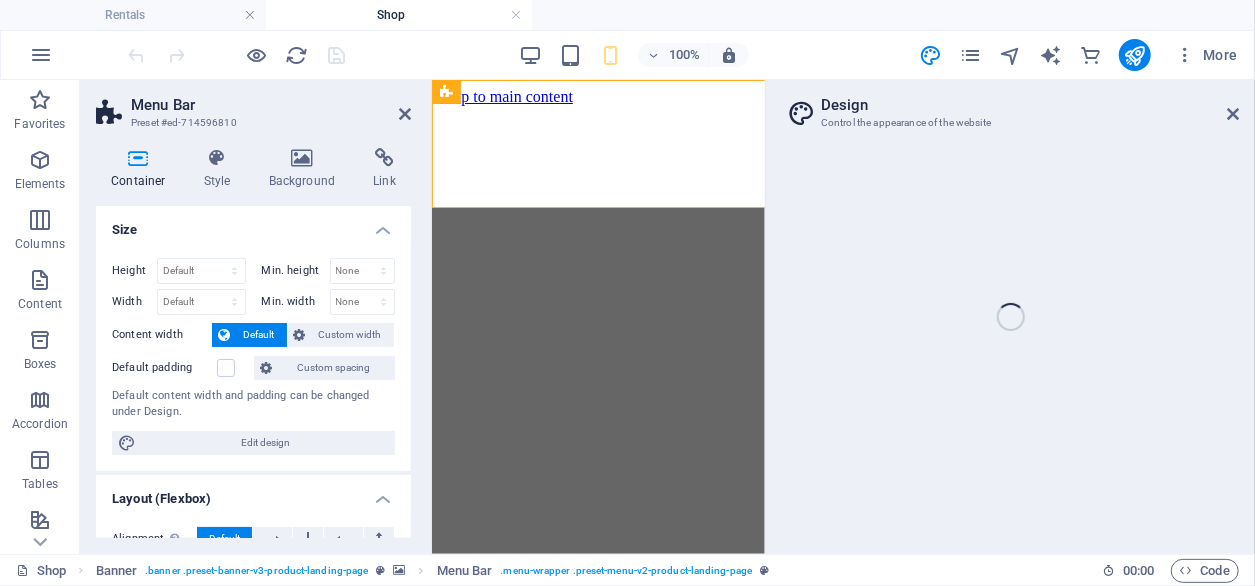 click on "Background" at bounding box center [306, 169] 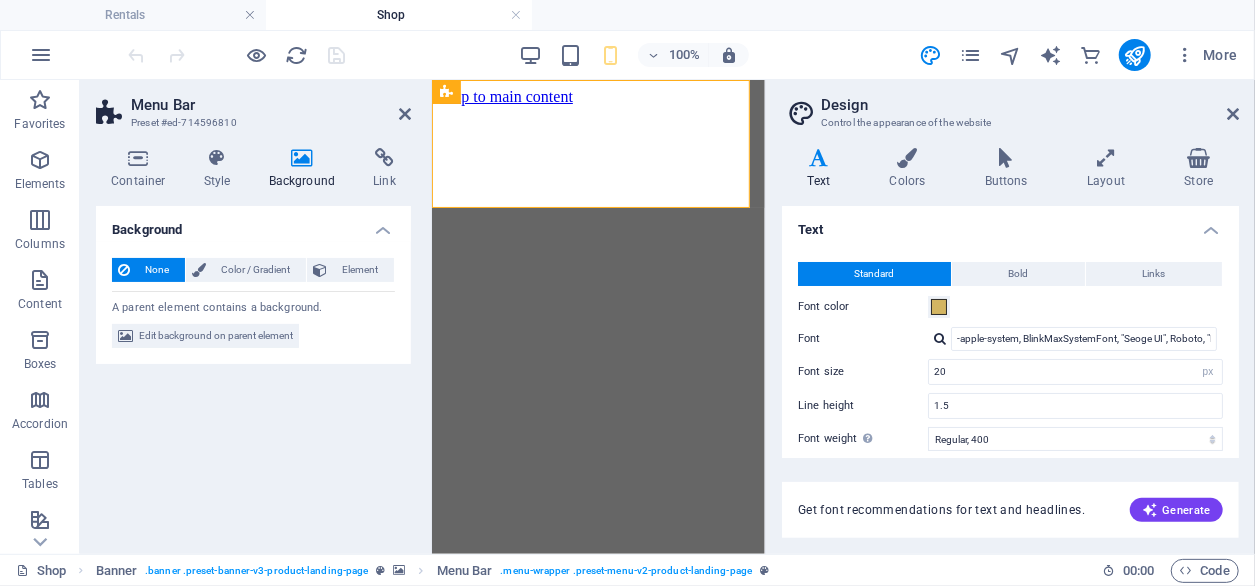 click on "Edit background on parent element" at bounding box center (216, 336) 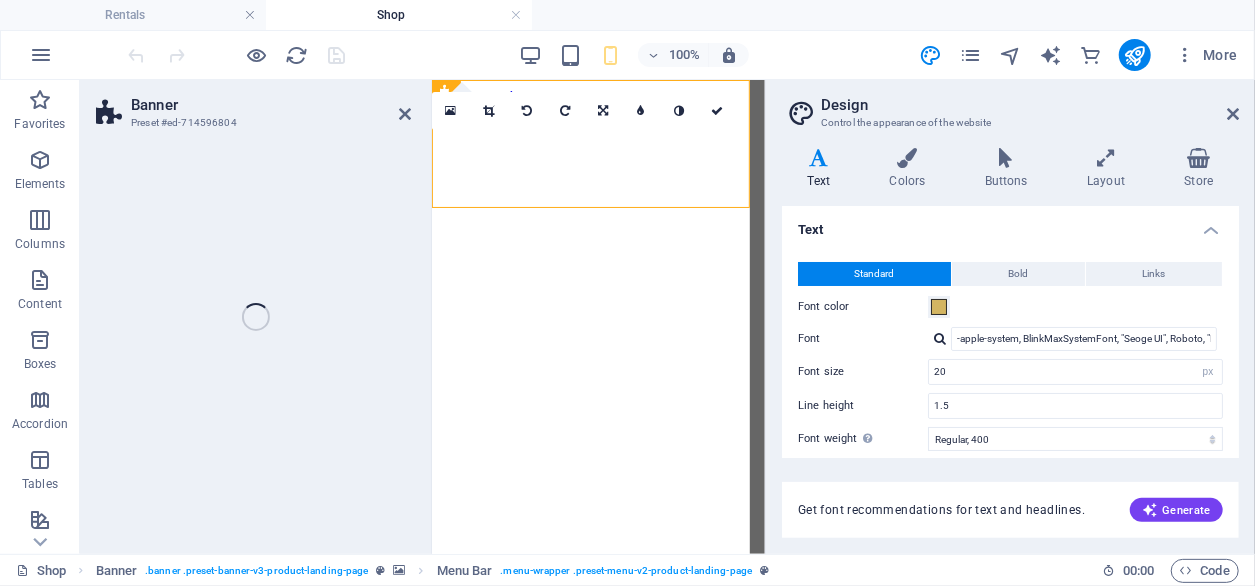 select on "%" 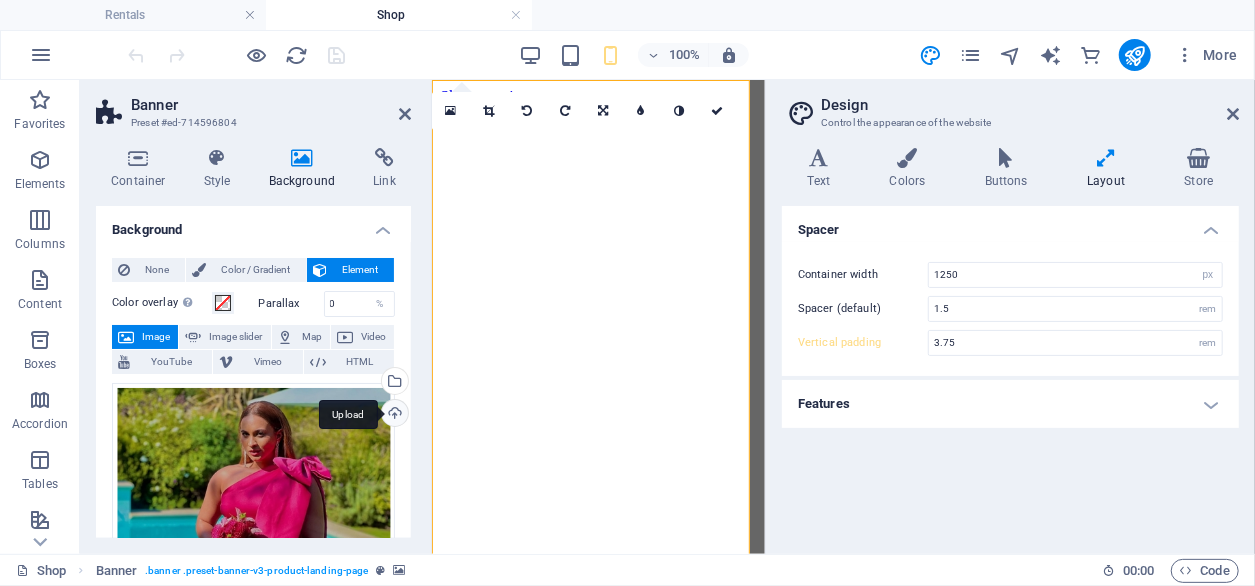 click on "Upload" at bounding box center (393, 415) 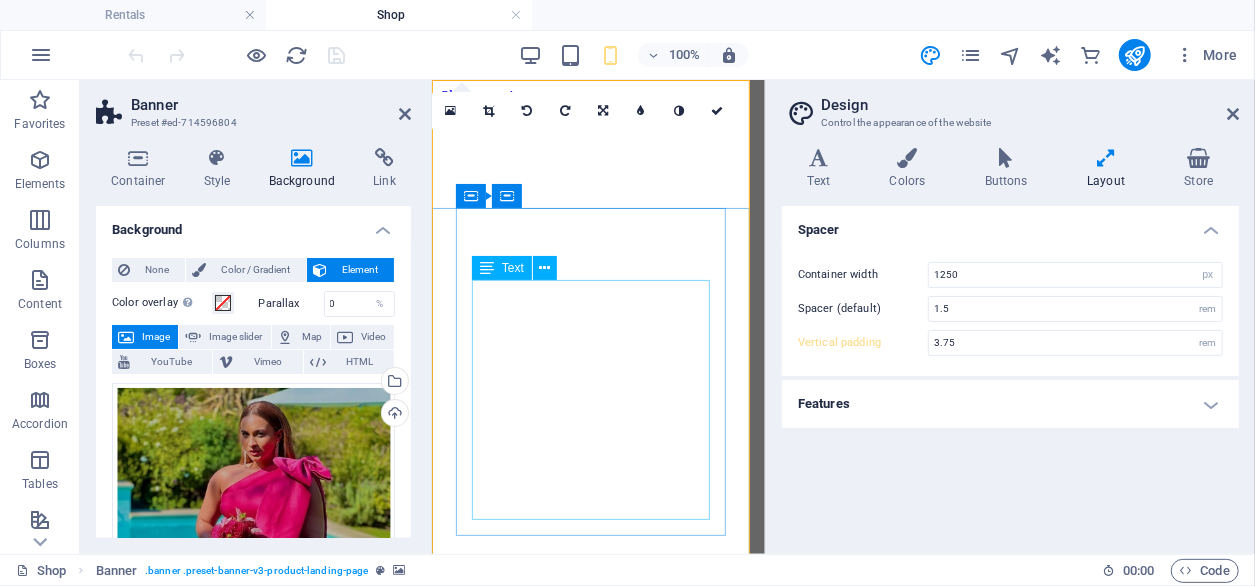 click on "Lorem ipsum dolor sit amet, consectetur adipiscing elit. Velit ullamcorper faucibus bibendum facilisis ante nunc. Odio pharetra mauris orci malesuada non." at bounding box center [597, 1036] 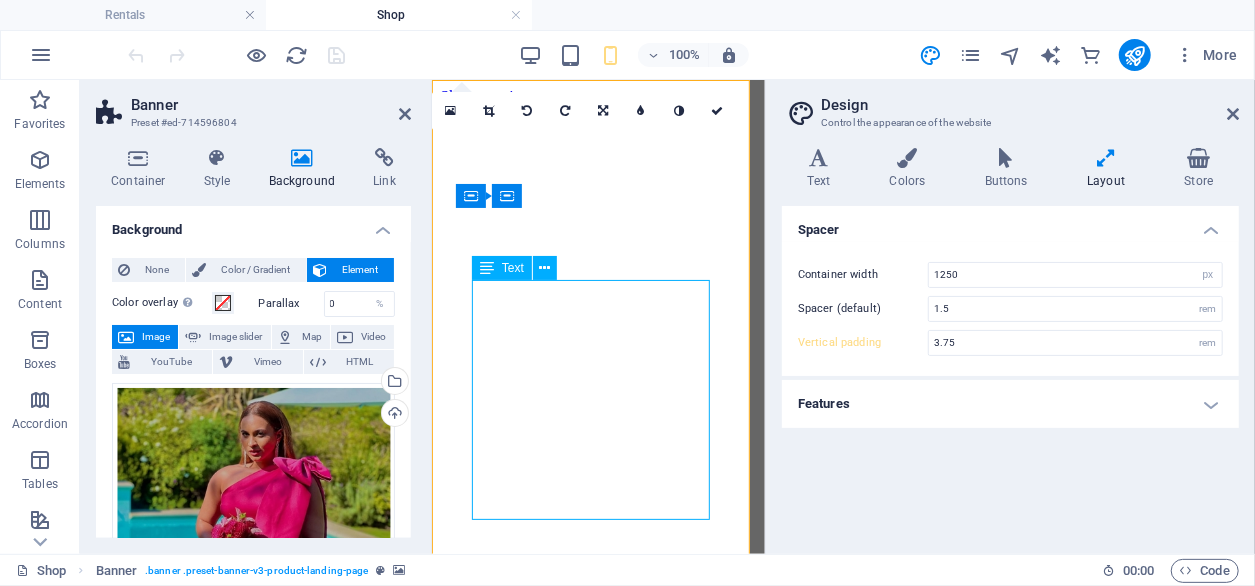 click on "Lorem ipsum dolor sit amet, consectetur adipiscing elit. Velit ullamcorper faucibus bibendum facilisis ante nunc. Odio pharetra mauris orci malesuada non." at bounding box center [597, 1036] 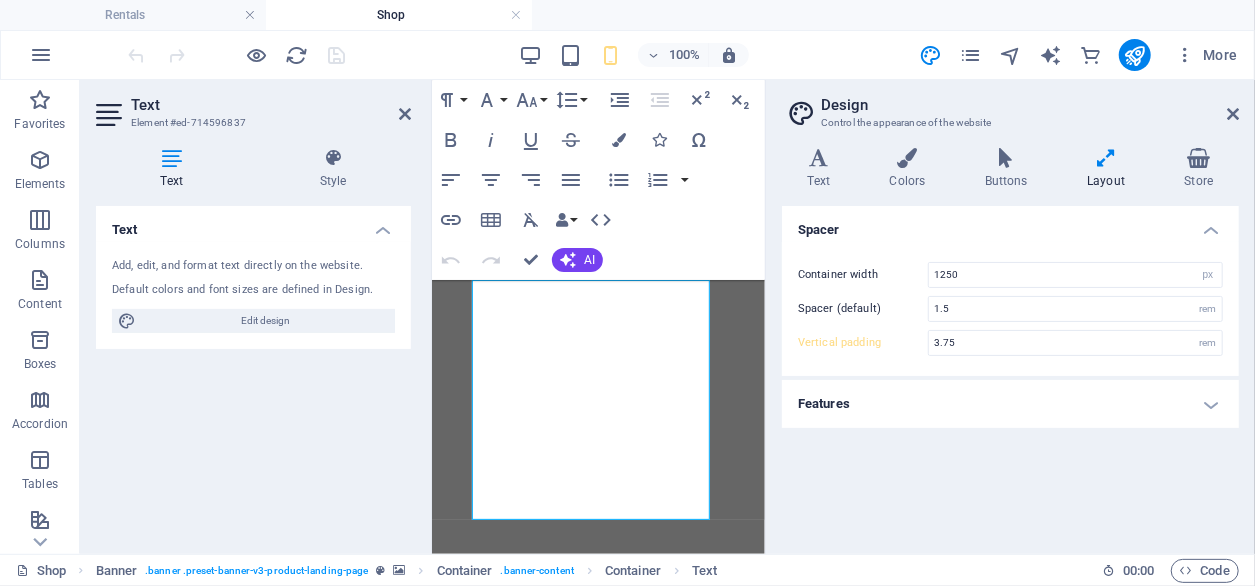 drag, startPoint x: 833, startPoint y: 506, endPoint x: 816, endPoint y: 507, distance: 17.029387 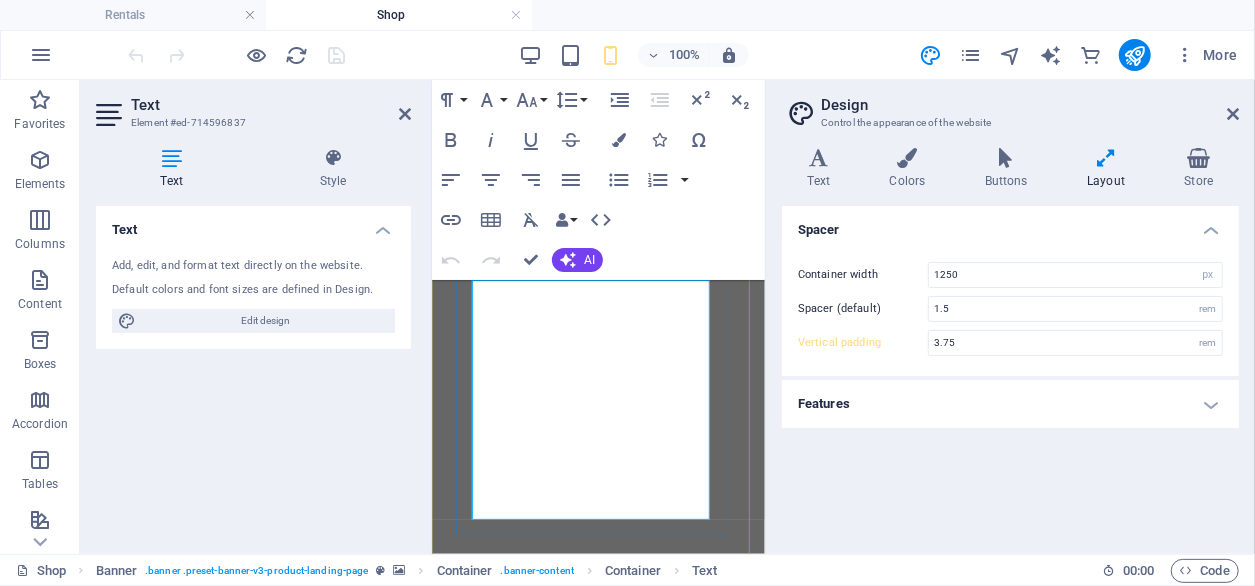 click on "Lorem ipsum dolor sit amet, consectetur adipiscing elit. Velit ullamcorper faucibus bibendum facilisis ante nunc. Odio pharetra mauris orci malesuada non." at bounding box center [597, 1036] 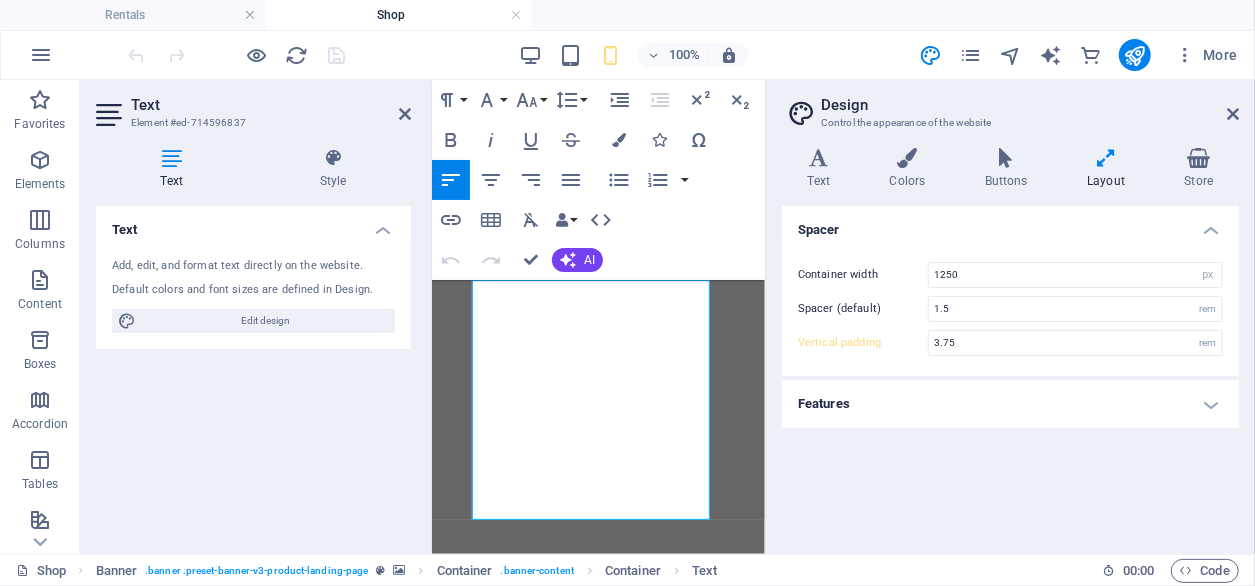 drag, startPoint x: 532, startPoint y: 509, endPoint x: 425, endPoint y: 271, distance: 260.94635 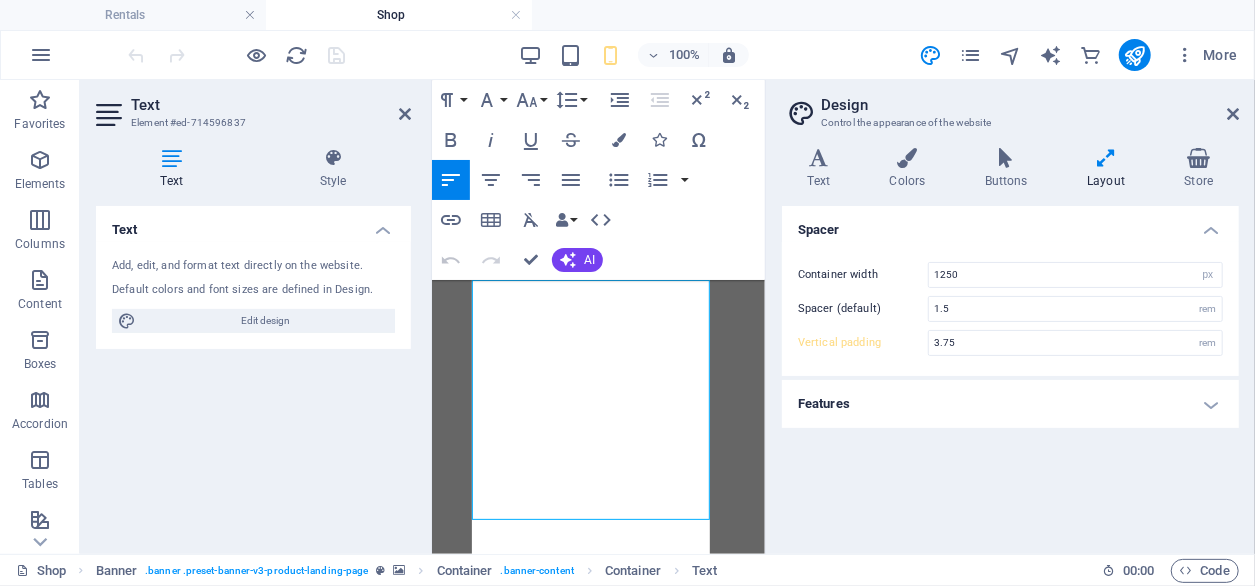 scroll, scrollTop: 10248, scrollLeft: 4, axis: both 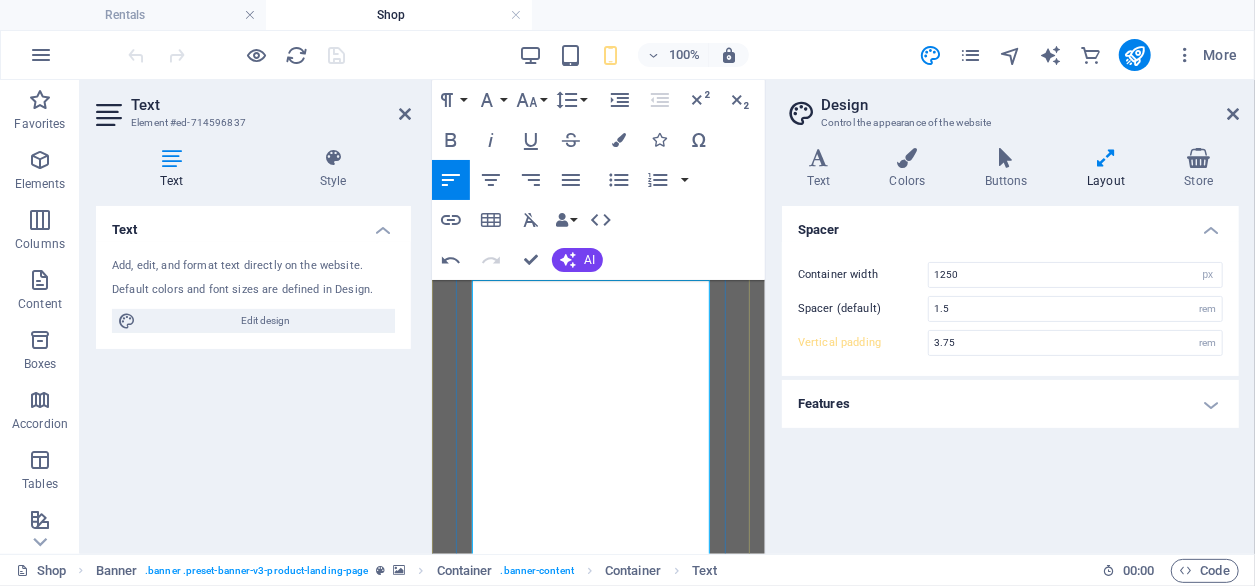 click on "ur curated selection of matric farewell dresses, you can be sure to find a gown that will make your night unforgettable. If you’re searching for the perfect deswe understand that your matric farewell is one of life’s most exciting milestones, and you deserve to look and feel extraordinary on your special night. Our matric dresses are designed with elegance, style, and sophistication in mind, ensuring you shine as you step into this unforgettable event." at bounding box center (597, 1377) 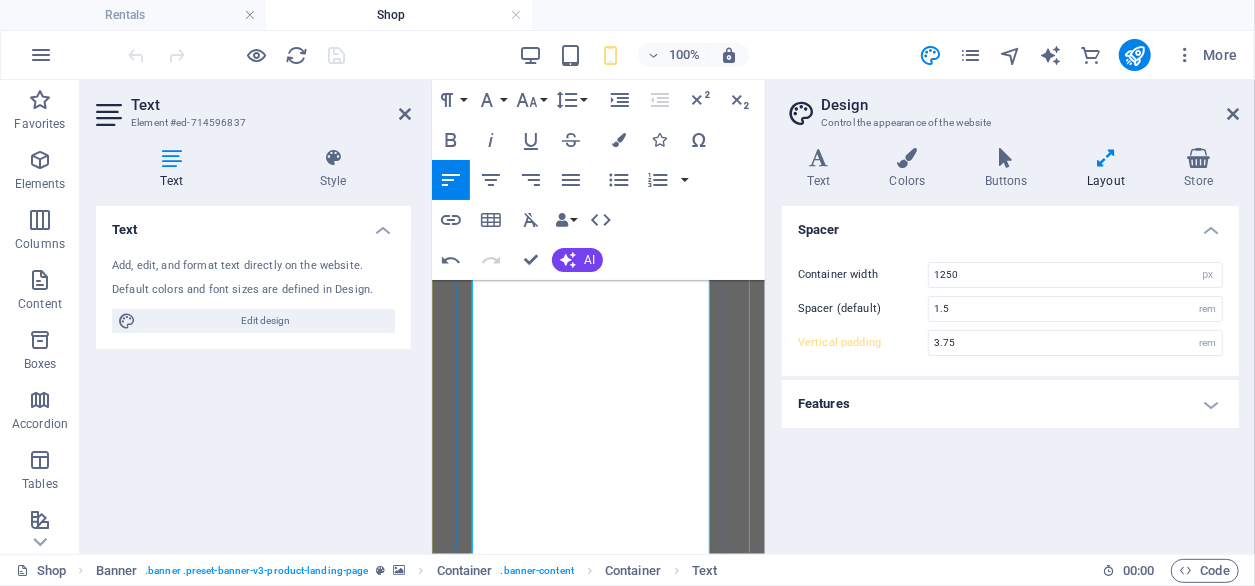scroll, scrollTop: 100, scrollLeft: 0, axis: vertical 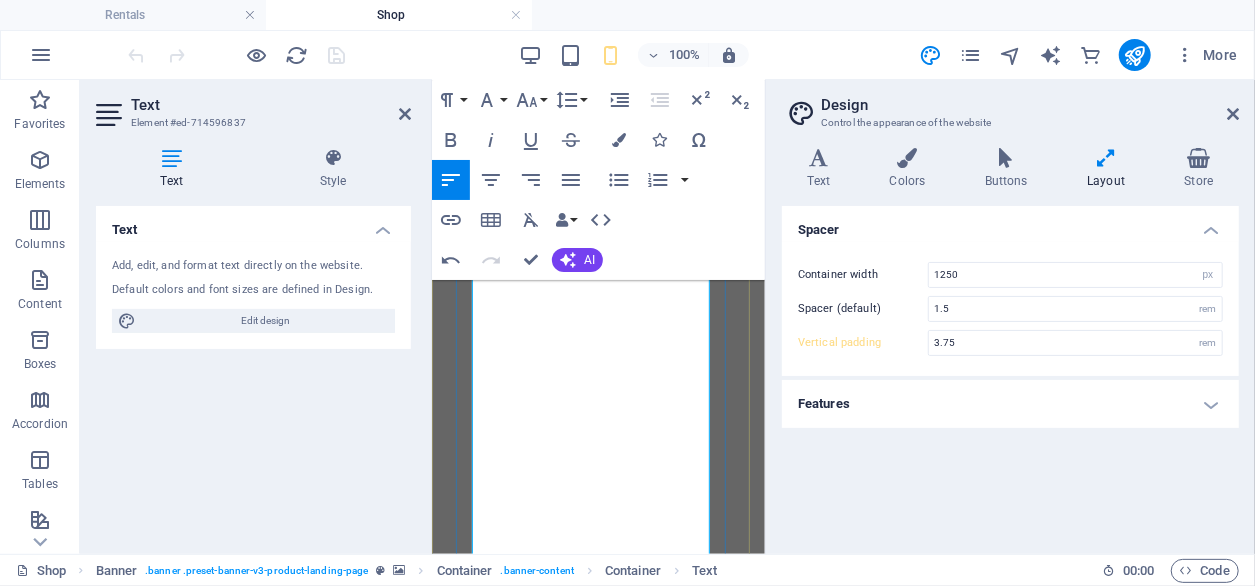 click on "Apart from our curated selection of matric farewell dresses, you can also   be sure to design a gown that will make your night unforgettable. If you’re searching for the perfect deswe understand that your matric farewell is one of life’s most exciting milestones, and you deserve to look and feel extraordinary on your special night. Our matric dresses are designed with elegance, style, and sophistication in mind, ensuring you shine as you step into this unforgettable event." at bounding box center [597, 1307] 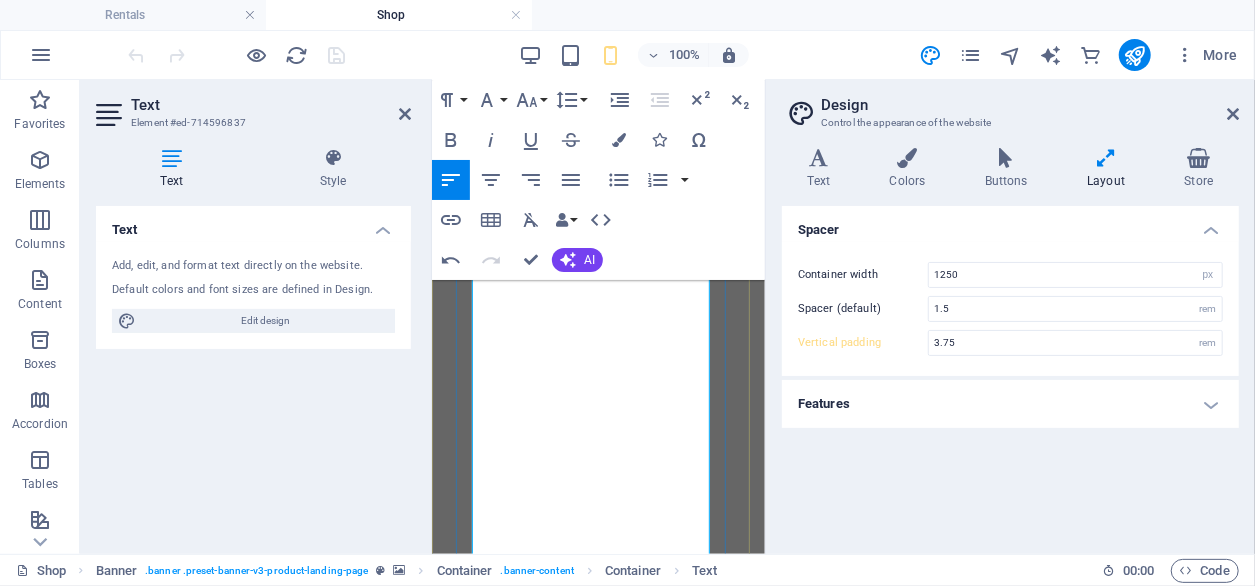 scroll, scrollTop: 200, scrollLeft: 0, axis: vertical 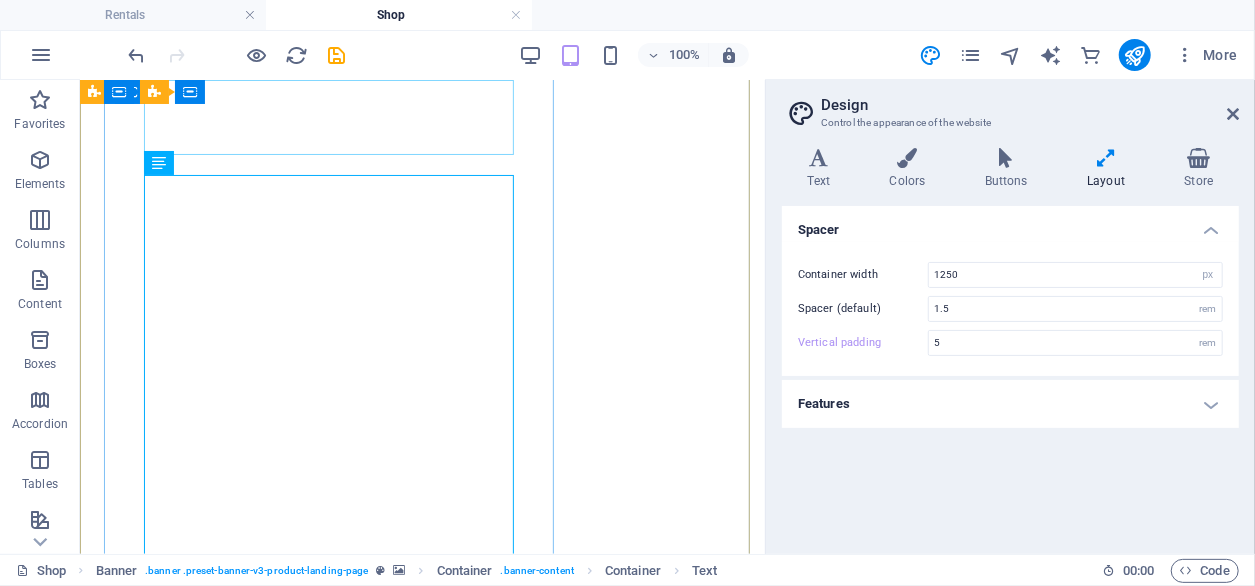 click on "Our Shop" at bounding box center [421, 937] 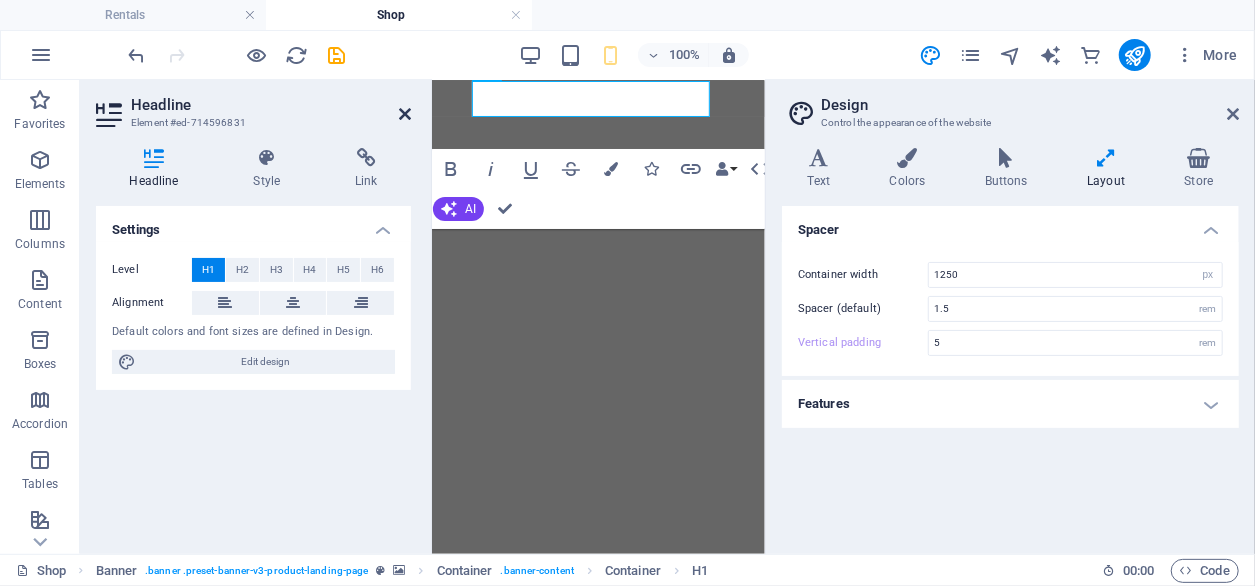click at bounding box center [405, 114] 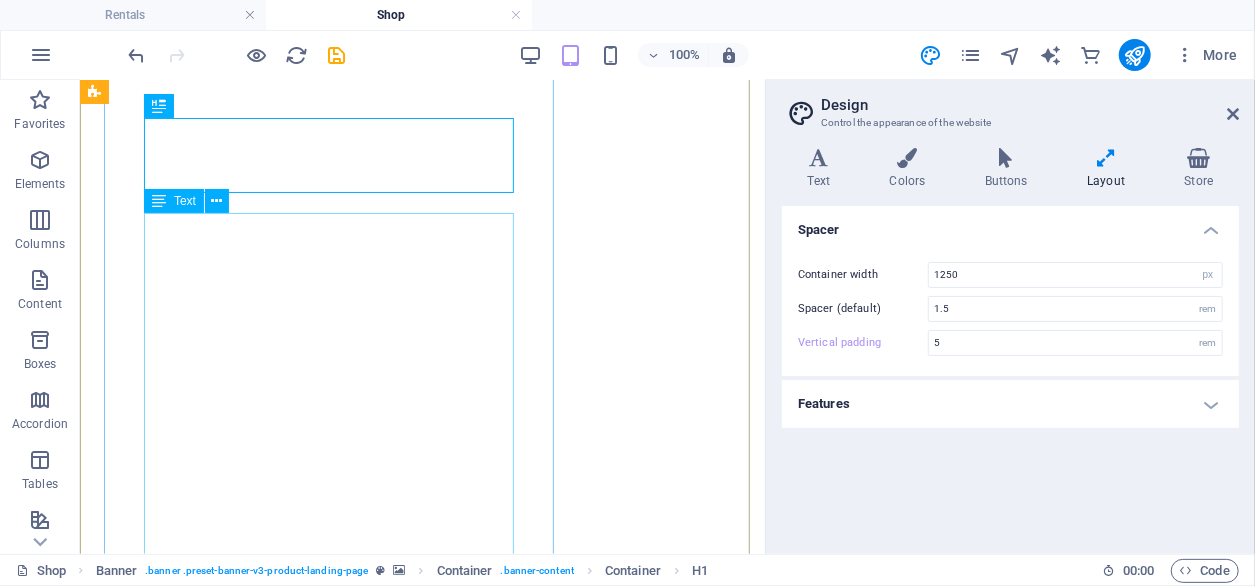 scroll, scrollTop: 343, scrollLeft: 0, axis: vertical 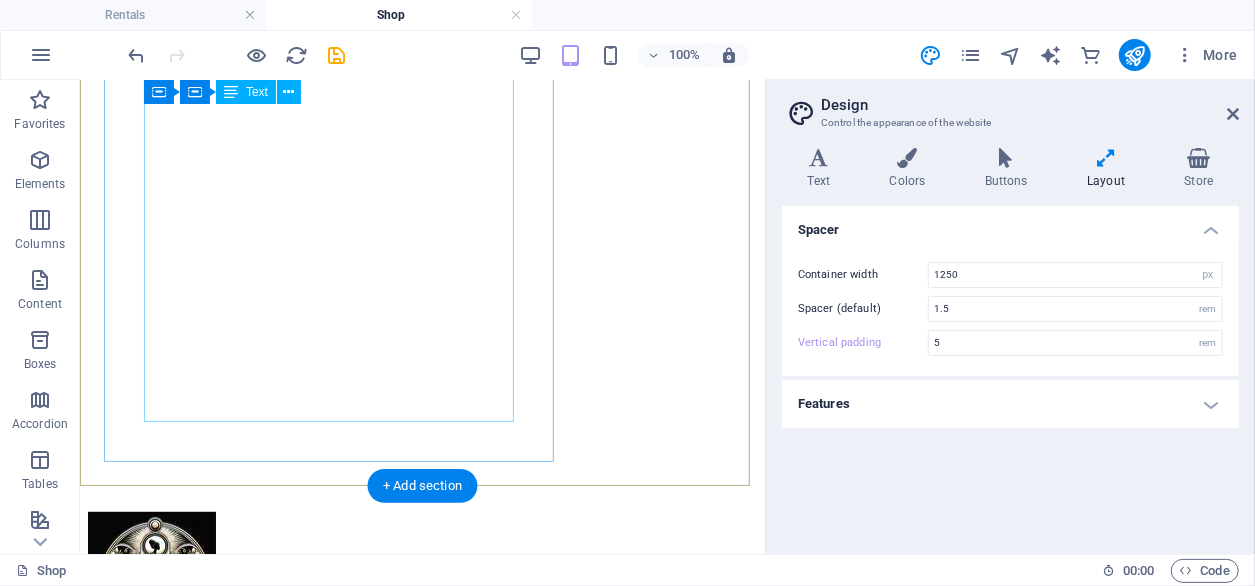 click on "Apart from our curated selection of matric farewell dresses, you can also  be sure to design a gown that will make your night unforgettable. If you’re searching for the perfect dress understand that your matric farewell is one of life’s most exciting milestones, and you deserve to look and feel extraordinary on your special night. Our matric dresses are designed with elegance, style, and sophistication in mind, ensuring you shine as you step into this unforgettable event." at bounding box center (421, 957) 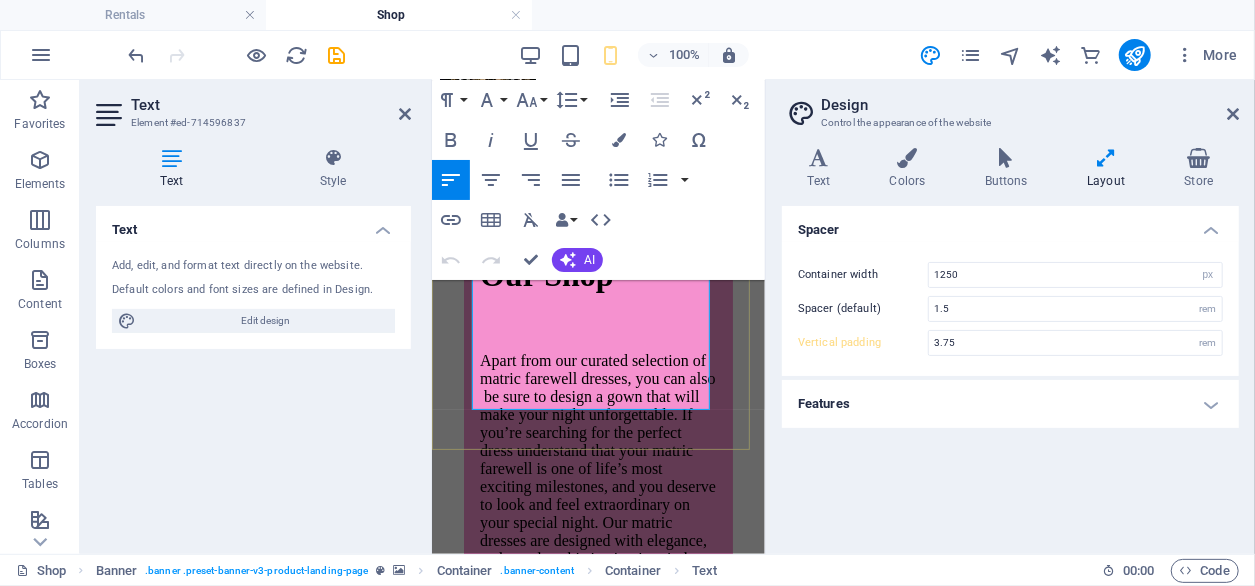 scroll, scrollTop: 470, scrollLeft: 0, axis: vertical 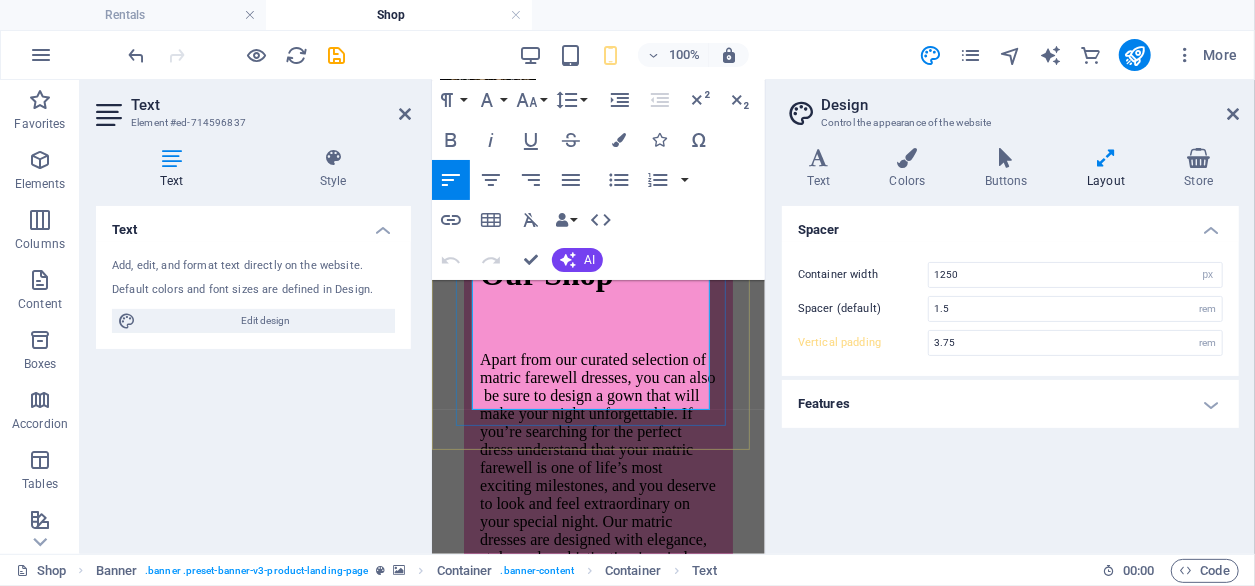 click on "Apart from our curated selection of matric farewell dresses, you can also  be sure to design a gown that will make your night unforgettable. If you’re searching for the perfect dress understand that your matric farewell is one of life’s most exciting milestones, and you deserve to look and feel extraordinary on your special night. Our matric dresses are designed with elegance, style, and sophistication in mind, ensuring you shine as you step into this unforgettable event." at bounding box center (597, 476) 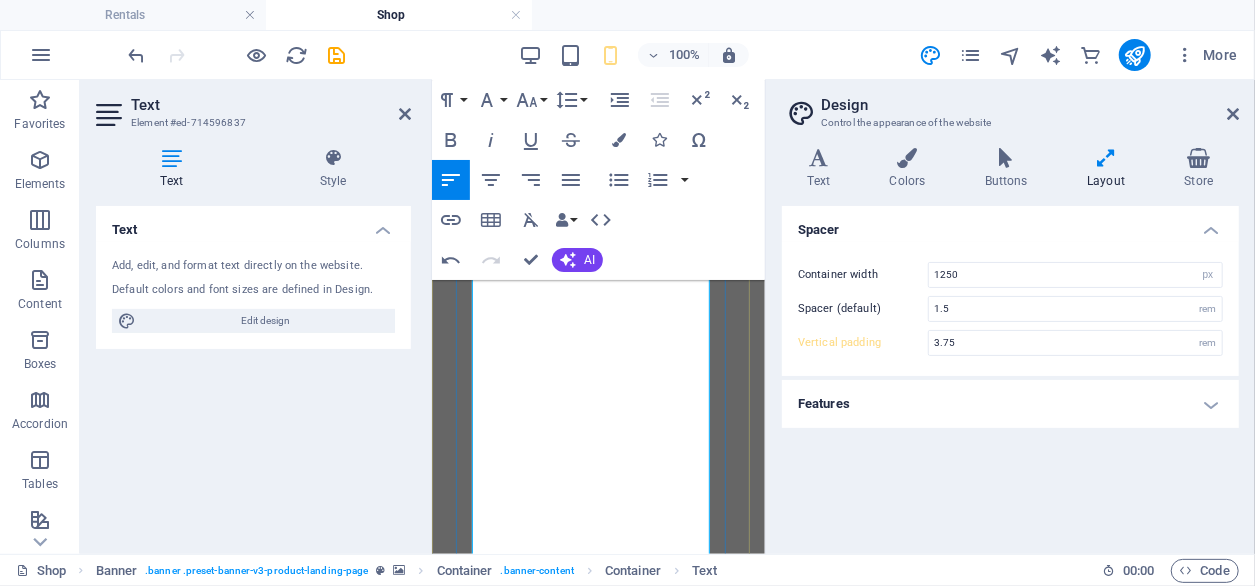 scroll, scrollTop: 3528, scrollLeft: 4, axis: both 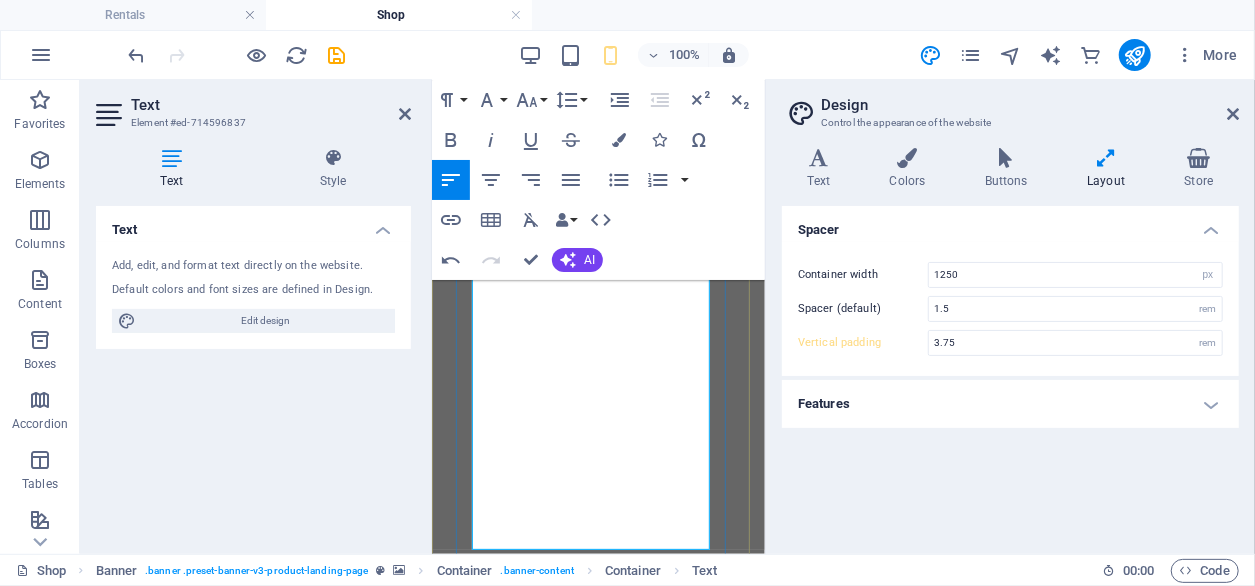 click on "owe’re dedicated to making your matric farewell experience just as extraordinary as you are. Visit us and discover a dress that will make your night truly unforgettable." at bounding box center [597, 1298] 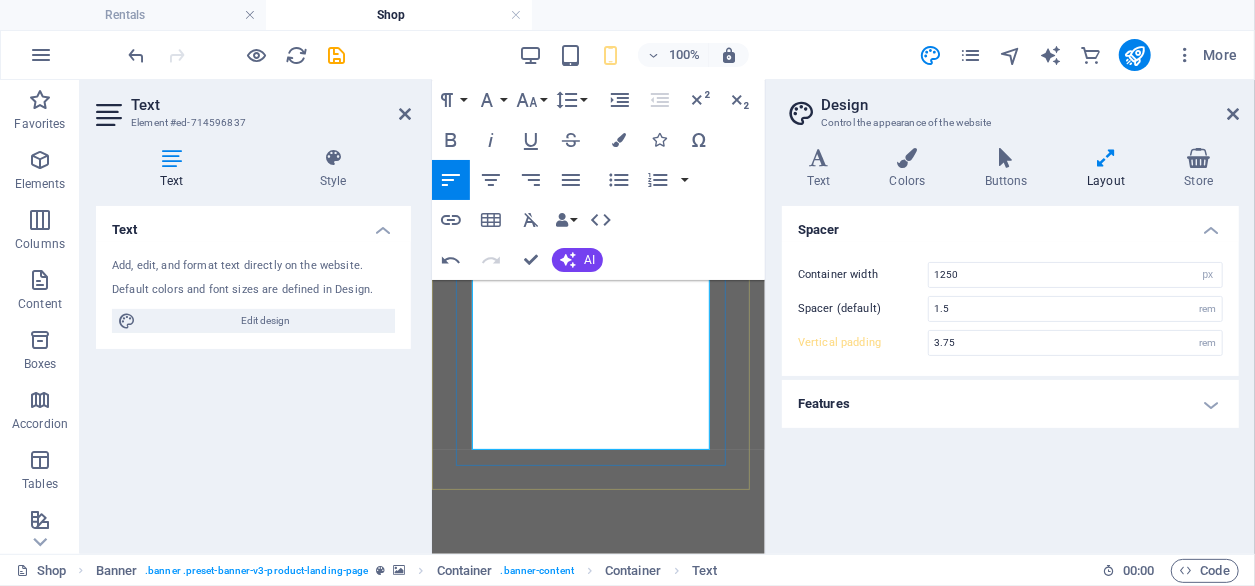 scroll, scrollTop: 670, scrollLeft: 0, axis: vertical 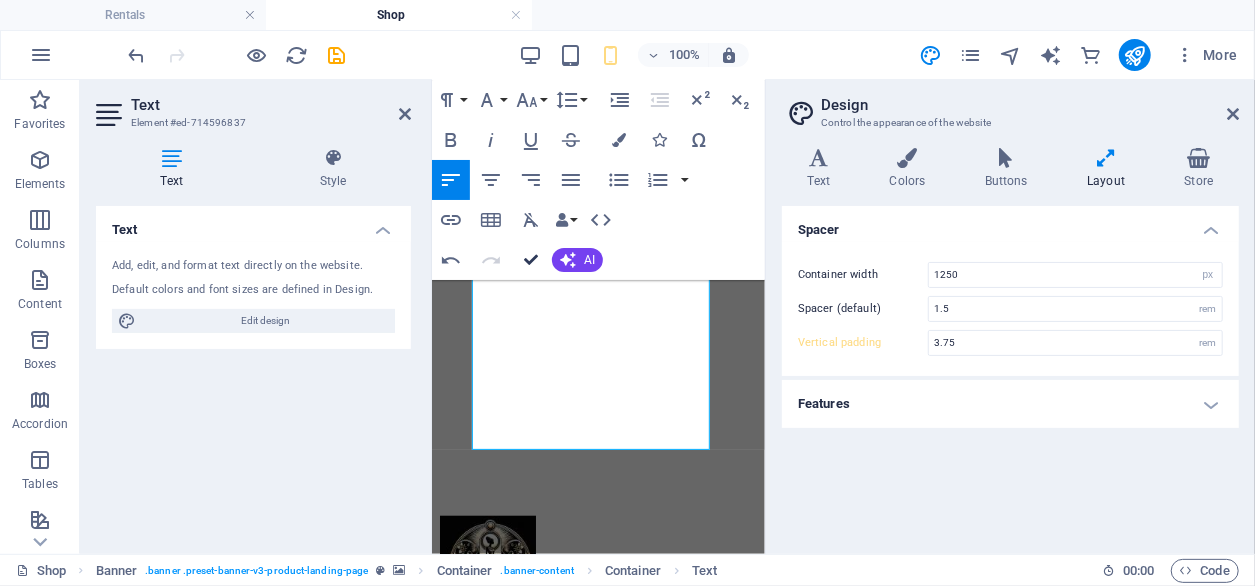 drag, startPoint x: 524, startPoint y: 263, endPoint x: 445, endPoint y: 182, distance: 113.14592 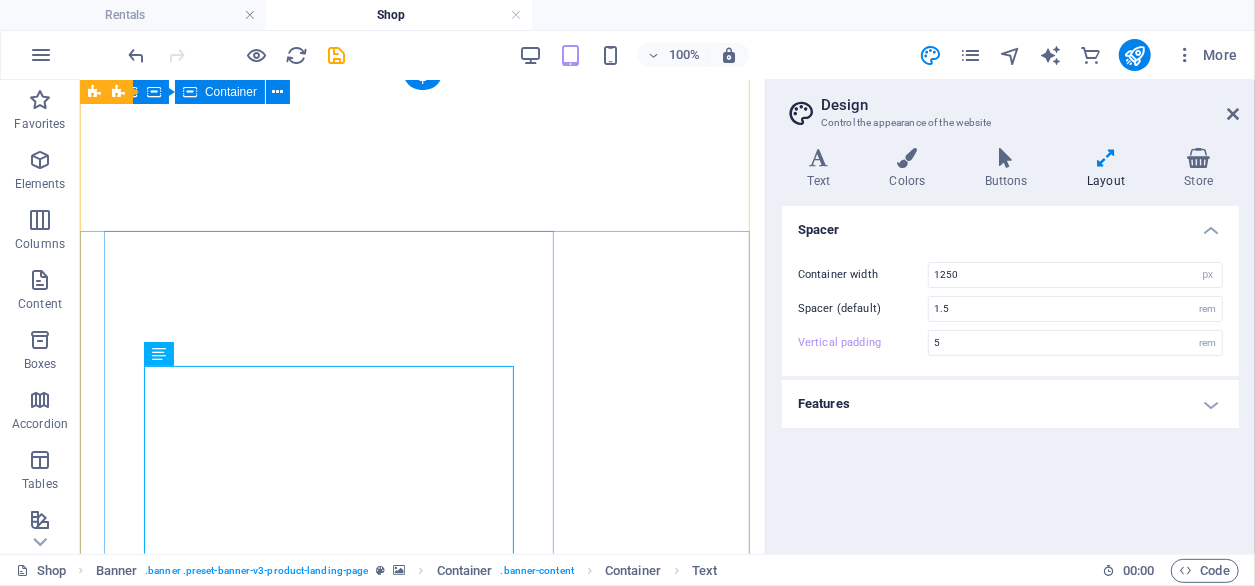 scroll, scrollTop: 0, scrollLeft: 0, axis: both 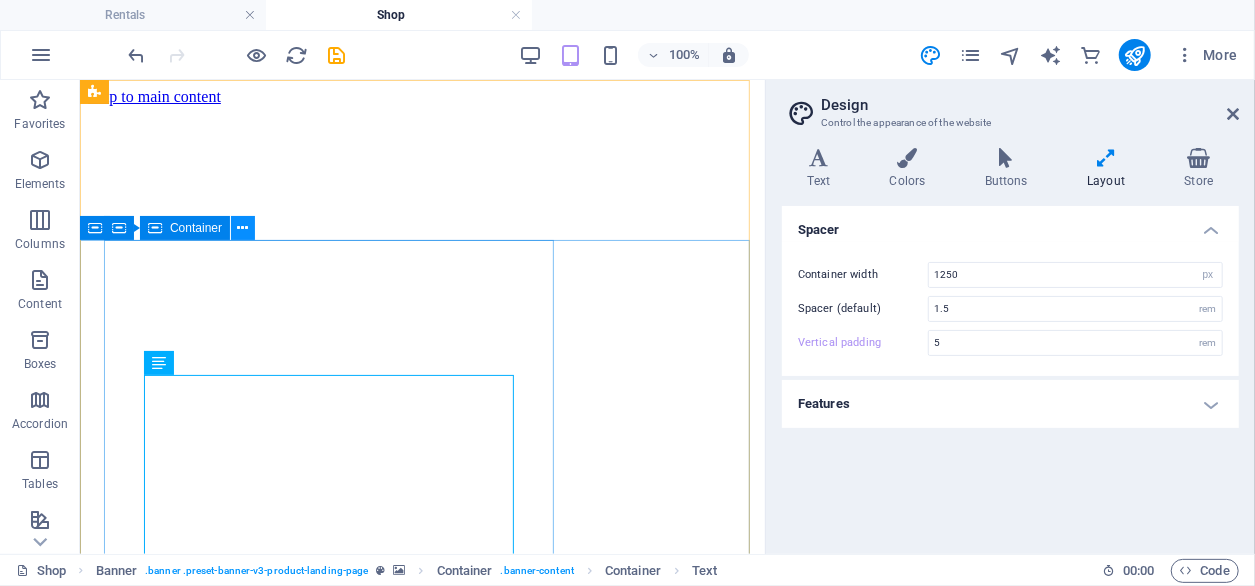 click at bounding box center (243, 228) 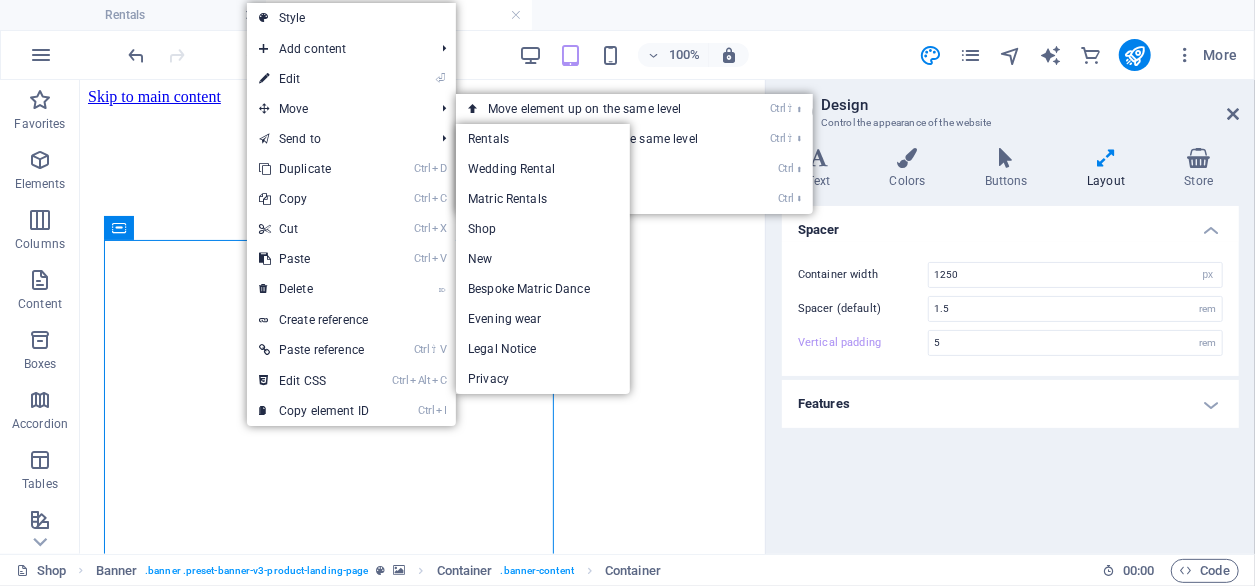 click on "⏎  Edit" at bounding box center (314, 79) 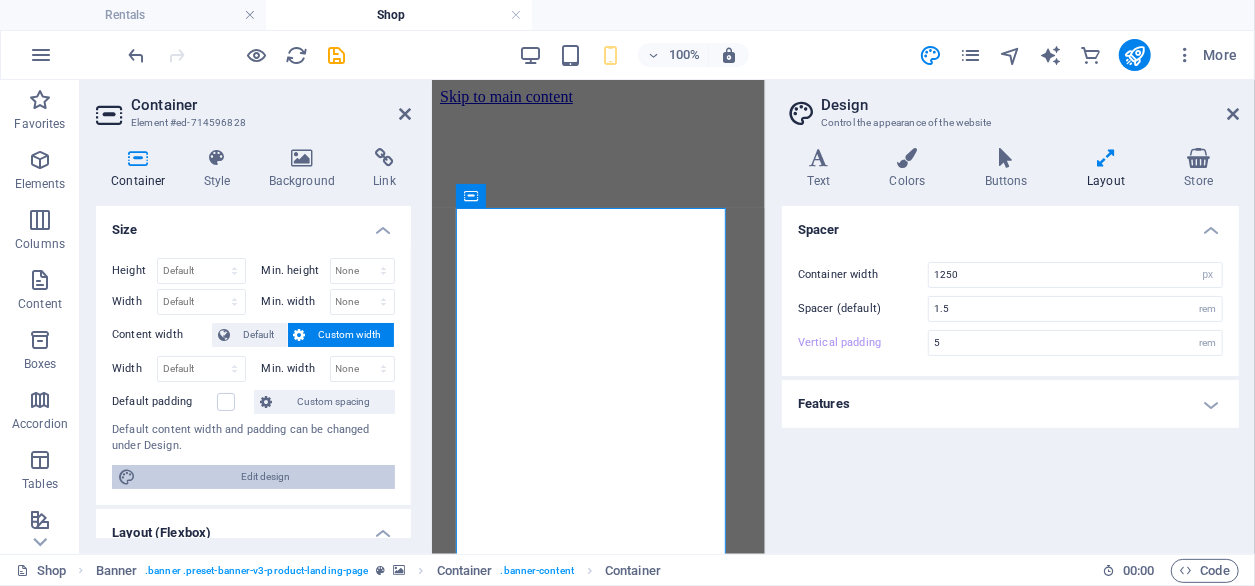 type on "3.75" 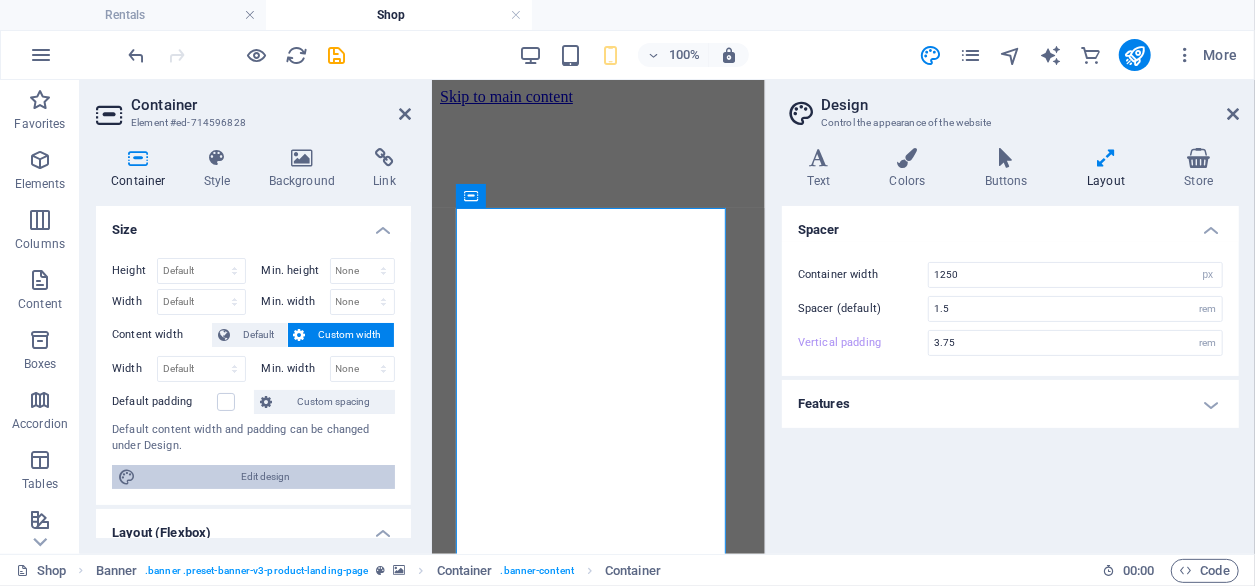 click on "Edit design" at bounding box center [265, 477] 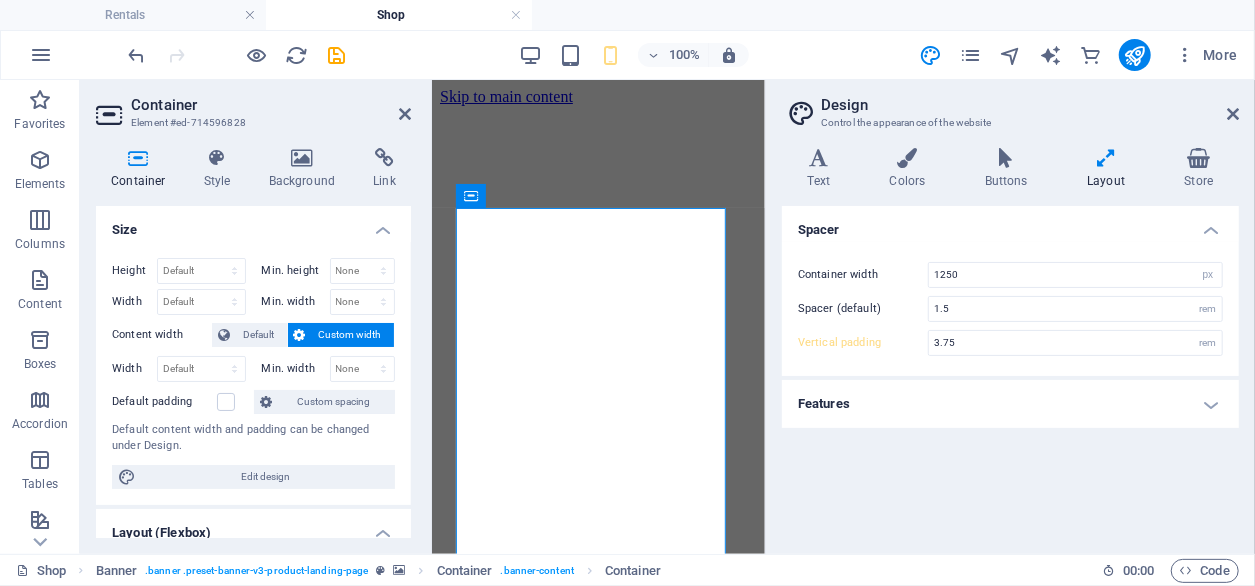 click on "Container Style Background Link Size Height Default px rem % vh vw Min. height None px rem % vh vw Width Default px rem % em vh vw Min. width None px rem % vh vw Content width Default Custom width Width Default px rem % em vh vw Min. width None px rem % vh vw Default padding Custom spacing Default content width and padding can be changed under Design. Edit design Layout (Flexbox) Alignment Determines the flex direction. Default Main axis Determine how elements should behave along the main axis inside this container (justify content). Default Side axis Control the vertical direction of the element inside of the container (align items). Default Wrap Default On Off Fill Controls the distances and direction of elements on the y-axis across several lines (align content). Default Accessibility ARIA helps assistive technologies (like screen readers) to understand the role, state, and behavior of web elements Role The ARIA role defines the purpose of an element.  None Alert Article Banner Comment Fan" at bounding box center [253, 343] 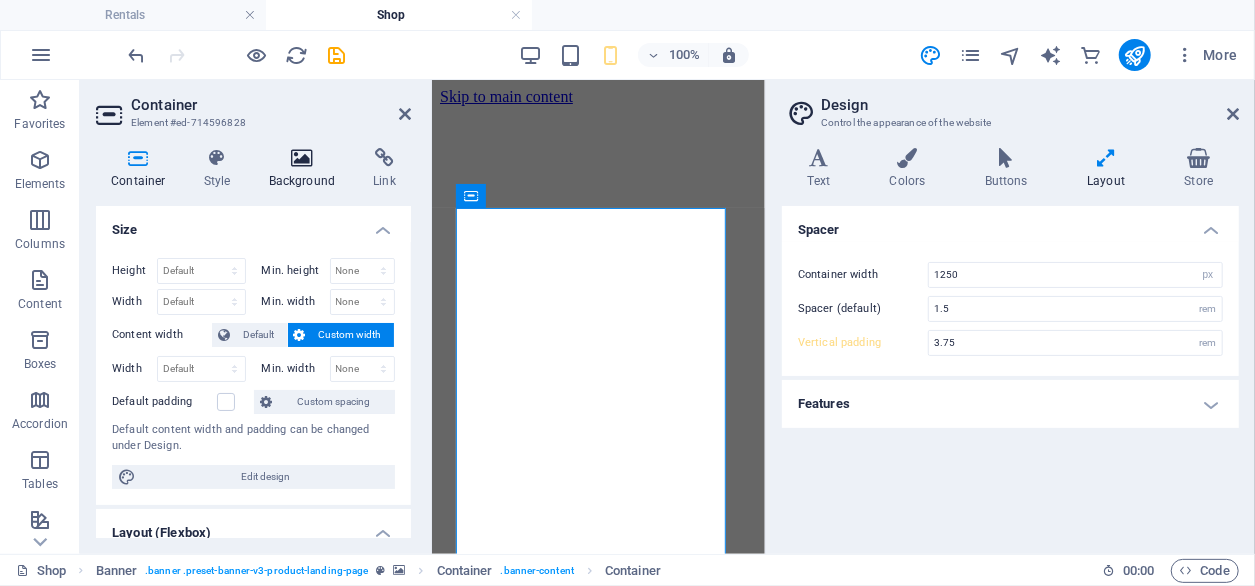 click at bounding box center [302, 158] 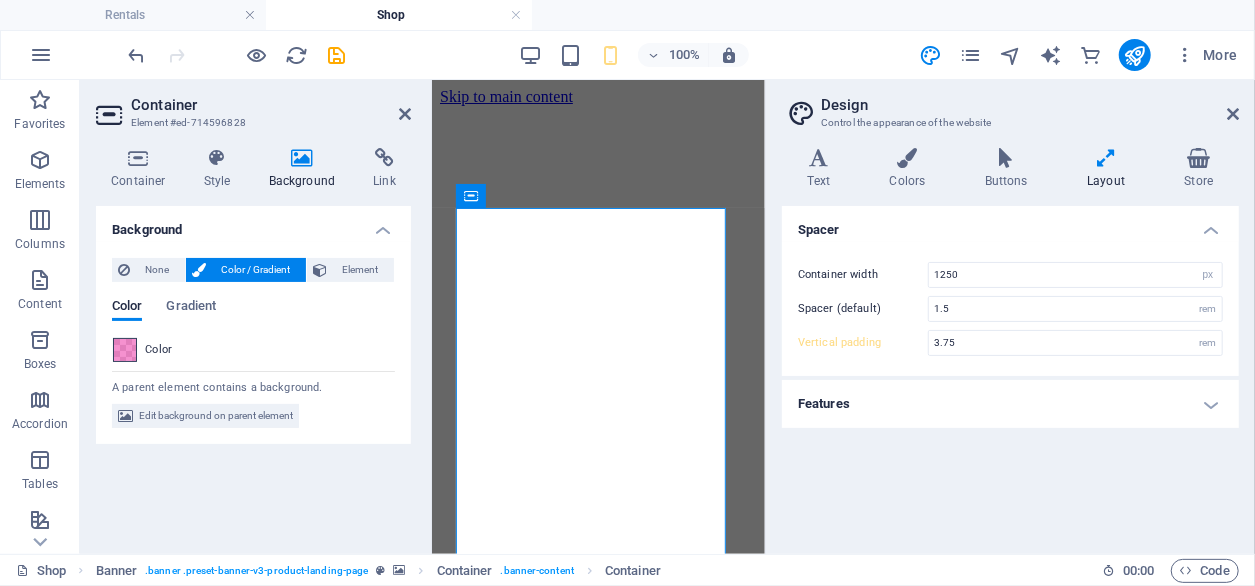 click at bounding box center (125, 350) 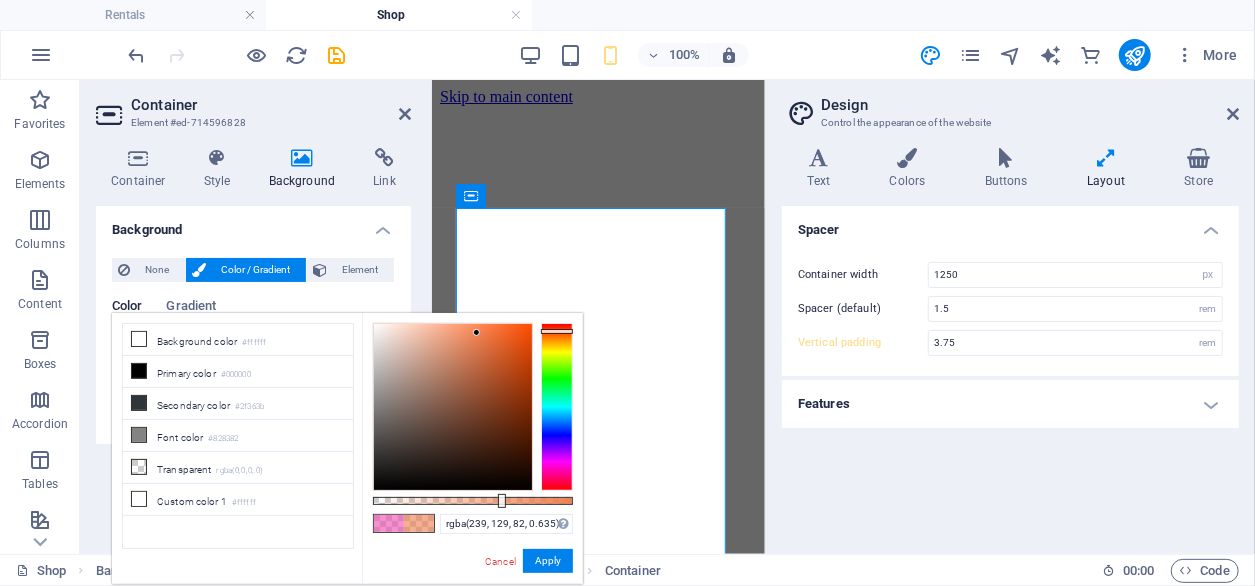 click at bounding box center [557, 407] 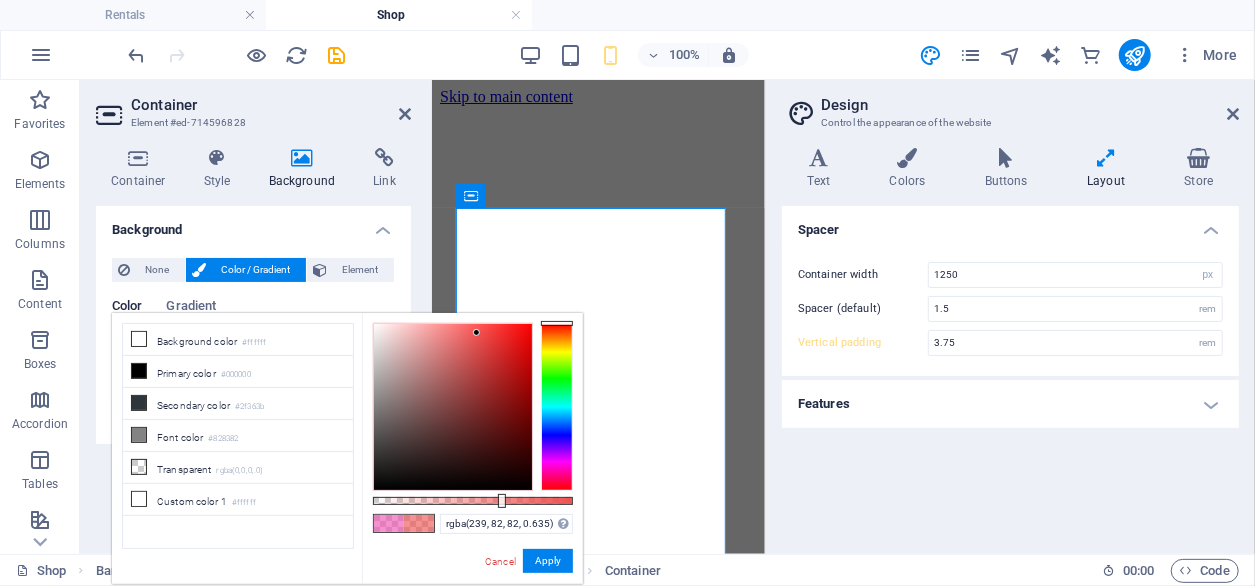 drag, startPoint x: 552, startPoint y: 331, endPoint x: 110, endPoint y: 219, distance: 455.9693 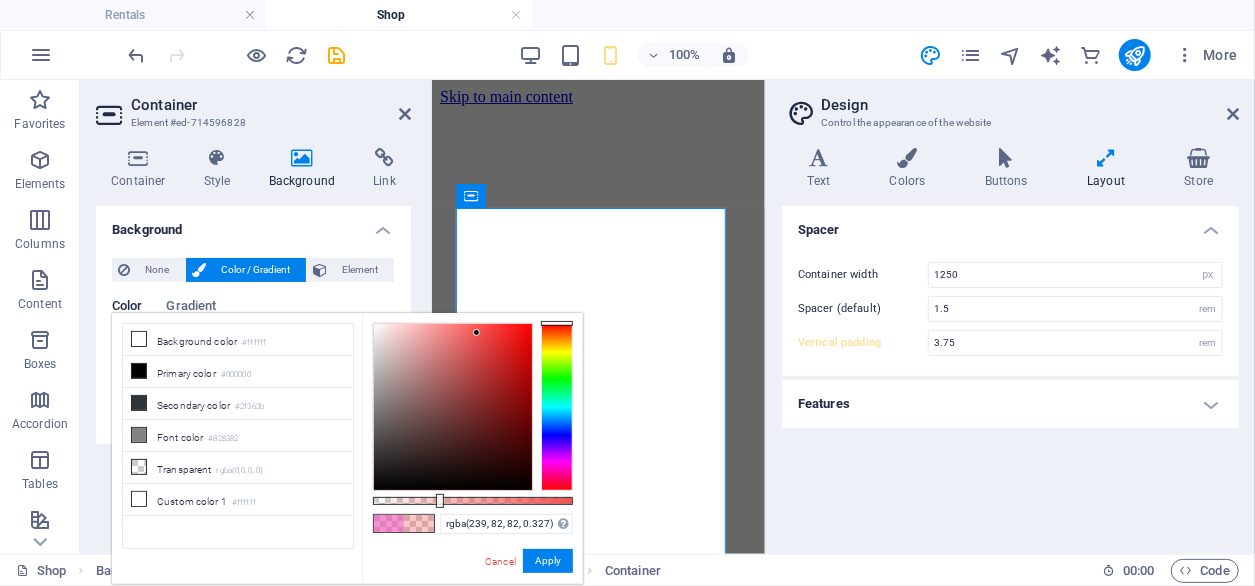 drag, startPoint x: 498, startPoint y: 502, endPoint x: 438, endPoint y: 497, distance: 60.207973 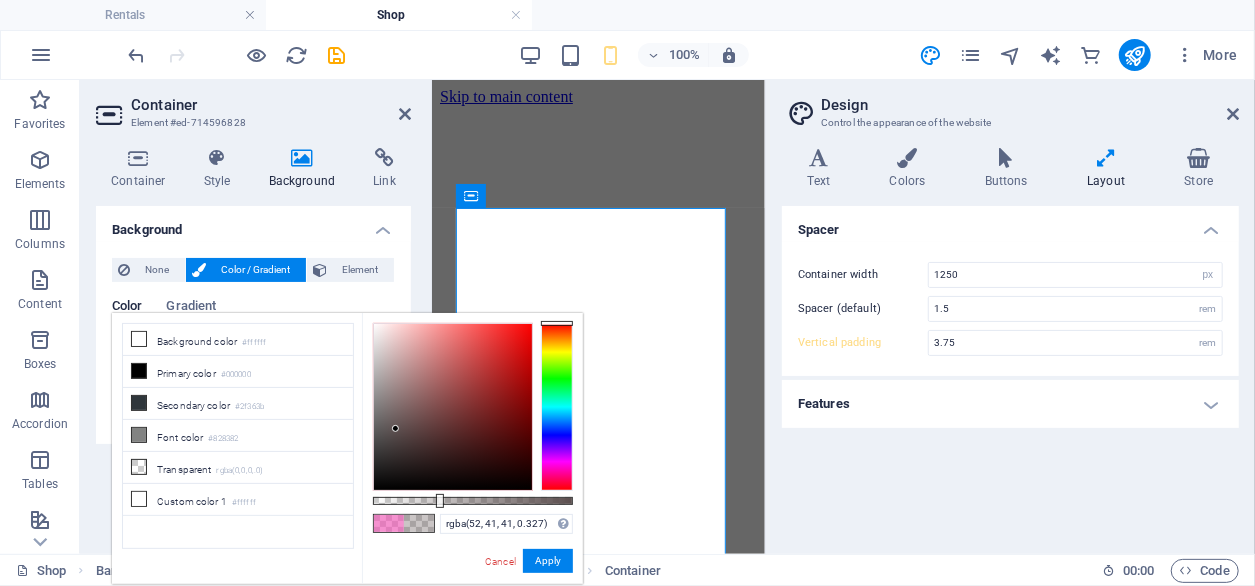click at bounding box center (453, 407) 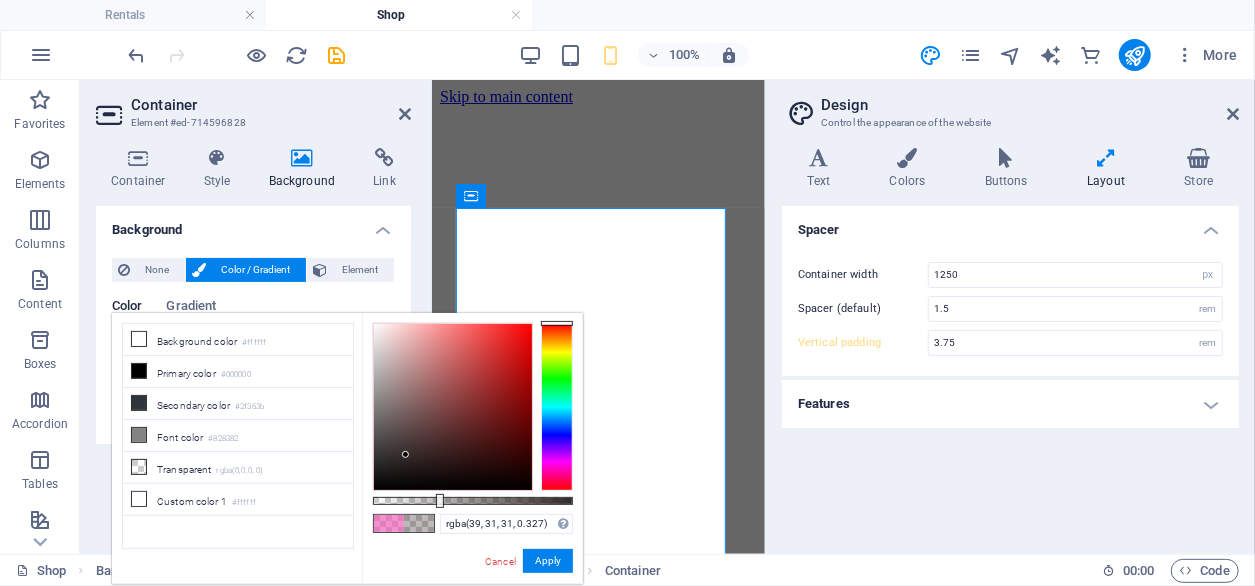 drag, startPoint x: 402, startPoint y: 464, endPoint x: 420, endPoint y: 473, distance: 20.12461 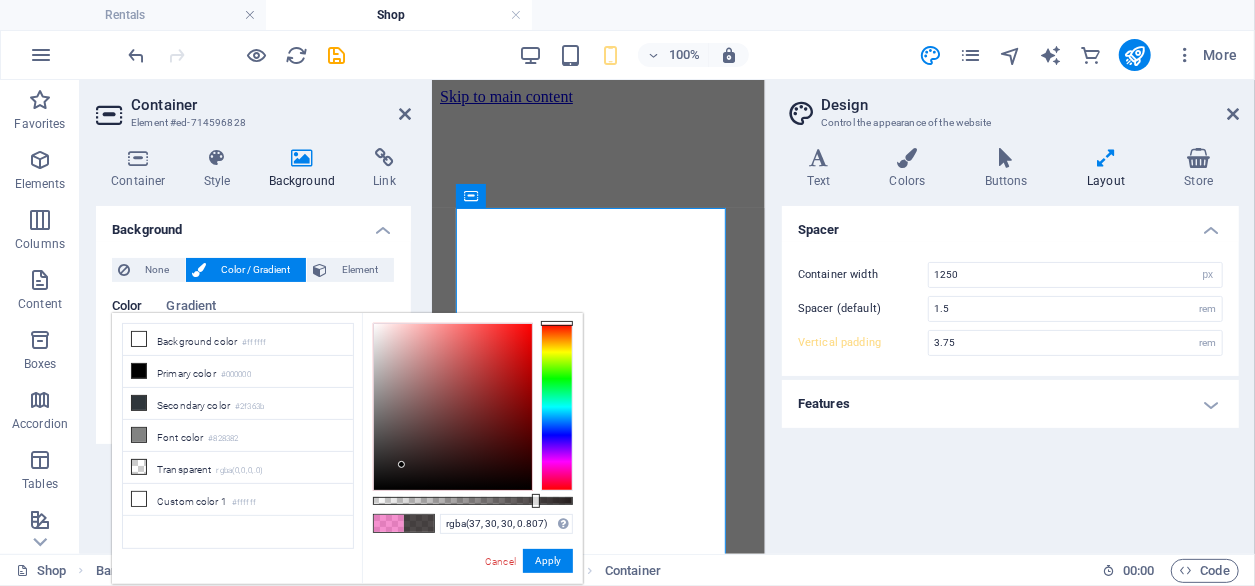 type on "rgba(37, 30, 30, 0.822)" 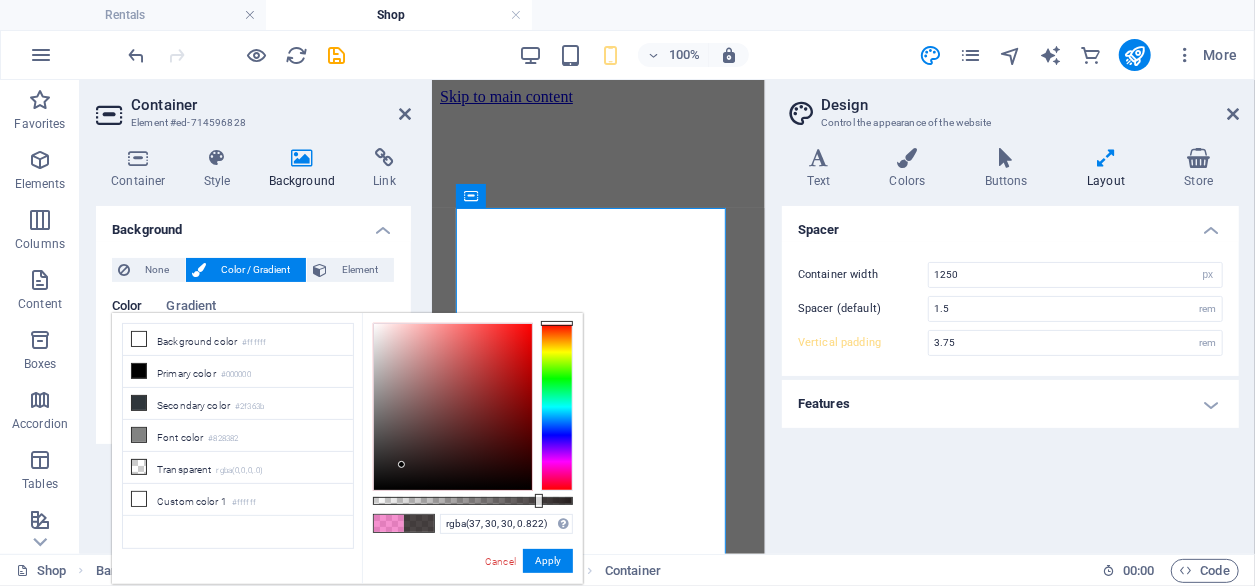 drag, startPoint x: 440, startPoint y: 500, endPoint x: 537, endPoint y: 495, distance: 97.128784 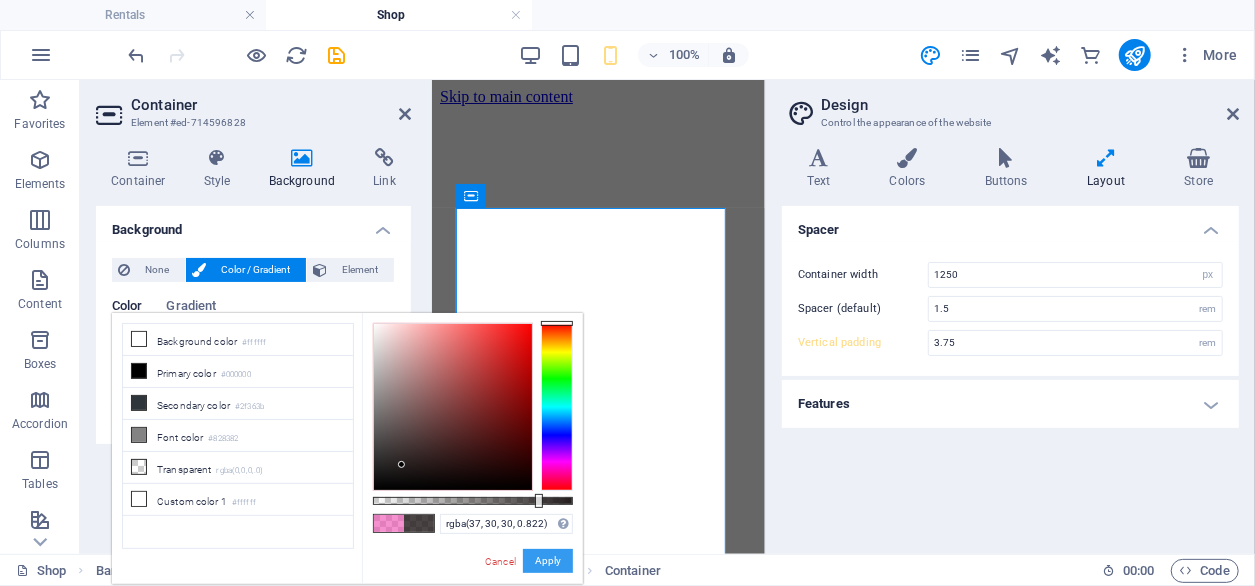 click on "Apply" at bounding box center (548, 561) 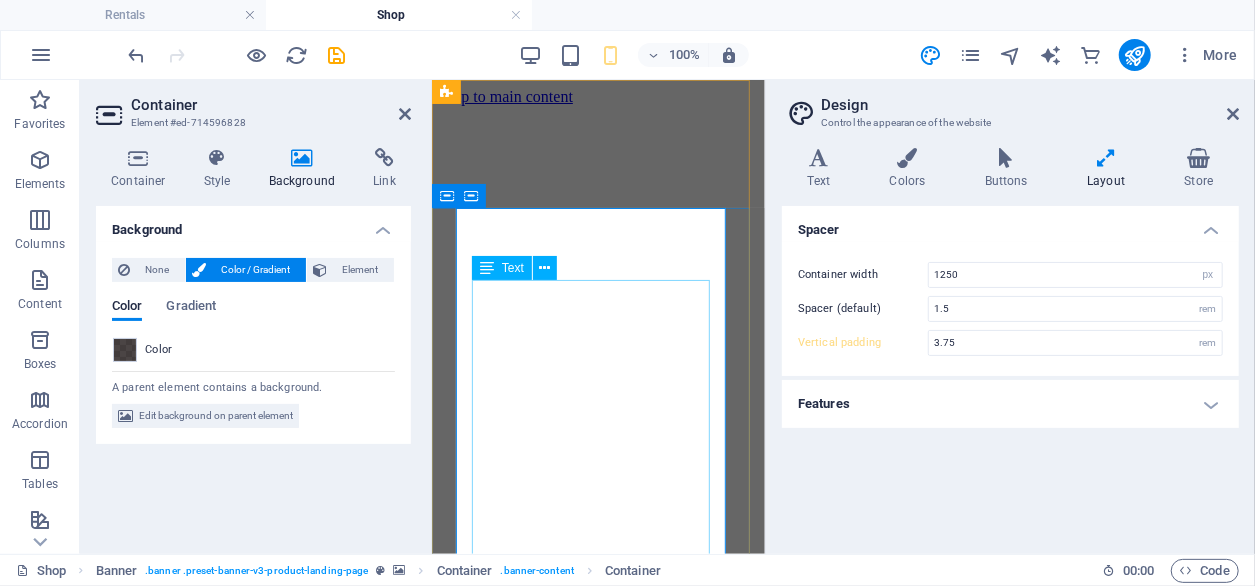click on "Our Shop" at bounding box center (597, 1444) 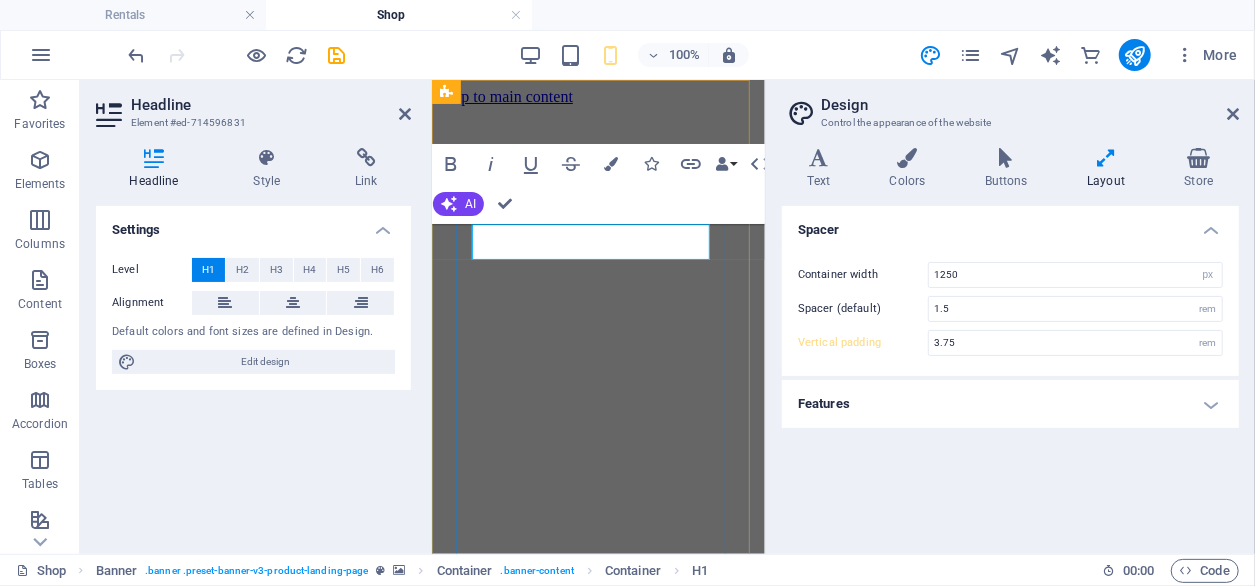 type 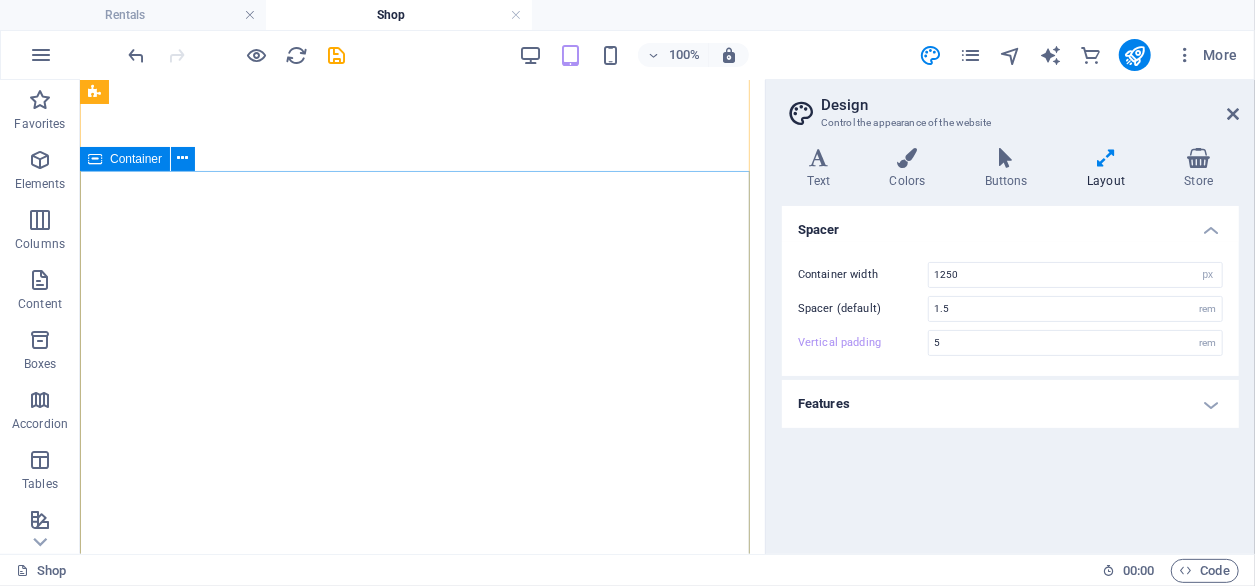 scroll, scrollTop: 0, scrollLeft: 0, axis: both 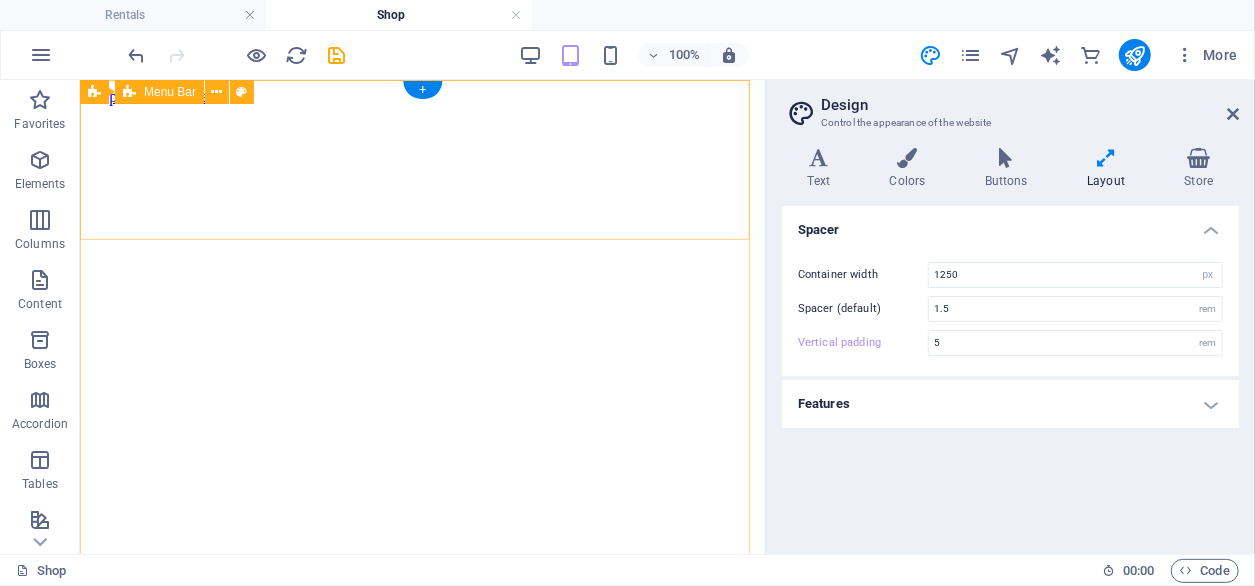 click on "Rentals Shop The brand" at bounding box center [421, 1303] 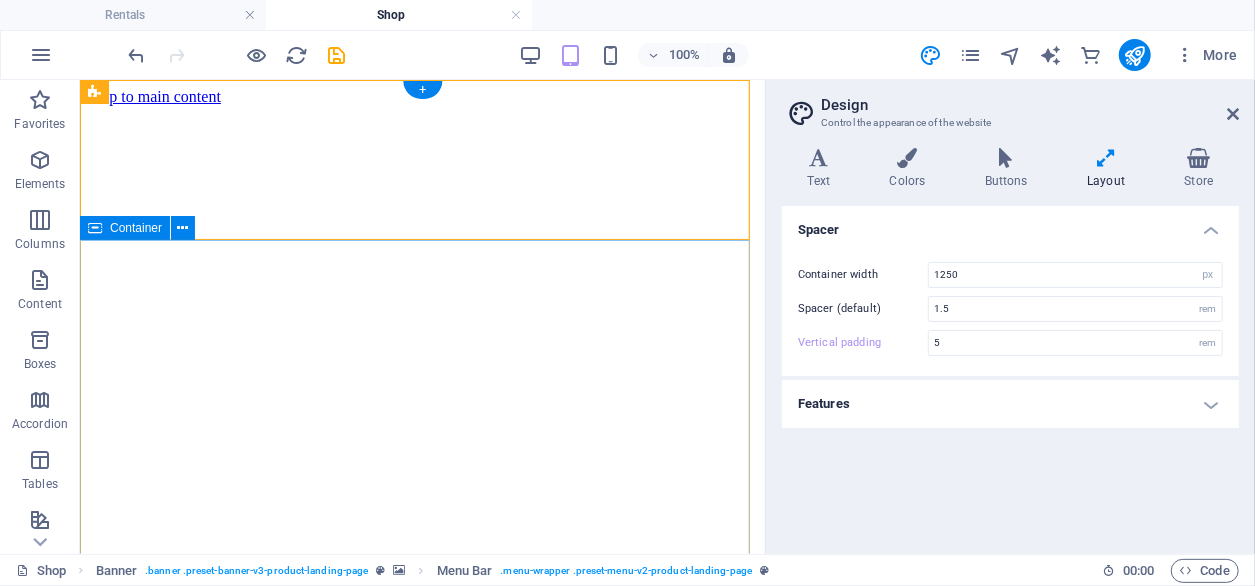 click on "Bespoke Matric Dresses Apart from our curated selection of matric farewell dresses, you can also  be sure to design a gown that will make your night unforgettable. If you’re searching for the perfect dress understand that your matric farewell is one of life’s most exciting milestones, and you deserve to look and feel extraordinary on your special night. Our matric dresses are designed with elegance, style, and sophistication in mind, ensuring you shine as you step into this unforgettable event. we’re dedicated to making your matric farewell experience just as extraordinary as you are. Visit us and discover a dress that will make your night truly unforgettable." at bounding box center (421, 1636) 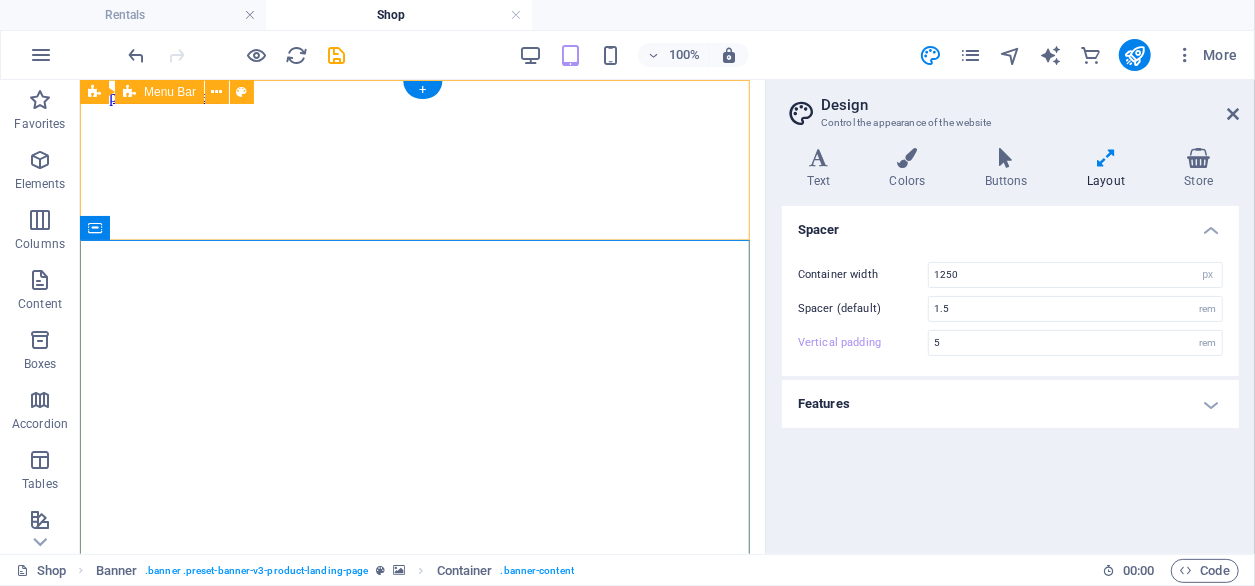 click on "Rentals Shop The brand" at bounding box center [421, 1303] 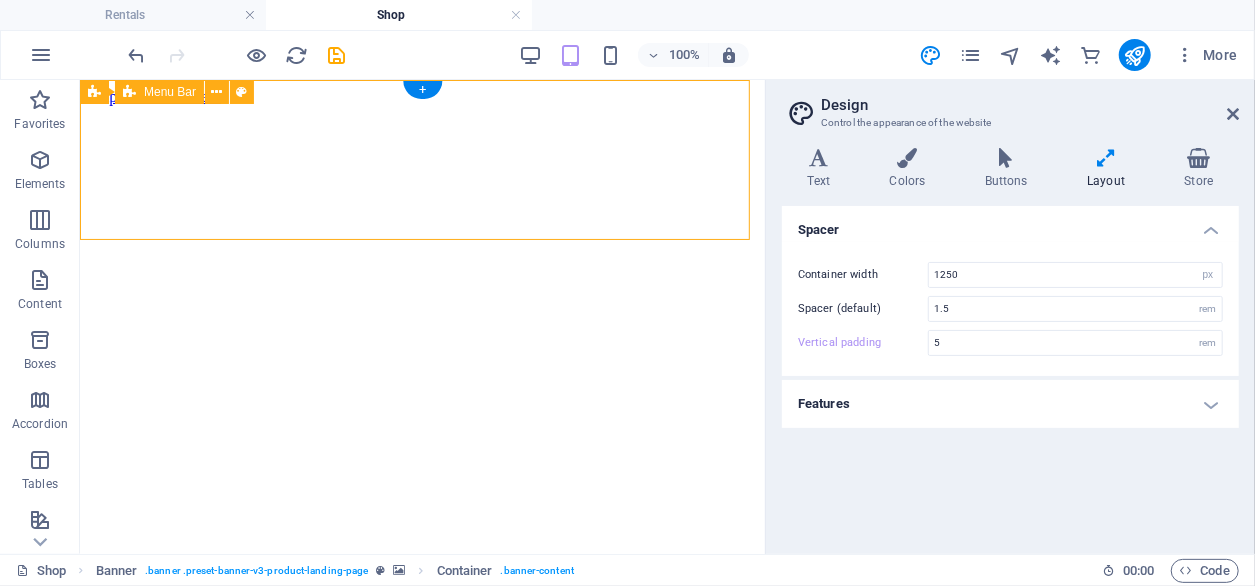 click on "Rentals Shop The brand" at bounding box center [421, 1303] 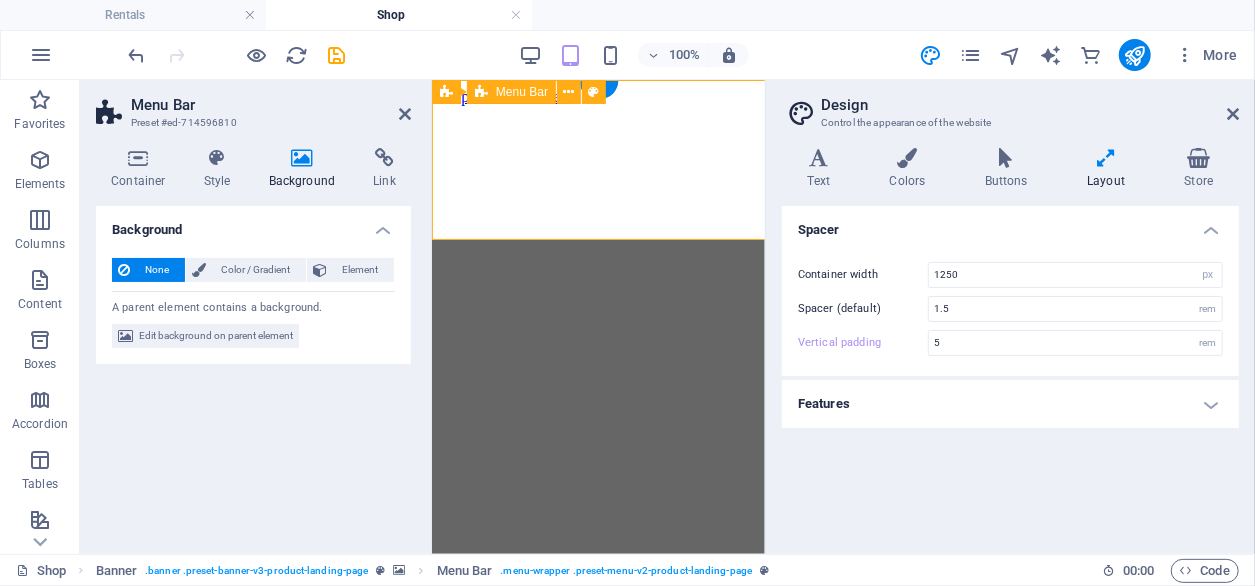 type on "3.75" 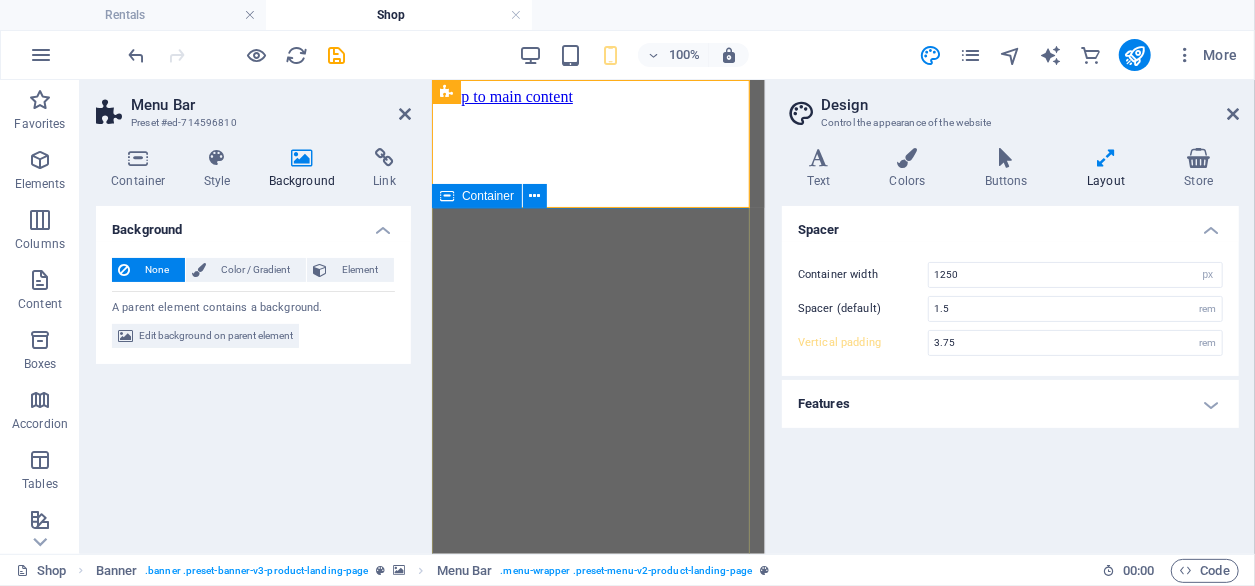 click on "Bespoke Matric Dresses Apart from our curated selection of matric farewell dresses, you can also  be sure to design a gown that will make your night unforgettable. If you’re searching for the perfect dress understand that your matric farewell is one of life’s most exciting milestones, and you deserve to look and feel extraordinary on your special night. Our matric dresses are designed with elegance, style, and sophistication in mind, ensuring you shine as you step into this unforgettable event. we’re dedicated to making your matric farewell experience just as extraordinary as you are. Visit us and discover a dress that will make your night truly unforgettable." at bounding box center [597, 1697] 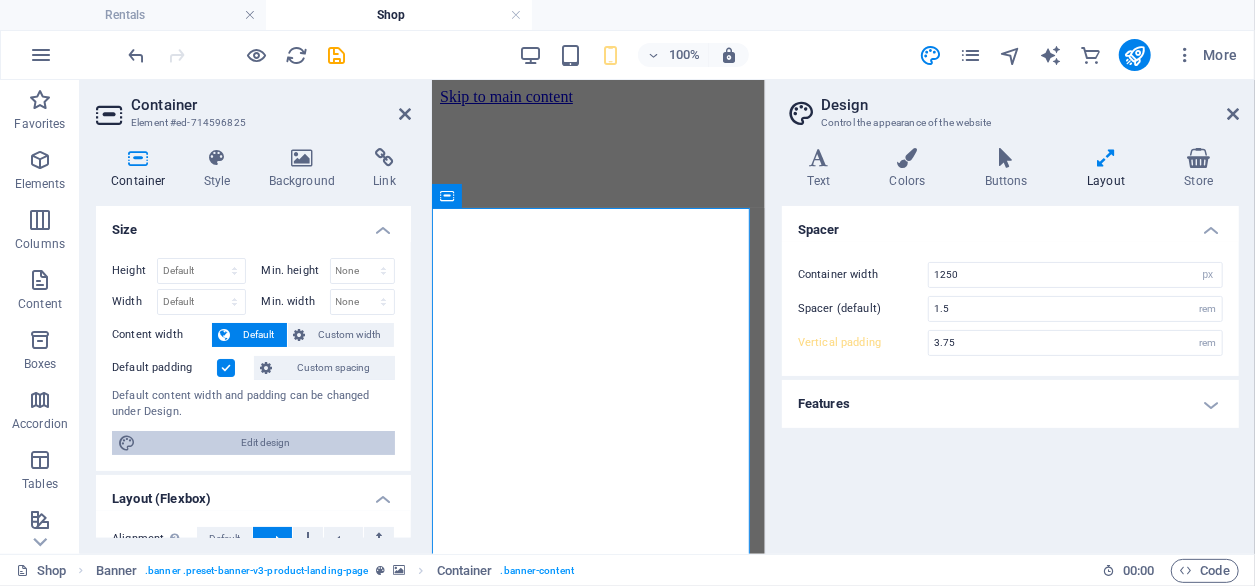 click on "Edit design" at bounding box center (265, 443) 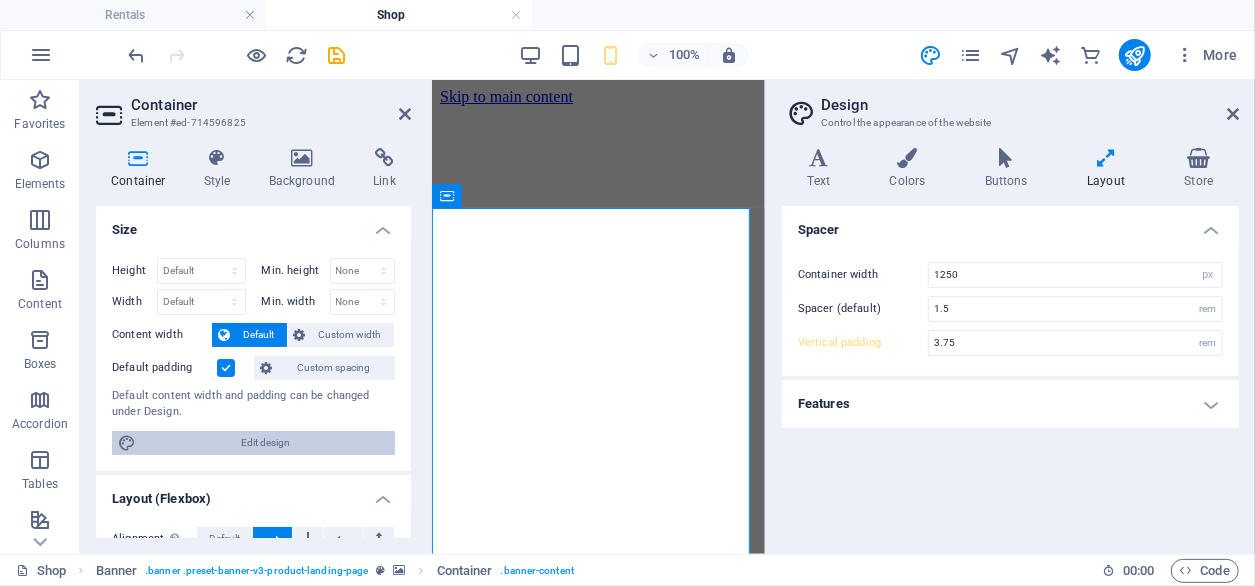 click on "Edit design" at bounding box center (265, 443) 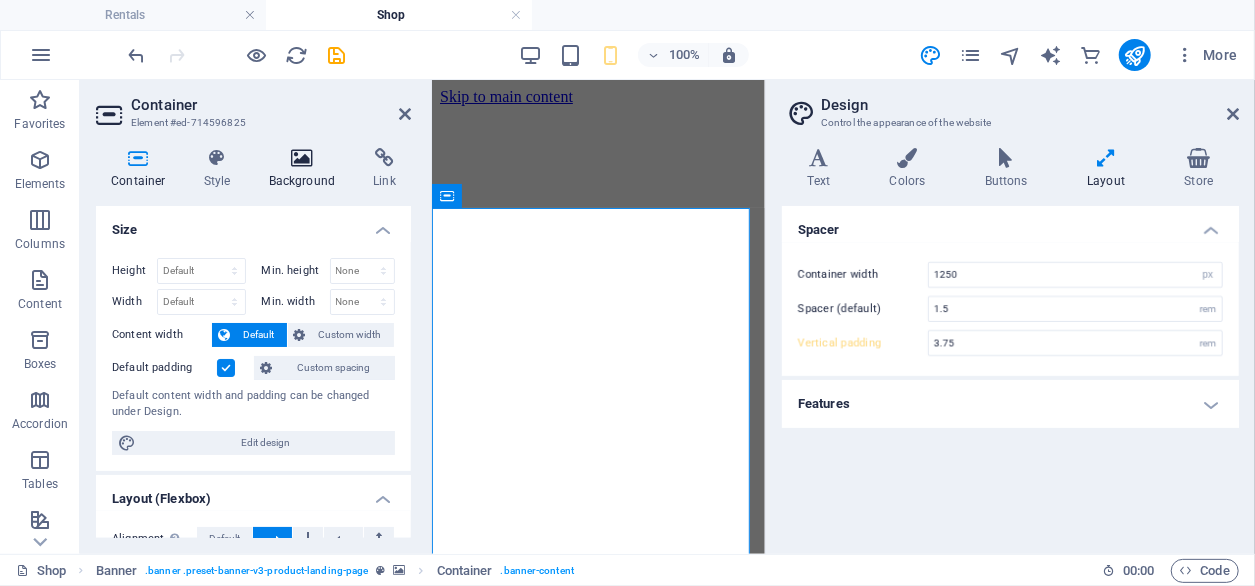 click at bounding box center (302, 158) 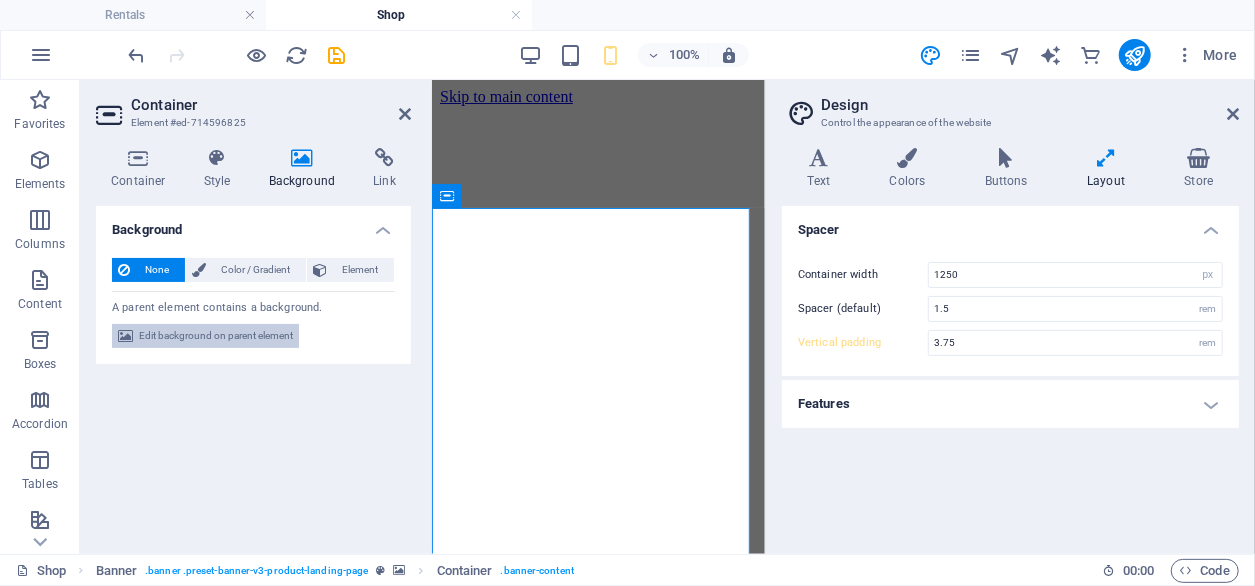 click on "Edit background on parent element" at bounding box center (216, 336) 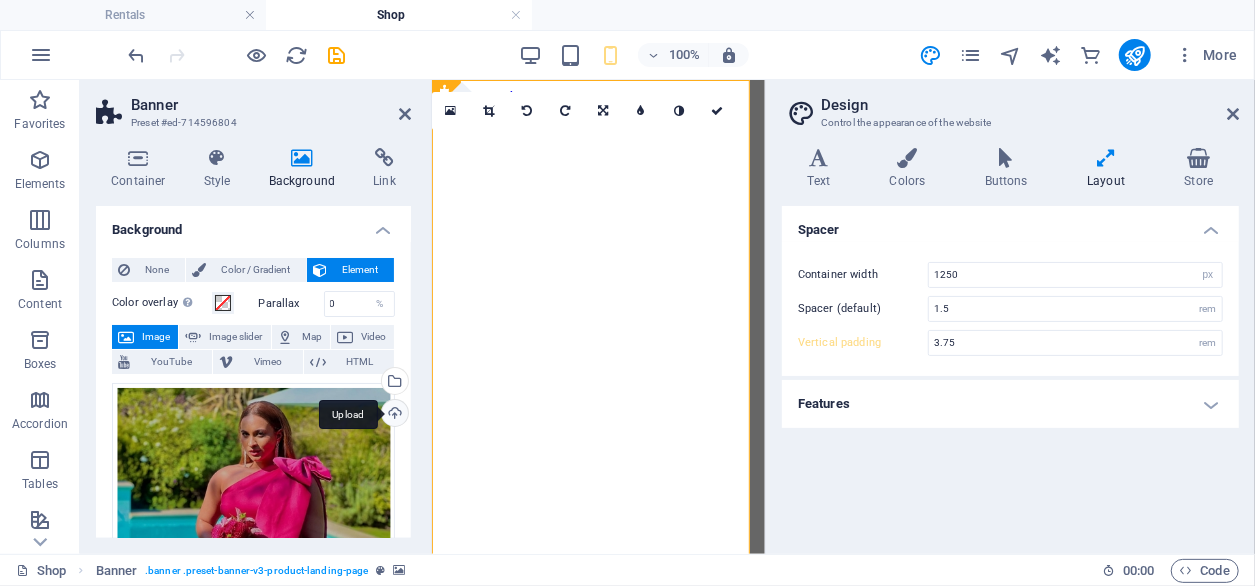 click on "Upload" at bounding box center [393, 415] 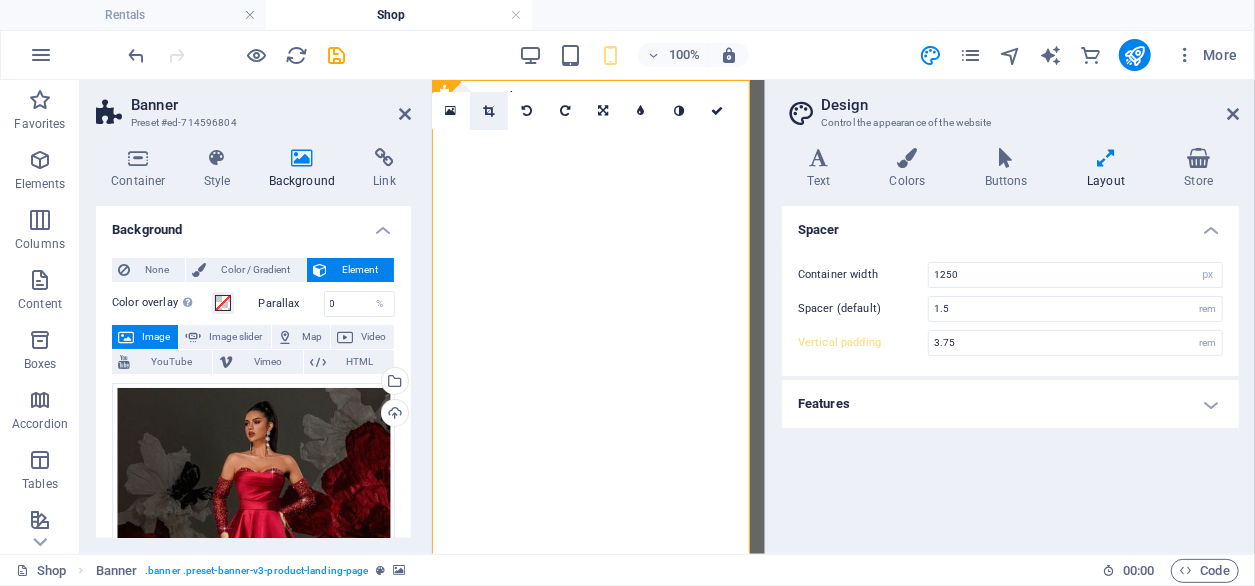 click at bounding box center (489, 111) 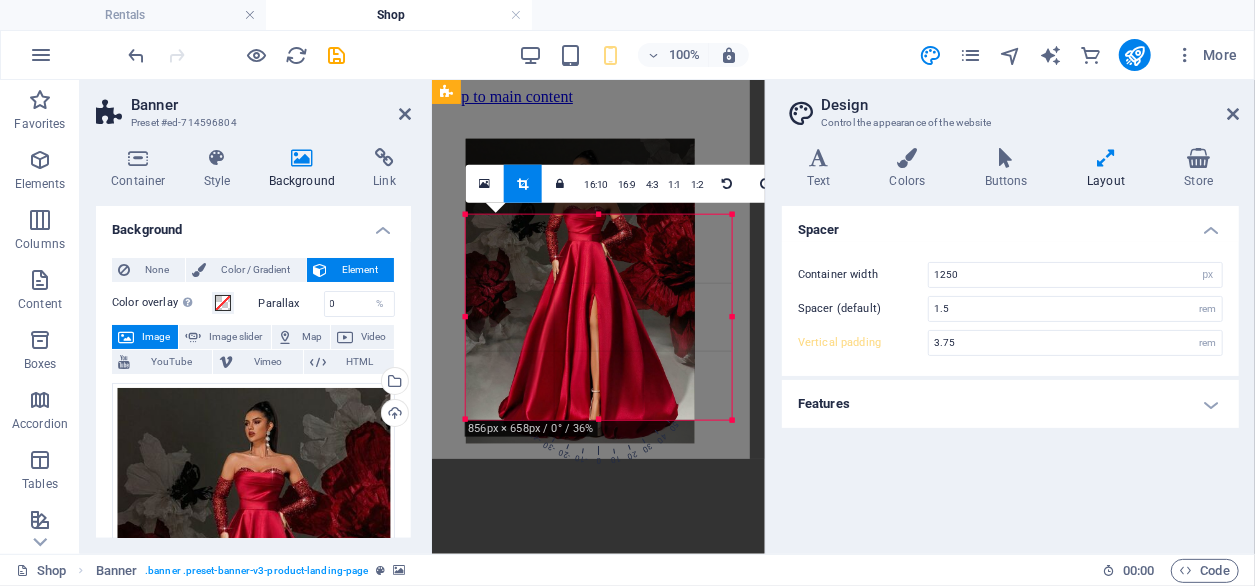 drag, startPoint x: 730, startPoint y: 403, endPoint x: 740, endPoint y: 430, distance: 28.79236 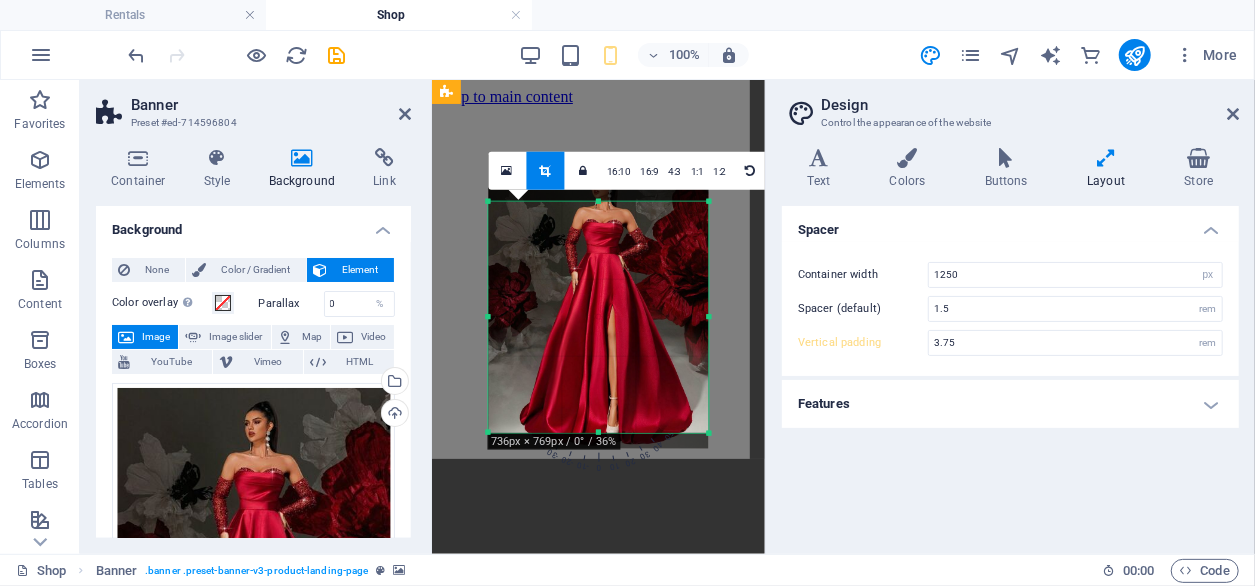 drag, startPoint x: 598, startPoint y: 193, endPoint x: 590, endPoint y: 236, distance: 43.737854 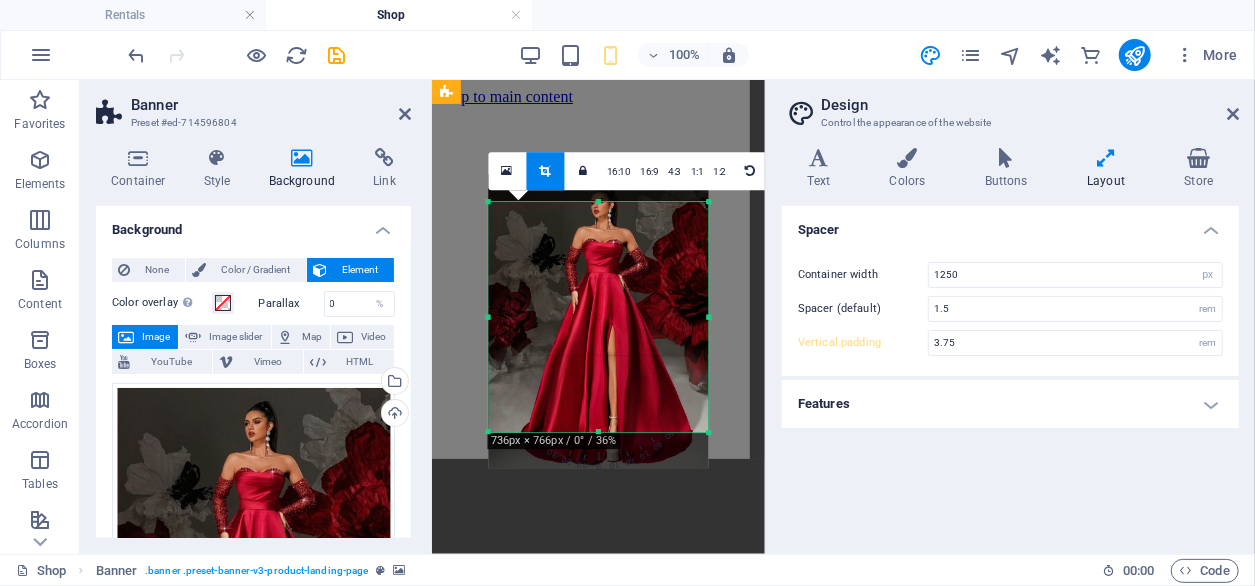 drag, startPoint x: 604, startPoint y: 319, endPoint x: 599, endPoint y: 367, distance: 48.259712 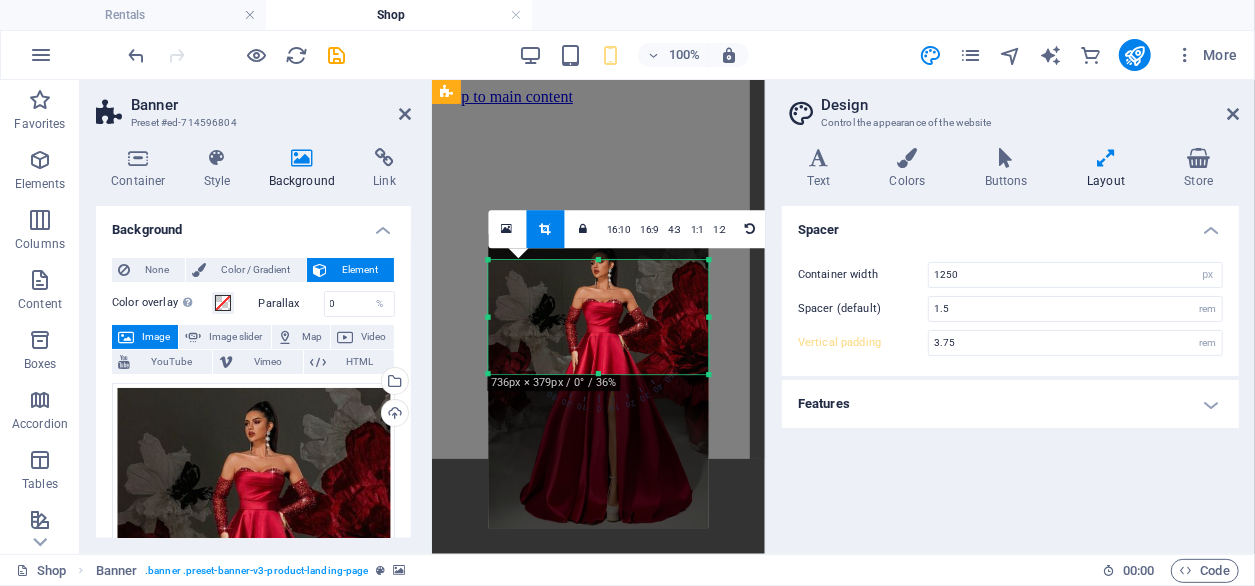 drag, startPoint x: 598, startPoint y: 431, endPoint x: 598, endPoint y: 315, distance: 116 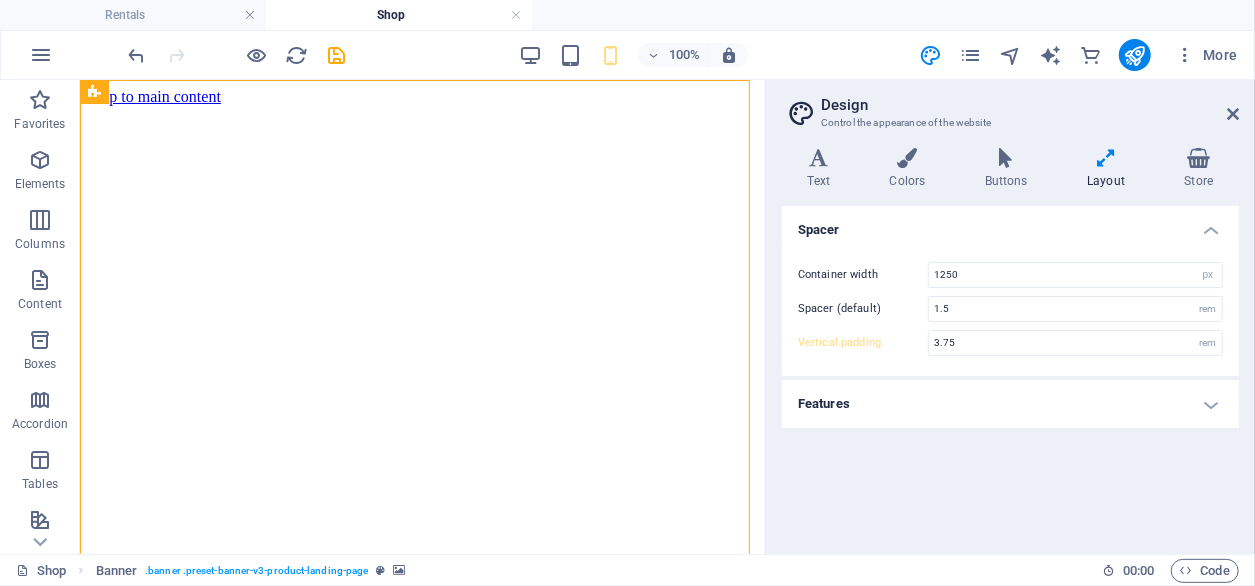 type on "5" 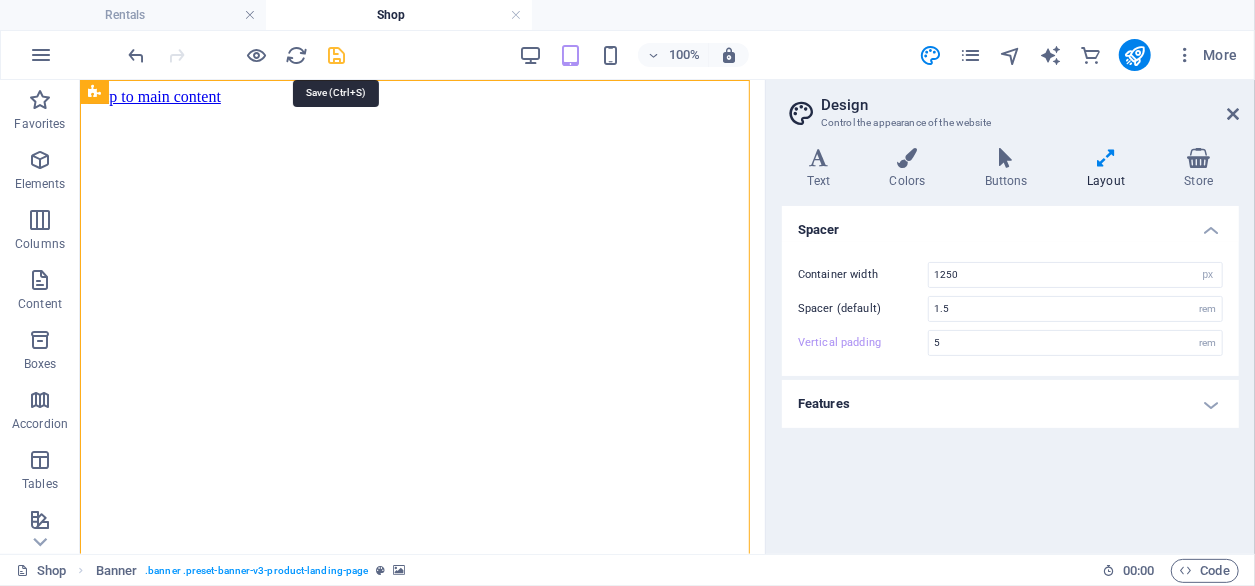 click at bounding box center [337, 55] 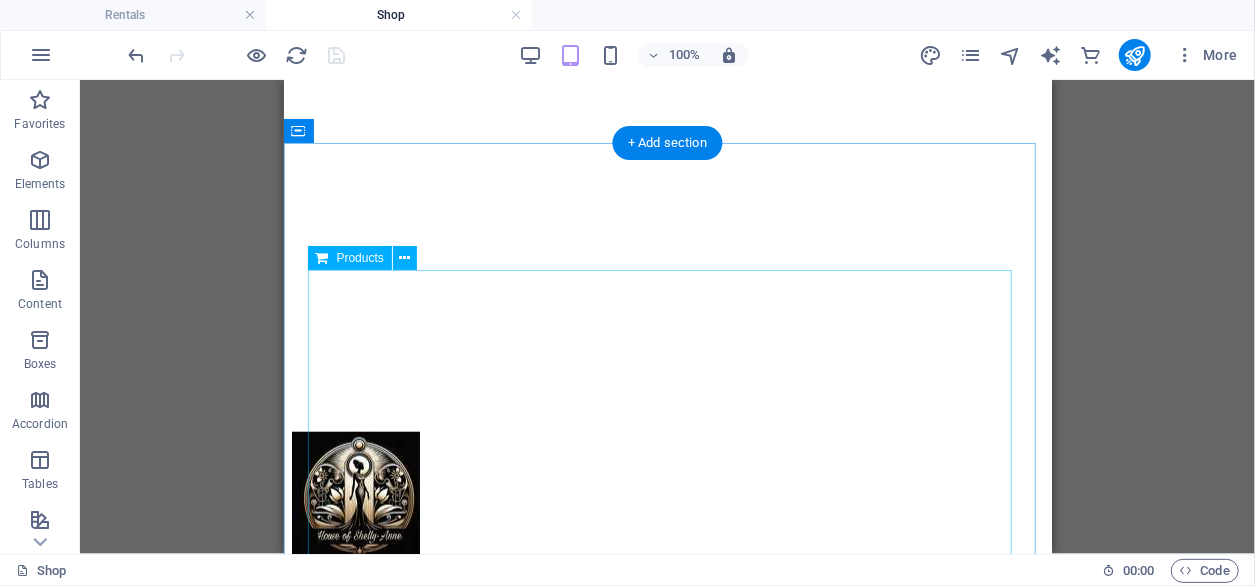 scroll, scrollTop: 1100, scrollLeft: 0, axis: vertical 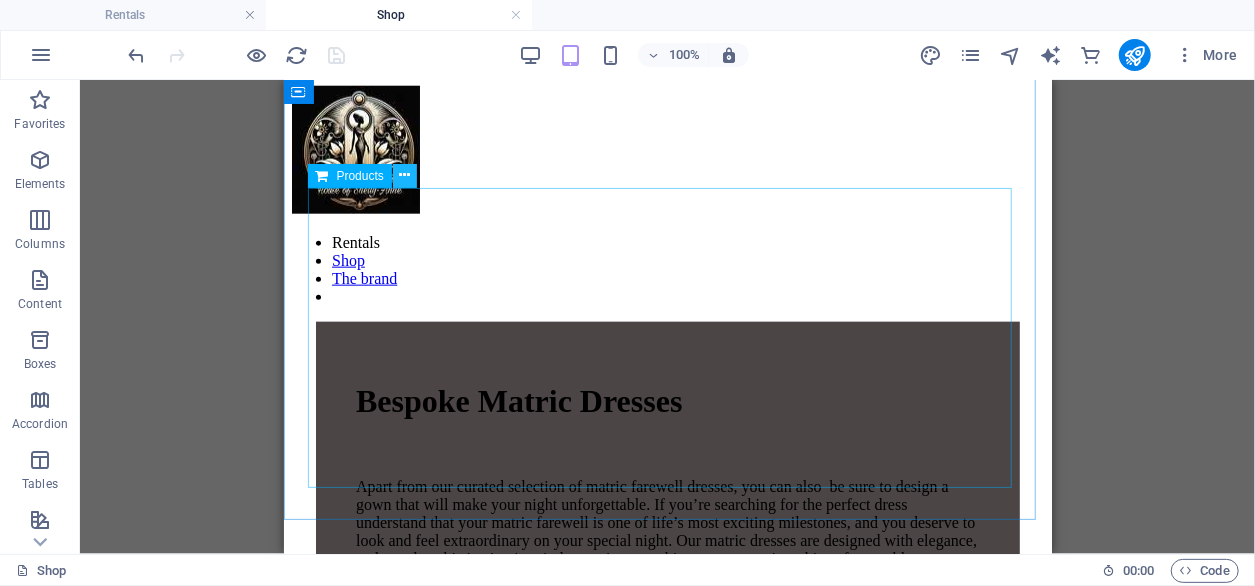 click at bounding box center [404, 175] 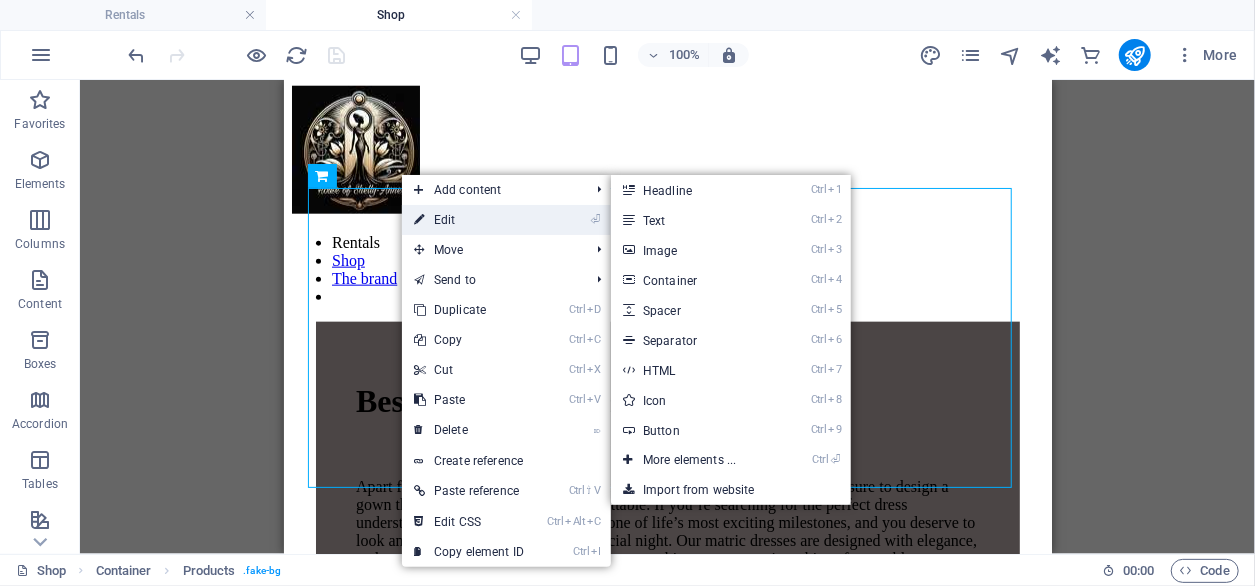 click on "⏎  Edit" at bounding box center [469, 220] 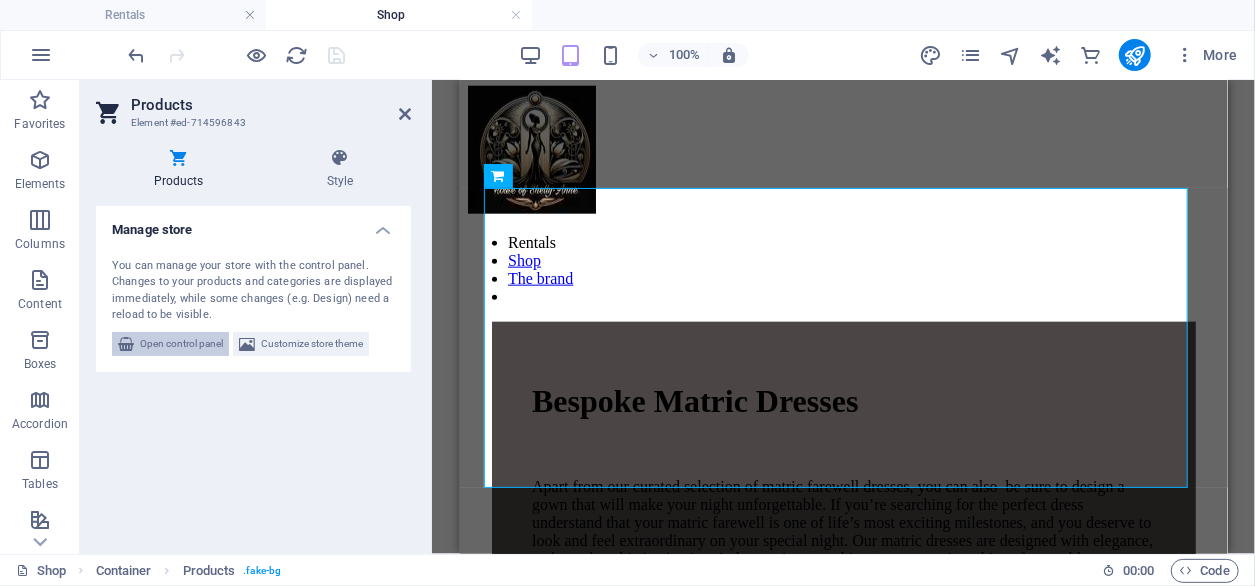 click on "Open control panel" at bounding box center [181, 344] 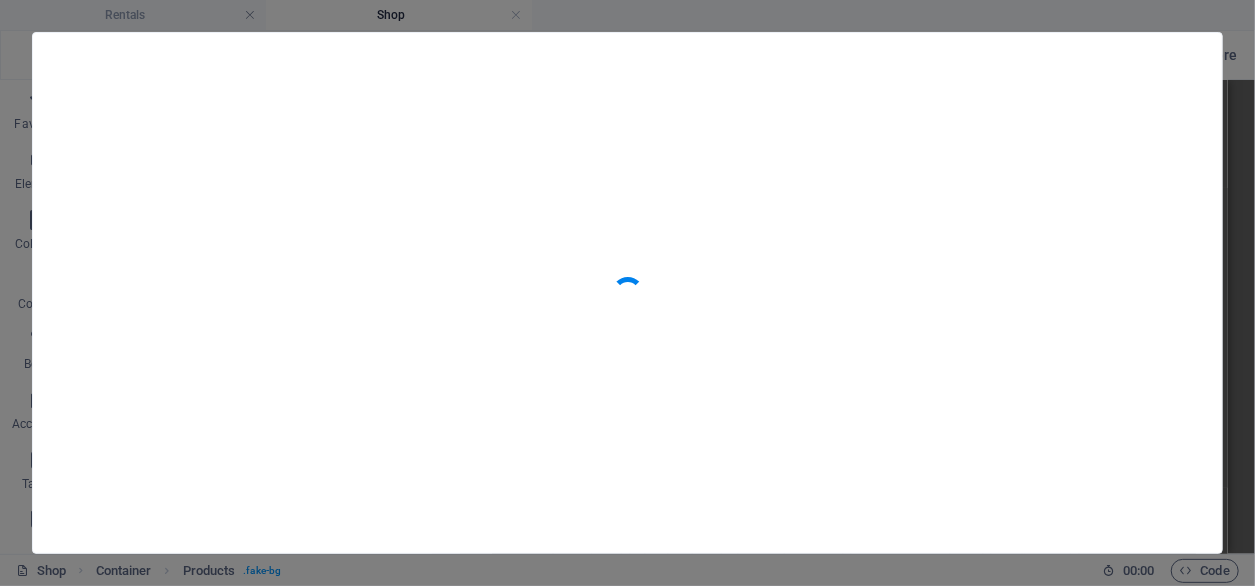 click at bounding box center (627, 293) 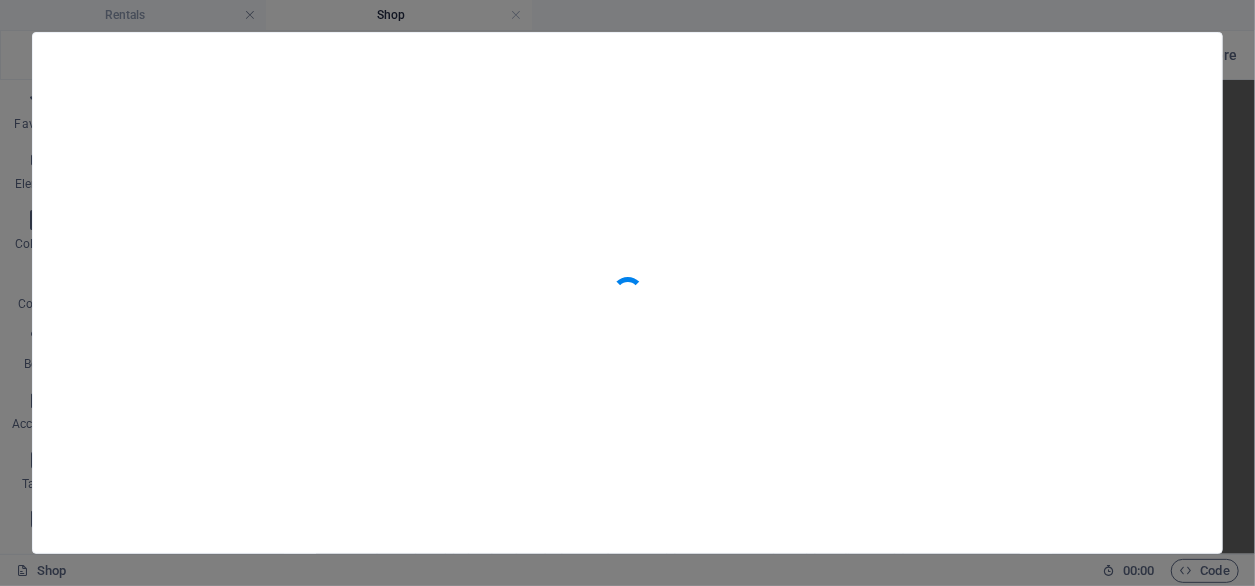 click at bounding box center [627, 293] 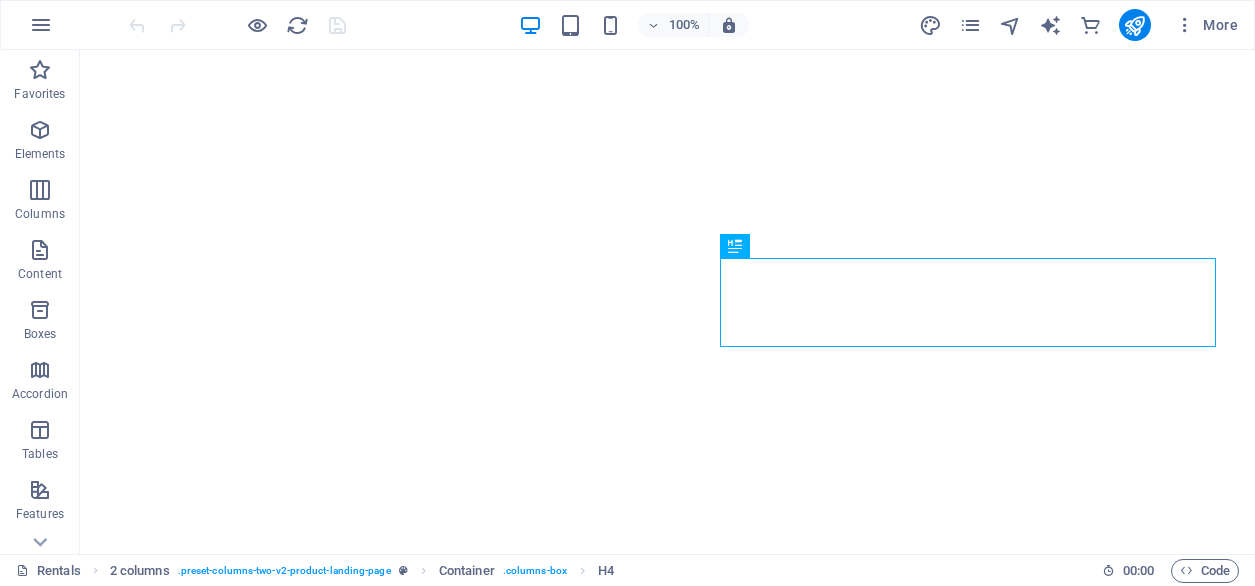 scroll, scrollTop: 0, scrollLeft: 0, axis: both 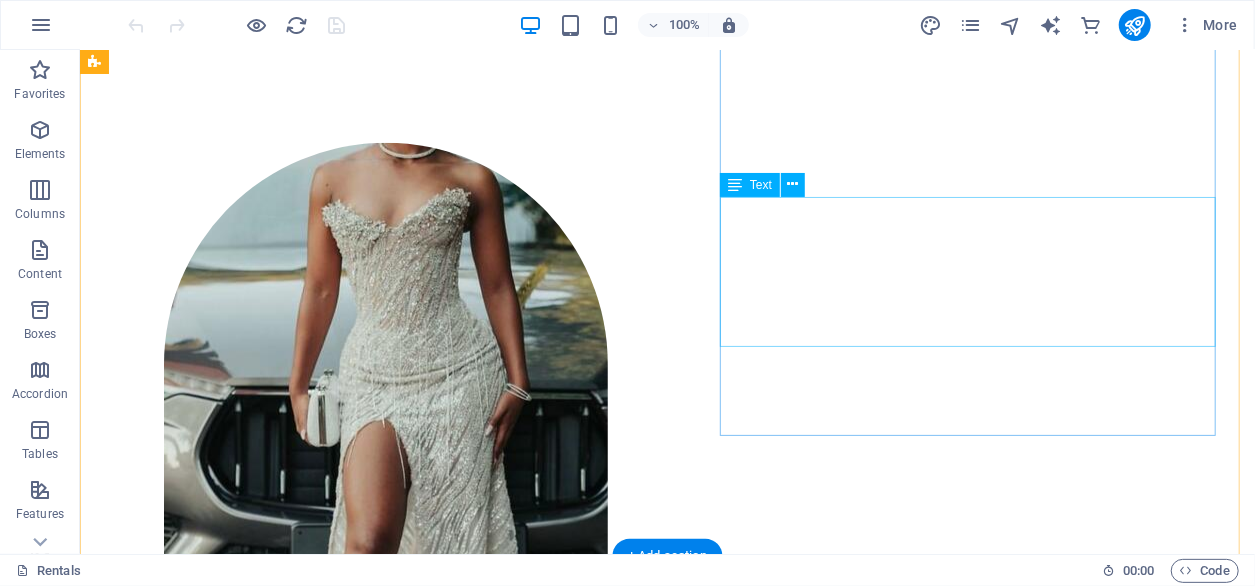 click on "The boutique caters to clients seeking one-of-a-kind garments that reflect their unique style. In addition to bespoke designs, the boutique also offers a stunning ready-to-wear collection personally curated and crafted by [PERSON_NAME]" at bounding box center [355, 1282] 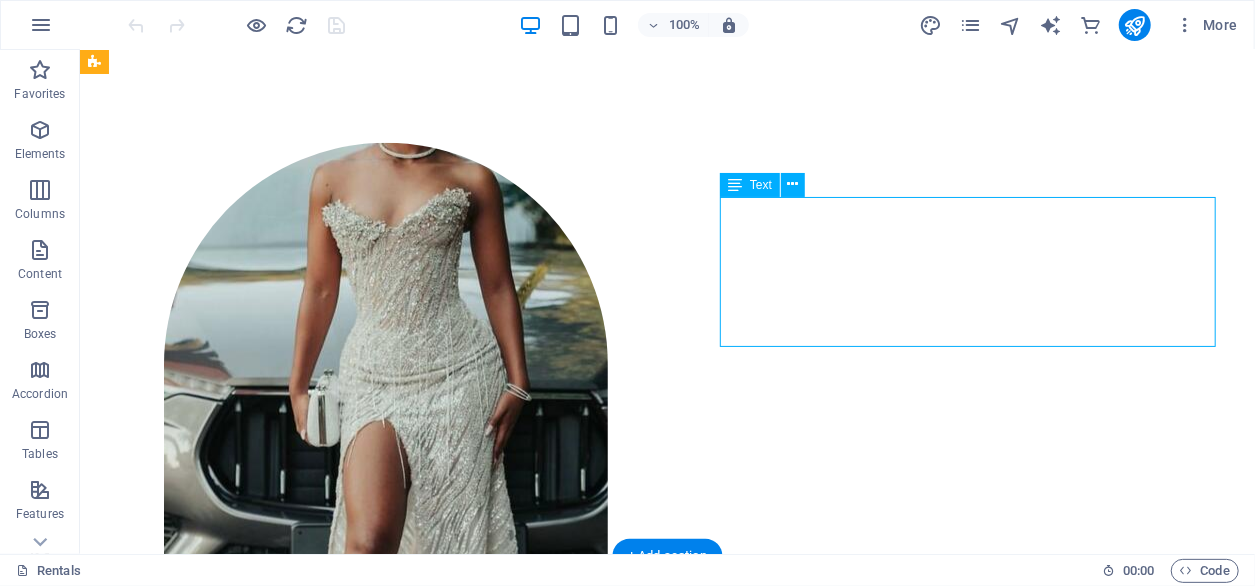 click on "The boutique caters to clients seeking one-of-a-kind garments that reflect their unique style. In addition to bespoke designs, the boutique also offers a stunning ready-to-wear collection personally curated and crafted by [PERSON_NAME]" at bounding box center (355, 1282) 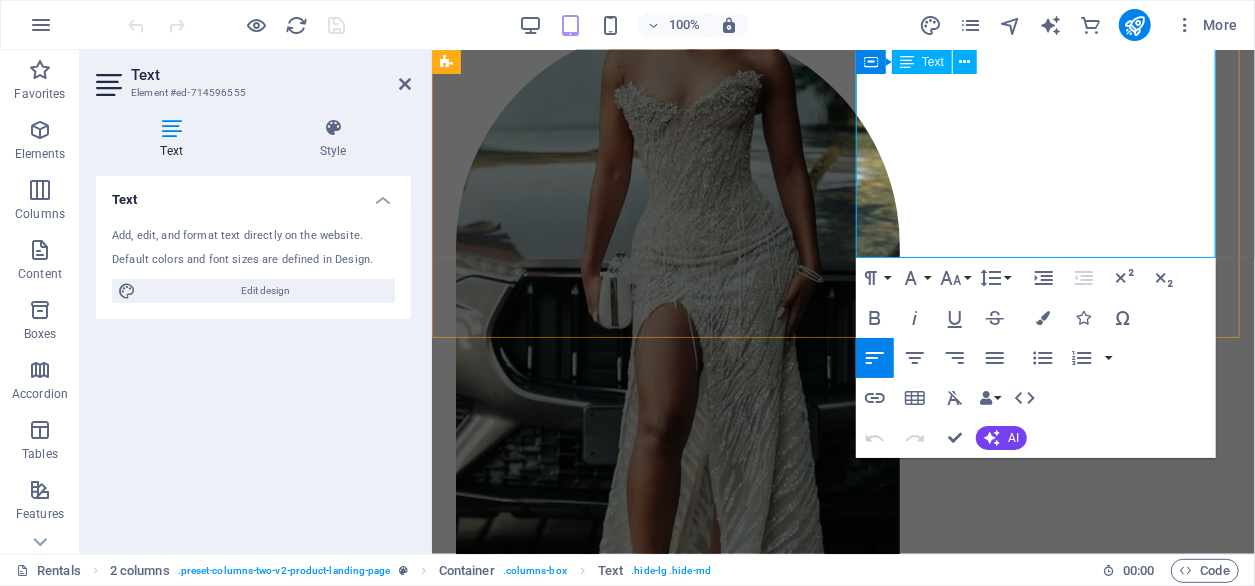 click on "The boutique caters to clients seeking one-of-a-kind garments that reflect their unique style. In addition to bespoke designs, the boutique also offers a stunning ready-to-wear collection personally curated and crafted by [PERSON_NAME]" at bounding box center (639, 1211) 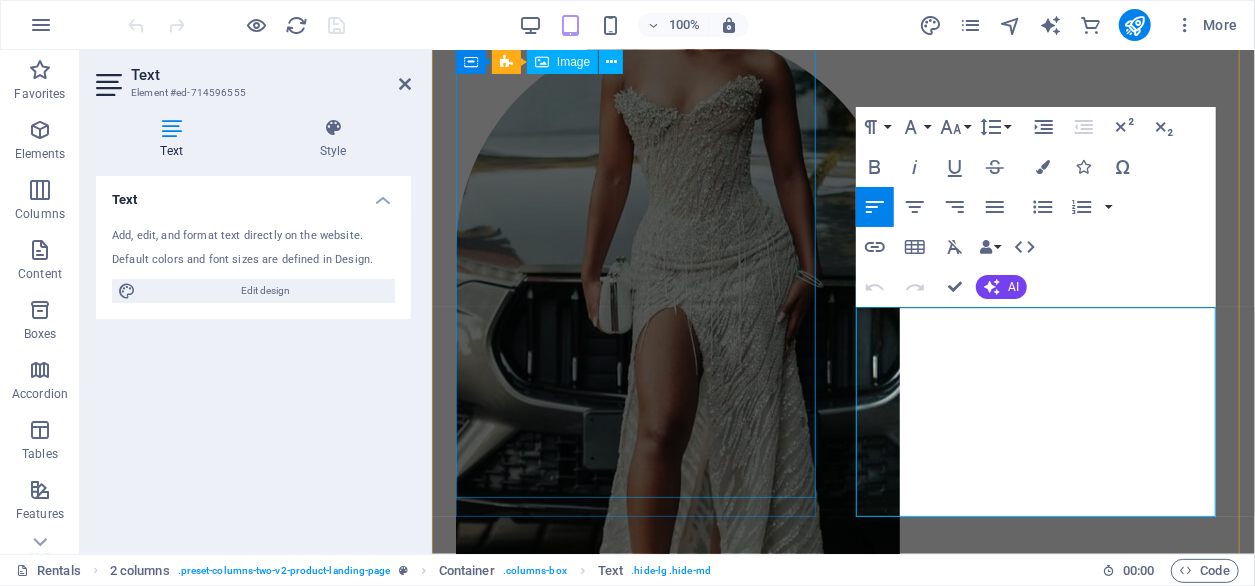 scroll, scrollTop: 590, scrollLeft: 0, axis: vertical 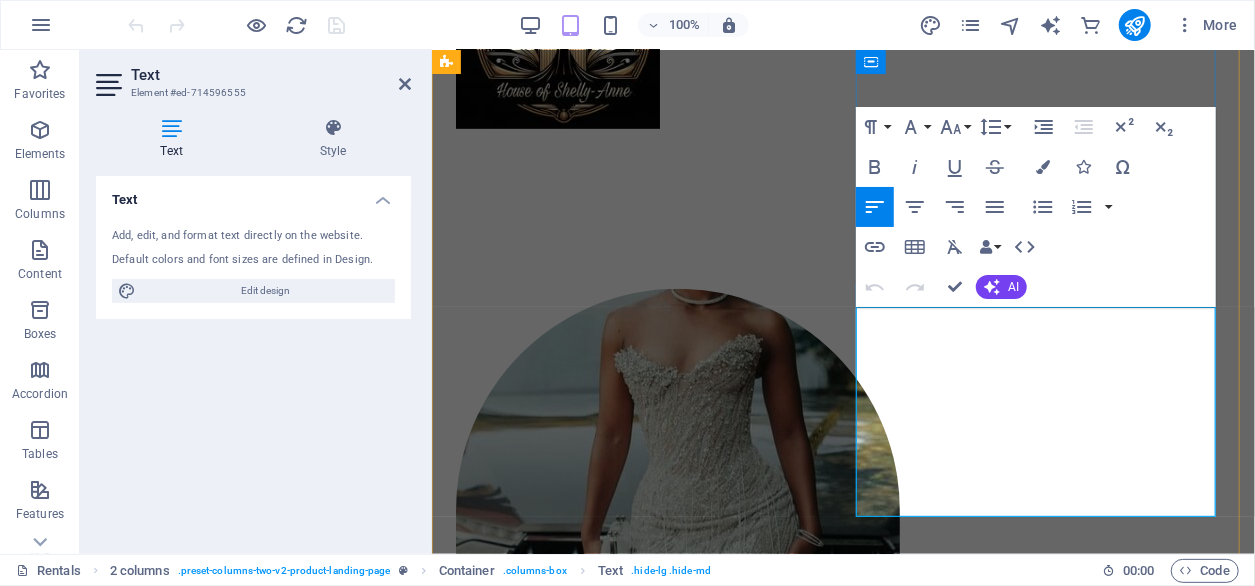 drag, startPoint x: 913, startPoint y: 240, endPoint x: 858, endPoint y: 316, distance: 93.813644 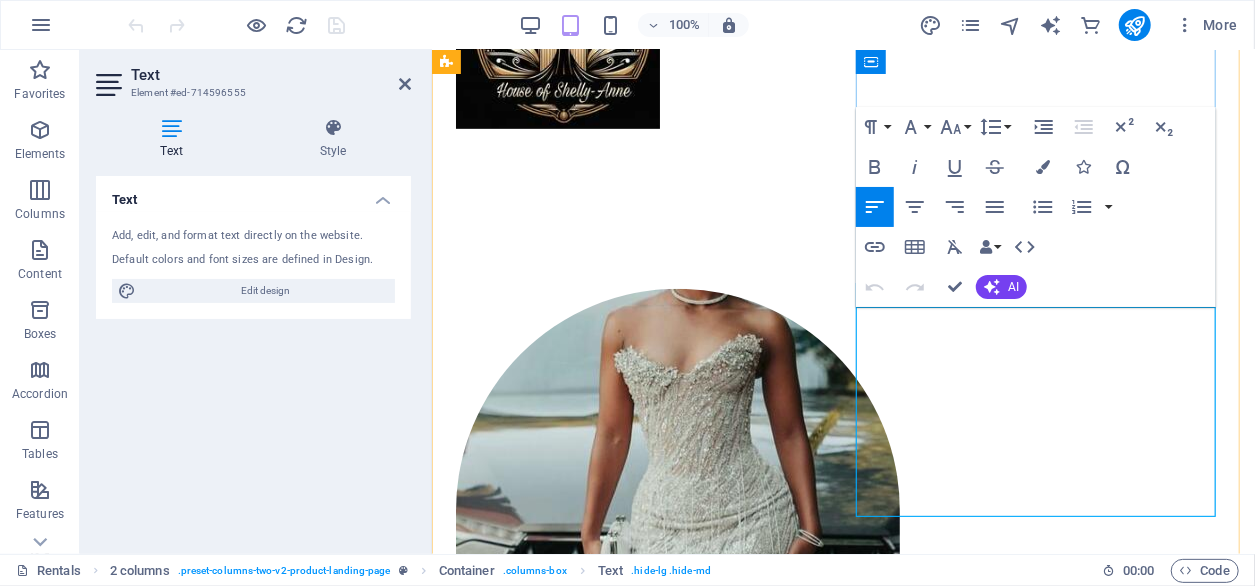 scroll, scrollTop: 662, scrollLeft: 0, axis: vertical 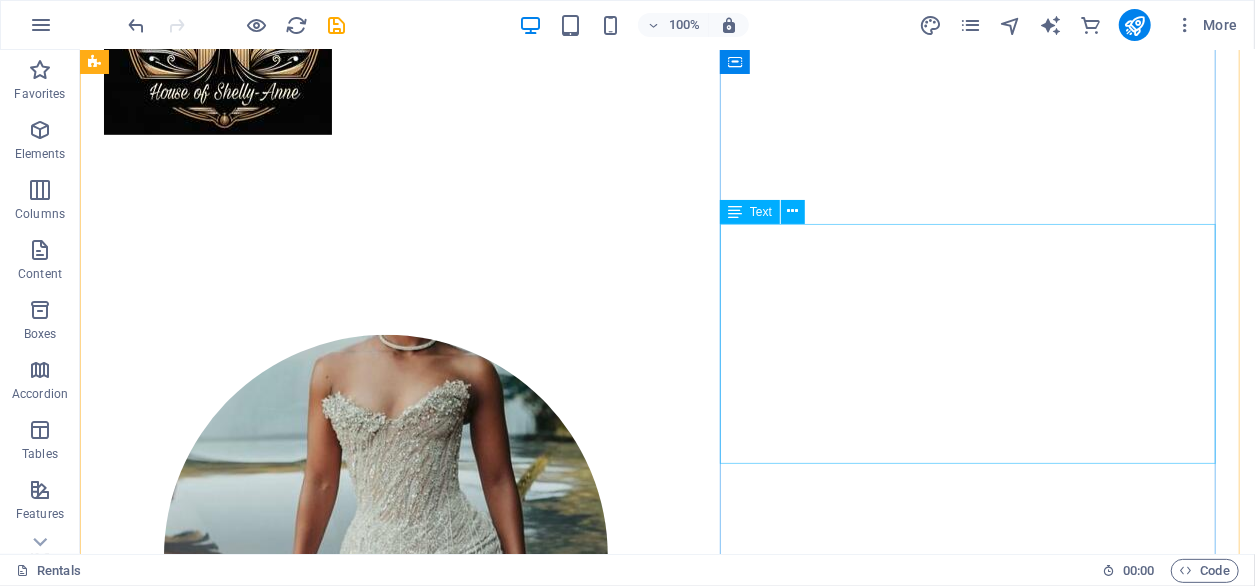 click on "Brides and fashion enthusiasts alike know us for bespoke bridal wear, evening gowns, matric farewell dresses, and custom-made attire. We at House of [PERSON_NAME] pride ourselves on exceptional quality, personalized service, and a welcoming atmosphere, ensuring each visit is memorable. Experience the charm of House of [PERSON_NAME] and discover pieces that truly resonate with you!" at bounding box center [355, 1279] 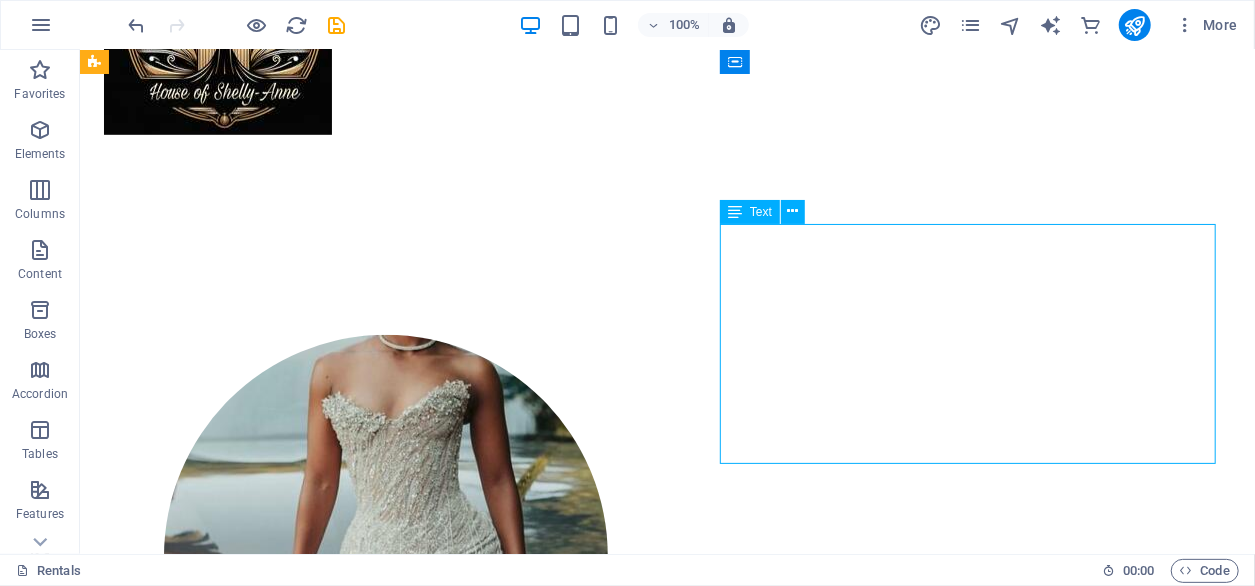 click on "Brides and fashion enthusiasts alike know us for bespoke bridal wear, evening gowns, matric farewell dresses, and custom-made attire. We at House of [PERSON_NAME] pride ourselves on exceptional quality, personalized service, and a welcoming atmosphere, ensuring each visit is memorable. Experience the charm of House of [PERSON_NAME] and discover pieces that truly resonate with you!" at bounding box center (355, 1279) 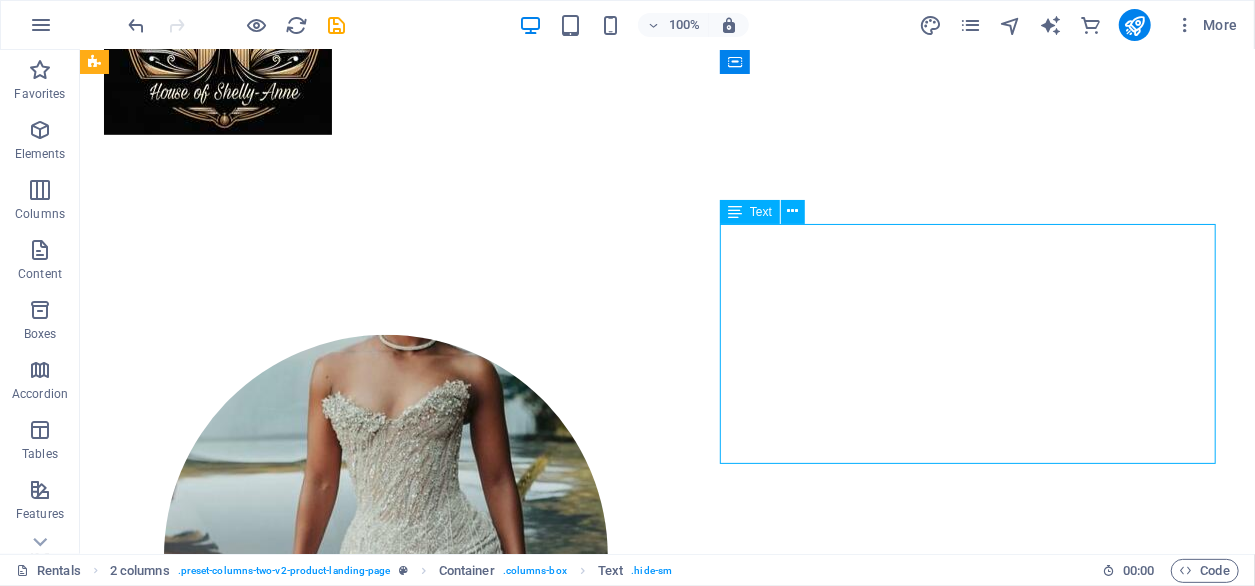 click on "Brides and fashion enthusiasts alike know us for bespoke bridal wear, evening gowns, matric farewell dresses, and custom-made attire. We at House of [PERSON_NAME] pride ourselves on exceptional quality, personalized service, and a welcoming atmosphere, ensuring each visit is memorable. Experience the charm of House of [PERSON_NAME] and discover pieces that truly resonate with you!" at bounding box center [355, 1279] 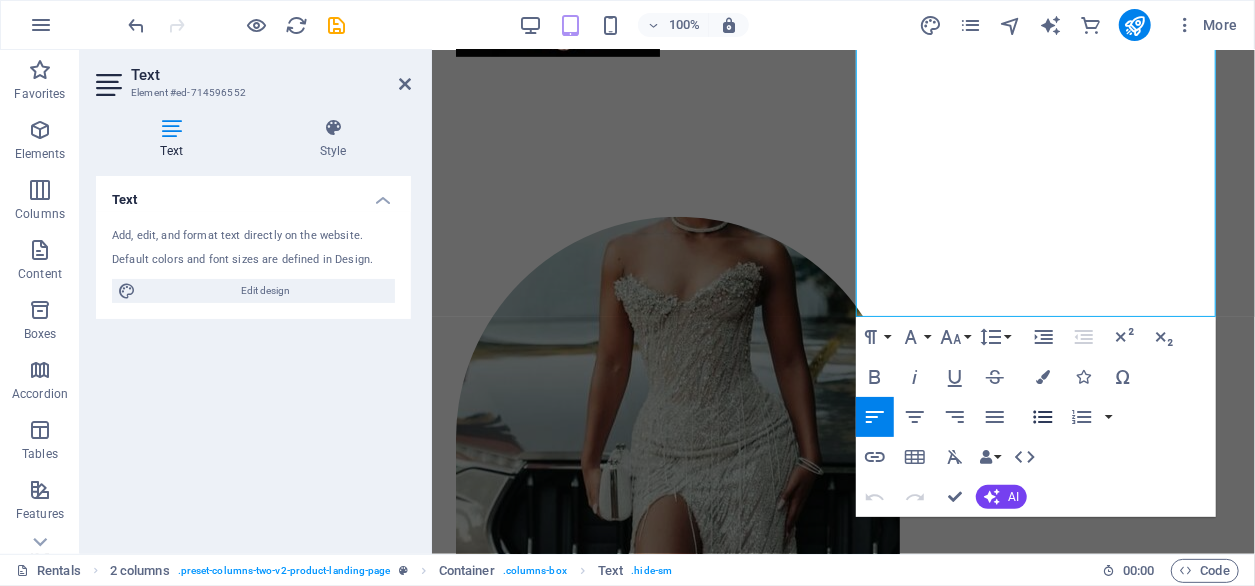 scroll, scrollTop: 667, scrollLeft: 0, axis: vertical 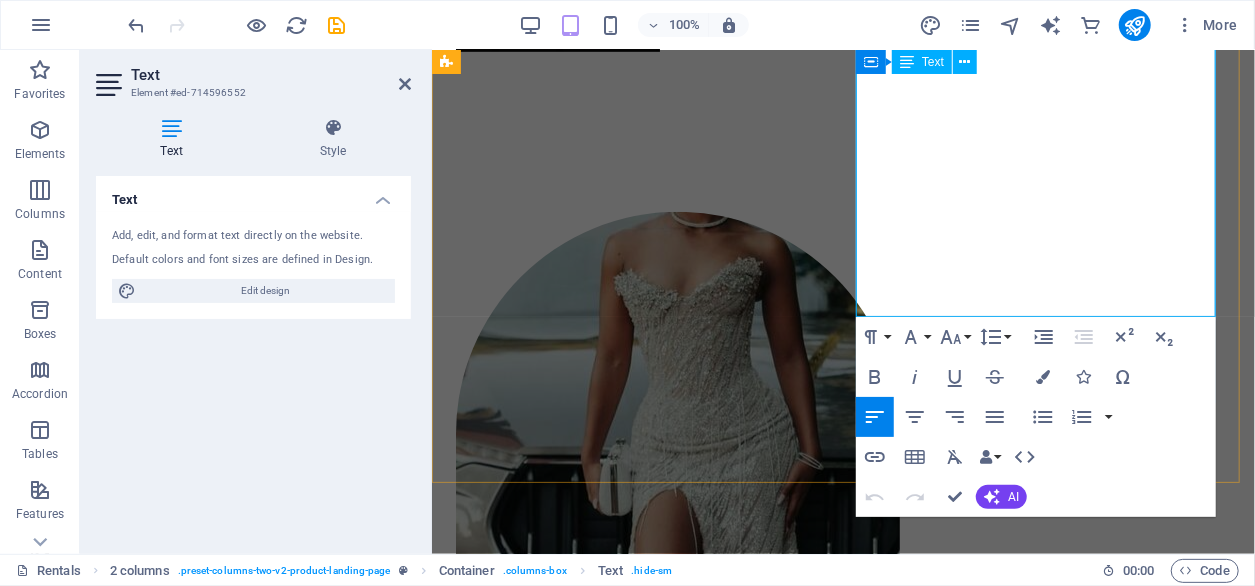 click on "Brides and fashion enthusiasts alike know us for bespoke bridal wear, evening gowns, matric farewell dresses, and custom-made attire. We at House of [PERSON_NAME] pride ourselves on exceptional quality, personalized service, and a welcoming atmosphere, ensuring each visit is memorable. Experience the charm of House of [PERSON_NAME] and discover pieces that truly resonate with you!" at bounding box center [639, 1128] 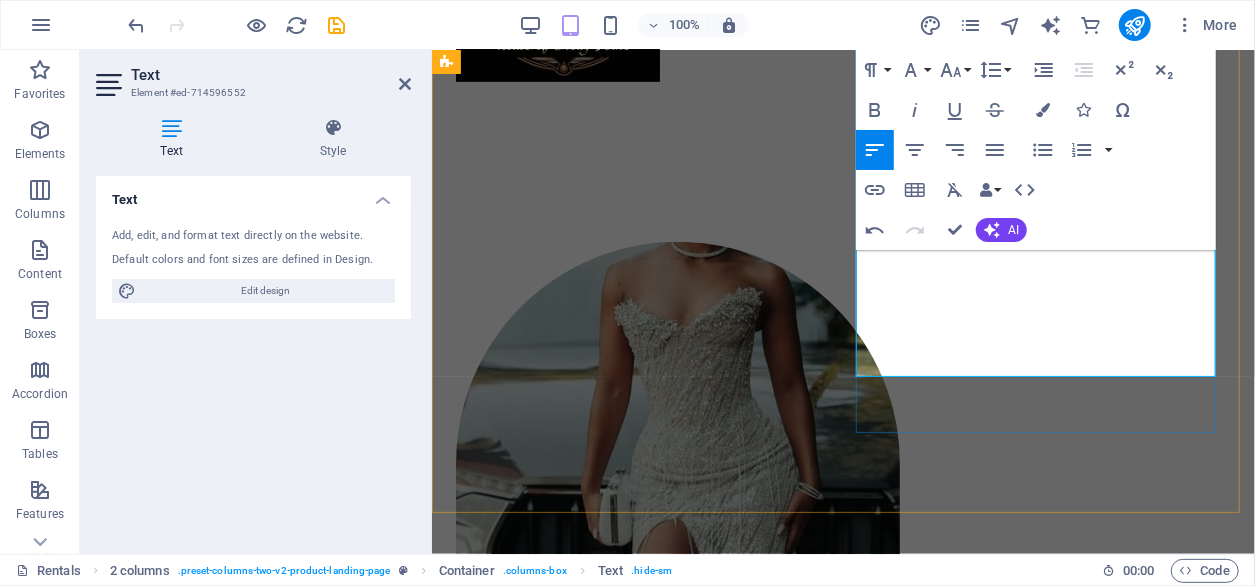 scroll, scrollTop: 580, scrollLeft: 0, axis: vertical 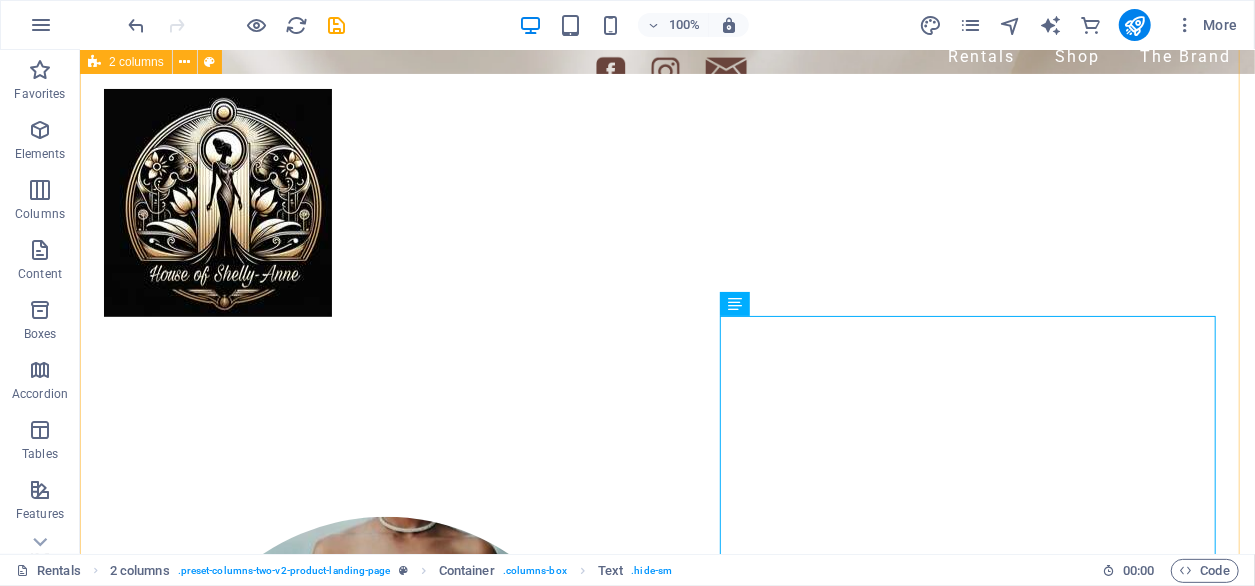 click on "Welcome to House of [PERSON_NAME] Brides and fashion enthusiasts alike know us for bespoke bridal wear, evening gowns, matric farewell dresses, and custom-made attire. We at House of [PERSON_NAME] pride ourselves on exceptional quality, personalized service, and a welcoming atmosphere, ensuring each visit is memorable. Experience the charm of House of [PERSON_NAME] and discover pieces that truly resonate with you! The boutique caters to clients seeking one-of-a-kind garments that reflect their unique style. In addition to bespoke designs, the boutique also offers a stunning ready-to-wear collection personally curated and crafted by [PERSON_NAME]" at bounding box center (666, 1138) 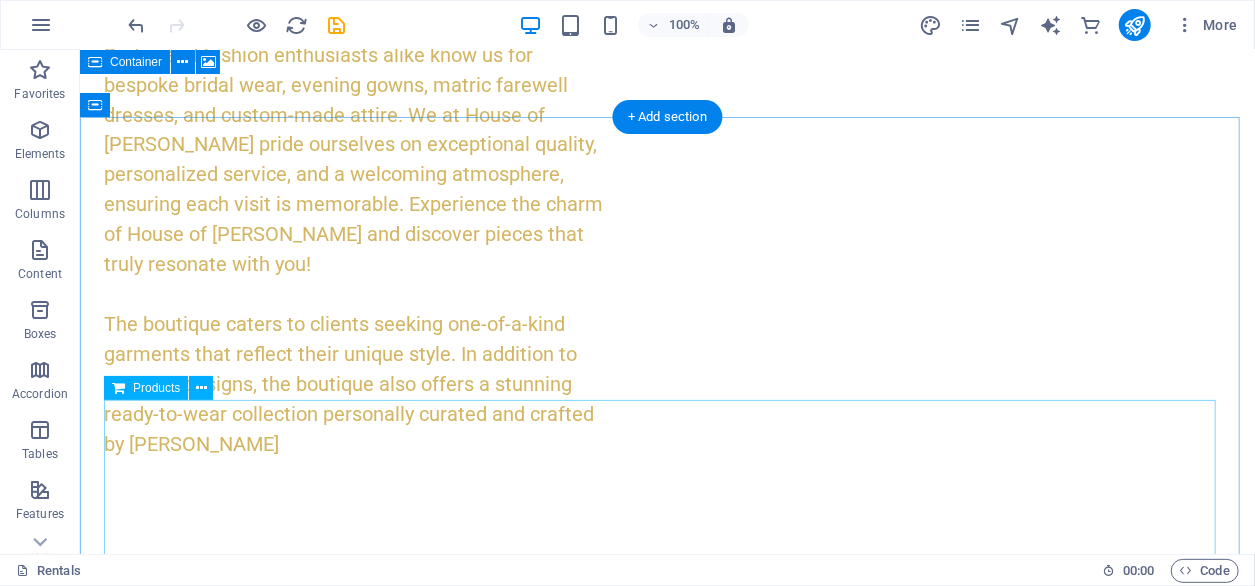 scroll, scrollTop: 2180, scrollLeft: 0, axis: vertical 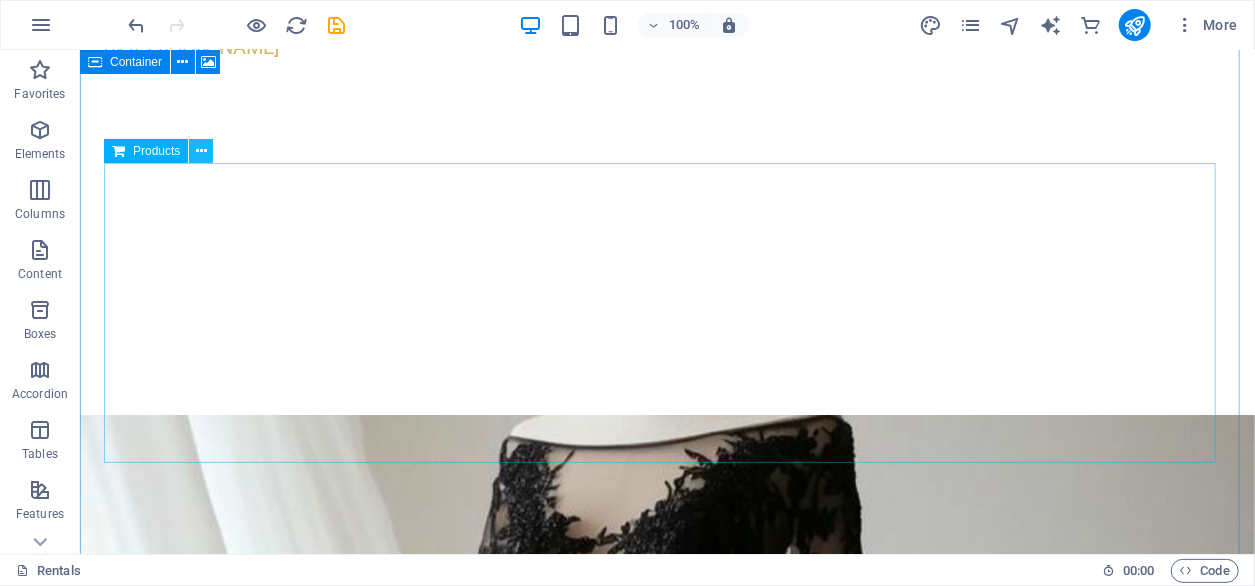 click at bounding box center [201, 151] 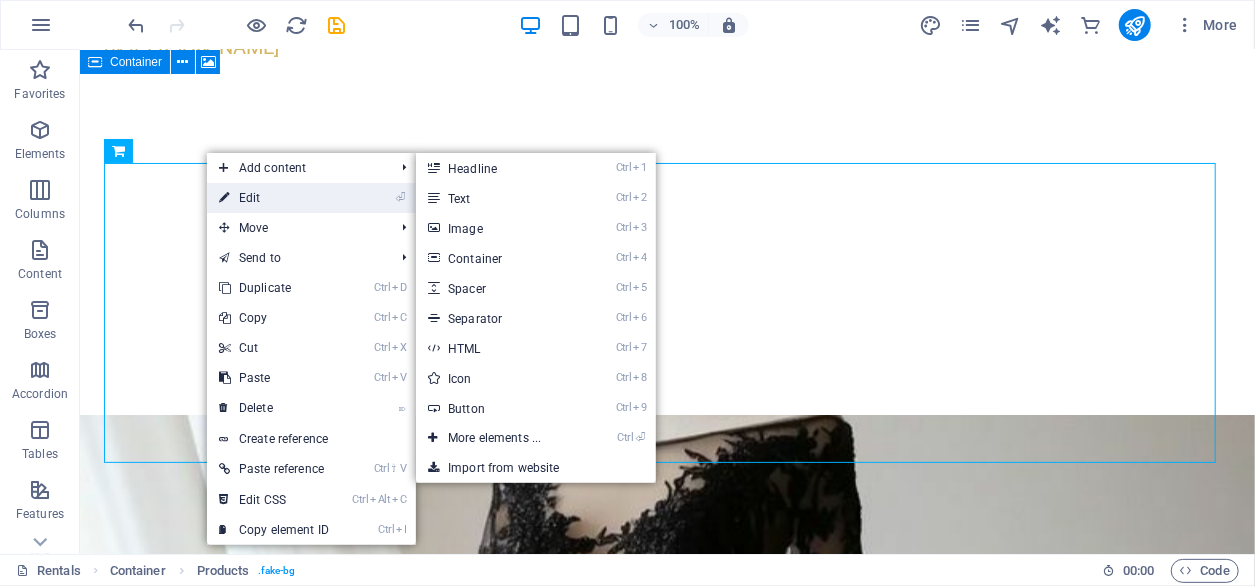 click on "⏎  Edit" at bounding box center (274, 198) 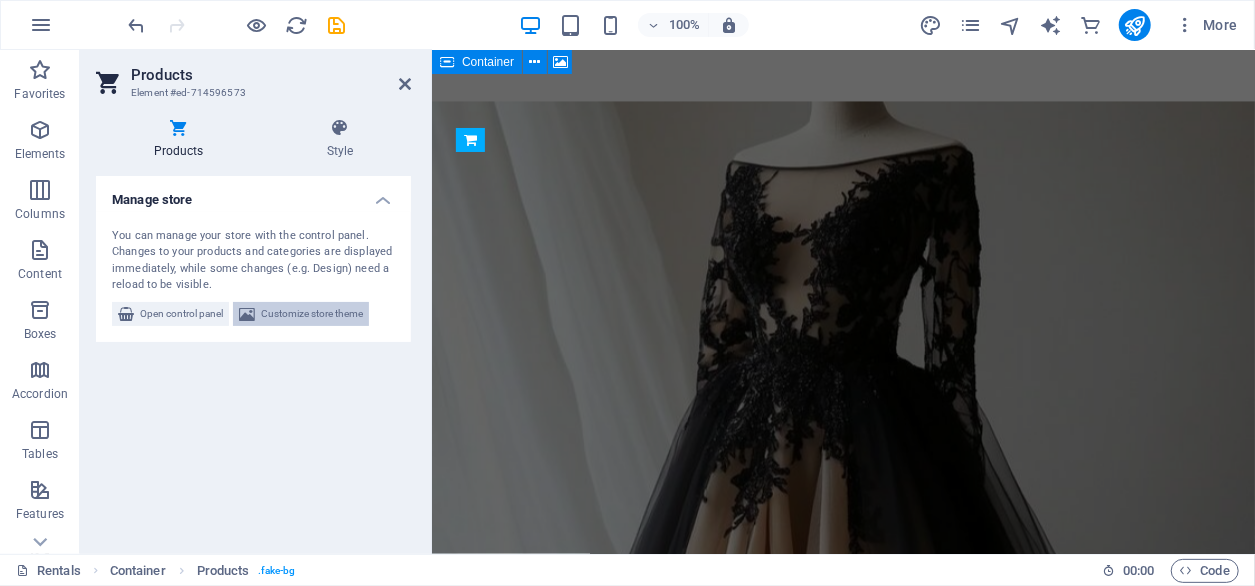 click on "Customize store theme" at bounding box center [312, 314] 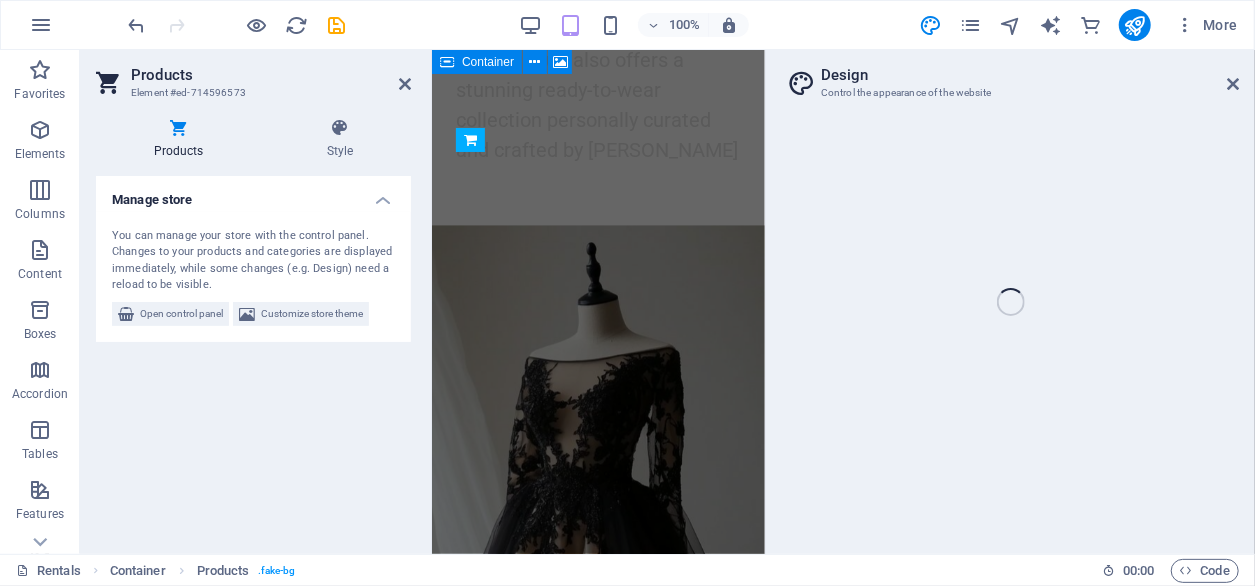 select on "rem" 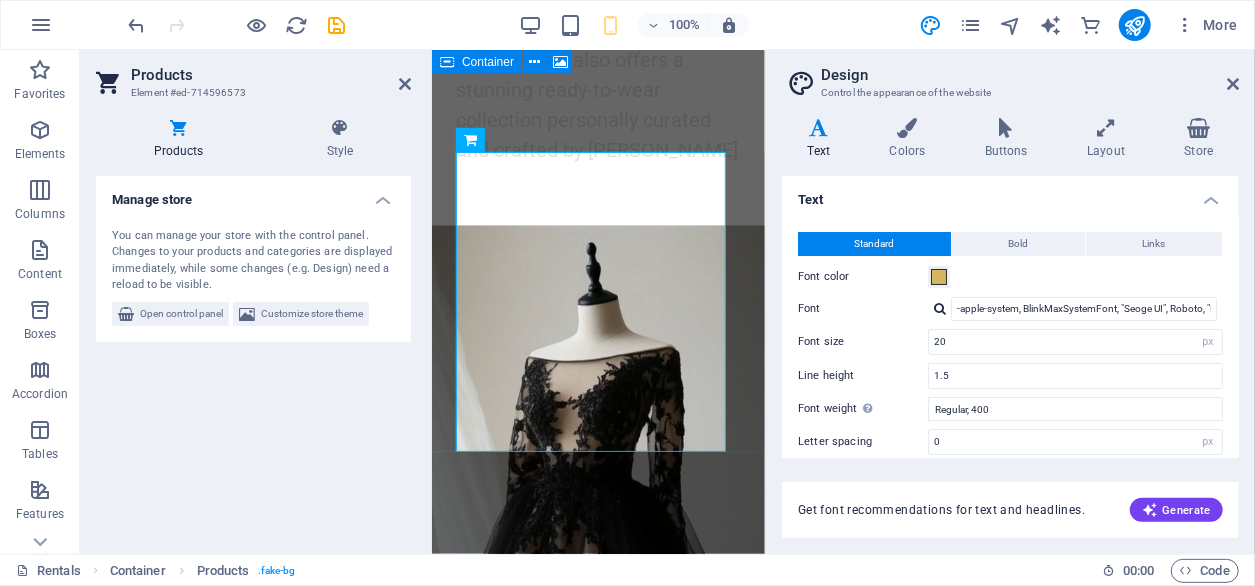scroll, scrollTop: 2138, scrollLeft: 0, axis: vertical 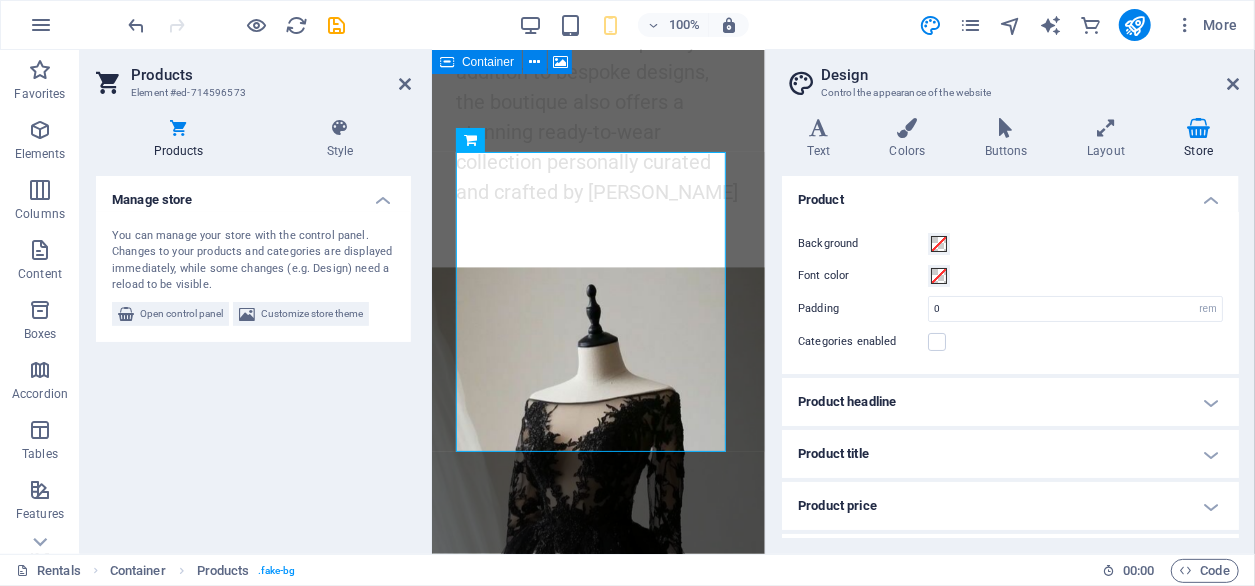 click on "Product headline" at bounding box center (1010, 402) 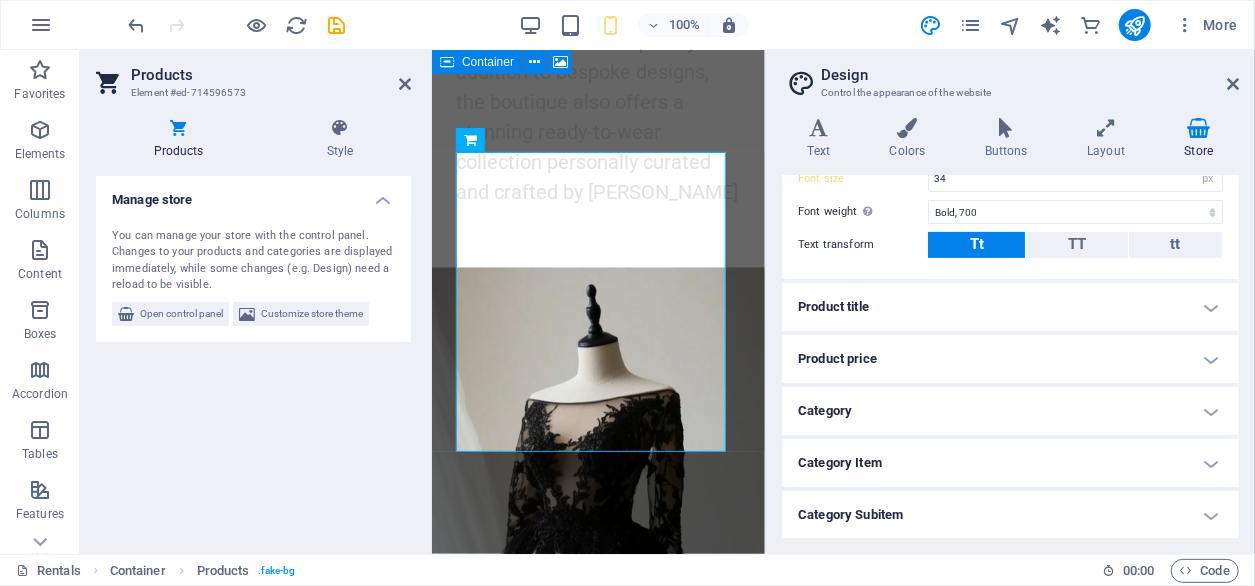 scroll, scrollTop: 400, scrollLeft: 0, axis: vertical 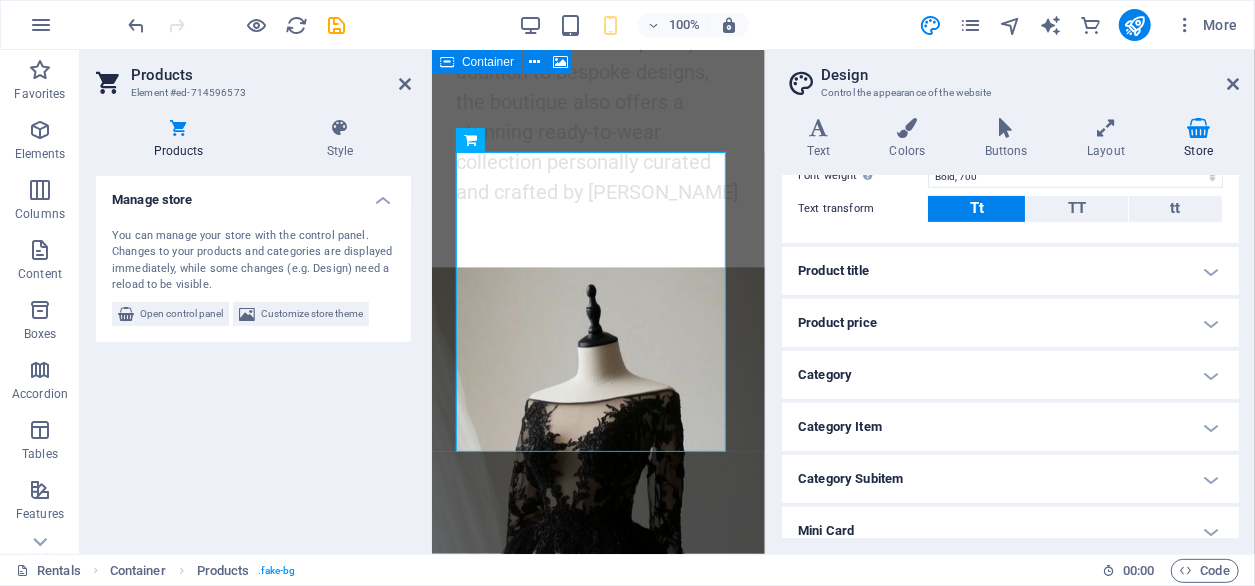 click on "Product title" at bounding box center [1010, 271] 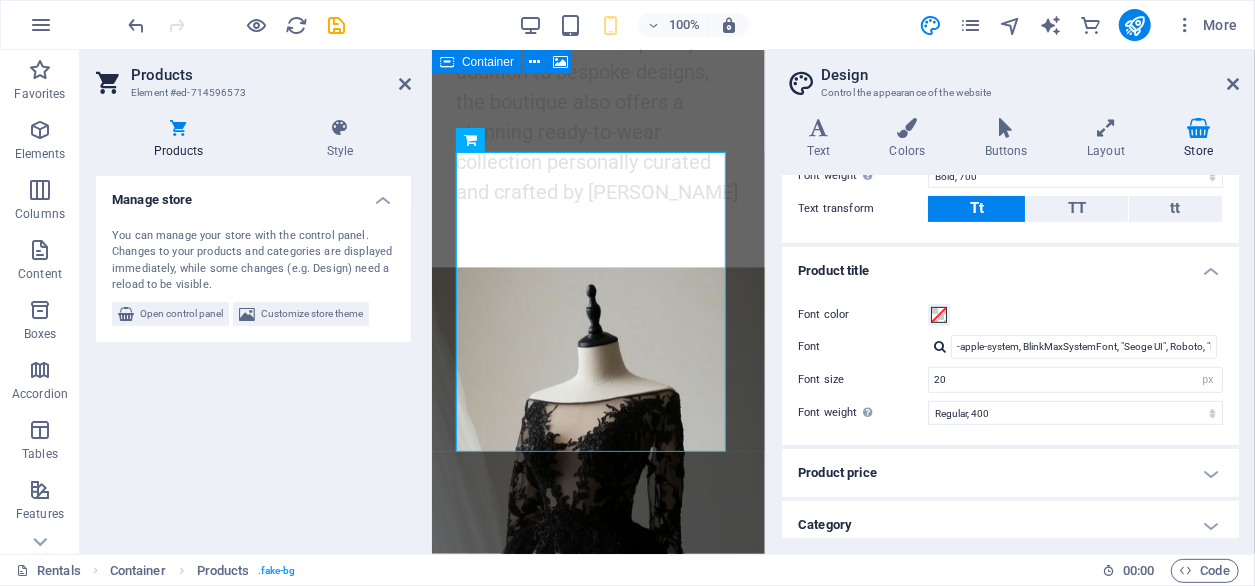 scroll, scrollTop: 500, scrollLeft: 0, axis: vertical 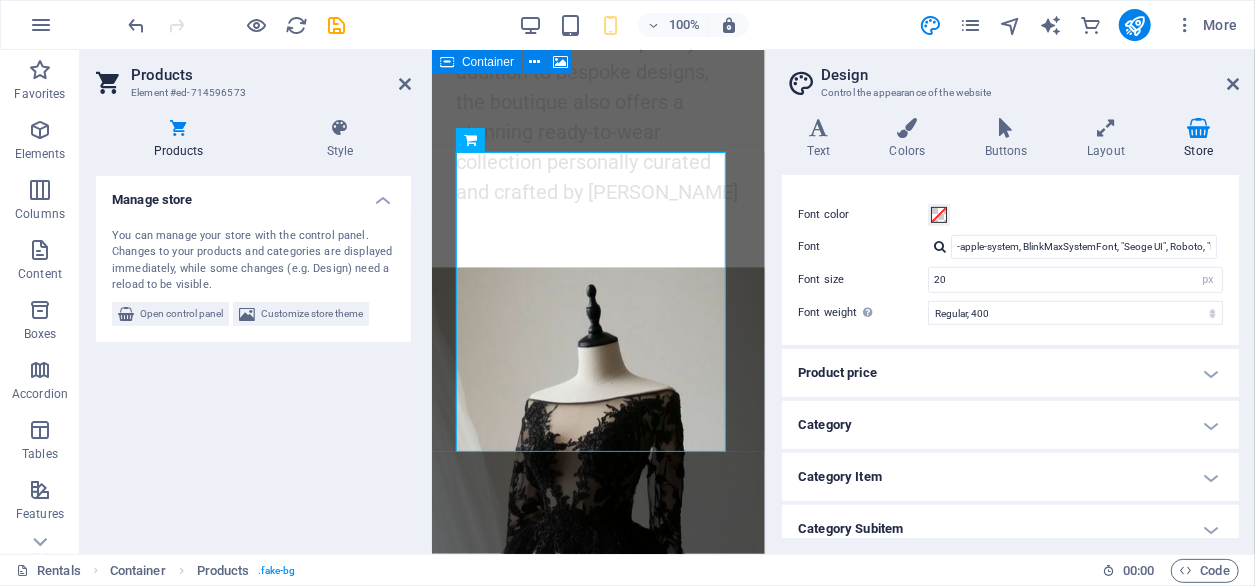 click on "Product price" at bounding box center (1010, 373) 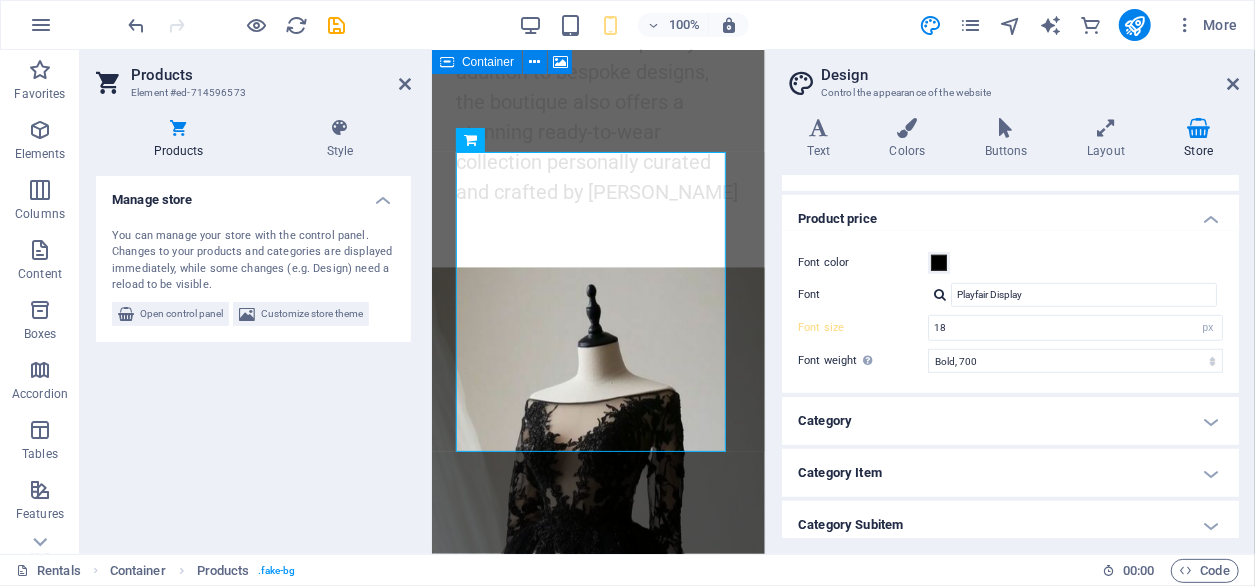 scroll, scrollTop: 700, scrollLeft: 0, axis: vertical 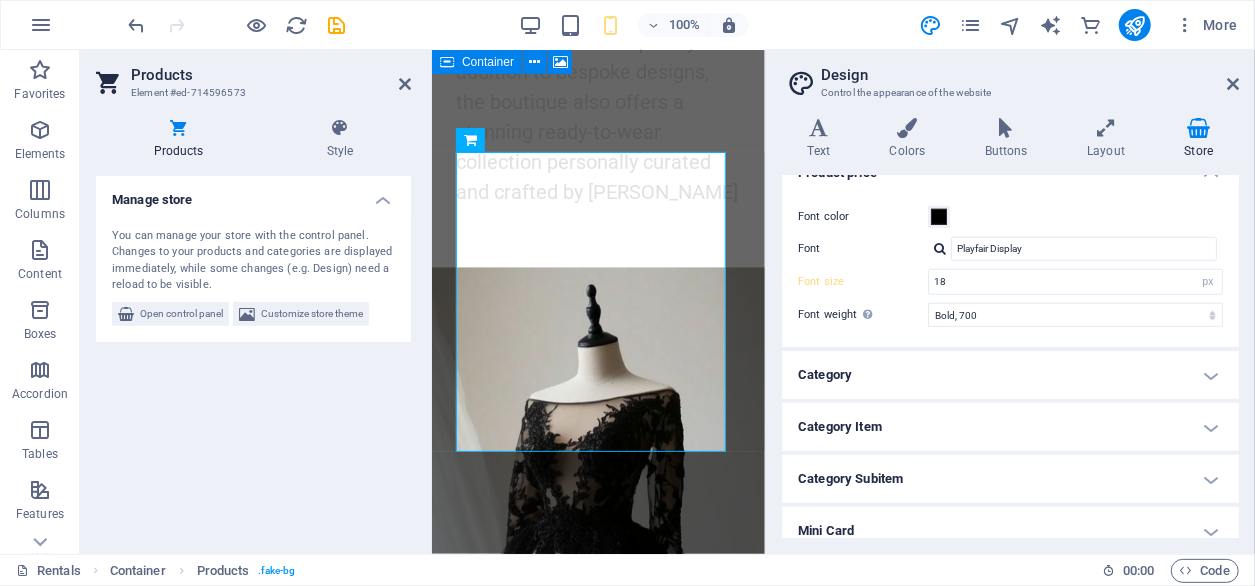 click on "Category" at bounding box center [1010, 375] 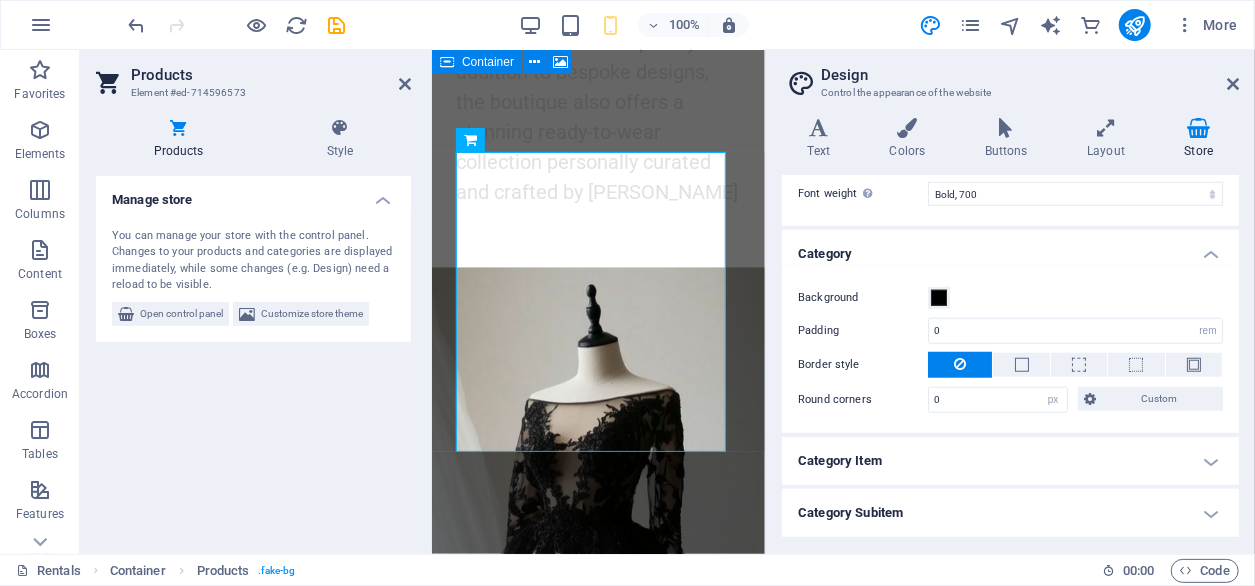 scroll, scrollTop: 900, scrollLeft: 0, axis: vertical 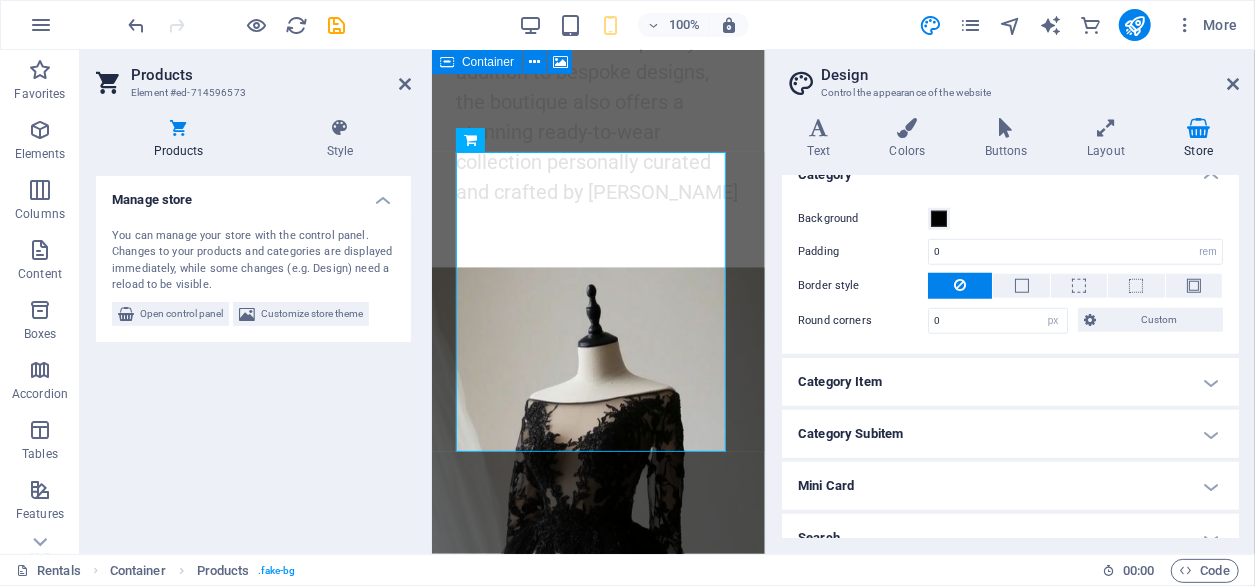 click on "Category Item" at bounding box center (1010, 382) 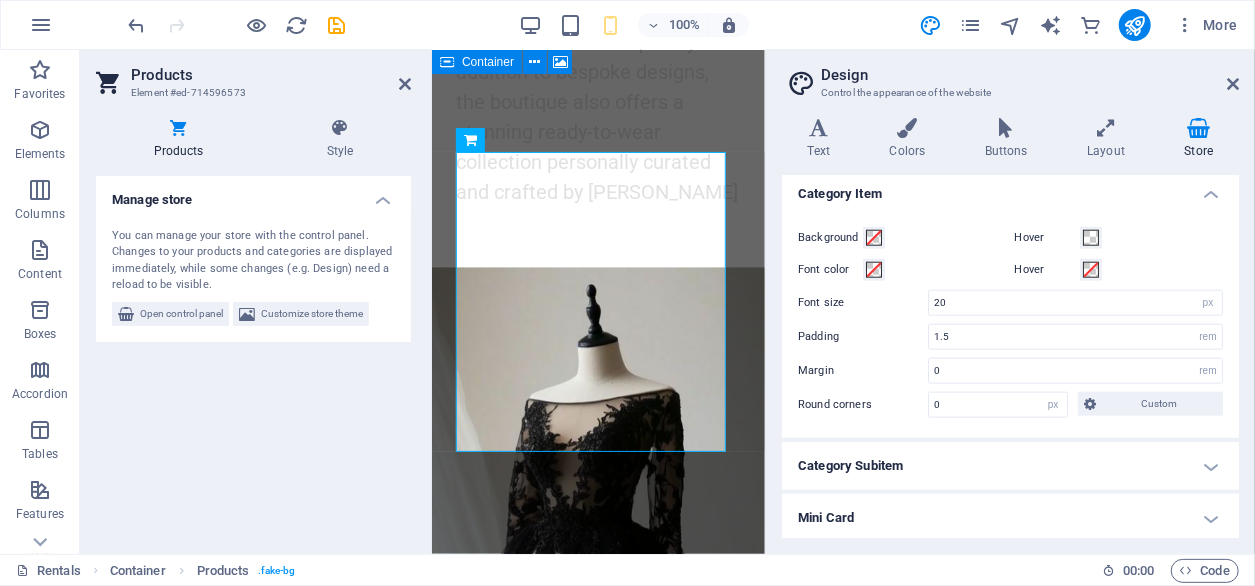 scroll, scrollTop: 1100, scrollLeft: 0, axis: vertical 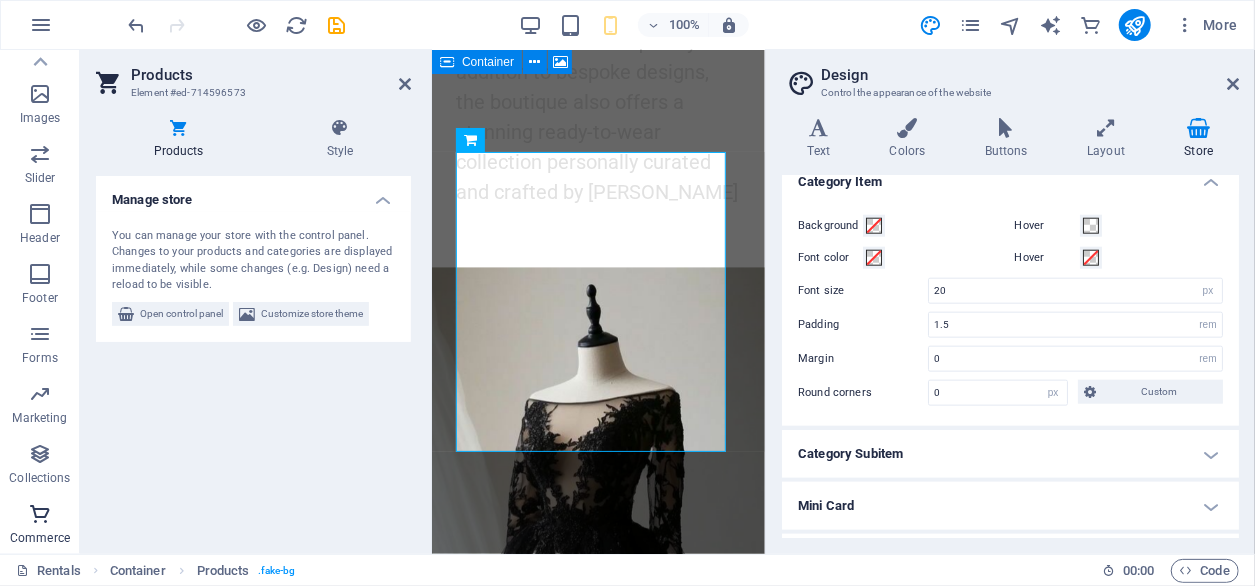 click at bounding box center (40, 514) 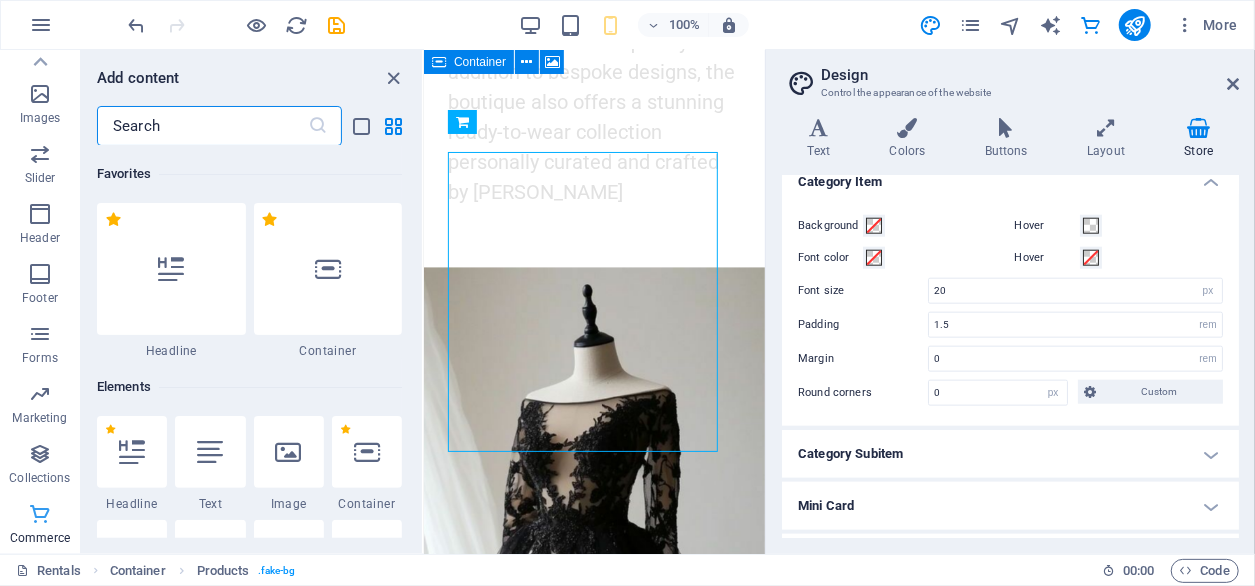 click at bounding box center (40, 514) 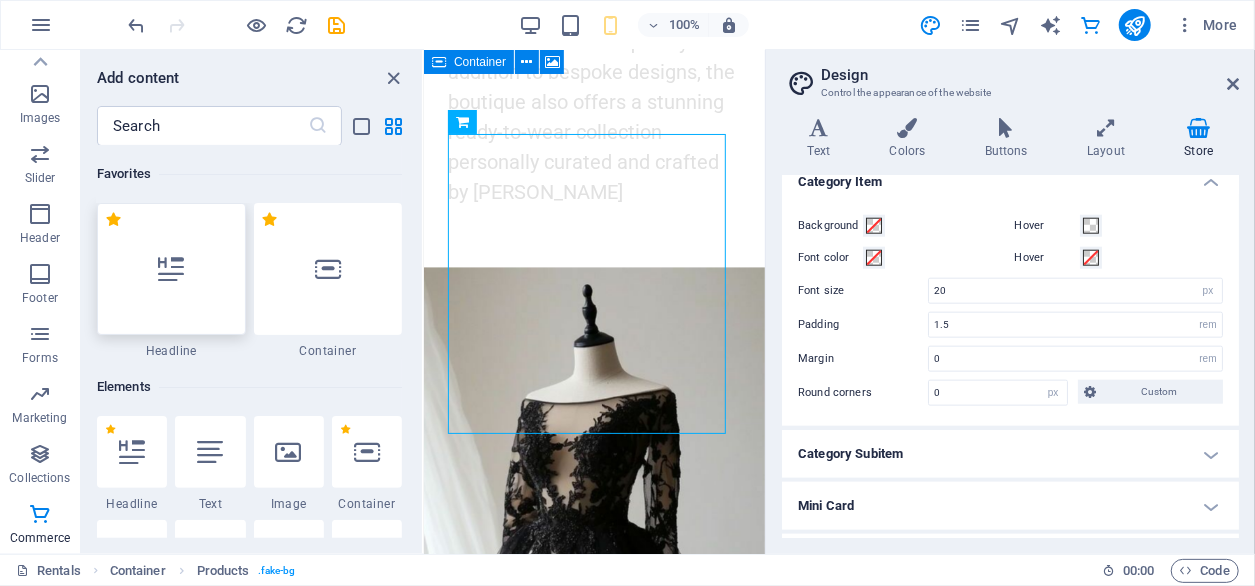 click at bounding box center (171, 269) 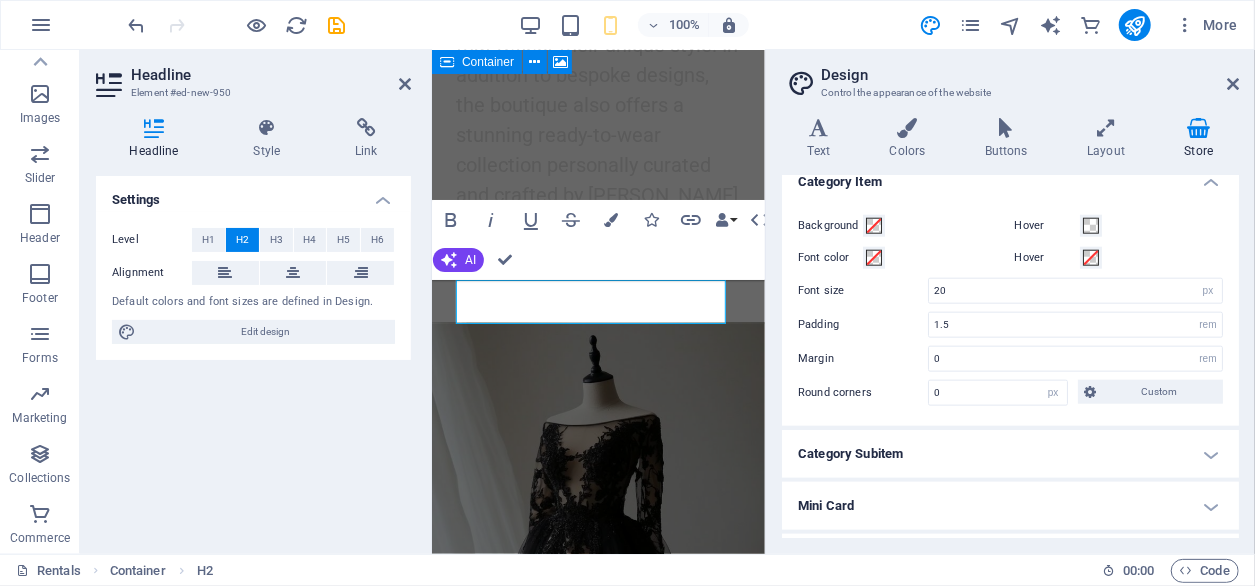 scroll, scrollTop: 1885, scrollLeft: 0, axis: vertical 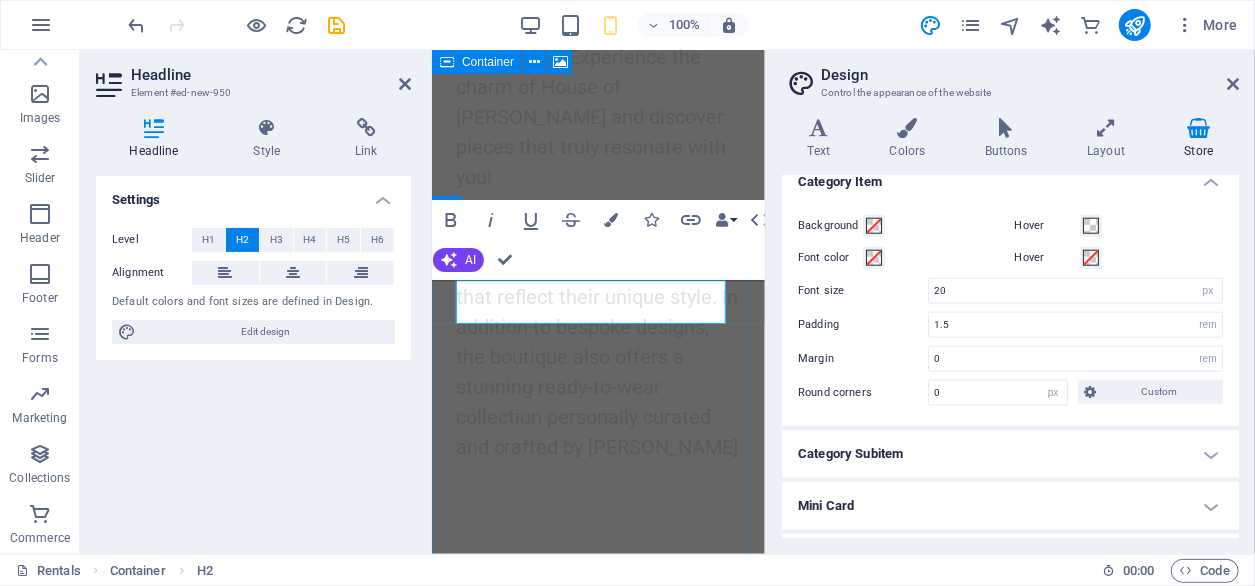 type 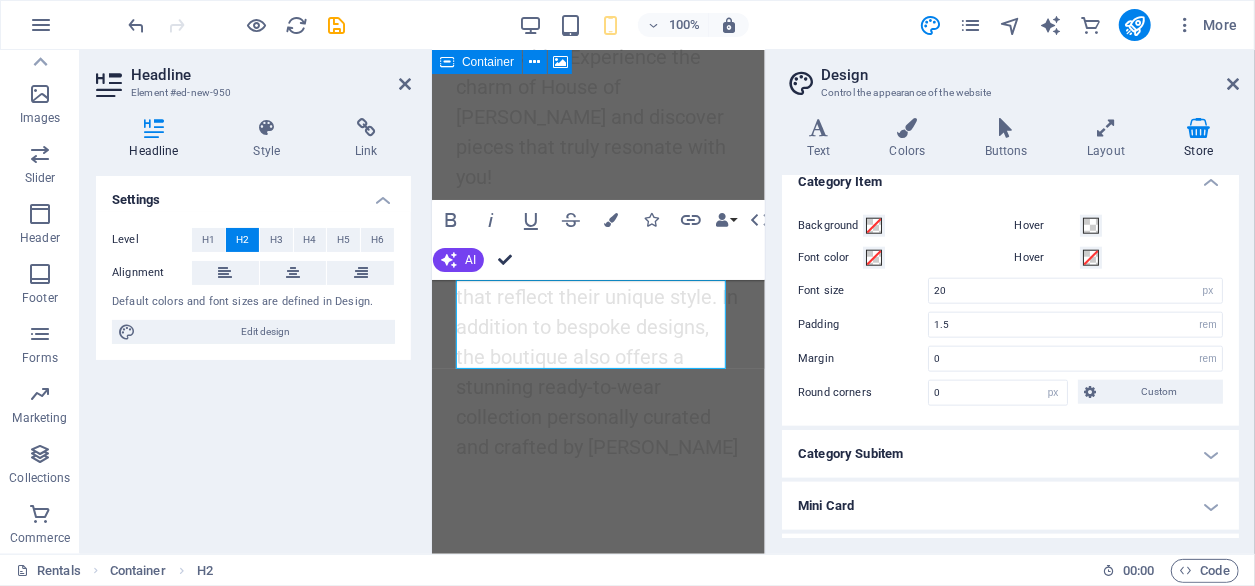 drag, startPoint x: 516, startPoint y: 259, endPoint x: 452, endPoint y: 213, distance: 78.81624 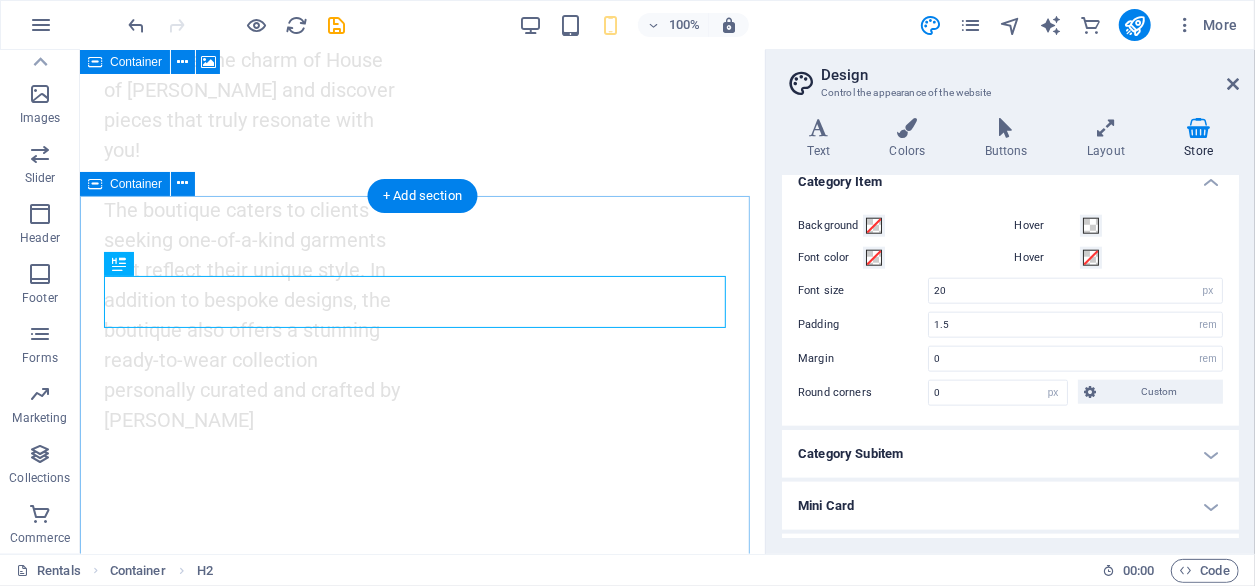scroll, scrollTop: 1500, scrollLeft: 0, axis: vertical 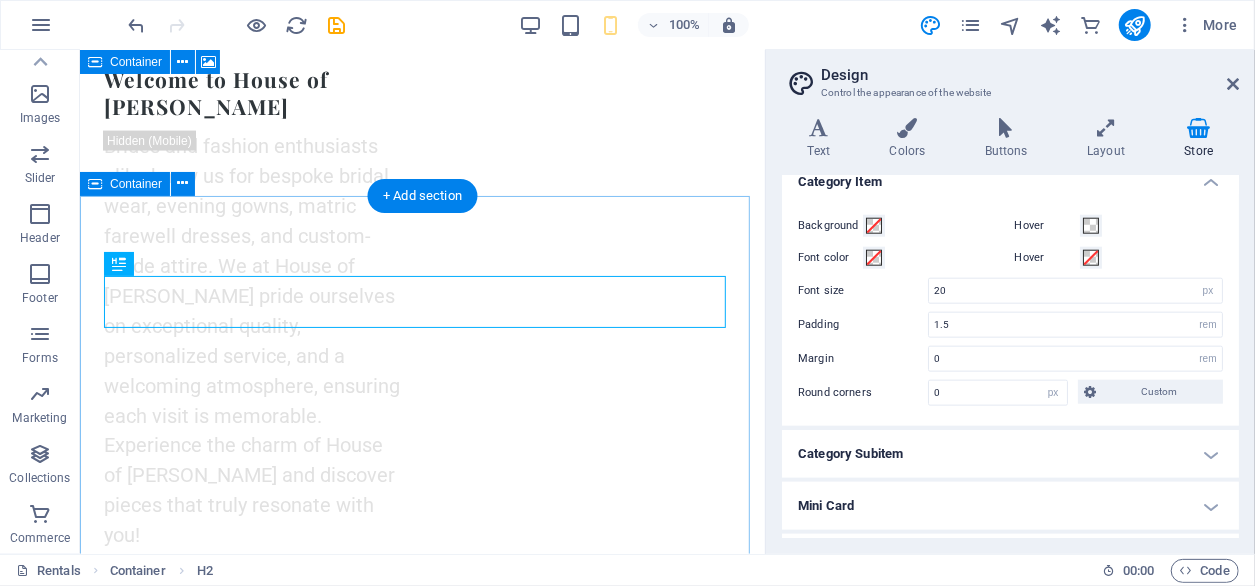 type on "40" 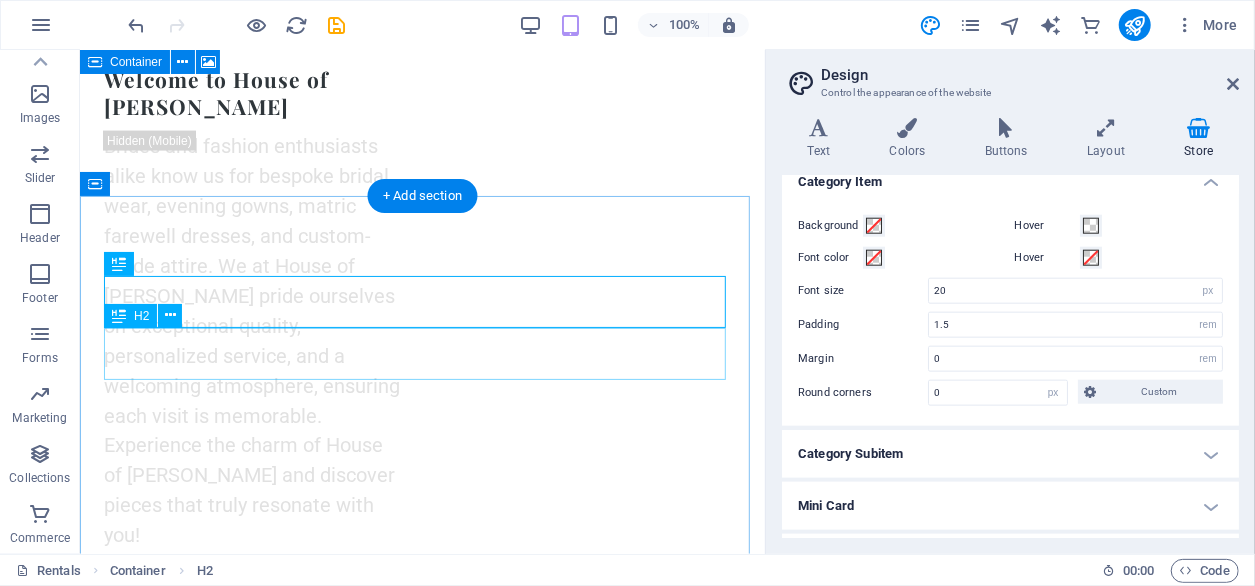 click on "Our Shop" at bounding box center (421, 1619) 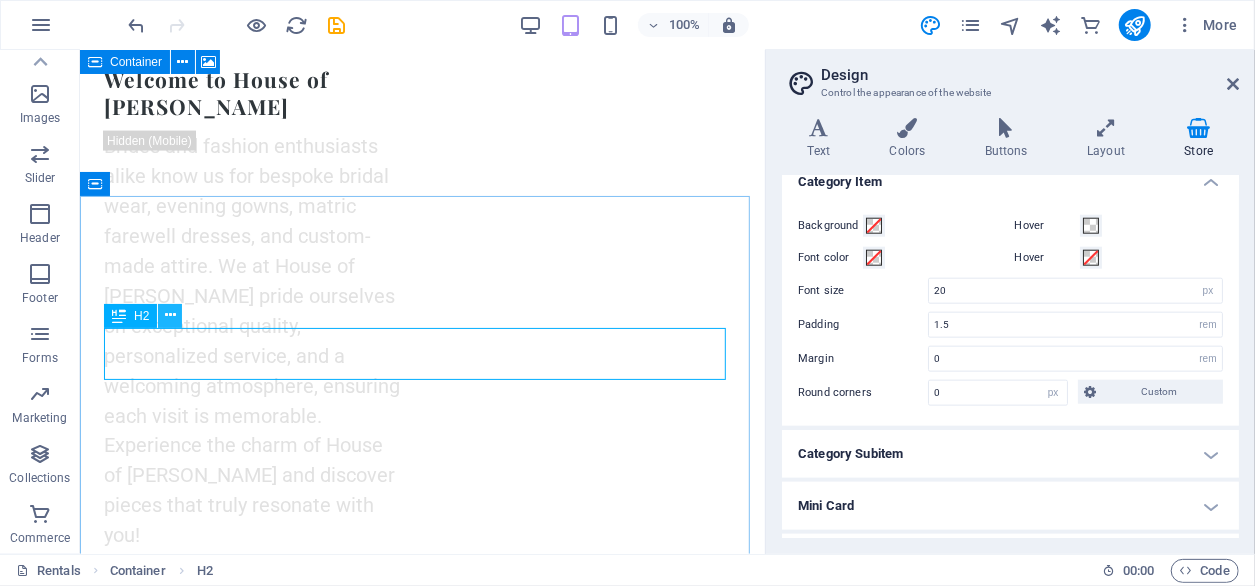 click at bounding box center [170, 315] 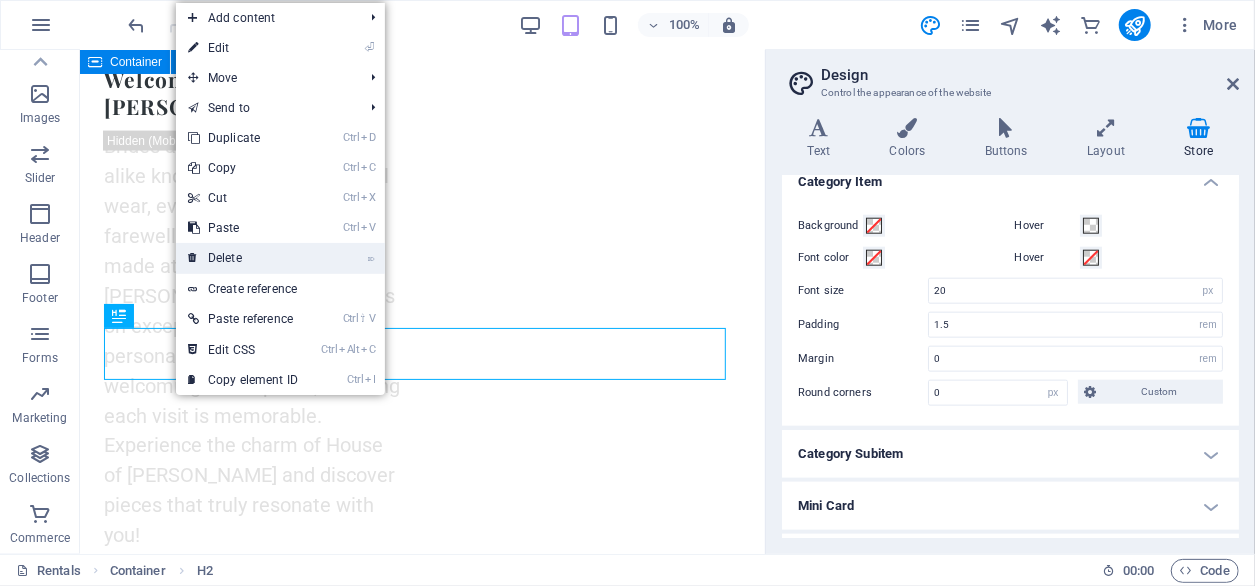 drag, startPoint x: 161, startPoint y: 205, endPoint x: 240, endPoint y: 253, distance: 92.43917 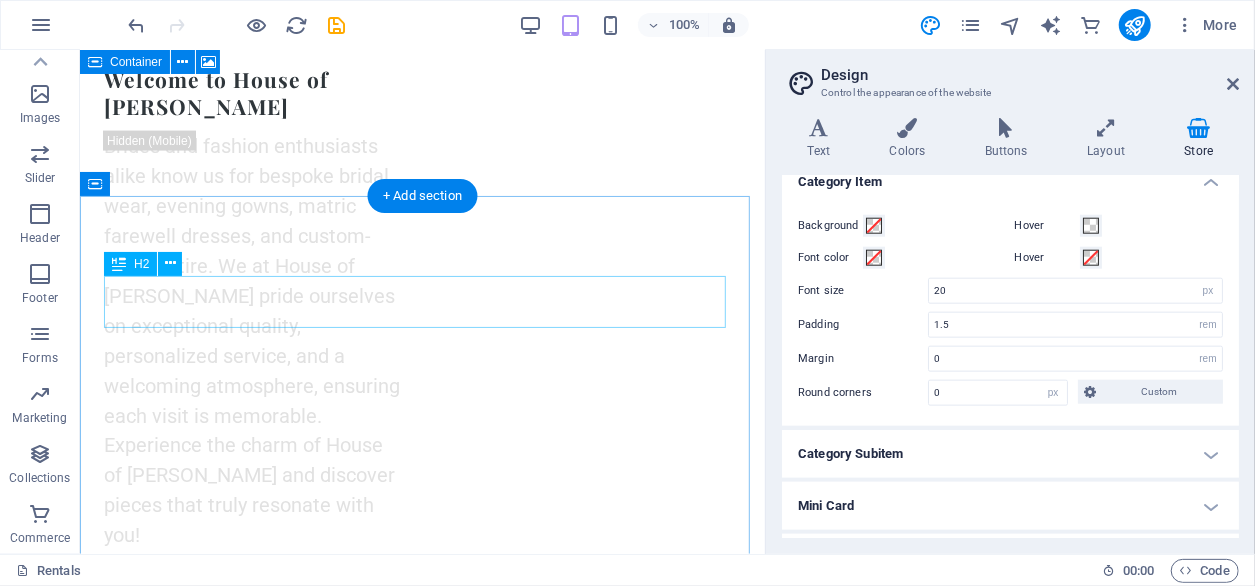 click on "Custom-Made Gowns" at bounding box center (421, 1567) 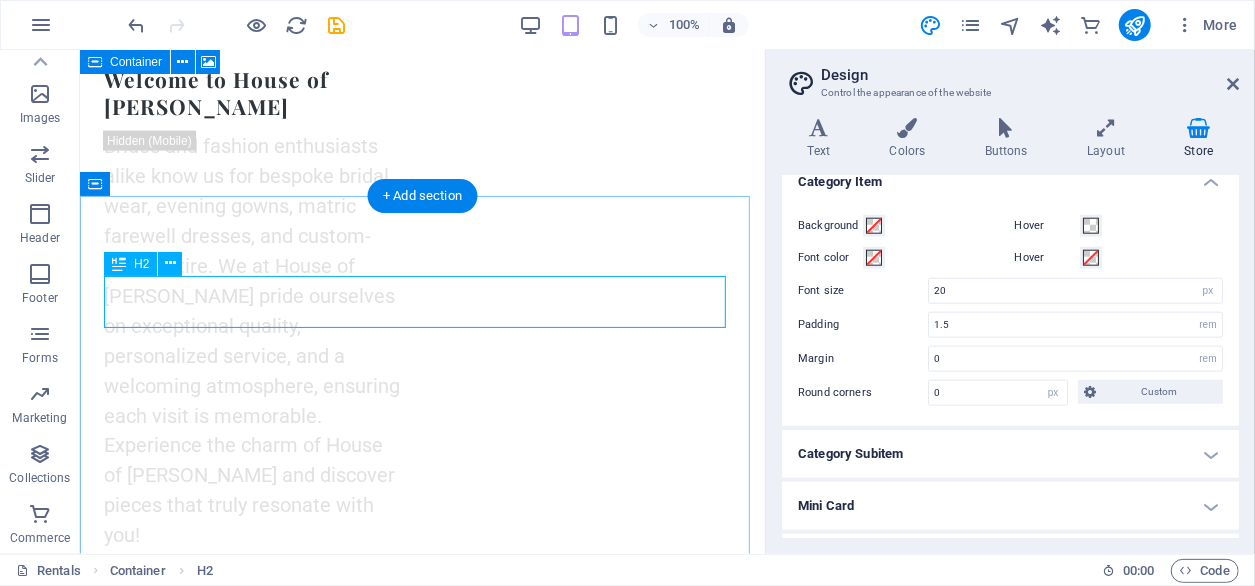 click on "Custom-Made Gowns" at bounding box center [421, 1567] 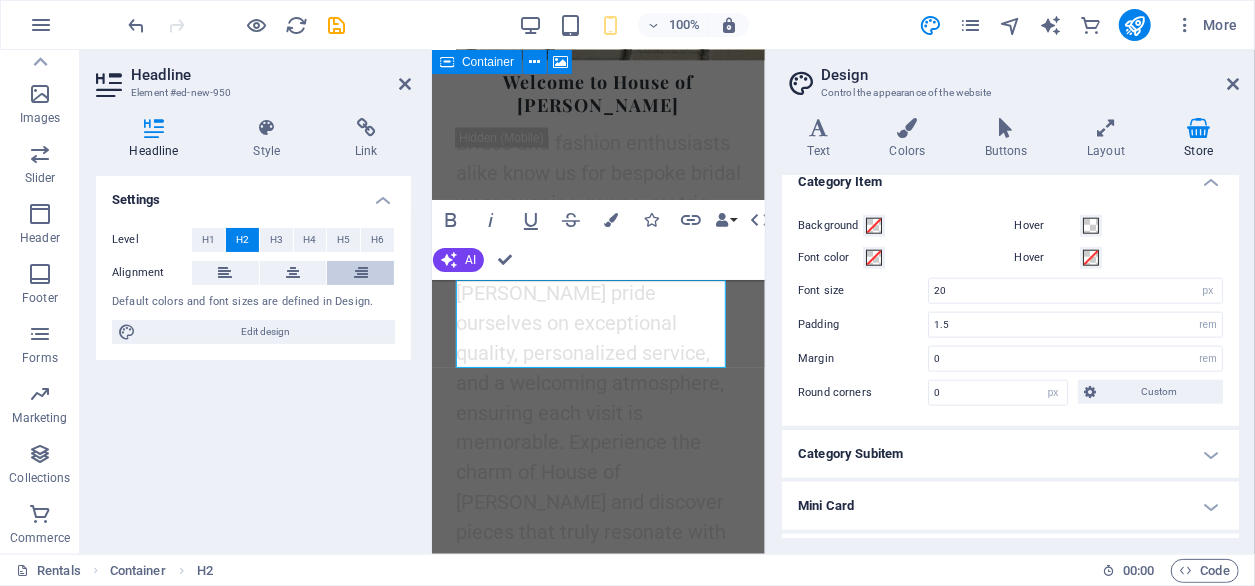type on "34" 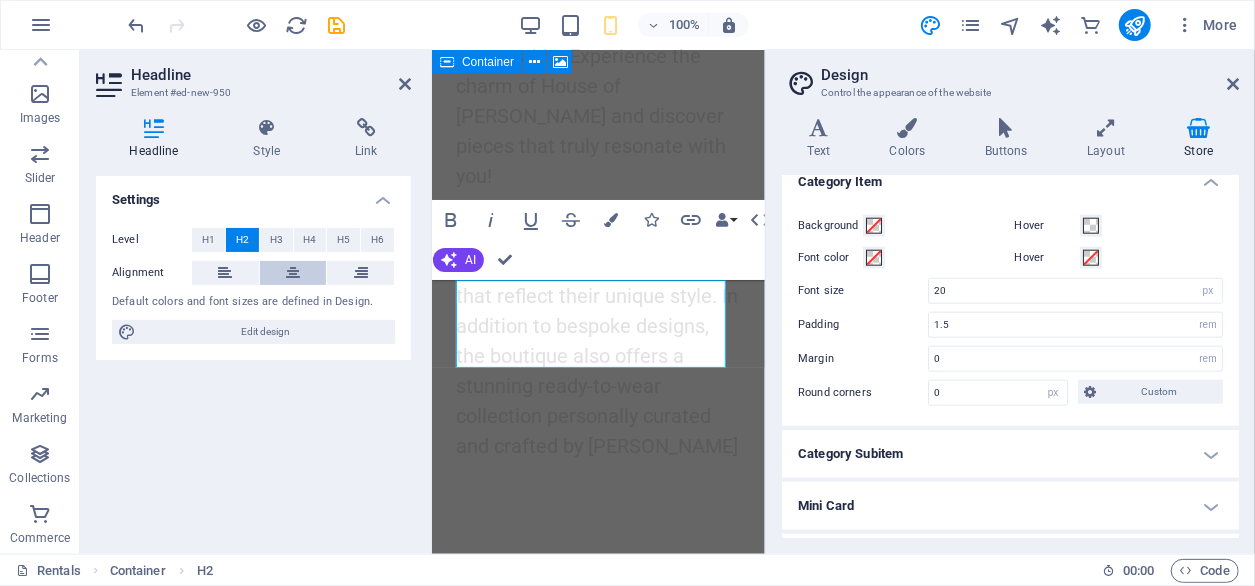 click at bounding box center [293, 273] 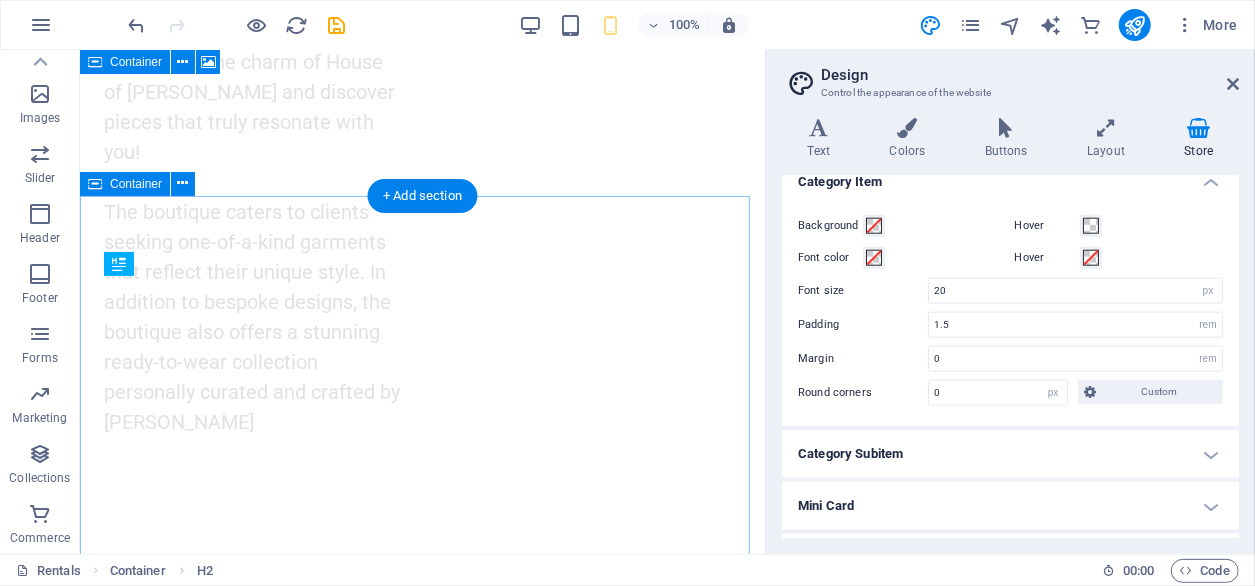 scroll, scrollTop: 1500, scrollLeft: 0, axis: vertical 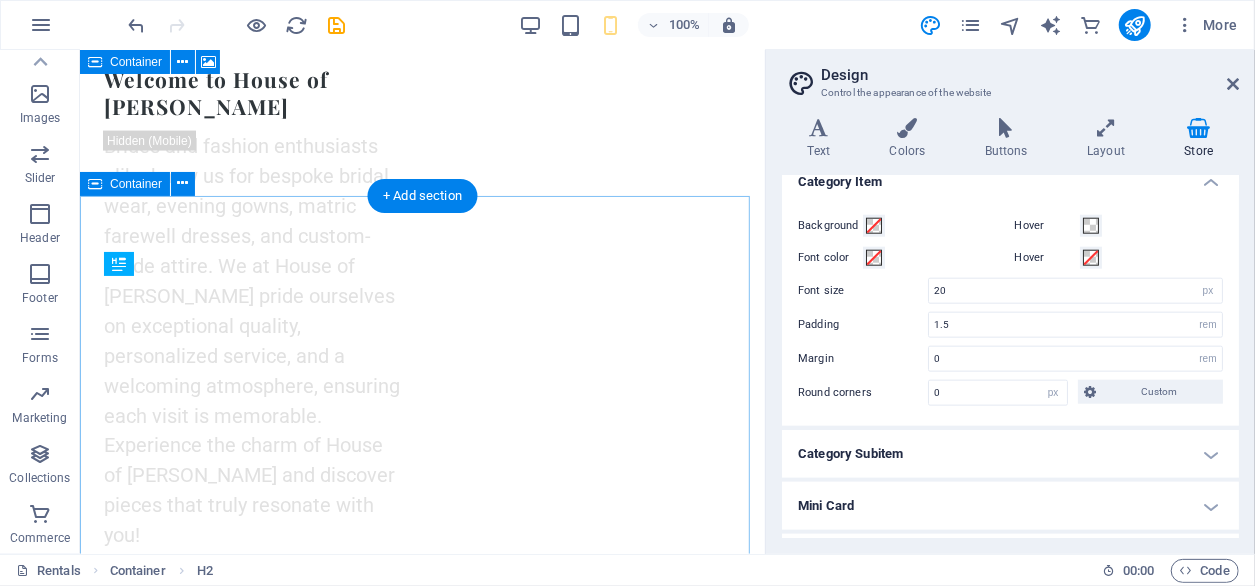 type on "40" 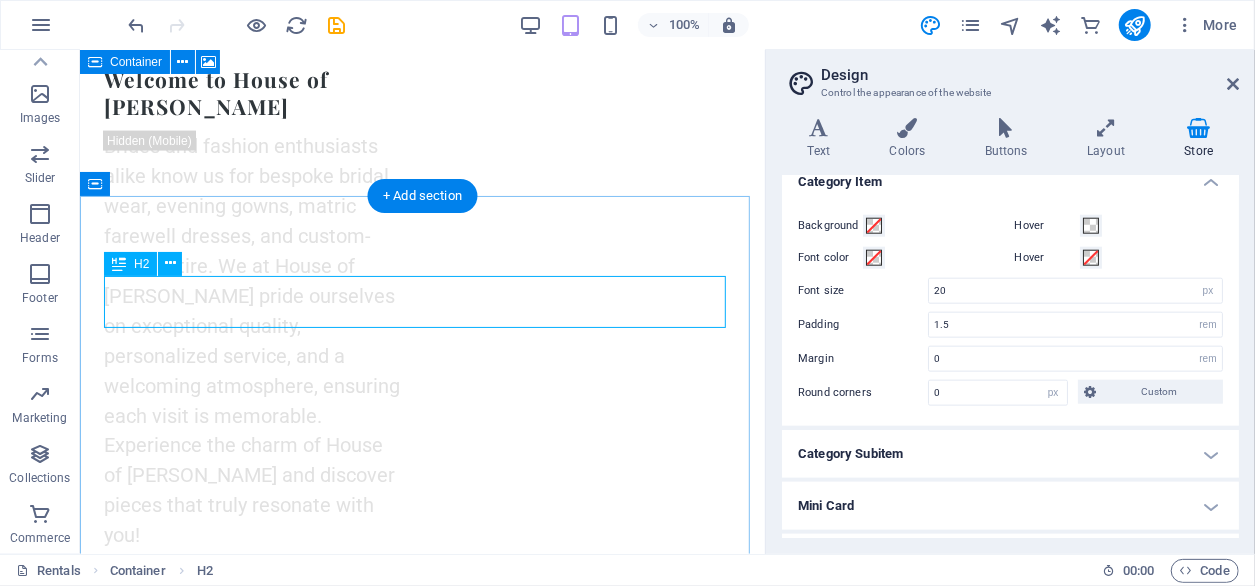 click on "Custom-Made Gowns" at bounding box center [421, 1567] 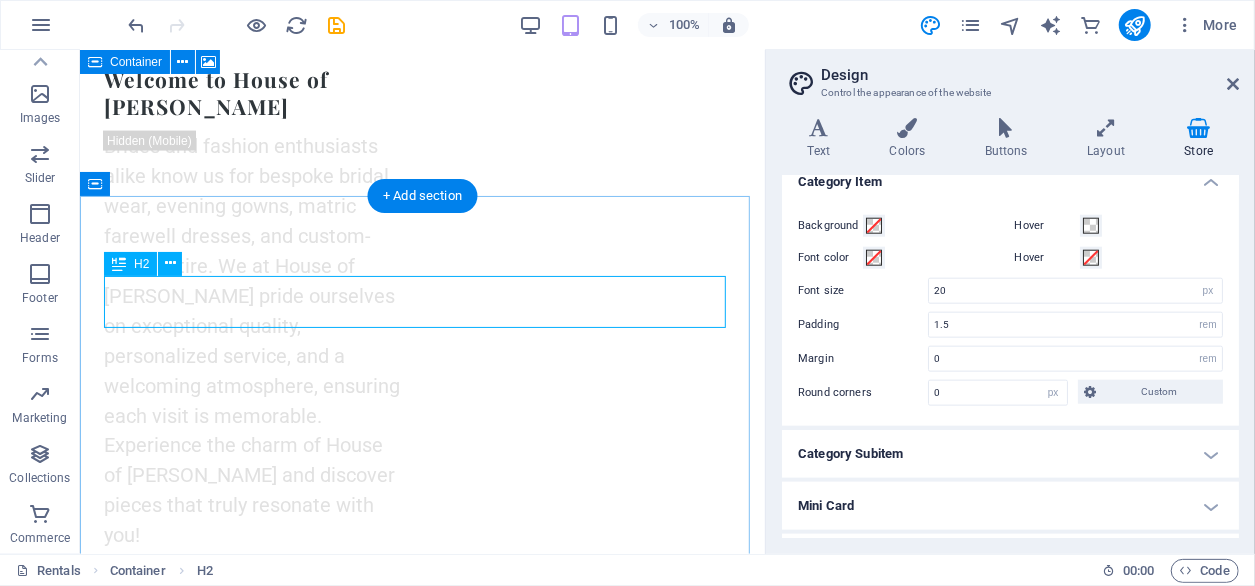click on "Custom-Made Gowns" at bounding box center [421, 1567] 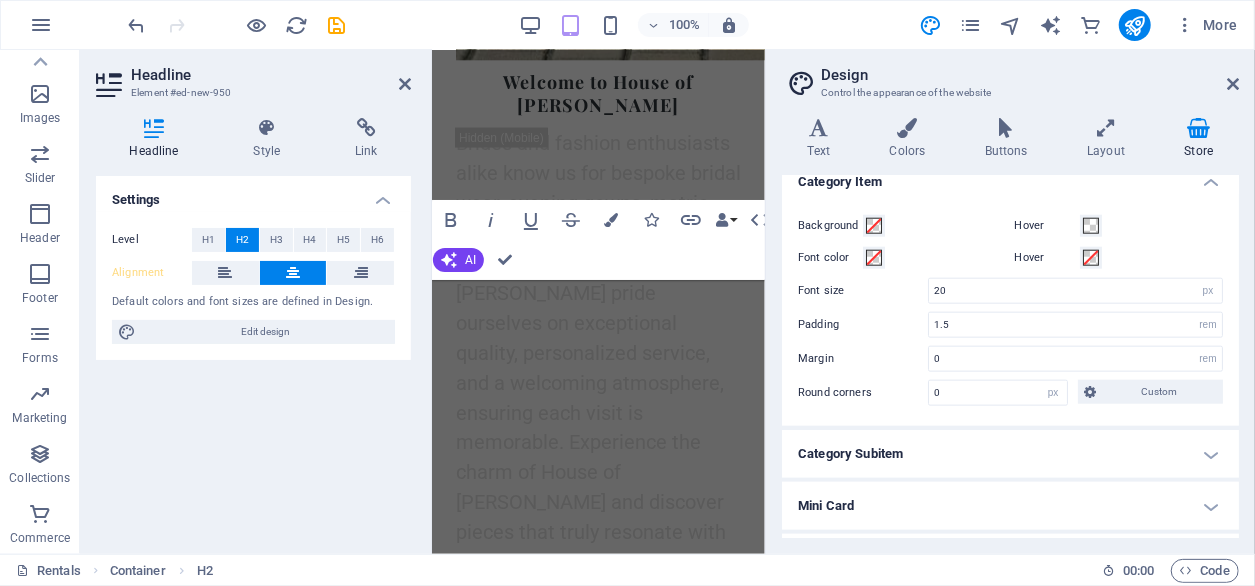 scroll, scrollTop: 1886, scrollLeft: 0, axis: vertical 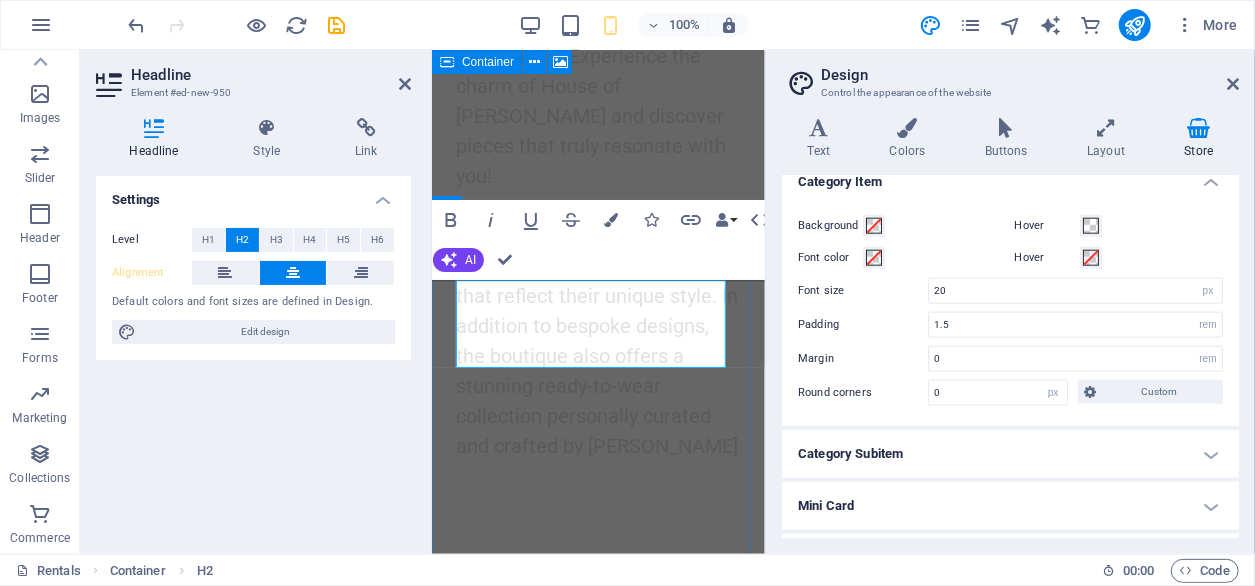 type on "34" 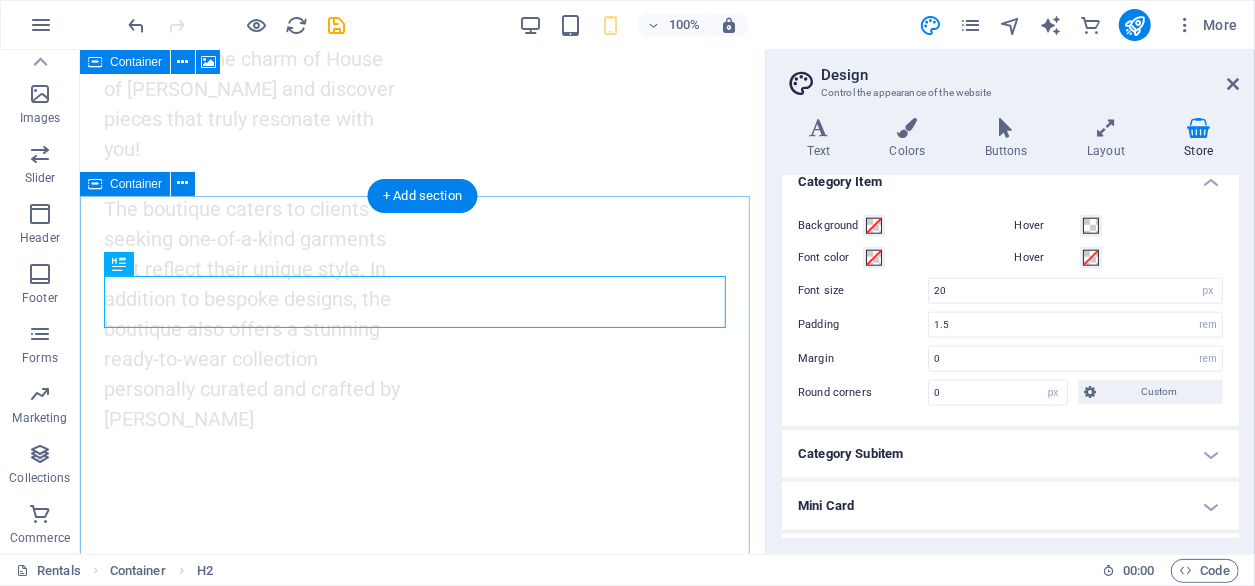 scroll, scrollTop: 1500, scrollLeft: 0, axis: vertical 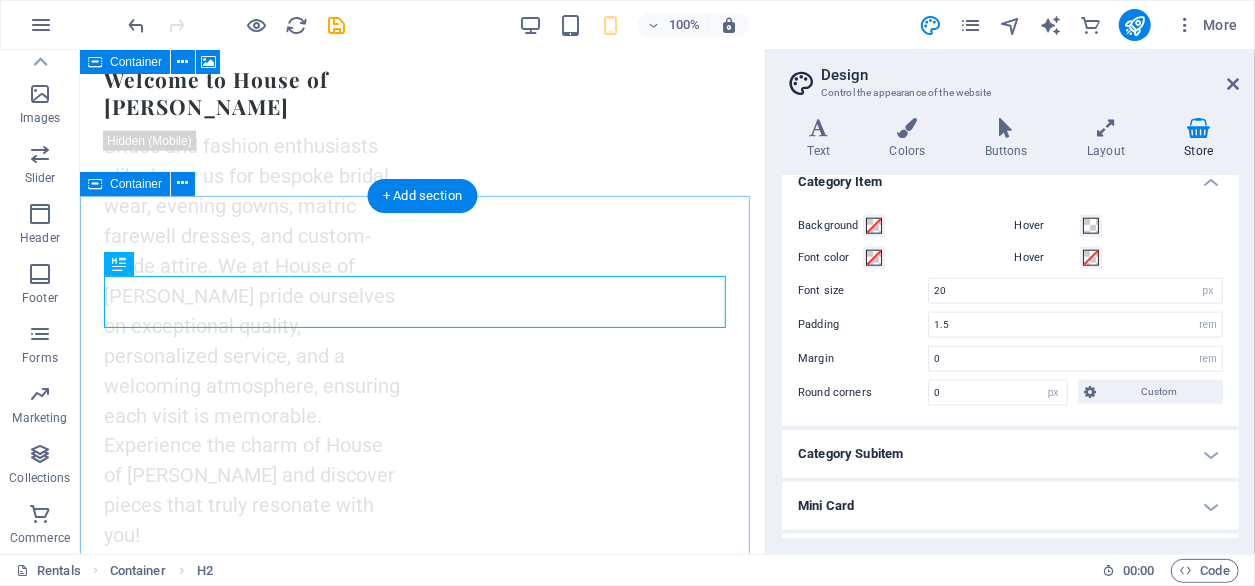 type on "40" 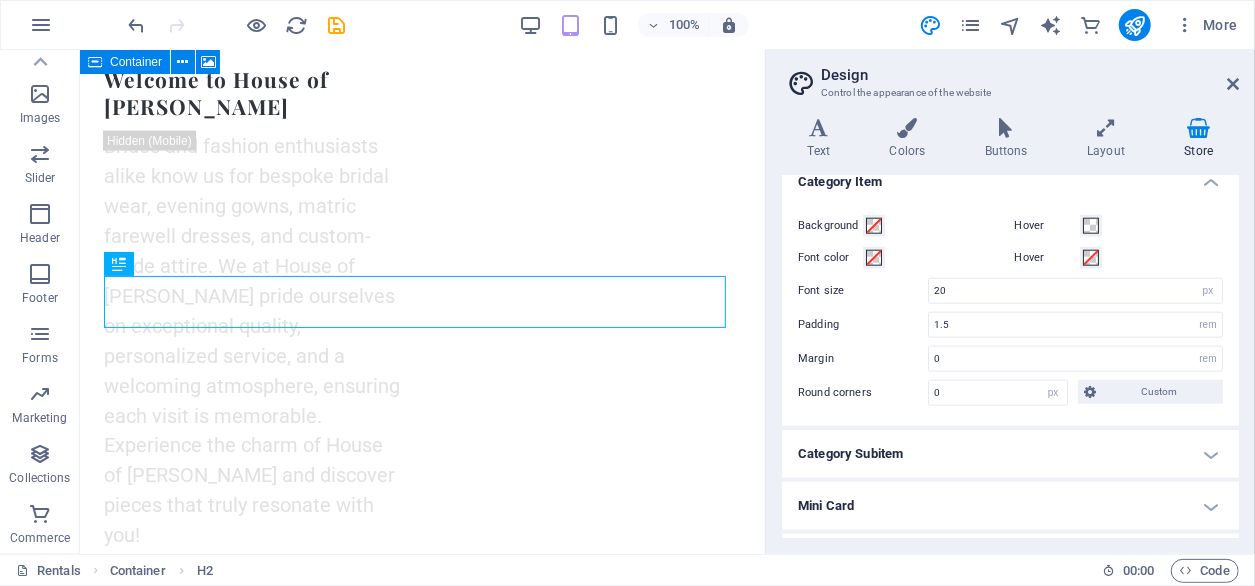 click on "Design Control the appearance of the website" at bounding box center (1012, 76) 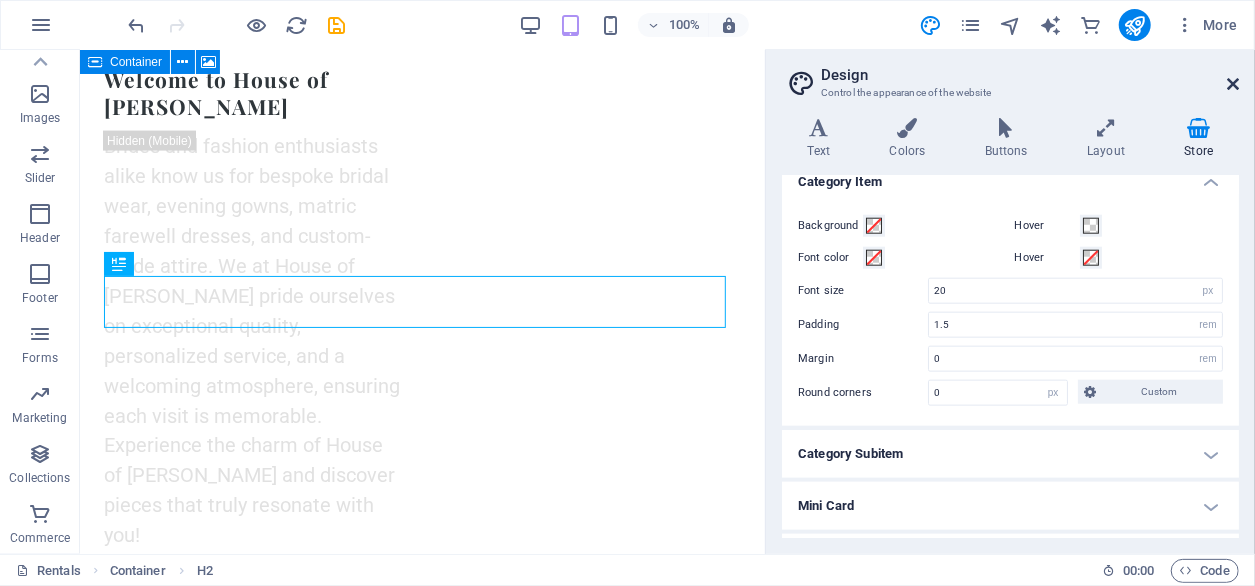 click at bounding box center (1233, 84) 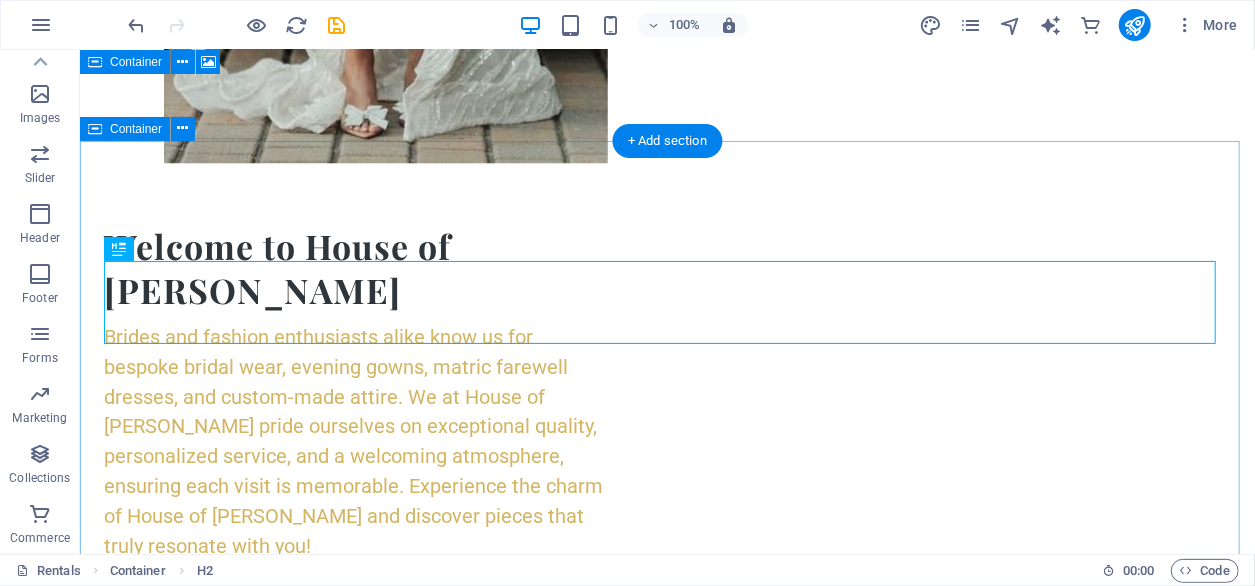 scroll, scrollTop: 1920, scrollLeft: 0, axis: vertical 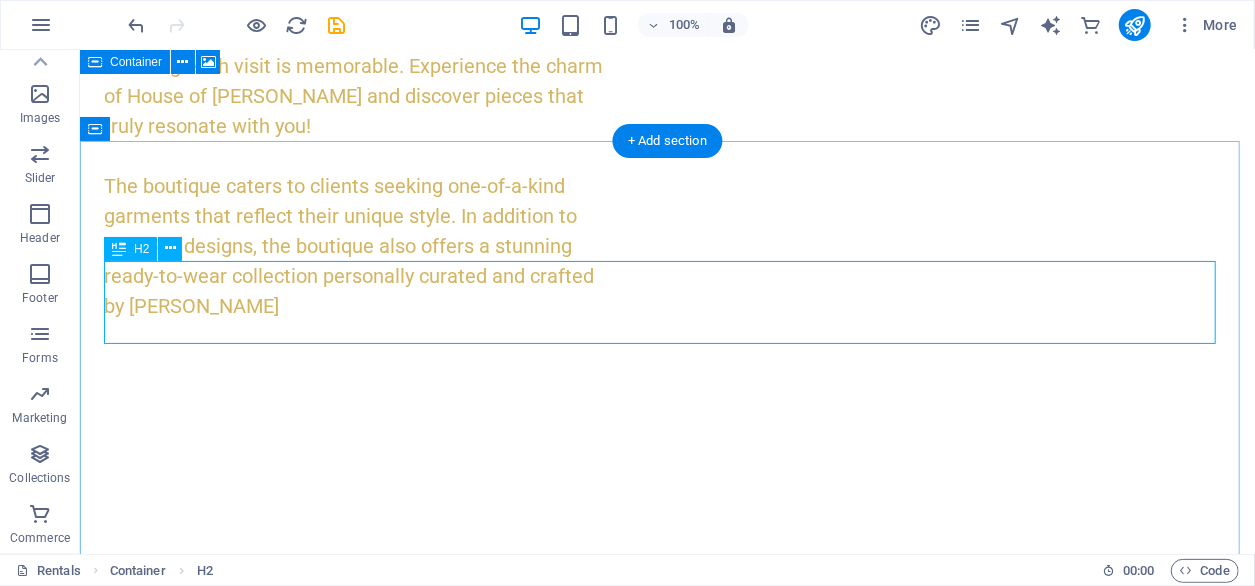 click on "Custom-Made Gowns" at bounding box center (666, 1336) 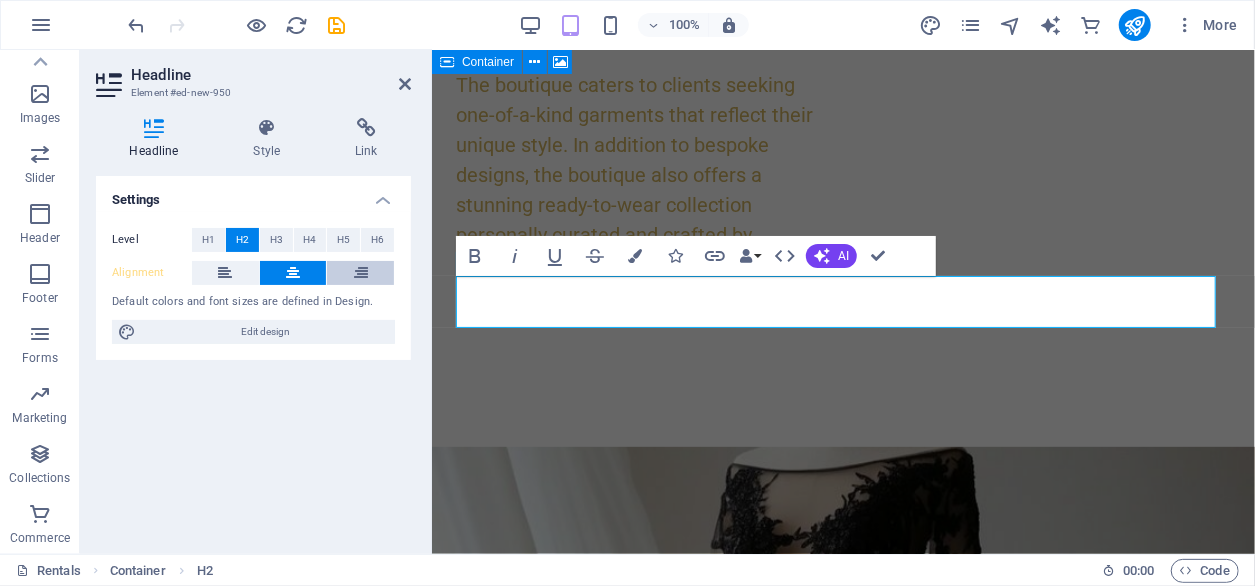 scroll, scrollTop: 1383, scrollLeft: 0, axis: vertical 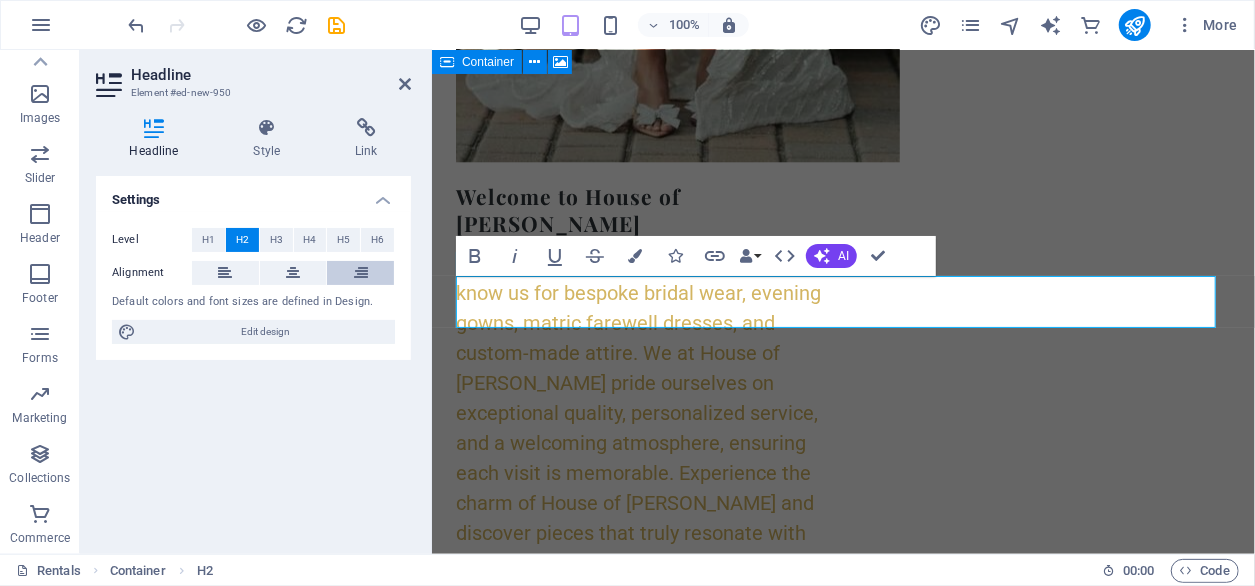 click at bounding box center [360, 273] 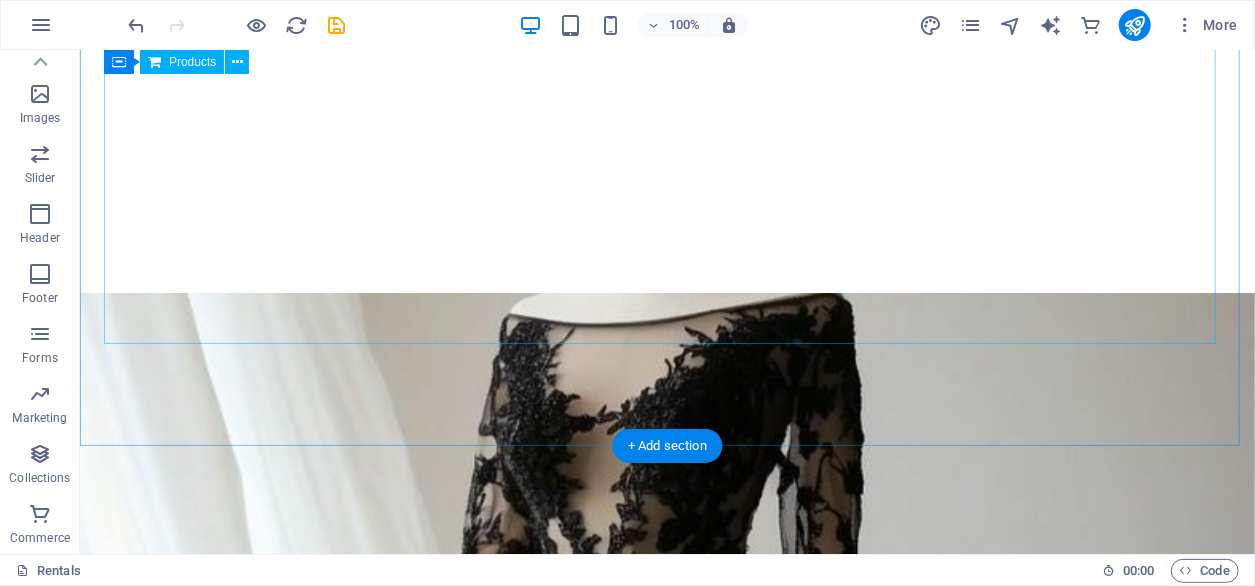 scroll, scrollTop: 2100, scrollLeft: 0, axis: vertical 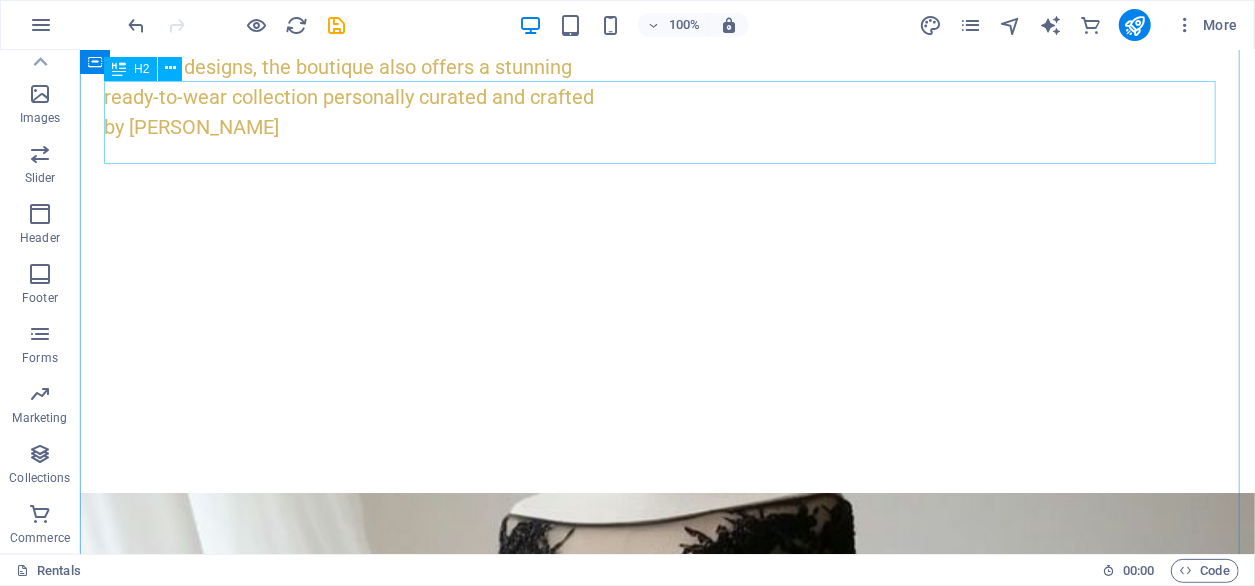 click on "Custom-Made Gowns" at bounding box center (666, 1156) 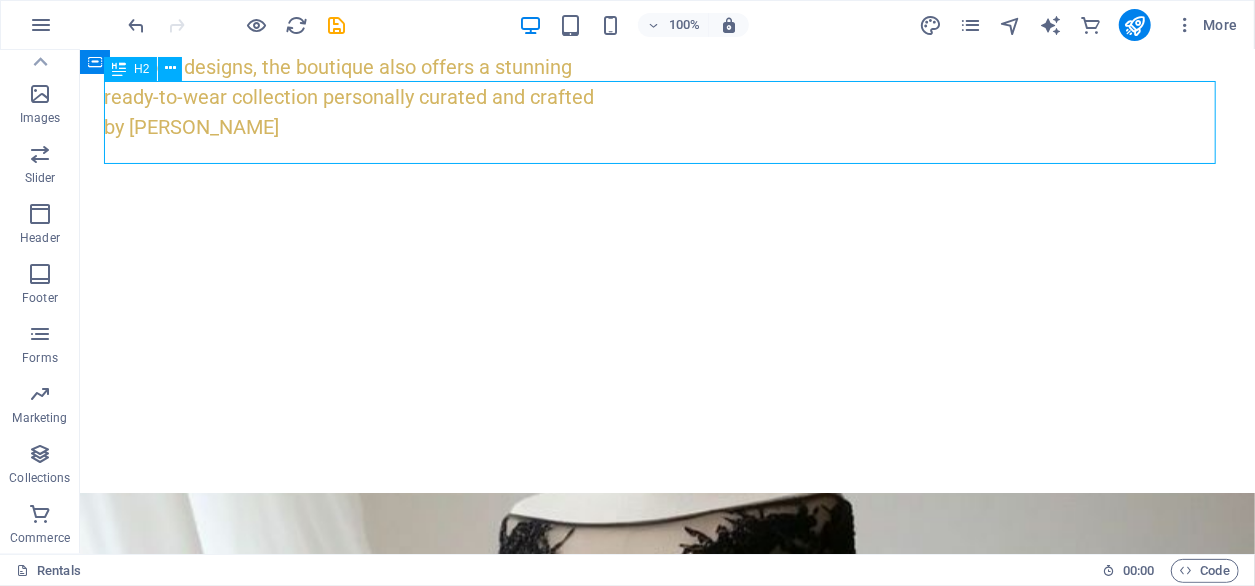 click on "Custom-Made Gowns" at bounding box center (666, 1156) 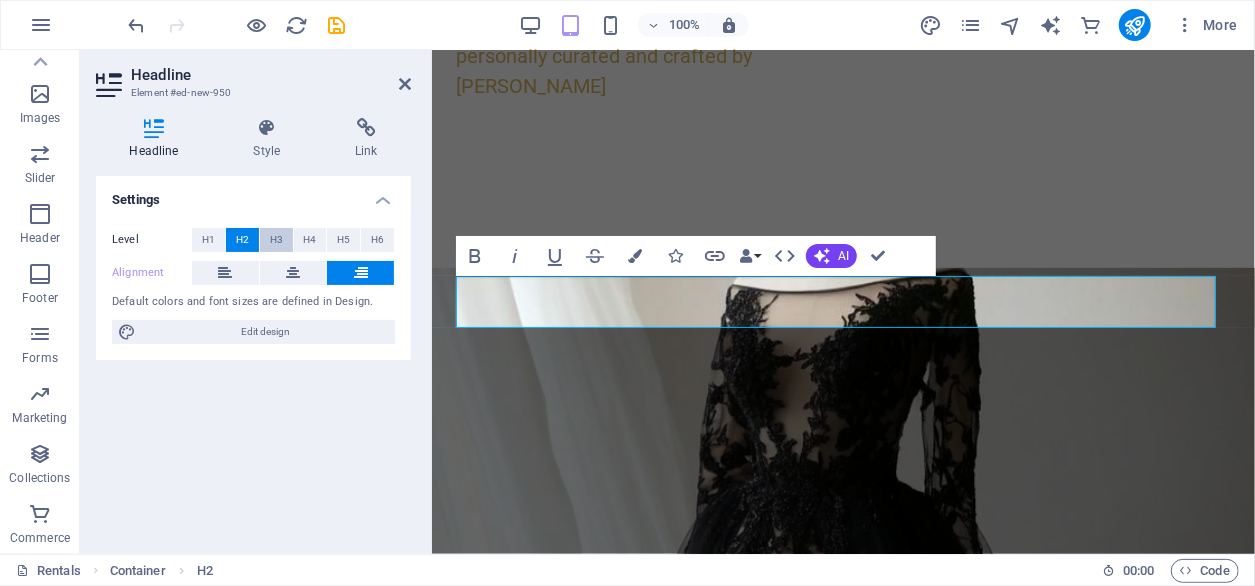 scroll, scrollTop: 1383, scrollLeft: 0, axis: vertical 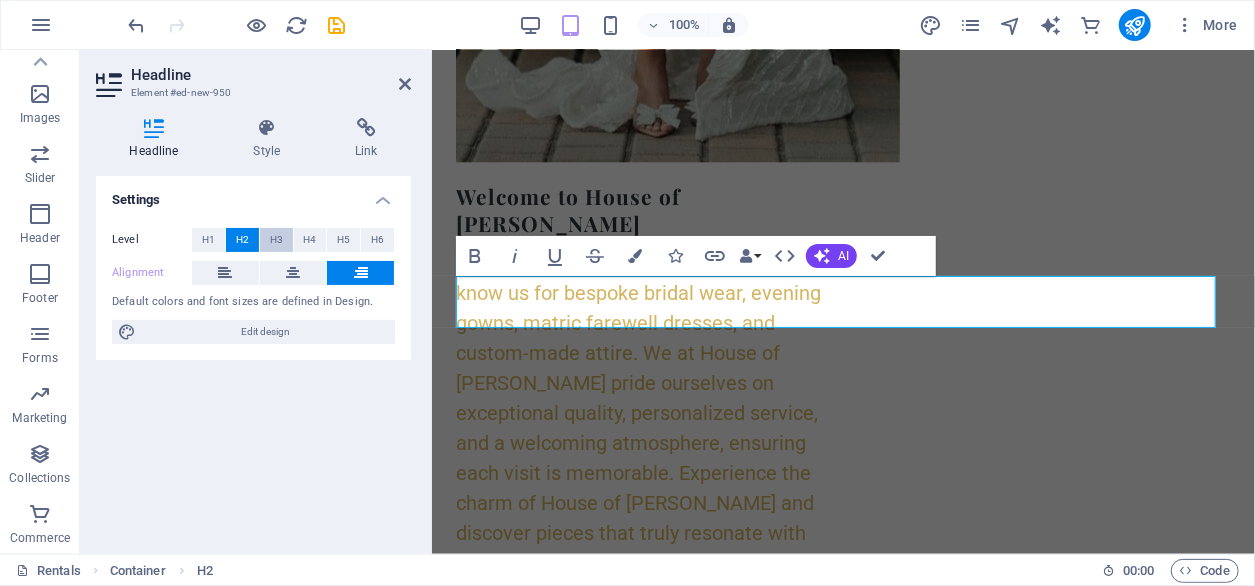 click on "H3" at bounding box center (276, 240) 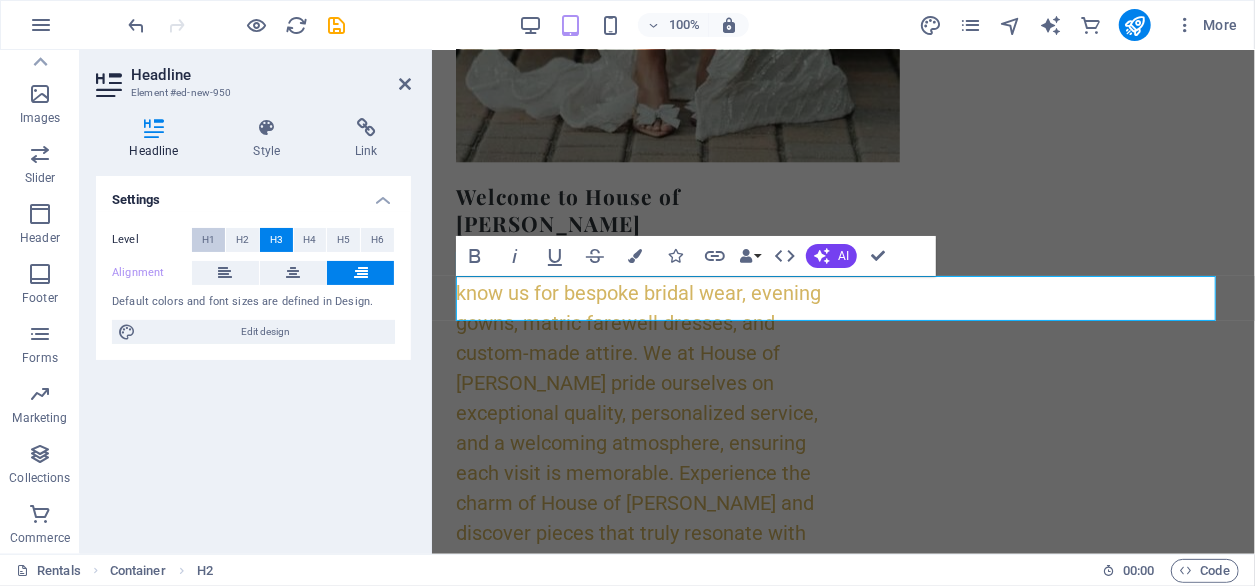 click on "H1" at bounding box center (208, 240) 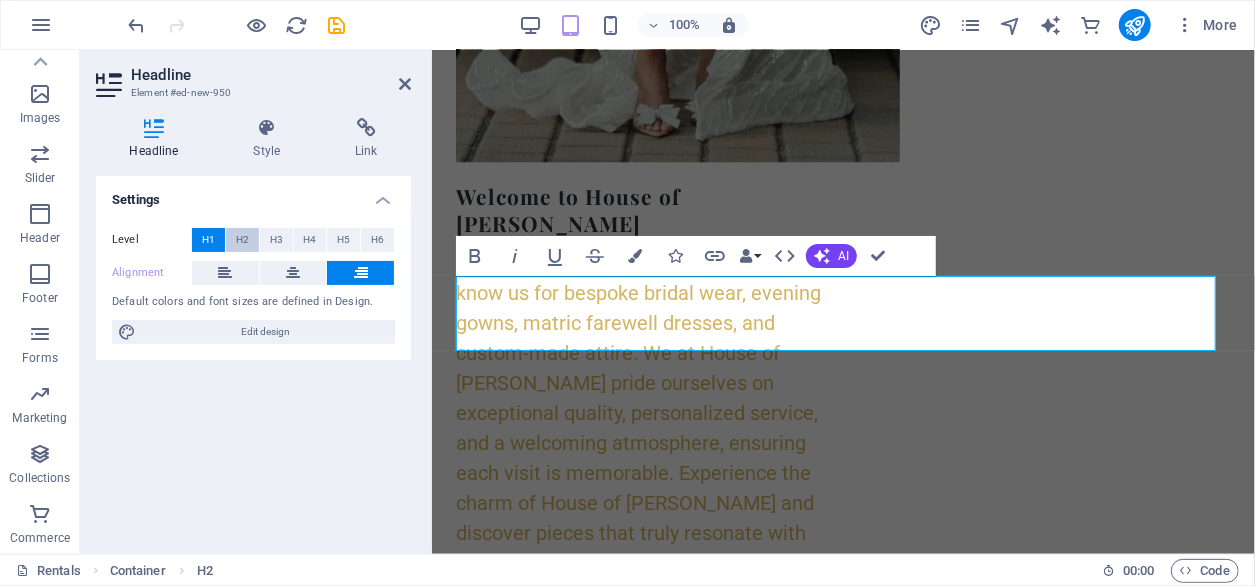 click on "H2" at bounding box center (242, 240) 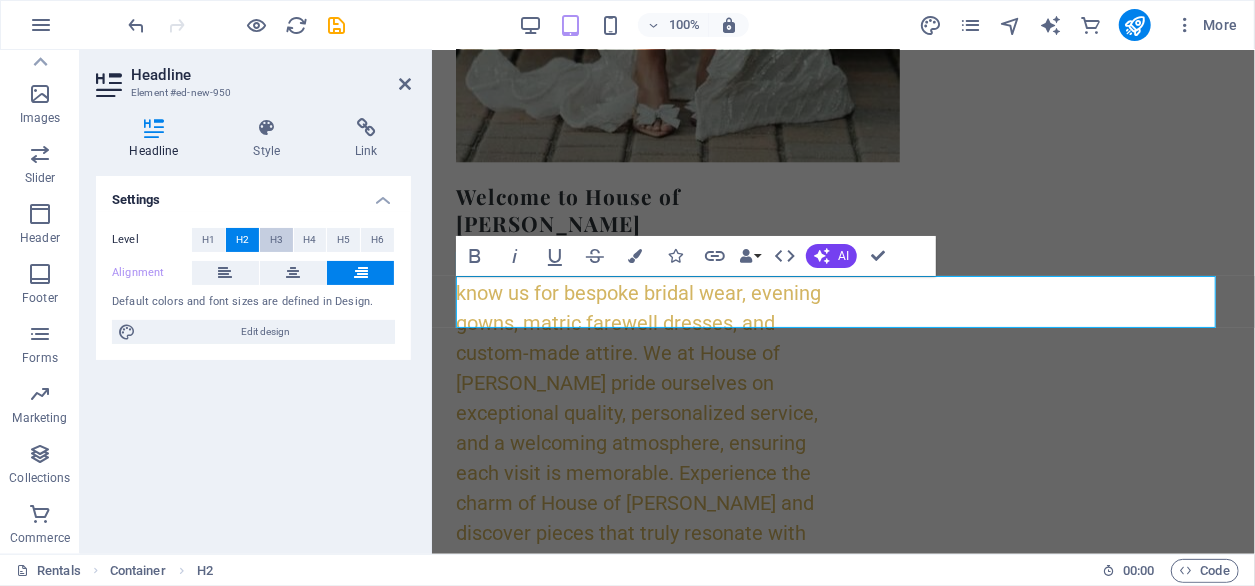 click on "H3" at bounding box center [276, 240] 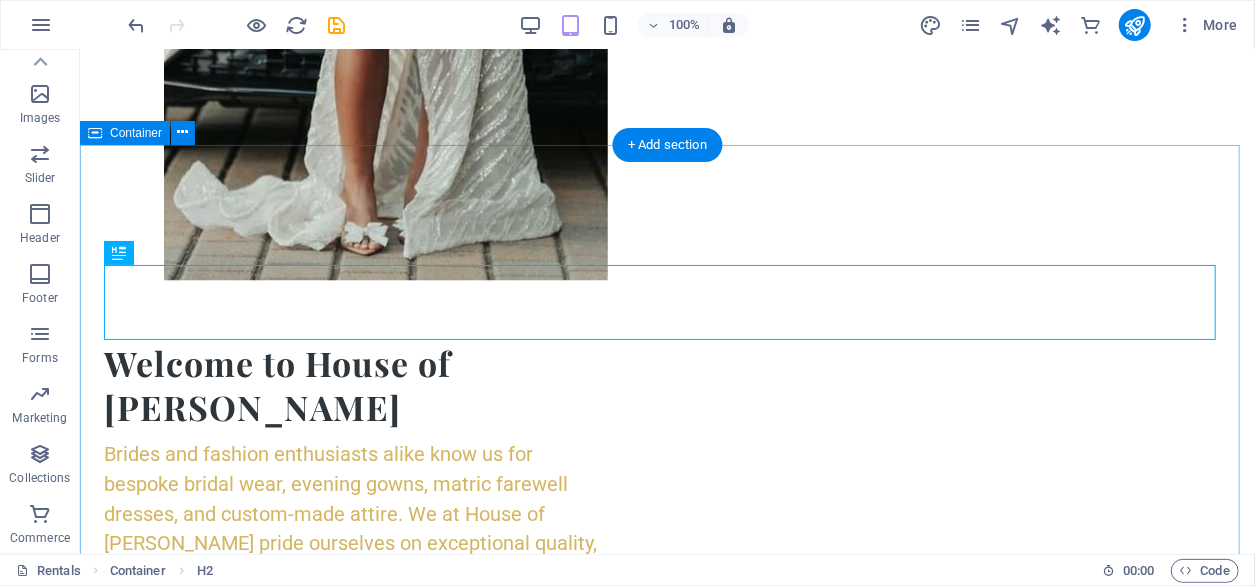 scroll, scrollTop: 1916, scrollLeft: 0, axis: vertical 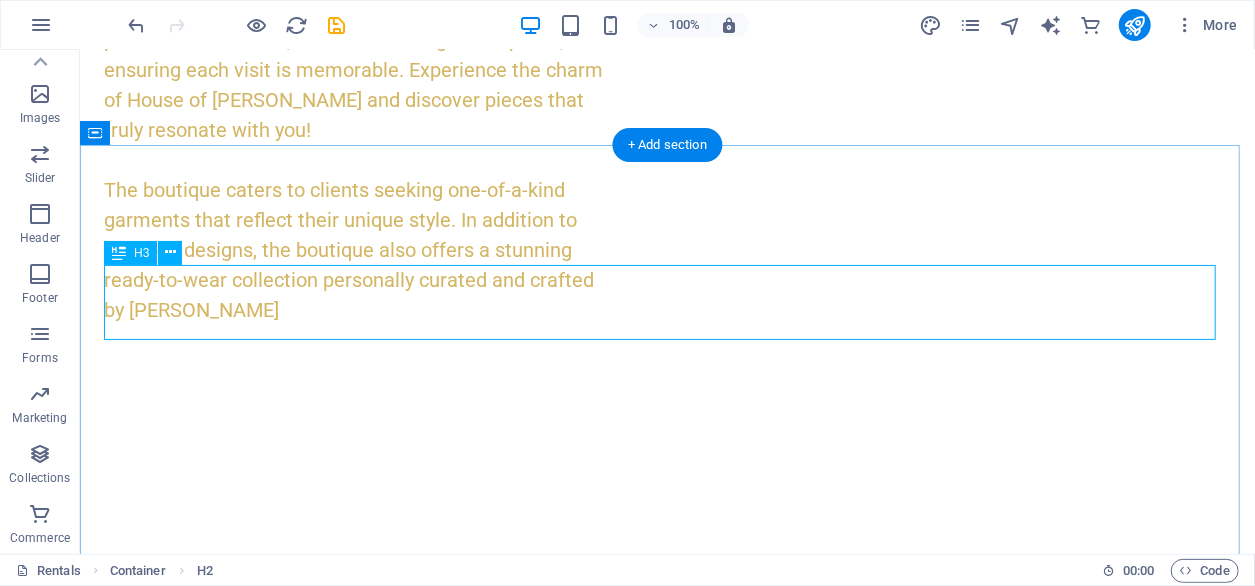click on "Custom-Made Gowns" at bounding box center (666, 1336) 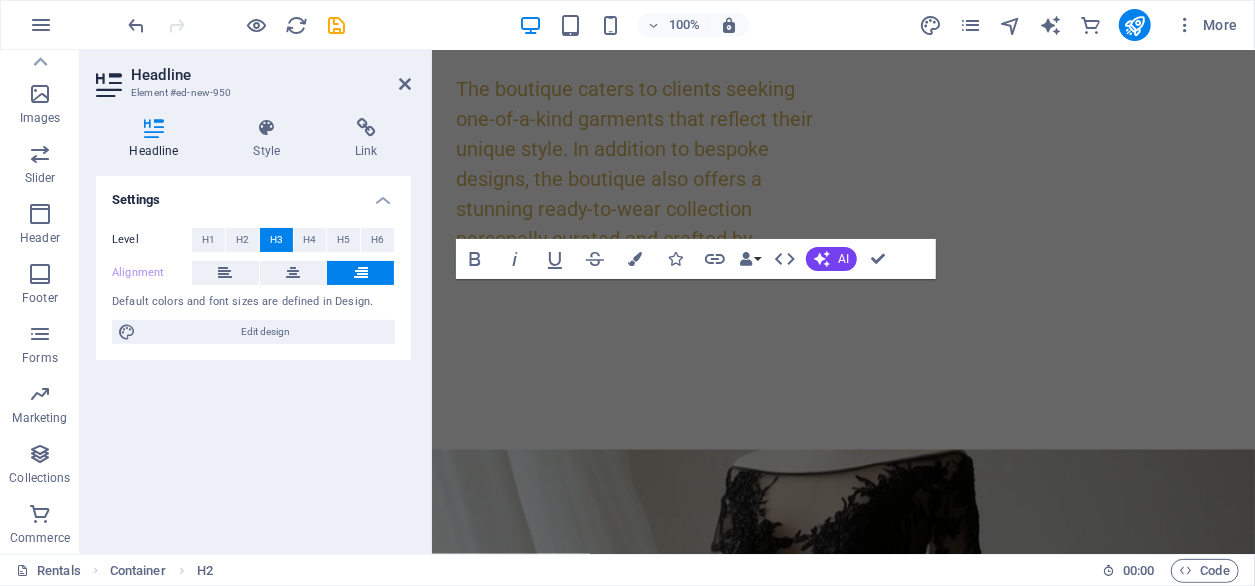 scroll, scrollTop: 1380, scrollLeft: 0, axis: vertical 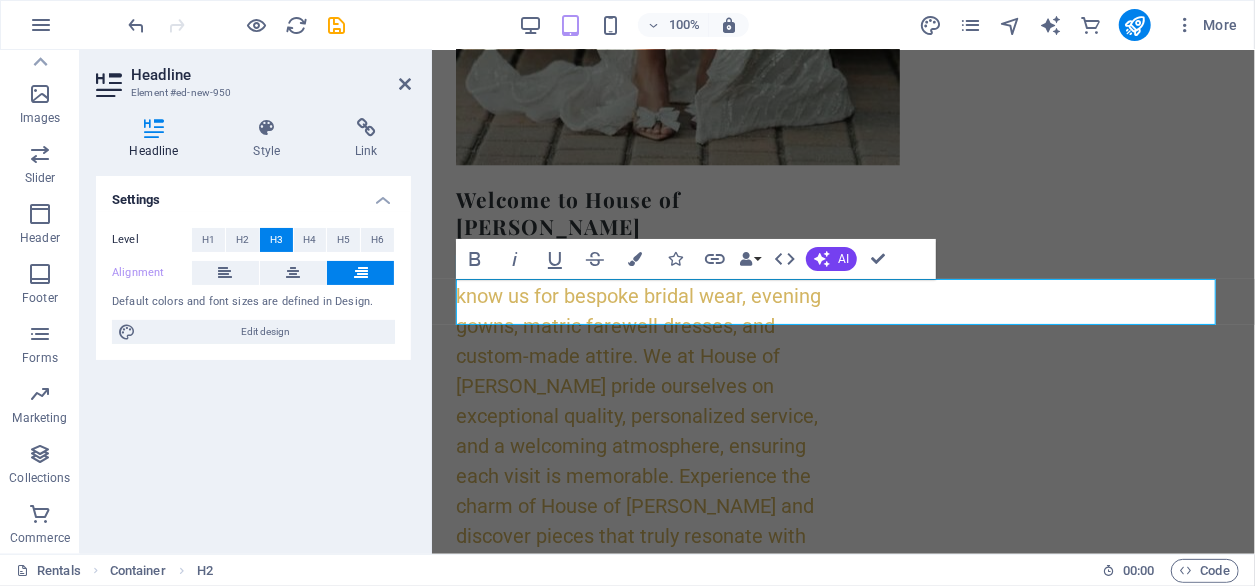 drag, startPoint x: 408, startPoint y: 83, endPoint x: 196, endPoint y: 31, distance: 218.28423 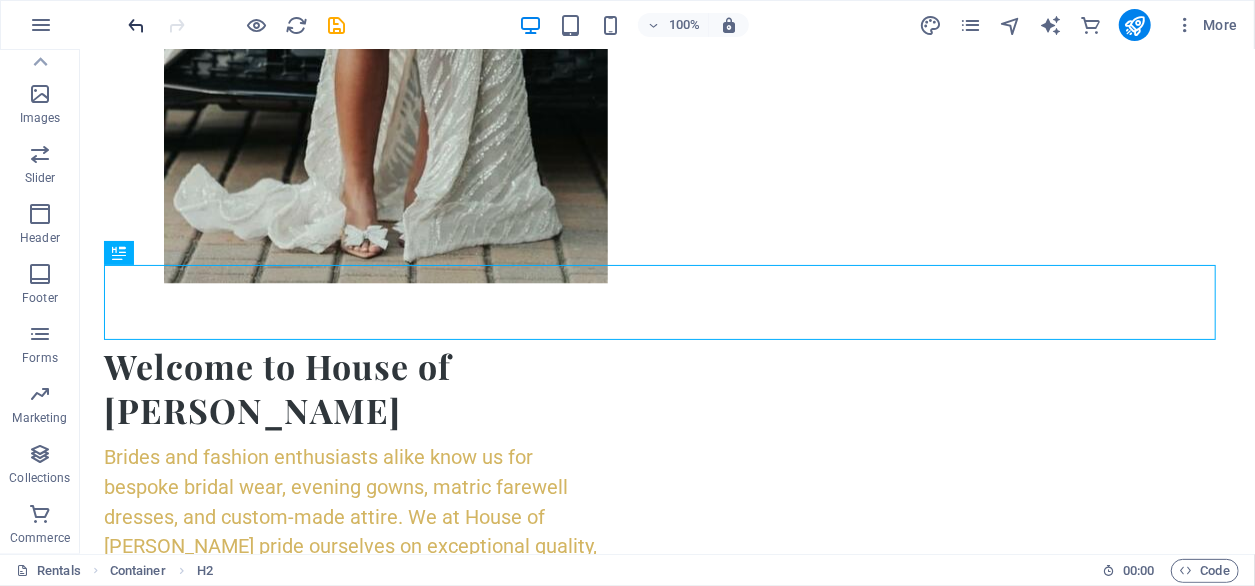 click at bounding box center [137, 25] 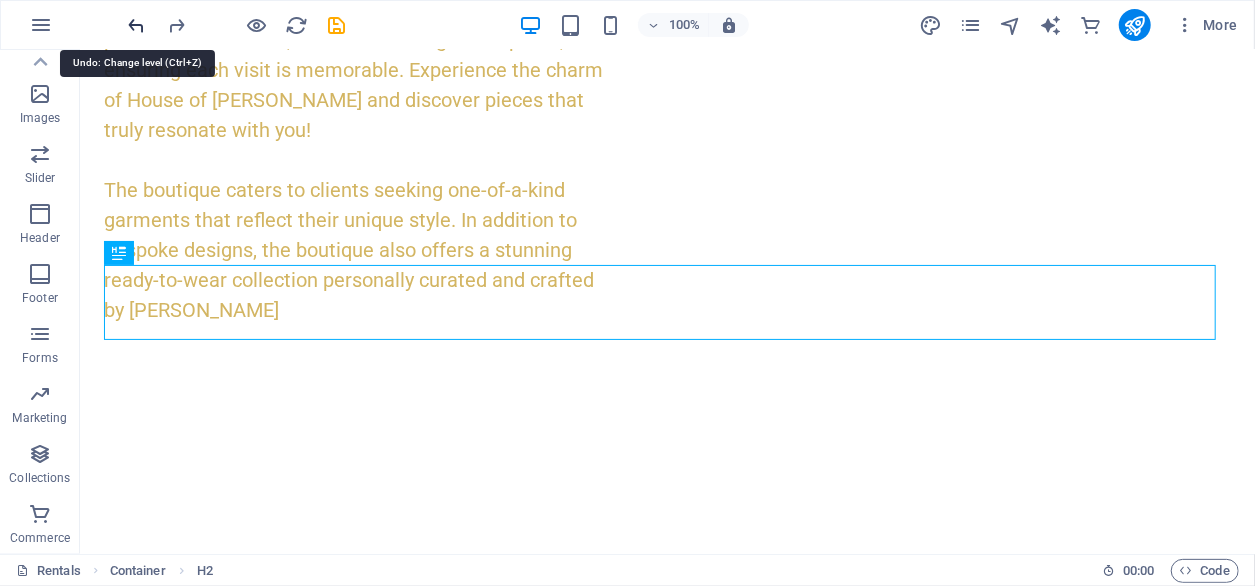 click at bounding box center [137, 25] 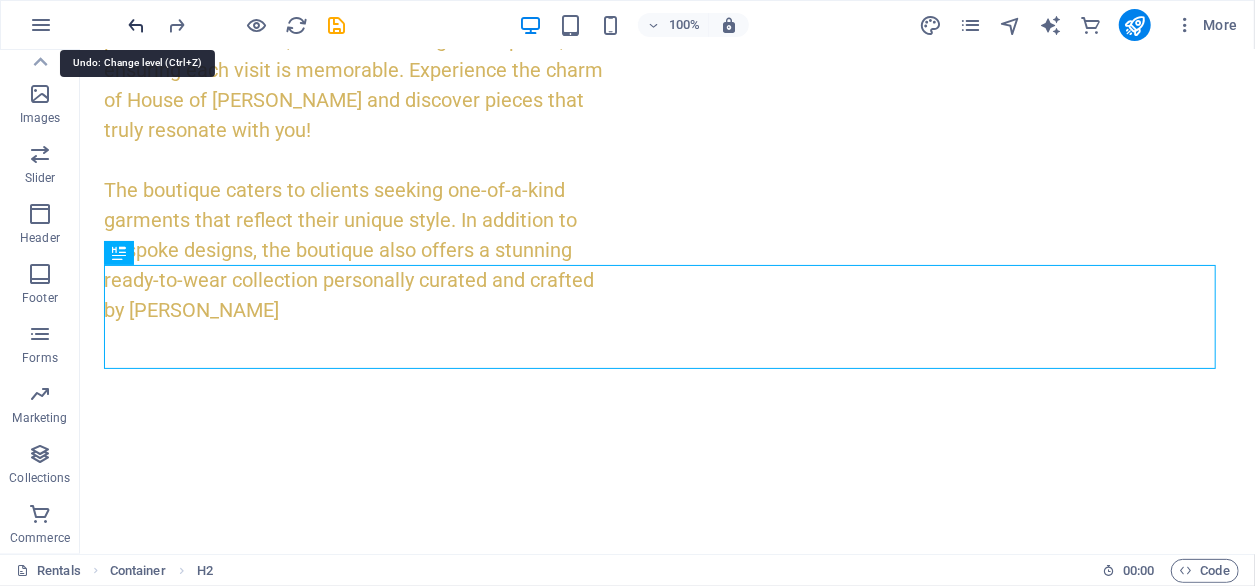 click at bounding box center [137, 25] 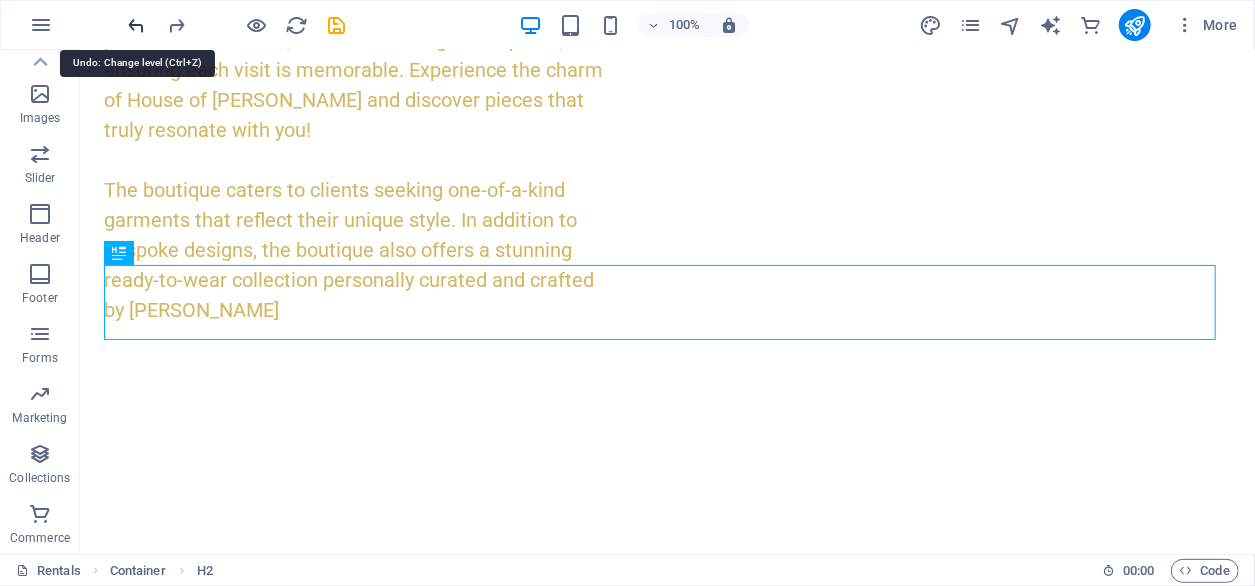 click at bounding box center [137, 25] 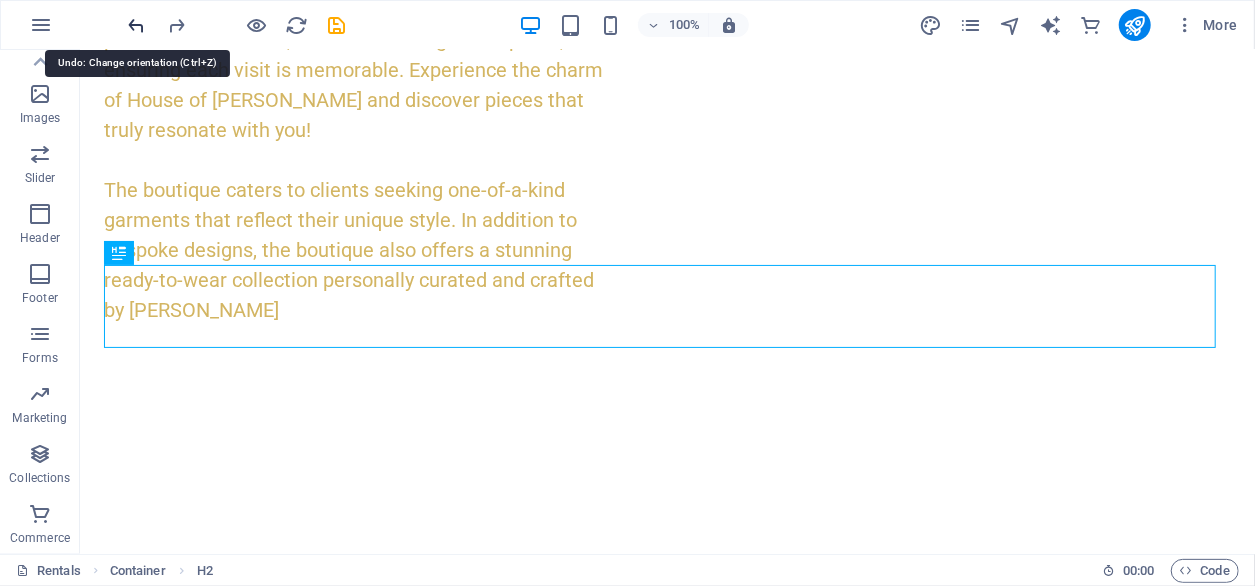 click at bounding box center [137, 25] 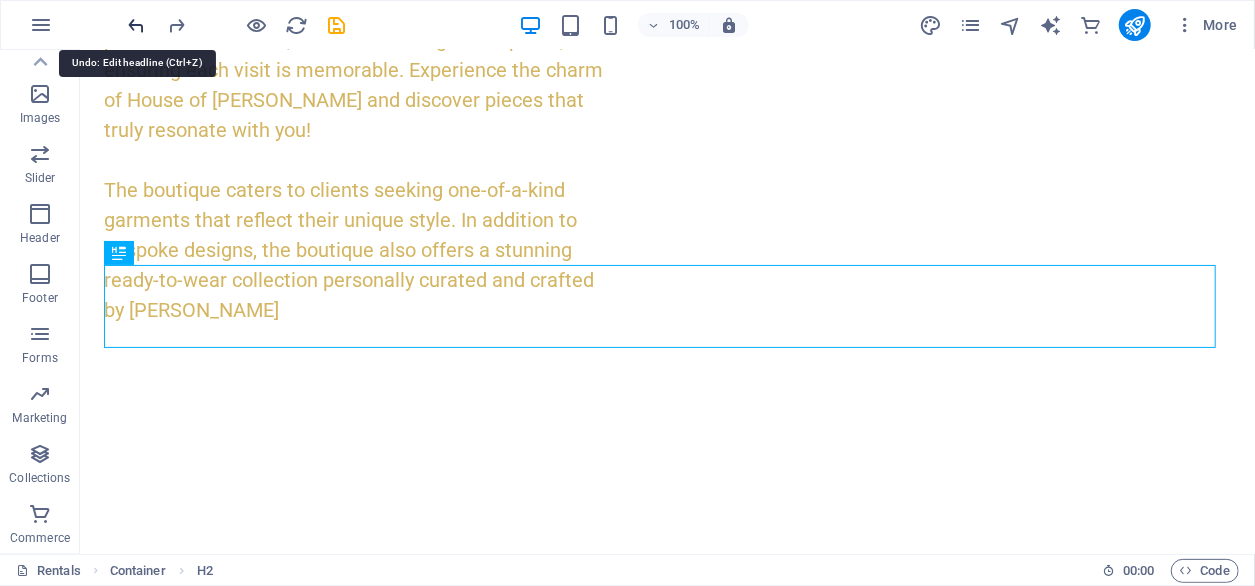 click at bounding box center [137, 25] 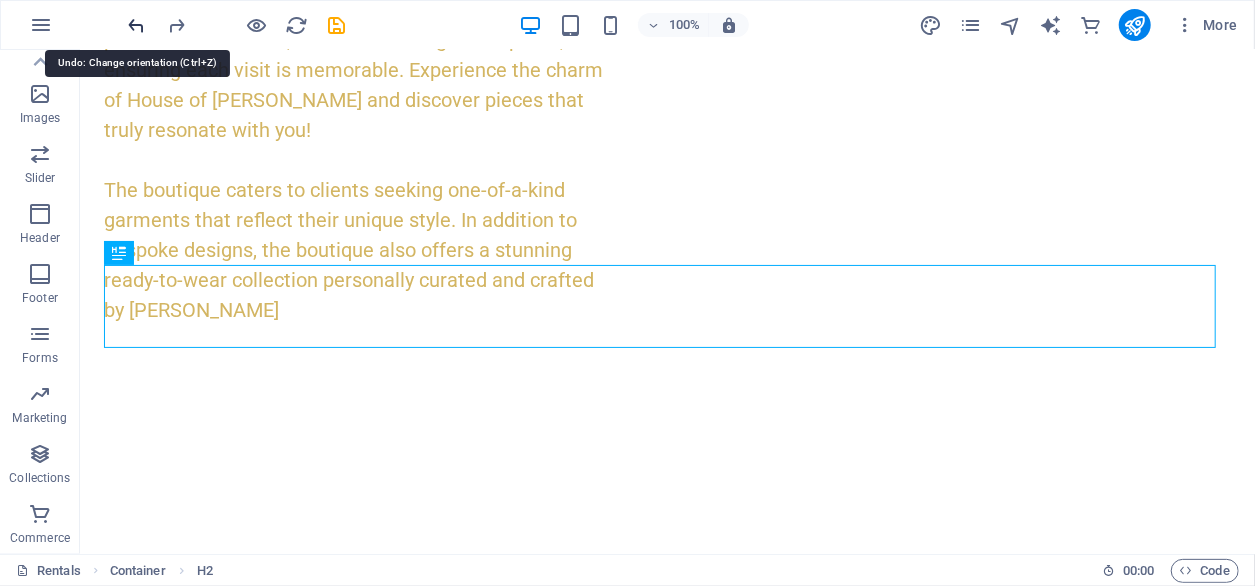 click at bounding box center (137, 25) 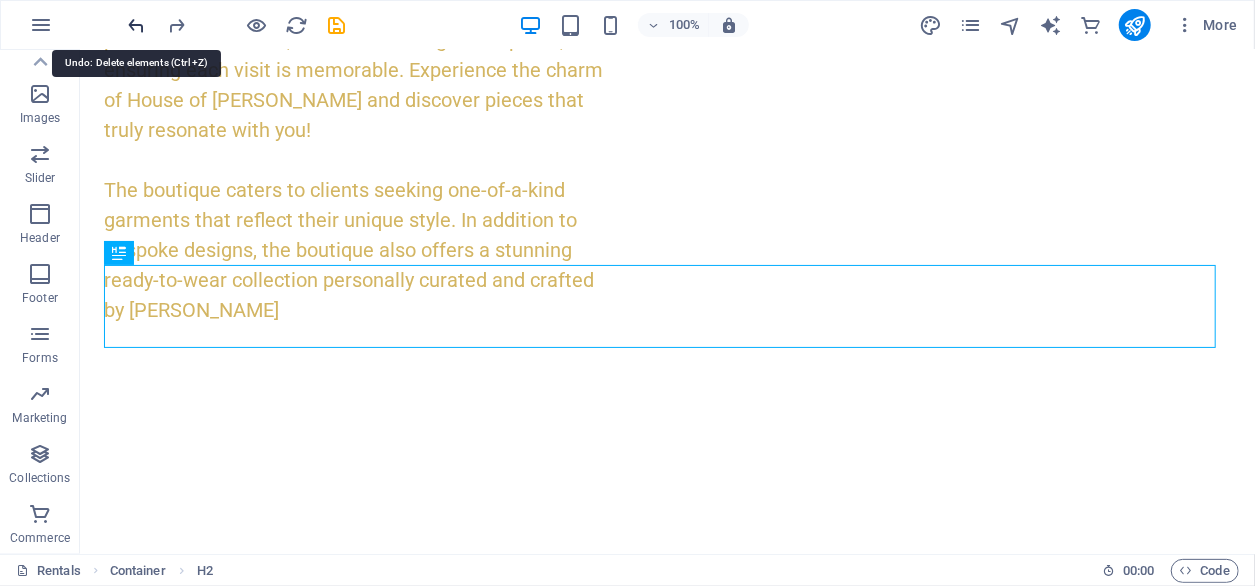 click at bounding box center [137, 25] 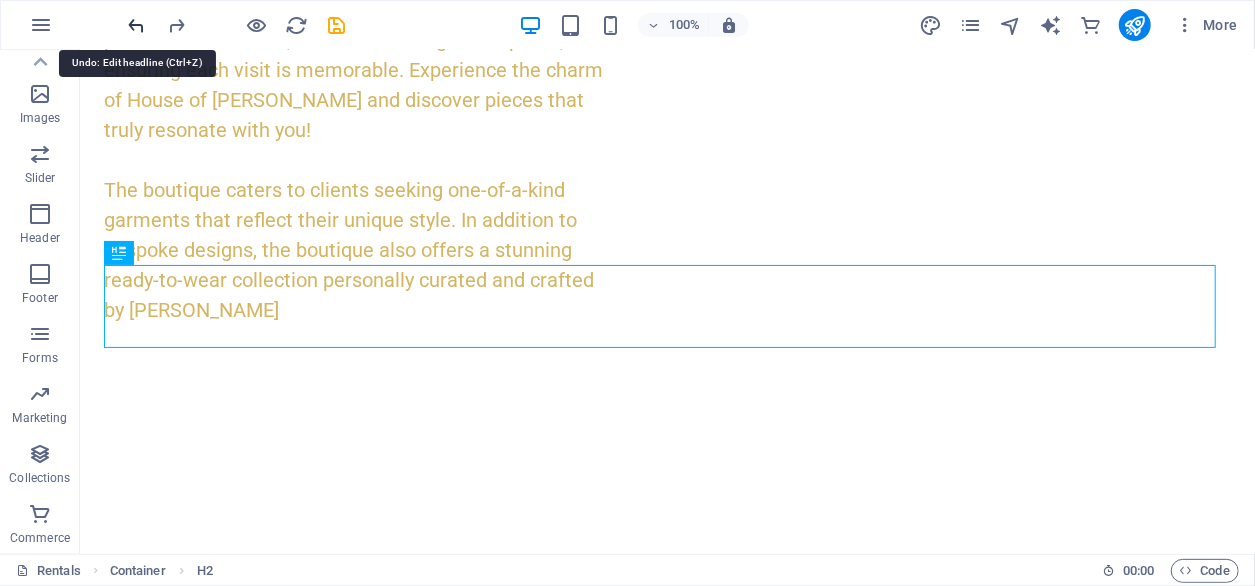 click at bounding box center [137, 25] 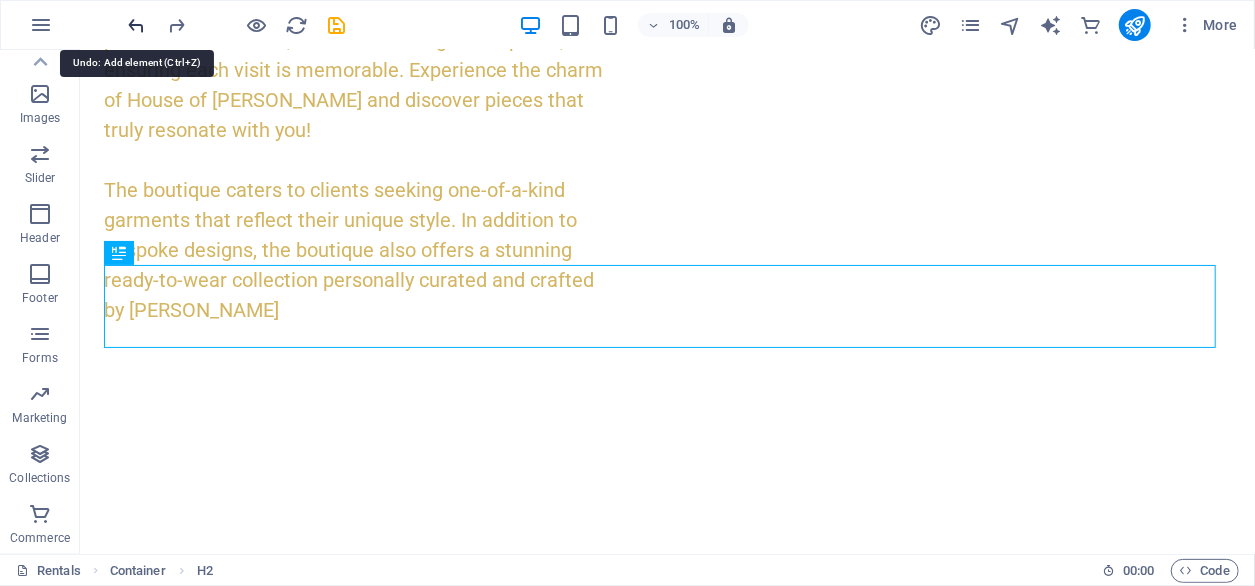 click at bounding box center (137, 25) 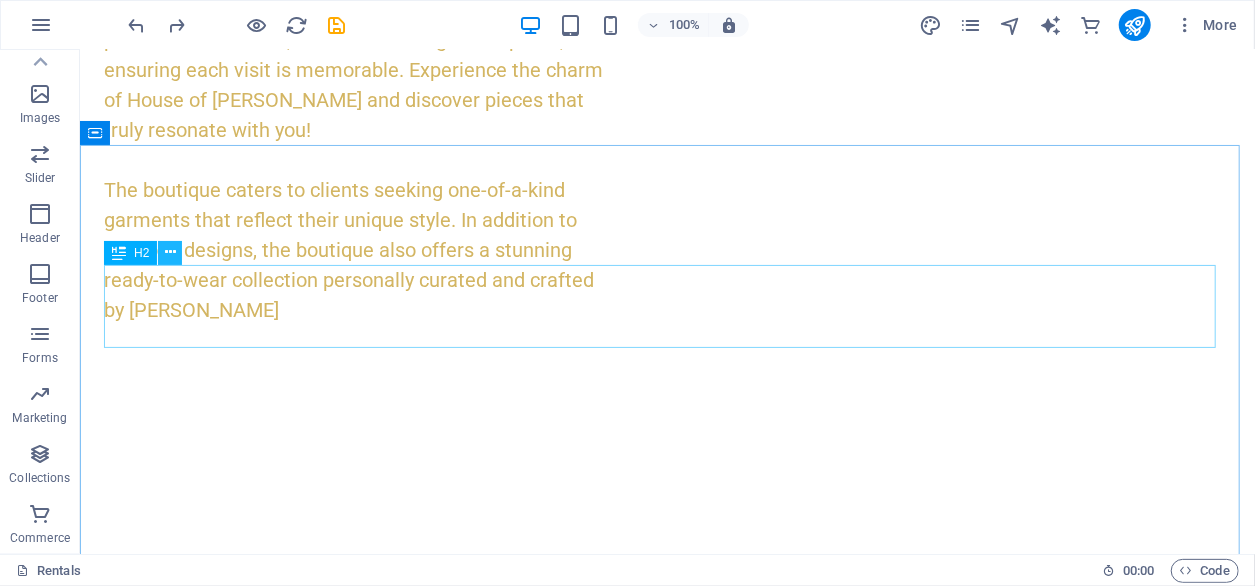 click at bounding box center (170, 252) 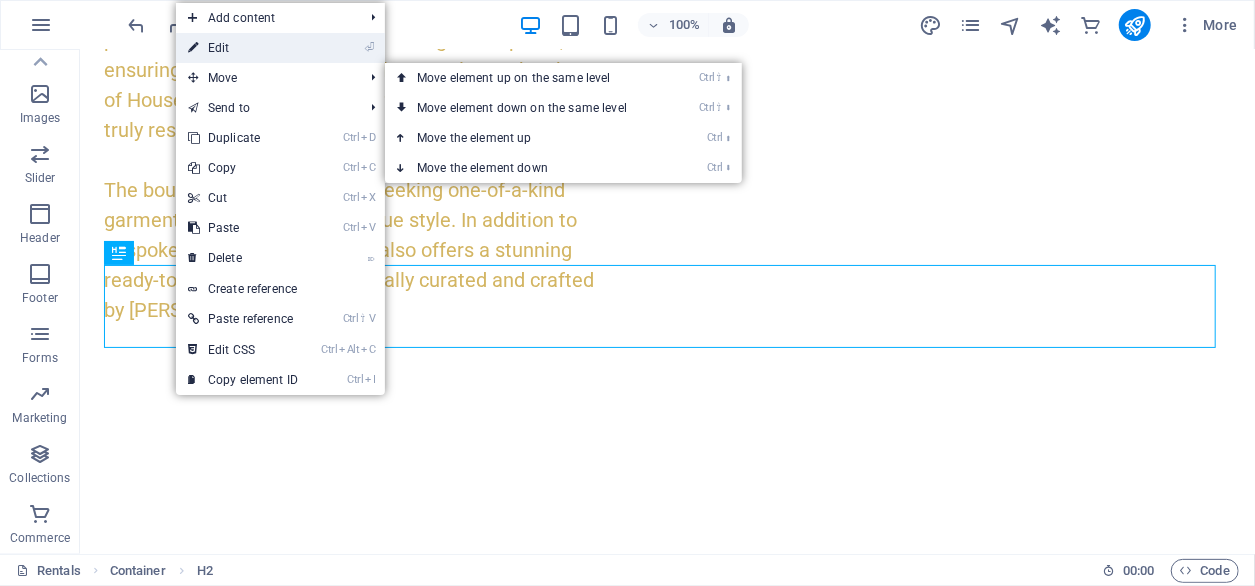 click on "⏎  Edit" at bounding box center [243, 48] 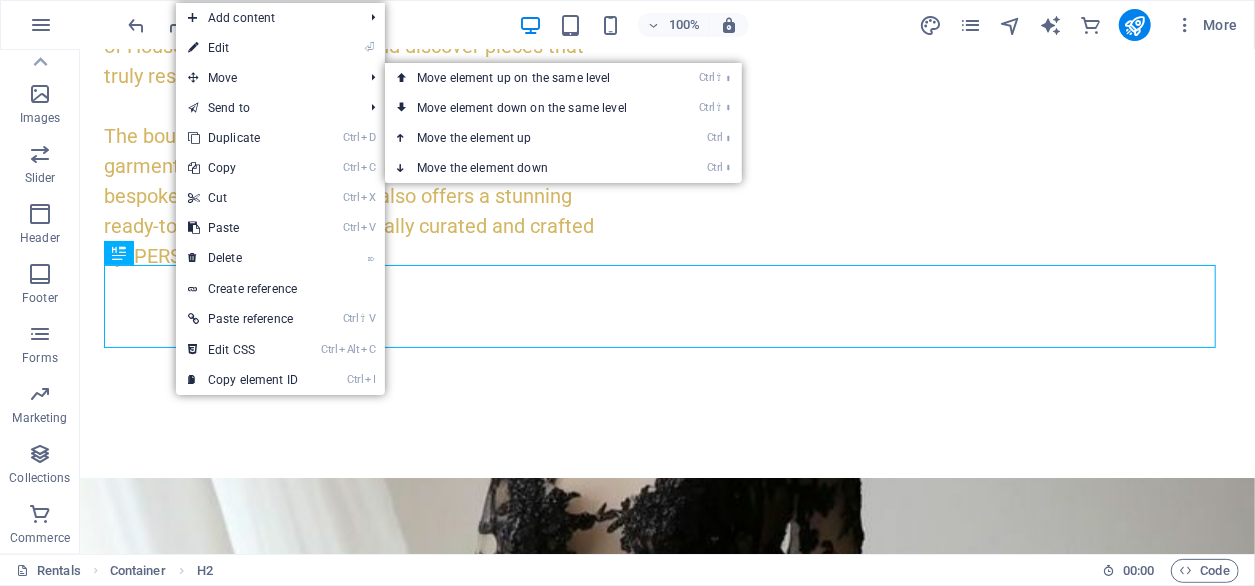 click on "Our Shop" at bounding box center [666, 1202] 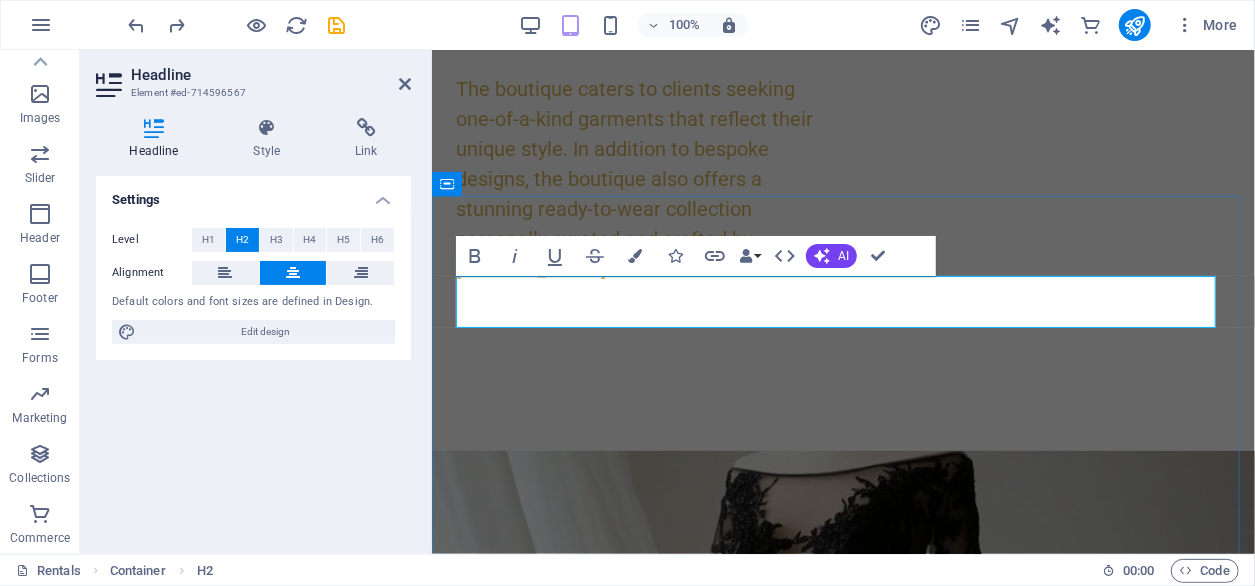 drag, startPoint x: 925, startPoint y: 309, endPoint x: 652, endPoint y: 306, distance: 273.01648 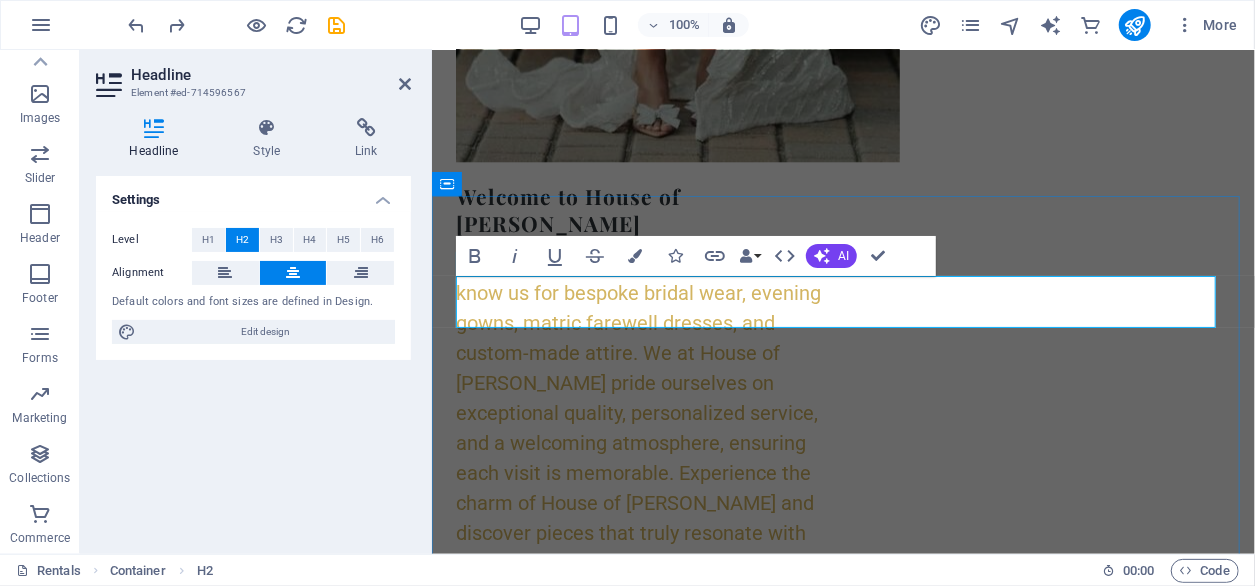 type 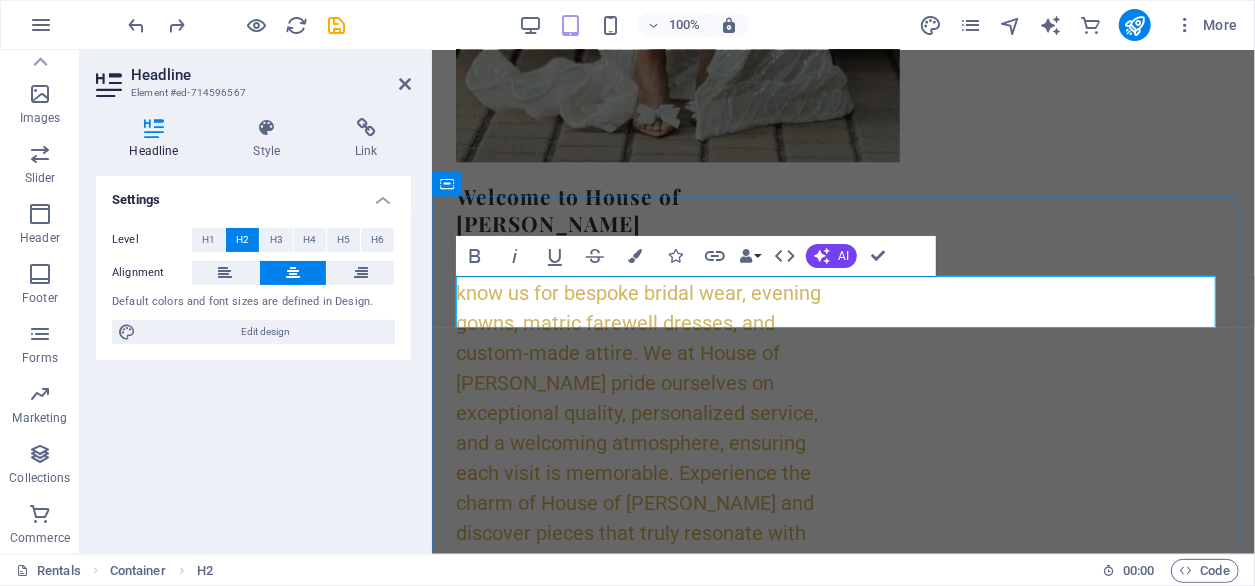 click on "Custome-MADE" at bounding box center (842, 1564) 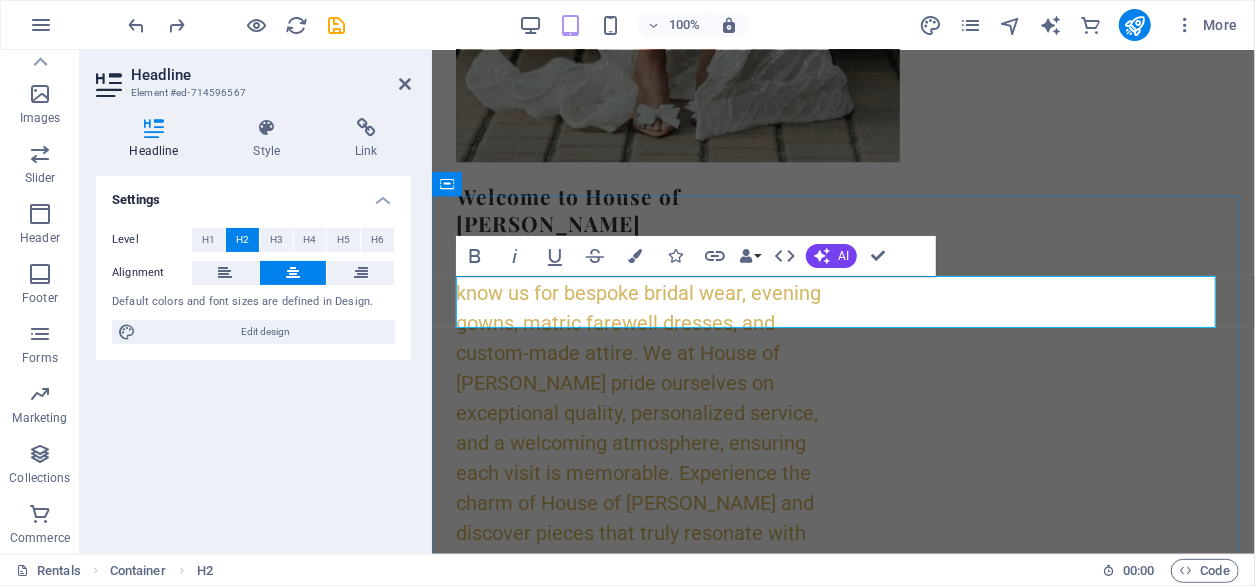 click on "Custom-MADE" at bounding box center (842, 1564) 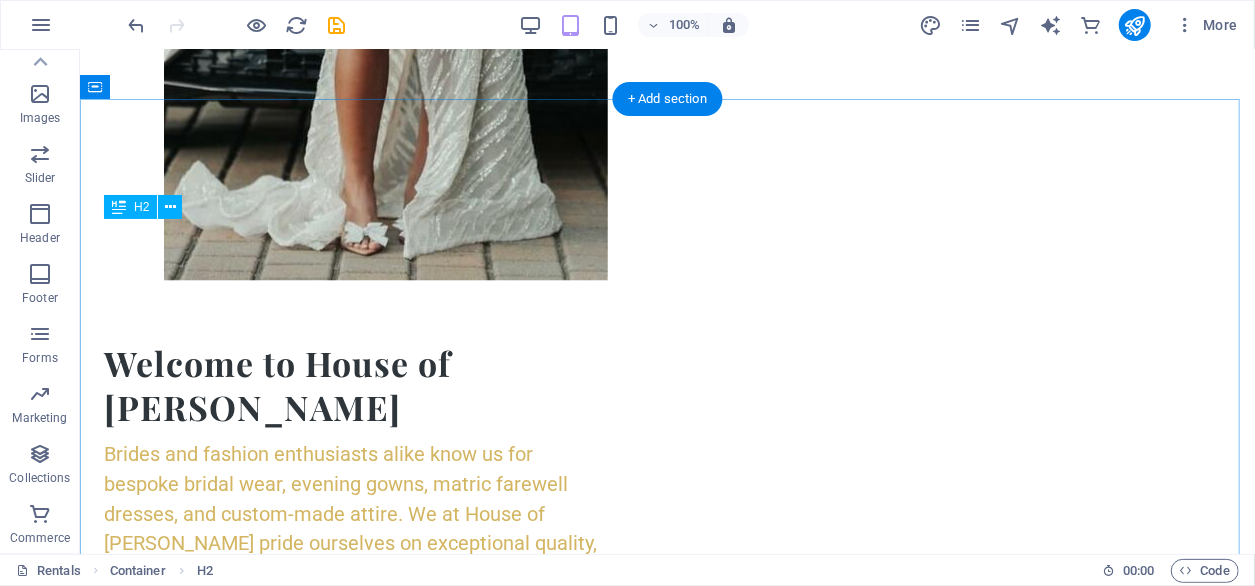 scroll, scrollTop: 1961, scrollLeft: 0, axis: vertical 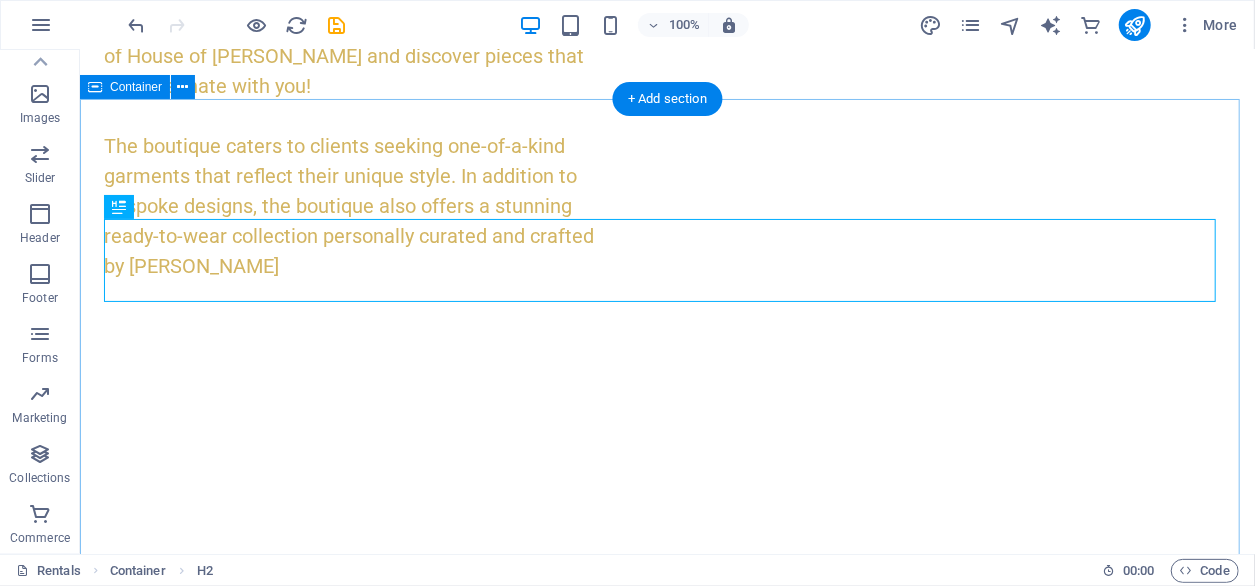 click on "Custom-Made Gowns" at bounding box center [666, 1476] 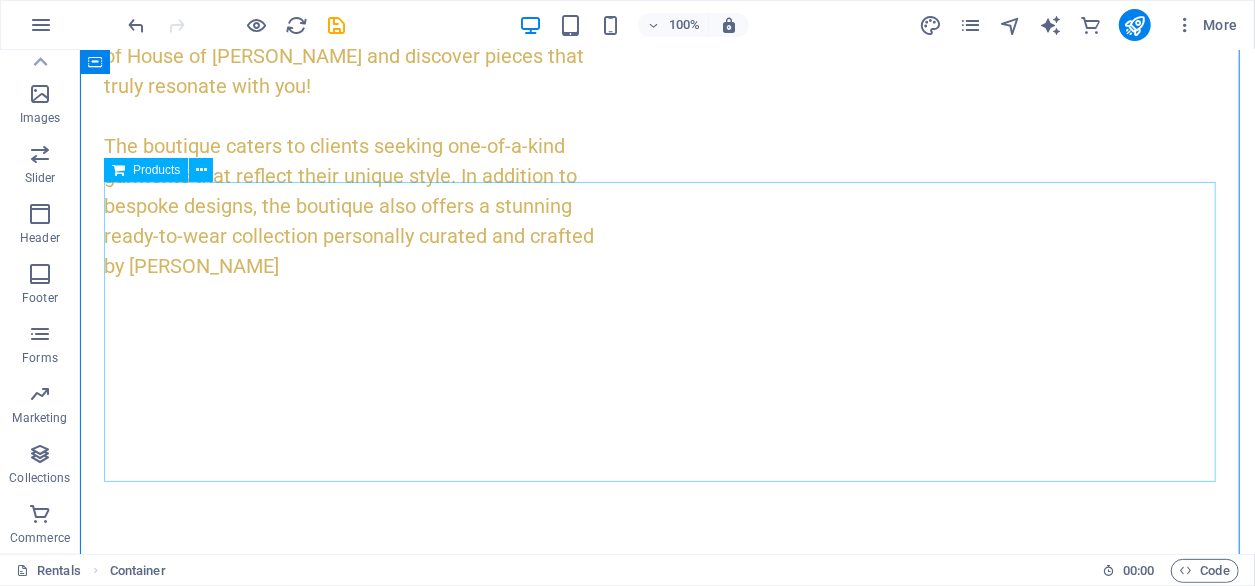 scroll, scrollTop: 2161, scrollLeft: 0, axis: vertical 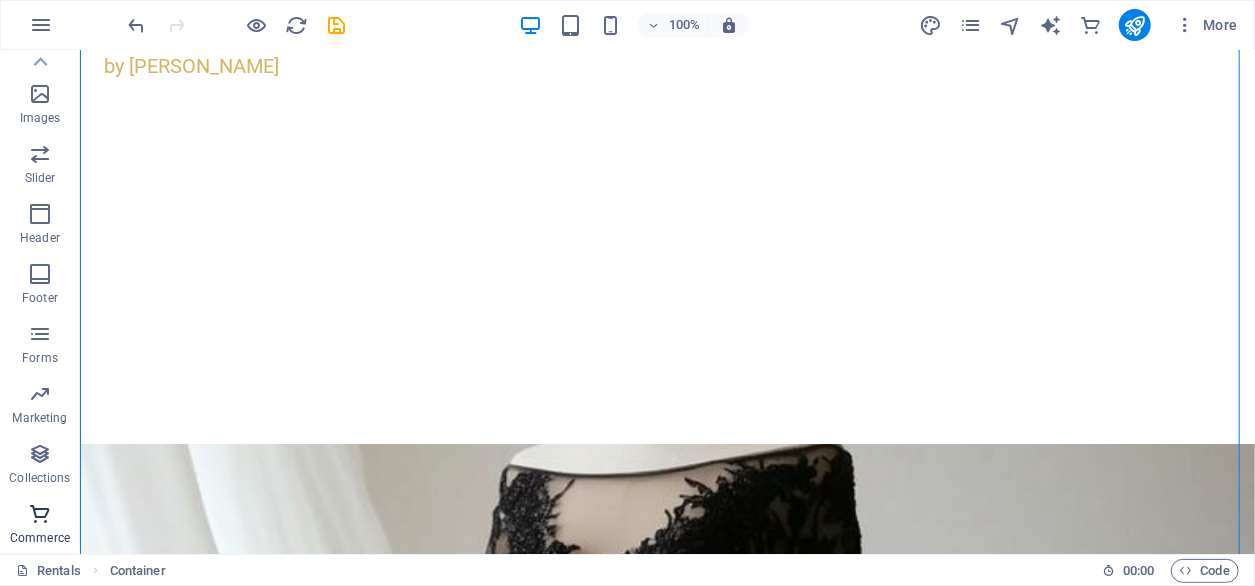 drag, startPoint x: 50, startPoint y: 541, endPoint x: 50, endPoint y: 515, distance: 26 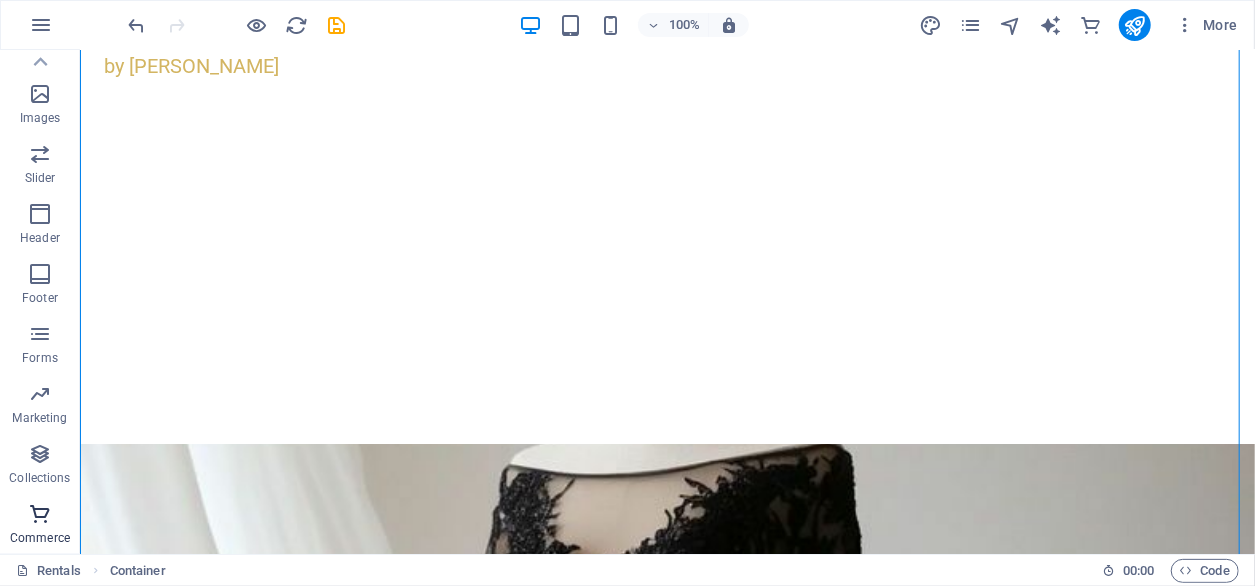 click at bounding box center (40, 514) 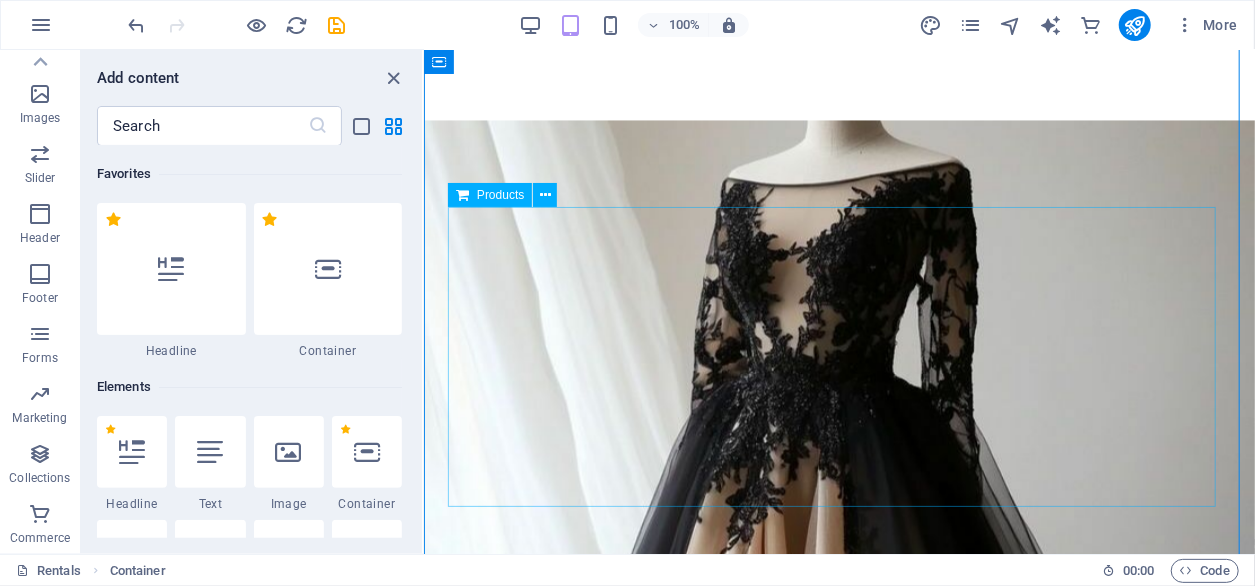 scroll, scrollTop: 1584, scrollLeft: 0, axis: vertical 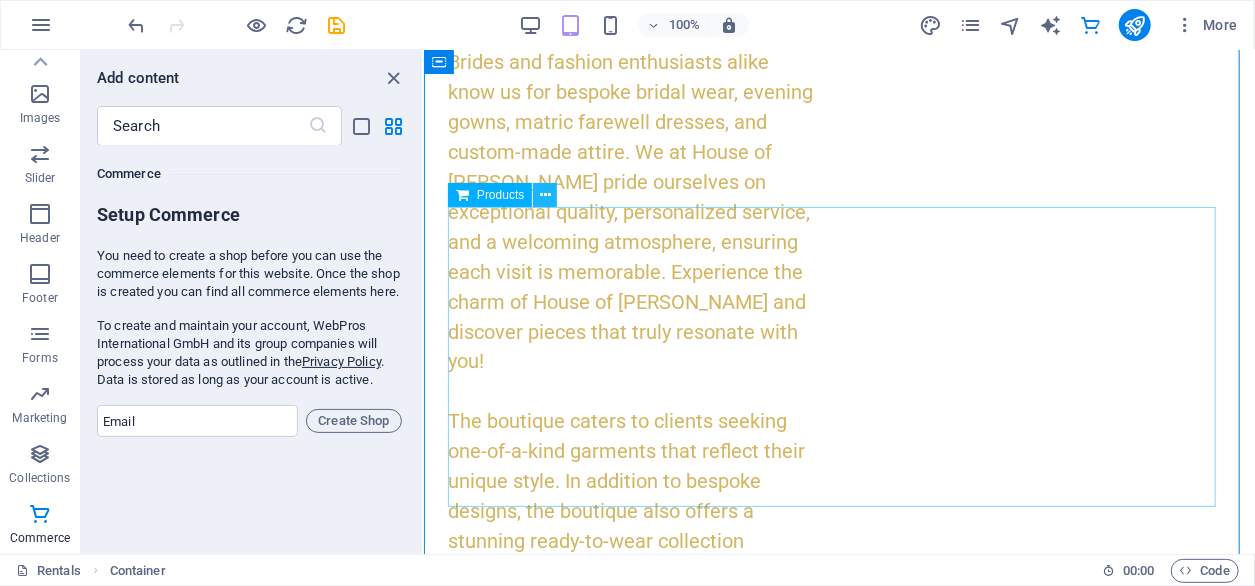 click at bounding box center [545, 195] 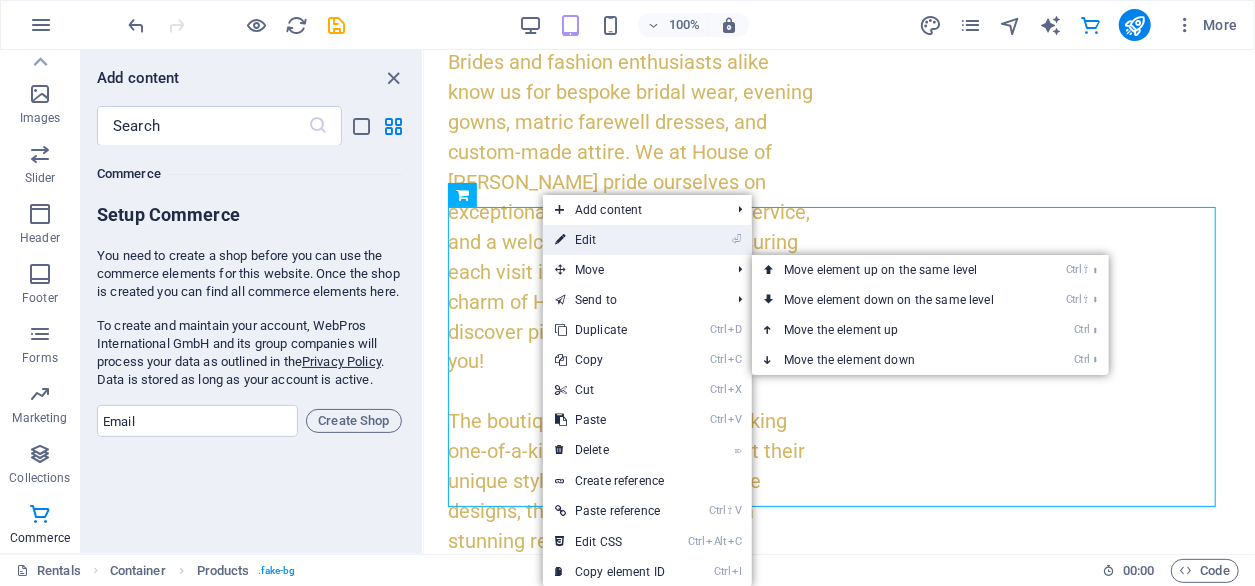 click on "⏎  Edit" at bounding box center [610, 240] 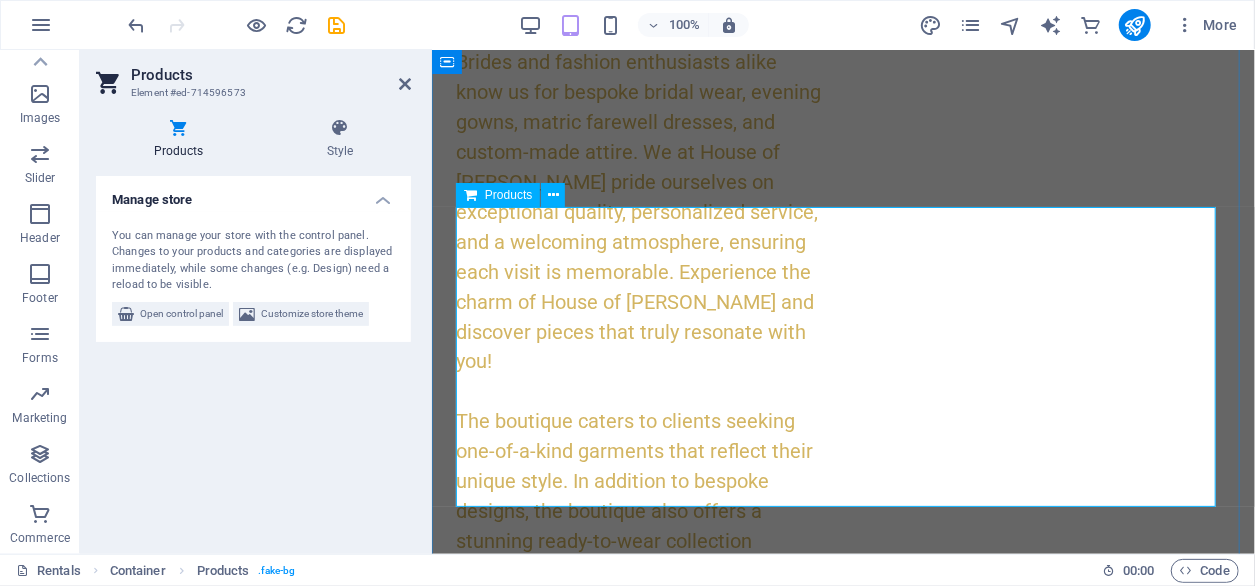 click at bounding box center [842, 1619] 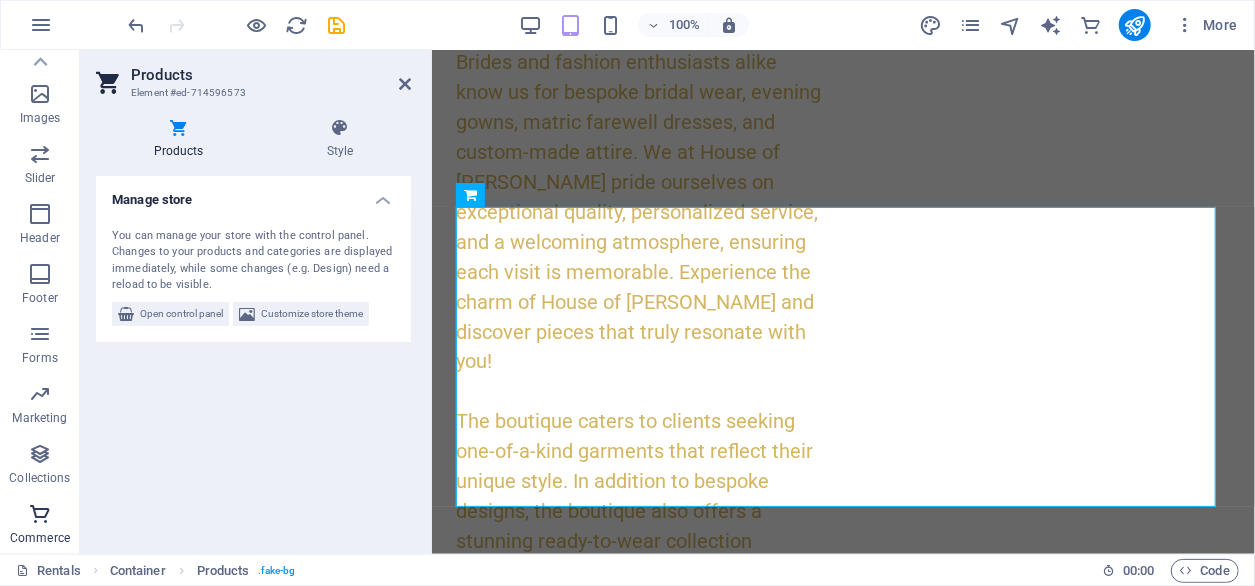 click on "Commerce" at bounding box center [40, 538] 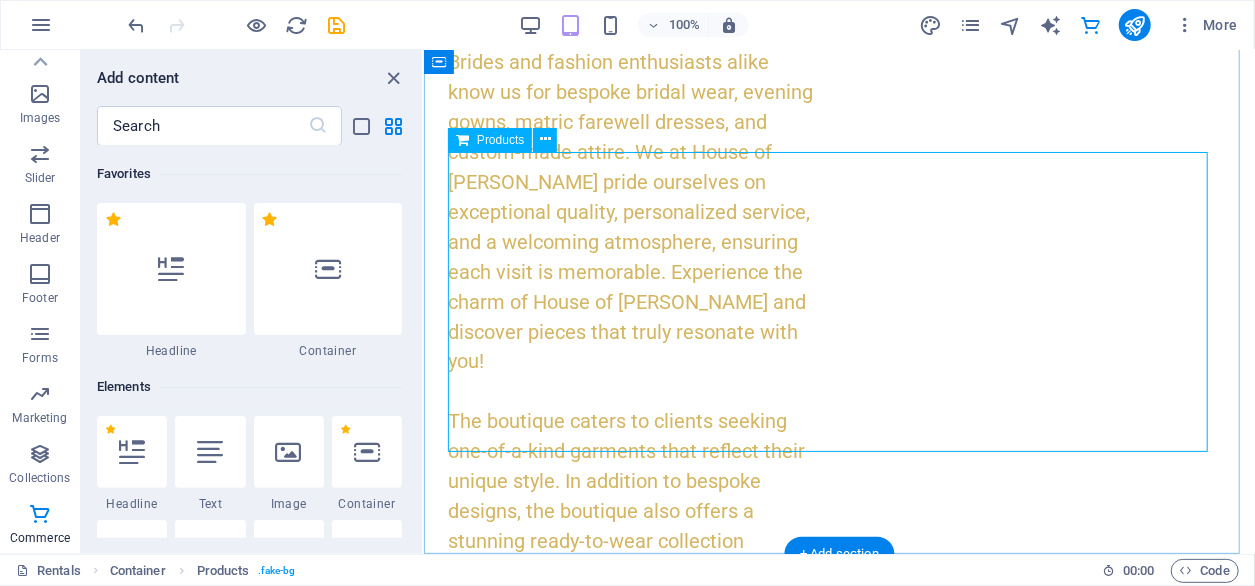 scroll, scrollTop: 1639, scrollLeft: 0, axis: vertical 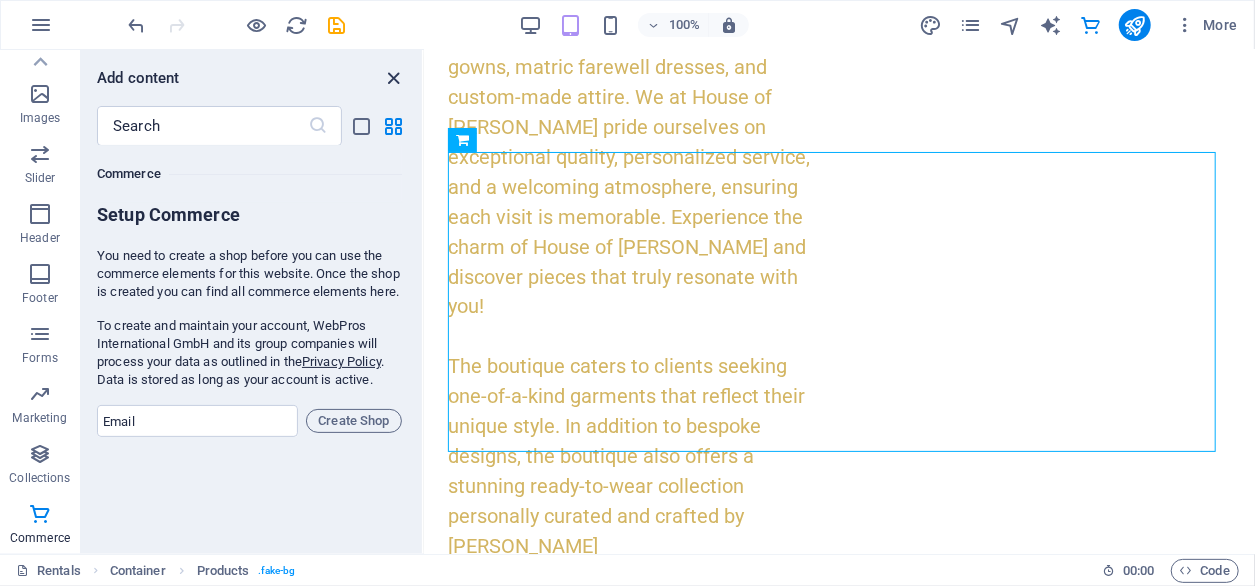 click at bounding box center (394, 78) 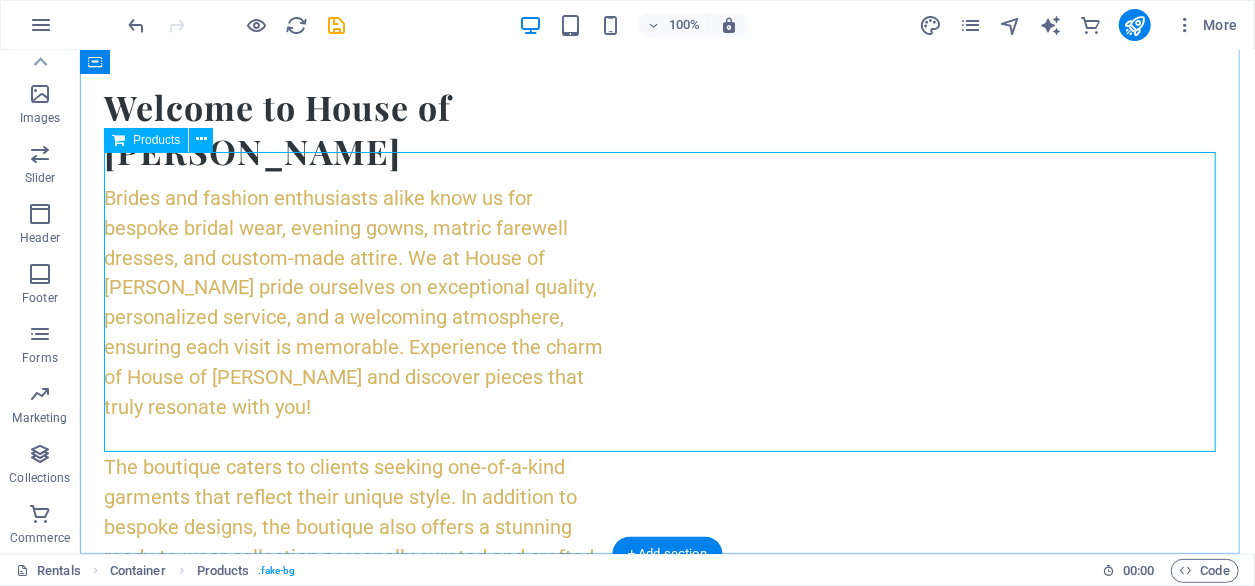 scroll, scrollTop: 2192, scrollLeft: 0, axis: vertical 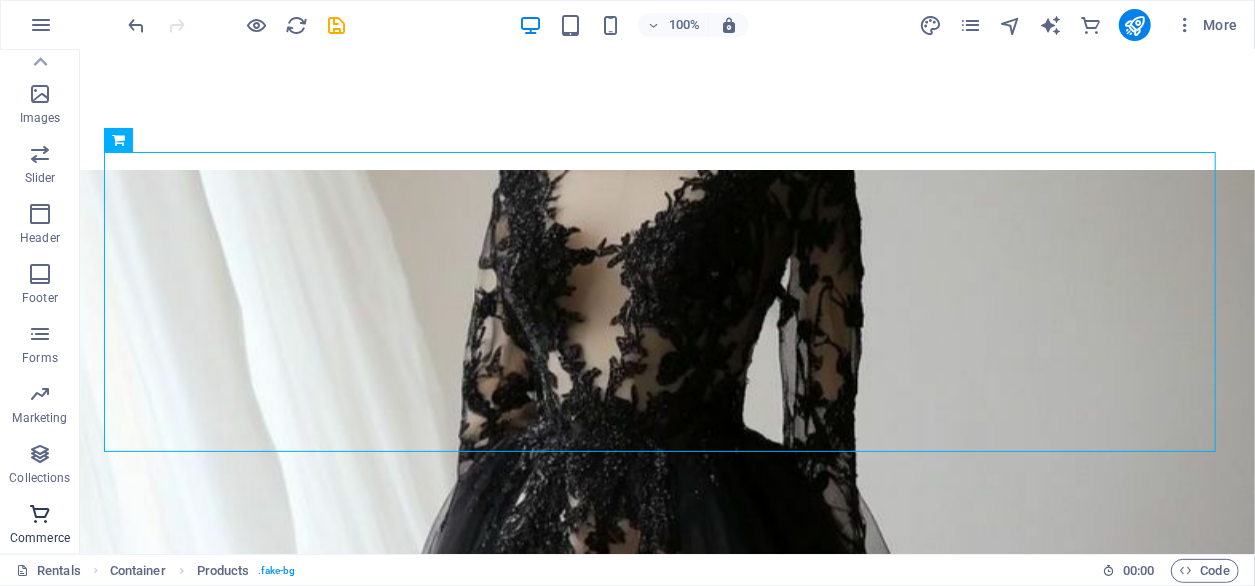 click at bounding box center (40, 514) 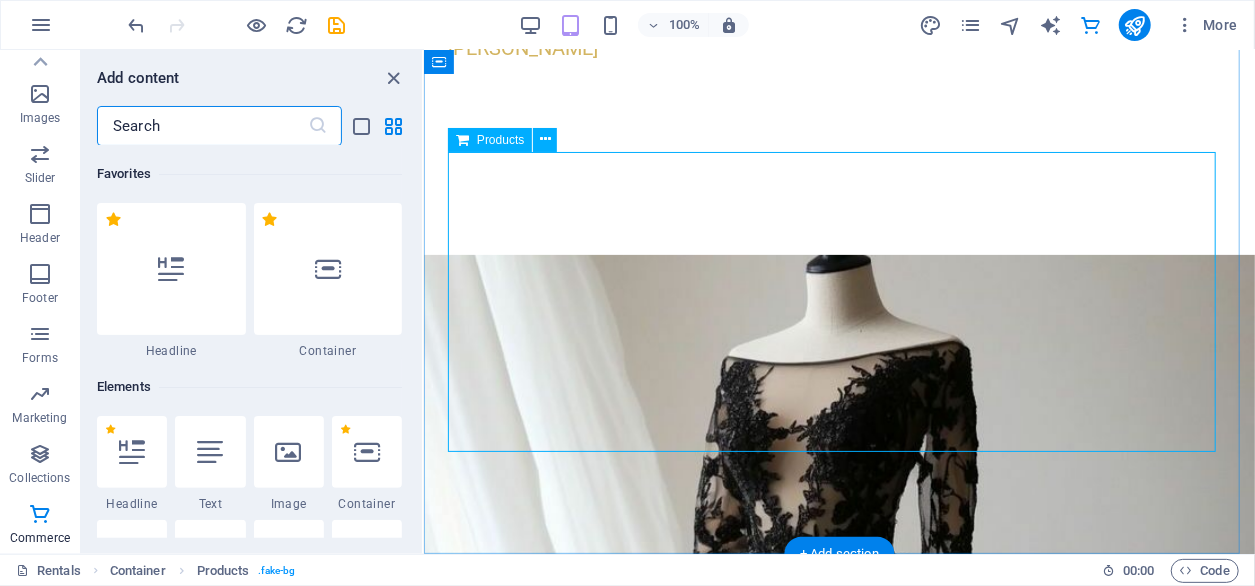 scroll, scrollTop: 1639, scrollLeft: 0, axis: vertical 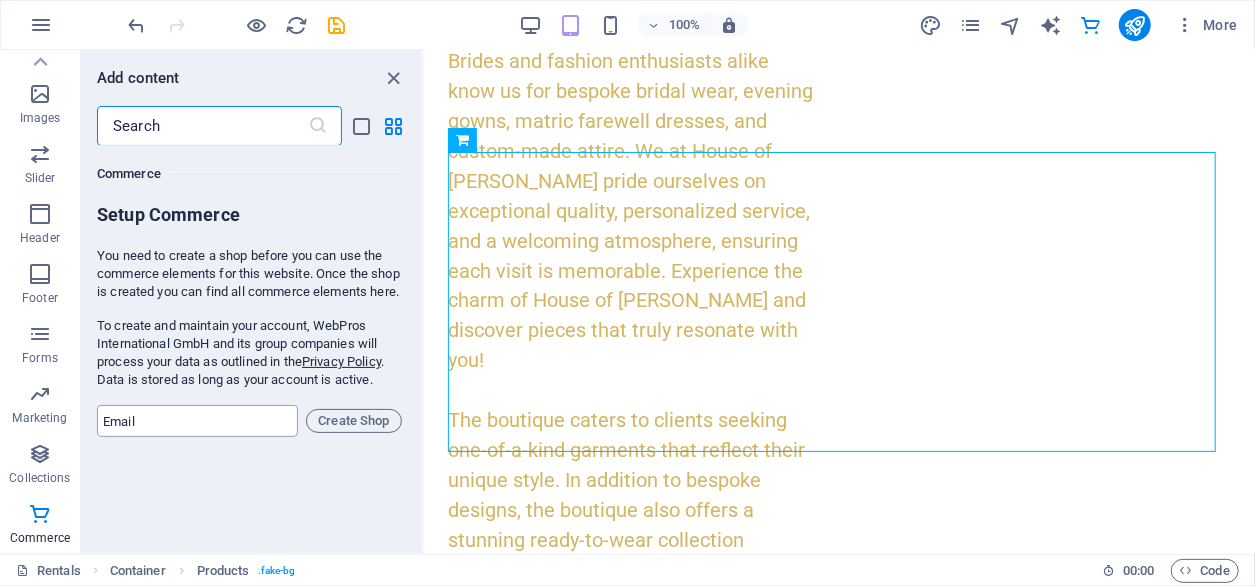 click at bounding box center (197, 421) 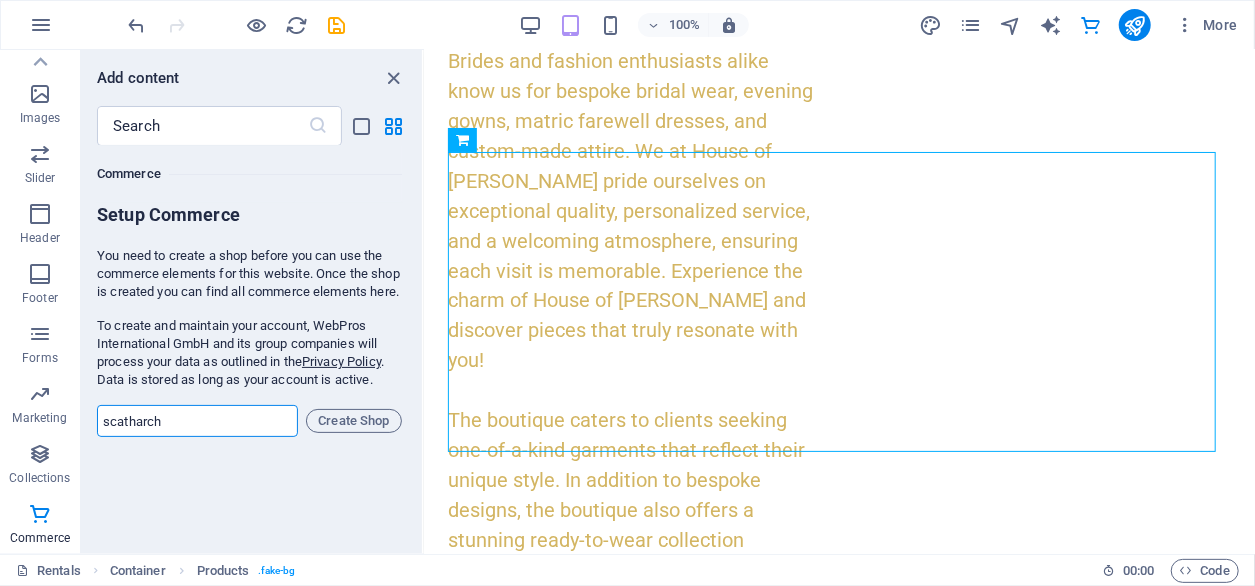 type on "scatharch" 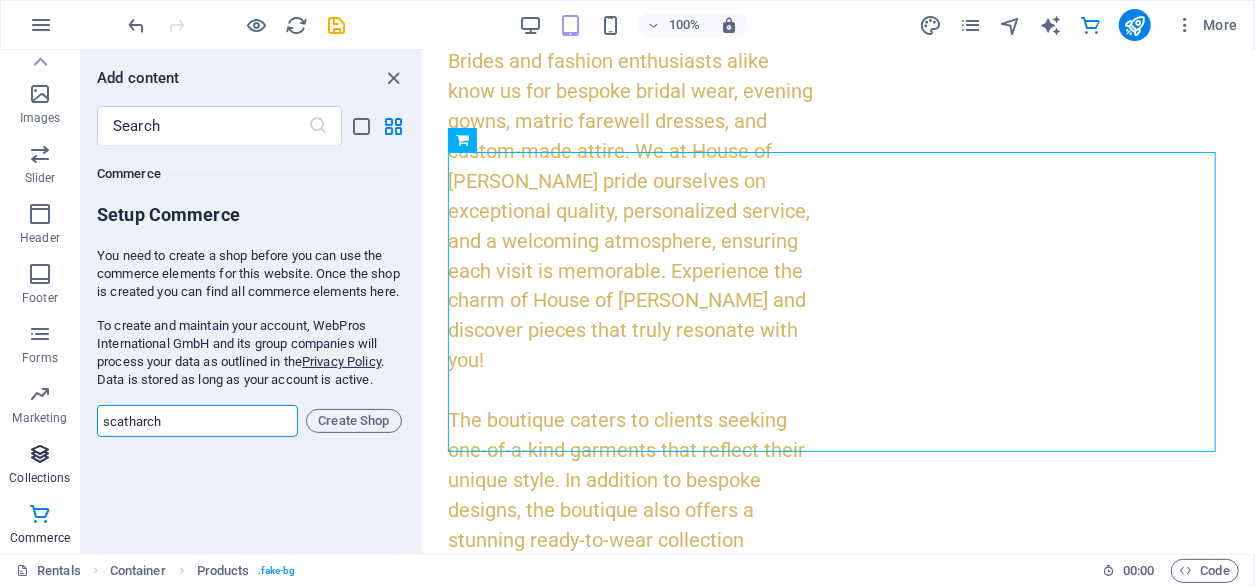 drag, startPoint x: 191, startPoint y: 439, endPoint x: 32, endPoint y: 443, distance: 159.05031 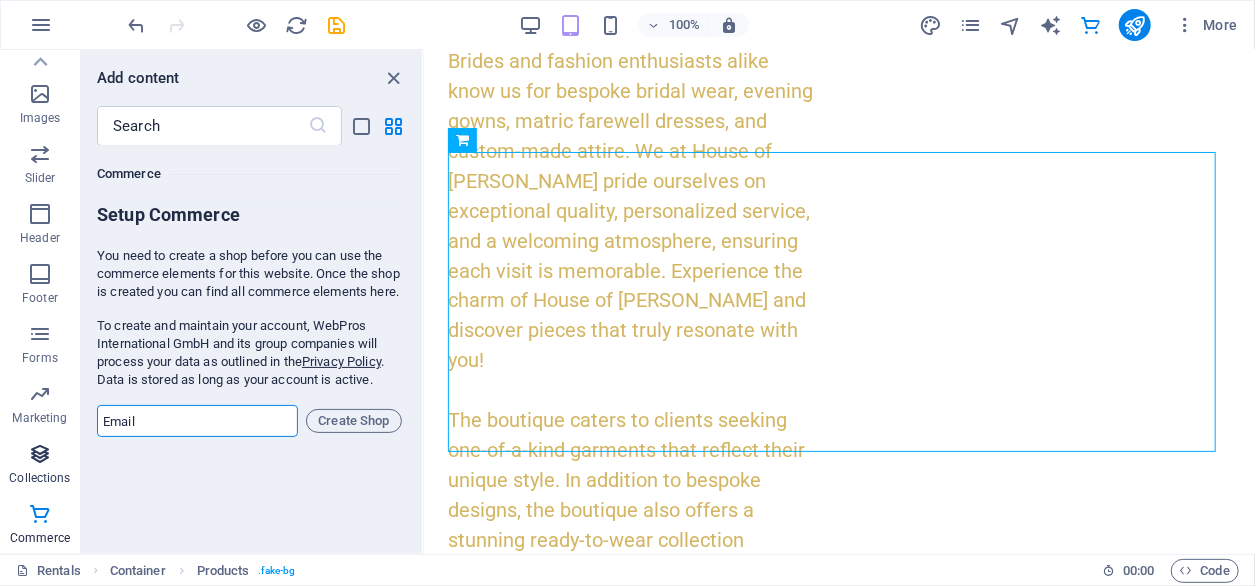 paste on "[EMAIL_ADDRESS][DOMAIN_NAME]" 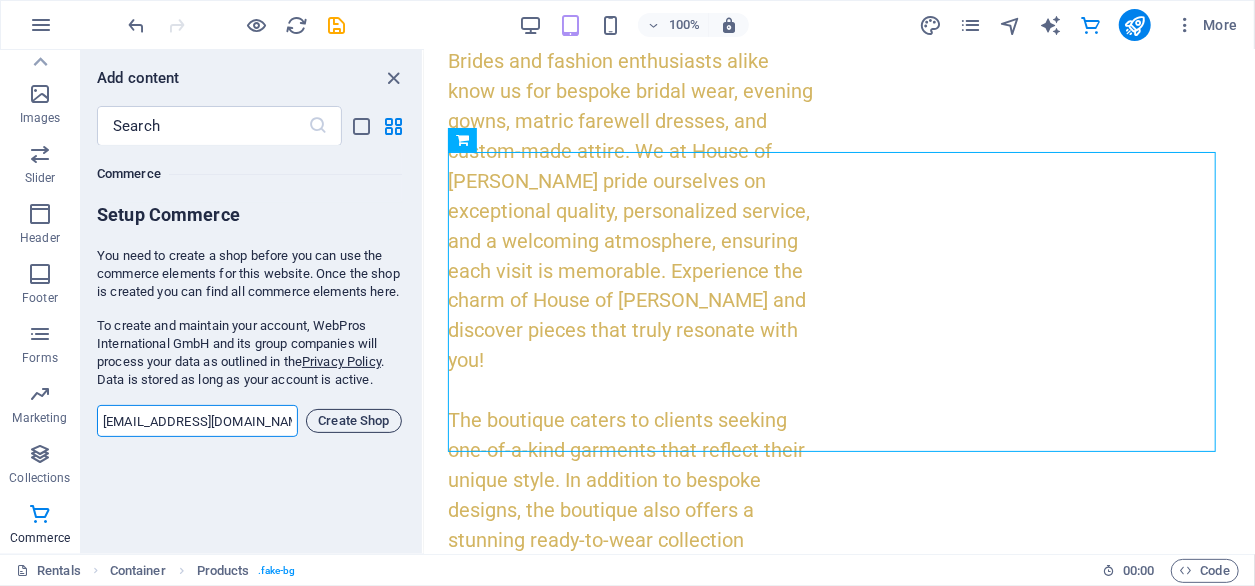 type on "[EMAIL_ADDRESS][DOMAIN_NAME]" 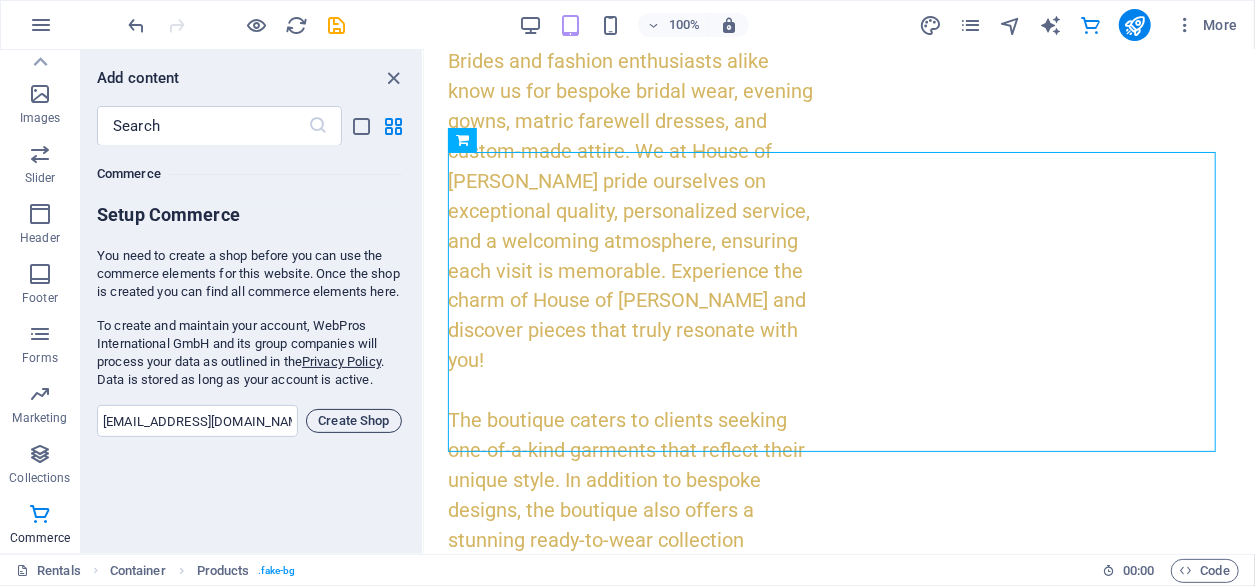 click on "Create Shop" at bounding box center [354, 421] 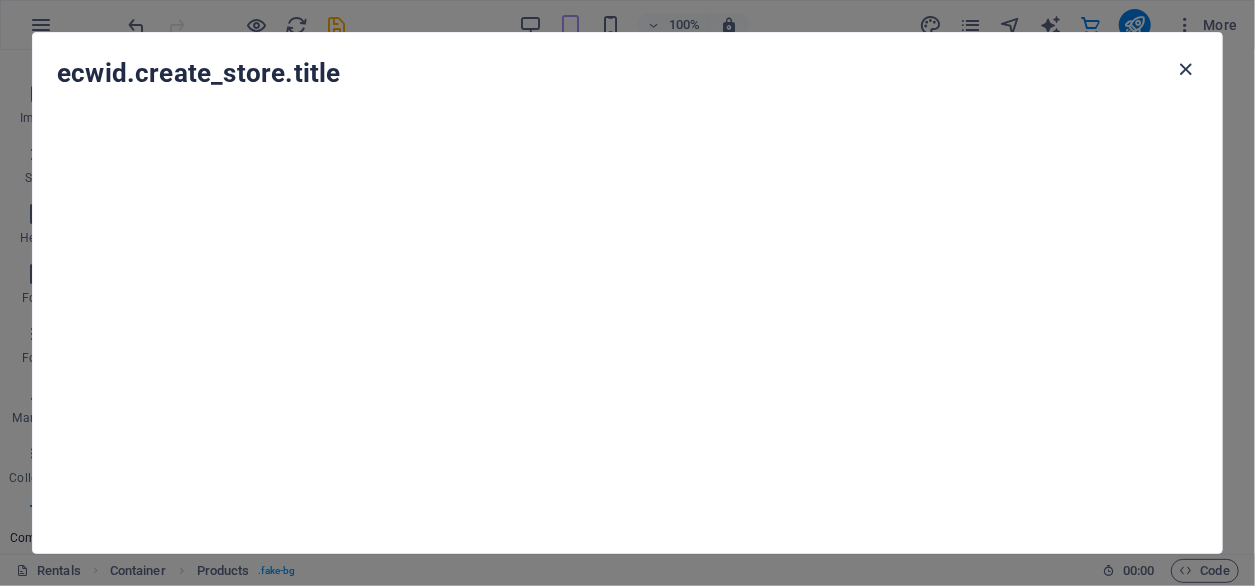 click at bounding box center [1186, 69] 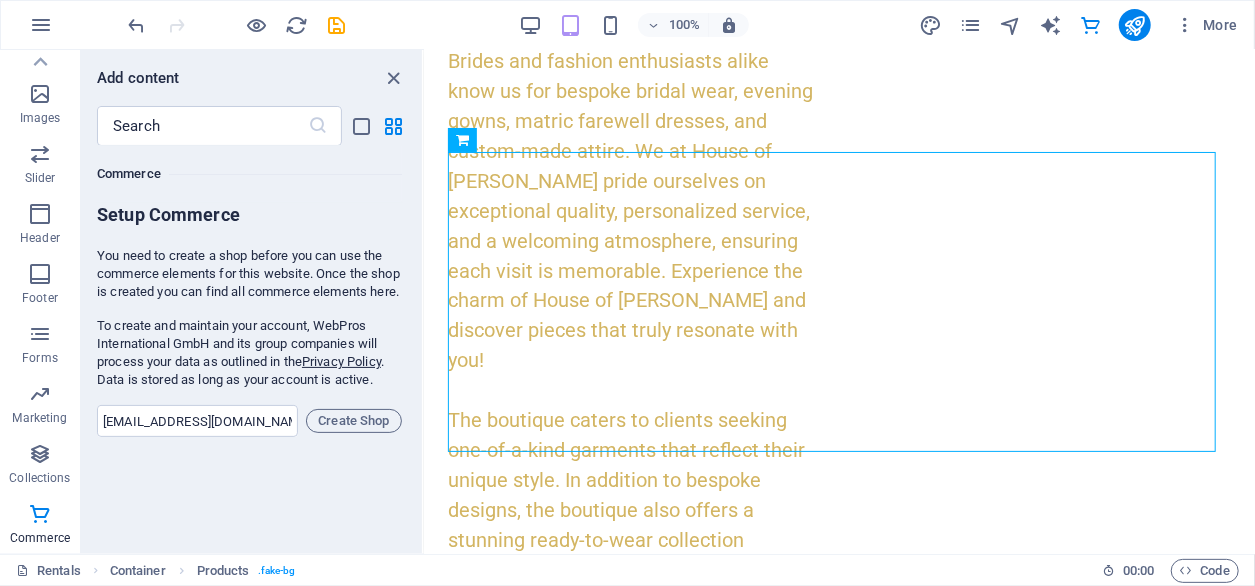click on "Setup Commerce You need to create a shop before you can use the commerce elements for this website. Once the shop is created you can find all commerce elements here. To create and maintain your account, WebPros International GmbH and its group companies will process your data as outlined in the  Privacy Policy . Data is stored as long as your account is active. [EMAIL_ADDRESS][DOMAIN_NAME] ​ Create Shop" at bounding box center (249, 320) 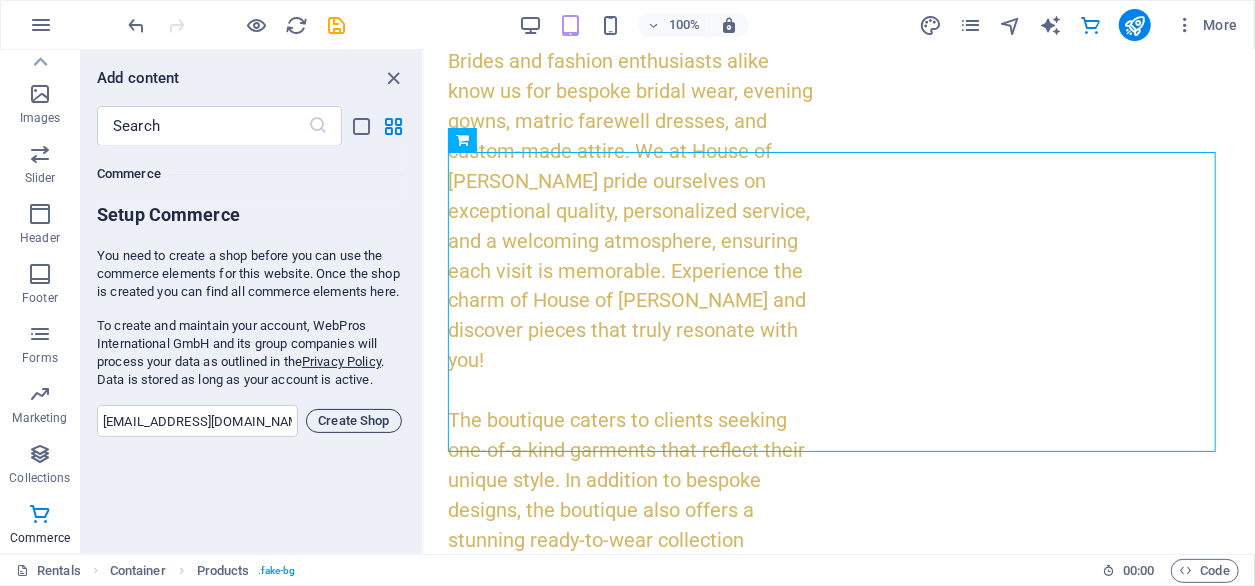 click on "Create Shop" at bounding box center [354, 421] 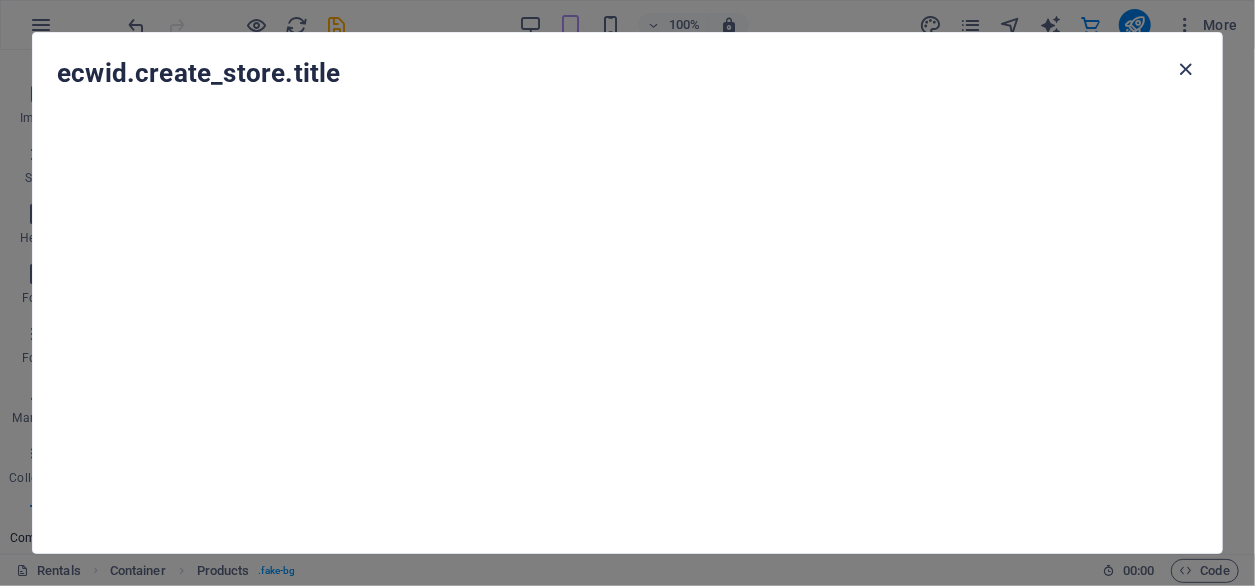 click at bounding box center (1186, 69) 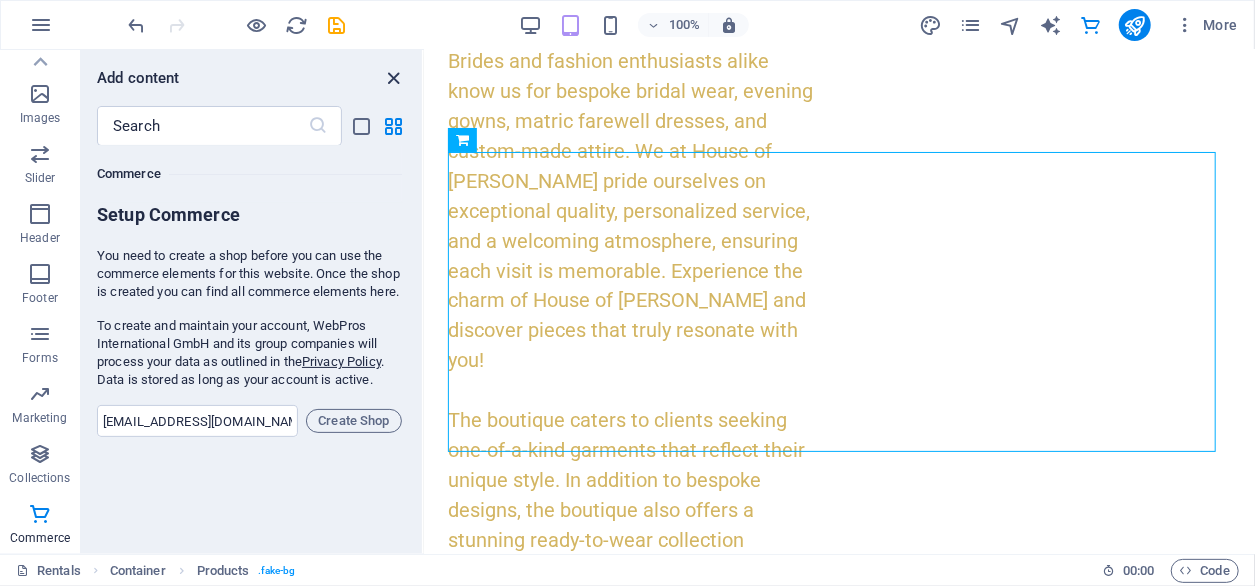 drag, startPoint x: 388, startPoint y: 77, endPoint x: 506, endPoint y: 98, distance: 119.85408 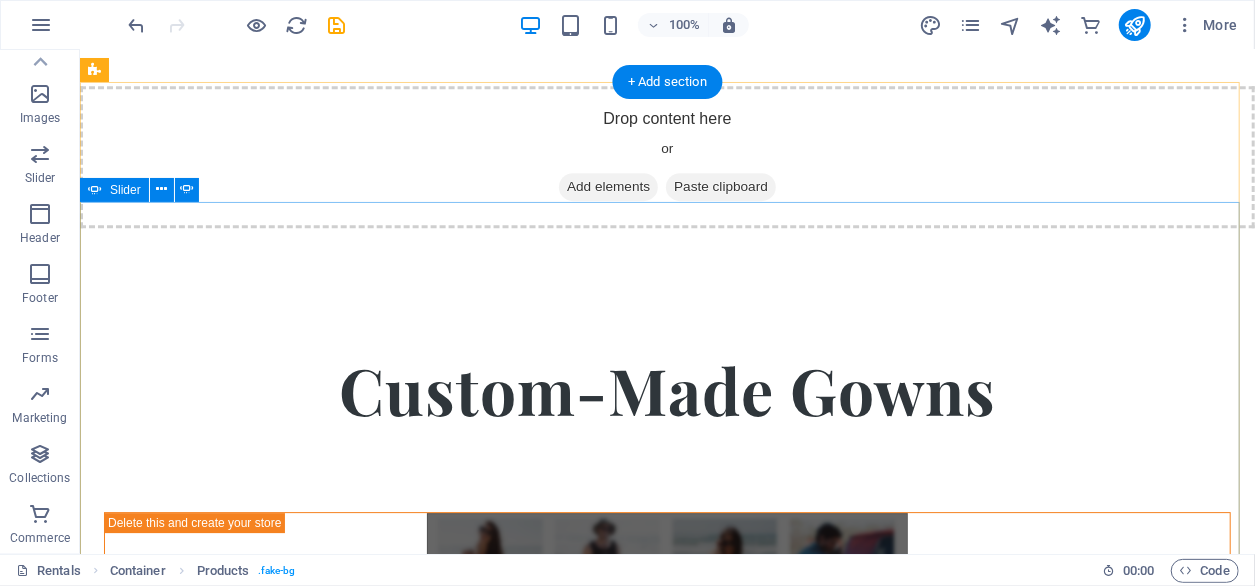 scroll, scrollTop: 2892, scrollLeft: 0, axis: vertical 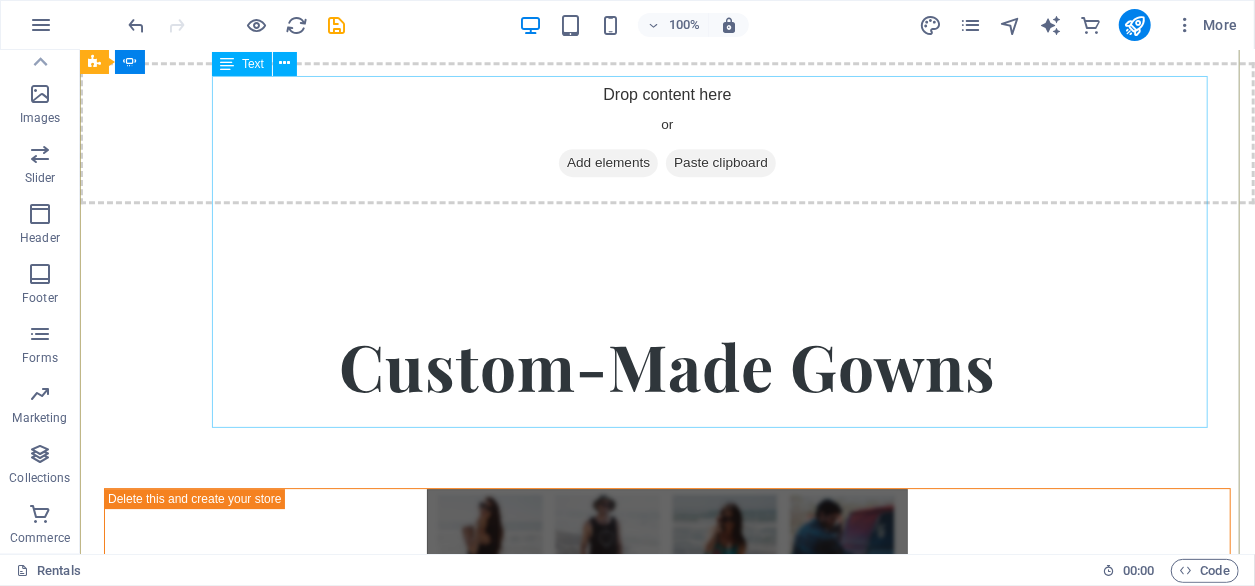 click on "Beauty products are the best ones I have ever tried! They are made of 100% natural ingredients." at bounding box center [-483, 2298] 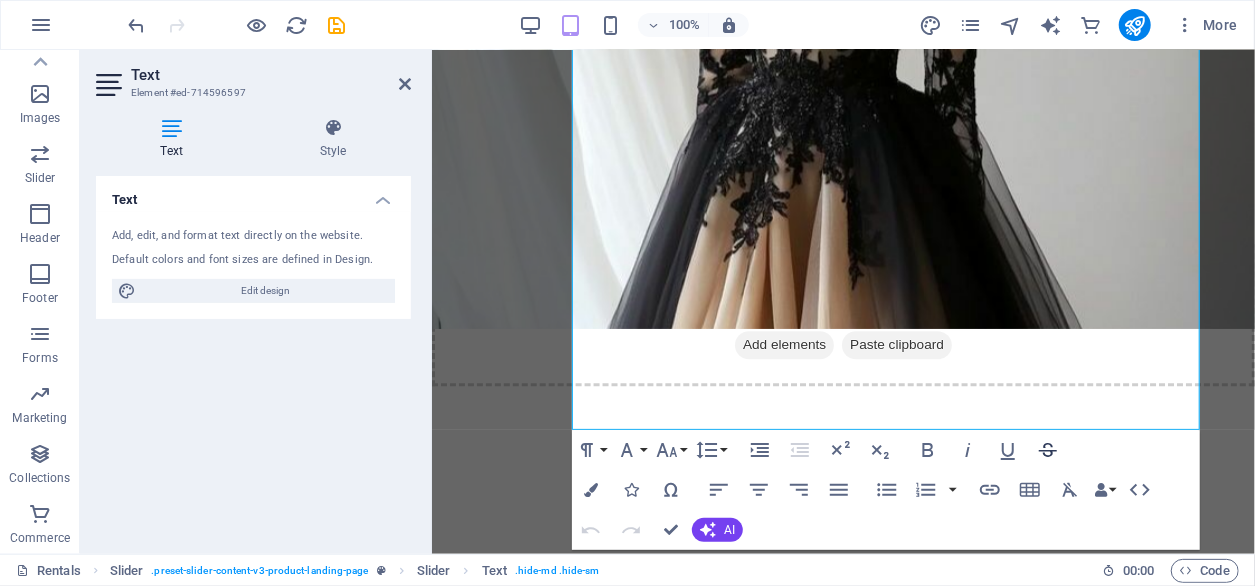 scroll, scrollTop: 2457, scrollLeft: 0, axis: vertical 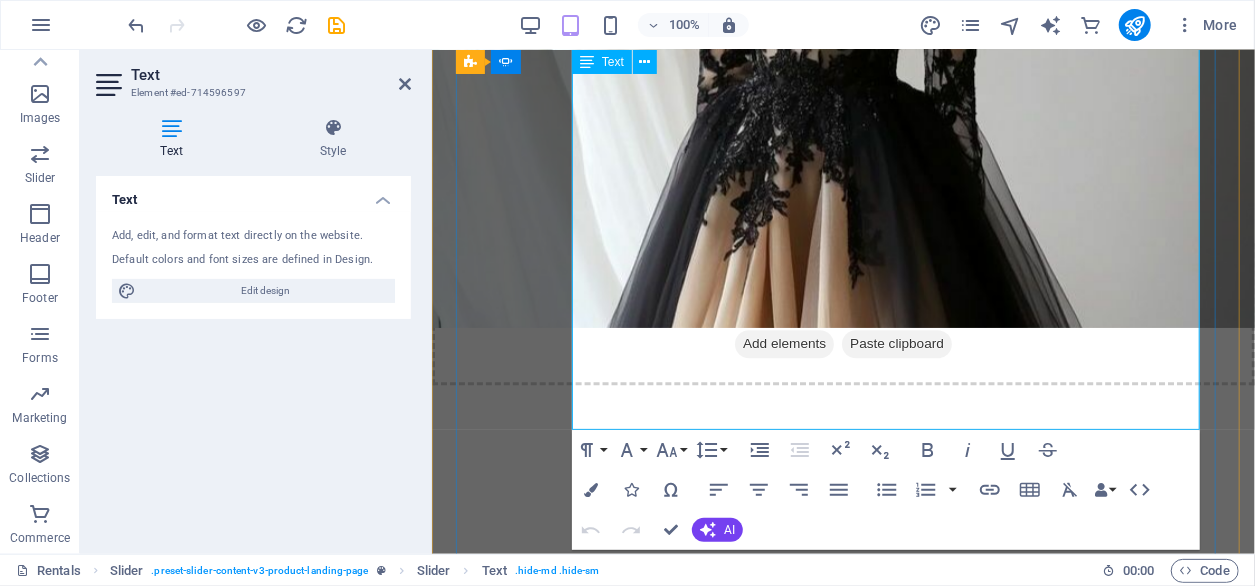 click on "Beauty products are the best ones I have ever tried! They are made of 100% natural ingredients." at bounding box center [97, 2653] 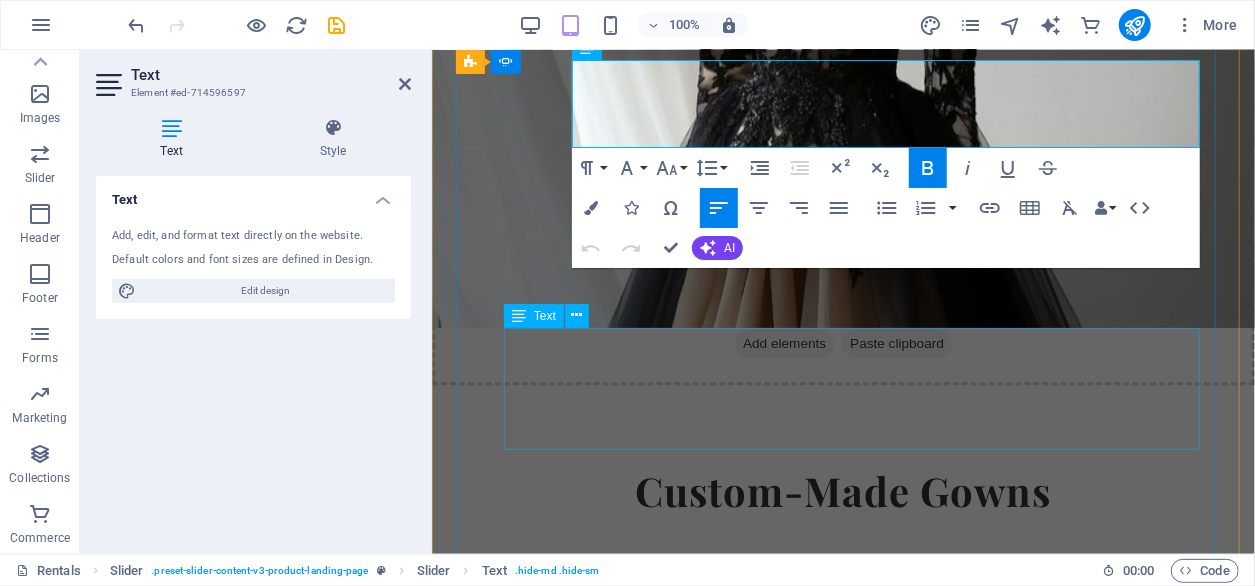 type 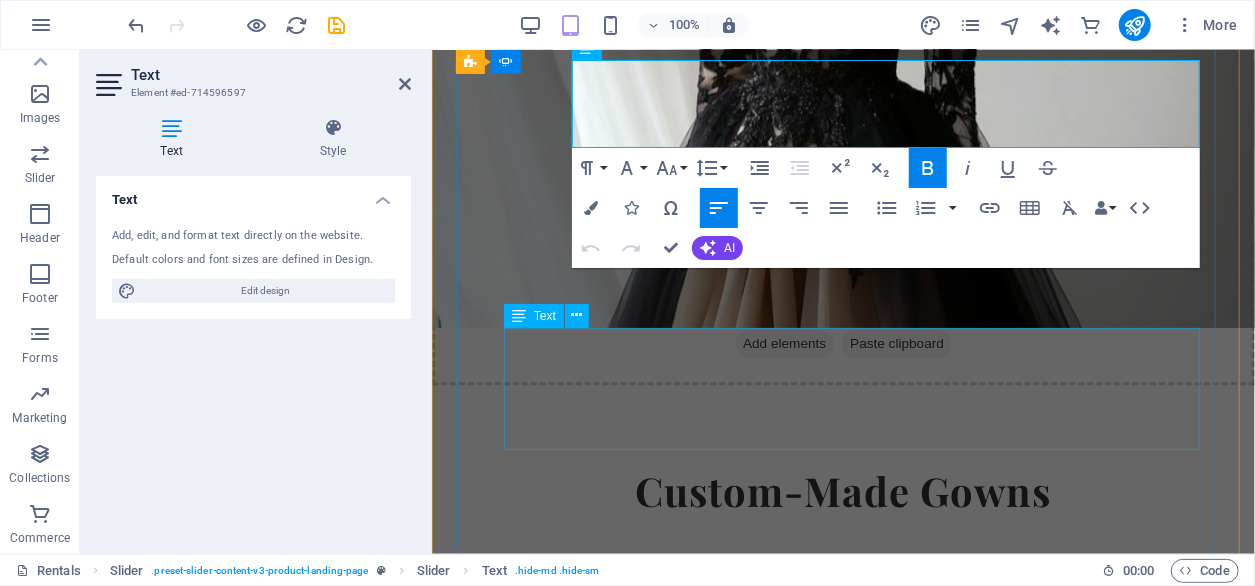 scroll, scrollTop: 2299, scrollLeft: 0, axis: vertical 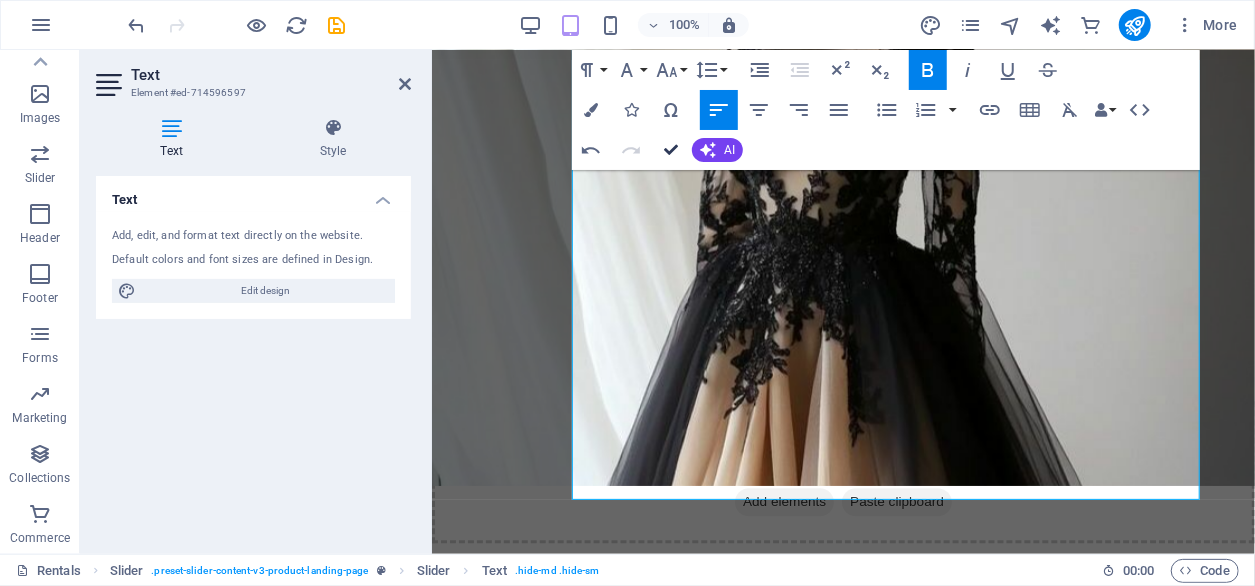 drag, startPoint x: 670, startPoint y: 157, endPoint x: 552, endPoint y: 116, distance: 124.919975 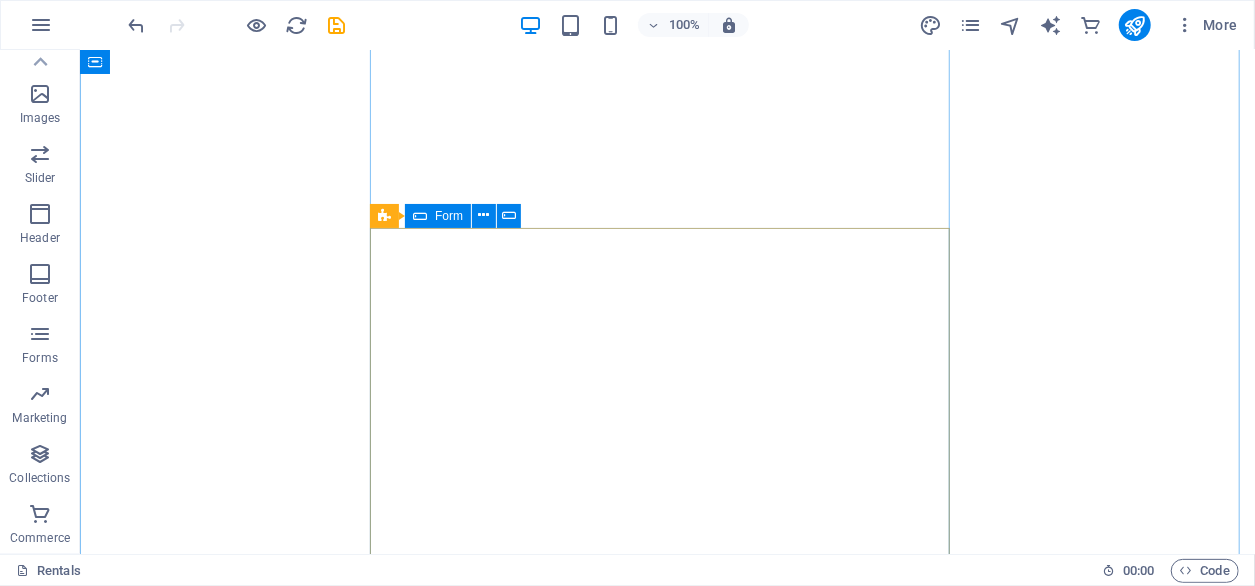 scroll, scrollTop: 4286, scrollLeft: 0, axis: vertical 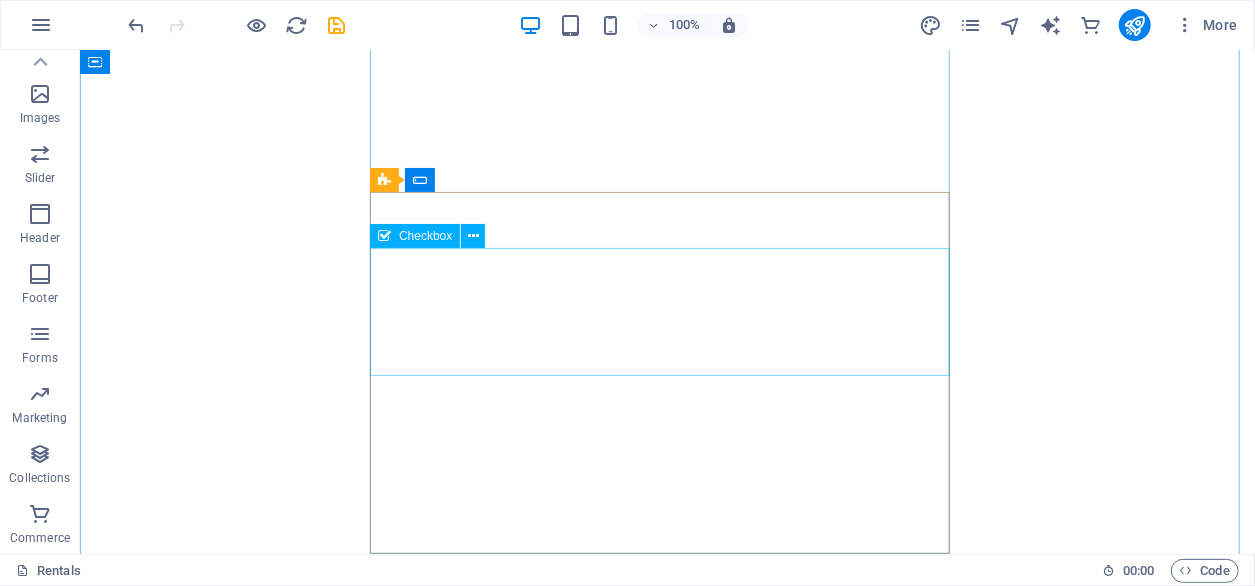 click on "I have read and understand the privacy policy." at bounding box center (666, 4143) 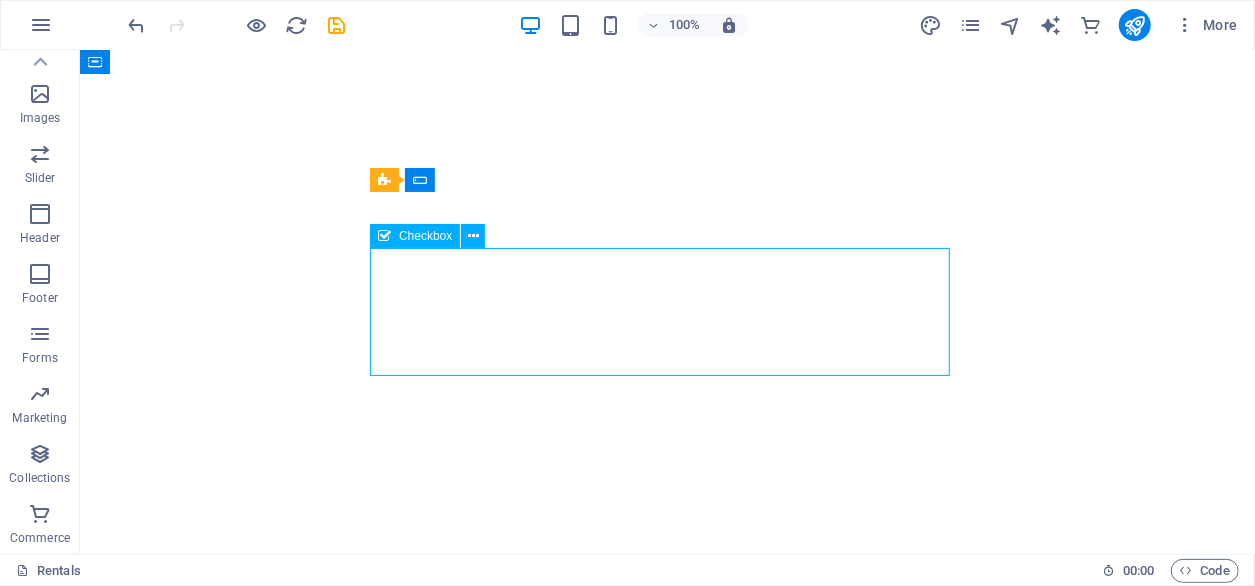 click on "I have read and understand the privacy policy." at bounding box center [666, 4143] 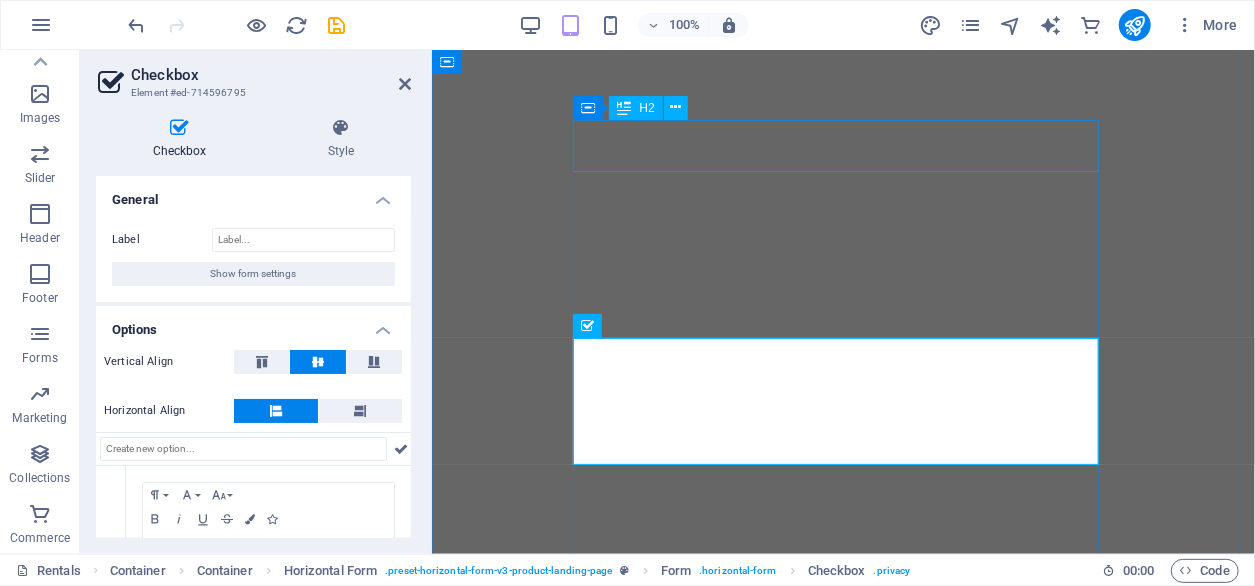 scroll, scrollTop: 3817, scrollLeft: 0, axis: vertical 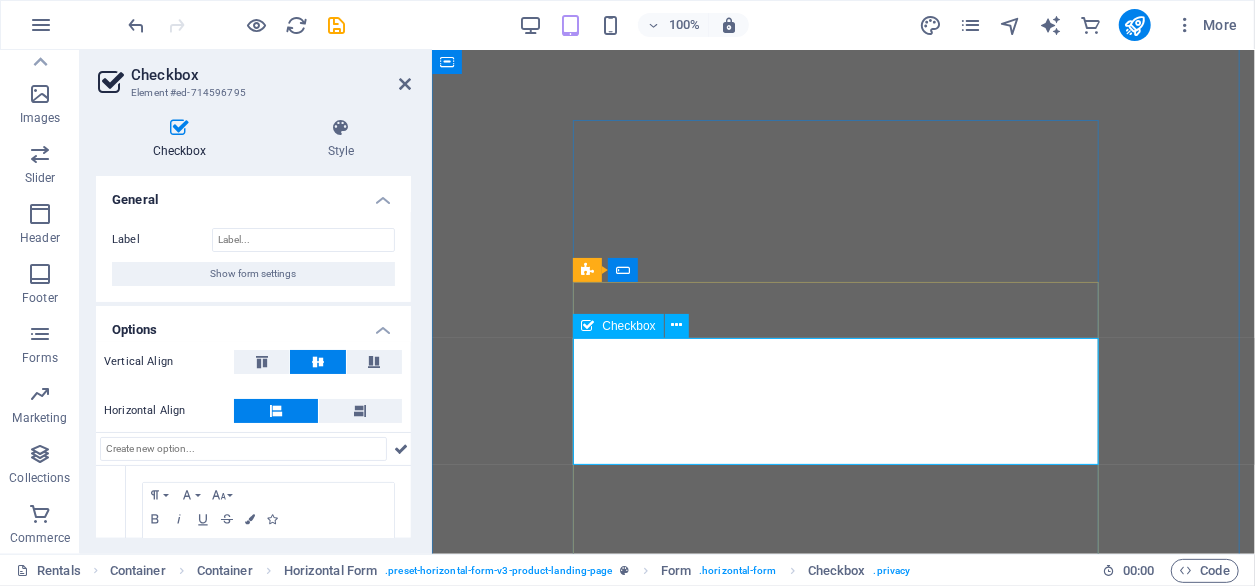 click on "I have read and understand the privacy policy." at bounding box center (842, 3683) 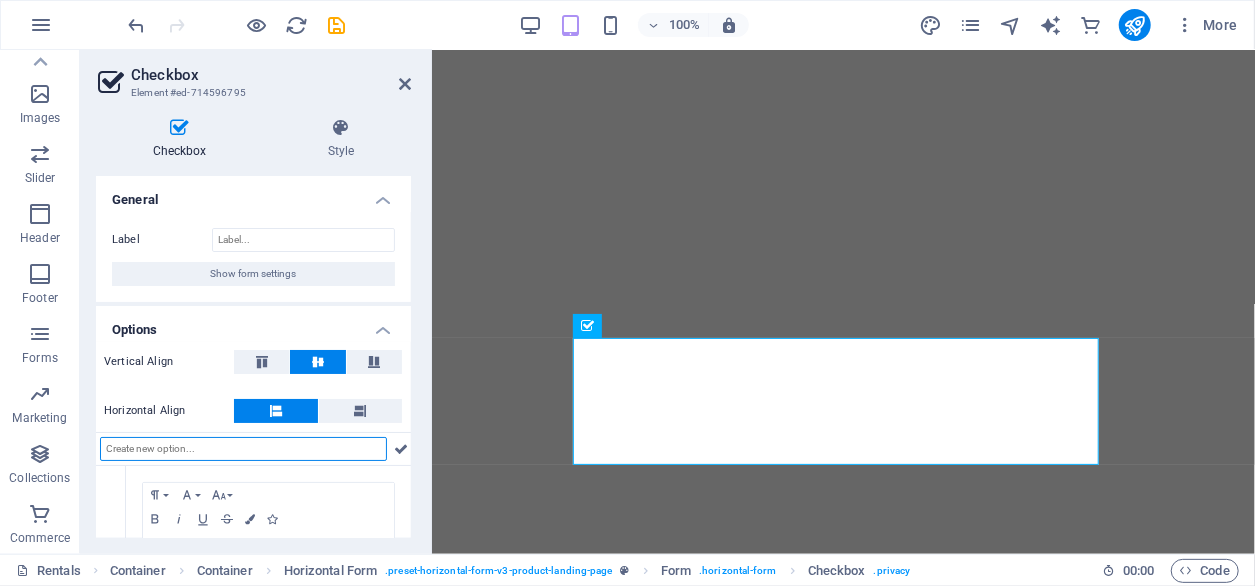 type on "x" 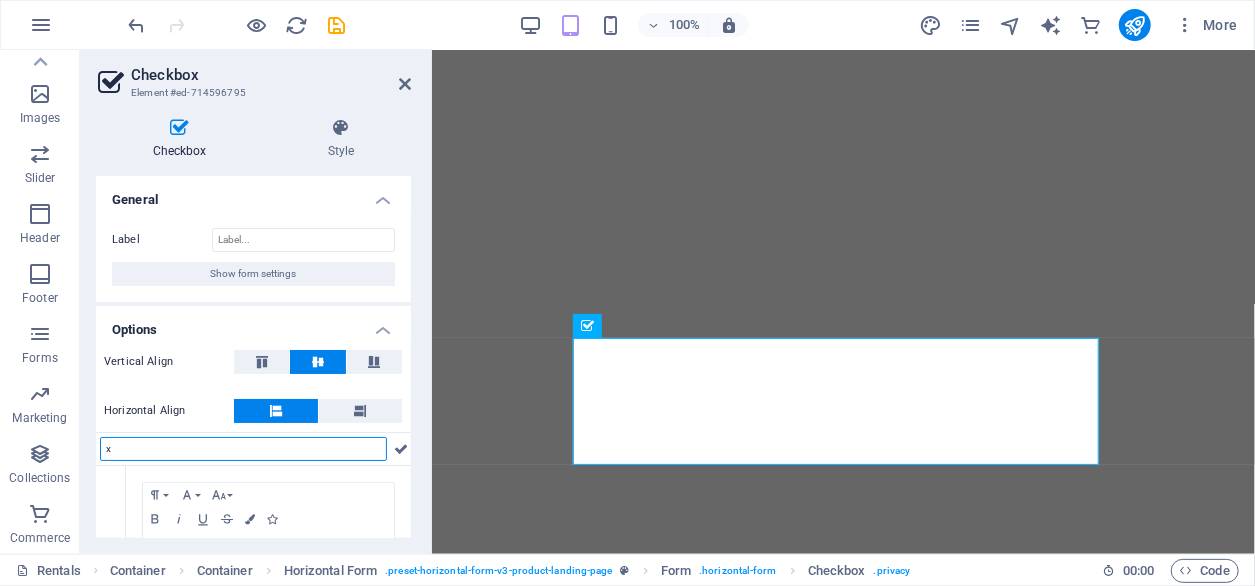 type 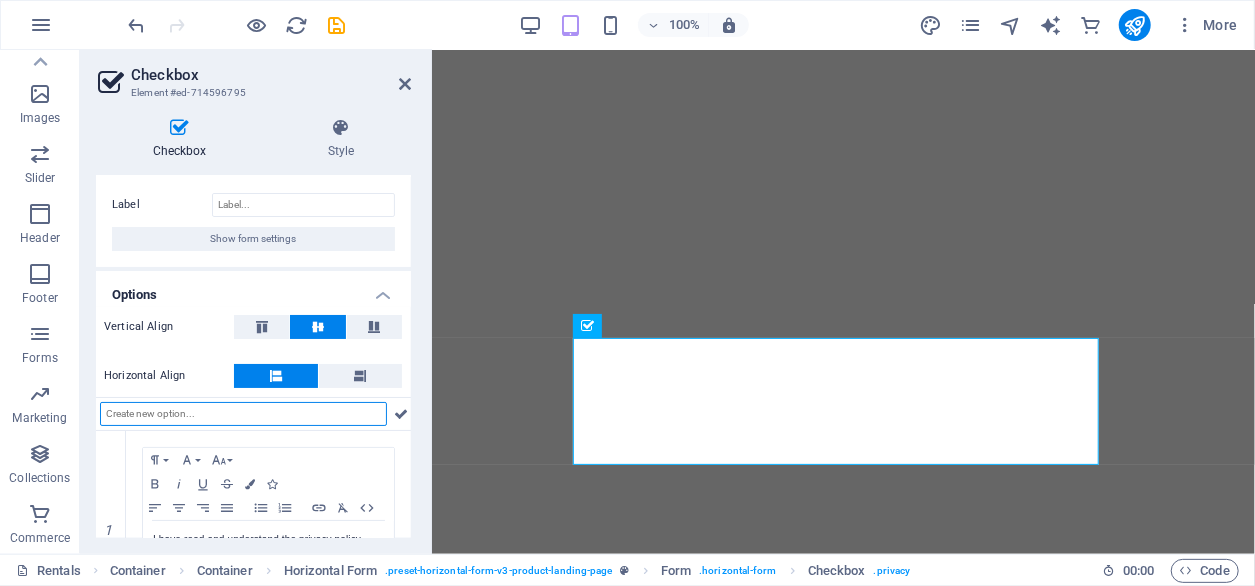 scroll, scrollTop: 125, scrollLeft: 0, axis: vertical 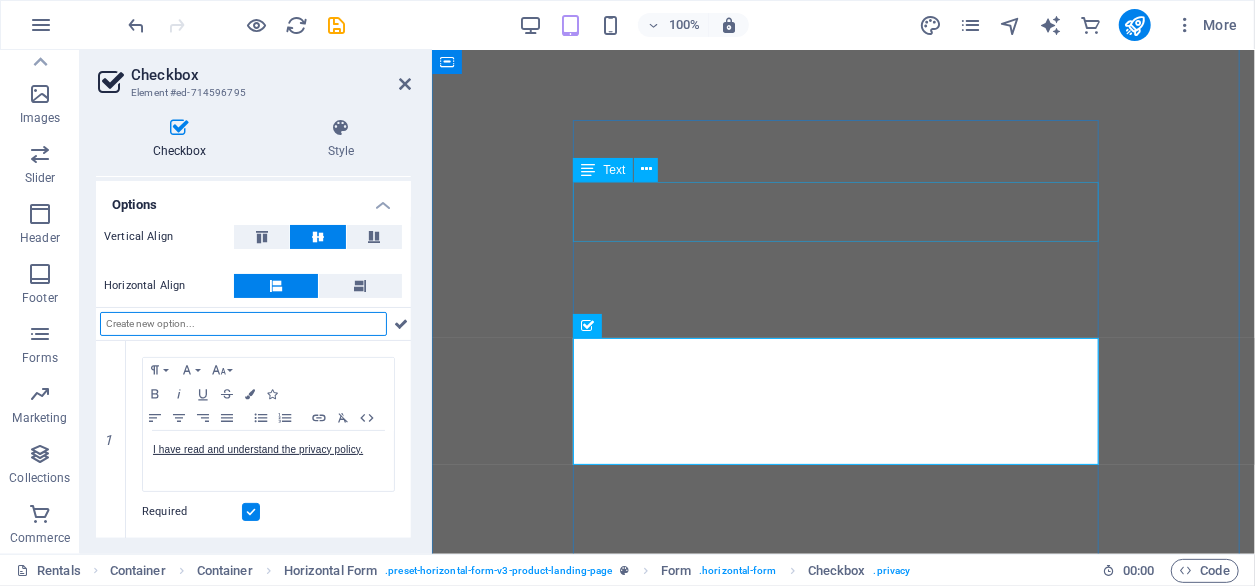 click on "Be the first to know about exclusive discounts, workshops and news" at bounding box center (842, 3508) 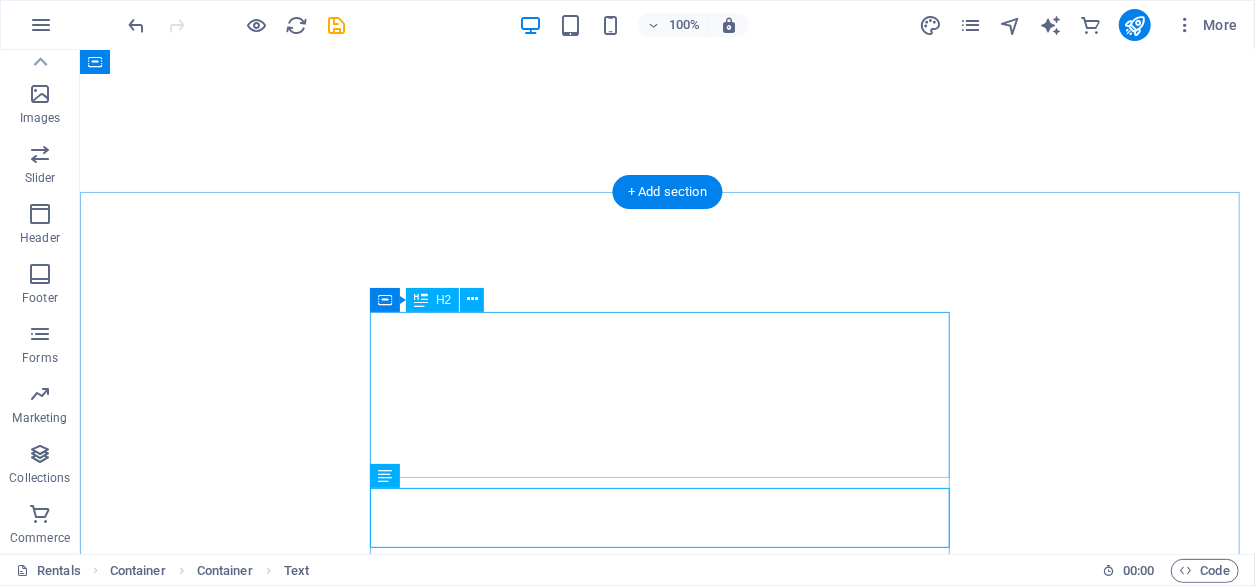 scroll, scrollTop: 4106, scrollLeft: 0, axis: vertical 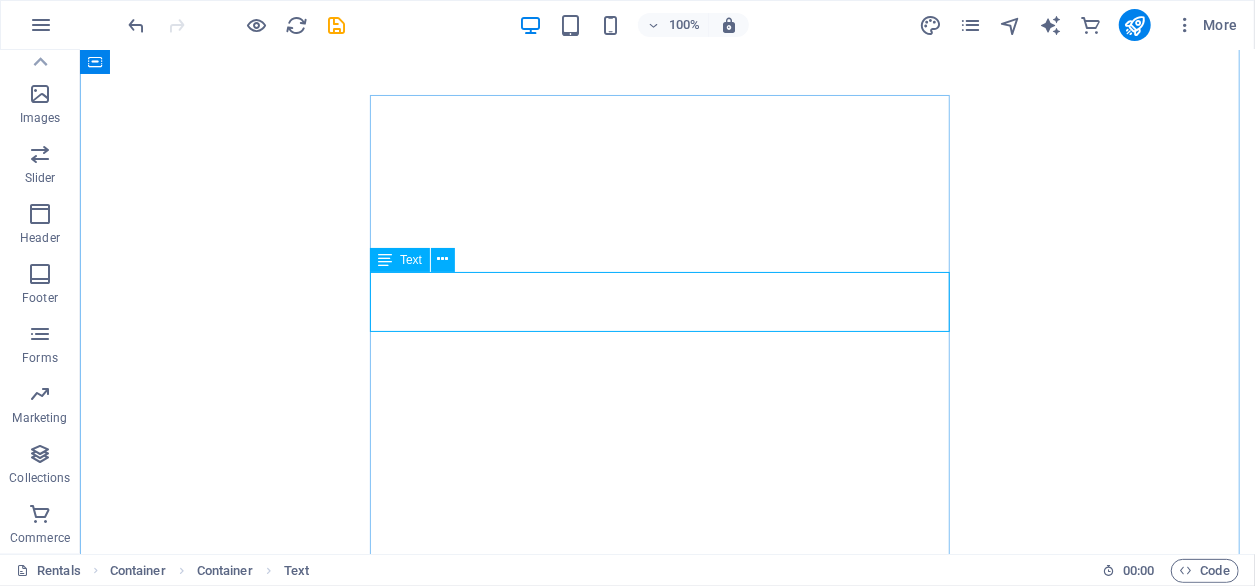click on "Be the first to know about exclusive discounts, workshops and news" at bounding box center (666, 4148) 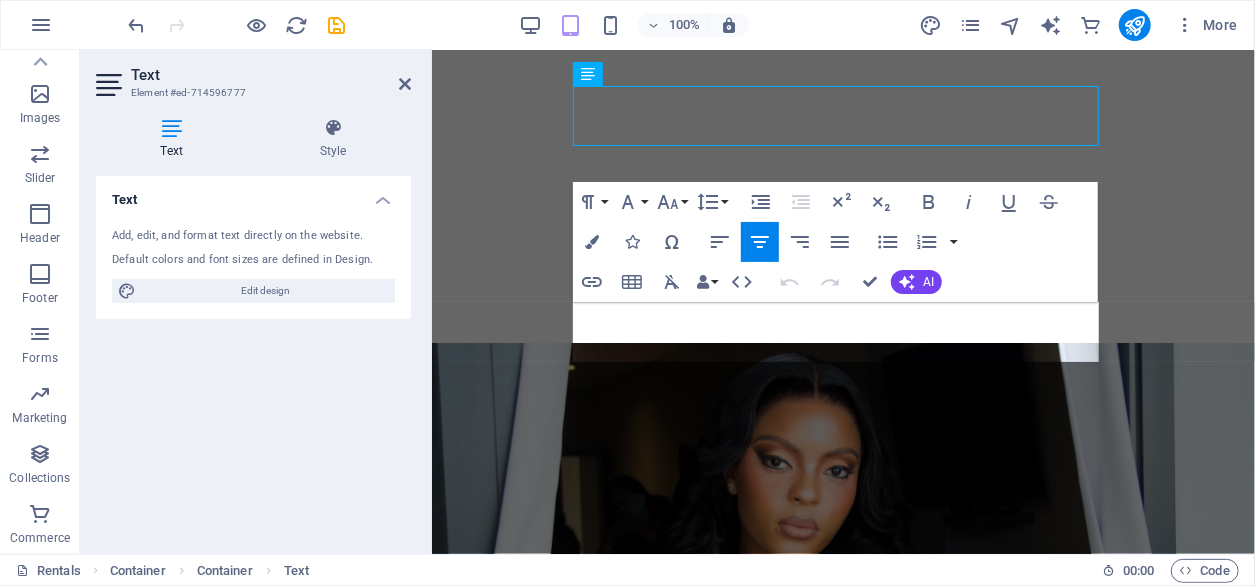 click on "Keep in touch with us Be the first to know about exclusive discounts, workshops and news Subscribe   I have read and understand the privacy policy. Nicht lesbar? Neu generieren" at bounding box center (842, 3255) 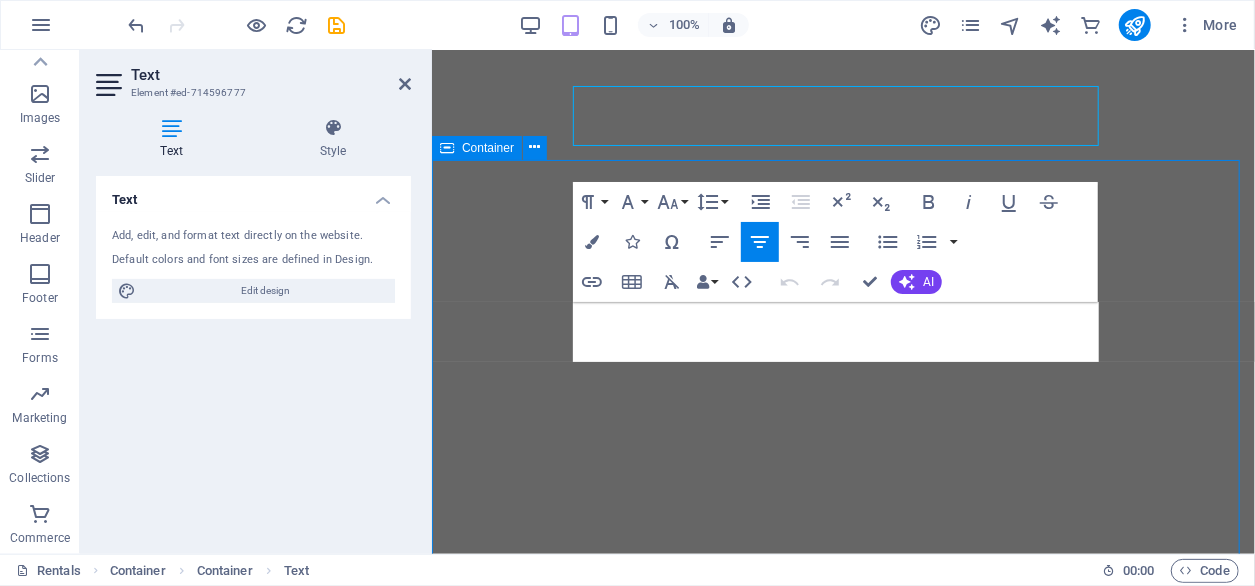 scroll, scrollTop: 4435, scrollLeft: 0, axis: vertical 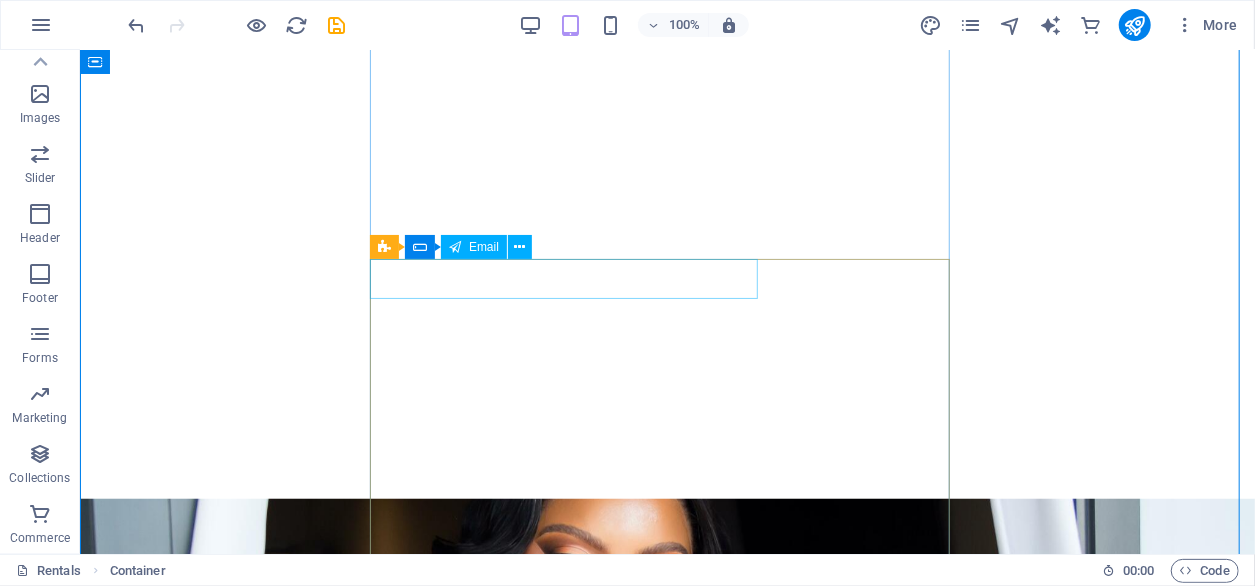 click on "Subscribe" at bounding box center (1091, 3973) 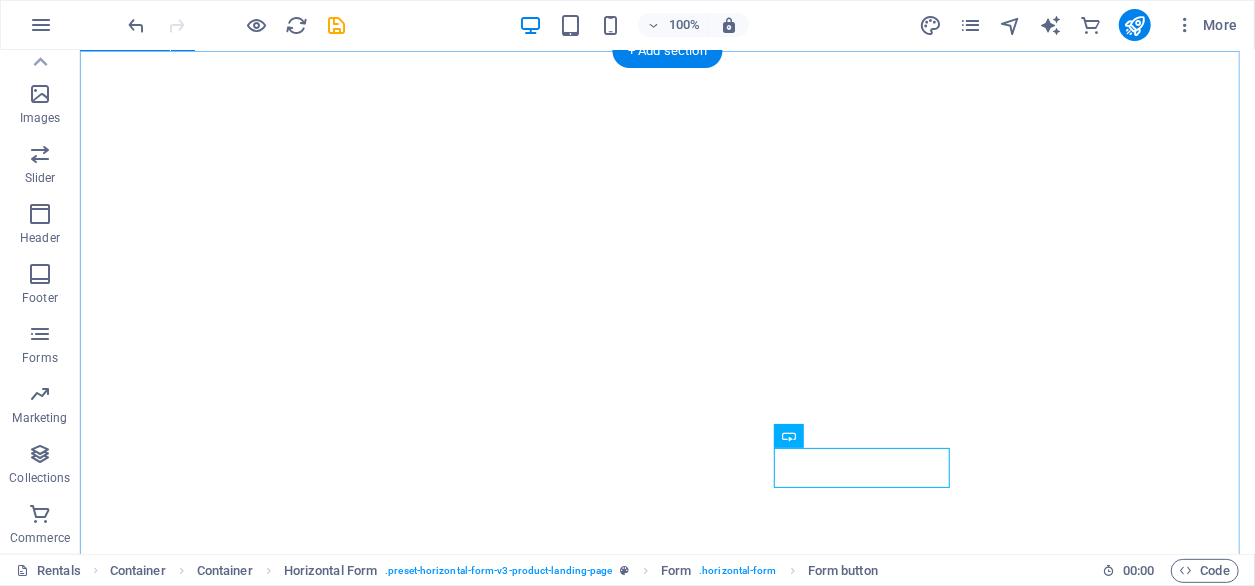 scroll, scrollTop: 4019, scrollLeft: 0, axis: vertical 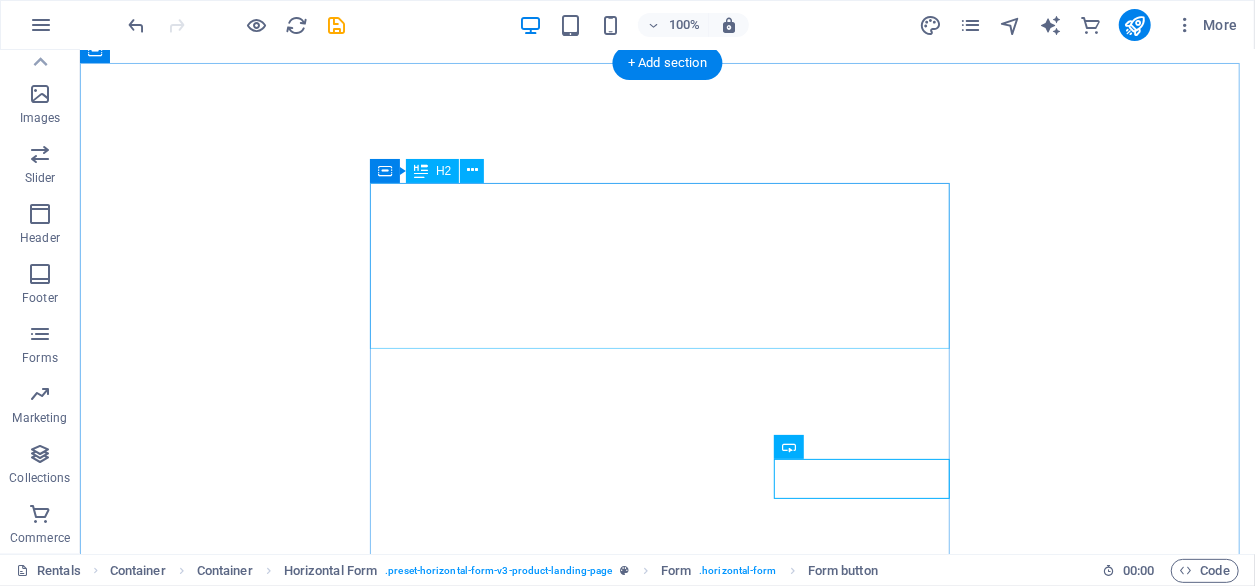 click on "Keep in touch with us" at bounding box center (666, 4030) 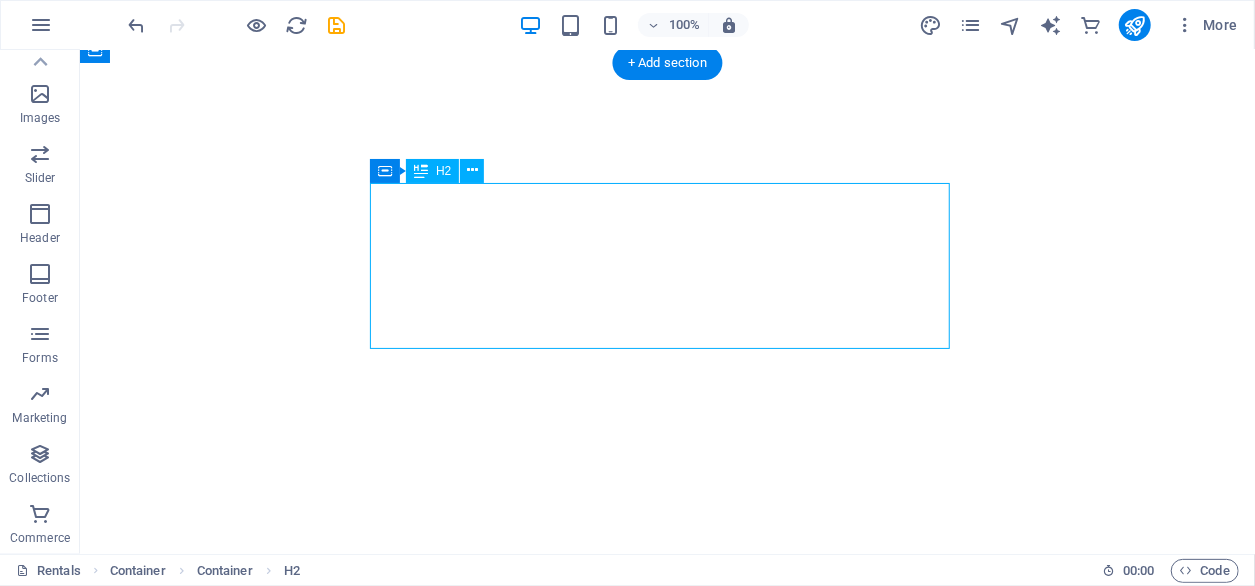 click on "Keep in touch with us" at bounding box center (666, 4030) 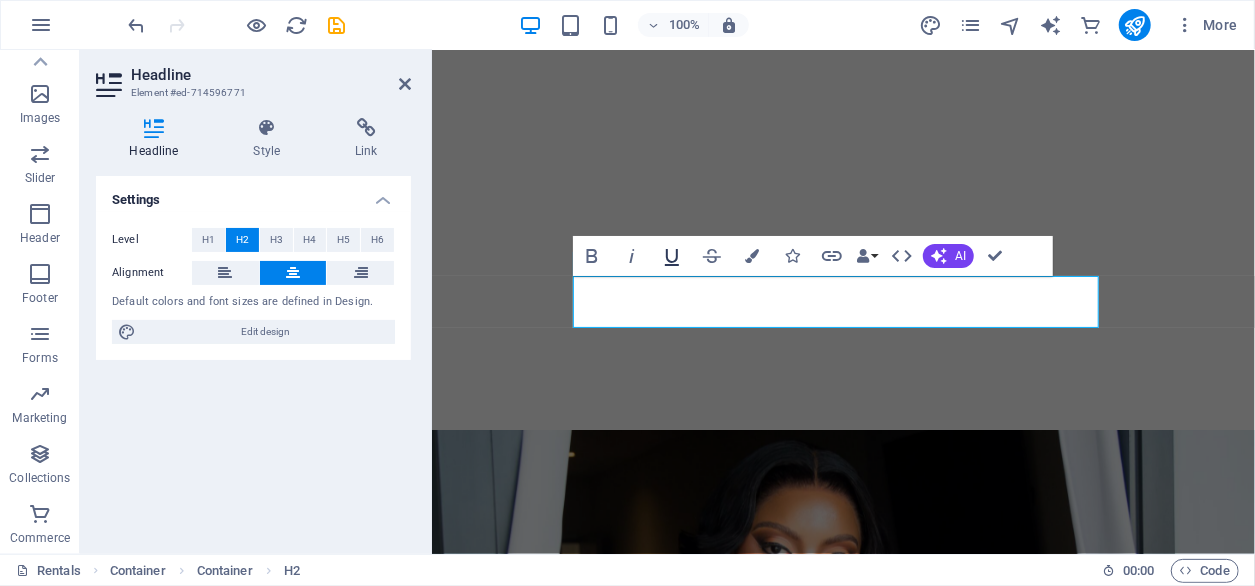 scroll, scrollTop: 3662, scrollLeft: 0, axis: vertical 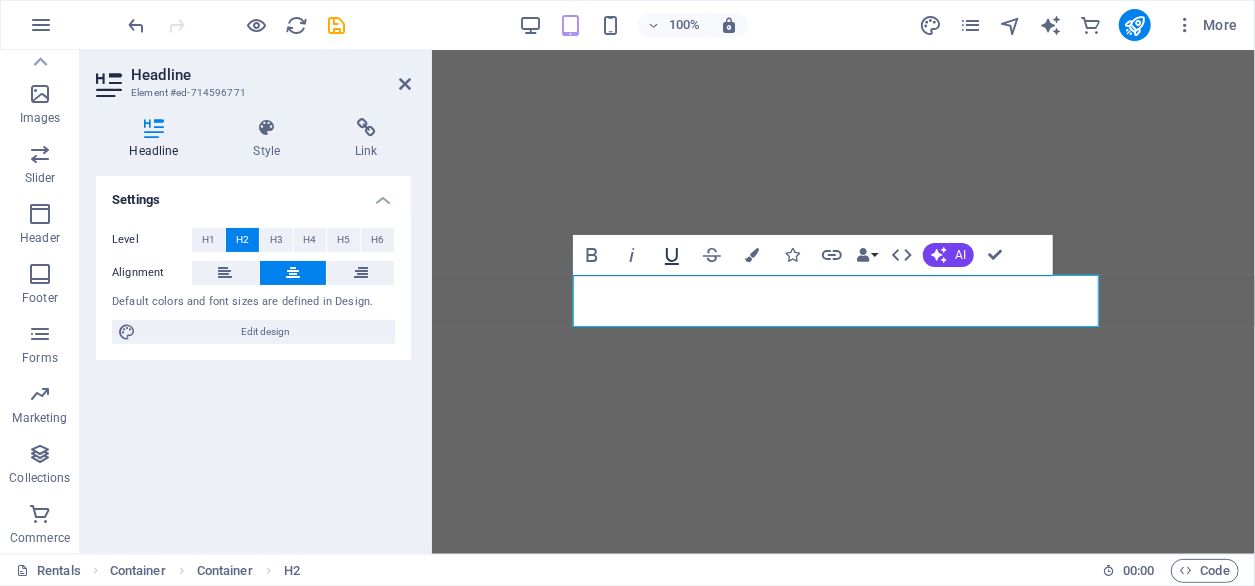 type 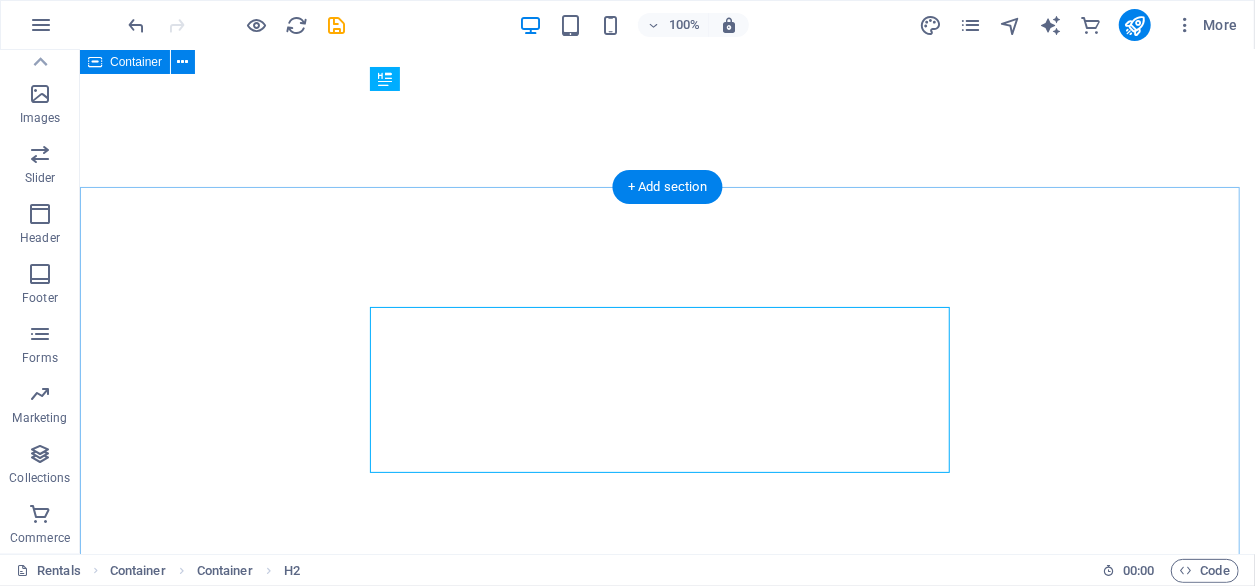 scroll, scrollTop: 4111, scrollLeft: 0, axis: vertical 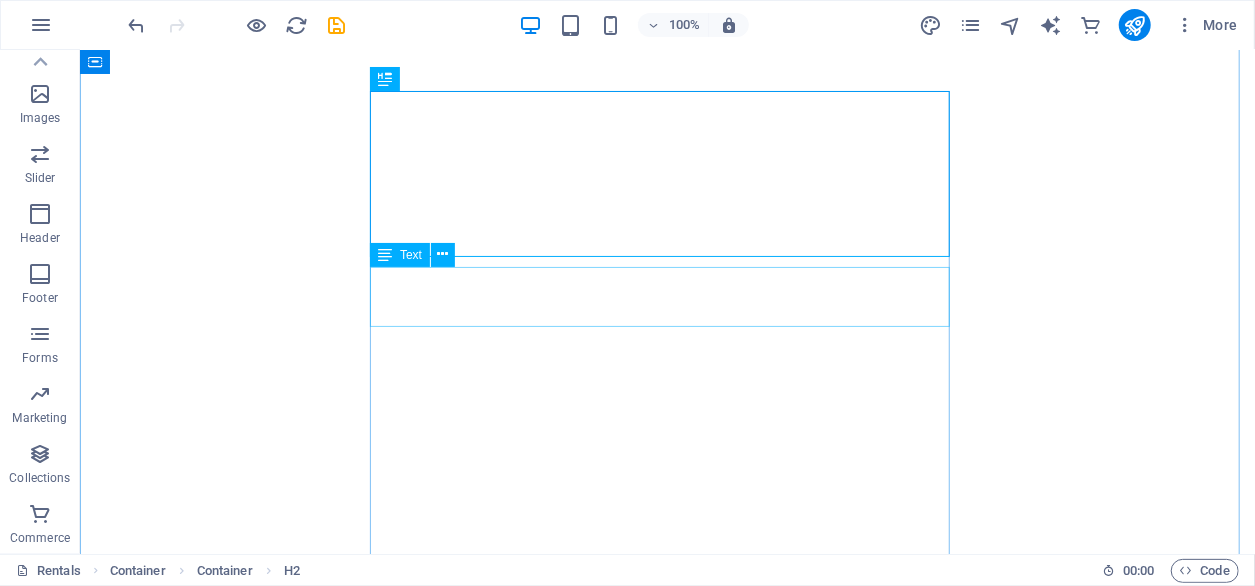 drag, startPoint x: 555, startPoint y: 290, endPoint x: 367, endPoint y: 54, distance: 301.72836 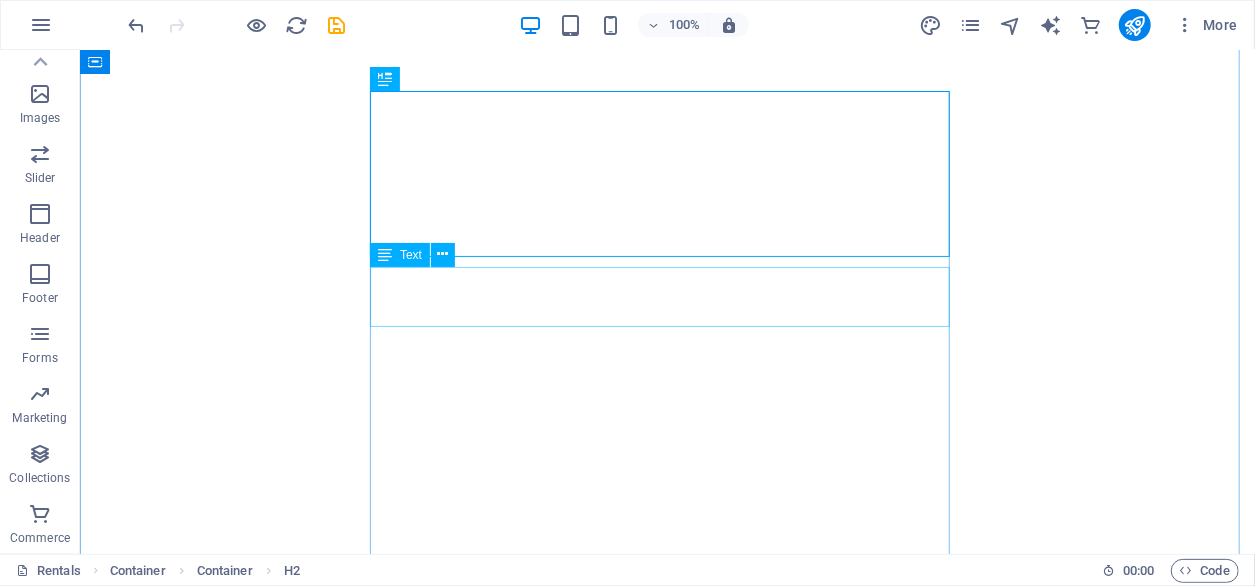 click on "Be the first to know about exclusive discounts, workshops and news" at bounding box center (666, 4143) 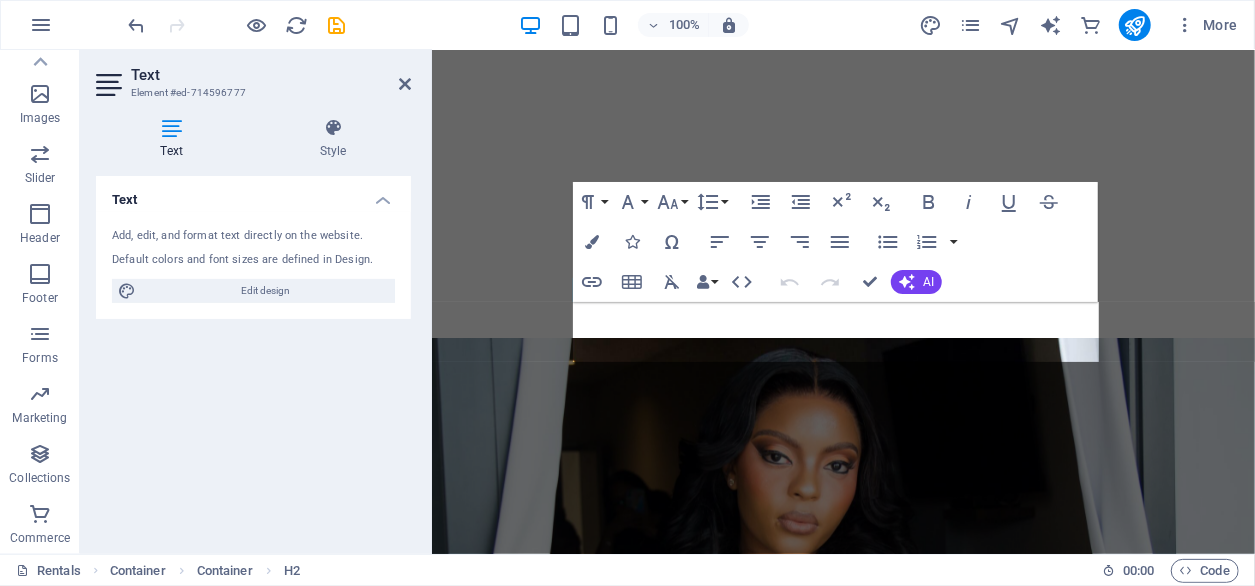 scroll, scrollTop: 3697, scrollLeft: 0, axis: vertical 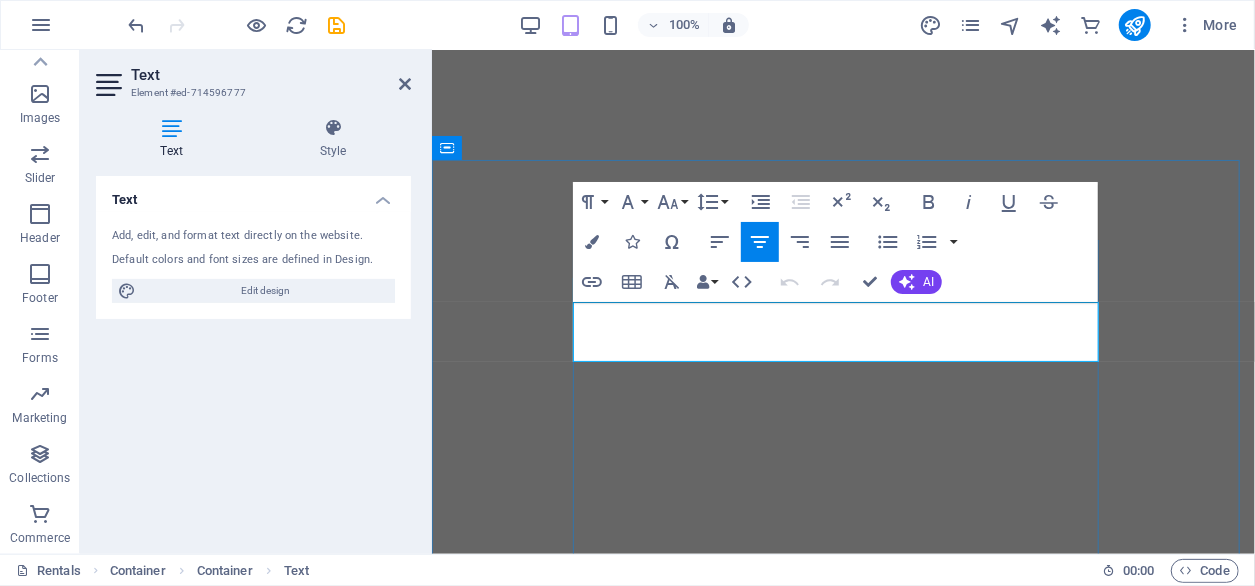 drag, startPoint x: 923, startPoint y: 346, endPoint x: 554, endPoint y: 258, distance: 379.3481 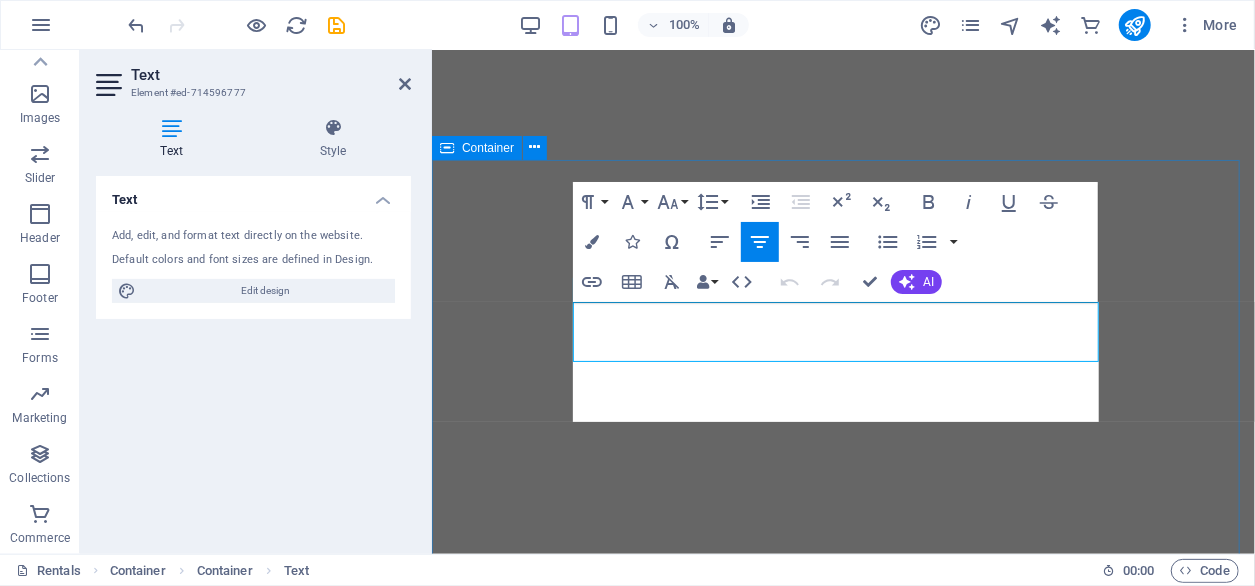 scroll, scrollTop: 5010, scrollLeft: 4, axis: both 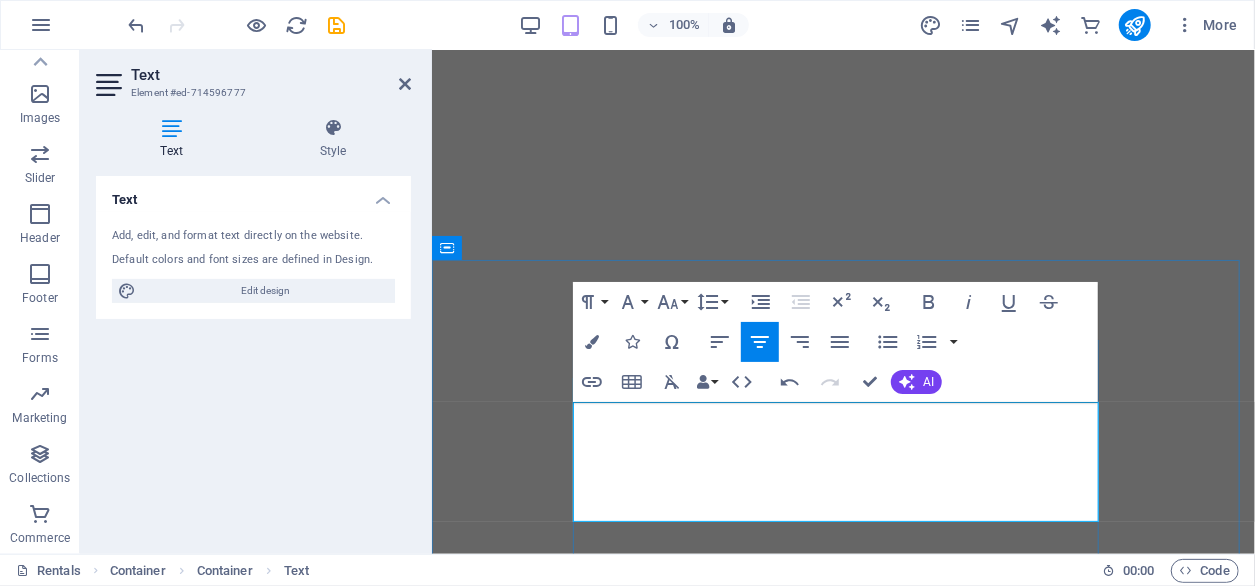 click on "offers the latest in fashion-forward bridal gowns and bespoke men’s suits. Every client (bride or groom) receives a personalized consultation to ensure a unique look that reflects their individual style, confidence, and elegance." at bounding box center [842, 3758] 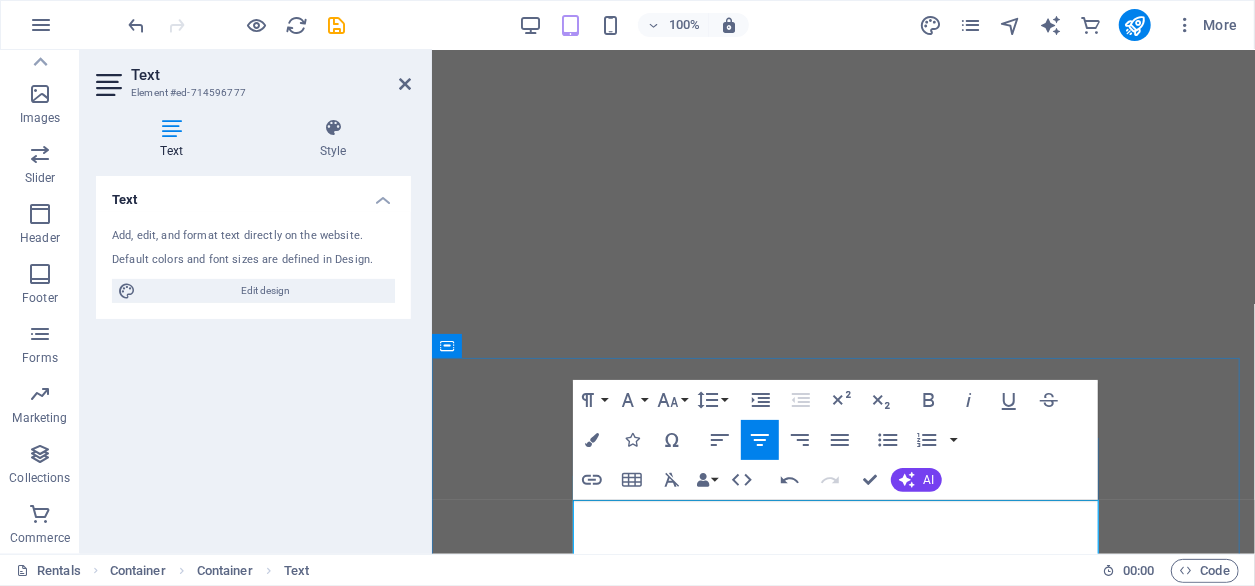 scroll, scrollTop: 3597, scrollLeft: 0, axis: vertical 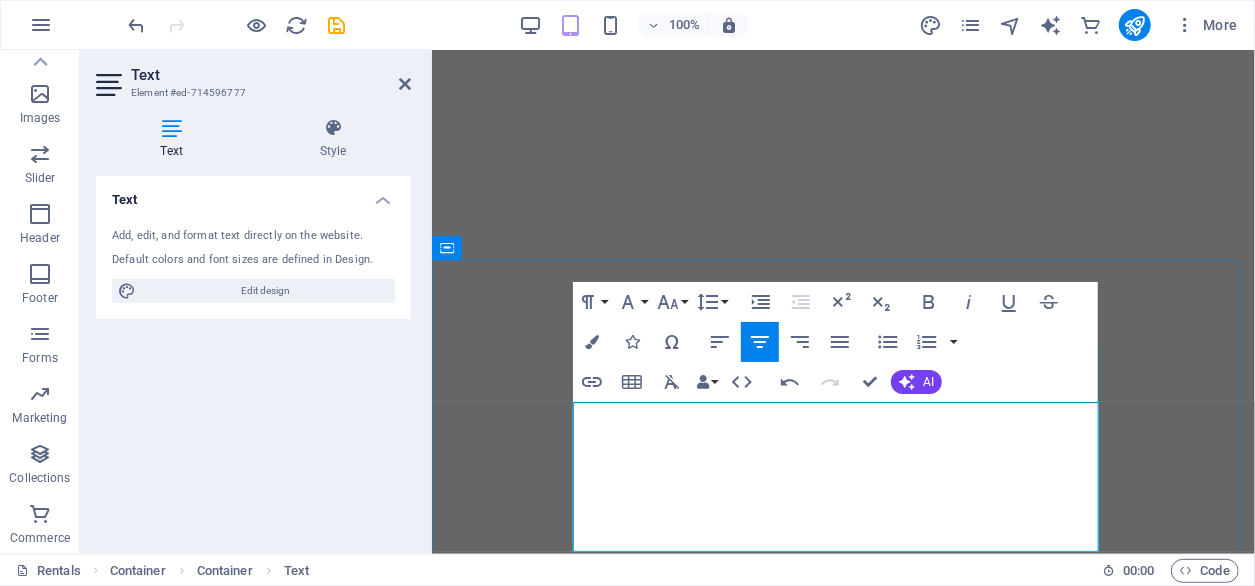 drag, startPoint x: 915, startPoint y: 448, endPoint x: 820, endPoint y: 448, distance: 95 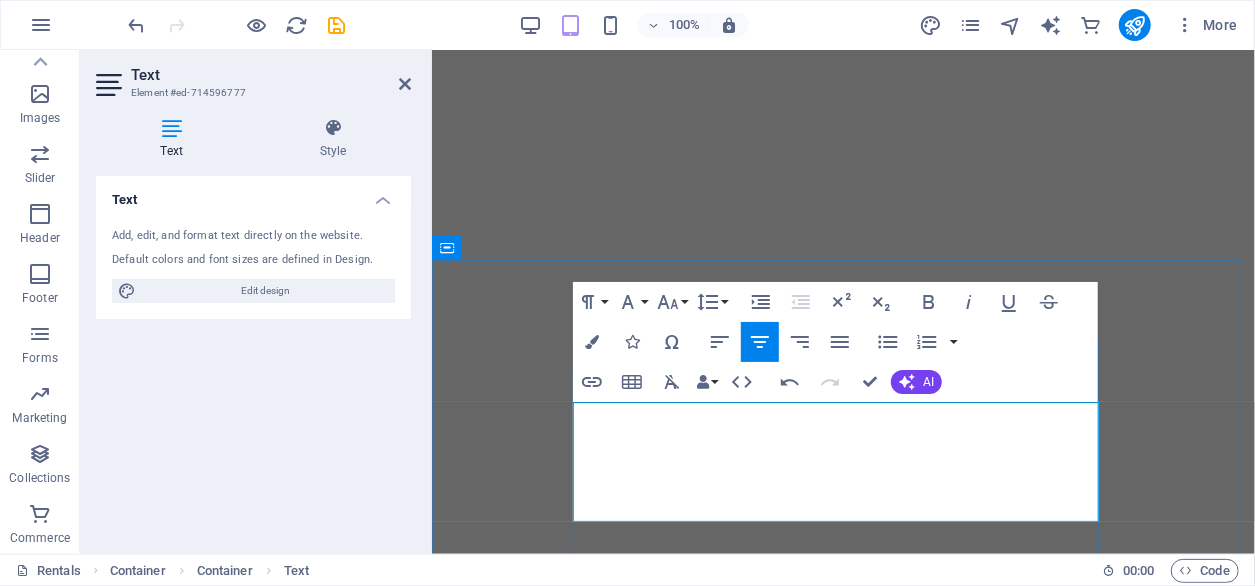click on "House of [PERSON_NAME] offers the latest in fashion-forward  bespoke a. Every client (bride or groom) receives a personalized consultation to ensure a unique look that reflects their individual style, confidence, and elegance." at bounding box center [842, 3758] 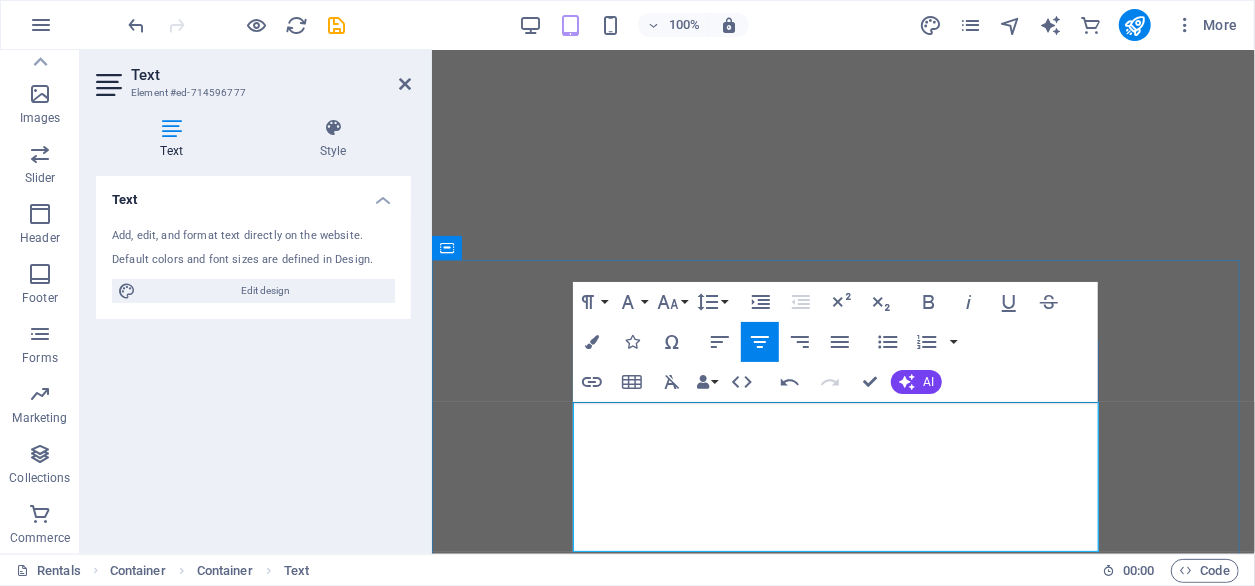 click on "House of [PERSON_NAME] offers the latest in fashion-forward  bespoke bridal and Matric gowns . Every client (bride or groom) receives a personalized consultation to ensure a unique look that reflects their individual style, confidence, and elegance." at bounding box center (842, 3758) 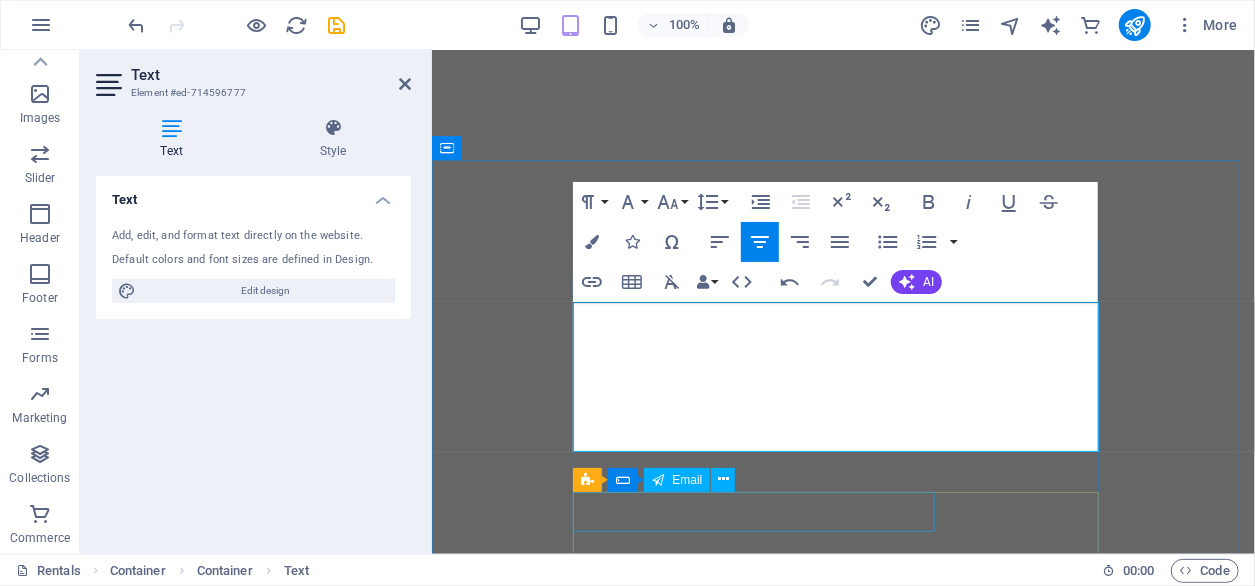 scroll, scrollTop: 3697, scrollLeft: 0, axis: vertical 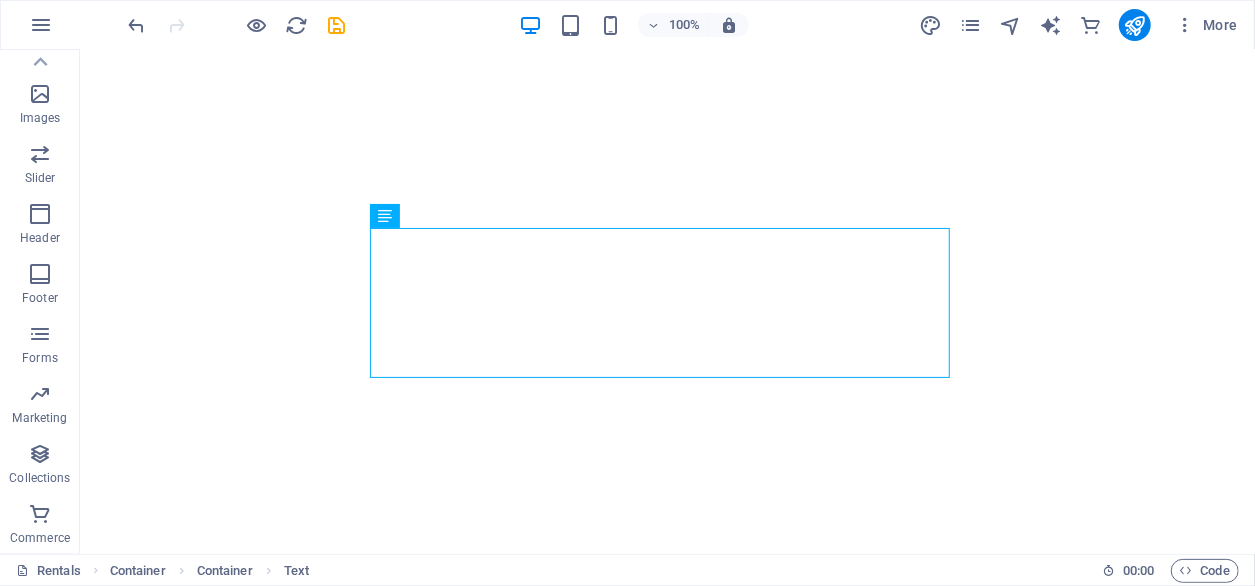 drag, startPoint x: 325, startPoint y: 25, endPoint x: 458, endPoint y: 43, distance: 134.21252 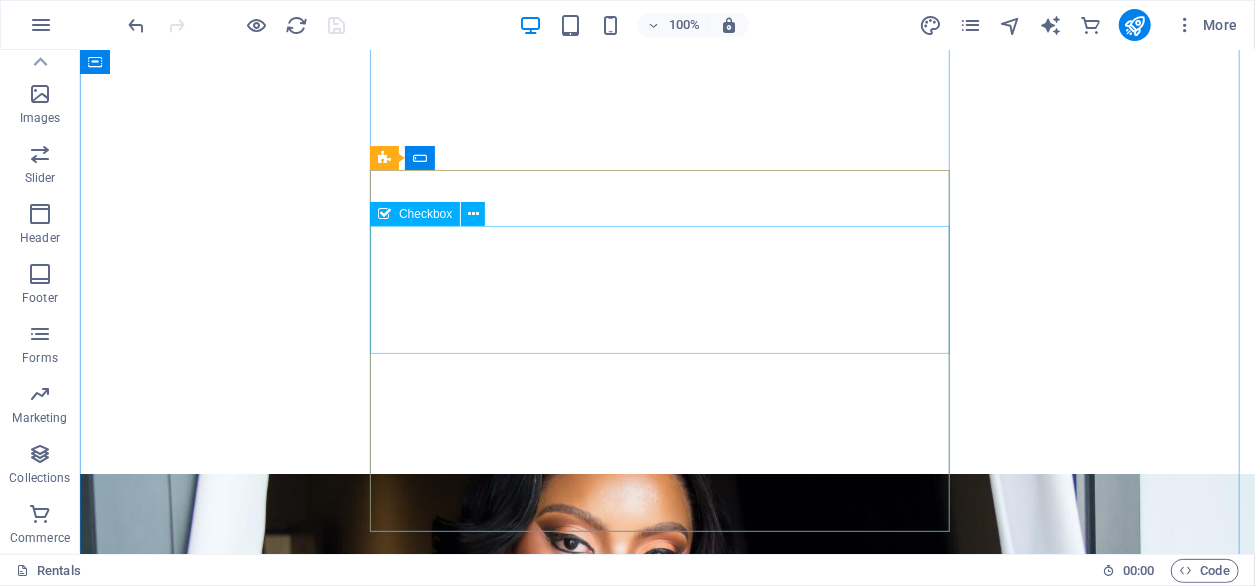 scroll, scrollTop: 4350, scrollLeft: 0, axis: vertical 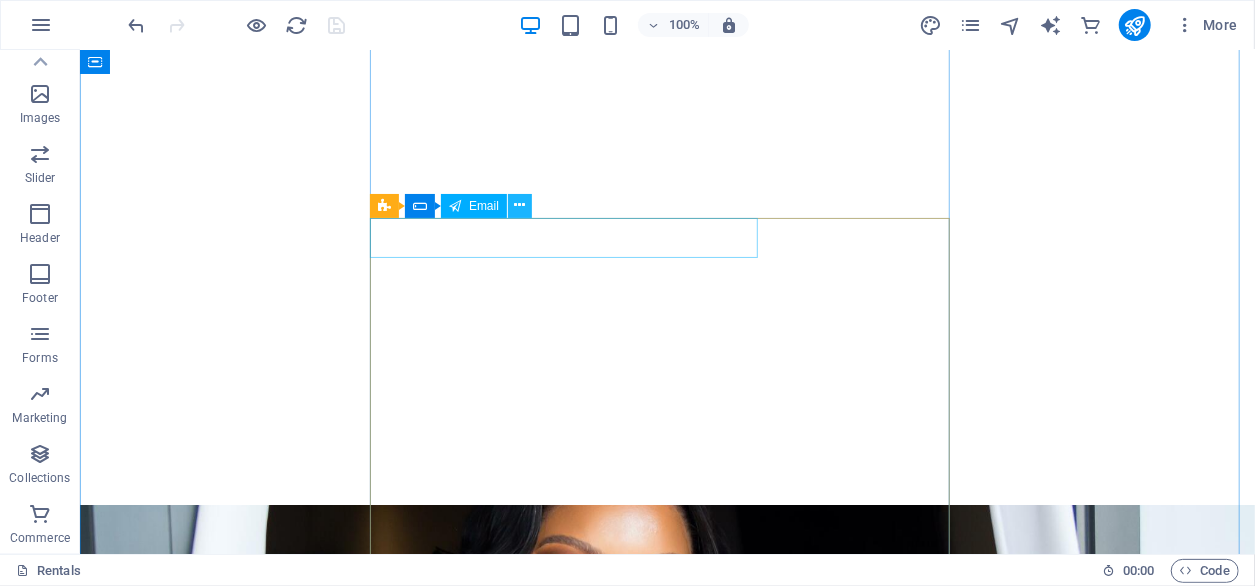 click at bounding box center (520, 205) 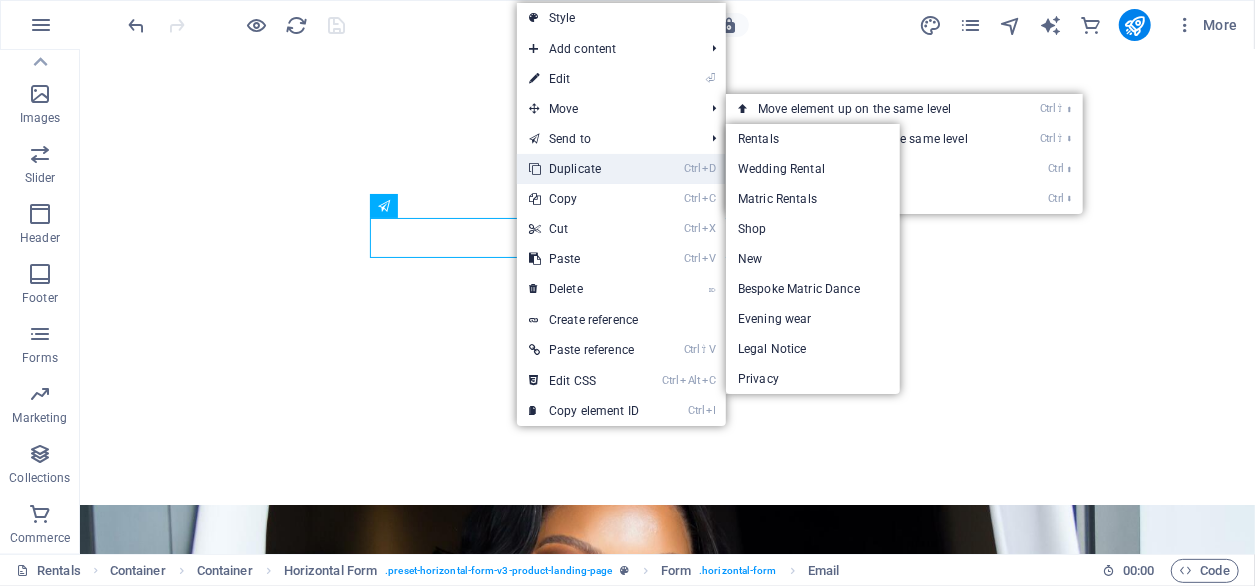 click on "Ctrl D  Duplicate" at bounding box center (584, 169) 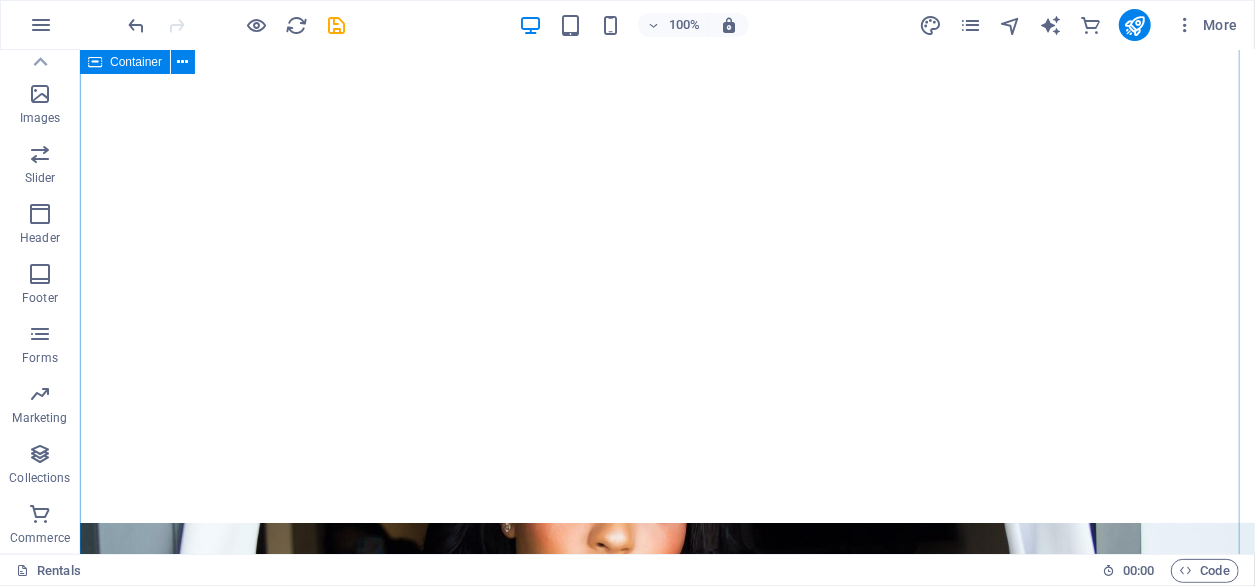 scroll, scrollTop: 4378, scrollLeft: 0, axis: vertical 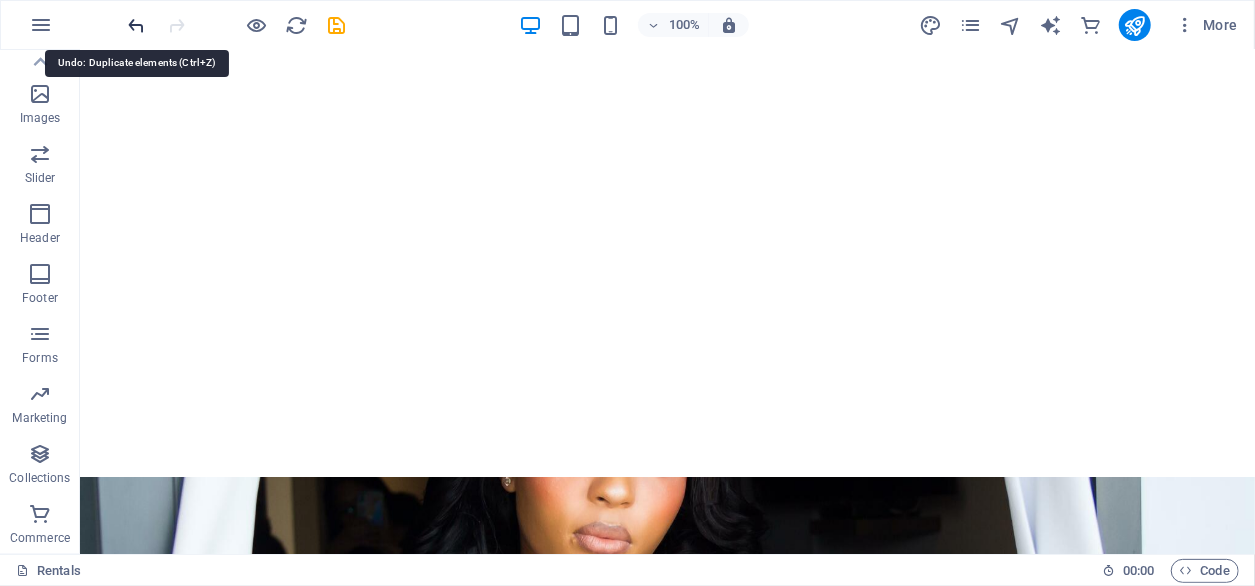 click at bounding box center [137, 25] 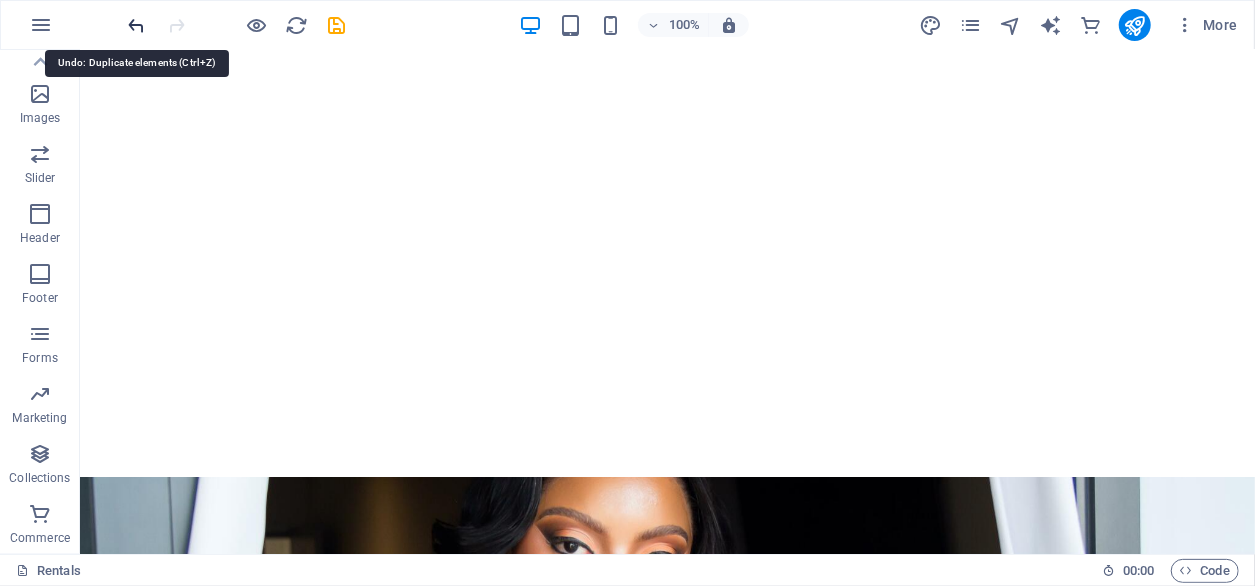 scroll, scrollTop: 4350, scrollLeft: 0, axis: vertical 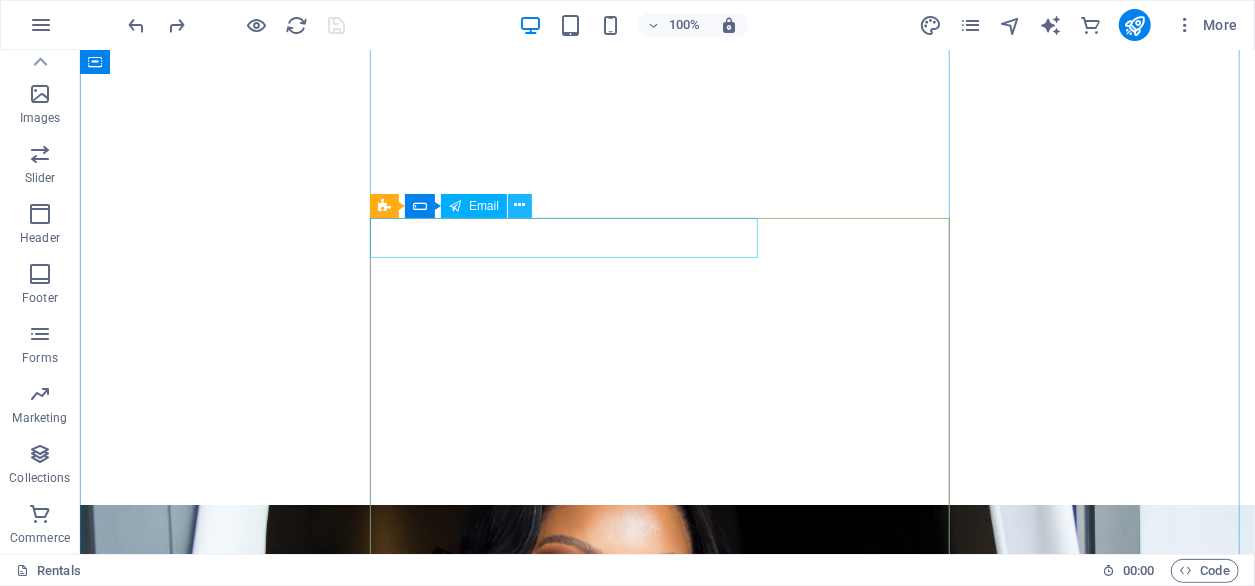 click at bounding box center (520, 205) 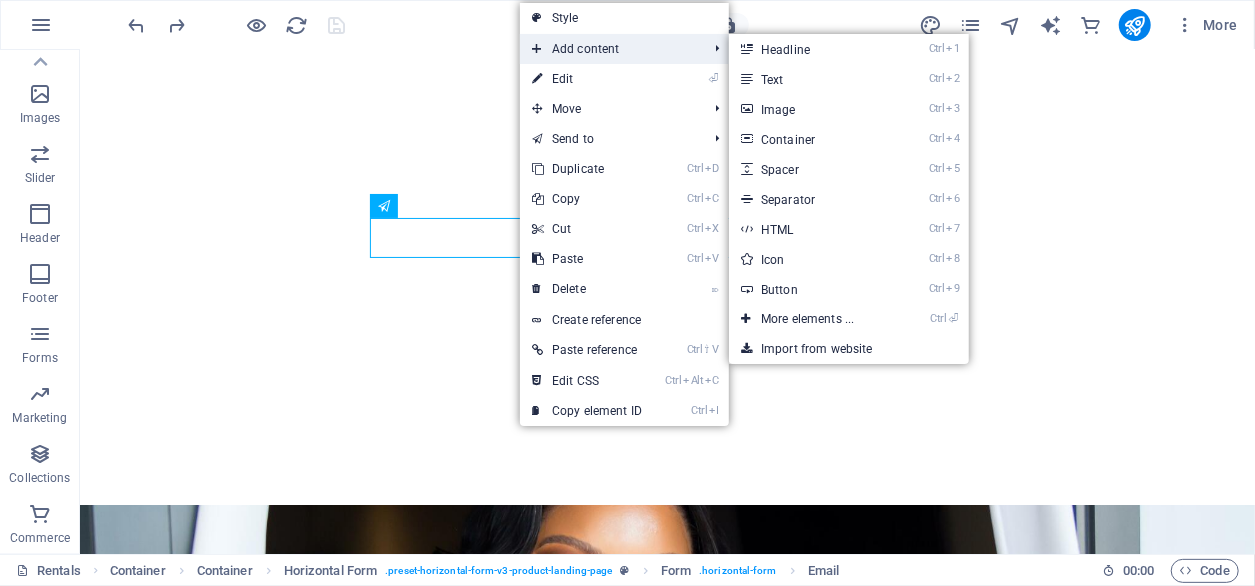 click on "Add content" at bounding box center (609, 49) 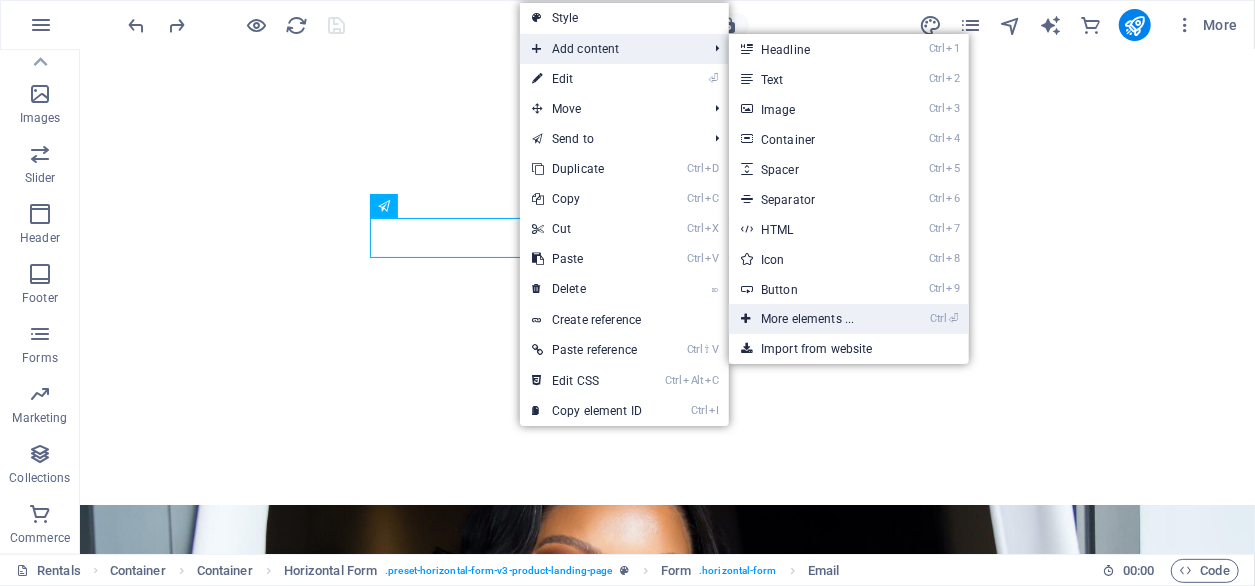 click on "Ctrl ⏎  More elements ..." at bounding box center [811, 319] 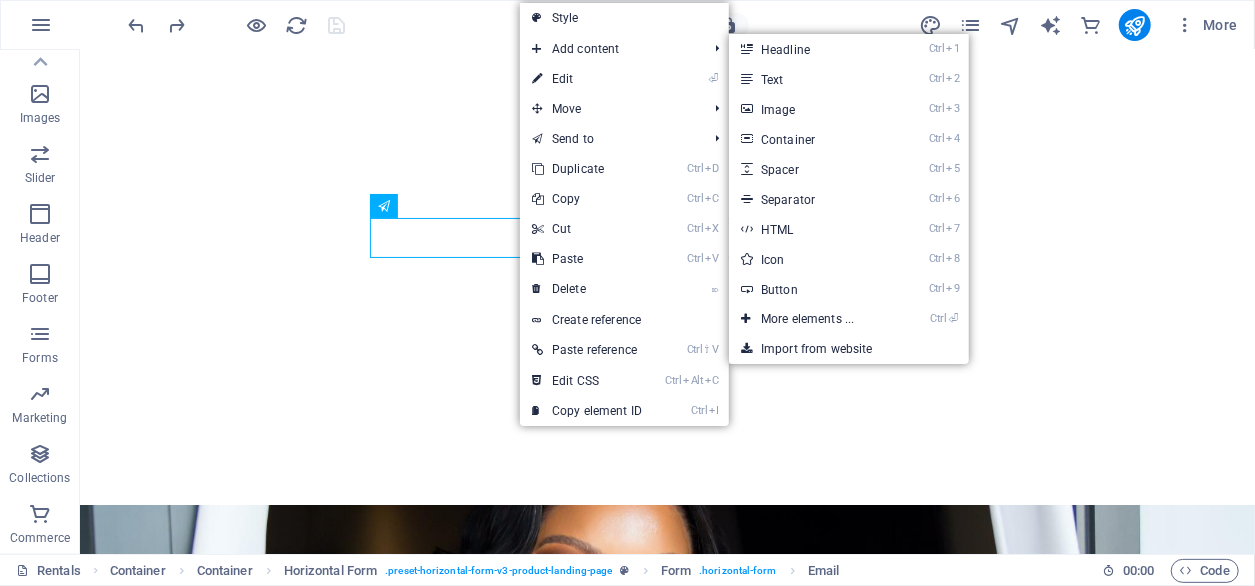 click on "Lorem ipsum dolor sit amet, consectetur adipiscing elit. Nunc vulputate libero et velit ." at bounding box center (238, 7865) 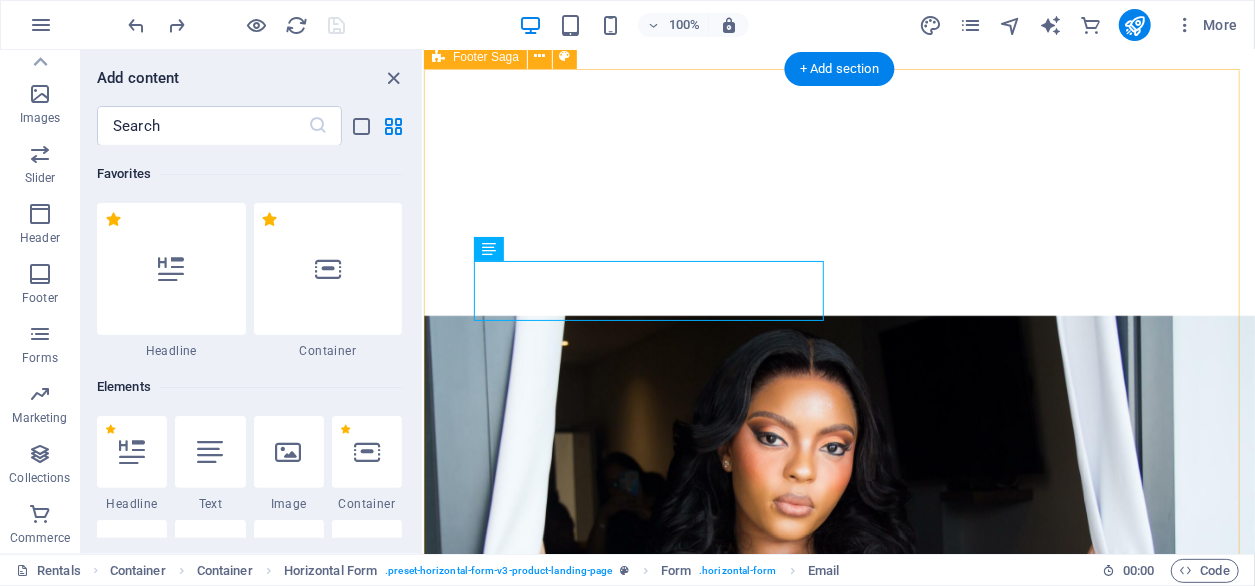 scroll, scrollTop: 4566, scrollLeft: 0, axis: vertical 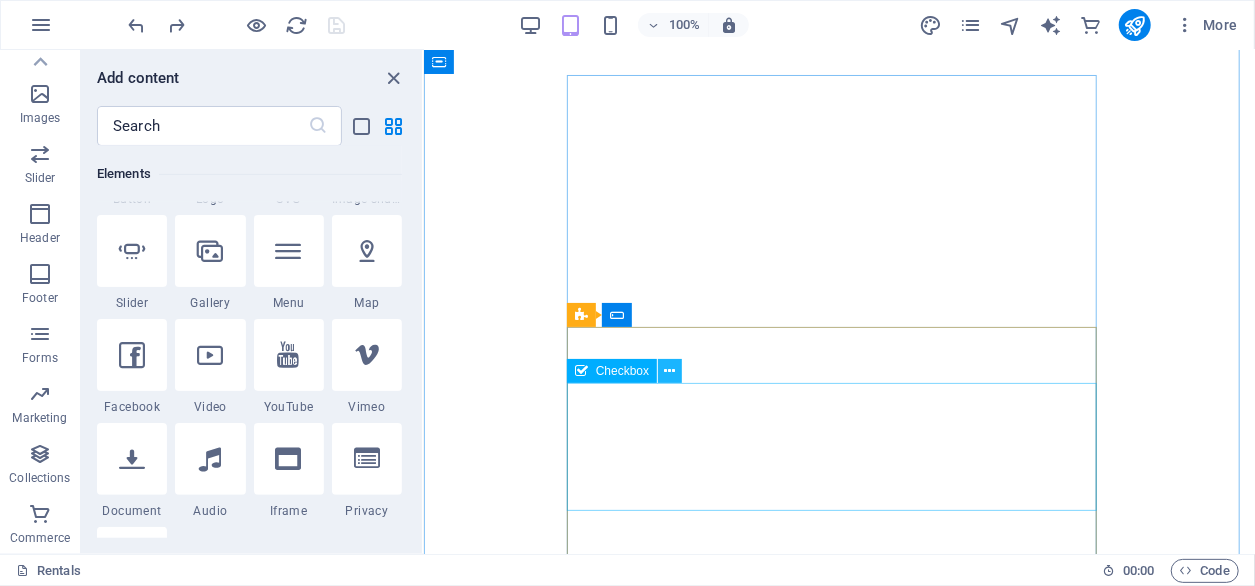 click at bounding box center (670, 371) 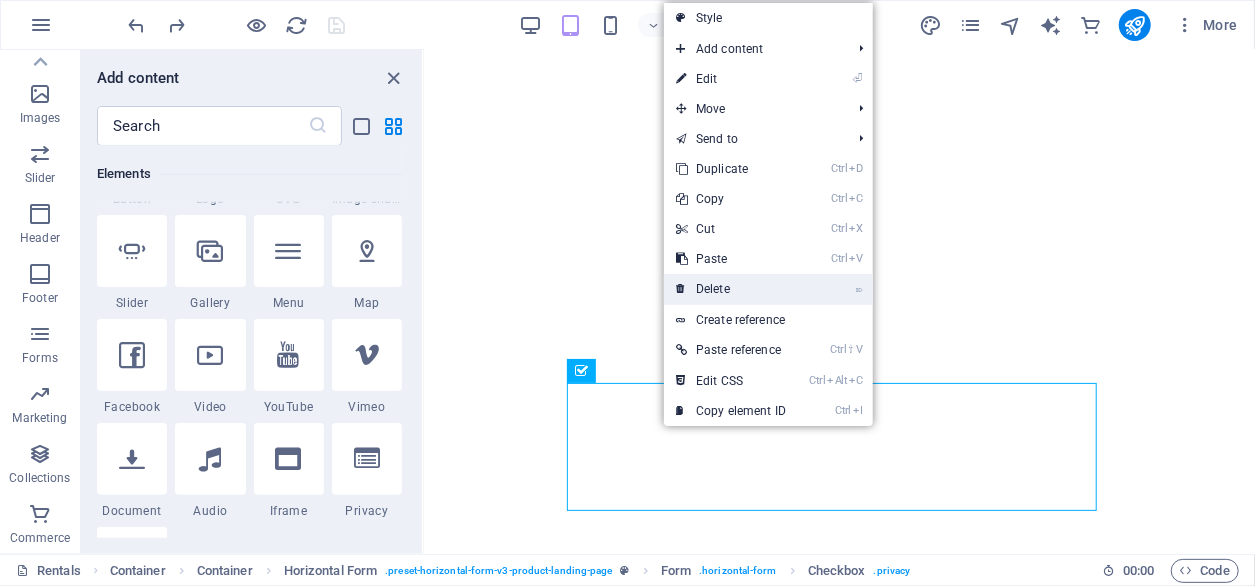 click on "⌦  Delete" at bounding box center [731, 289] 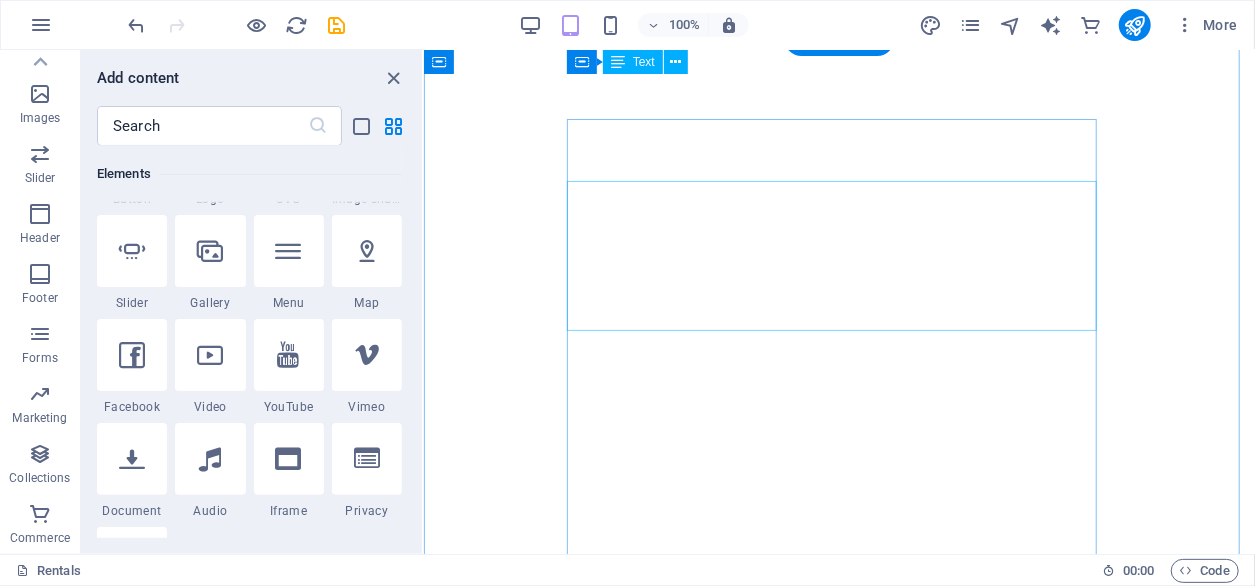 scroll, scrollTop: 3795, scrollLeft: 0, axis: vertical 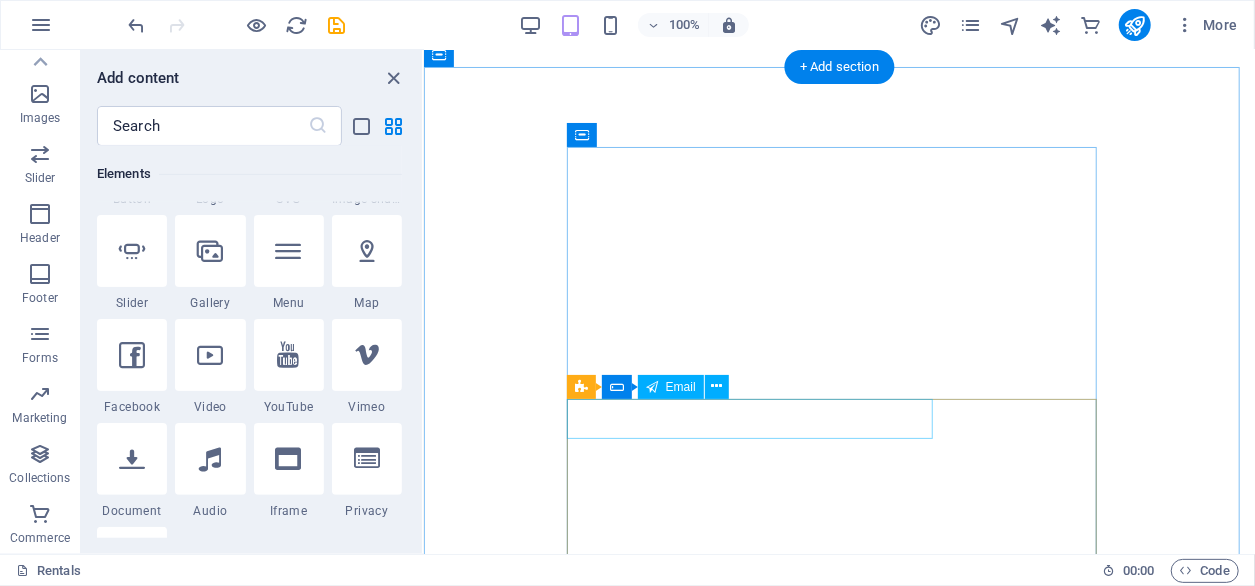 click at bounding box center [718, 3690] 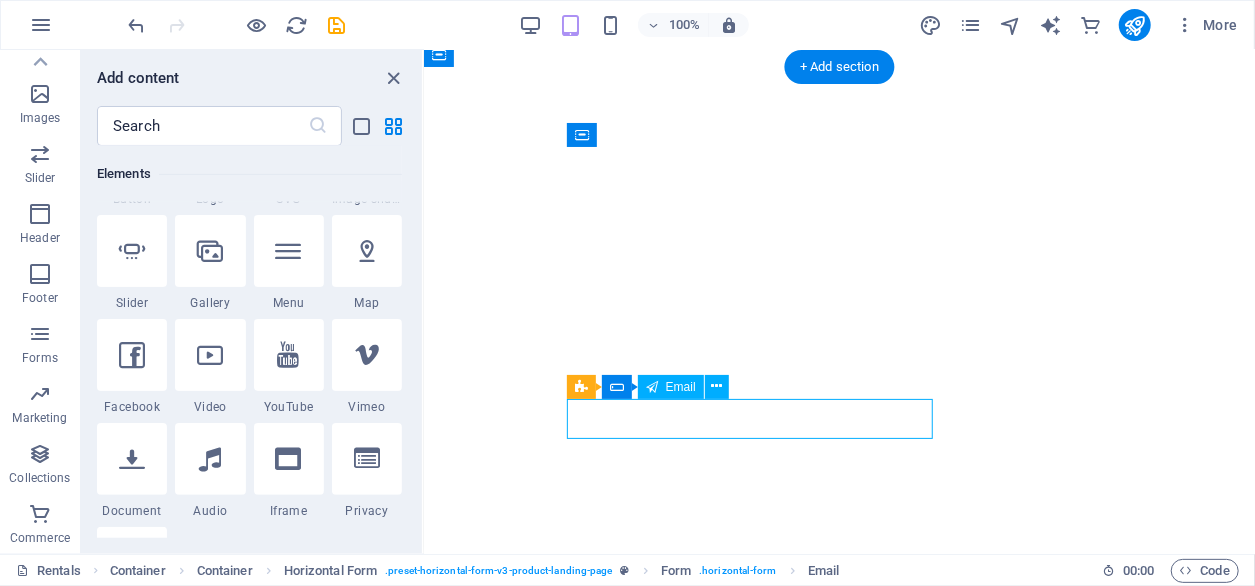 click at bounding box center [718, 3690] 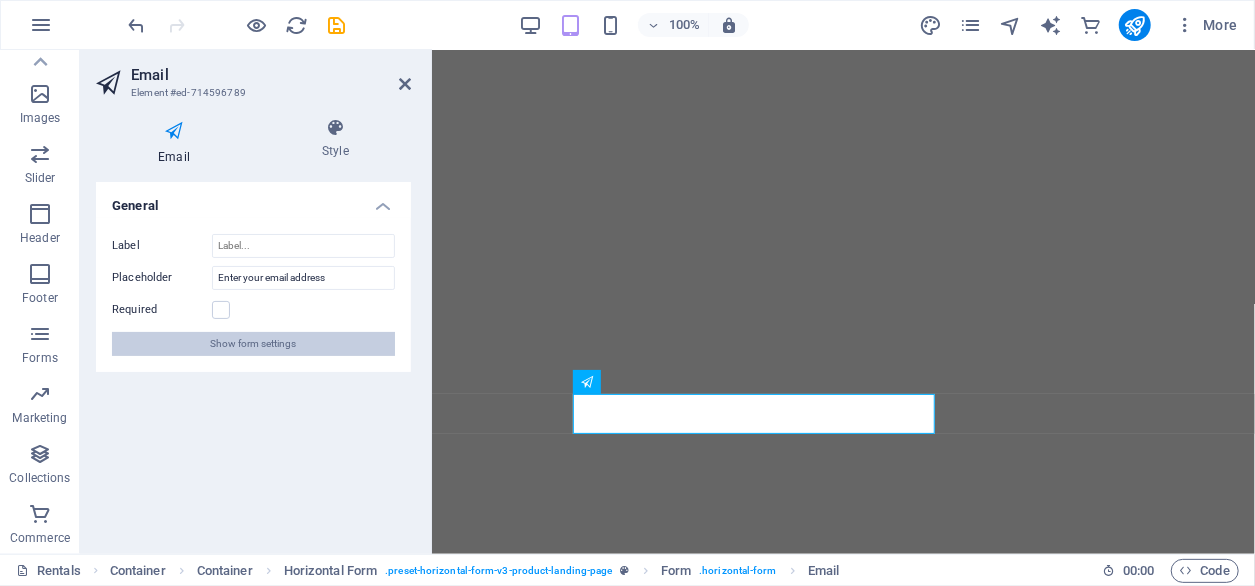 click on "Show form settings" at bounding box center (254, 344) 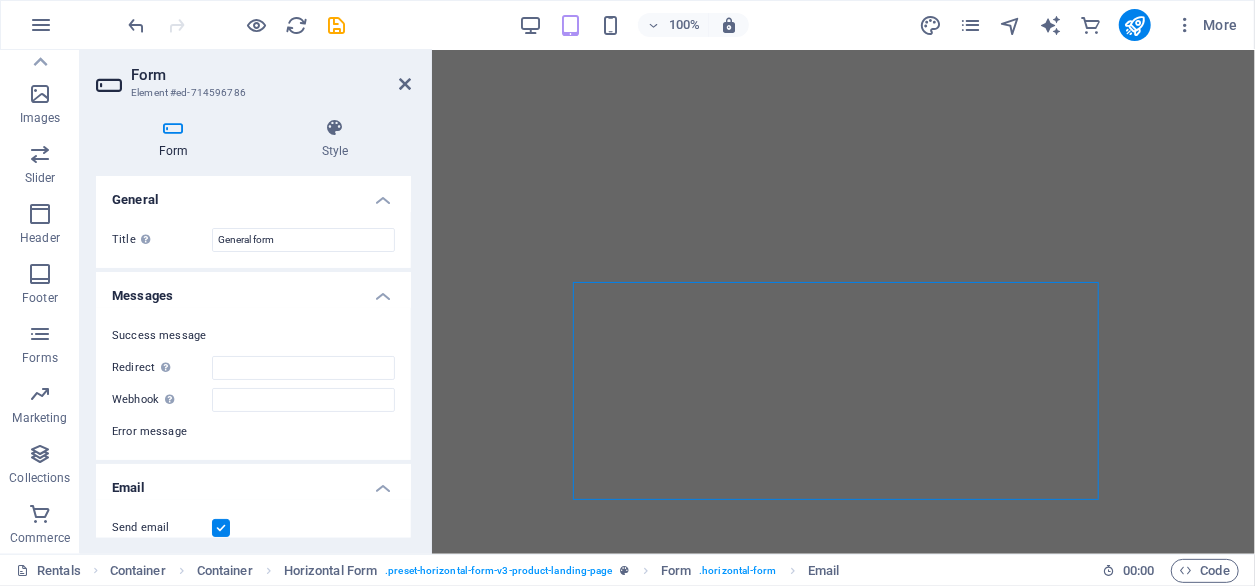 scroll, scrollTop: 3907, scrollLeft: 0, axis: vertical 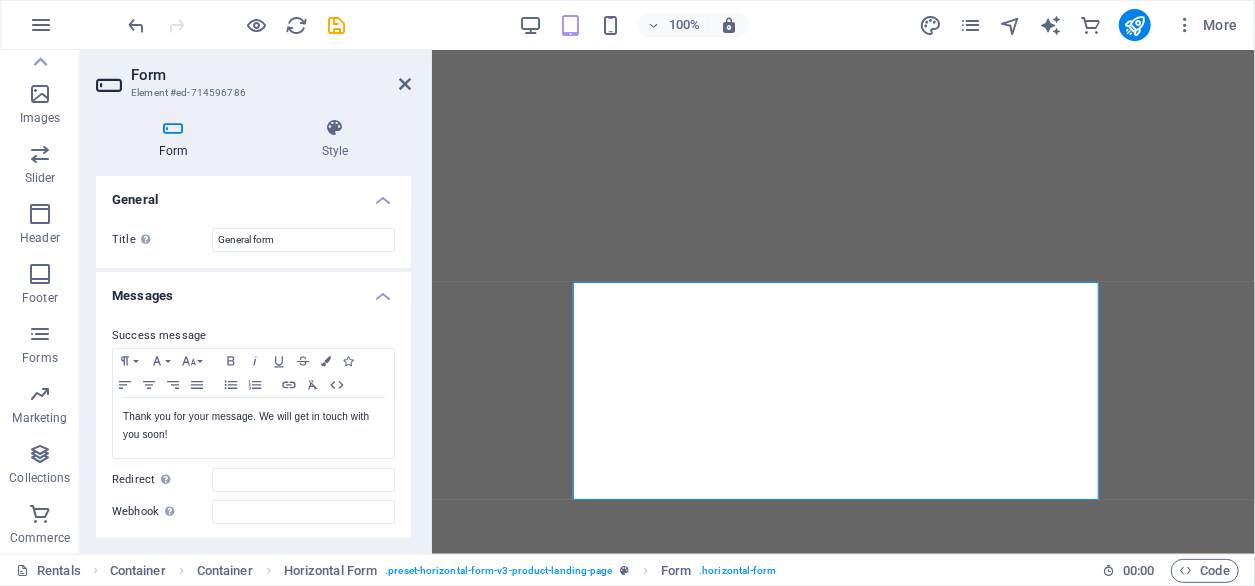 click on "General" at bounding box center [253, 194] 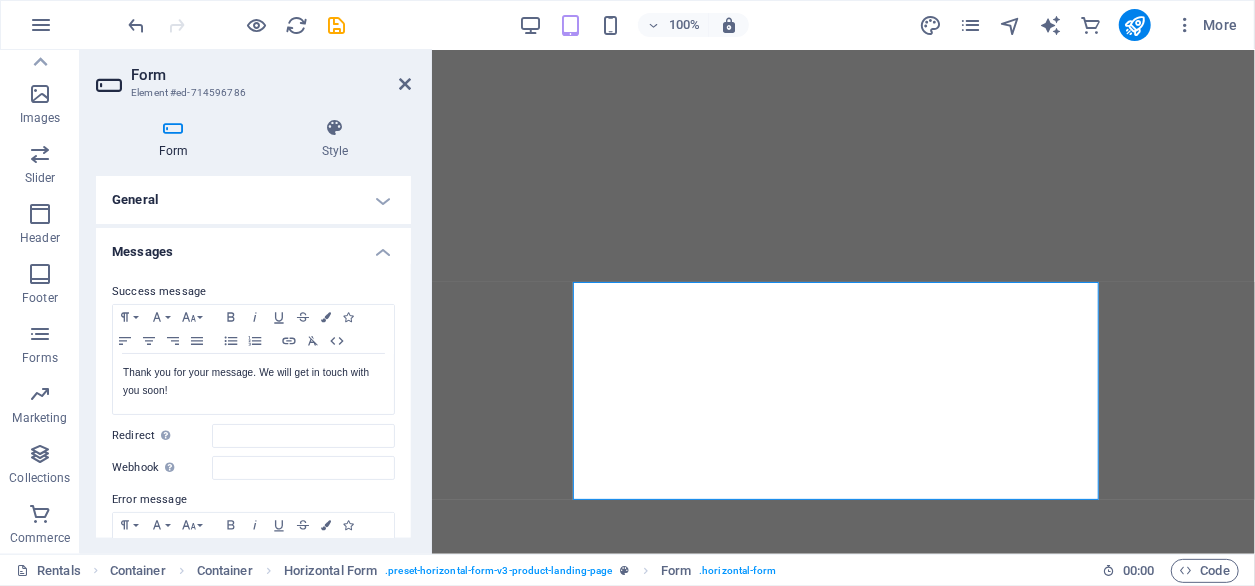 click on "Messages" at bounding box center [253, 246] 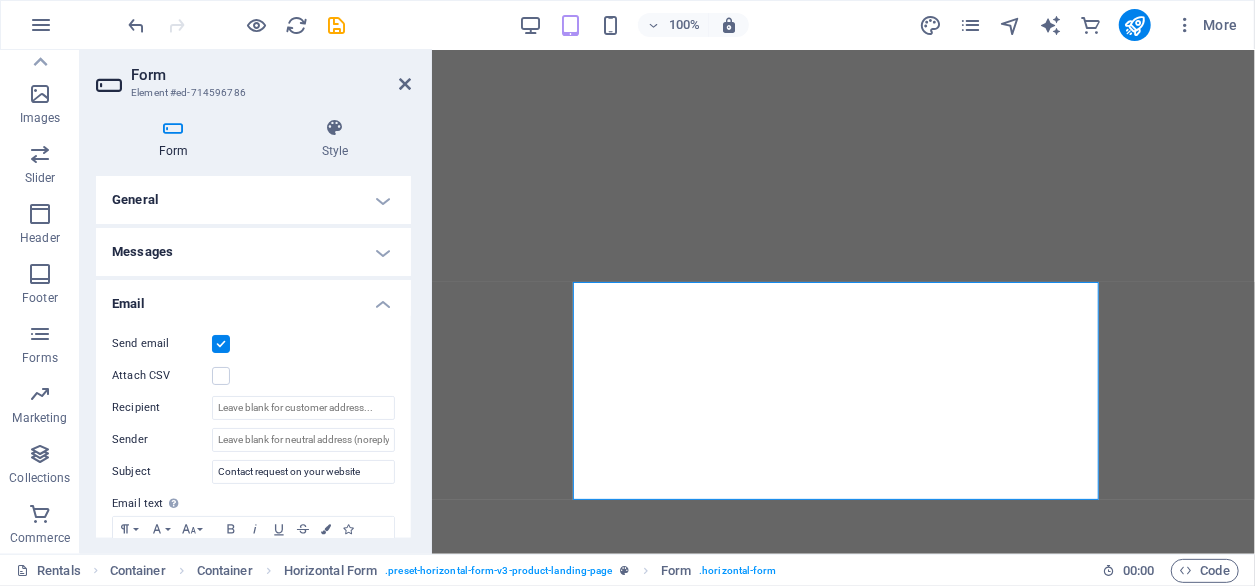 click on "Email" at bounding box center (253, 298) 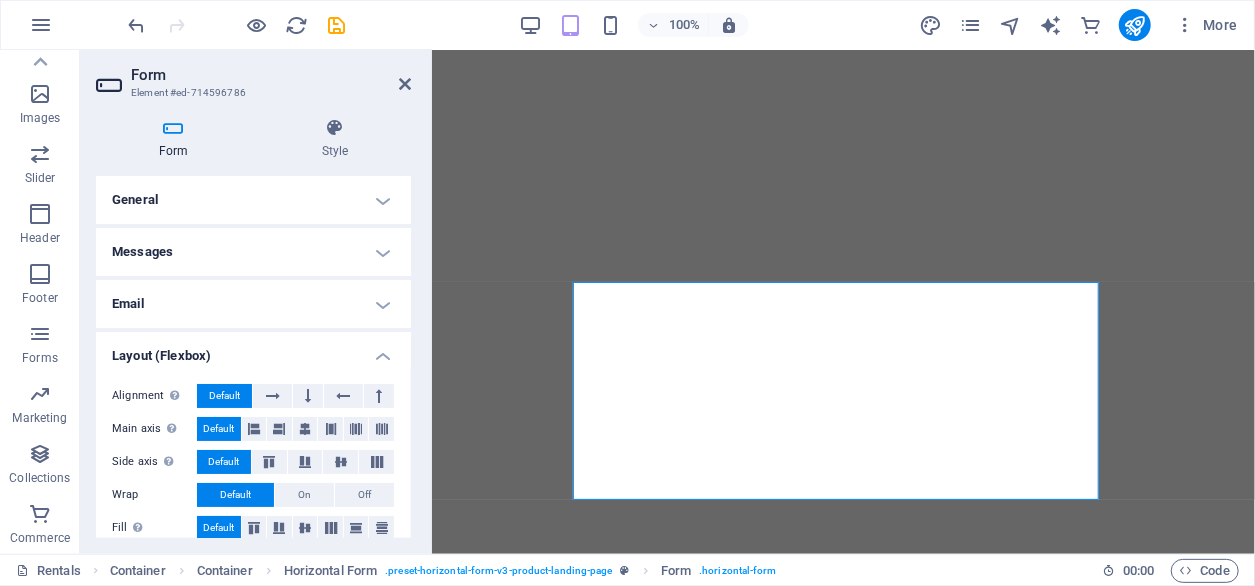 click on "Layout (Flexbox)" at bounding box center [253, 350] 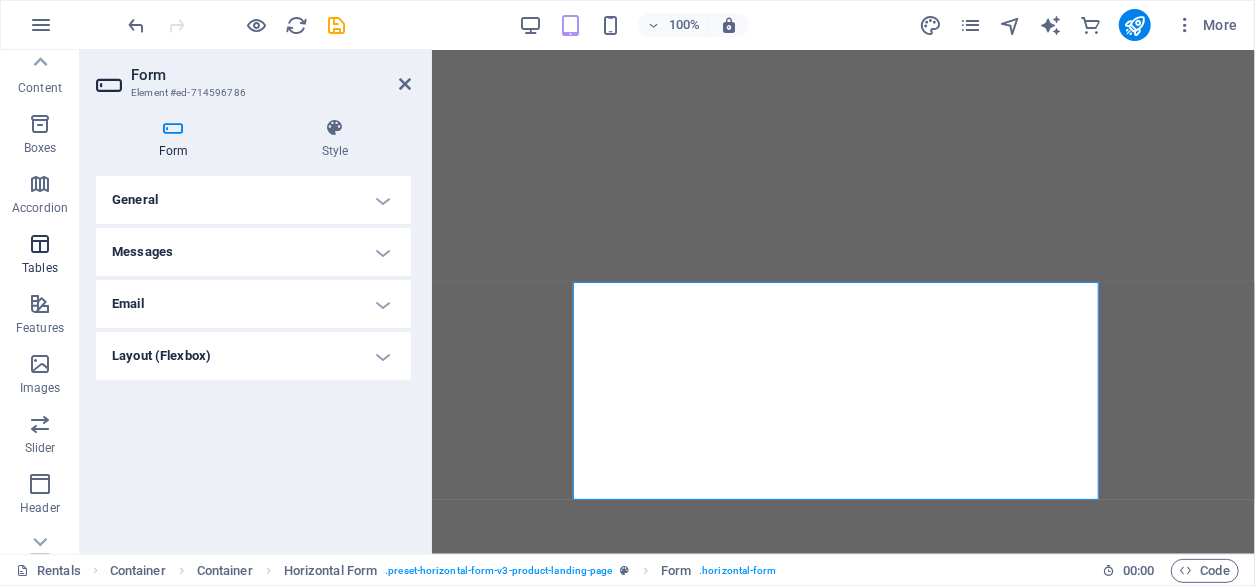 scroll, scrollTop: 300, scrollLeft: 0, axis: vertical 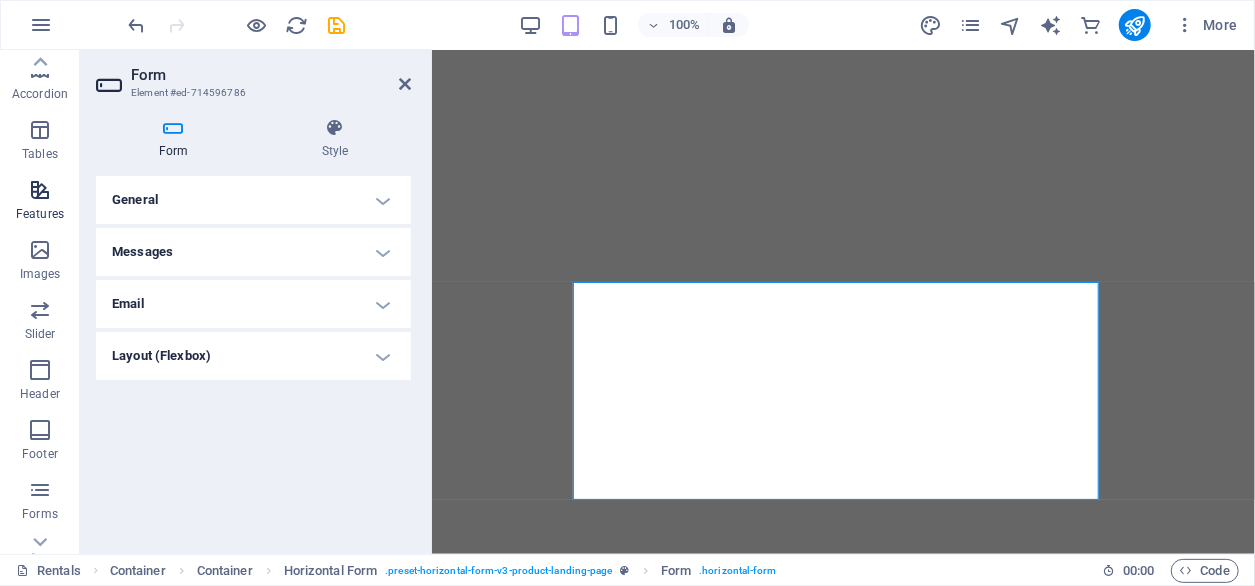 click at bounding box center [40, 190] 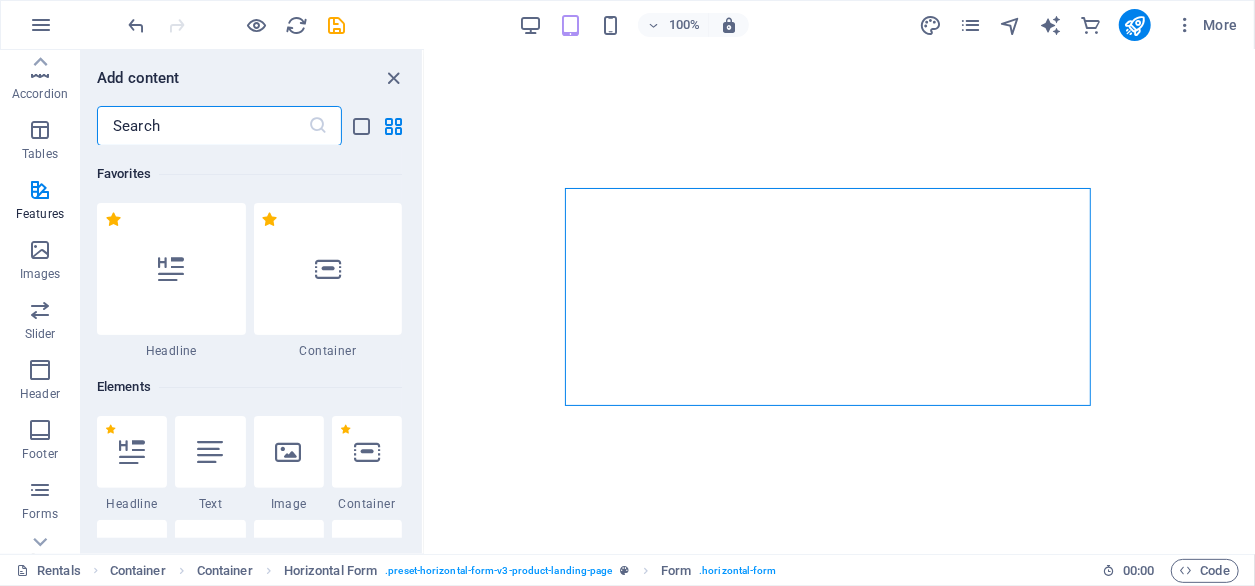 scroll, scrollTop: 0, scrollLeft: 0, axis: both 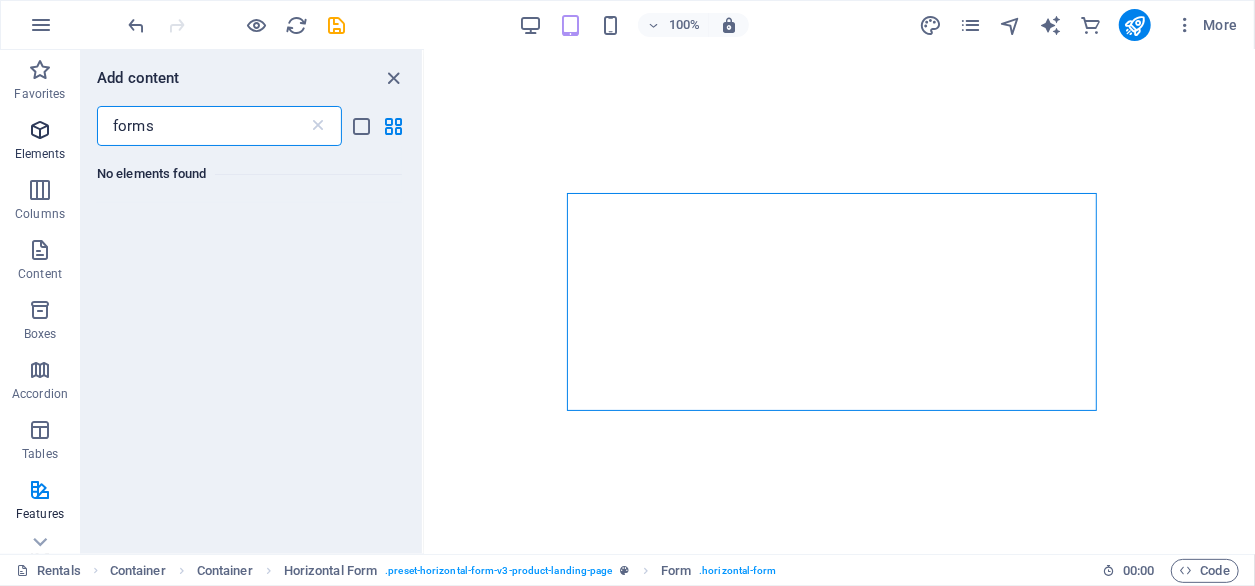 type on "forms" 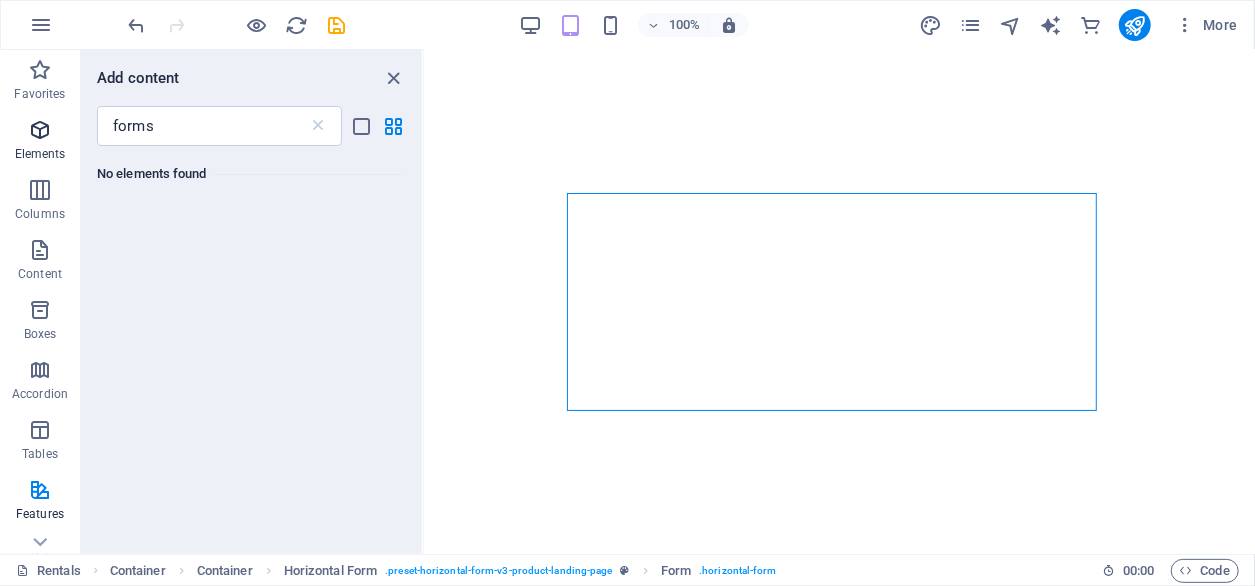 click at bounding box center (40, 130) 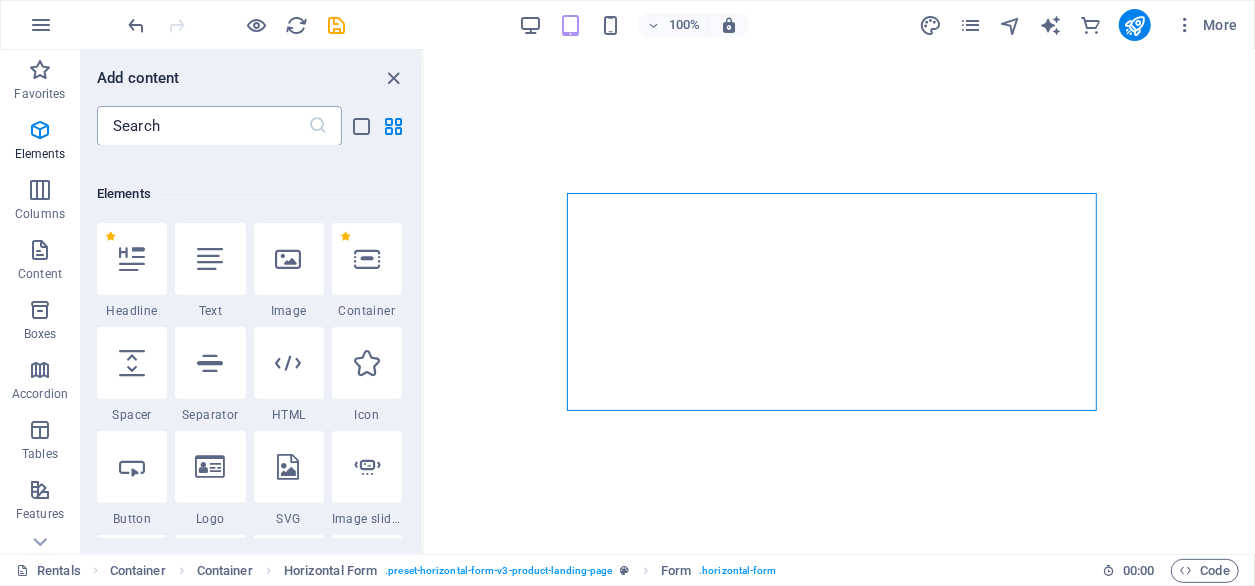 scroll, scrollTop: 213, scrollLeft: 0, axis: vertical 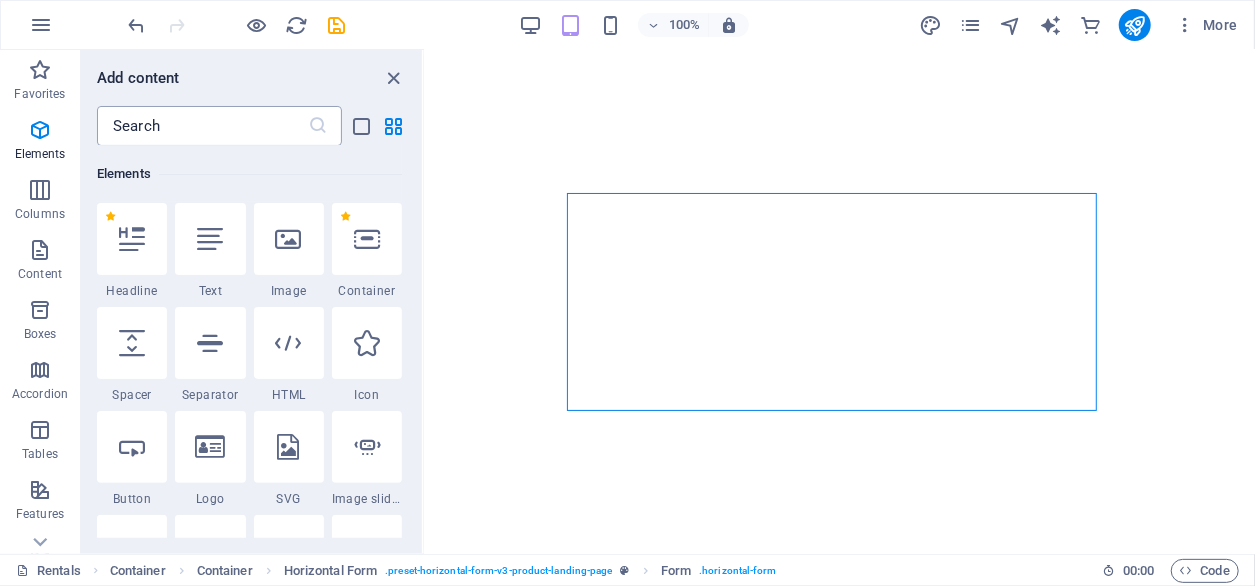 click at bounding box center [202, 126] 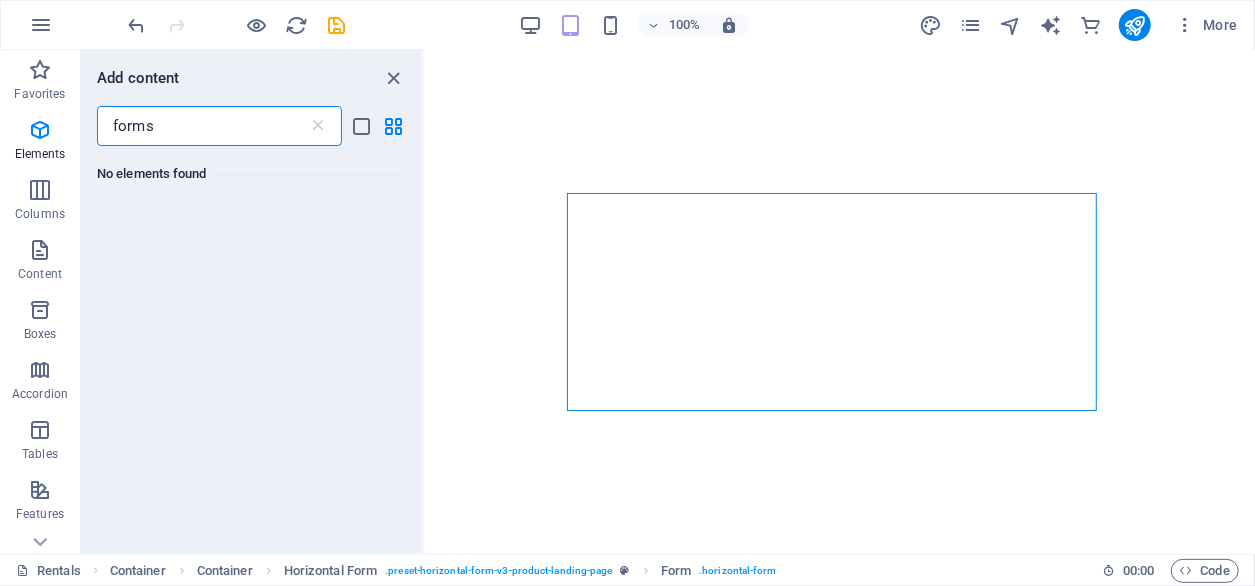 scroll, scrollTop: 0, scrollLeft: 0, axis: both 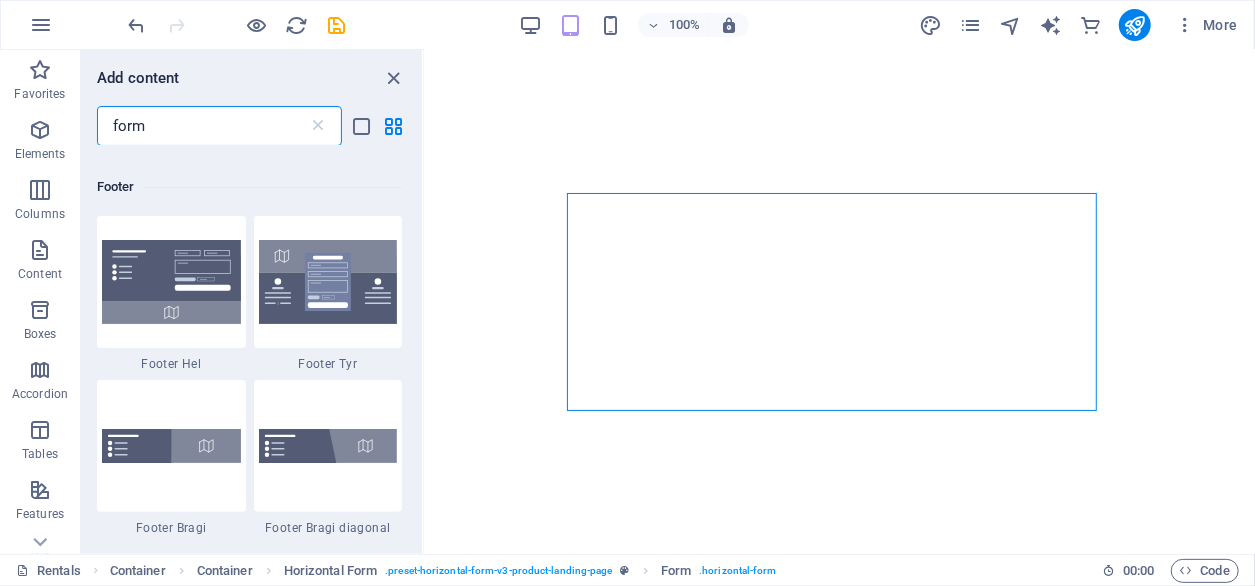 drag, startPoint x: 342, startPoint y: 307, endPoint x: 317, endPoint y: 306, distance: 25.019993 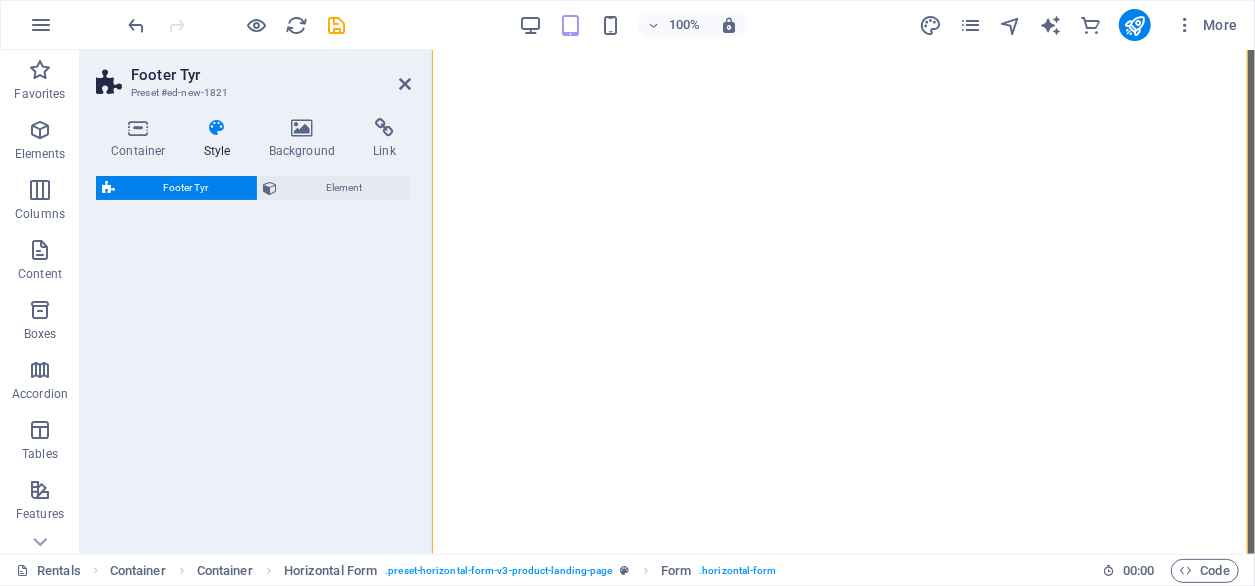 select on "rem" 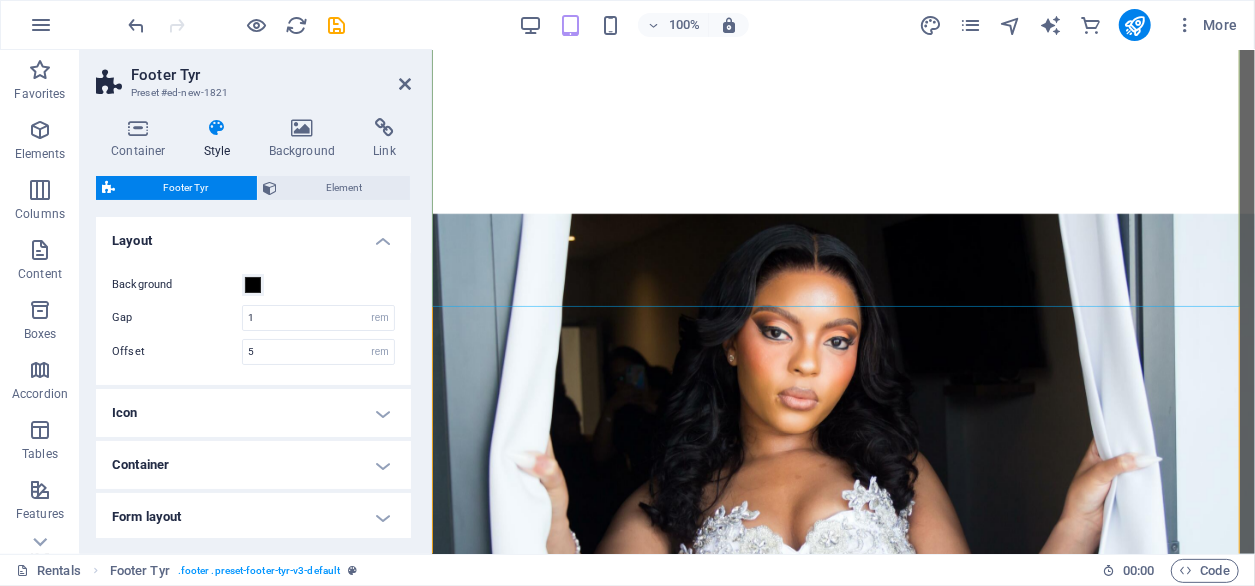 scroll, scrollTop: 4665, scrollLeft: 0, axis: vertical 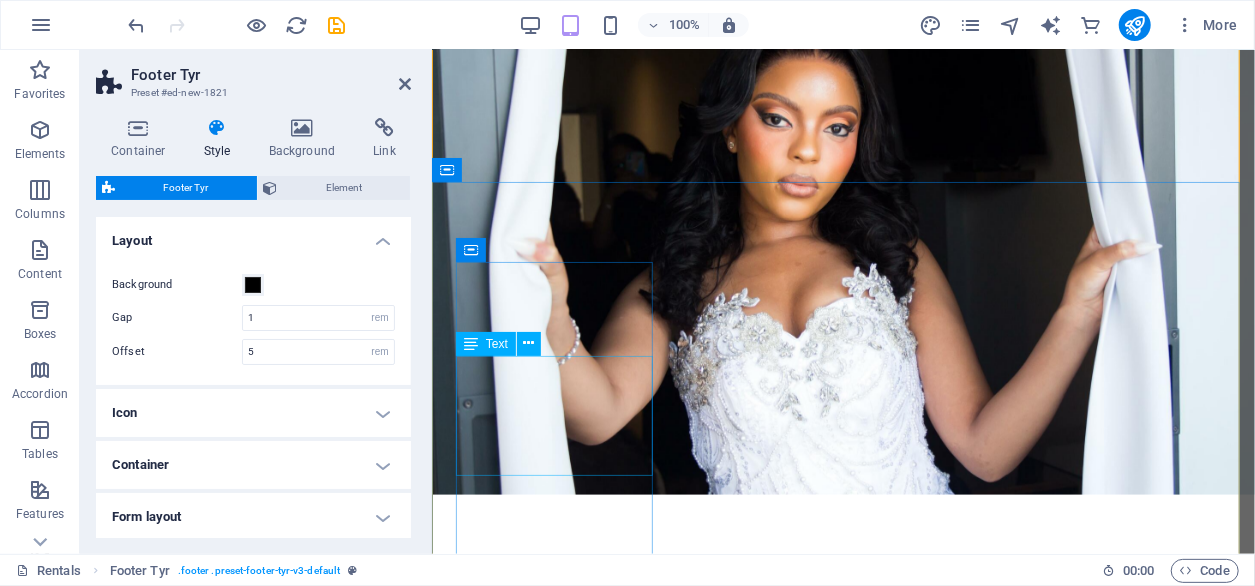 click on "[GEOGRAPHIC_DATA] [GEOGRAPHIC_DATA]  Legal Notice  |  Privacy Policy" at bounding box center (842, 5825) 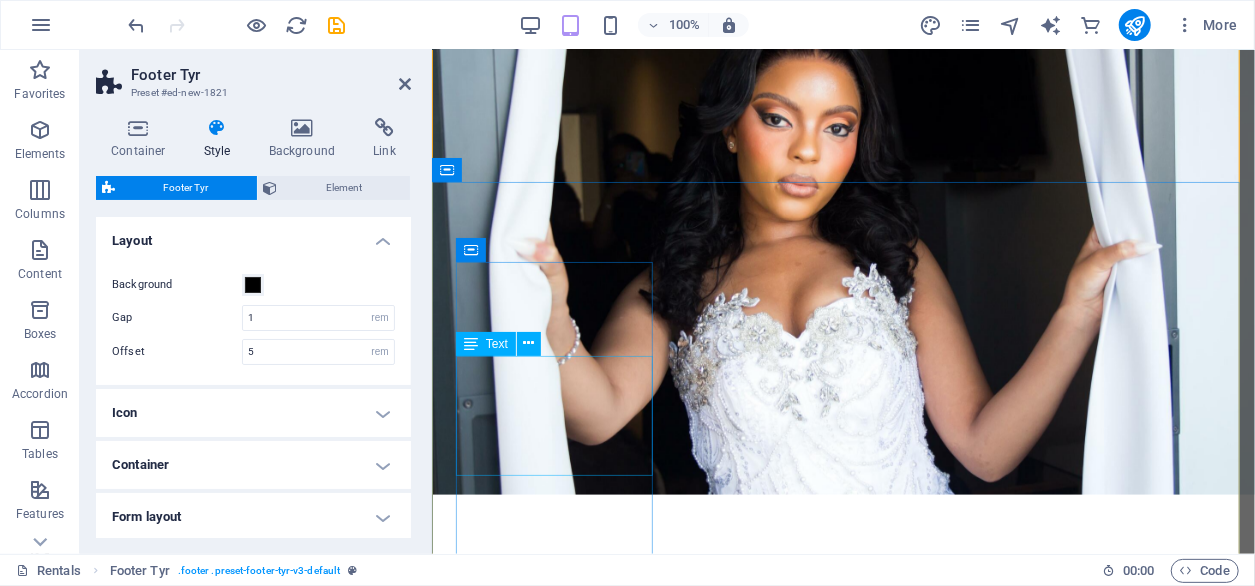 click on "[GEOGRAPHIC_DATA] [GEOGRAPHIC_DATA]  Legal Notice  |  Privacy Policy" at bounding box center [842, 5825] 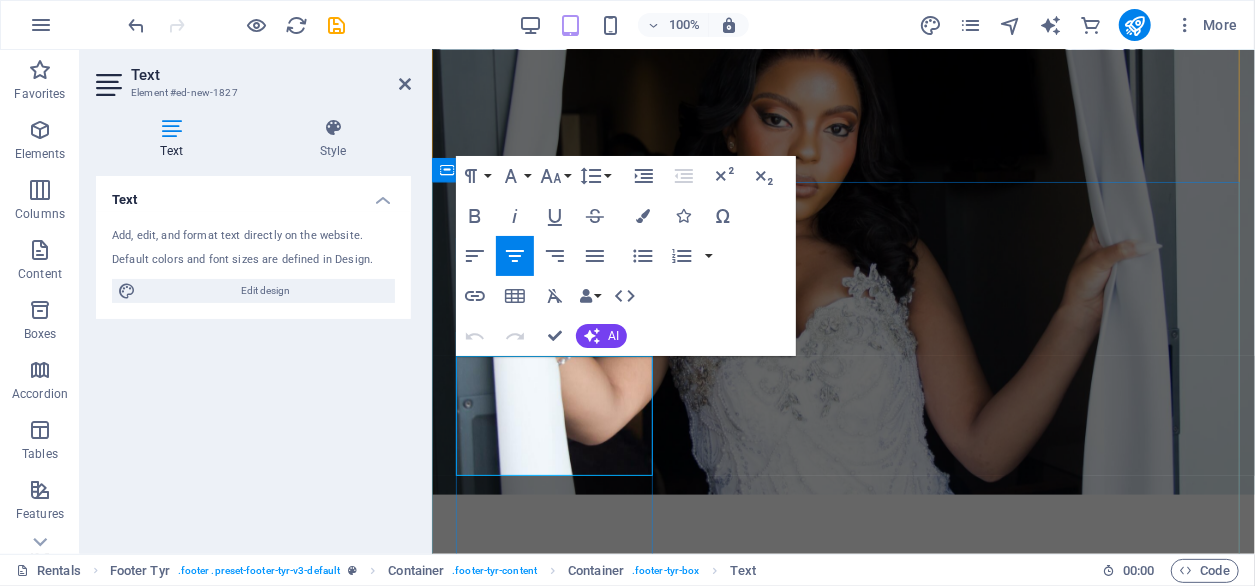 click on "Legal Notice  |  Privacy Policy" at bounding box center [842, 5855] 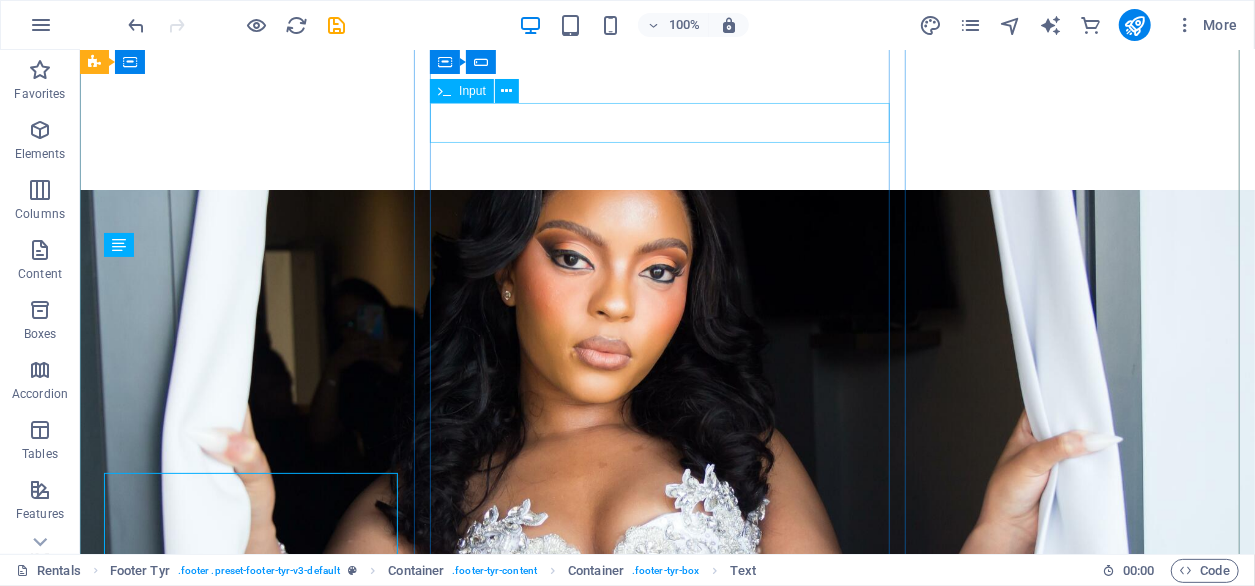 scroll, scrollTop: 5253, scrollLeft: 0, axis: vertical 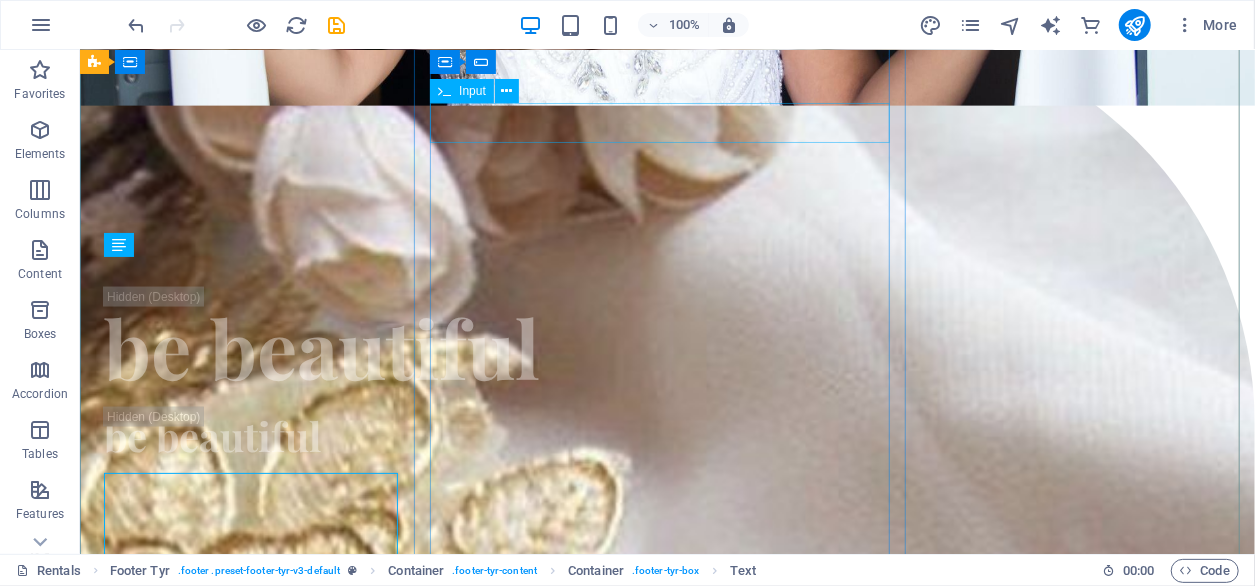 click at bounding box center [666, 7220] 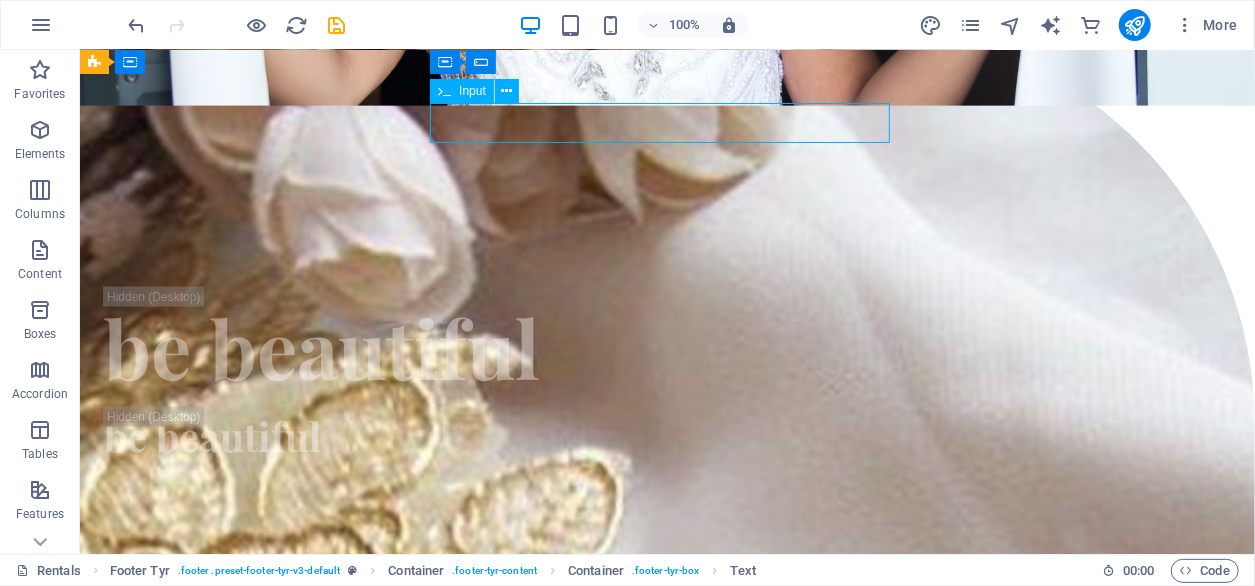 click at bounding box center (666, 7220) 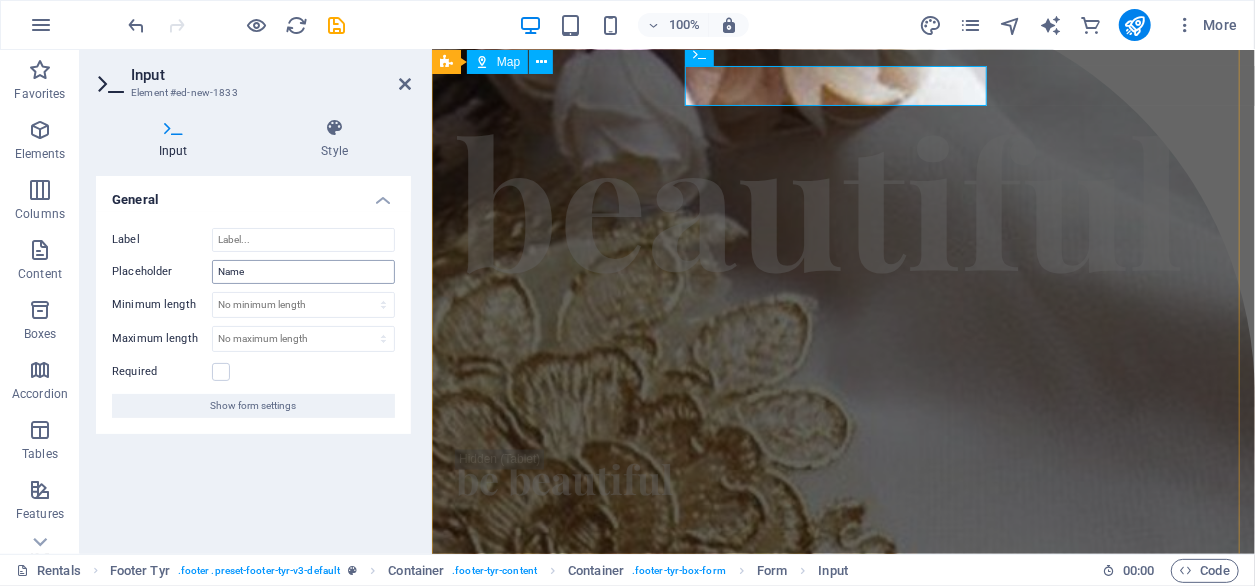 scroll, scrollTop: 4624, scrollLeft: 0, axis: vertical 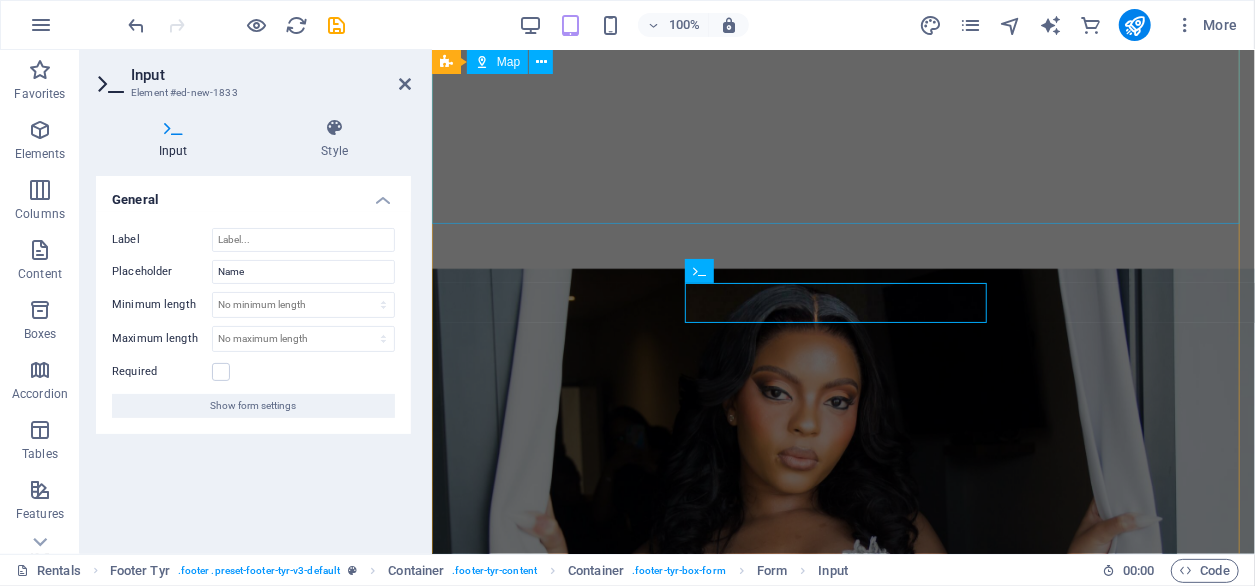 click at bounding box center [842, 5695] 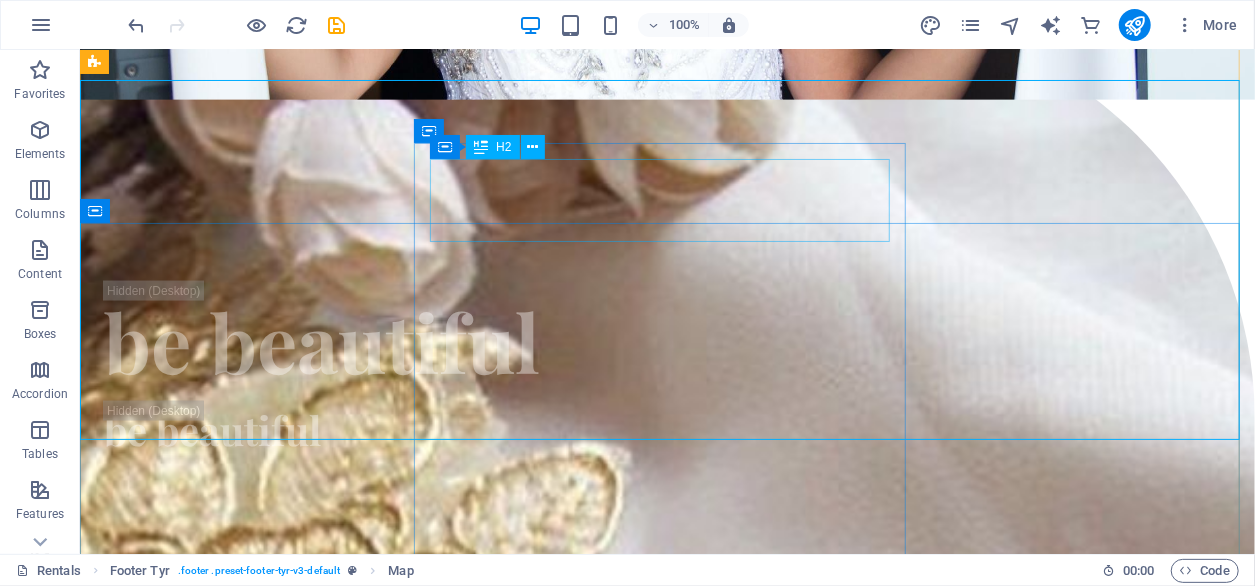 scroll, scrollTop: 5043, scrollLeft: 0, axis: vertical 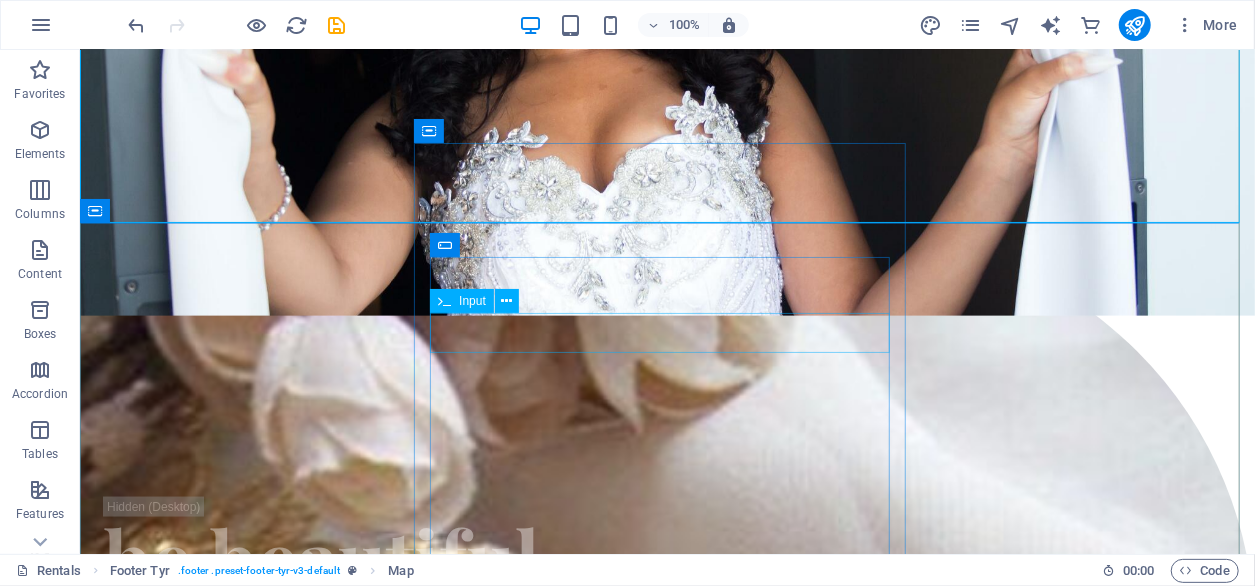 click at bounding box center (666, 7430) 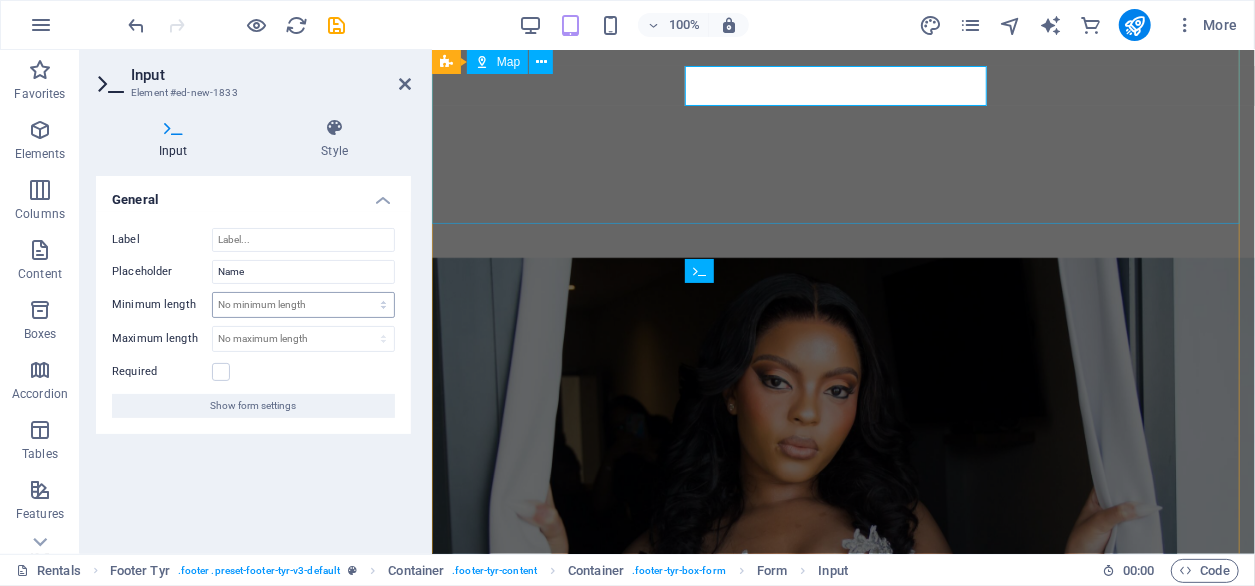 scroll, scrollTop: 4624, scrollLeft: 0, axis: vertical 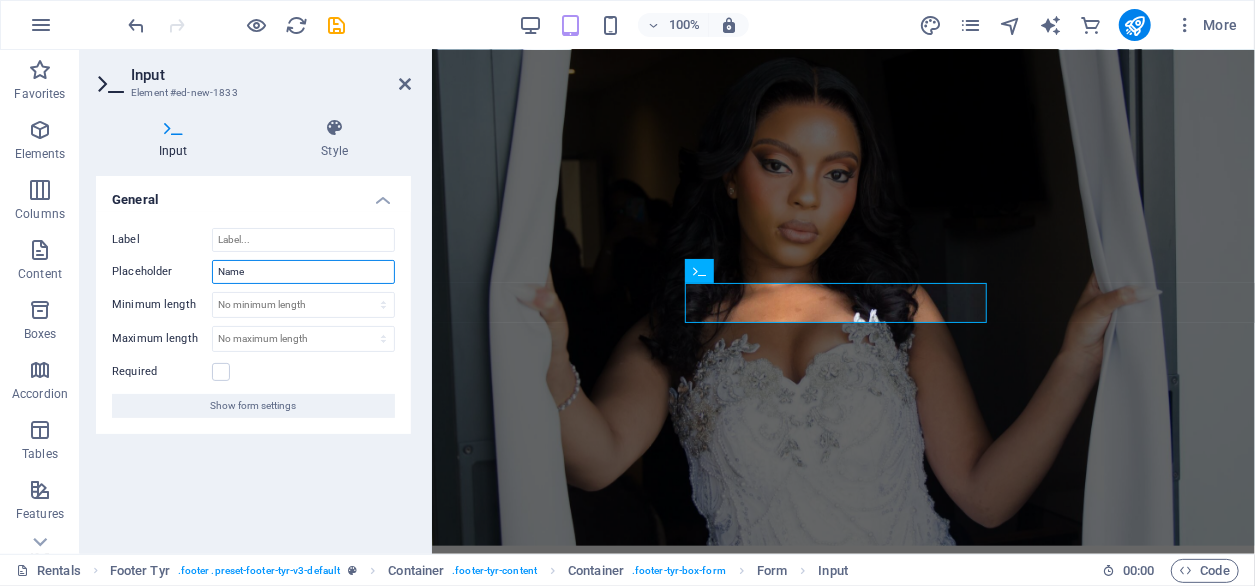 click on "Name" at bounding box center [303, 272] 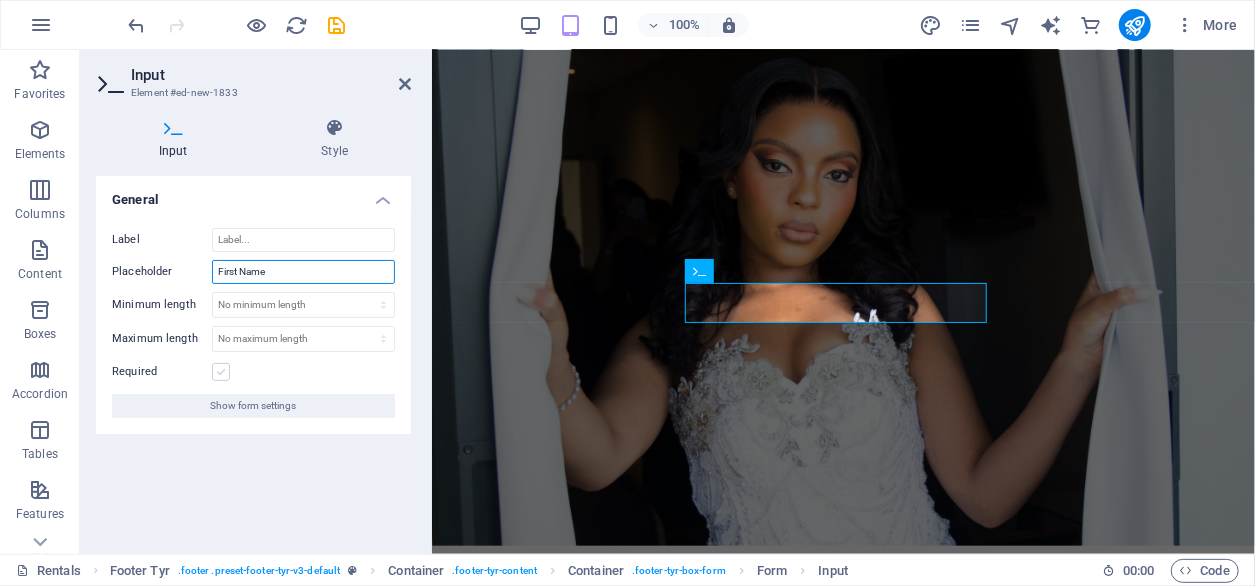 type on "First Name" 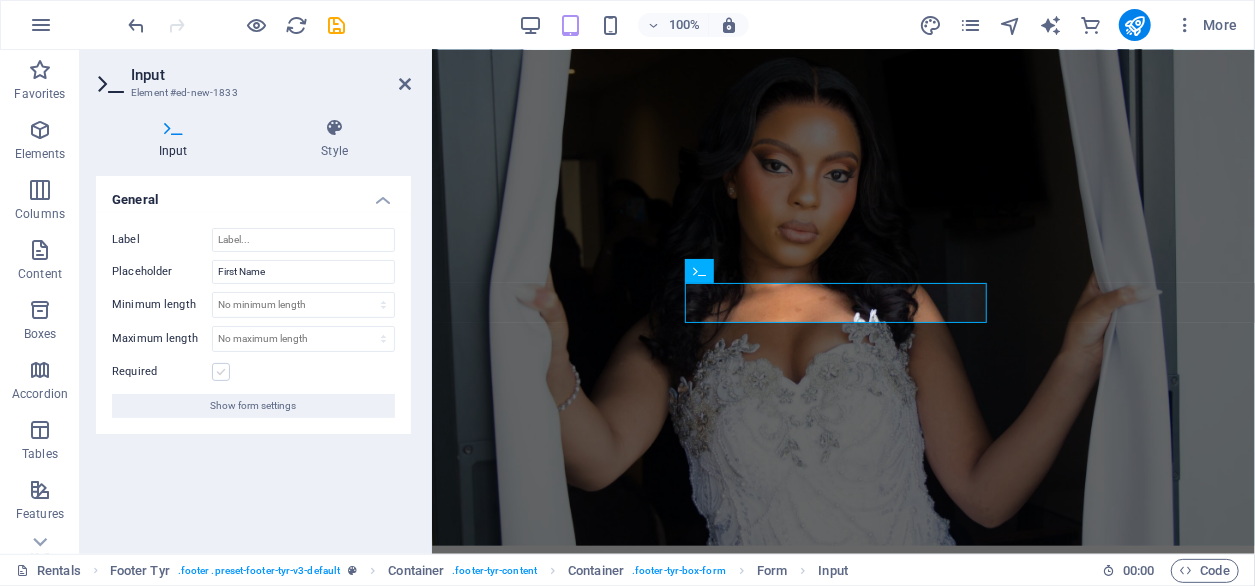 click at bounding box center [221, 372] 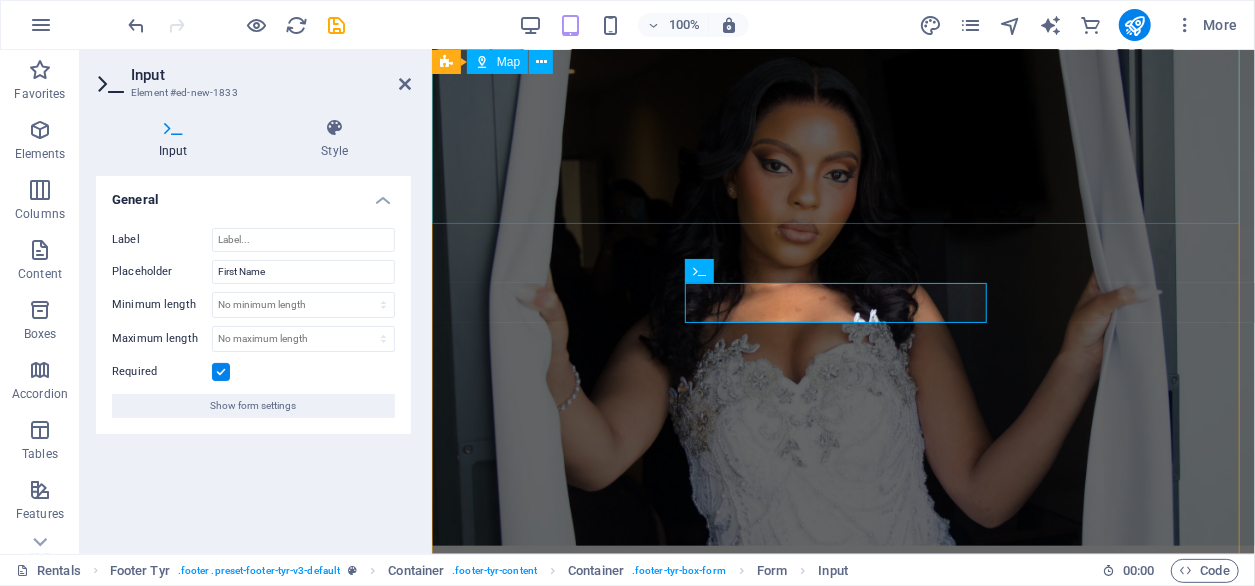 click at bounding box center [842, 5468] 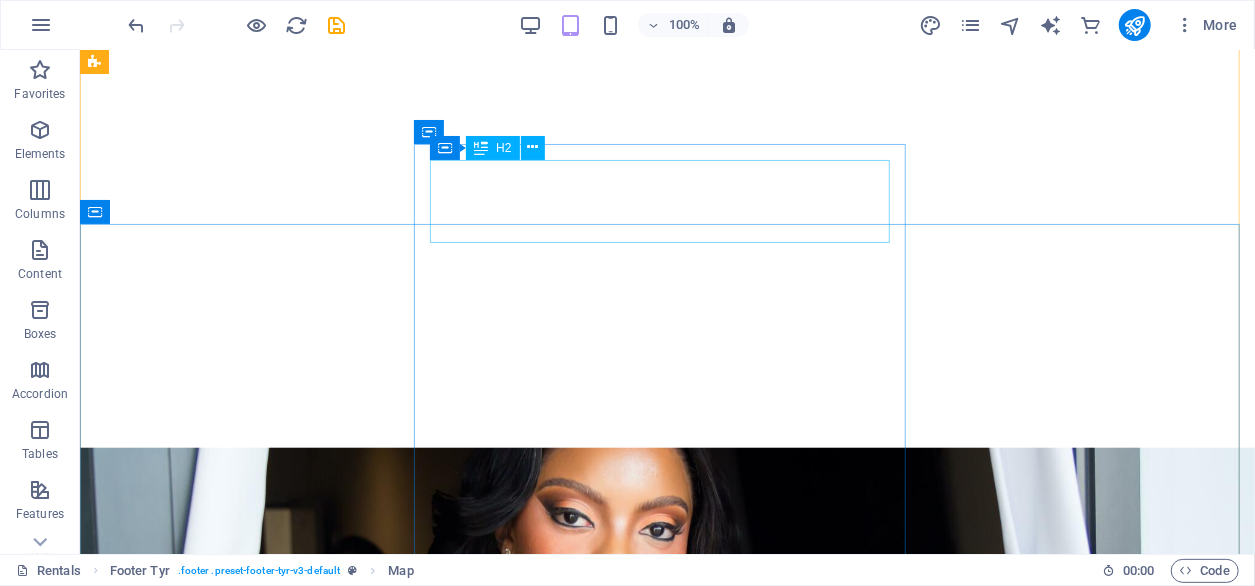 click at bounding box center (666, 7970) 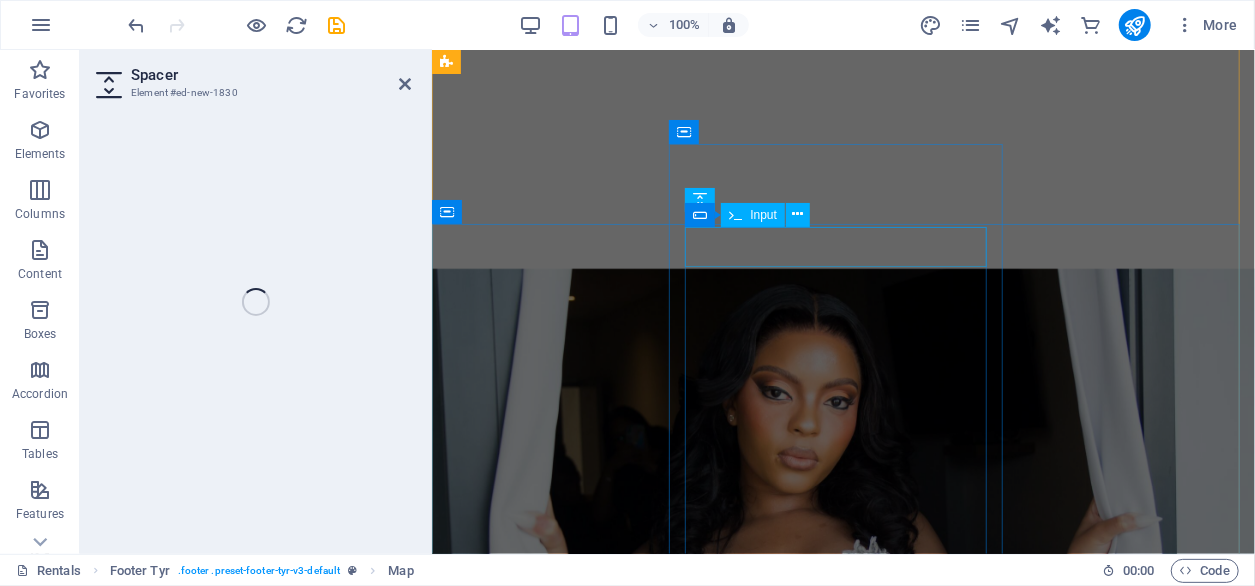 select on "px" 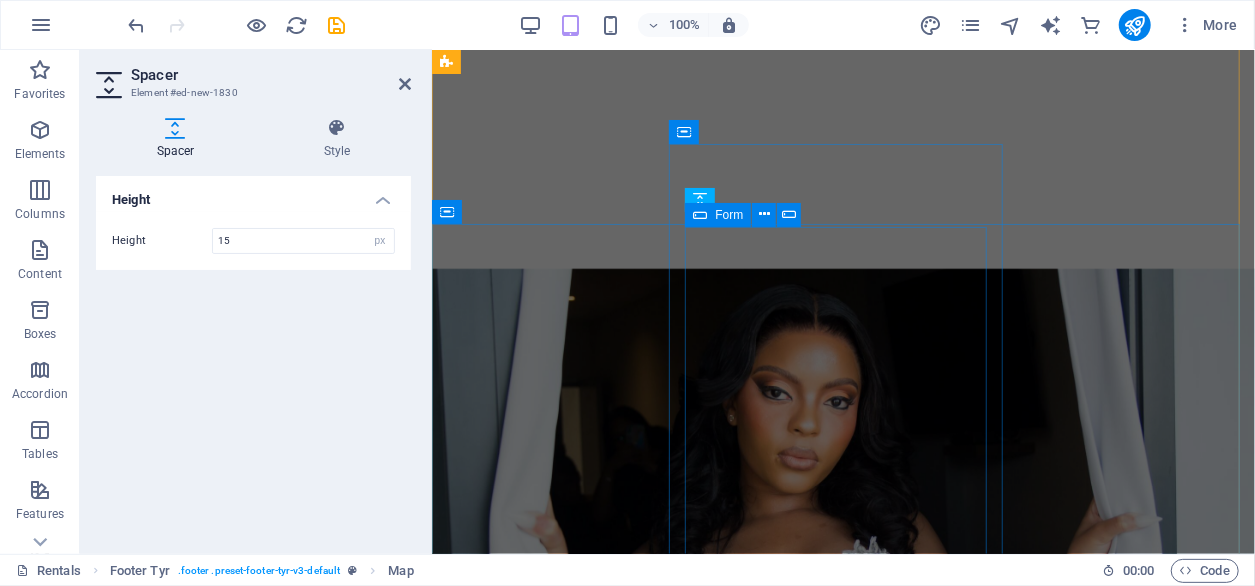 click at bounding box center [842, 6101] 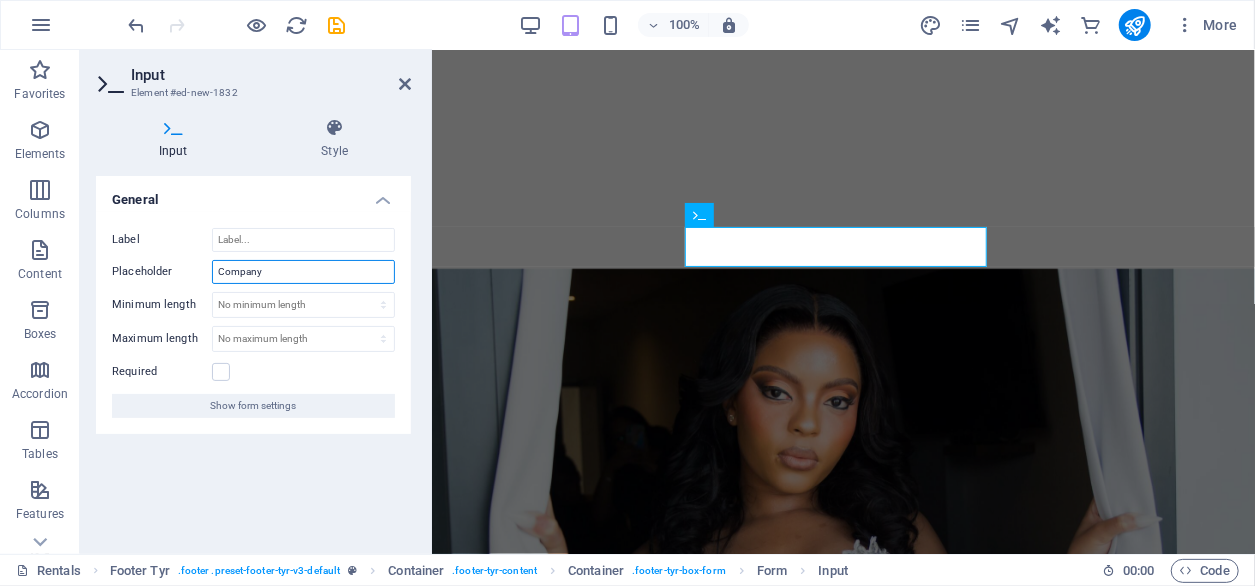 click on "Company" at bounding box center (303, 272) 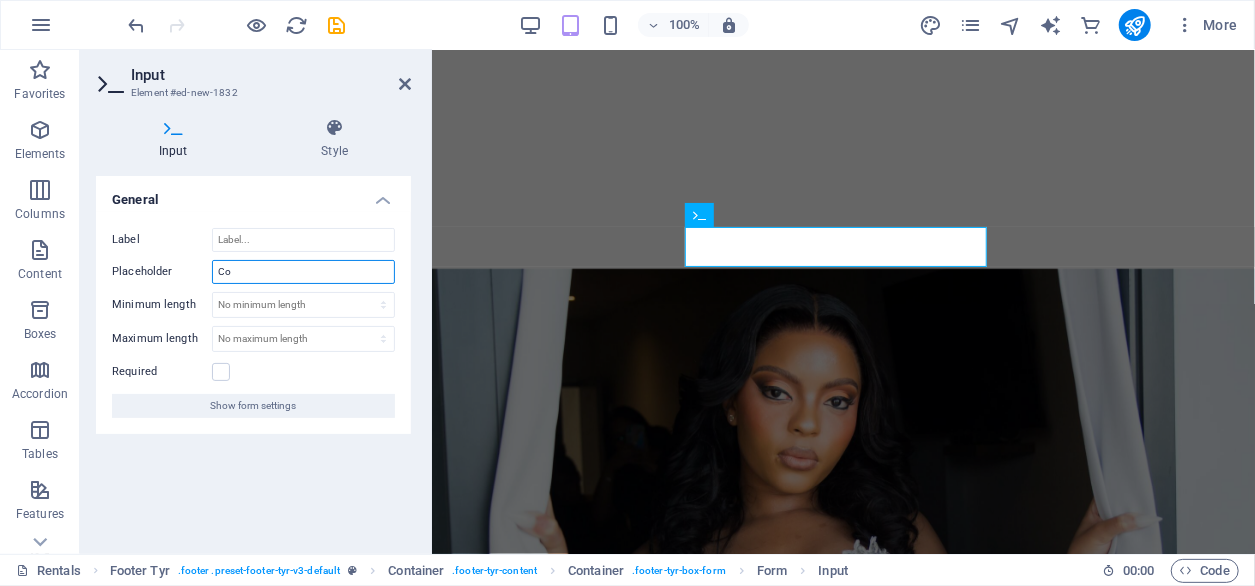 type on "C" 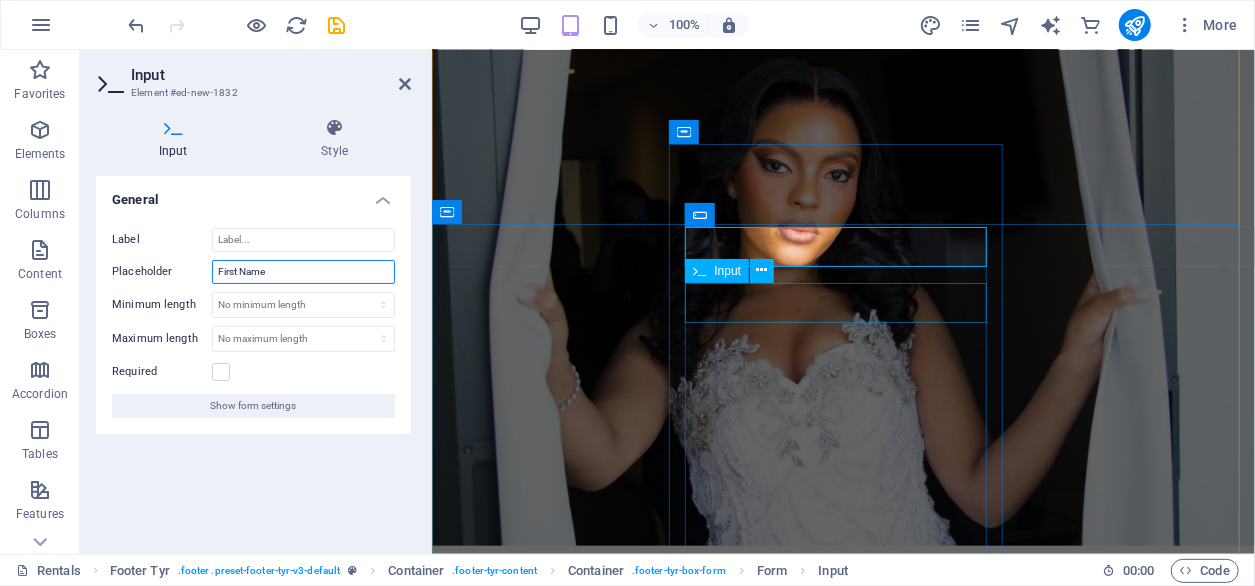 type on "First Name" 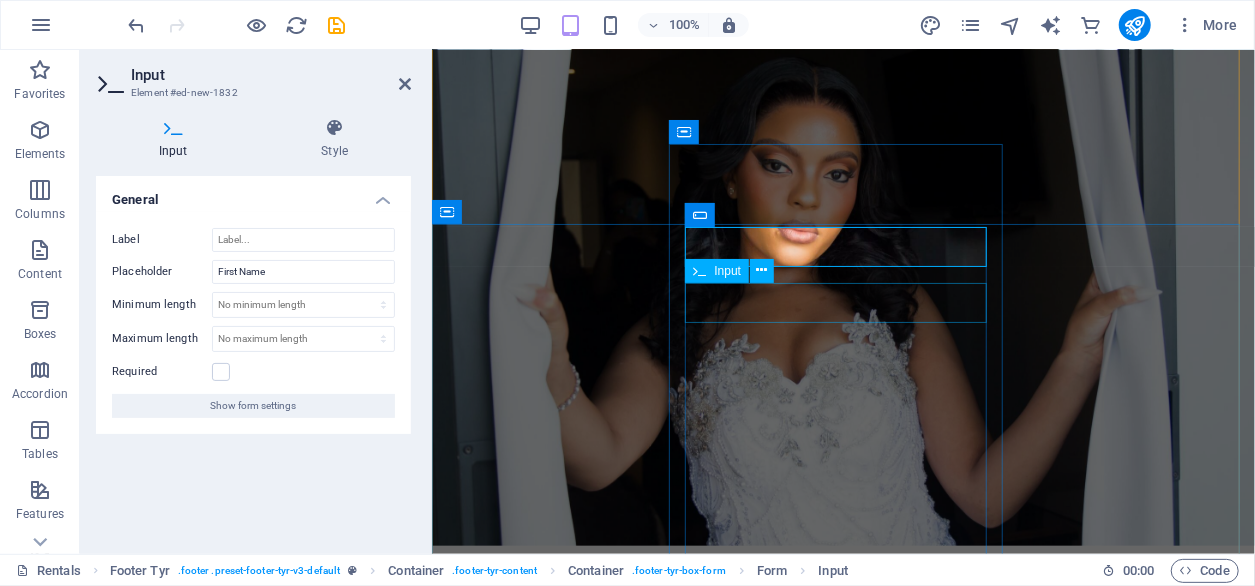 click at bounding box center (842, 5938) 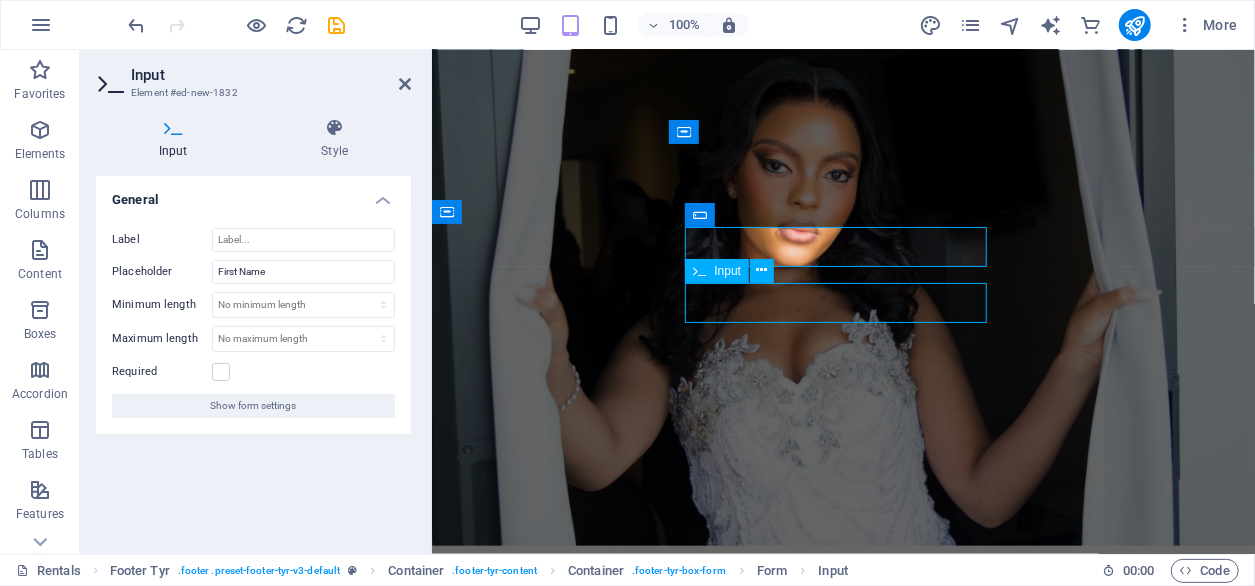 click at bounding box center [842, 5938] 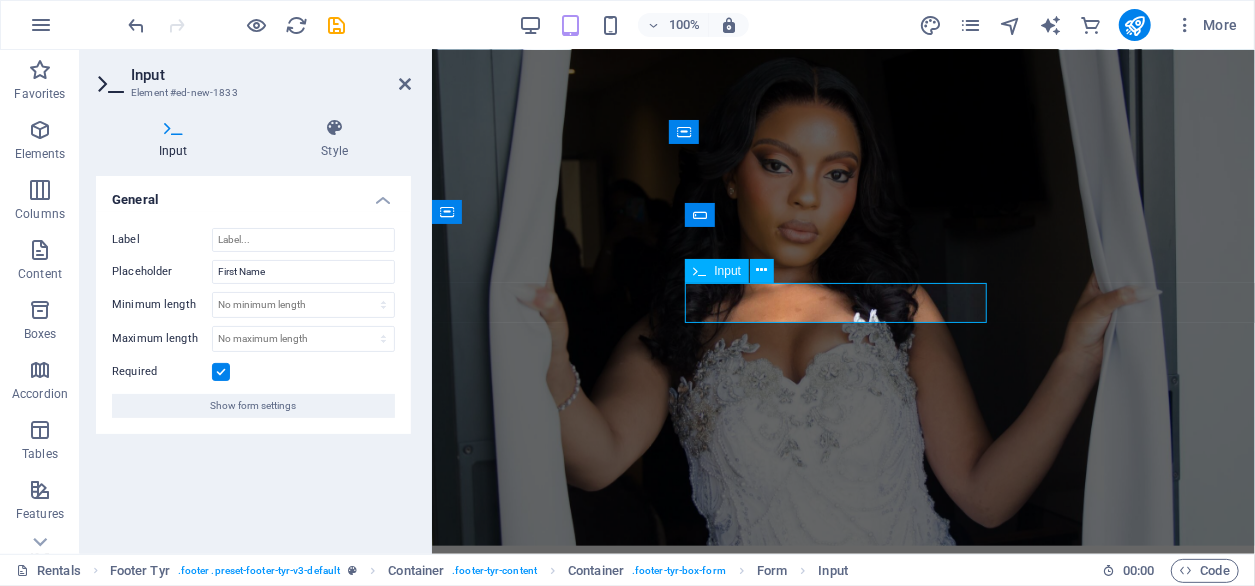 drag, startPoint x: 830, startPoint y: 305, endPoint x: 611, endPoint y: 284, distance: 220.00455 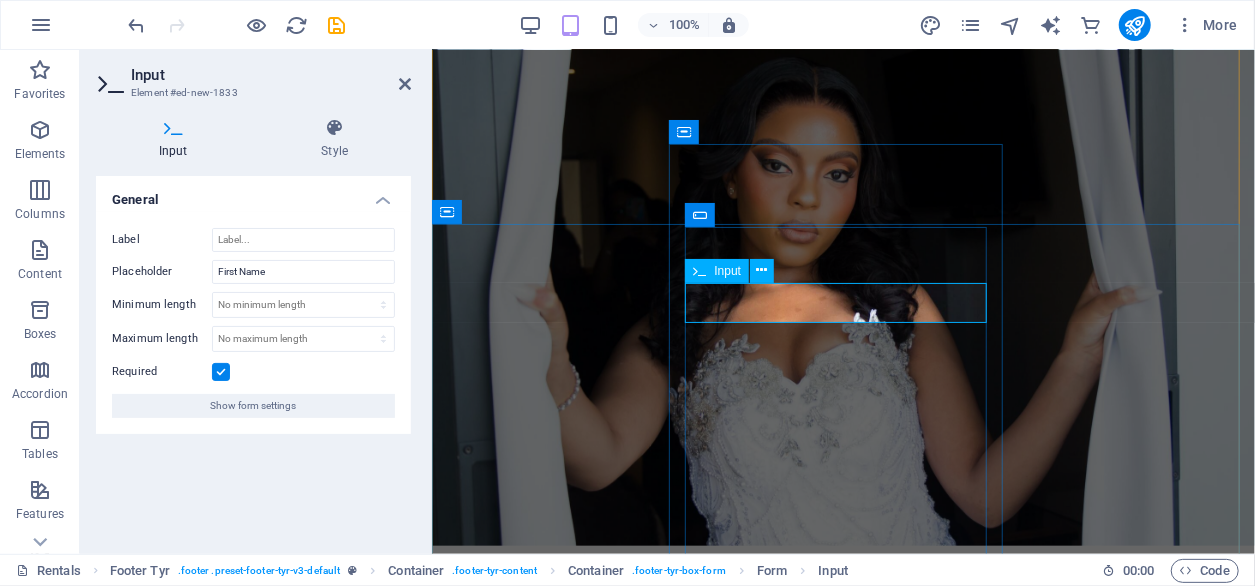click at bounding box center [602, 5938] 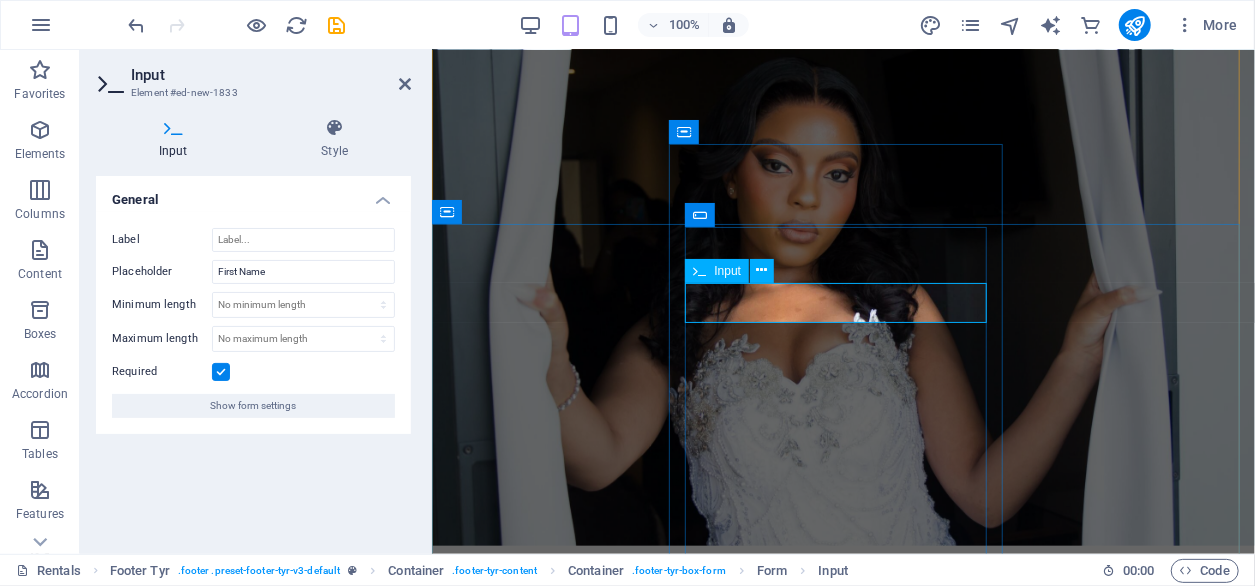 drag, startPoint x: 801, startPoint y: 302, endPoint x: 697, endPoint y: 305, distance: 104.04326 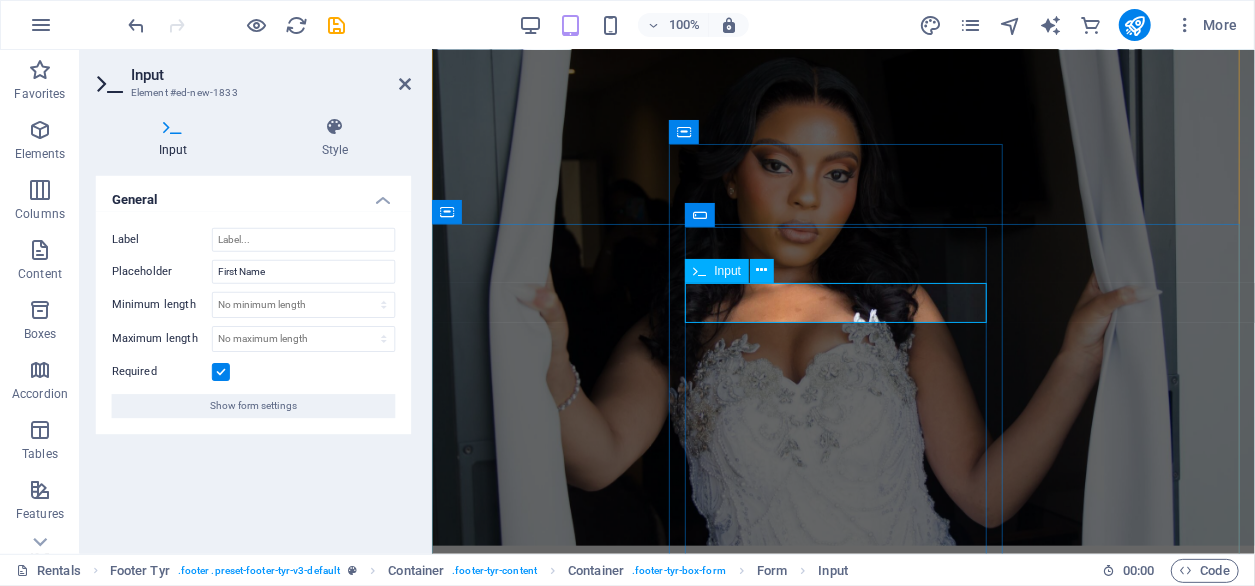 drag, startPoint x: 729, startPoint y: 296, endPoint x: 767, endPoint y: 291, distance: 38.327538 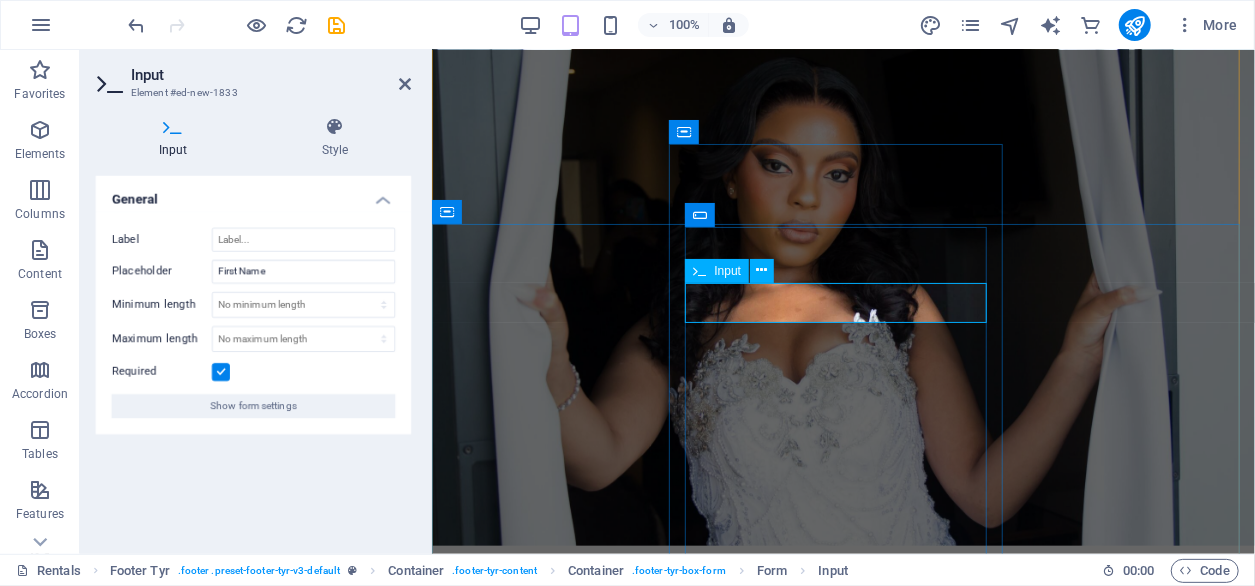 click at bounding box center [602, 5938] 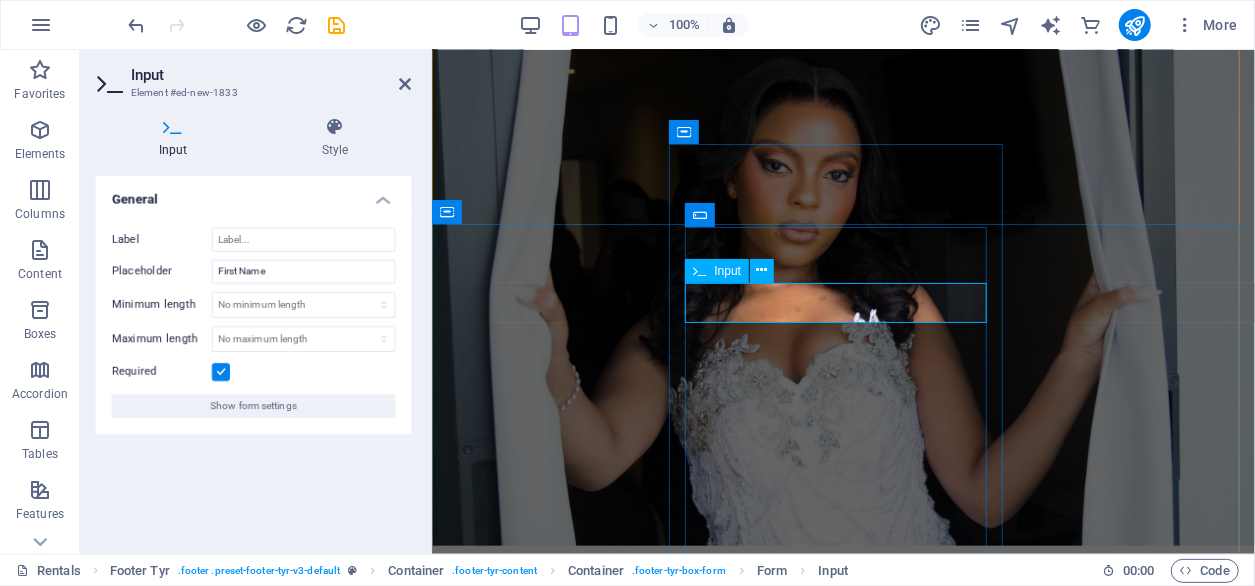 drag, startPoint x: 767, startPoint y: 291, endPoint x: 820, endPoint y: 292, distance: 53.009434 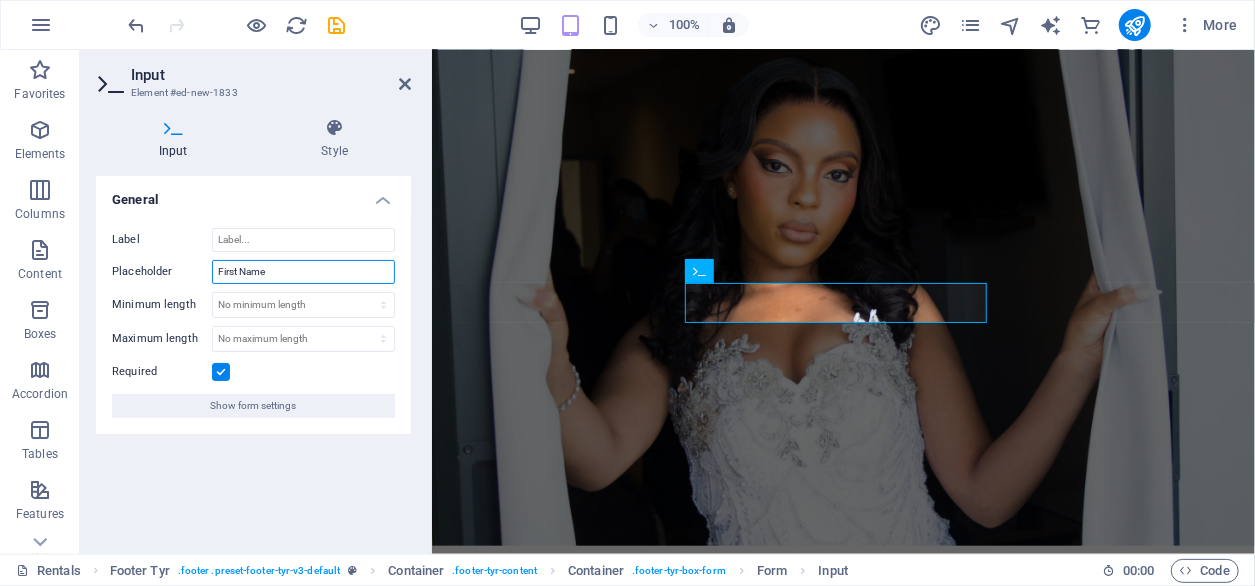 click on "First Name" at bounding box center (303, 272) 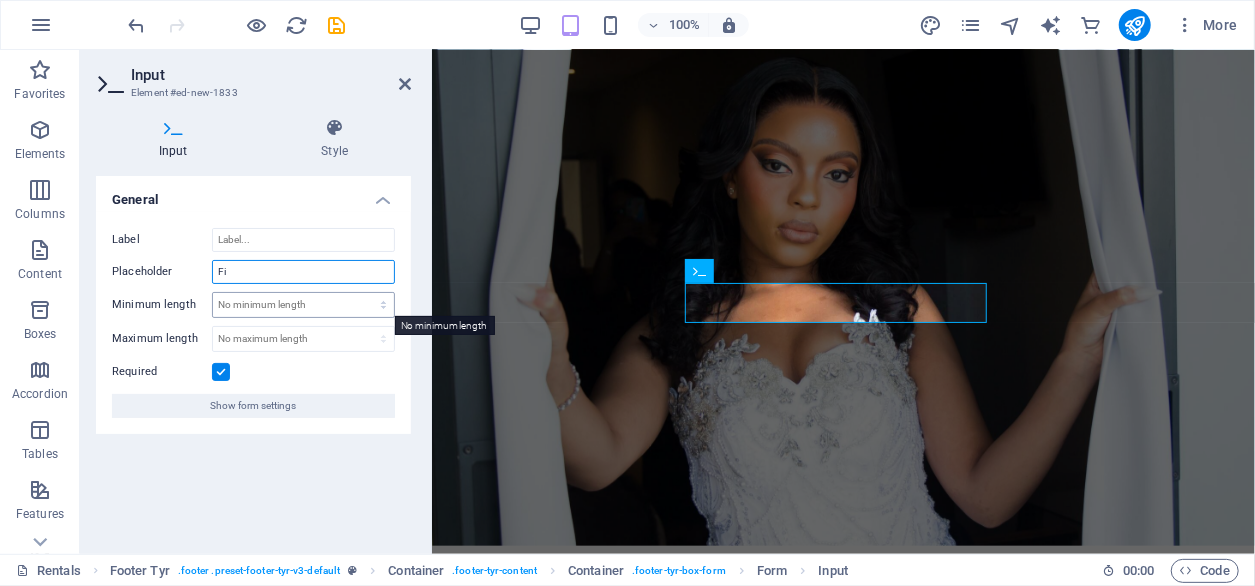 type on "F" 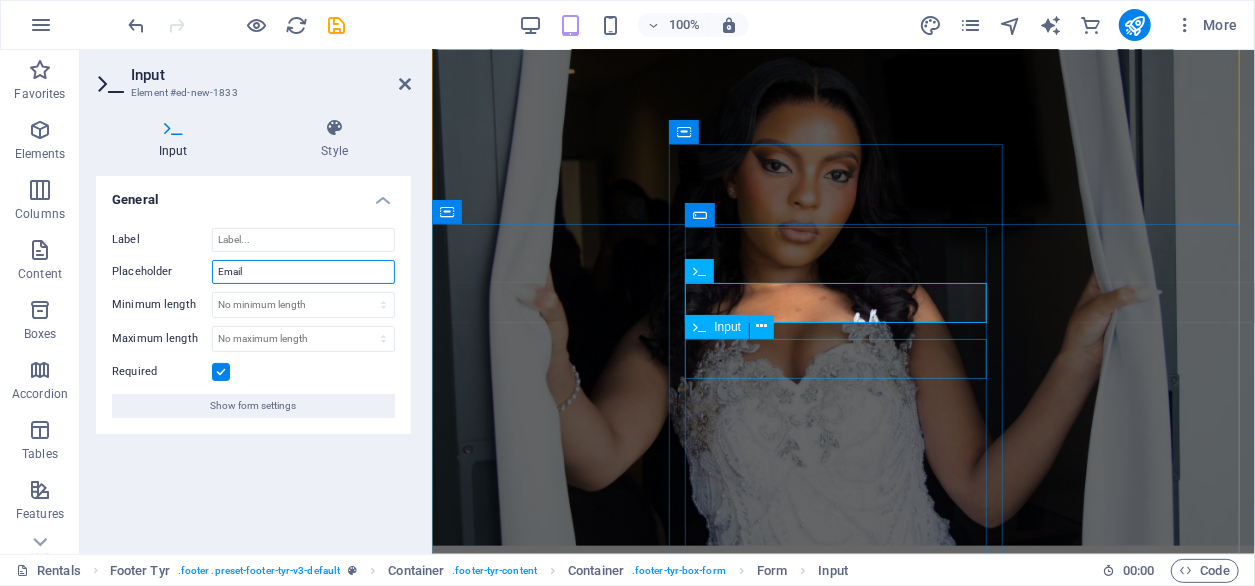 type on "Email" 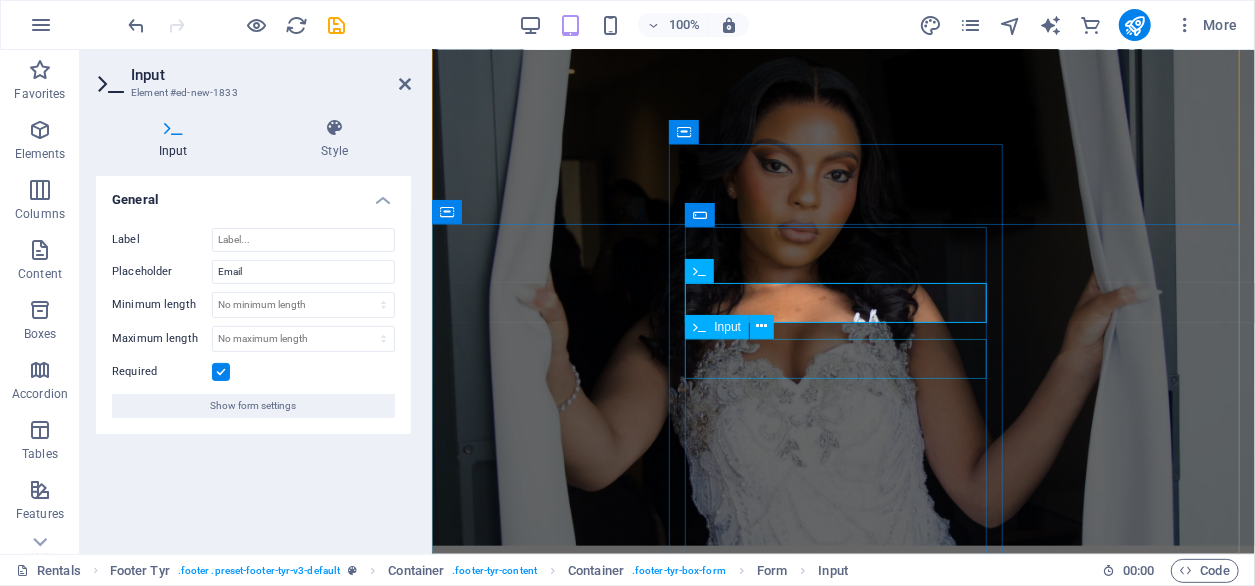 click at bounding box center (842, 6002) 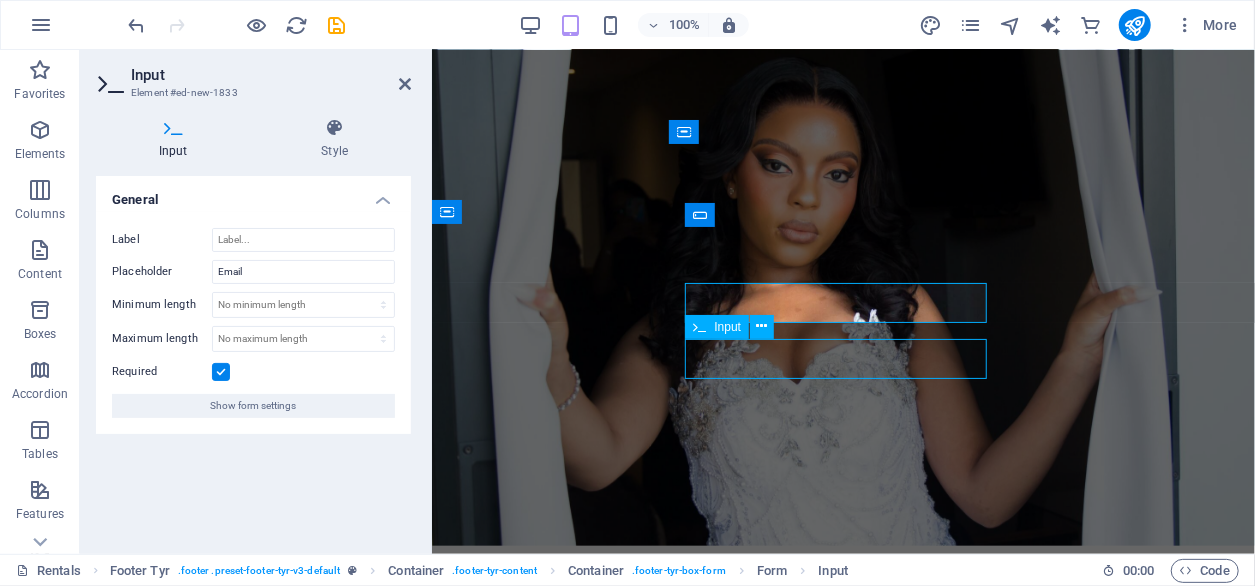 click at bounding box center (842, 6002) 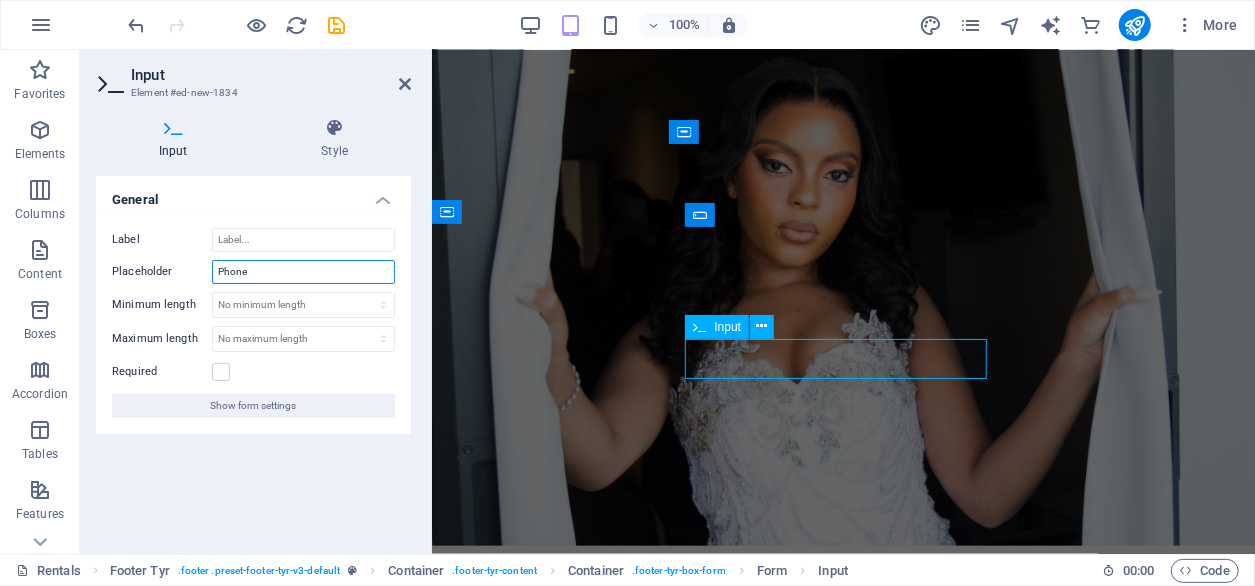 click on "Placeholder Phone" at bounding box center (253, 272) 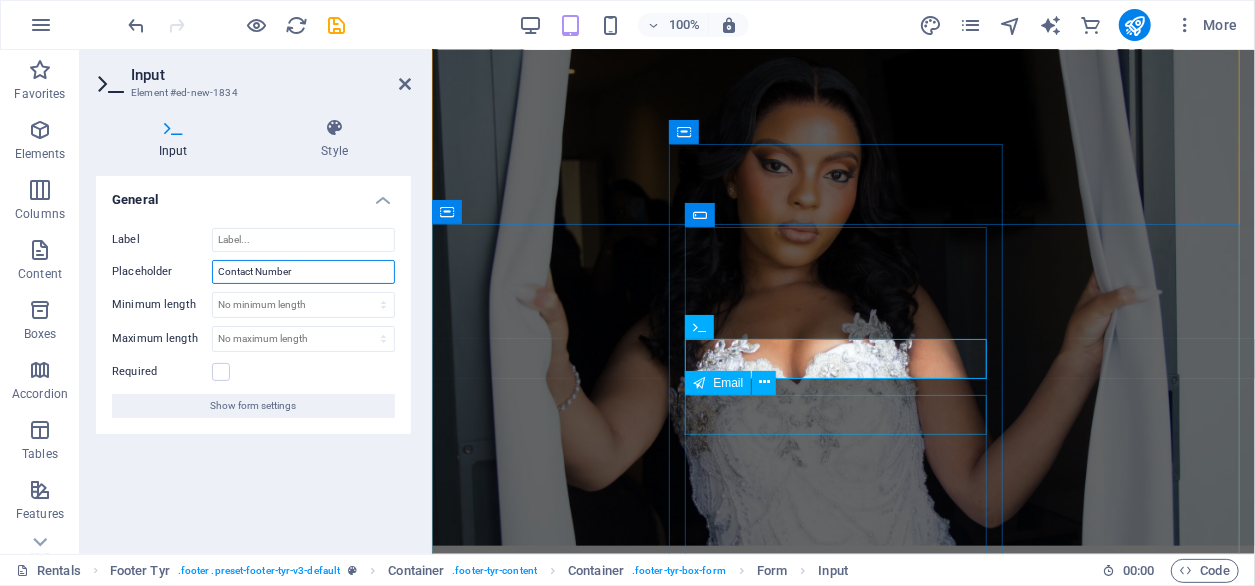 type on "Contact Number" 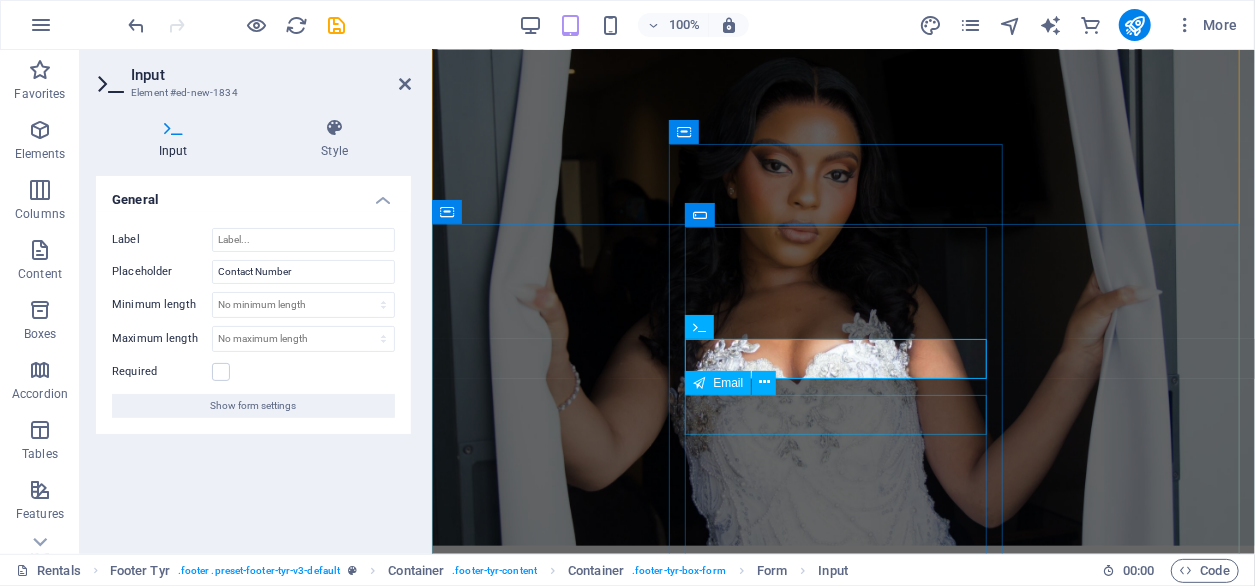 click at bounding box center (842, 6066) 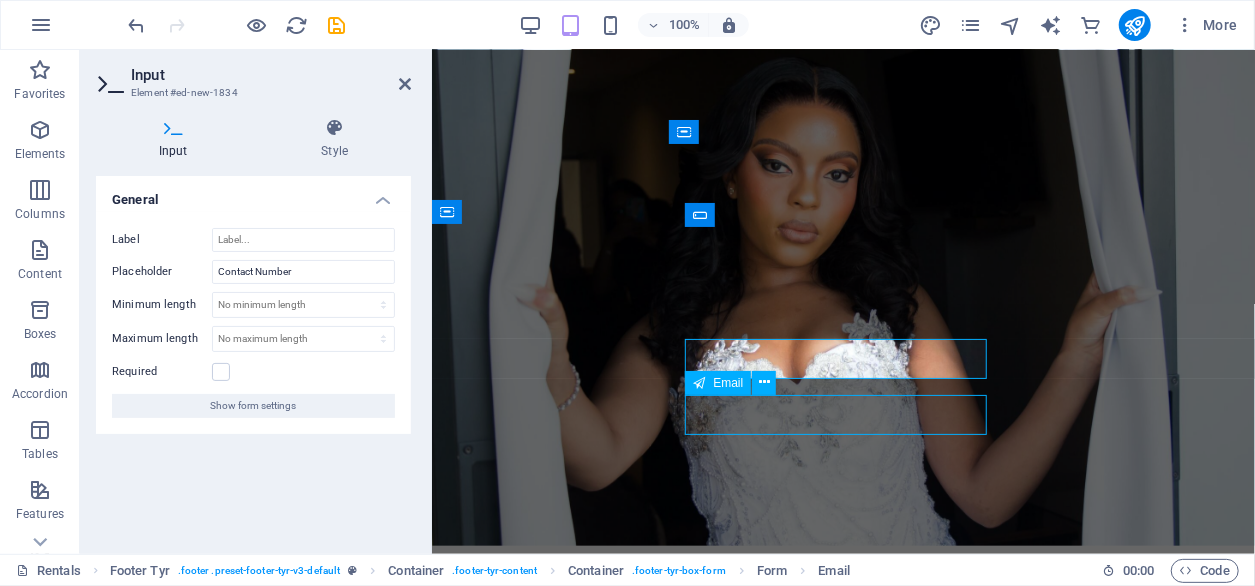 click at bounding box center (842, 6066) 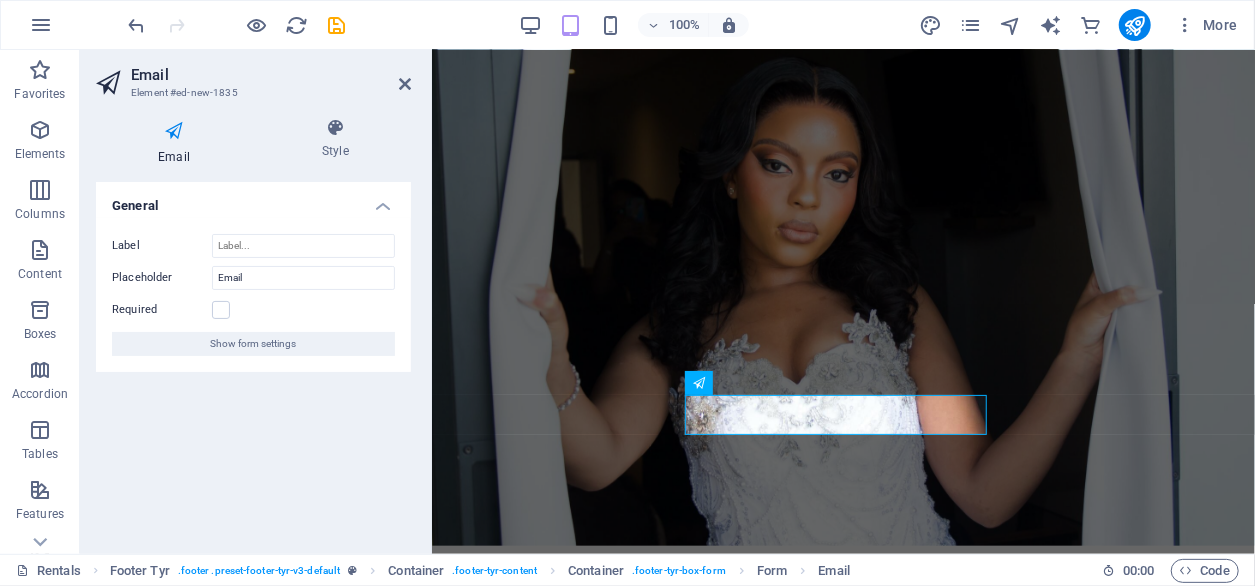 drag, startPoint x: 280, startPoint y: 263, endPoint x: 230, endPoint y: 264, distance: 50.01 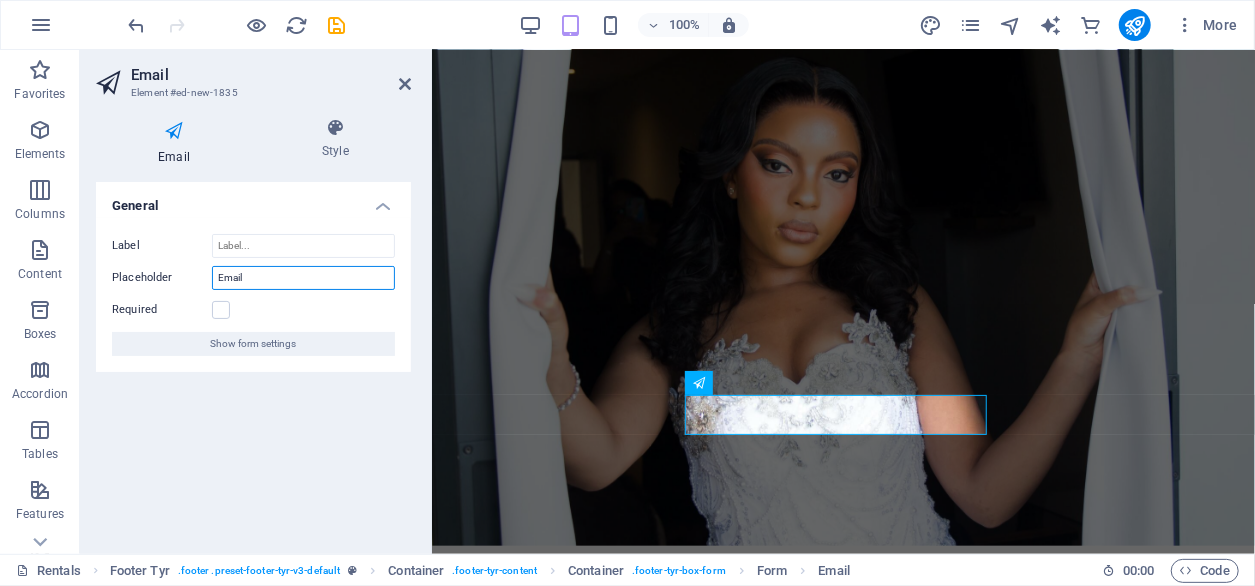 click on "Email" at bounding box center (303, 278) 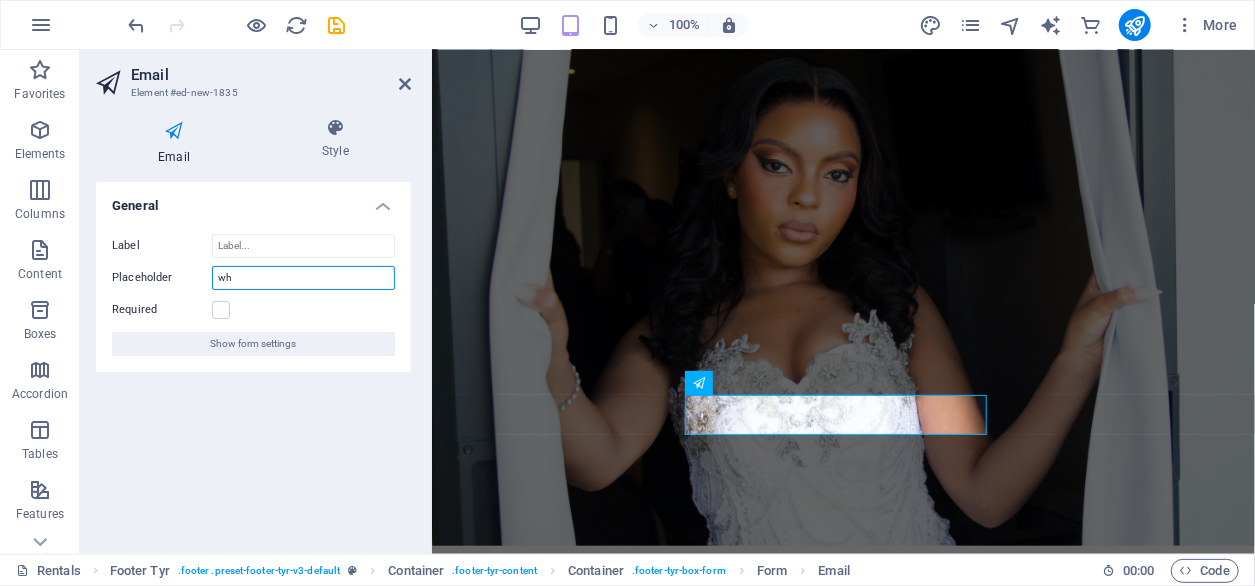type on "w" 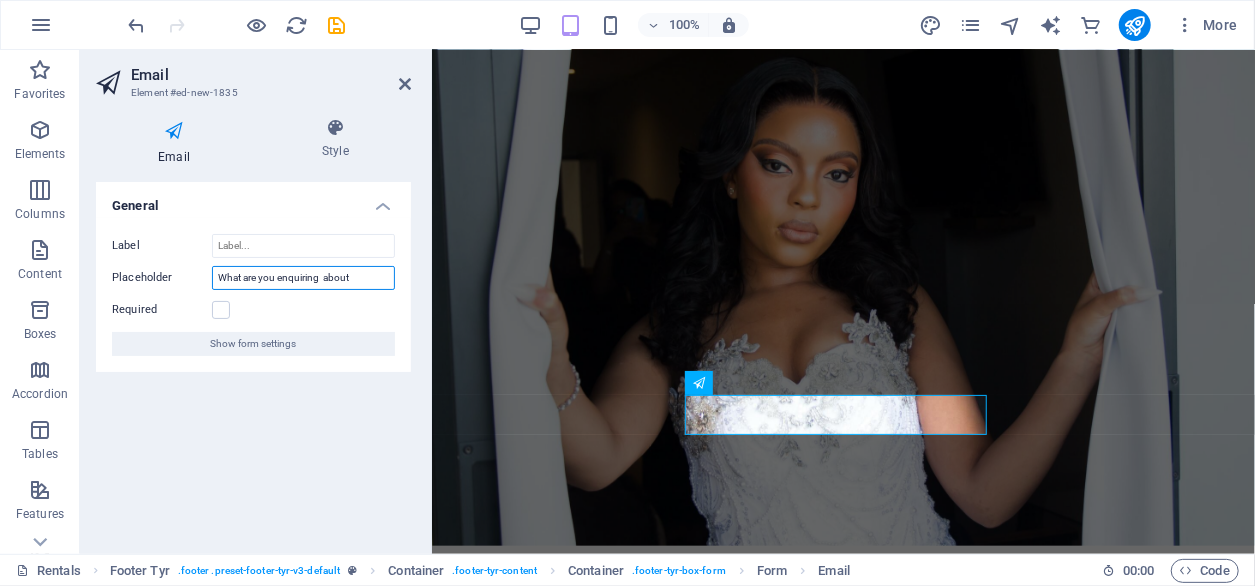 click on "What are you enquiring  about" at bounding box center (303, 278) 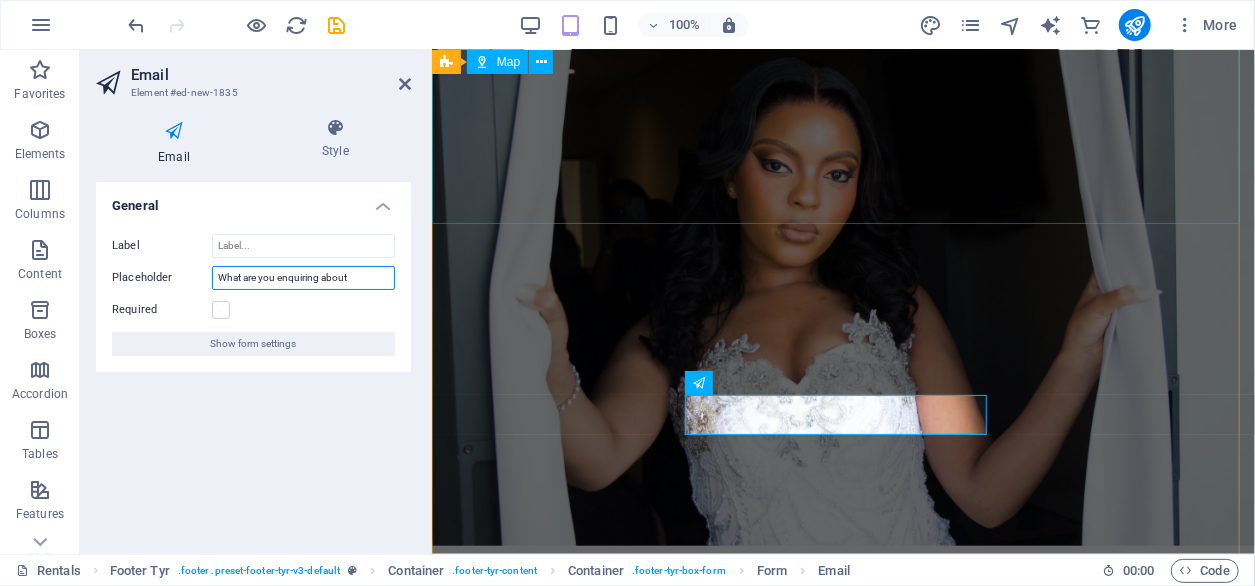 type on "What are you enquiring about" 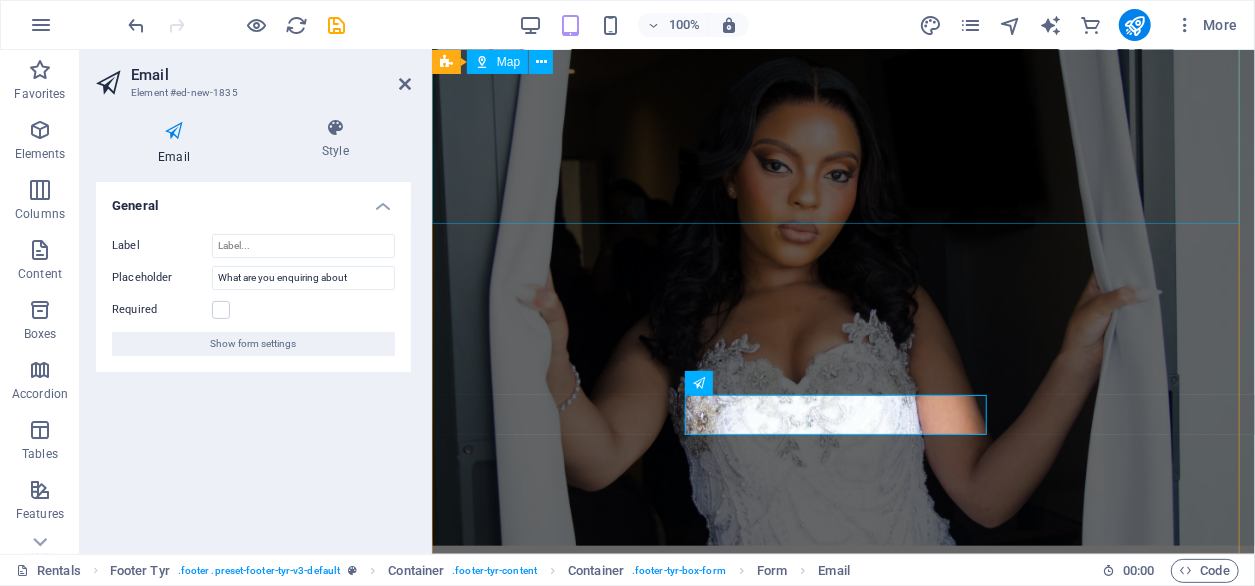 click at bounding box center [842, 5468] 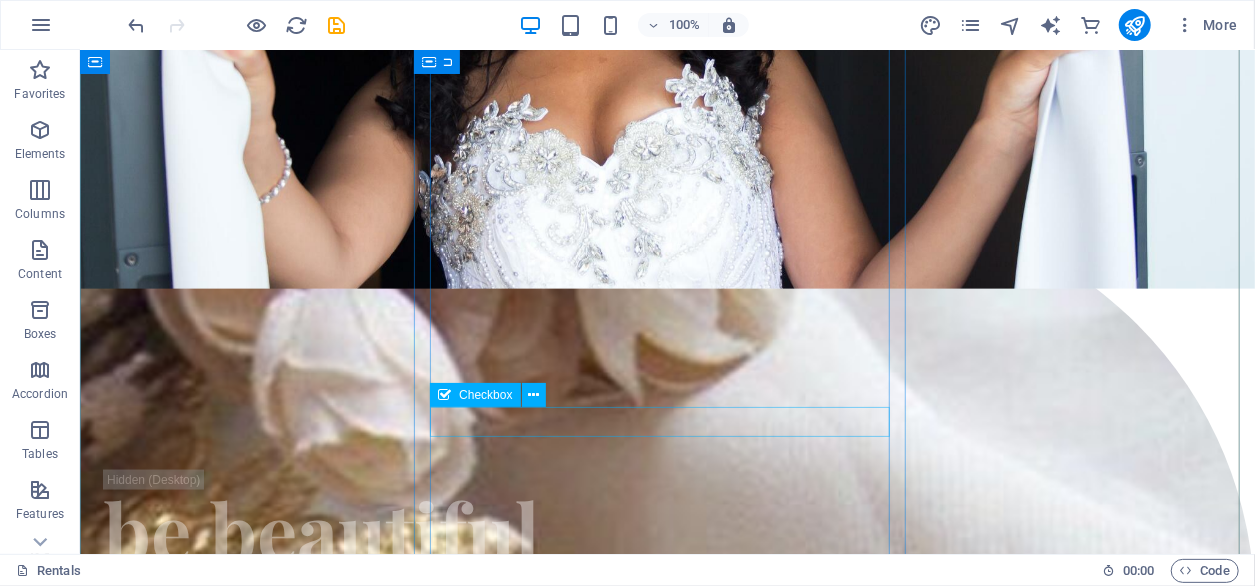 scroll, scrollTop: 5270, scrollLeft: 0, axis: vertical 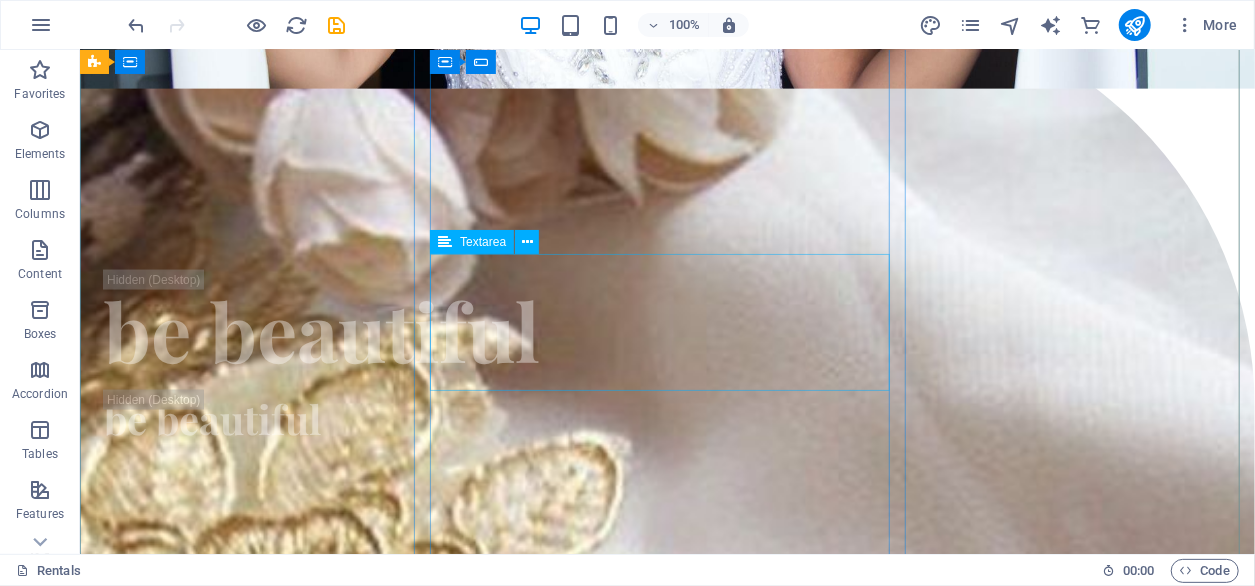 click at bounding box center (666, 7444) 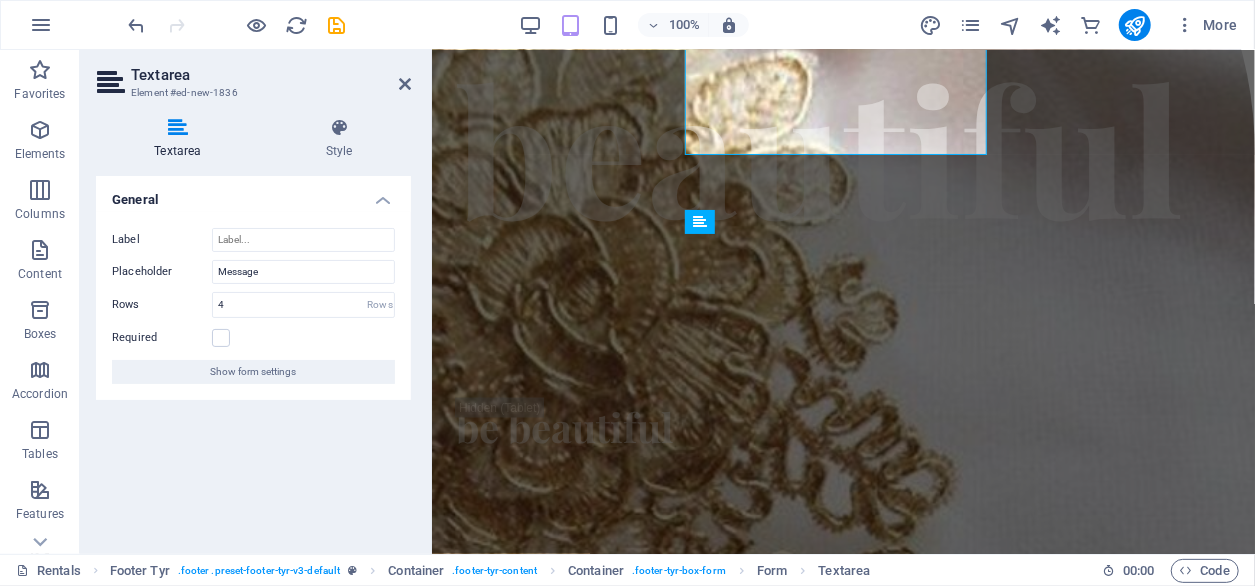 scroll, scrollTop: 4840, scrollLeft: 0, axis: vertical 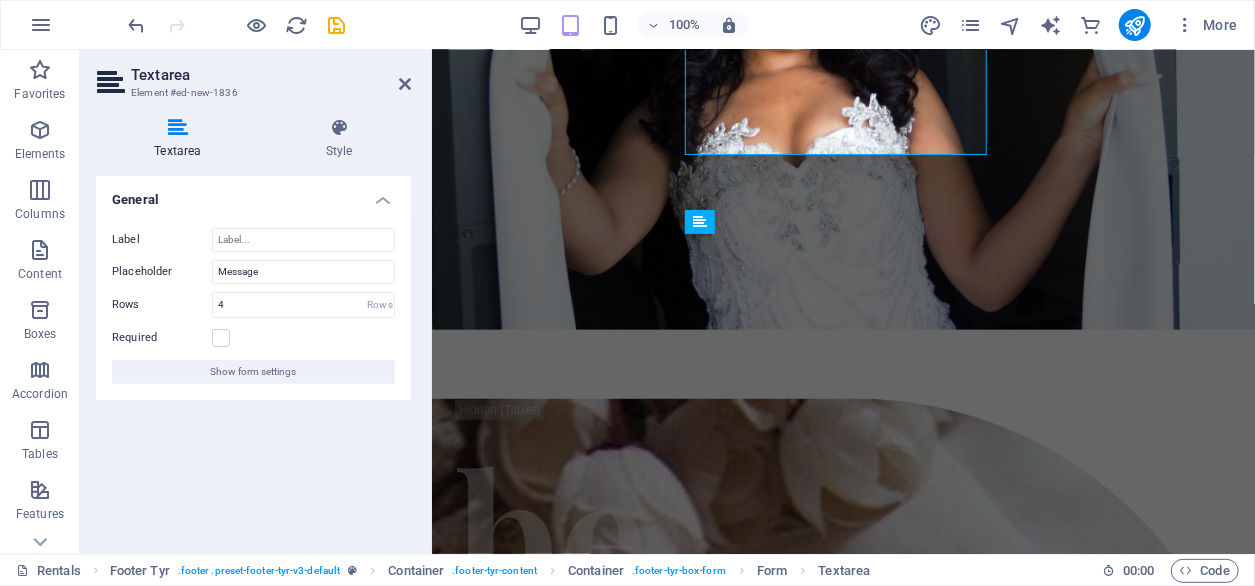 drag, startPoint x: 98, startPoint y: 233, endPoint x: 188, endPoint y: 267, distance: 96.20811 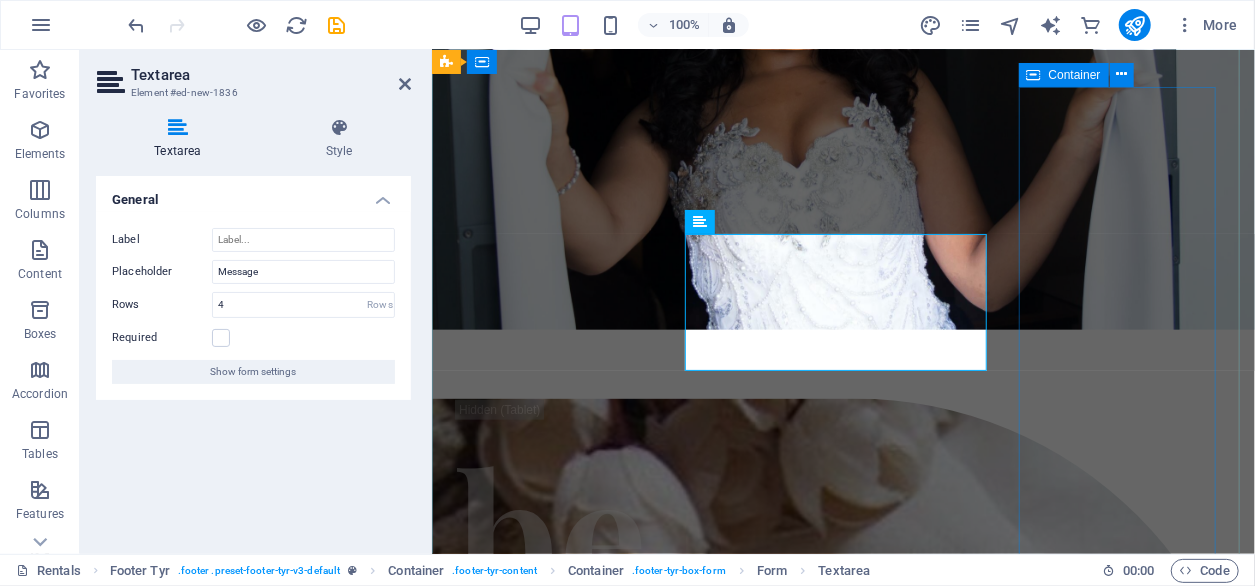 click on "Contact [DOMAIN_NAME][PERSON_NAME] 074 781 1438 [EMAIL_ADDRESS][DOMAIN_NAME]" at bounding box center (842, 6326) 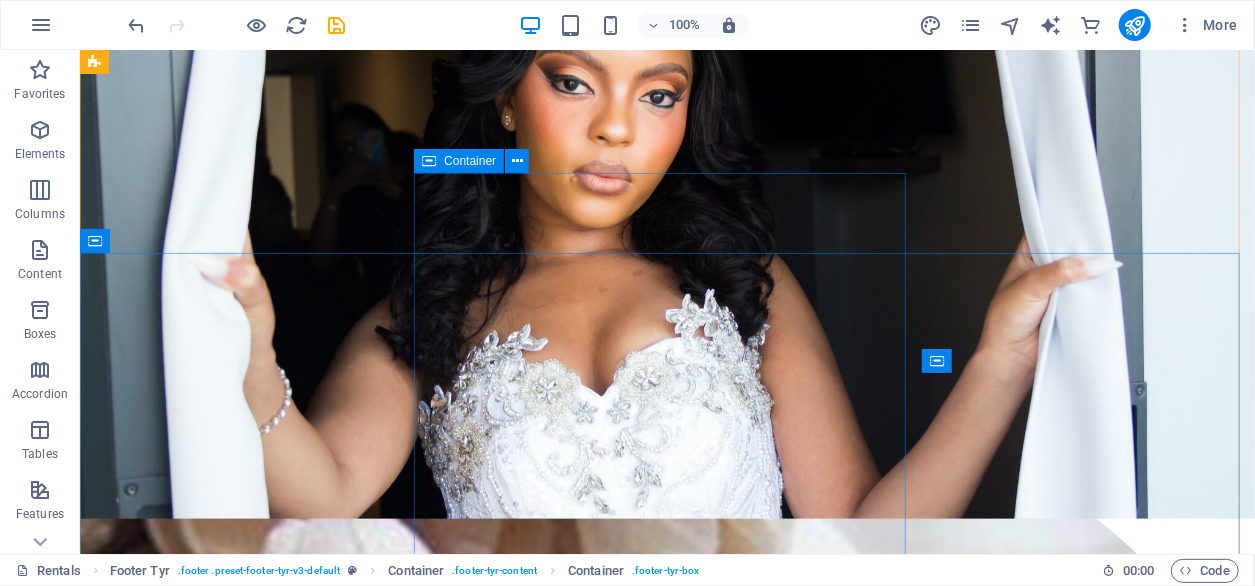 scroll, scrollTop: 5013, scrollLeft: 0, axis: vertical 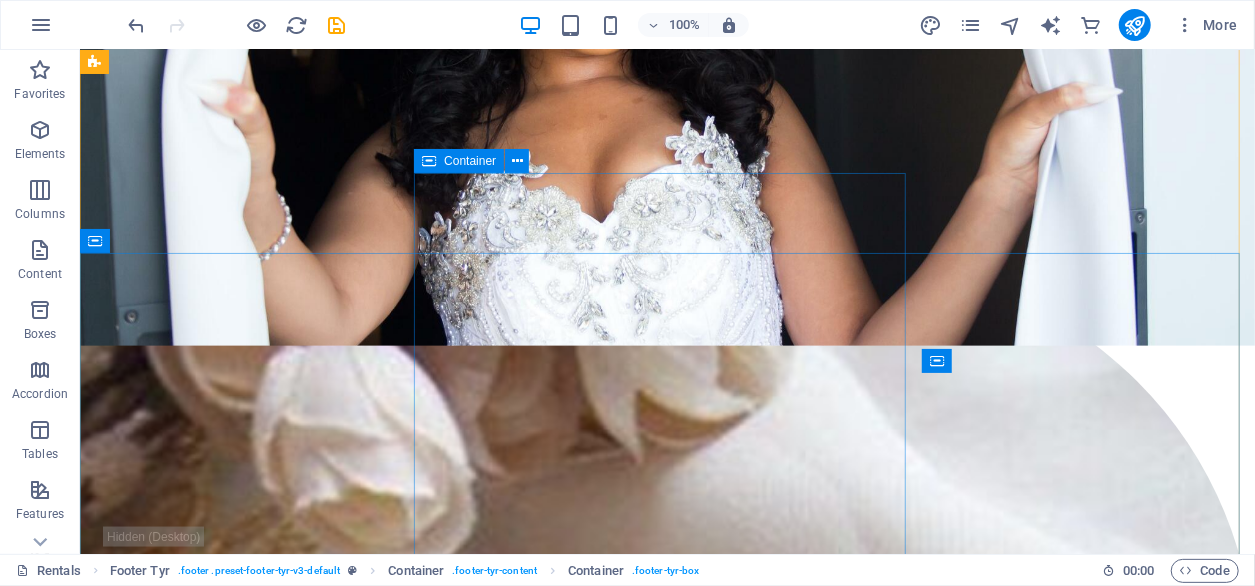 click on "Get in touch" at bounding box center [666, 7315] 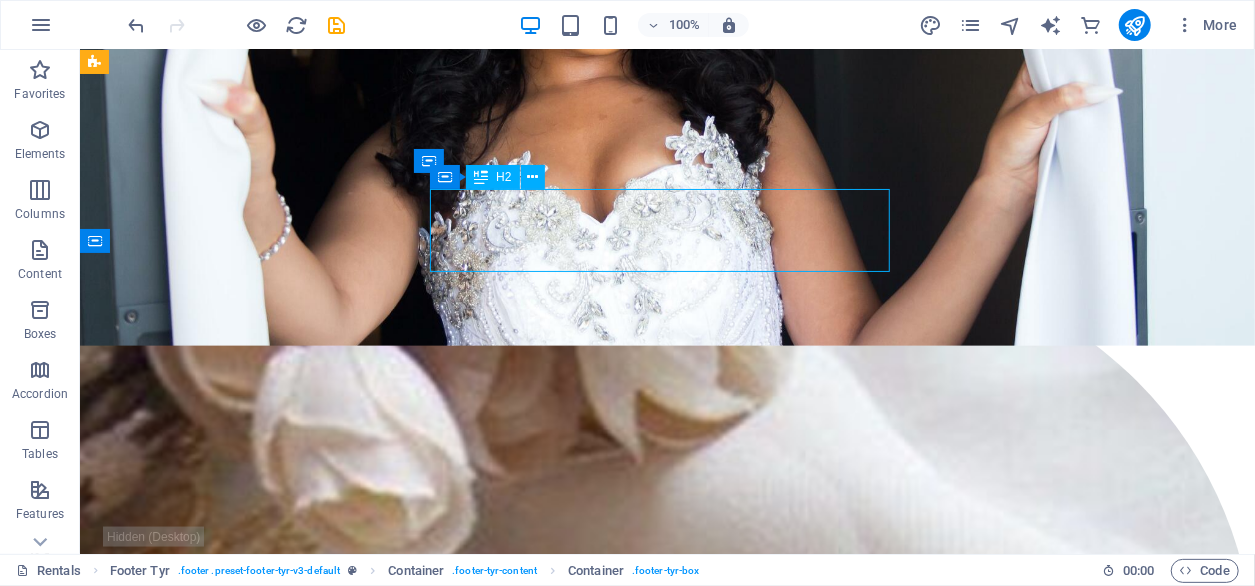 click on "Get in touch" at bounding box center (666, 7315) 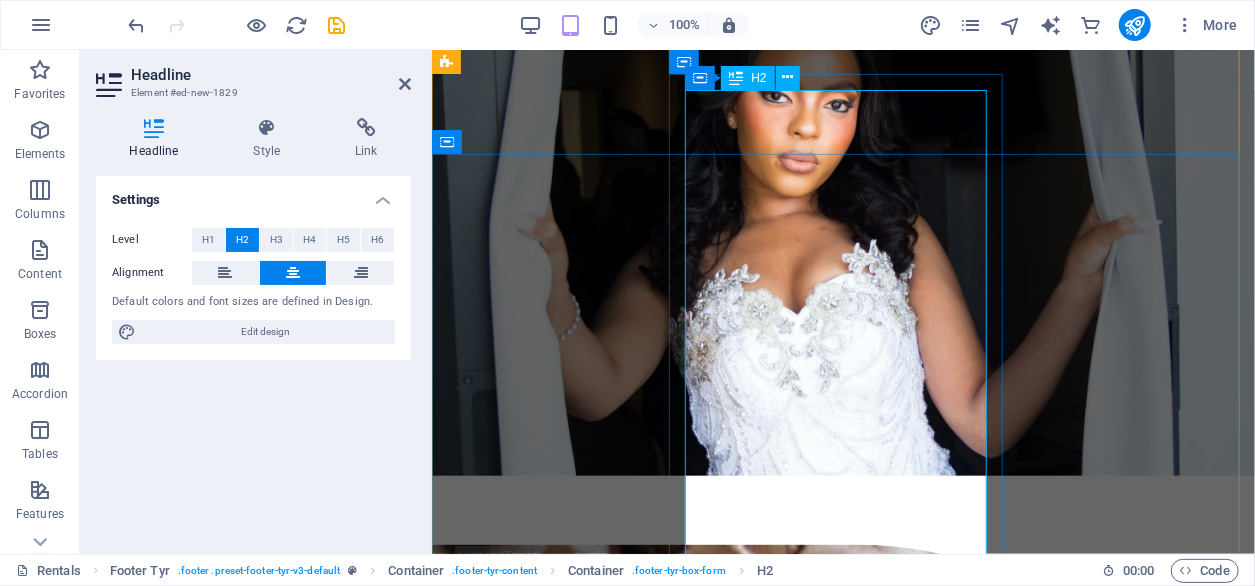scroll, scrollTop: 4494, scrollLeft: 0, axis: vertical 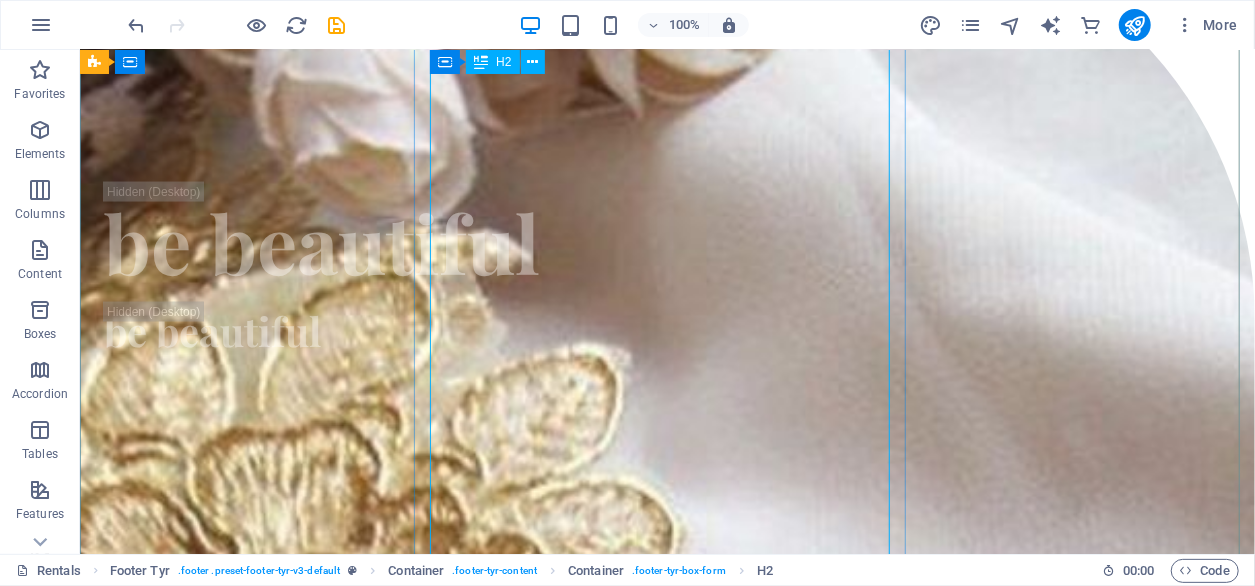 click on "Have a question or need more information? Simply leave your name and contact details below and we'll get in touch with you." at bounding box center (666, 7095) 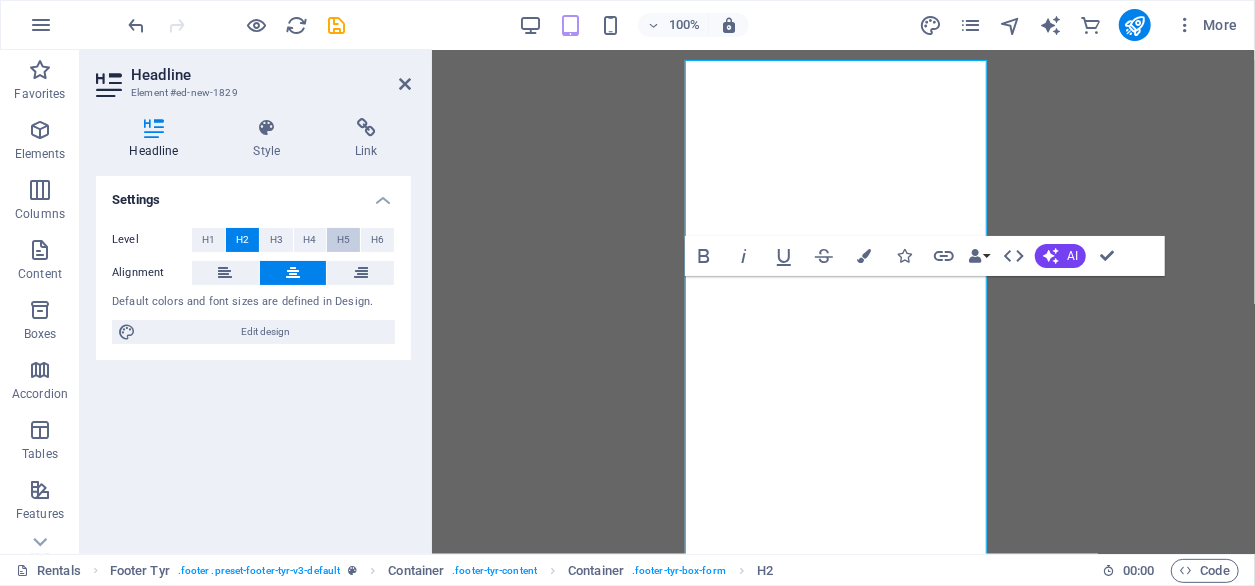 scroll, scrollTop: 4507, scrollLeft: 0, axis: vertical 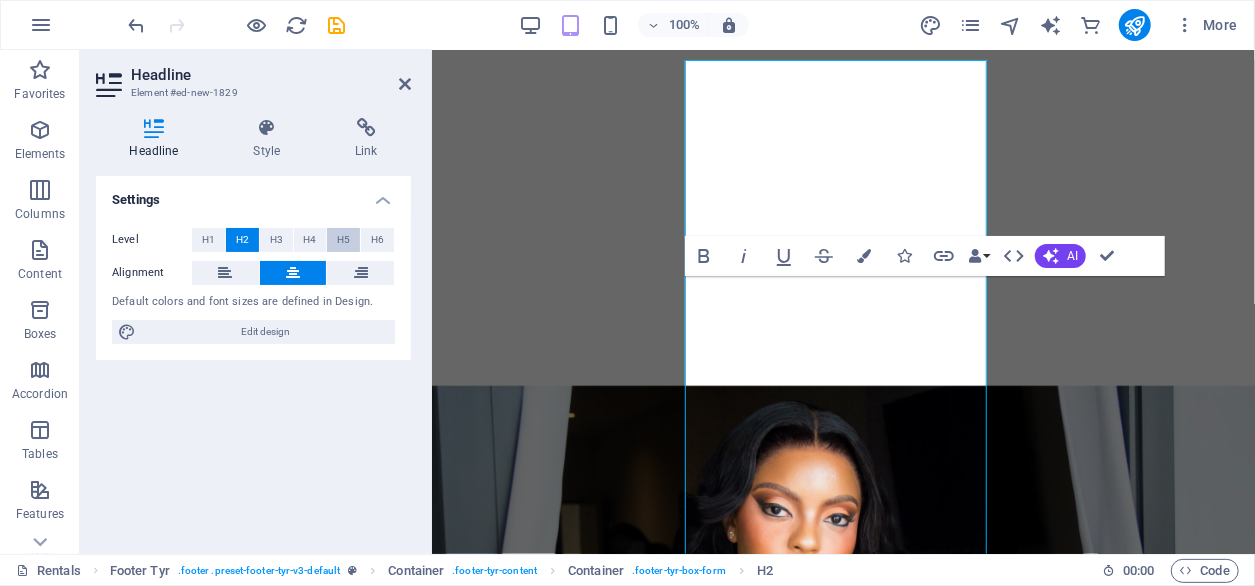 click on "H5" at bounding box center [343, 240] 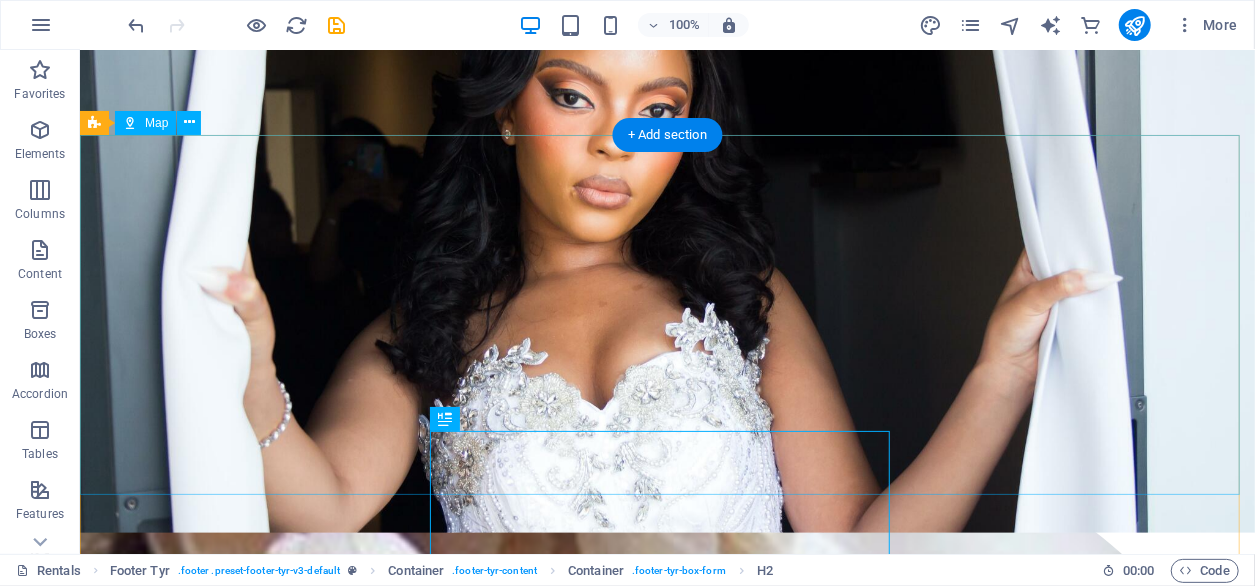 scroll, scrollTop: 4726, scrollLeft: 0, axis: vertical 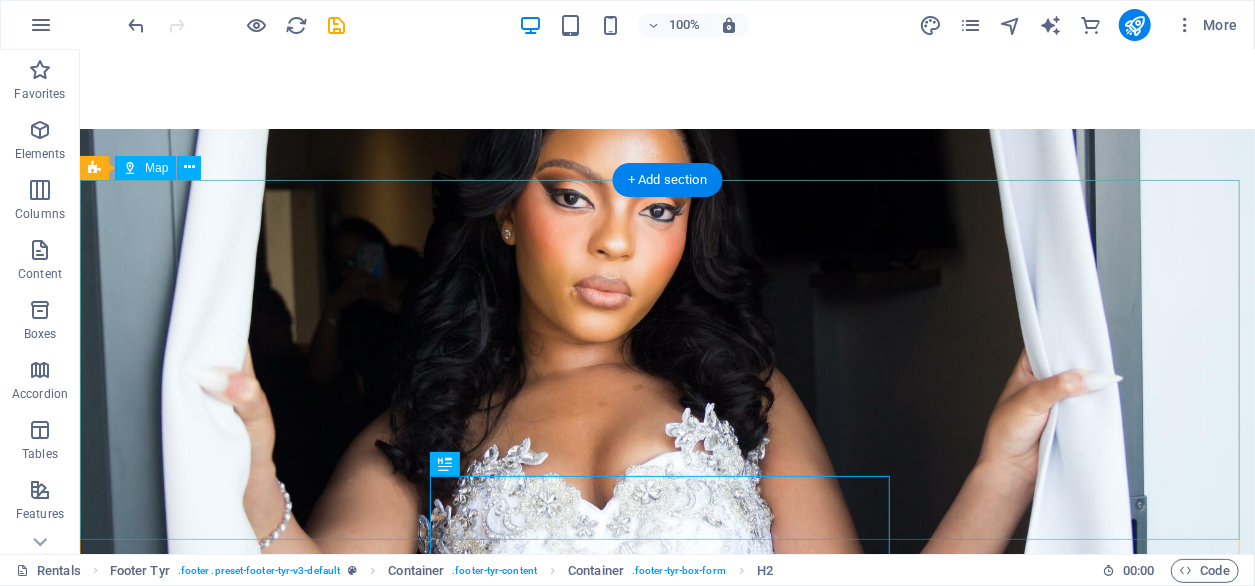 click at bounding box center (666, 7216) 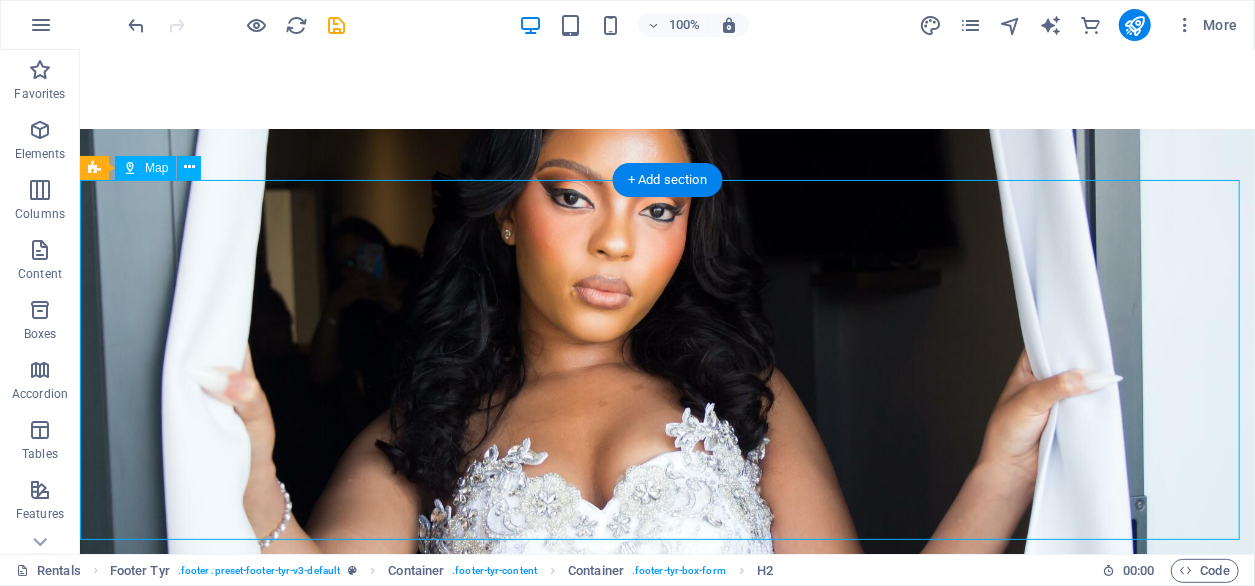 click at bounding box center [666, 7216] 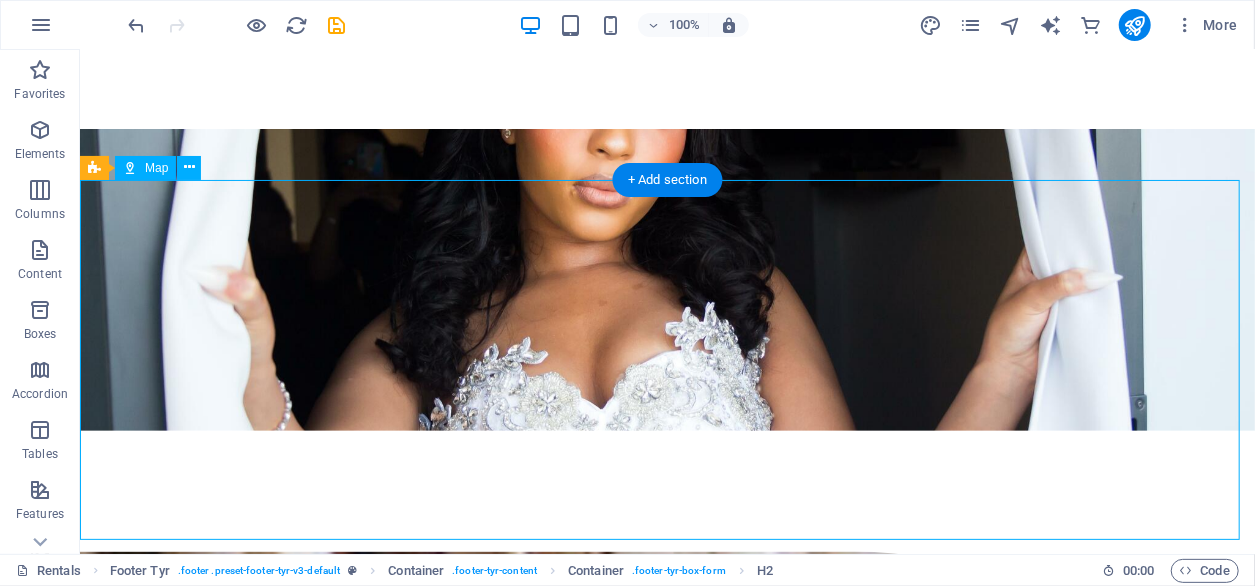 select on "1" 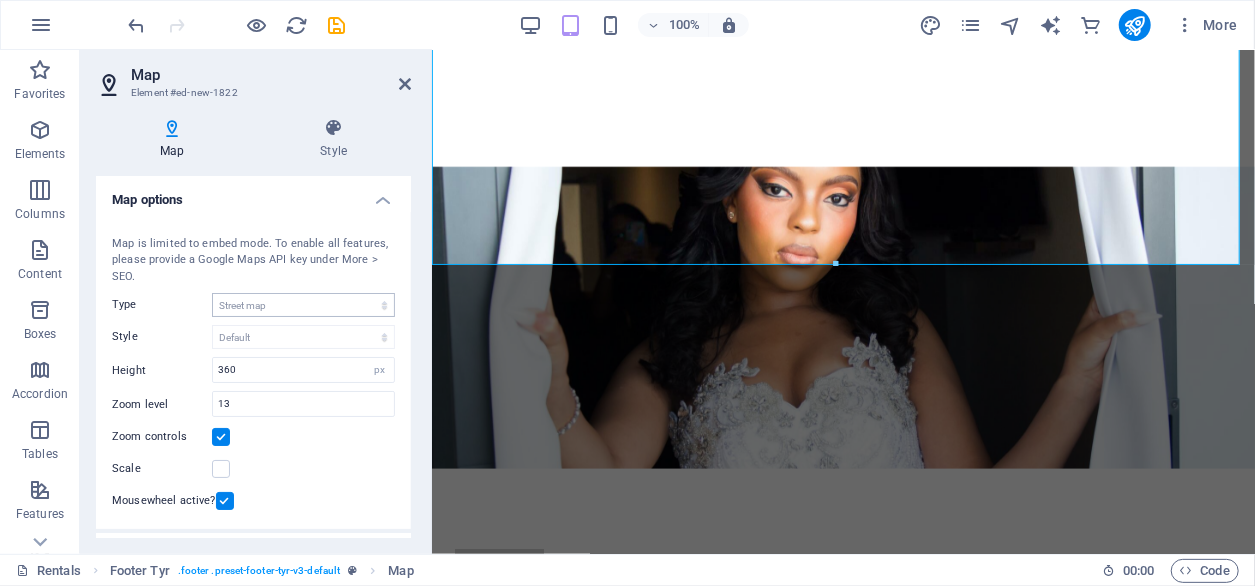 scroll, scrollTop: 4366, scrollLeft: 0, axis: vertical 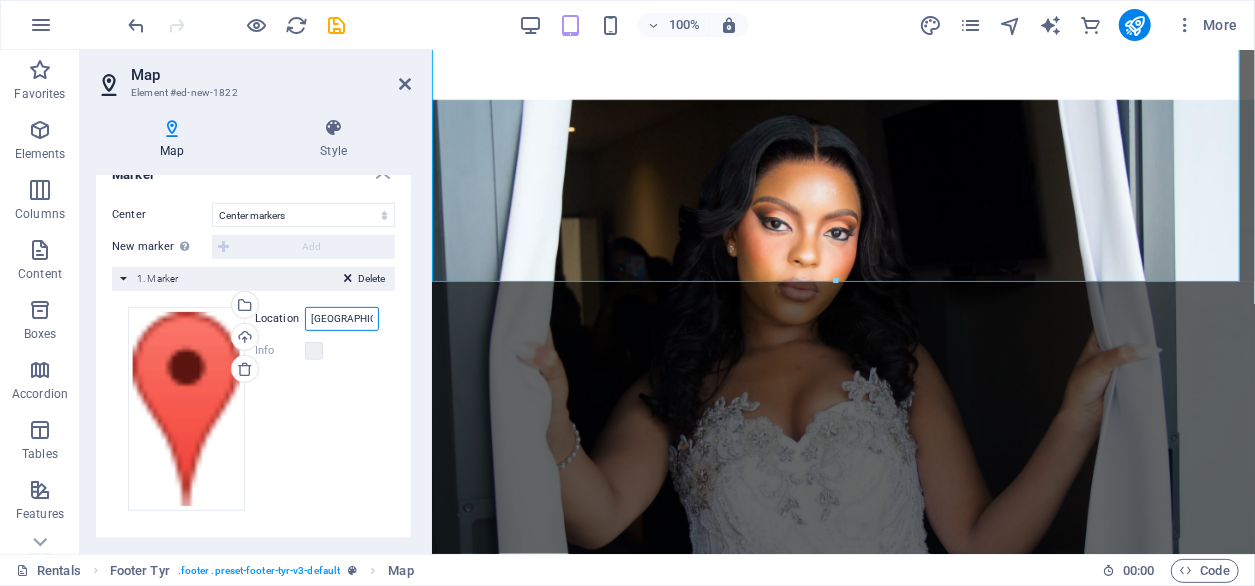 click on "[GEOGRAPHIC_DATA], 1709 [GEOGRAPHIC_DATA]" at bounding box center (342, 319) 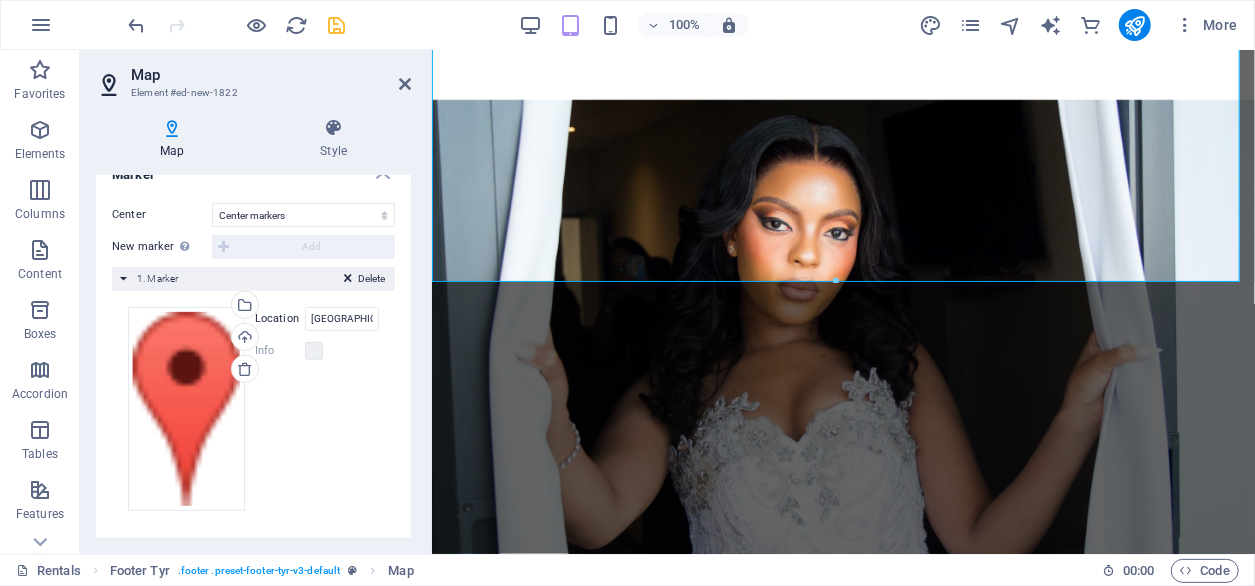 click at bounding box center (337, 25) 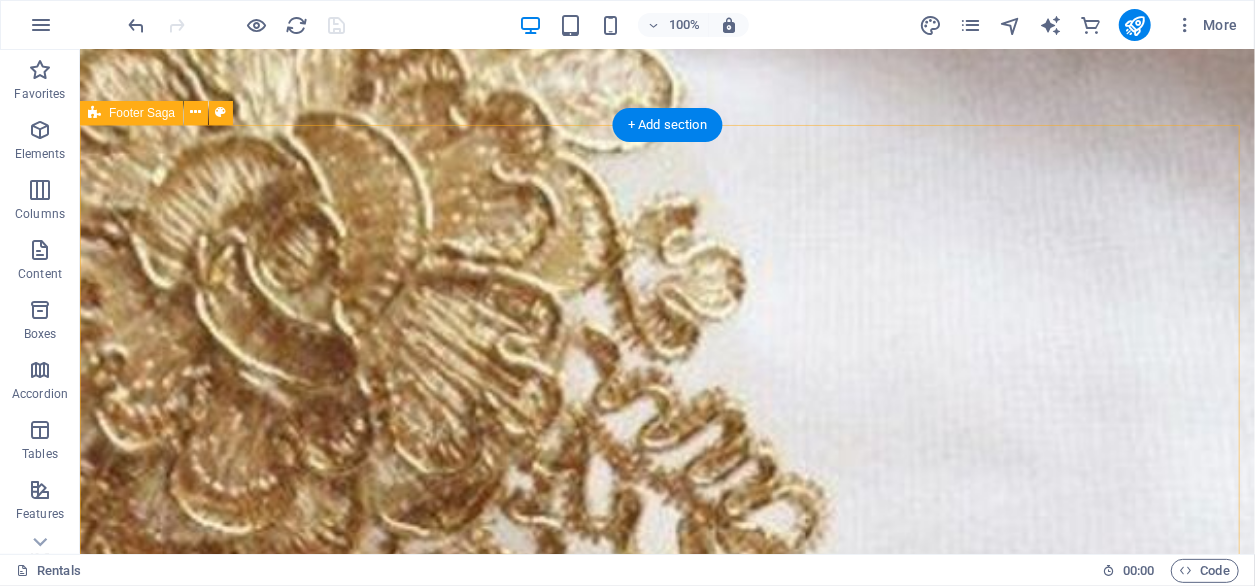 scroll, scrollTop: 5901, scrollLeft: 0, axis: vertical 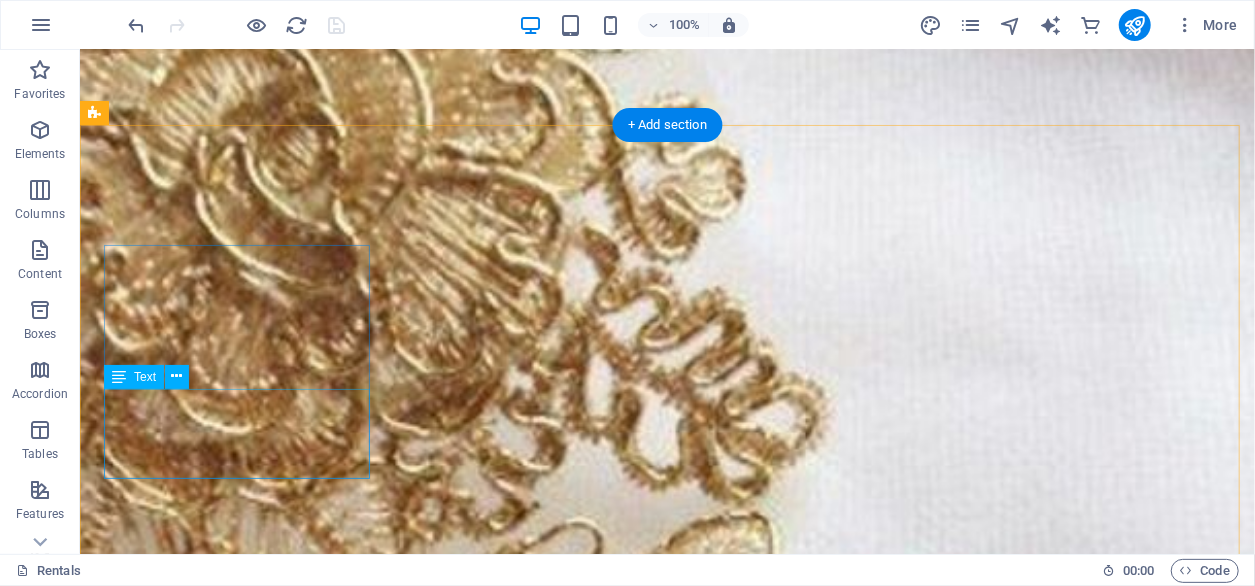 drag, startPoint x: 241, startPoint y: 416, endPoint x: 322, endPoint y: 466, distance: 95.189285 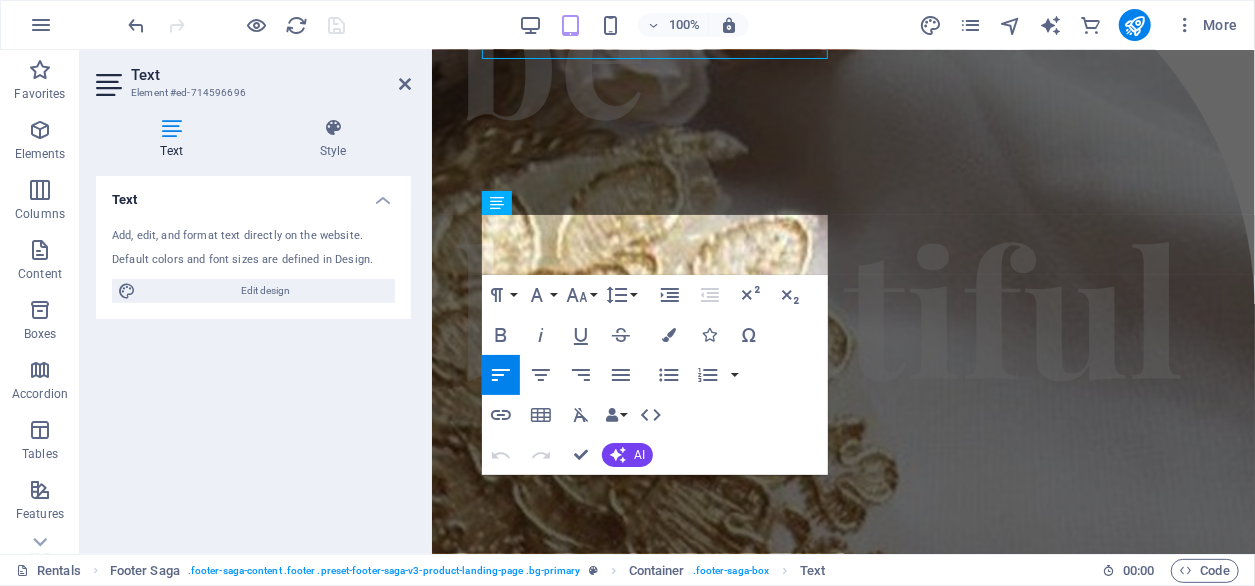 scroll, scrollTop: 5541, scrollLeft: 0, axis: vertical 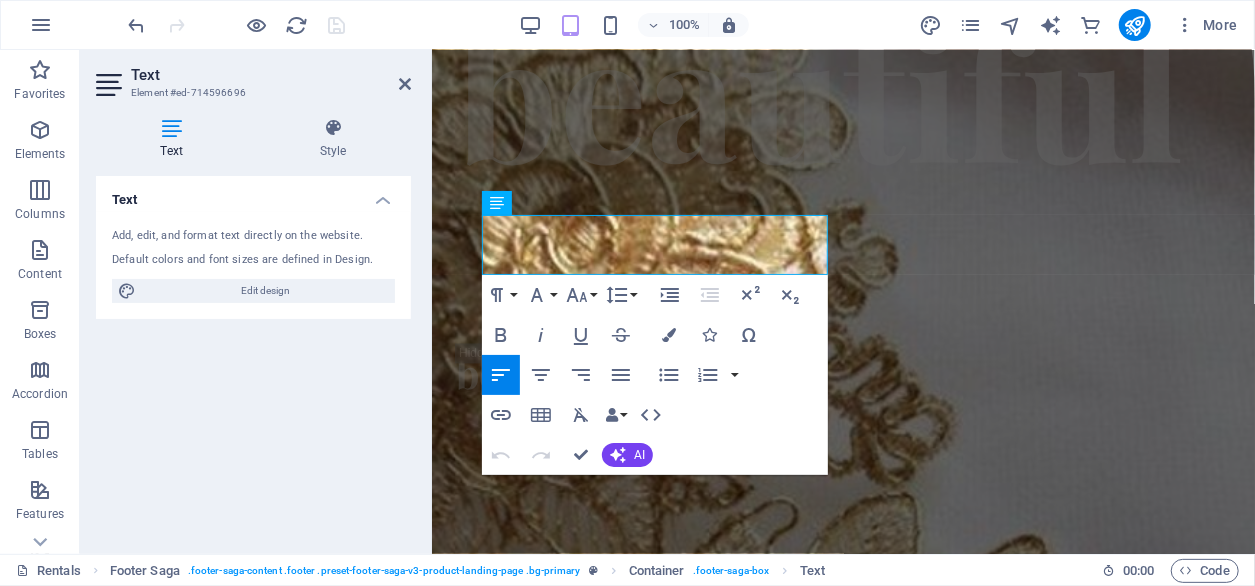 drag, startPoint x: 701, startPoint y: 262, endPoint x: 236, endPoint y: 244, distance: 465.34827 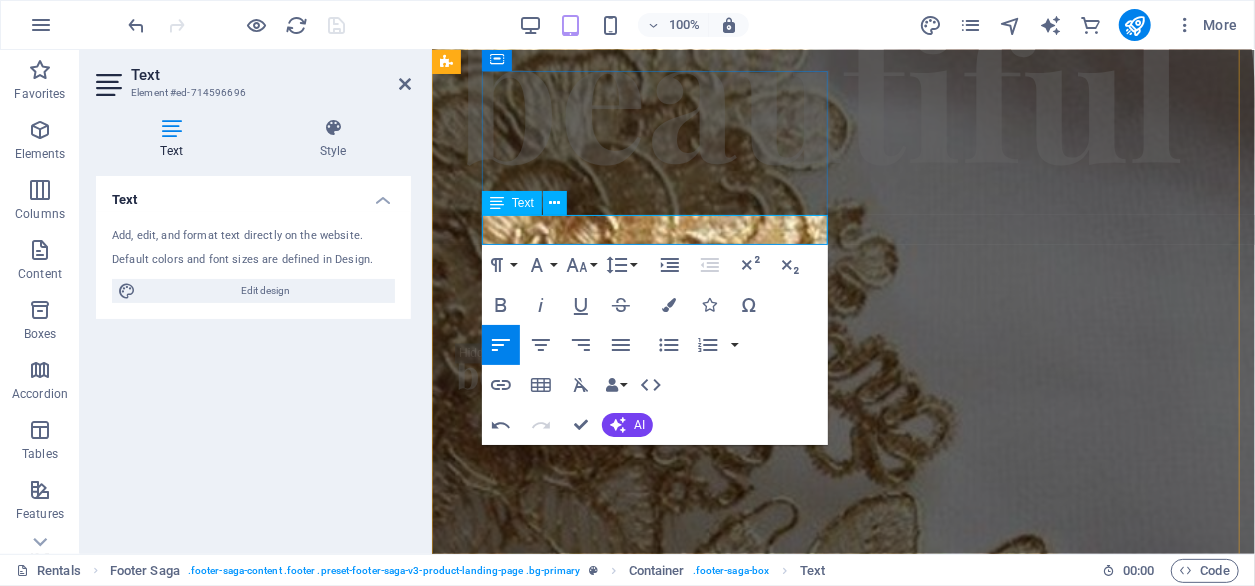 drag, startPoint x: 823, startPoint y: 231, endPoint x: 491, endPoint y: 215, distance: 332.3853 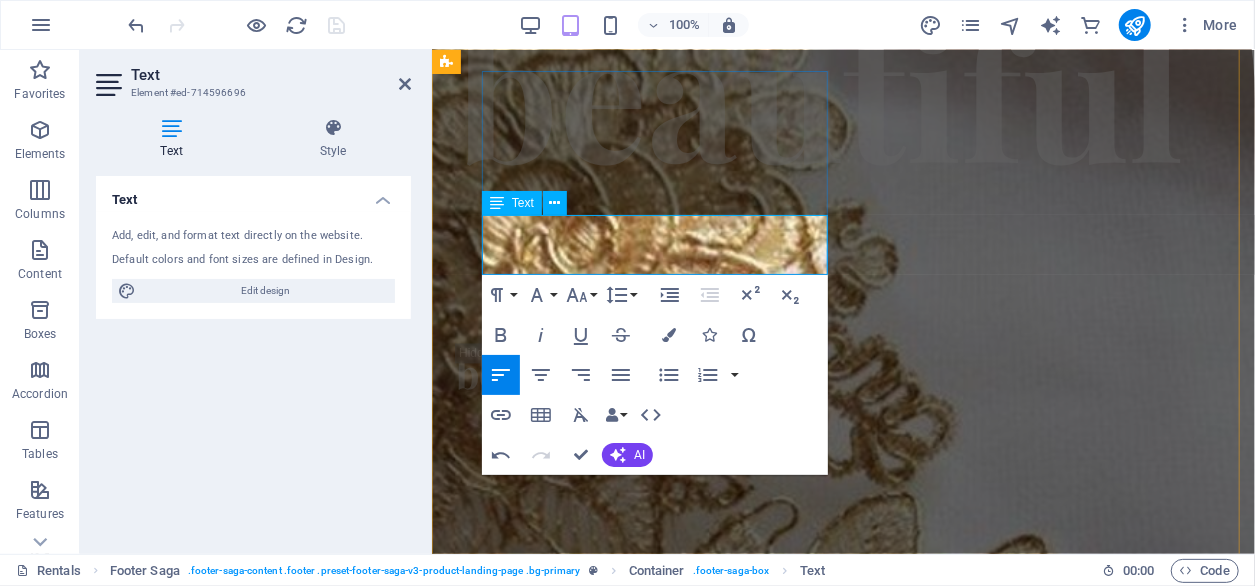scroll, scrollTop: 586, scrollLeft: 10, axis: both 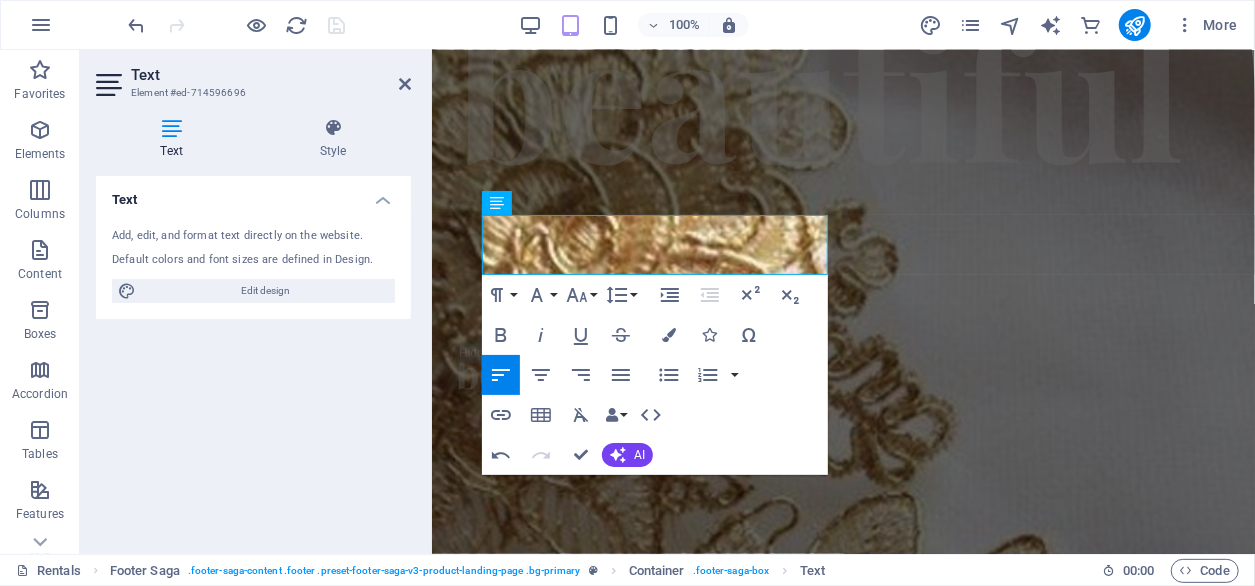 click on "Undo Redo Confirm (Ctrl+⏎) AI Improve Make shorter Make longer Fix spelling & grammar Translate to English Generate text" at bounding box center (568, 455) 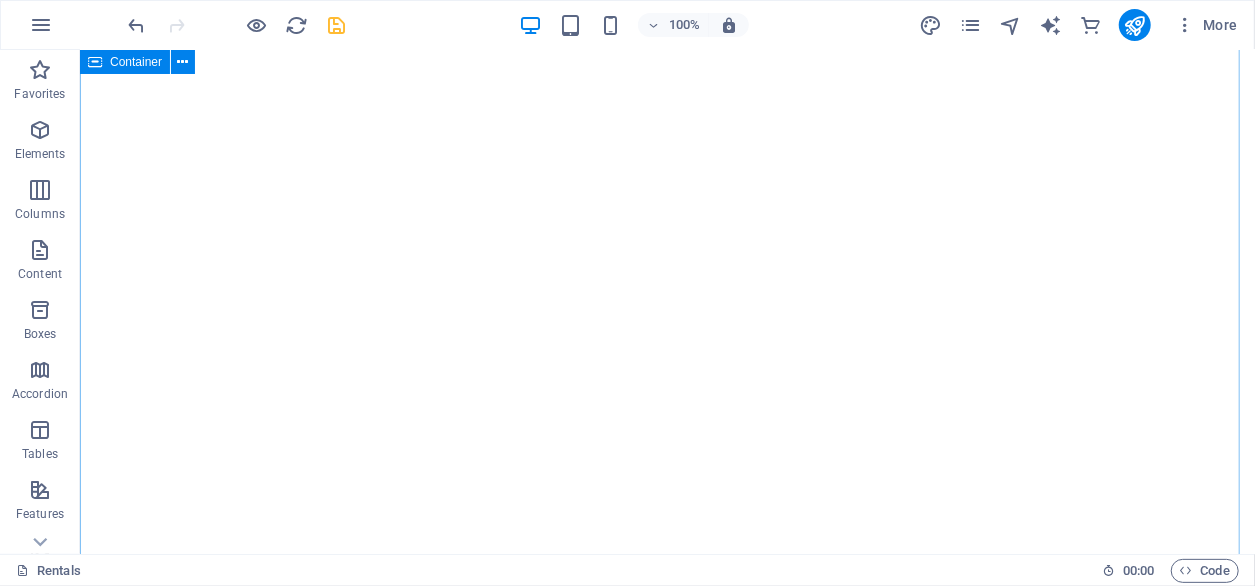 scroll, scrollTop: 4118, scrollLeft: 0, axis: vertical 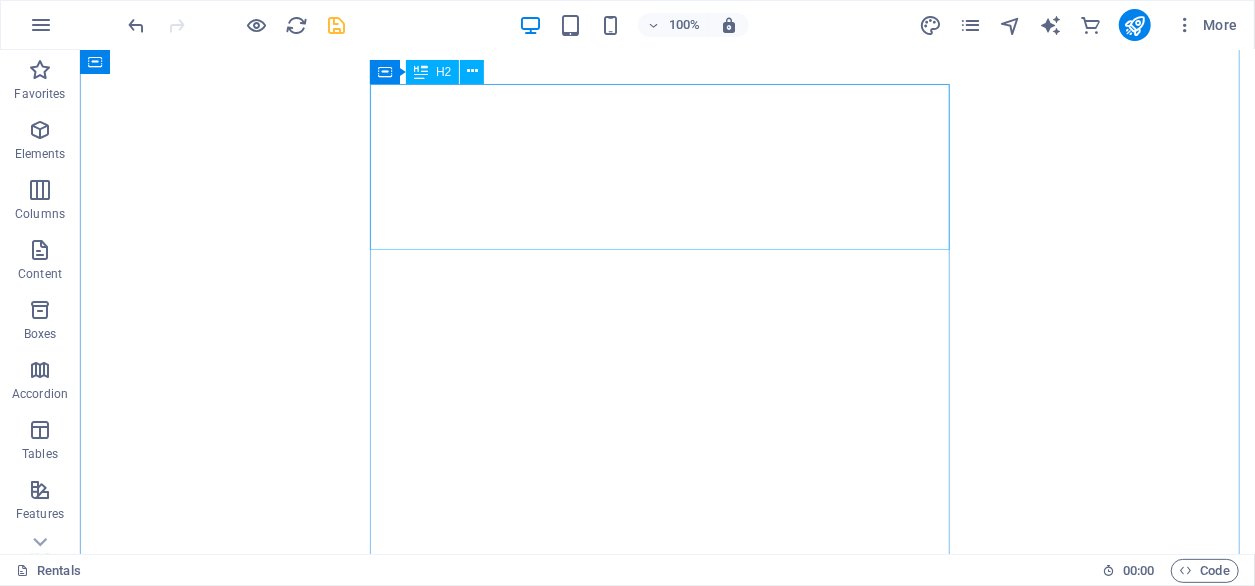 click on "Request a Consultation" at bounding box center (666, 4069) 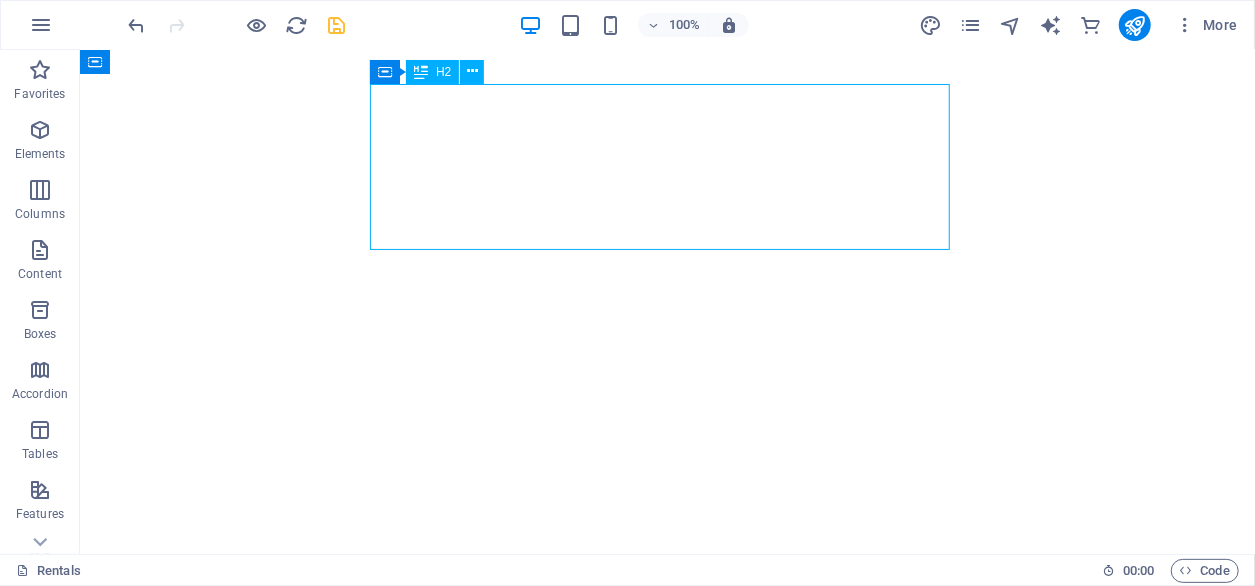 click on "Request a Consultation" at bounding box center (666, 4069) 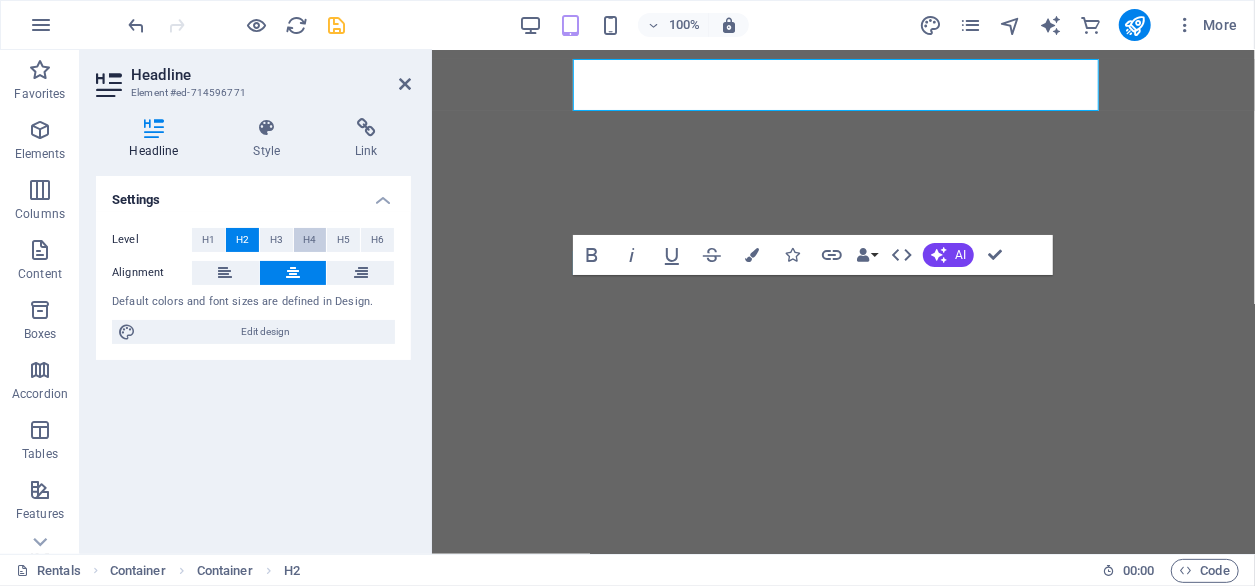 scroll, scrollTop: 3662, scrollLeft: 0, axis: vertical 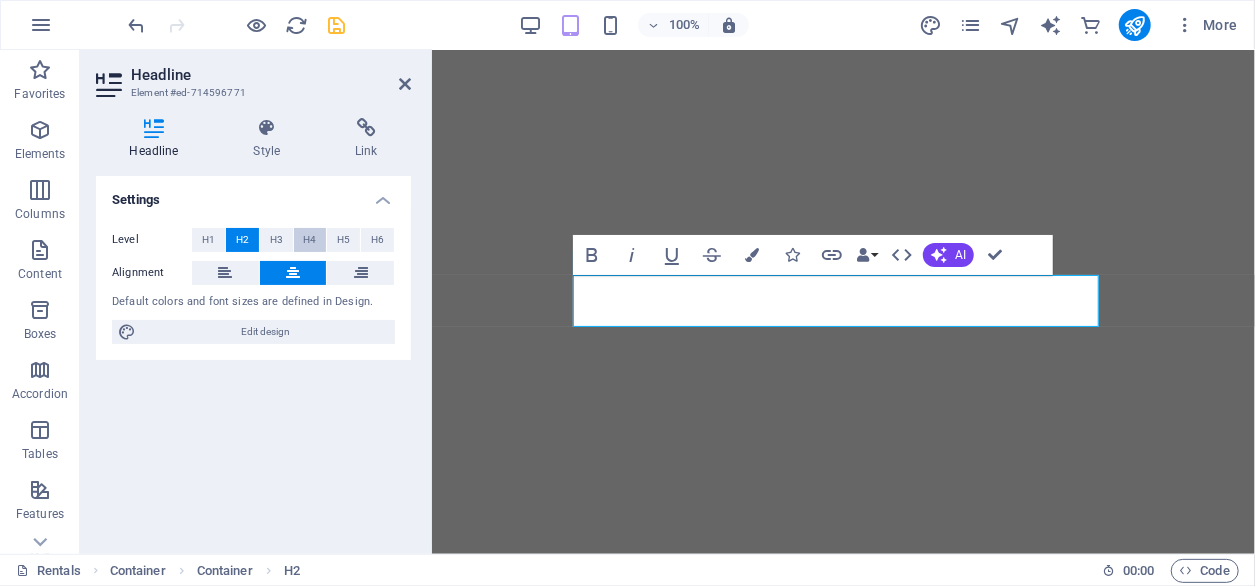 click on "H4" at bounding box center (309, 240) 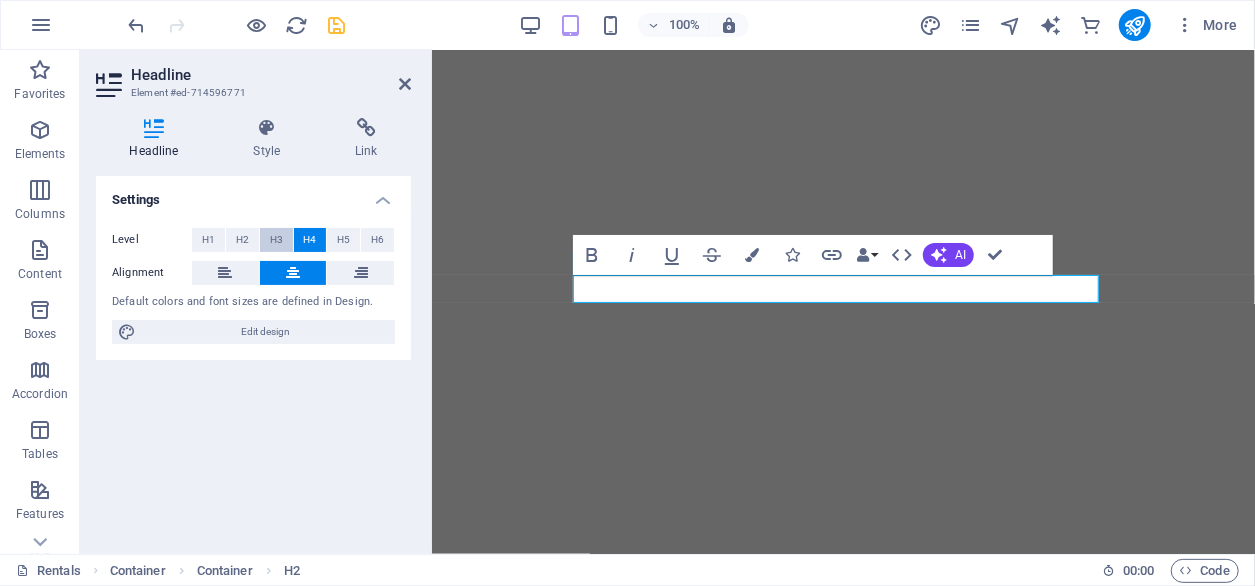 click on "H3" at bounding box center [276, 240] 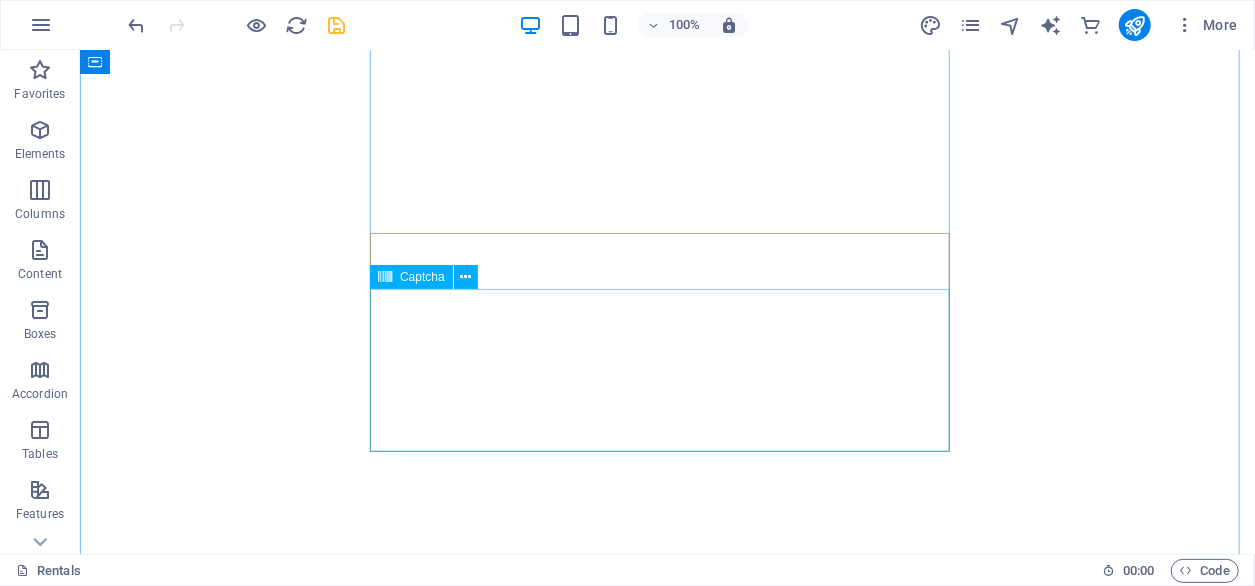 scroll, scrollTop: 4204, scrollLeft: 0, axis: vertical 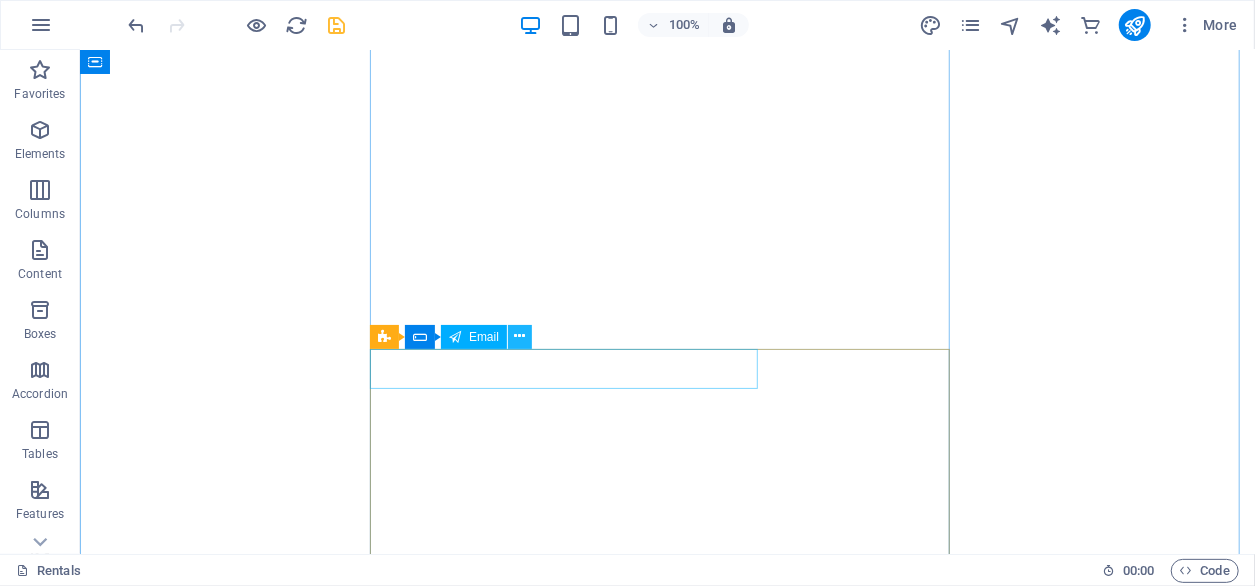click at bounding box center (520, 336) 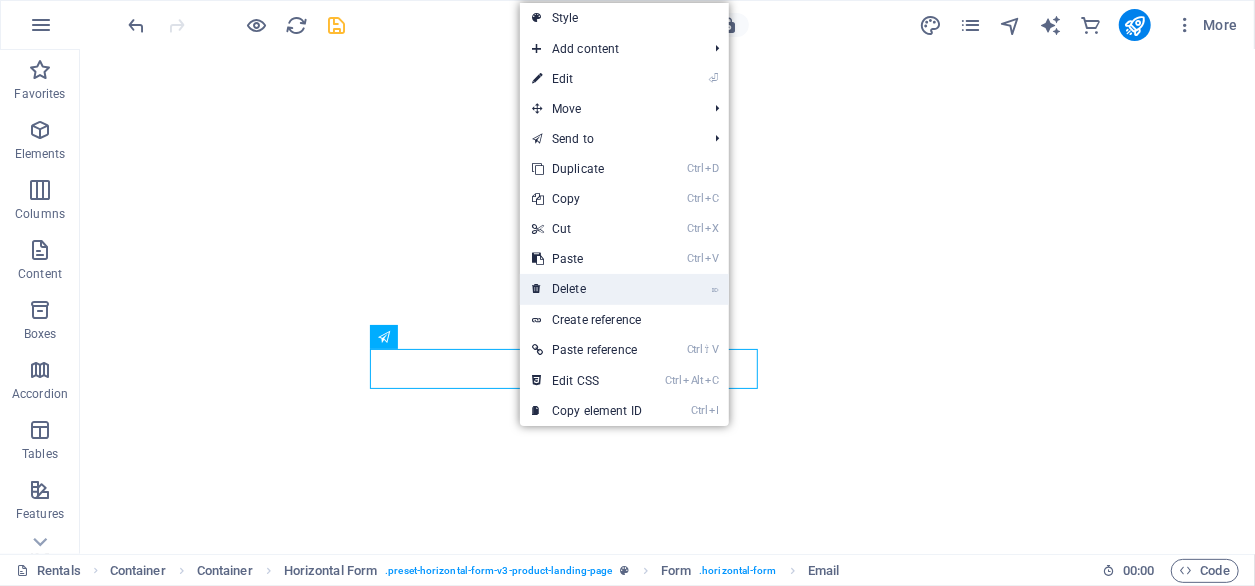 click on "⌦  Delete" at bounding box center [587, 289] 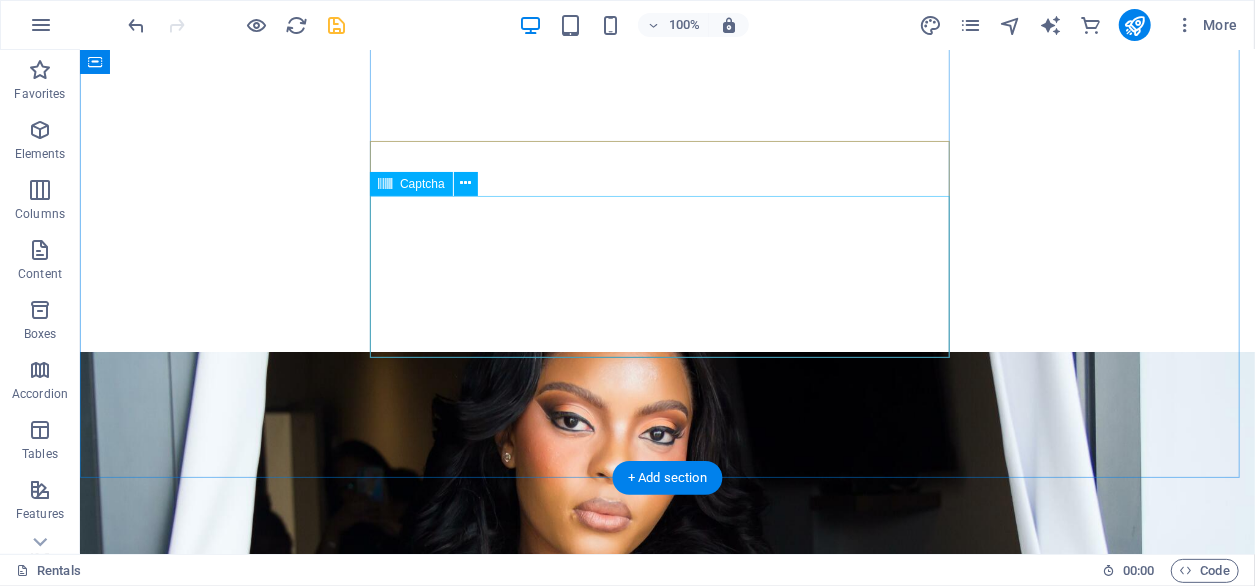 scroll, scrollTop: 4303, scrollLeft: 0, axis: vertical 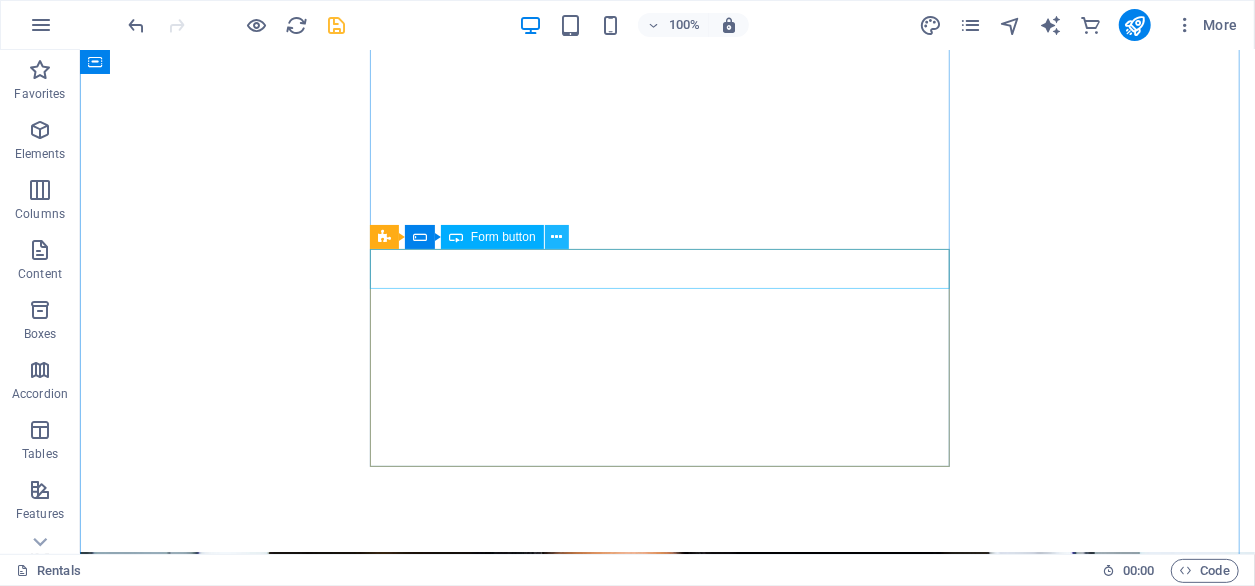 click at bounding box center [556, 237] 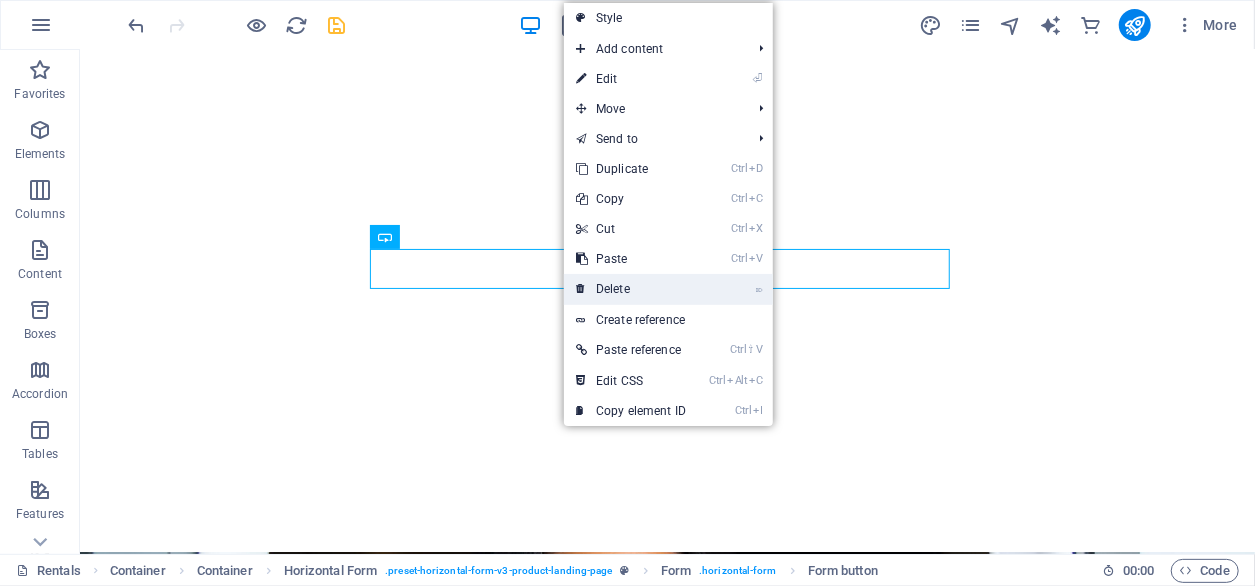 click on "⌦  Delete" at bounding box center [631, 289] 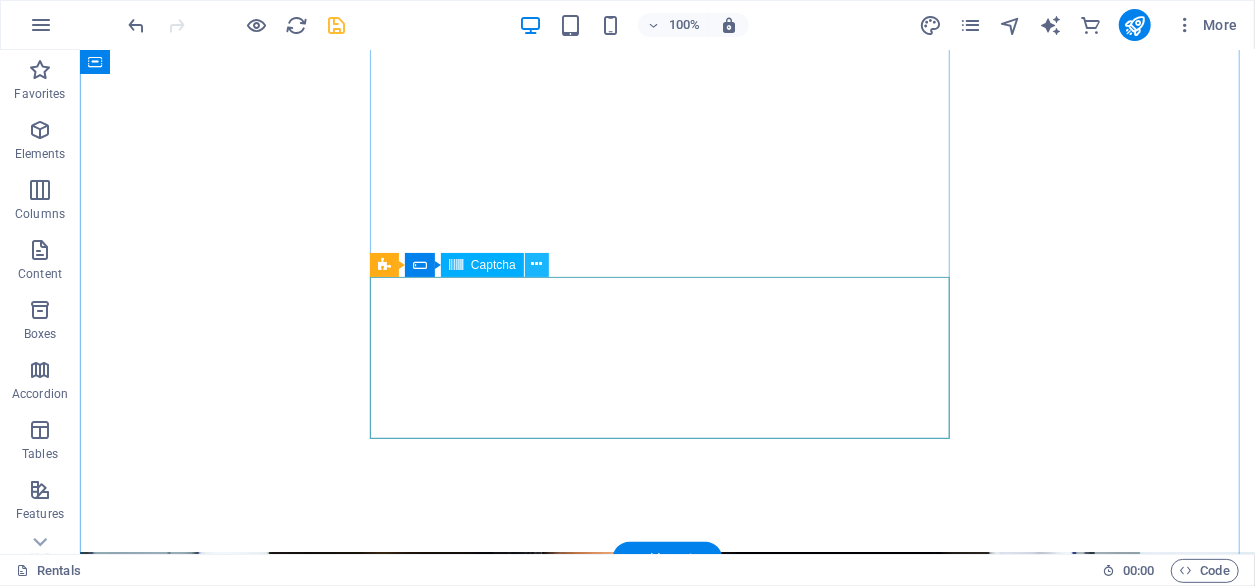 scroll, scrollTop: 4276, scrollLeft: 0, axis: vertical 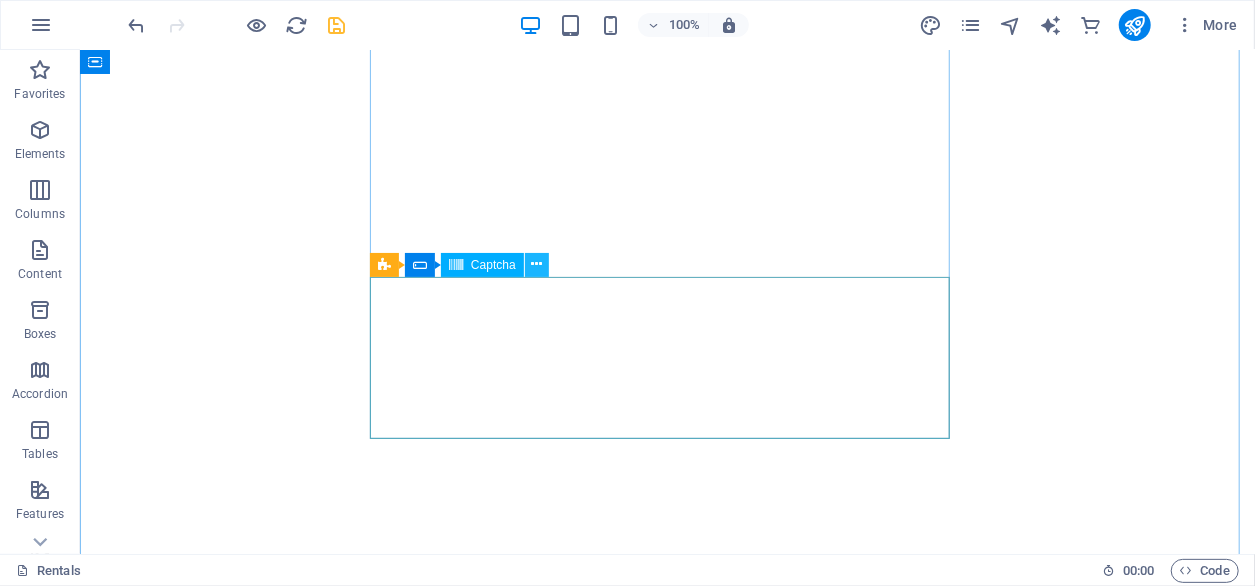 click at bounding box center [536, 264] 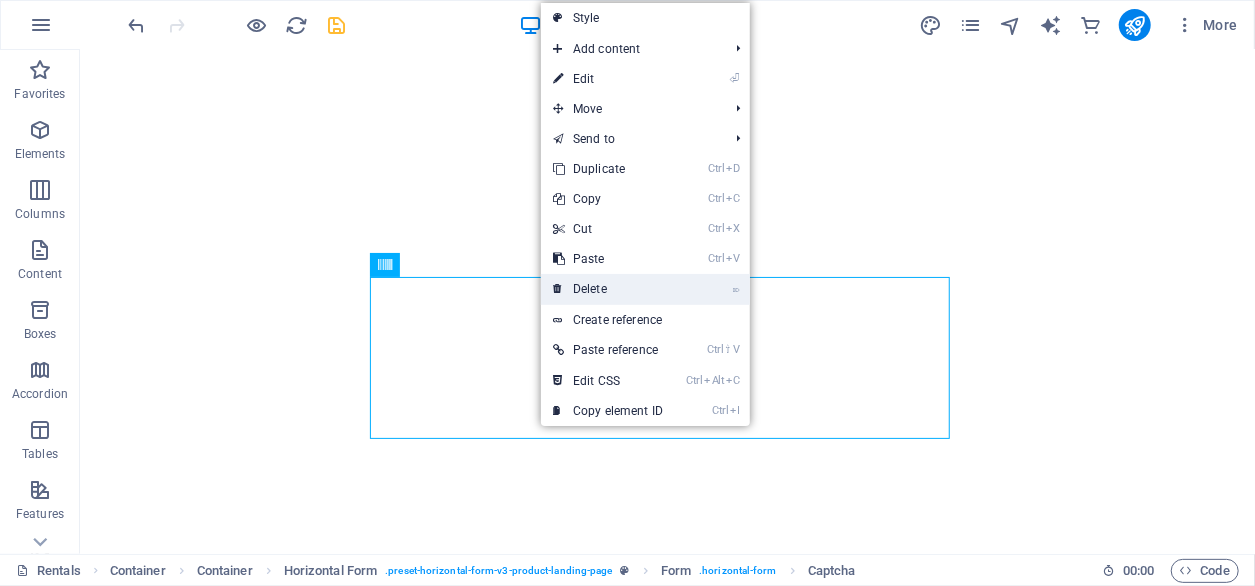 click on "⌦  Delete" at bounding box center [608, 289] 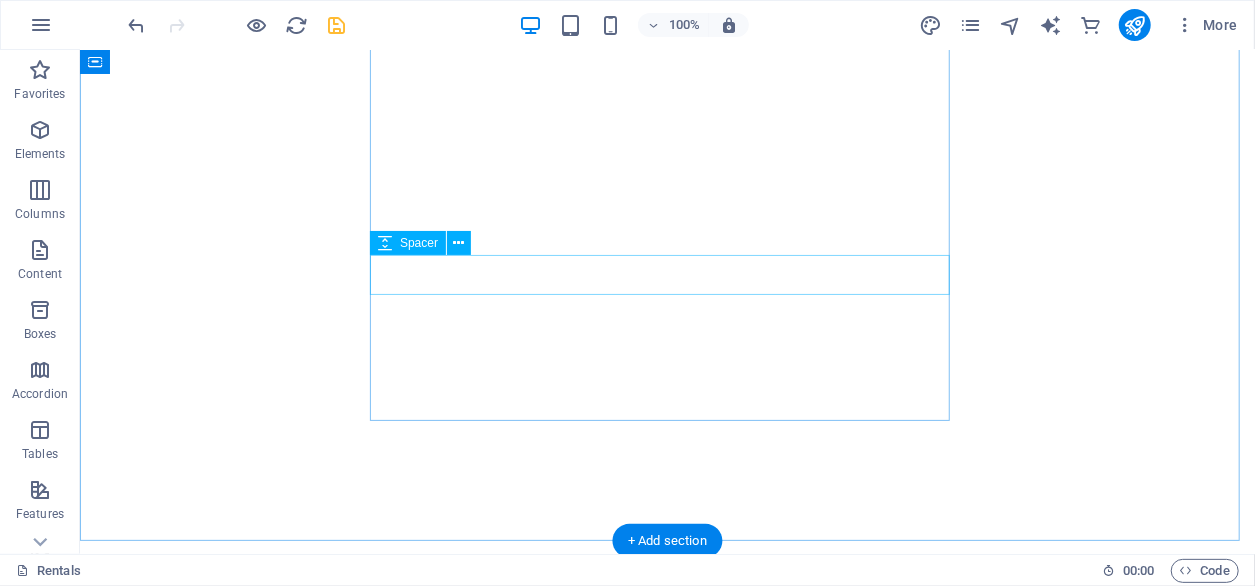 scroll, scrollTop: 4257, scrollLeft: 0, axis: vertical 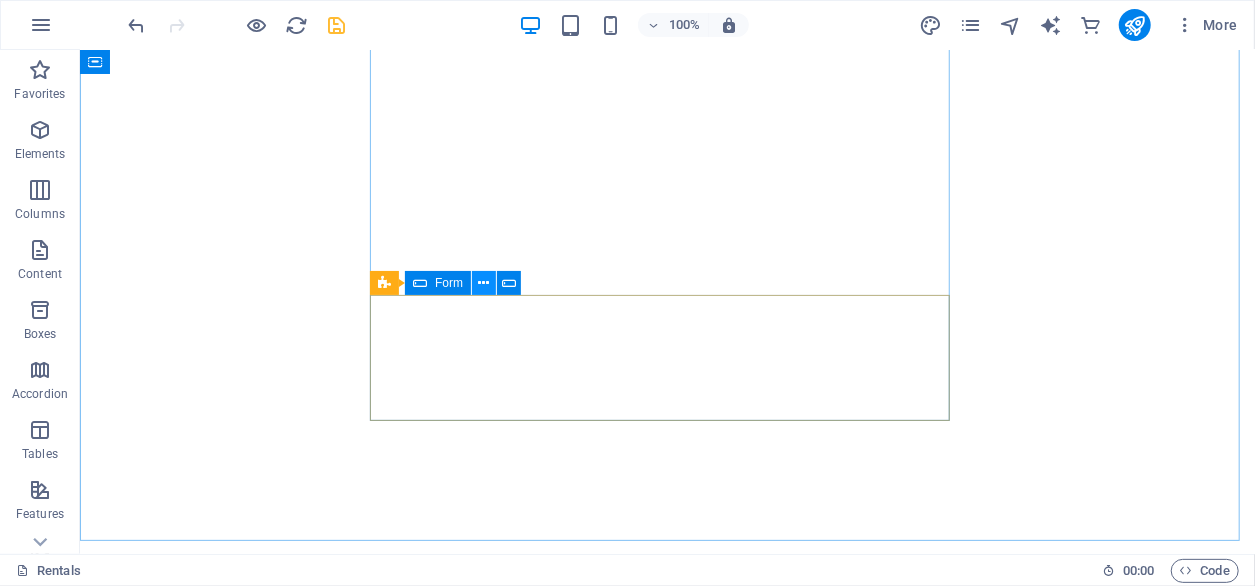 click at bounding box center (484, 283) 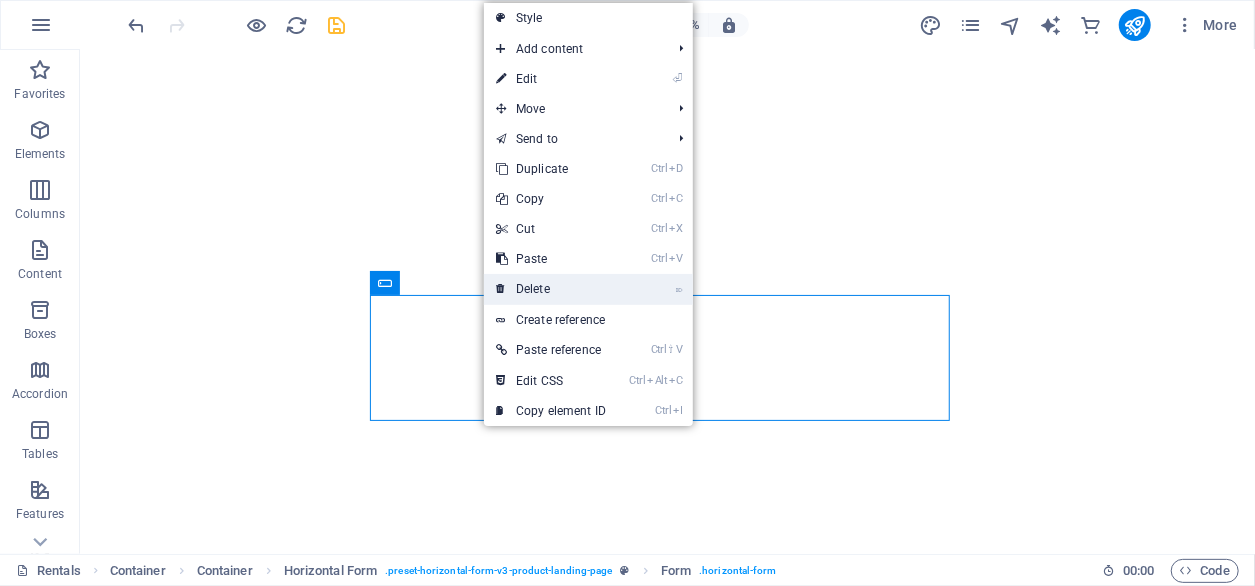 click on "⌦  Delete" at bounding box center (551, 289) 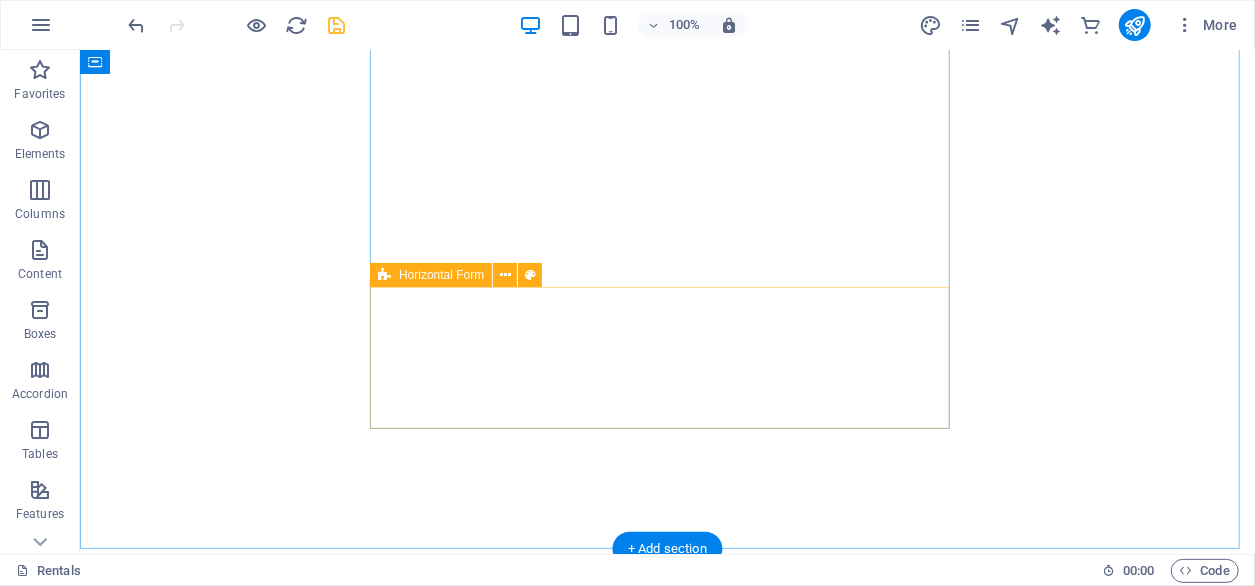 scroll, scrollTop: 4265, scrollLeft: 0, axis: vertical 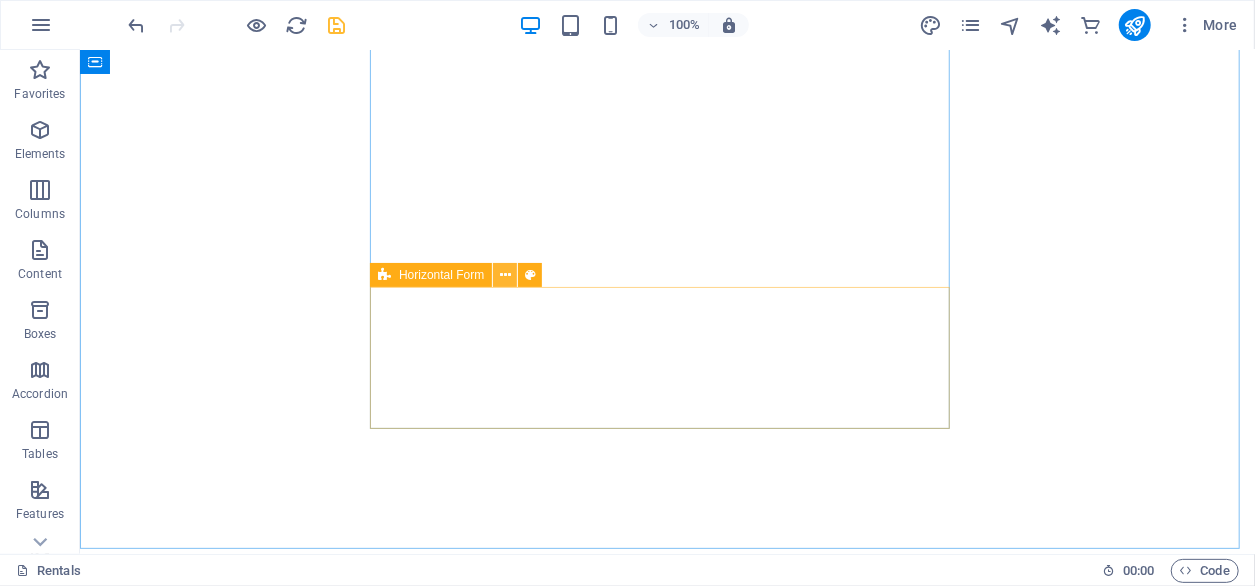 click at bounding box center (505, 275) 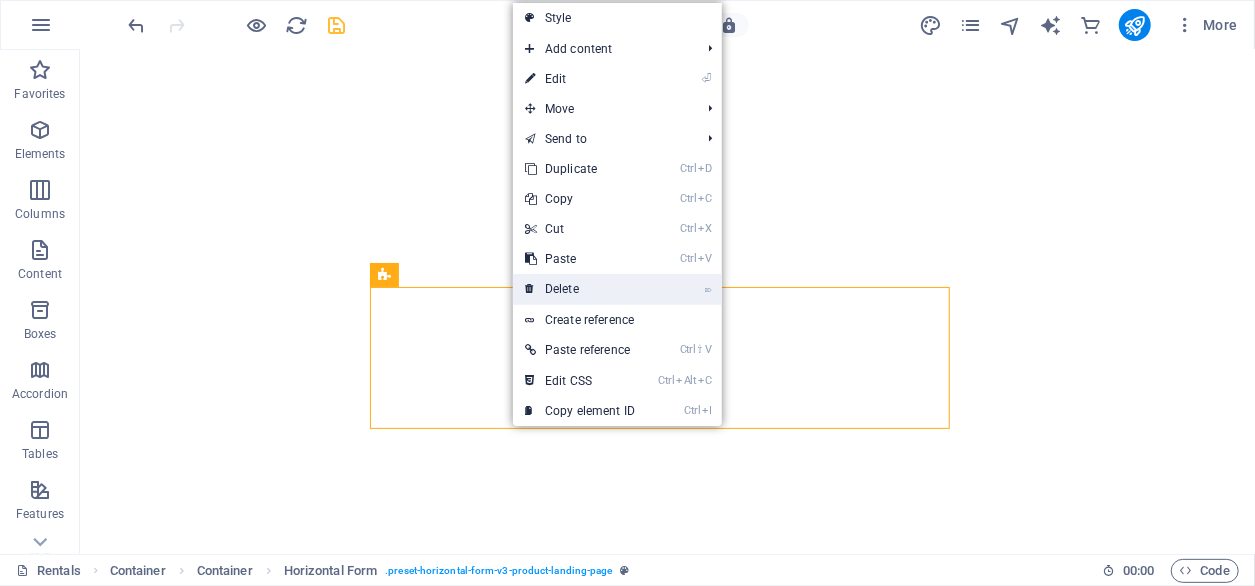 click on "⌦  Delete" at bounding box center (580, 289) 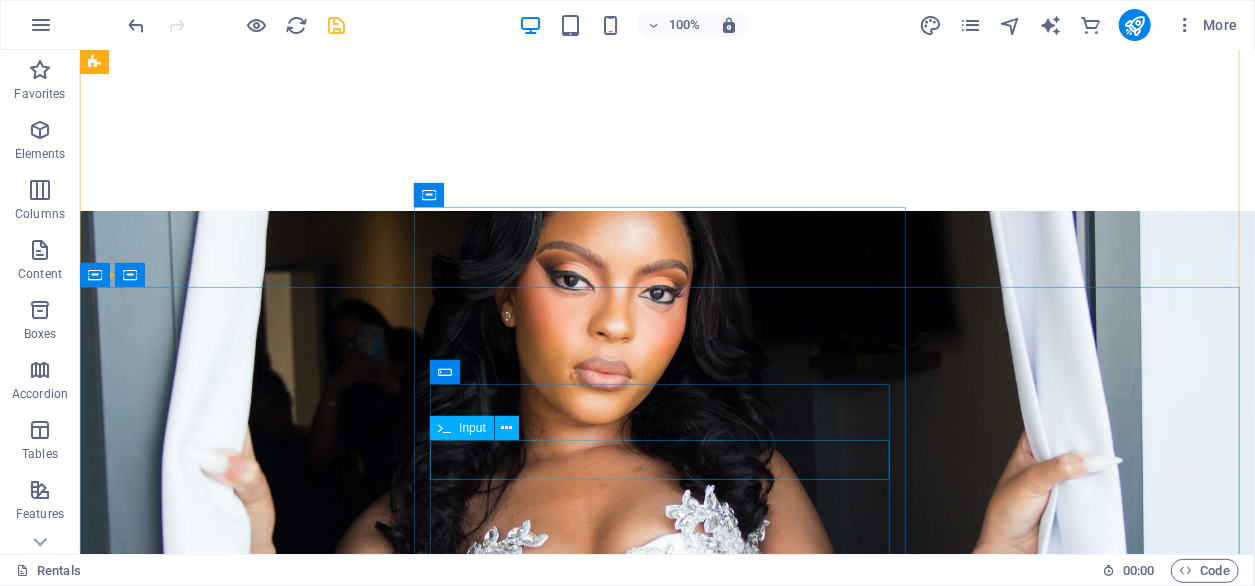 scroll, scrollTop: 4844, scrollLeft: 0, axis: vertical 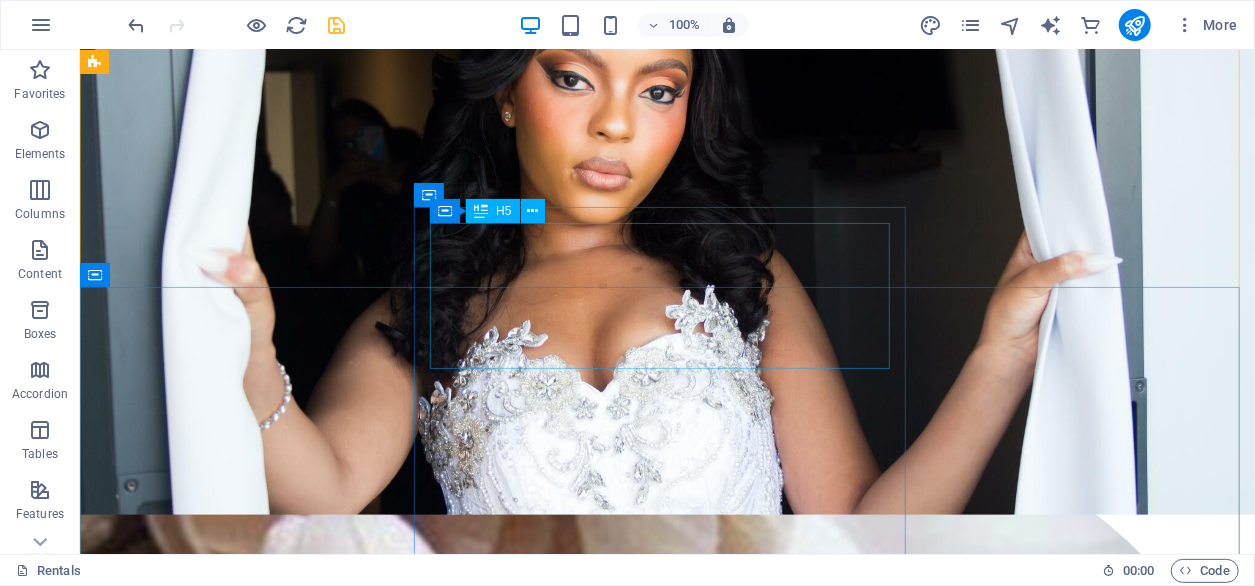 click on "Have a question or need more information? Simply leave your name and contact details below and we'll get in touch with you." at bounding box center (666, 7209) 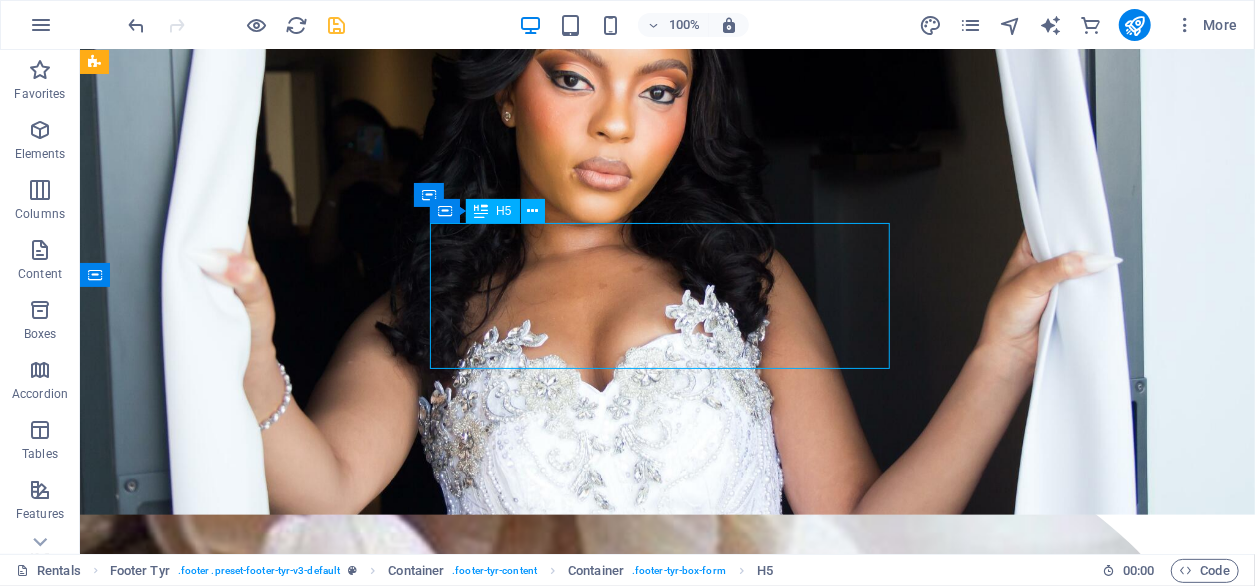 click on "Have a question or need more information? Simply leave your name and contact details below and we'll get in touch with you." at bounding box center [666, 7209] 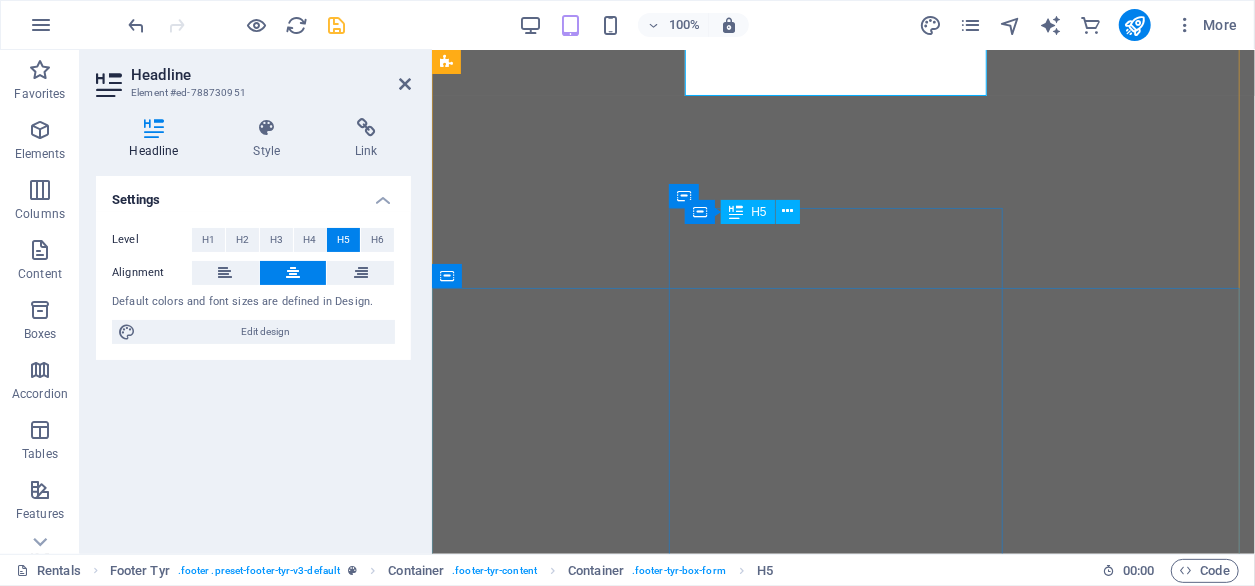 scroll, scrollTop: 4403, scrollLeft: 0, axis: vertical 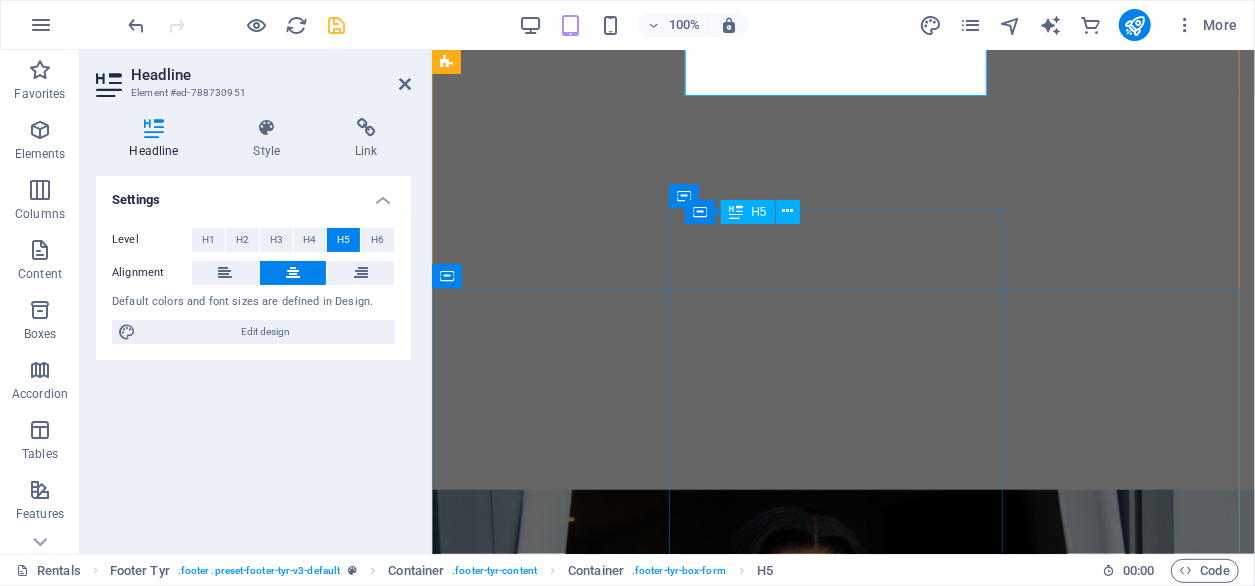 click on "Have a question or need more information? Simply leave your name and contact details below and we'll get in touch with you." at bounding box center [842, 5985] 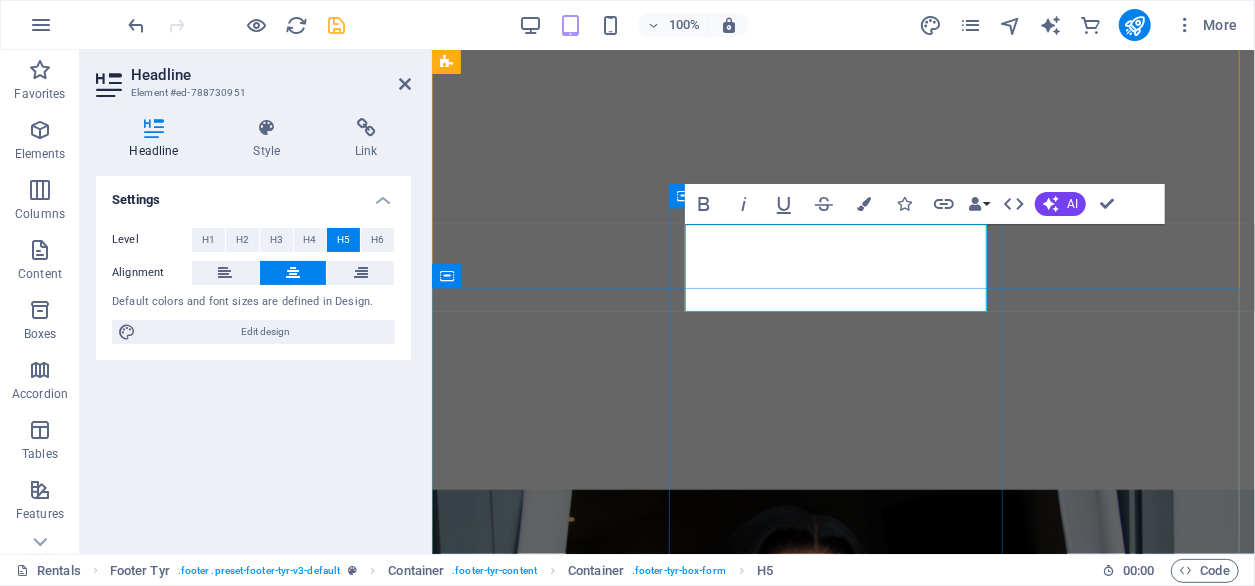 click on "Have a question or need more information? Simply leave your name and contact details below and we'll get in touch with you." at bounding box center [842, 5985] 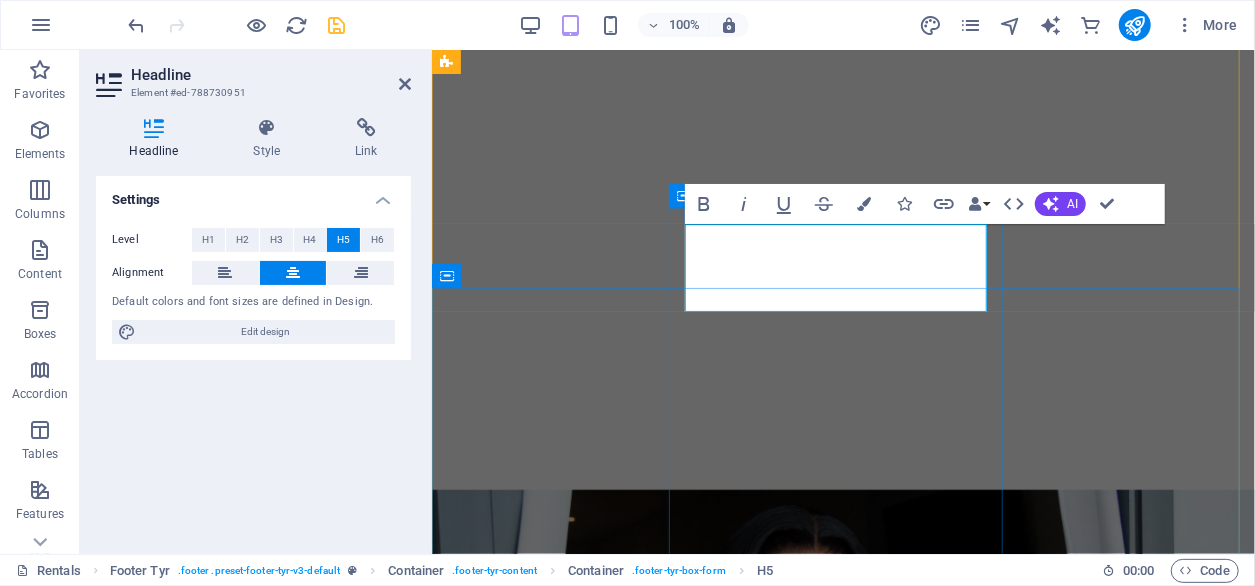 click on "Have a question or need more information? Simply leave your name and contact details below and we'll get in touch with you." at bounding box center (842, 5985) 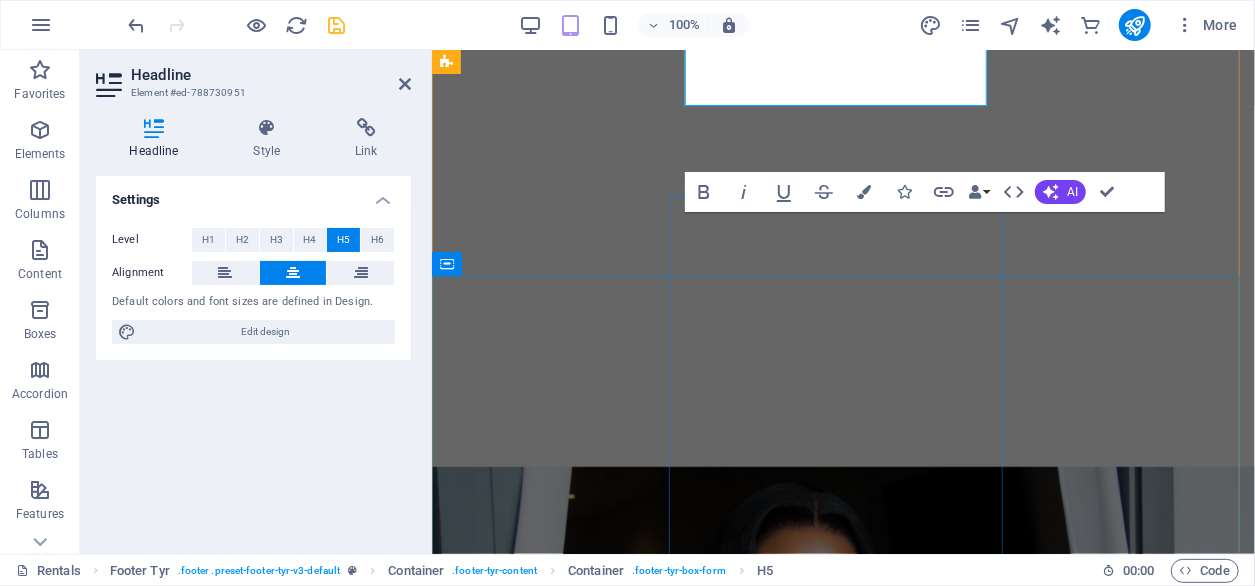 scroll, scrollTop: 4415, scrollLeft: 0, axis: vertical 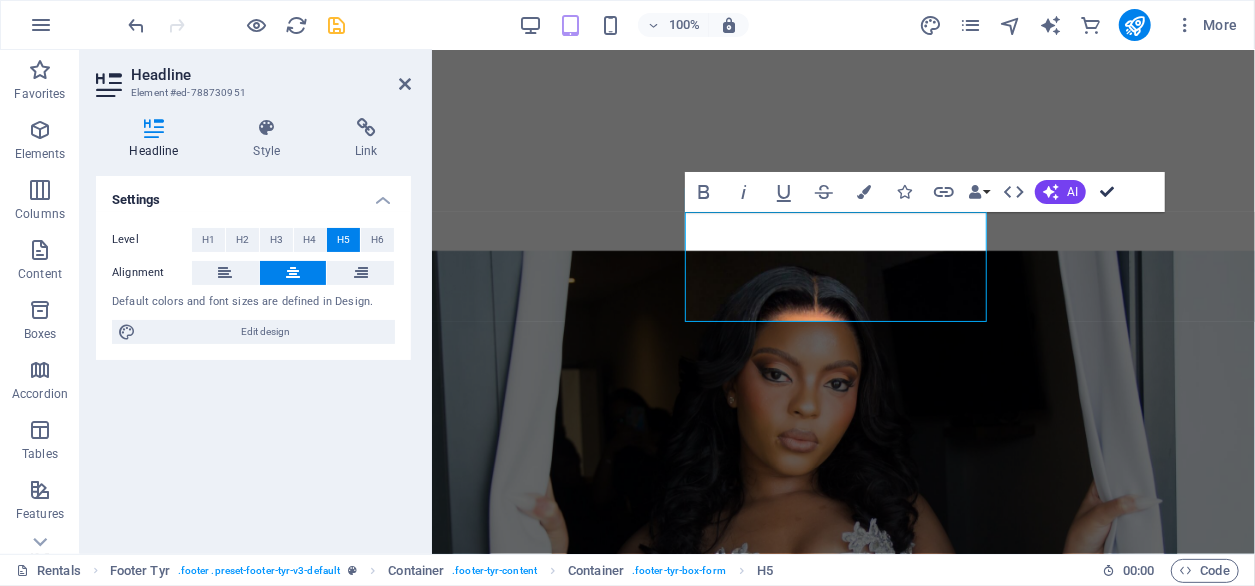 drag, startPoint x: 935, startPoint y: 139, endPoint x: 1105, endPoint y: 192, distance: 178.0702 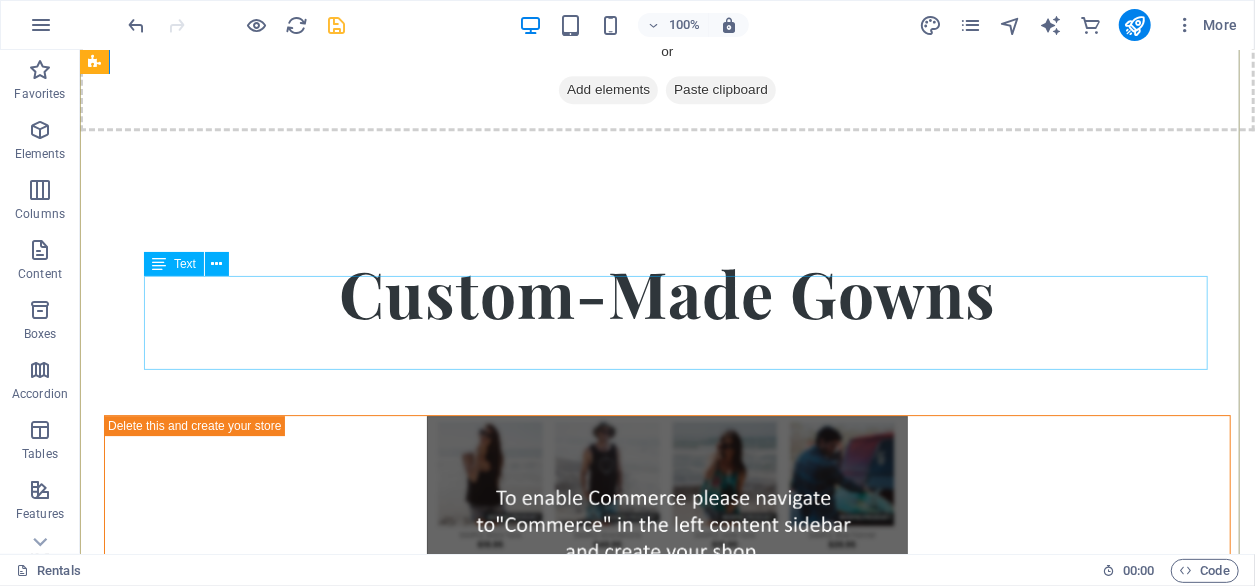 scroll, scrollTop: 3156, scrollLeft: 0, axis: vertical 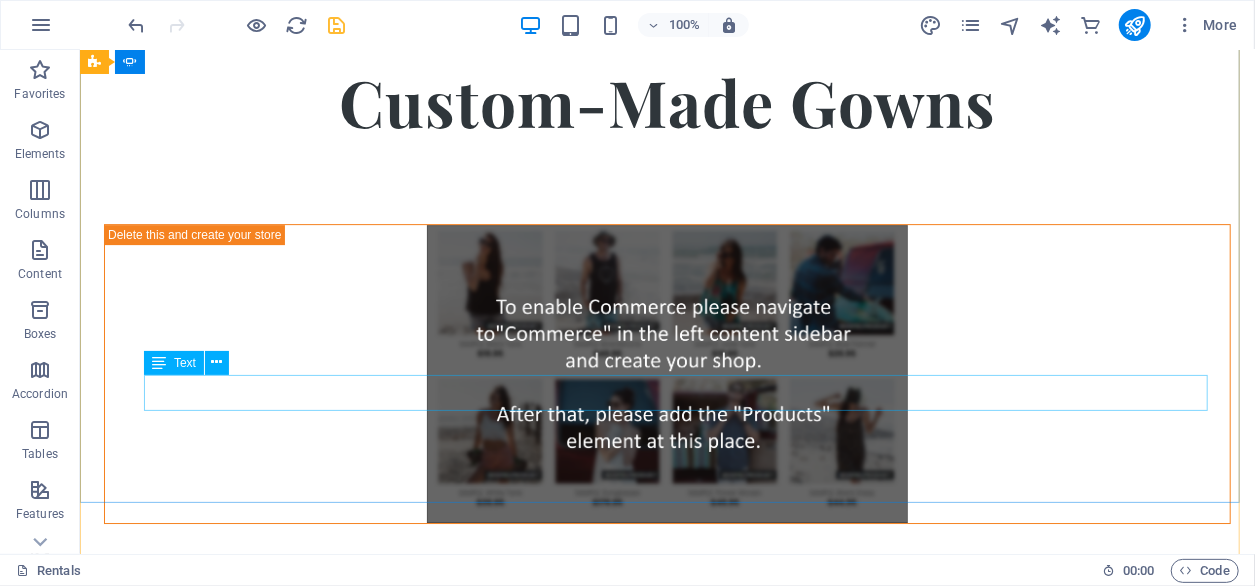 click on "[PERSON_NAME], [GEOGRAPHIC_DATA]" at bounding box center [-517, 2393] 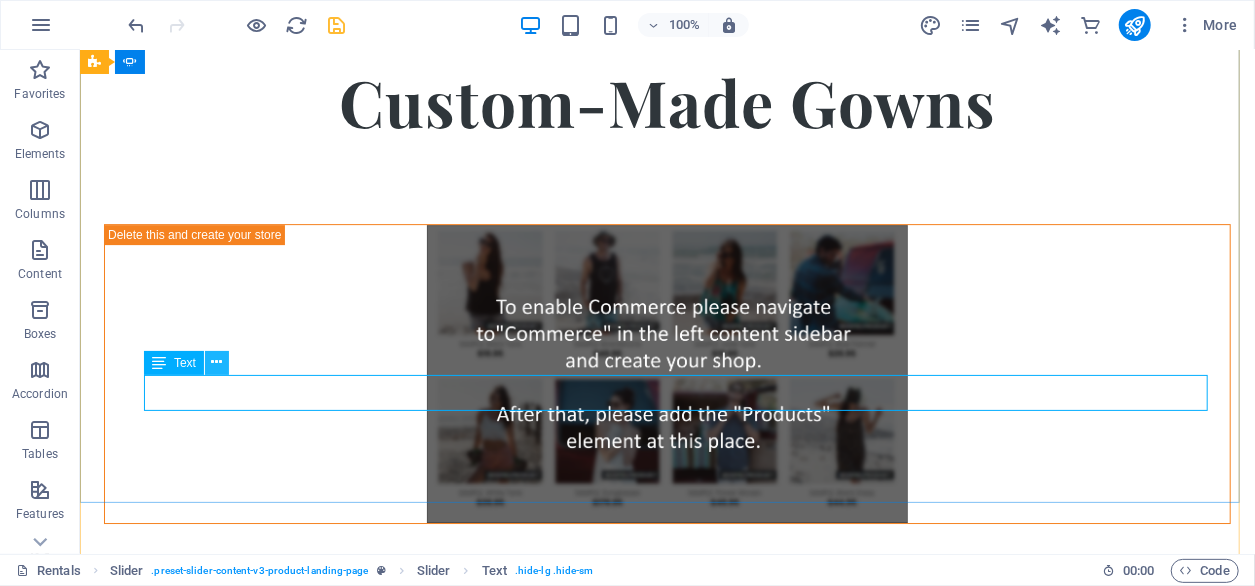 click at bounding box center (217, 363) 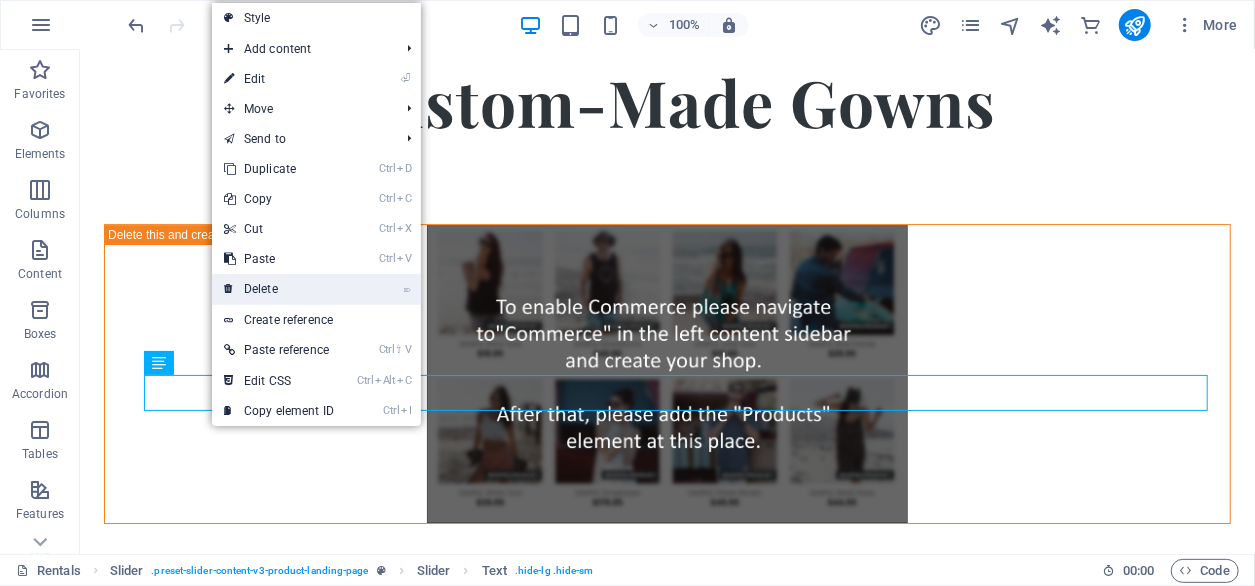 click on "⌦  Delete" at bounding box center (279, 289) 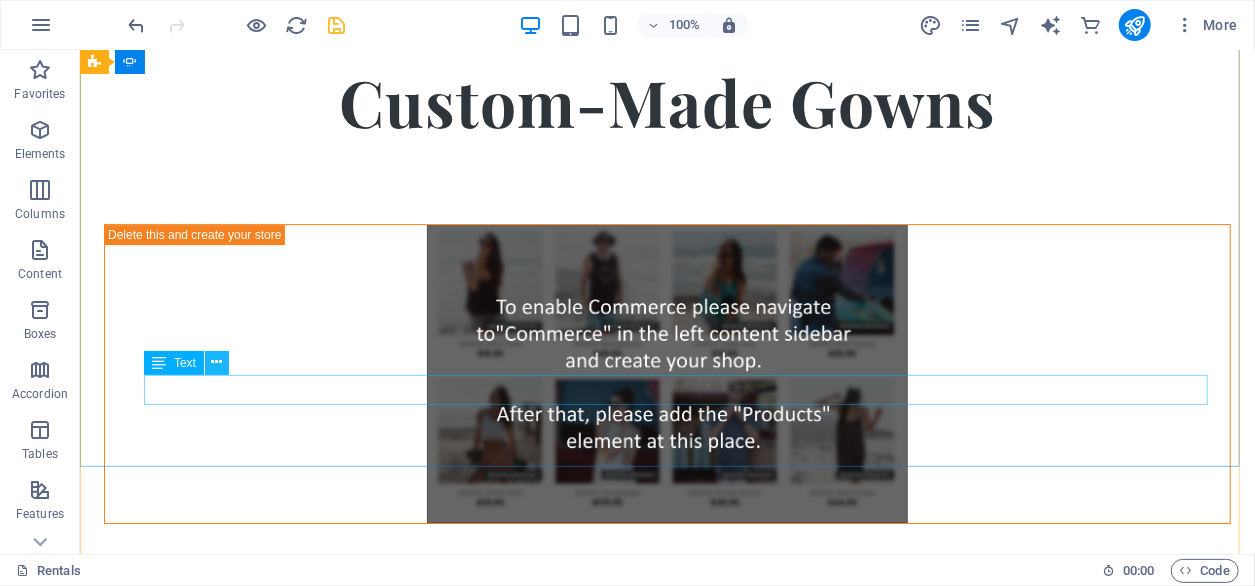 click at bounding box center [217, 362] 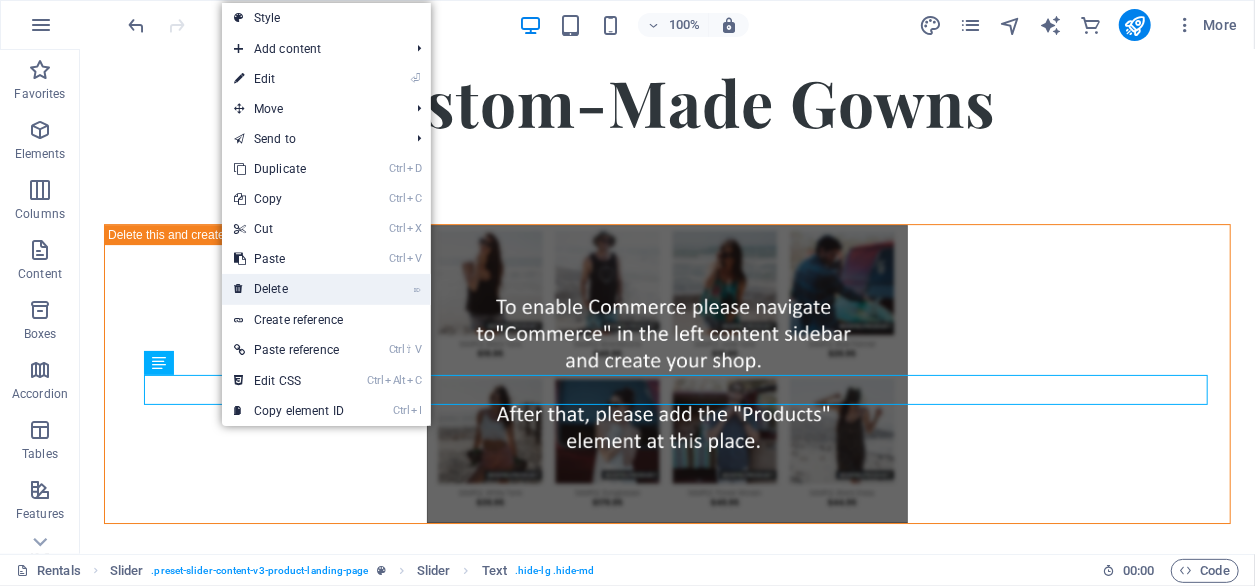 click on "⌦  Delete" at bounding box center (289, 289) 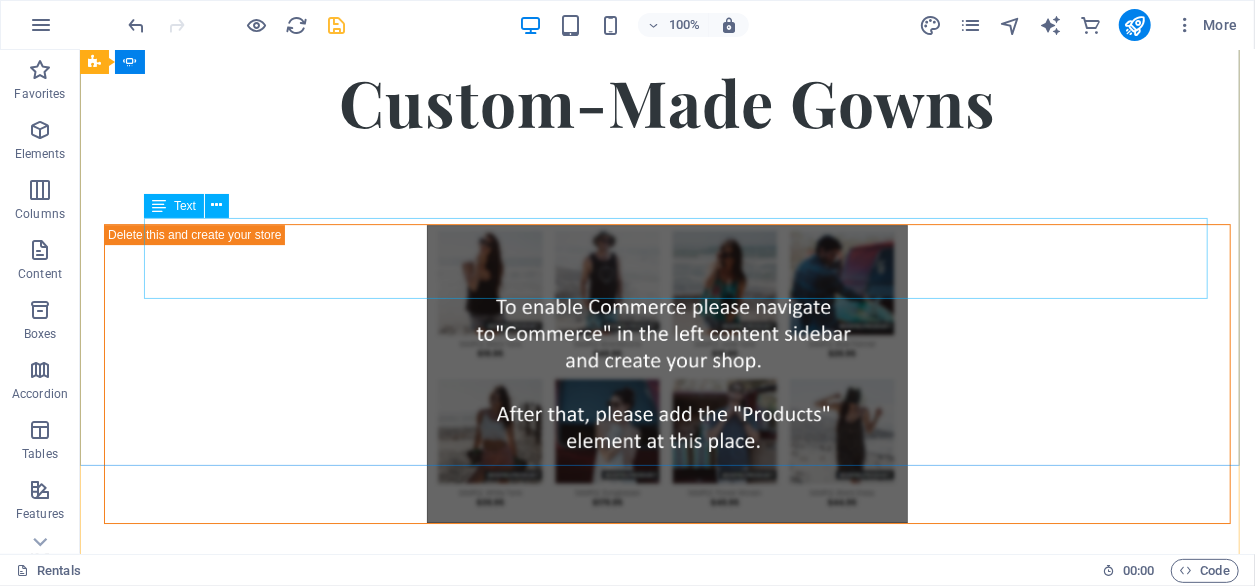 scroll, scrollTop: 2956, scrollLeft: 0, axis: vertical 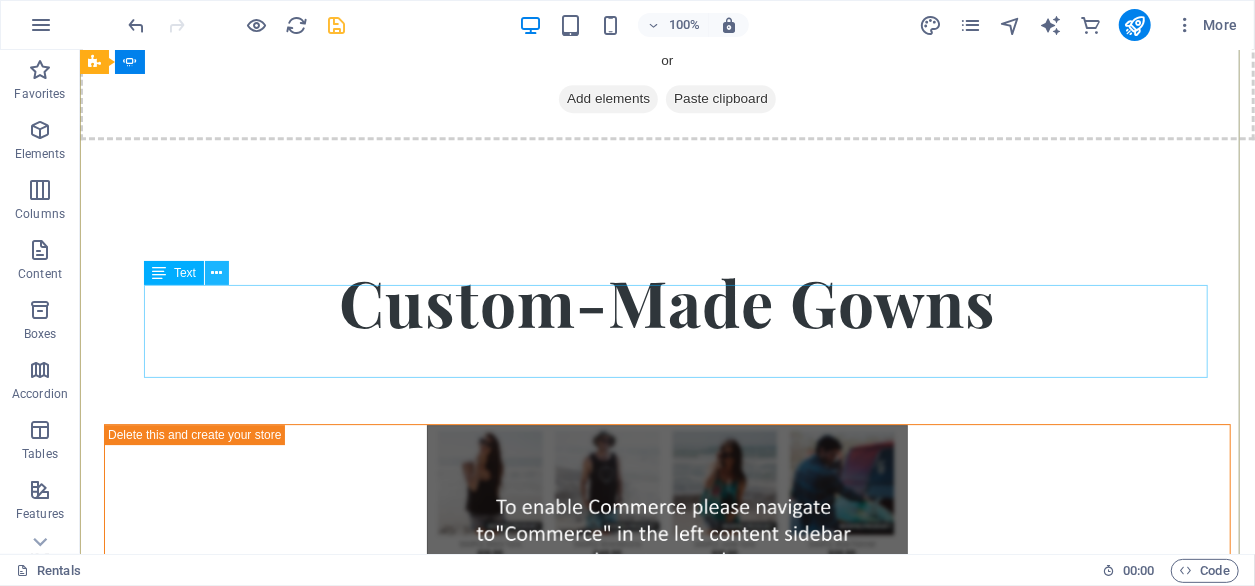 click at bounding box center [217, 273] 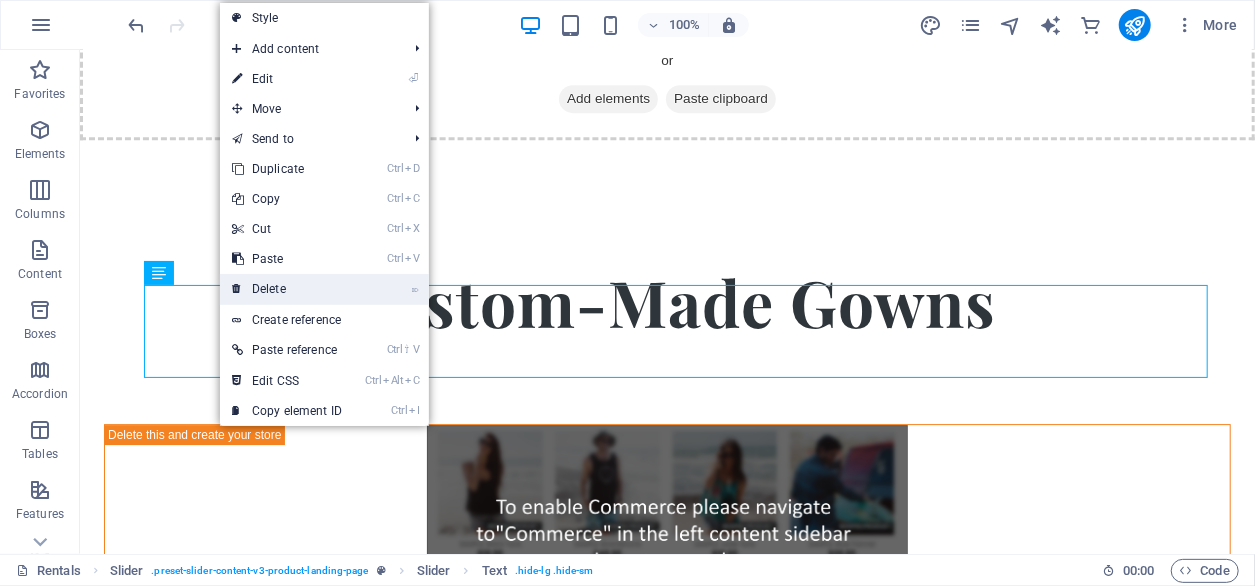 click on "⌦  Delete" at bounding box center [287, 289] 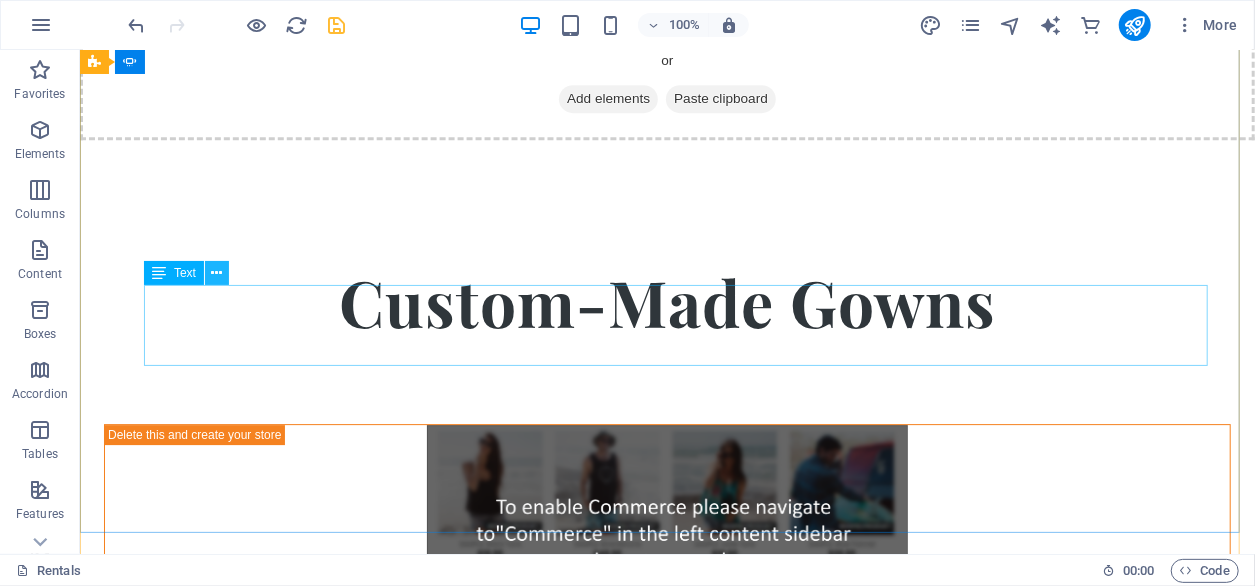 click at bounding box center (217, 273) 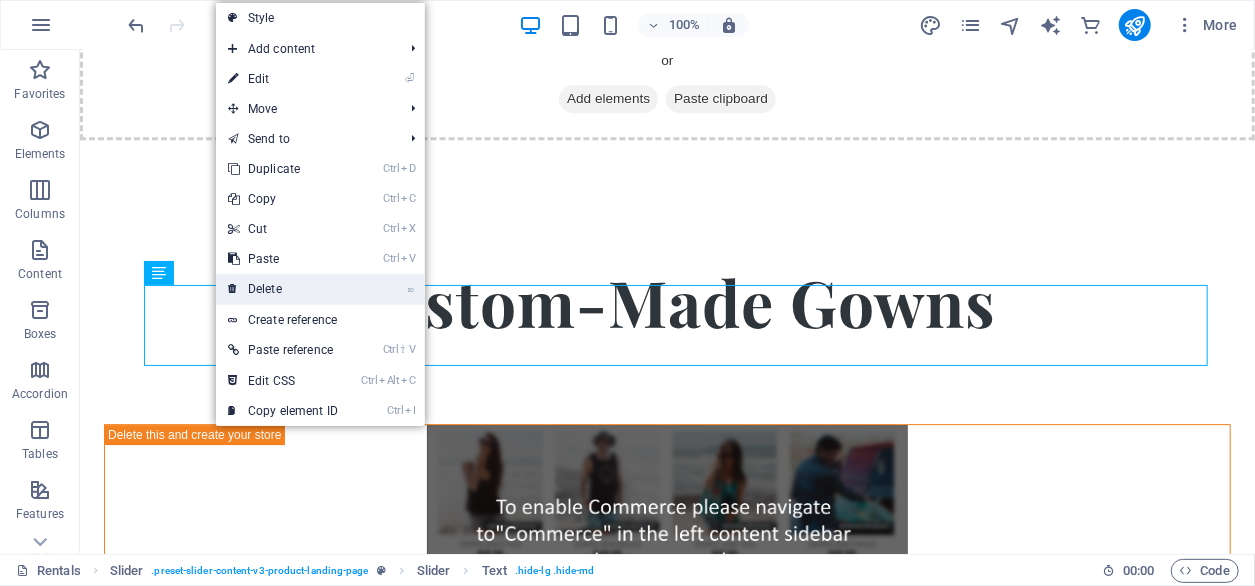 drag, startPoint x: 236, startPoint y: 288, endPoint x: 556, endPoint y: 307, distance: 320.56357 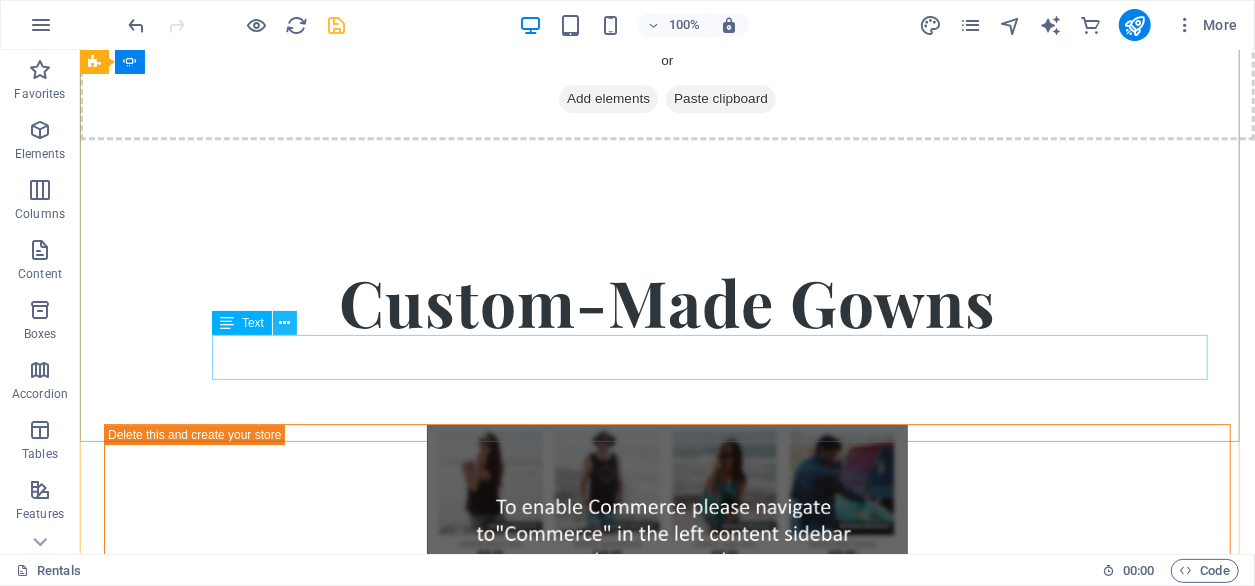click at bounding box center [285, 323] 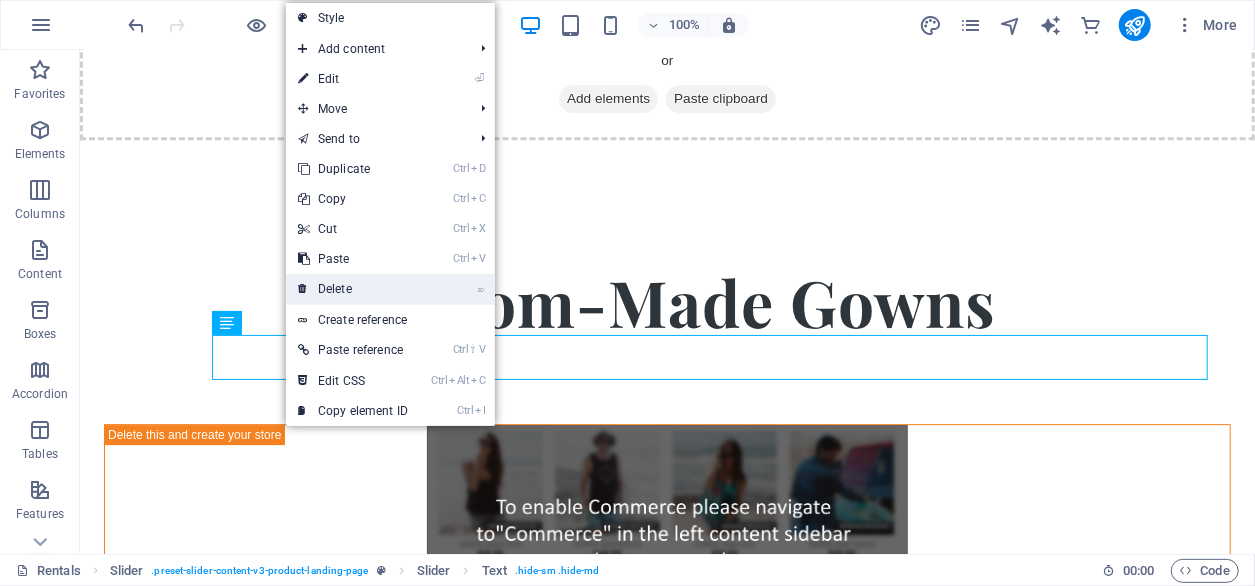 click on "⌦  Delete" at bounding box center [353, 289] 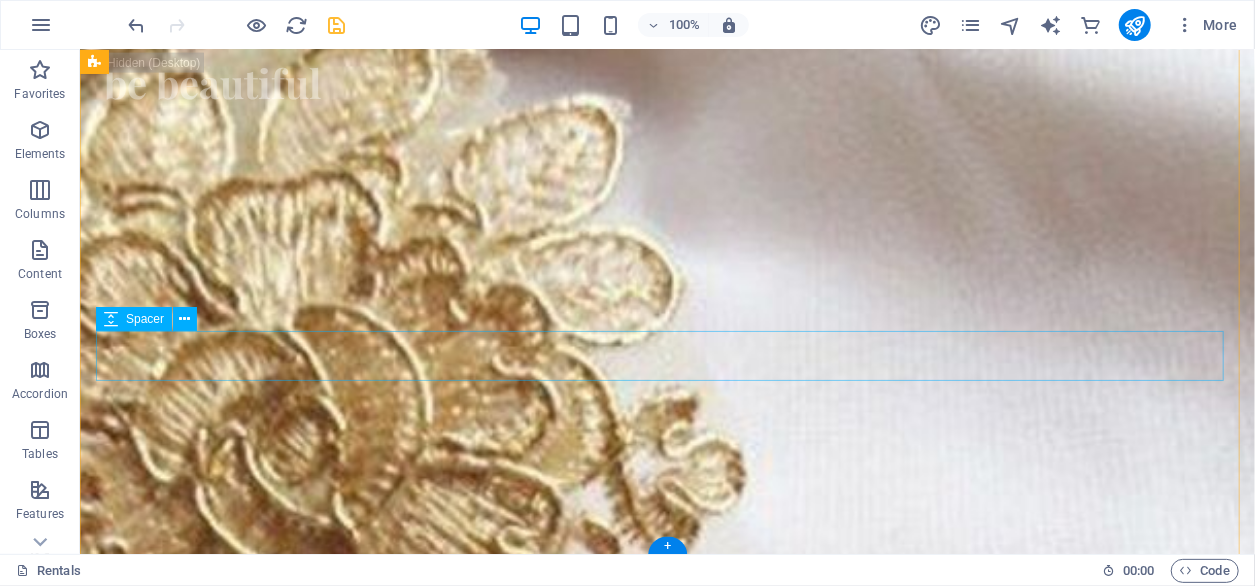 scroll, scrollTop: 5625, scrollLeft: 0, axis: vertical 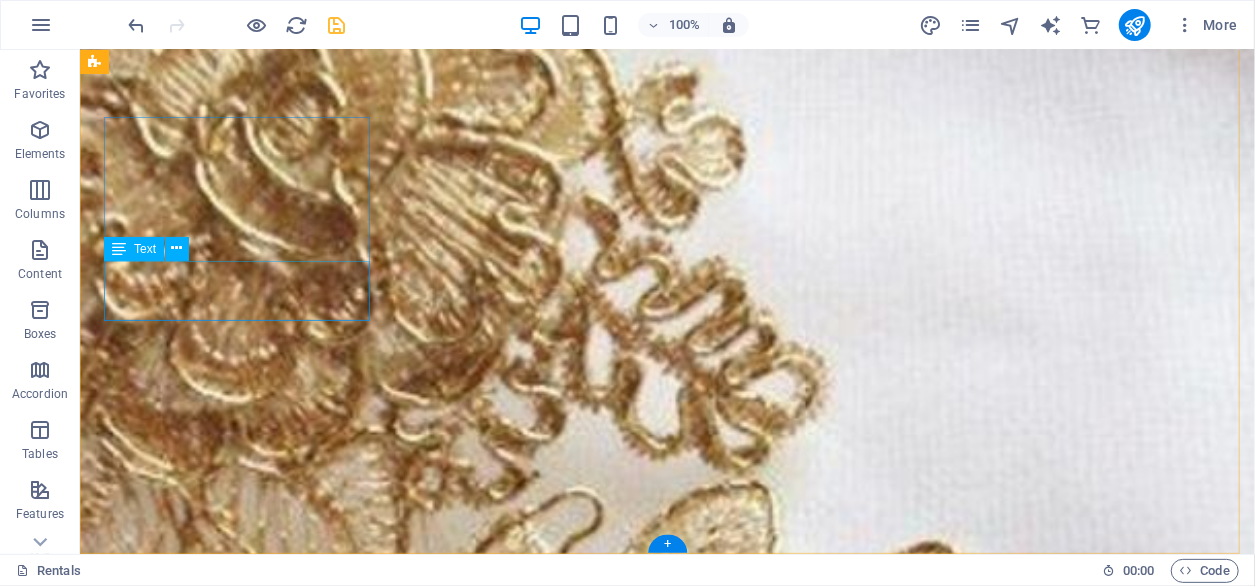 click on "Where timeless elegance meets bespoke design" at bounding box center [238, 7402] 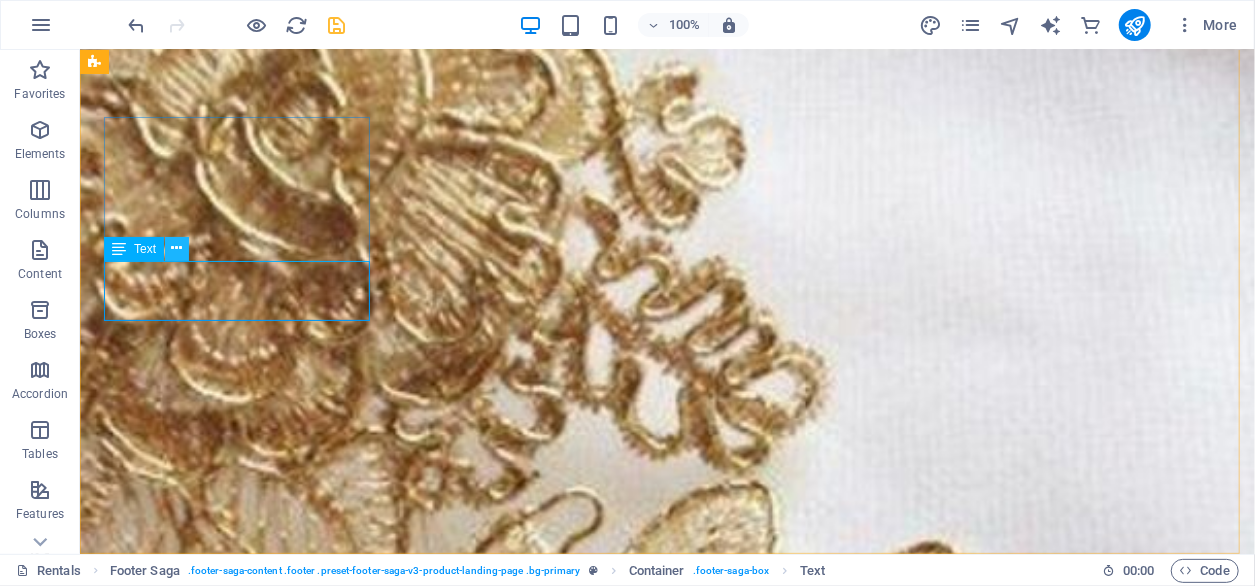 click at bounding box center [177, 248] 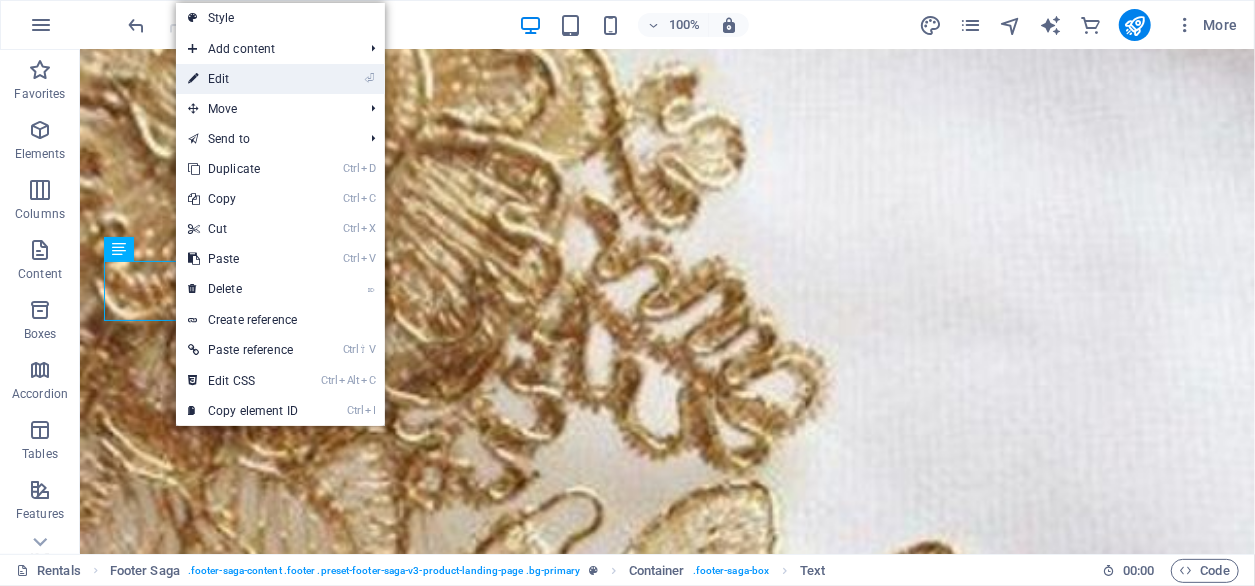 click on "⏎  Edit" at bounding box center [243, 79] 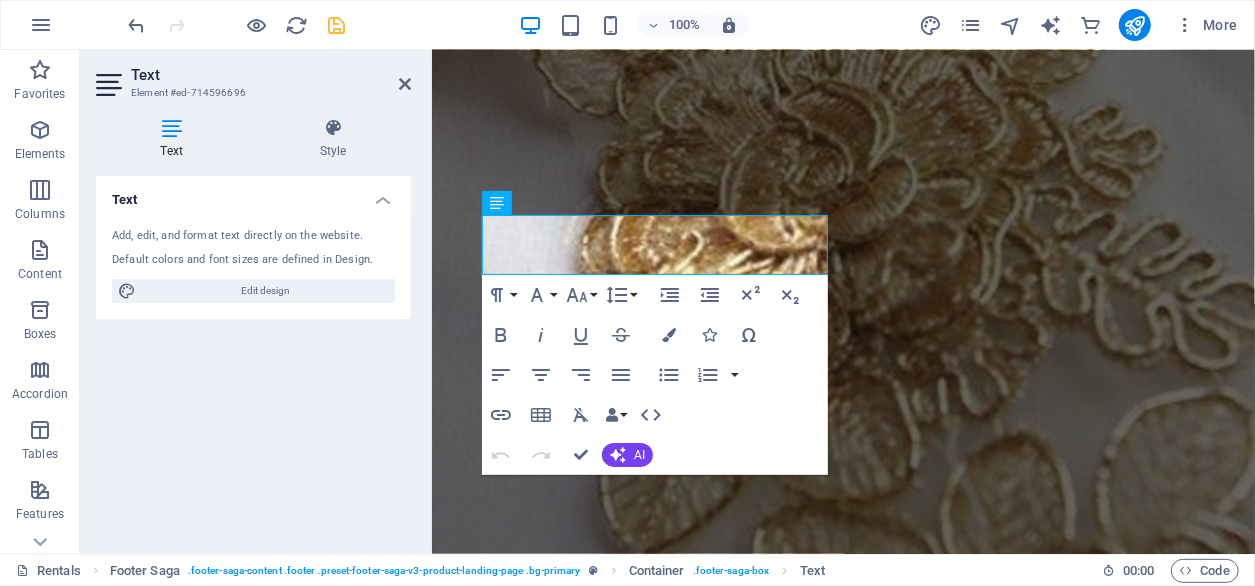 scroll, scrollTop: 4994, scrollLeft: 0, axis: vertical 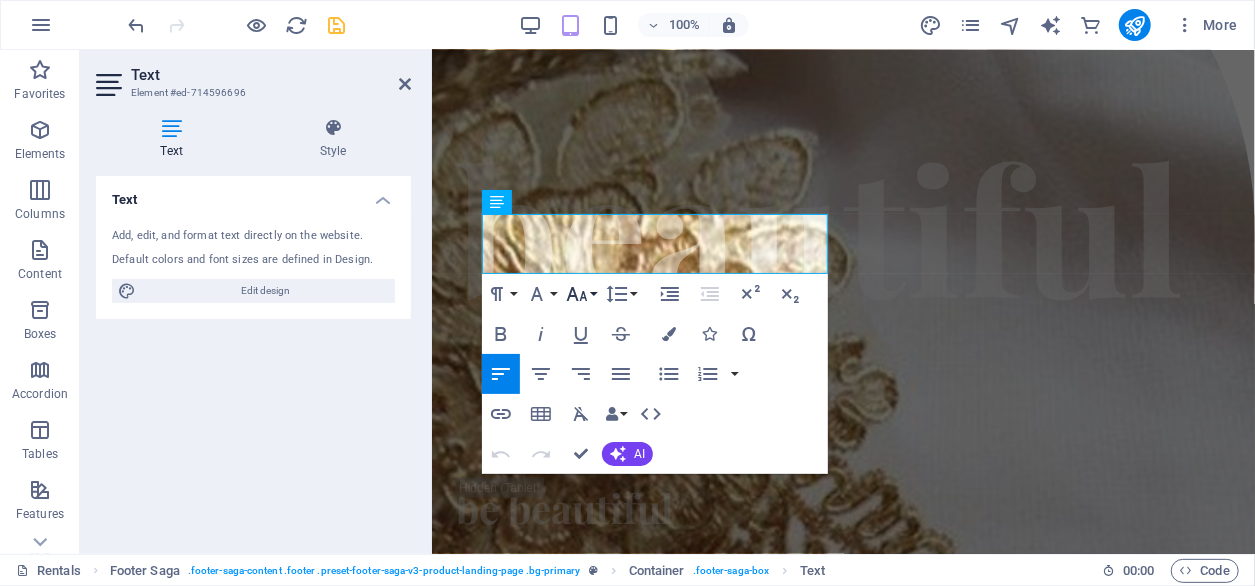 click 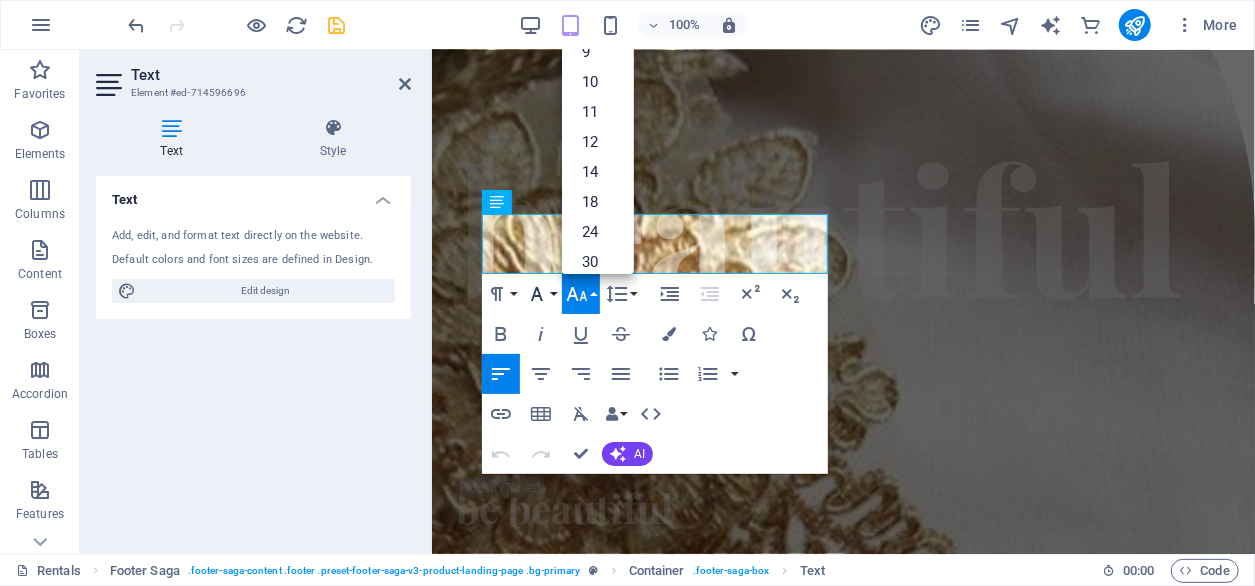 click 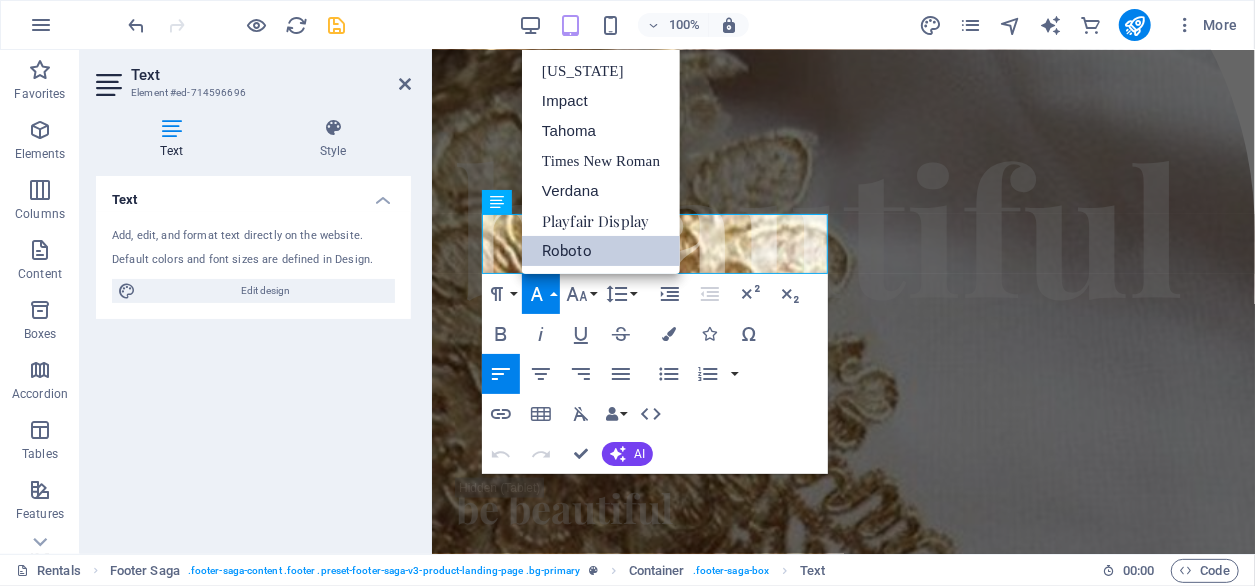 scroll, scrollTop: 0, scrollLeft: 0, axis: both 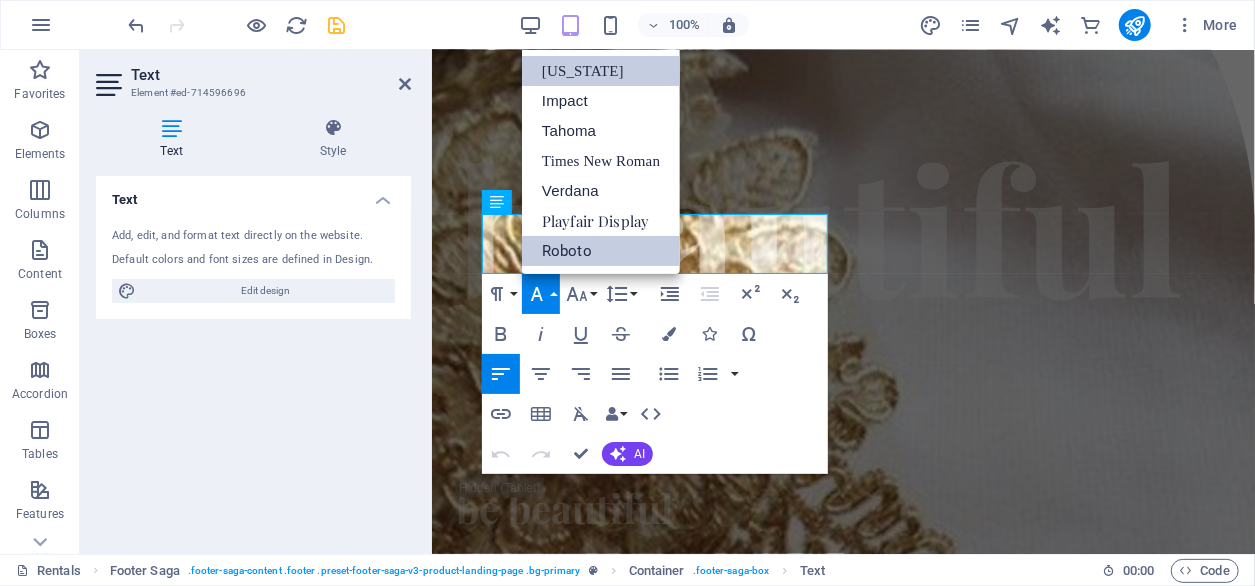 click on "[US_STATE]" at bounding box center (601, 71) 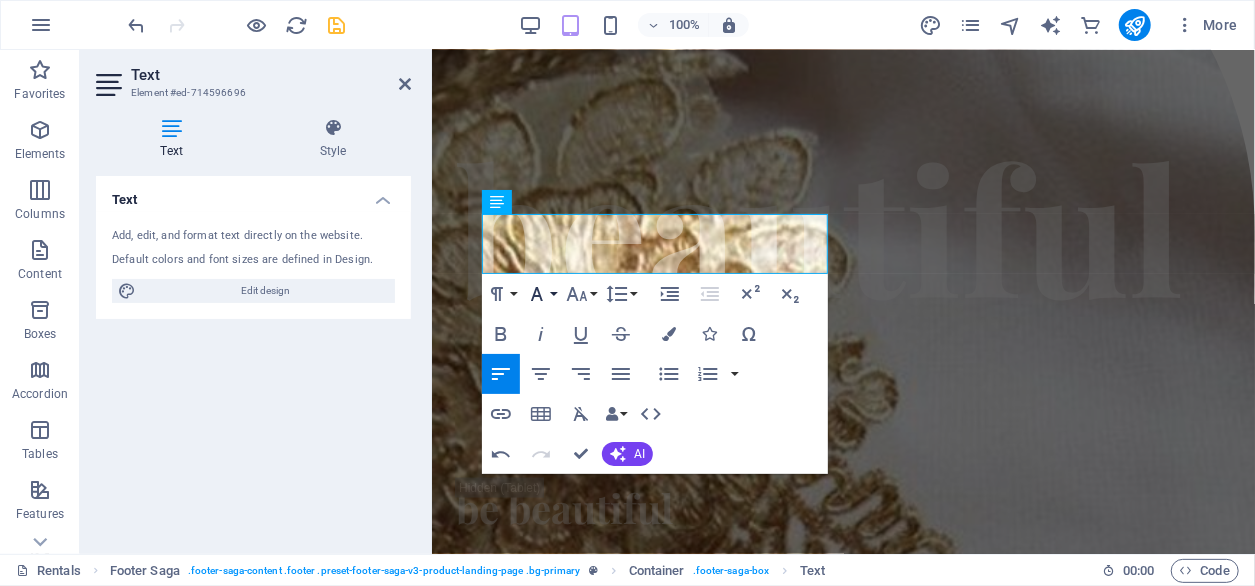 click 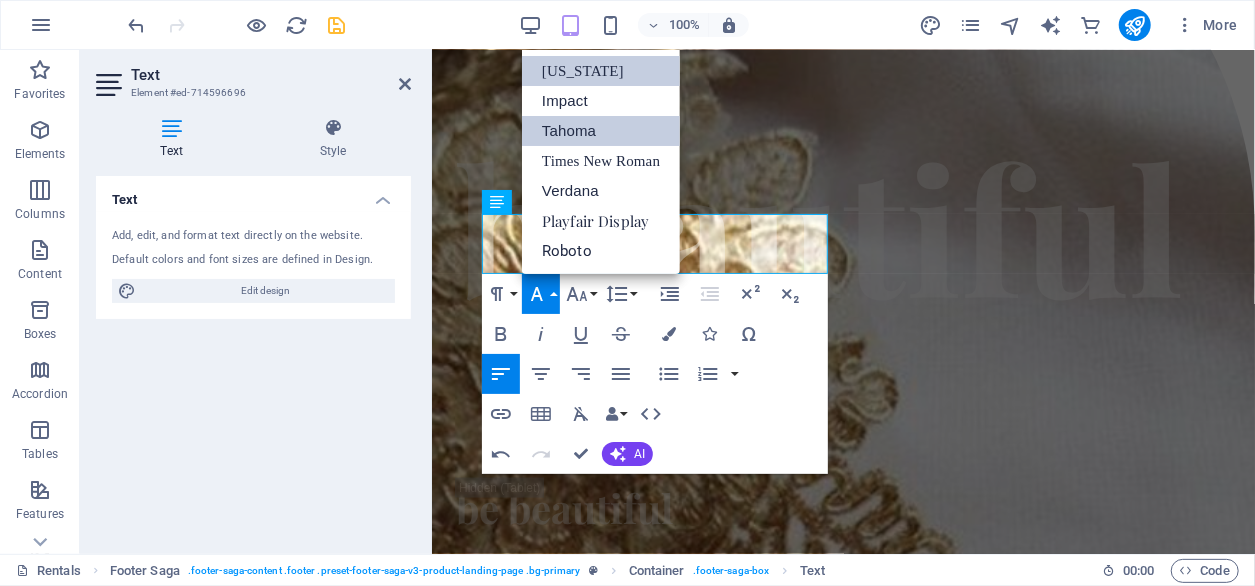 scroll, scrollTop: 0, scrollLeft: 0, axis: both 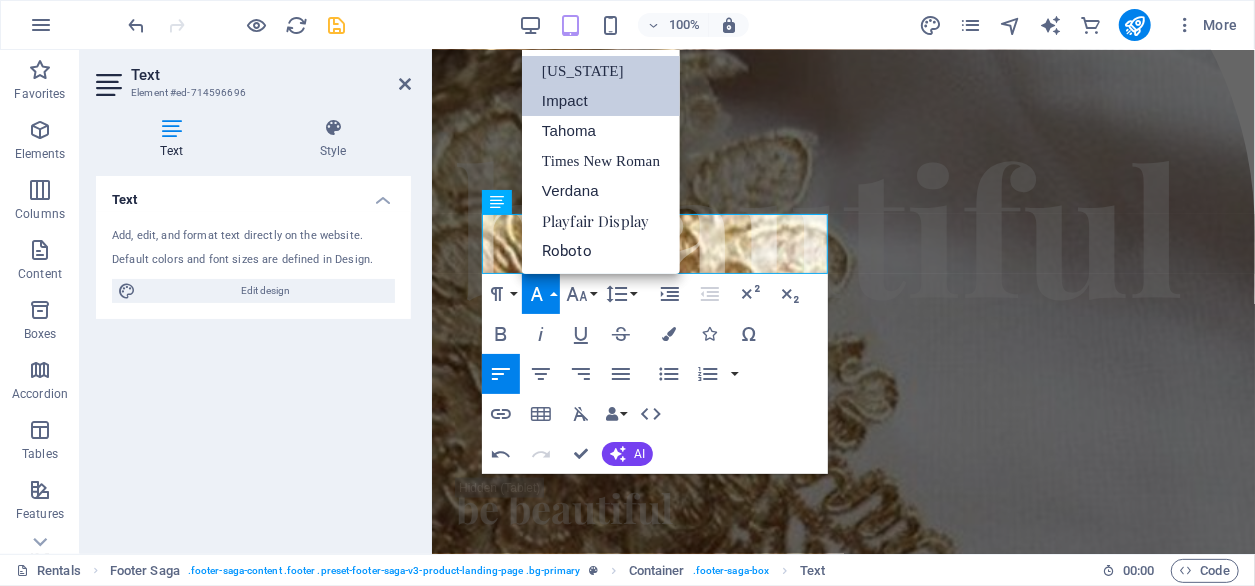 click on "Impact" at bounding box center [601, 101] 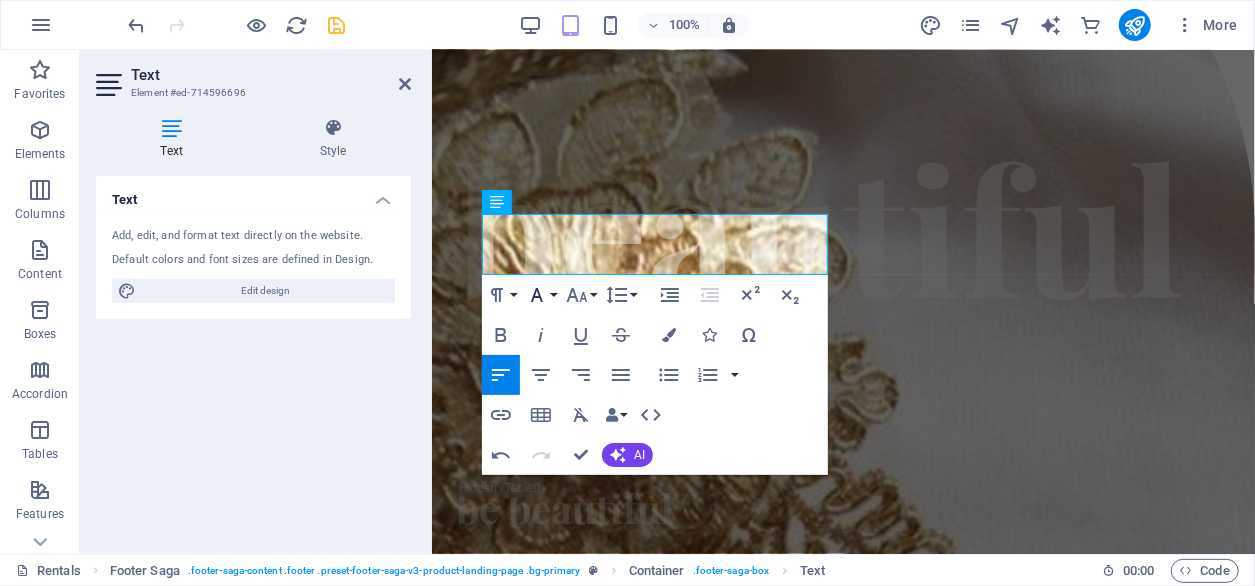 click 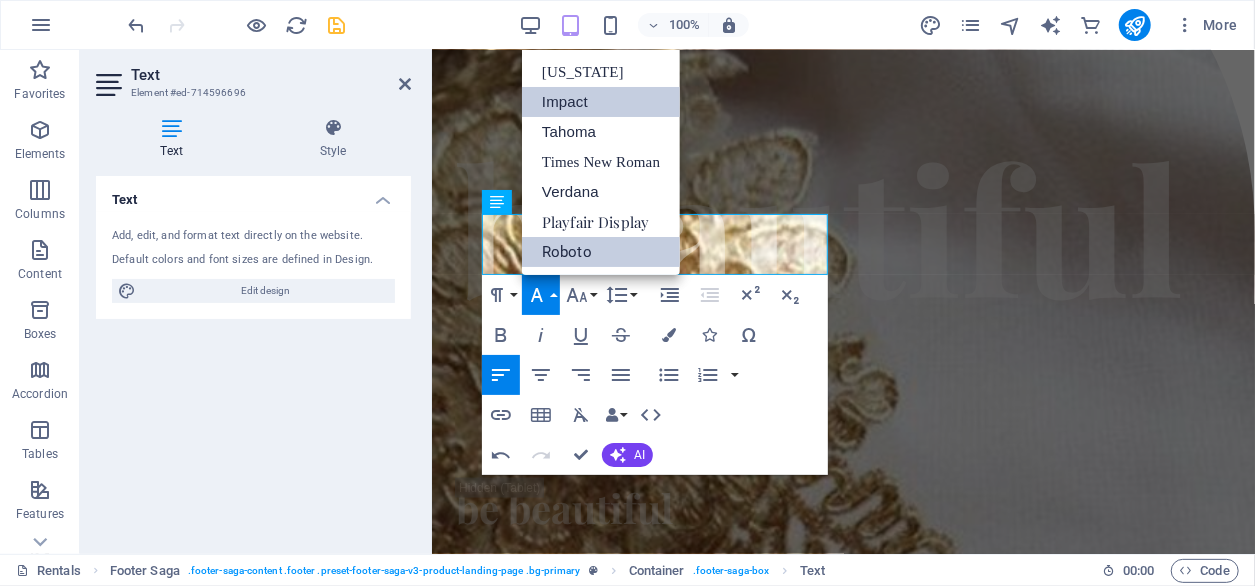 scroll, scrollTop: 0, scrollLeft: 0, axis: both 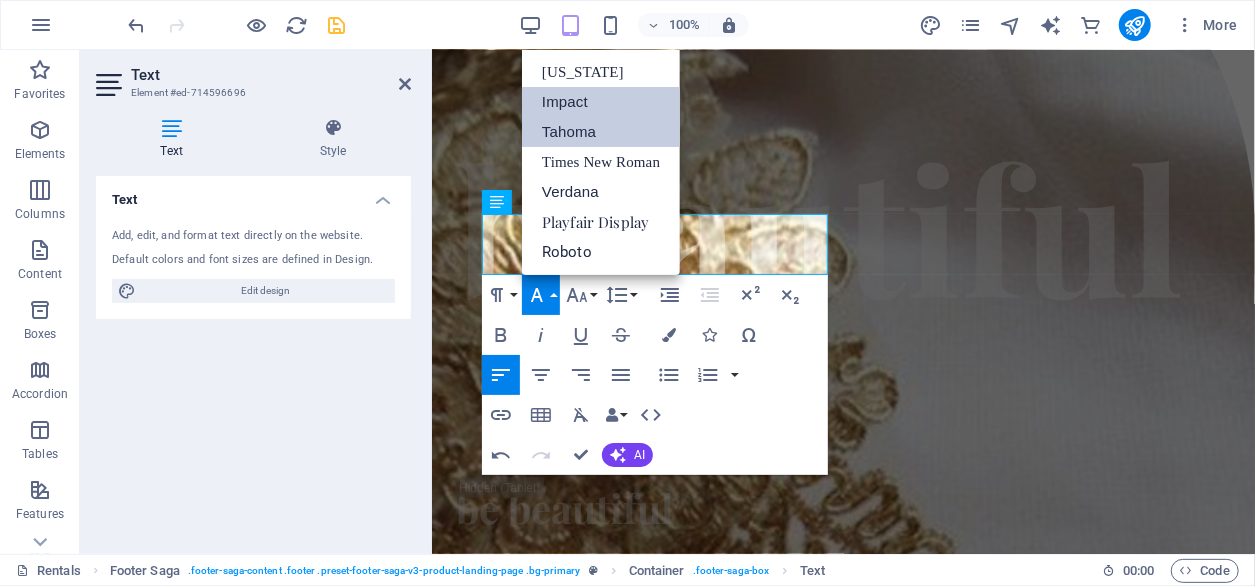 click on "Tahoma" at bounding box center [601, 132] 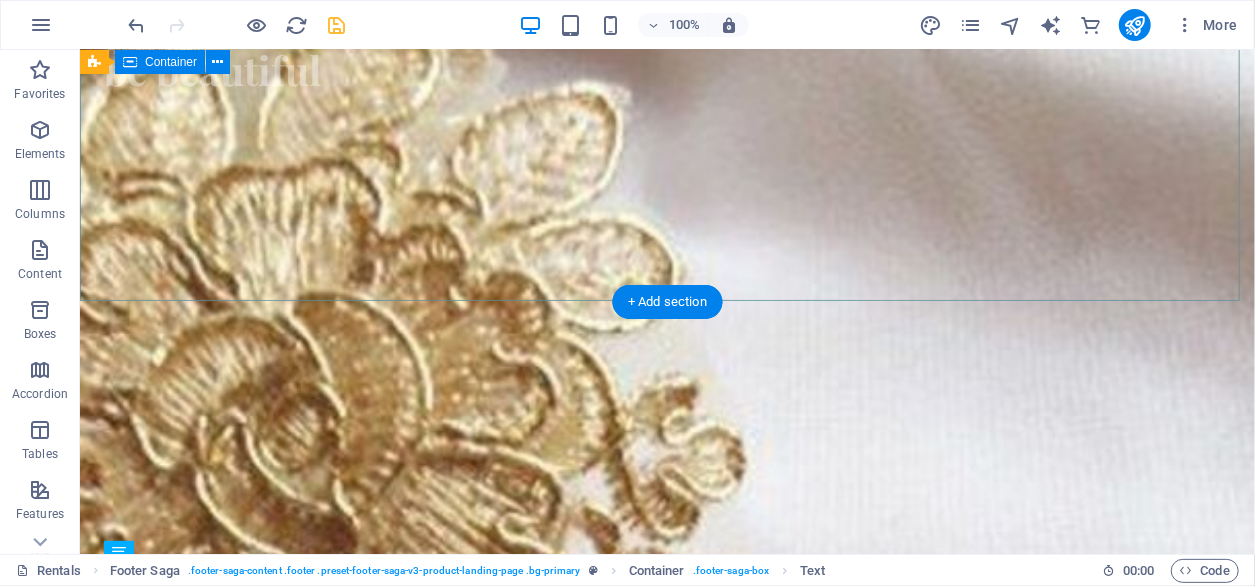 scroll, scrollTop: 5514, scrollLeft: 0, axis: vertical 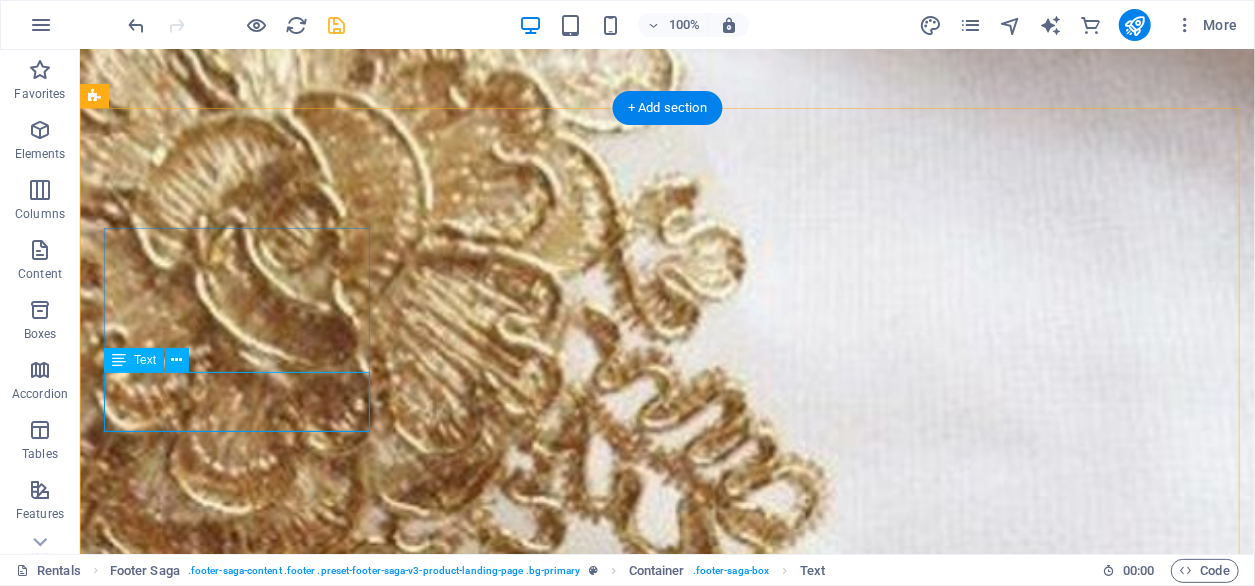 click on "Where timeless elegance meets bespoke design" at bounding box center (238, 7513) 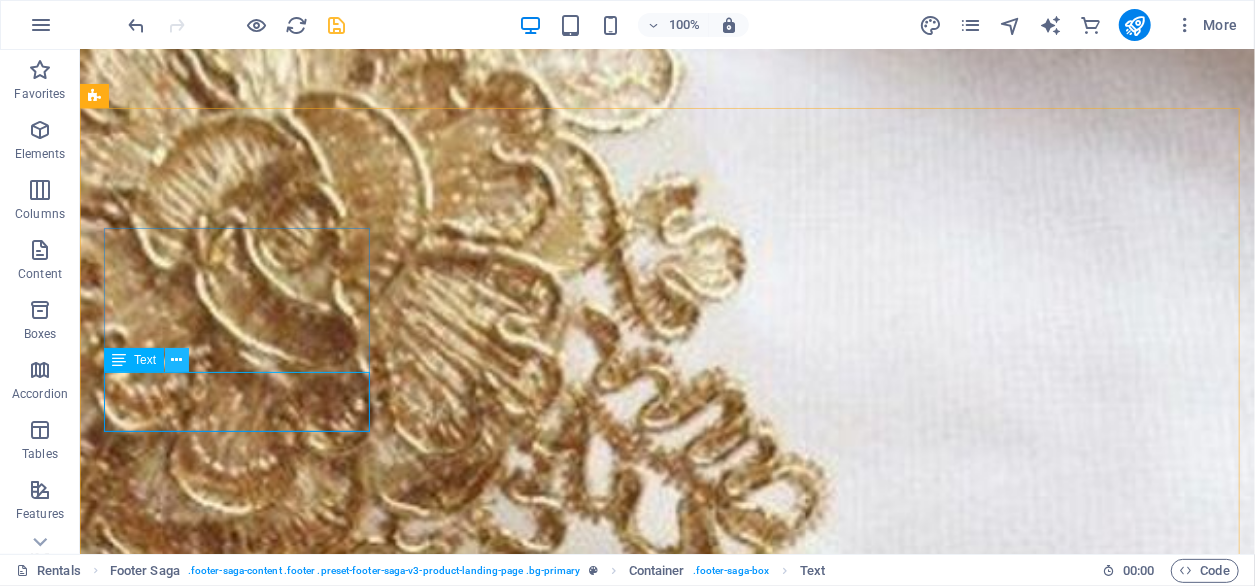 click at bounding box center (177, 360) 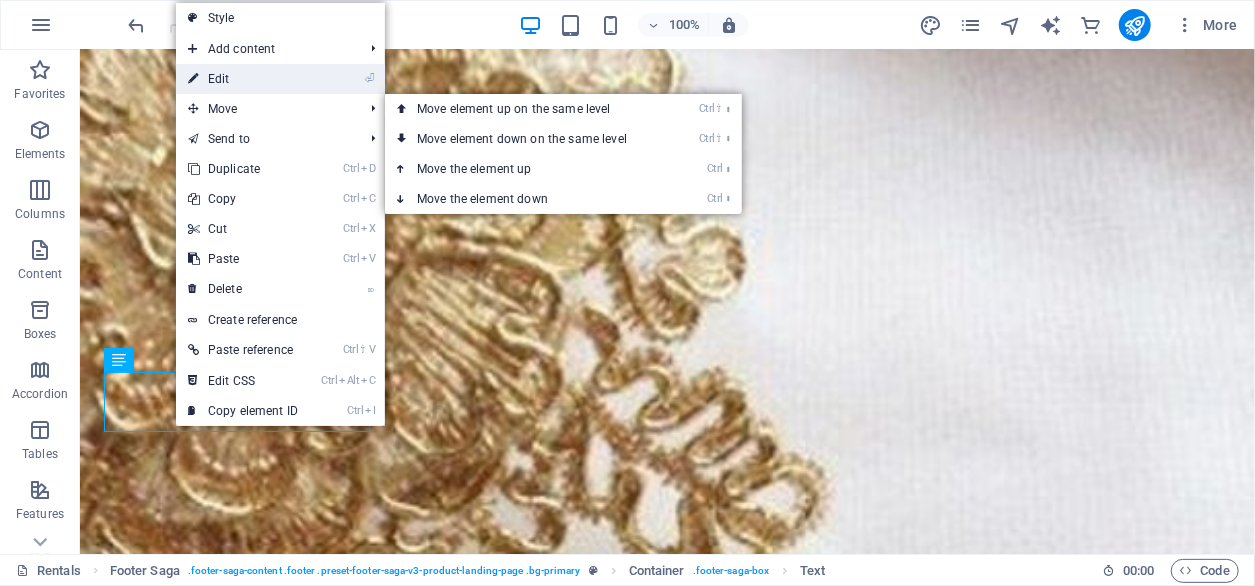click on "⏎  Edit" at bounding box center (243, 79) 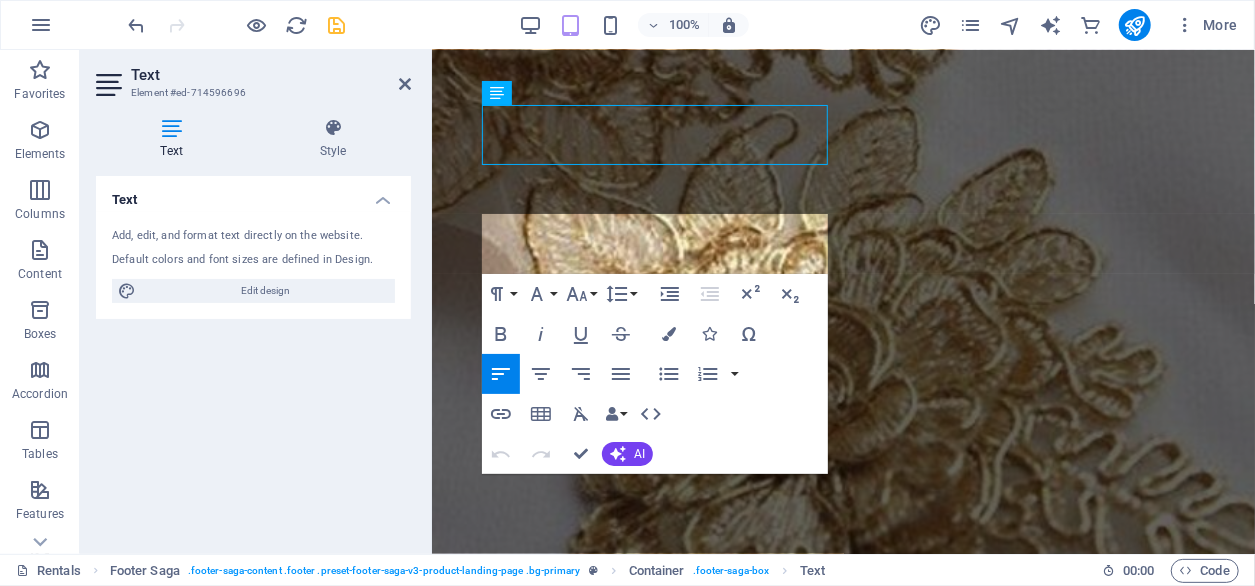 scroll, scrollTop: 4994, scrollLeft: 0, axis: vertical 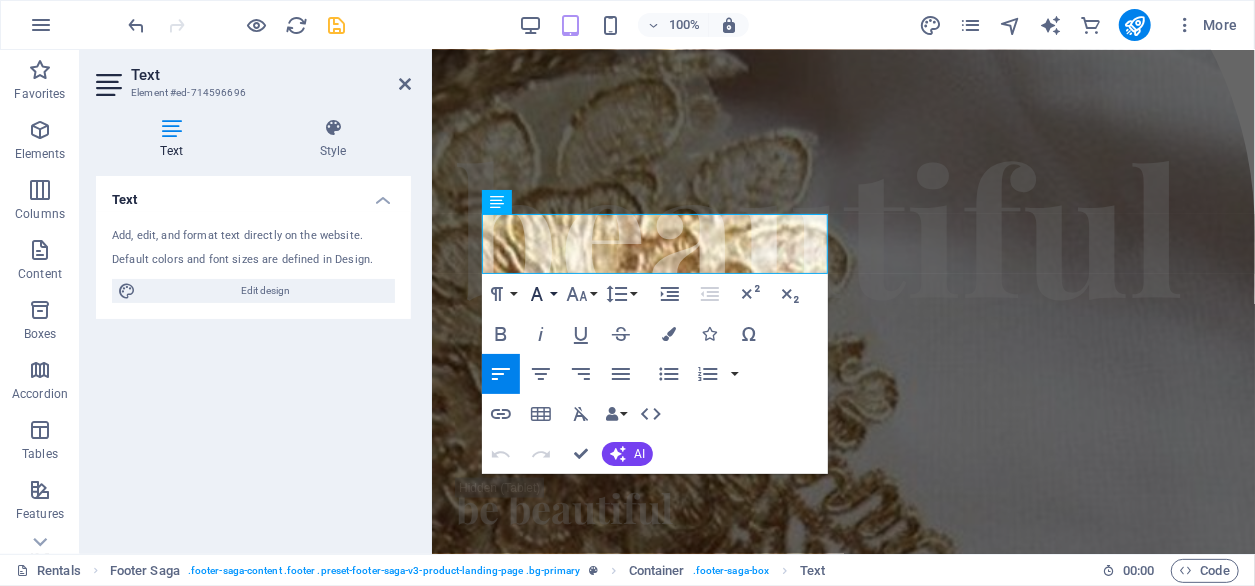 click 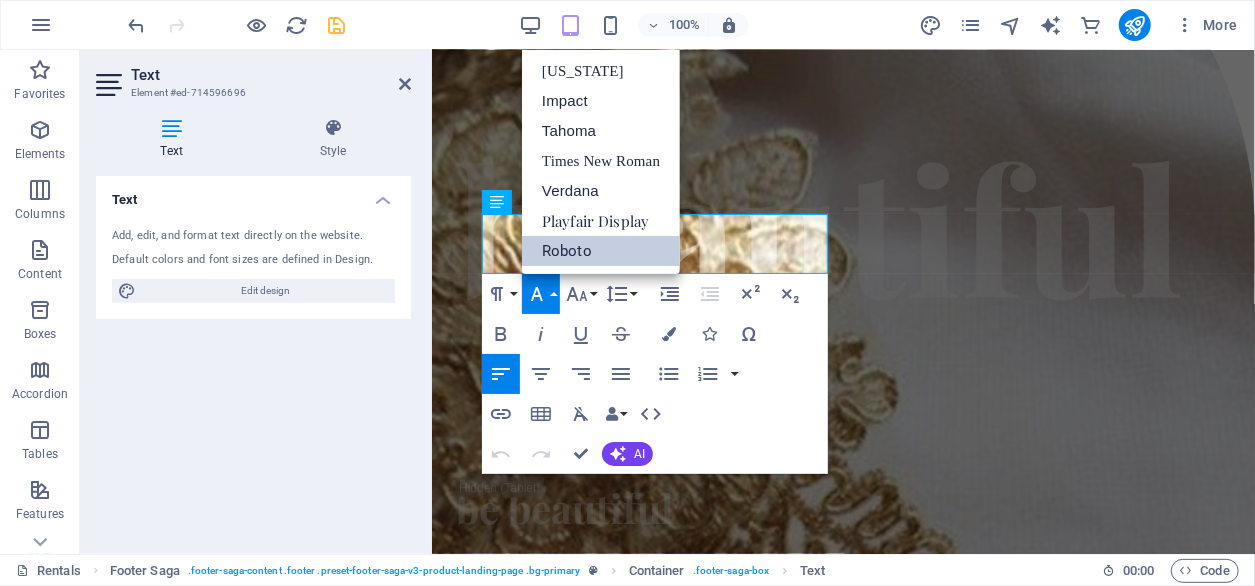scroll, scrollTop: 0, scrollLeft: 0, axis: both 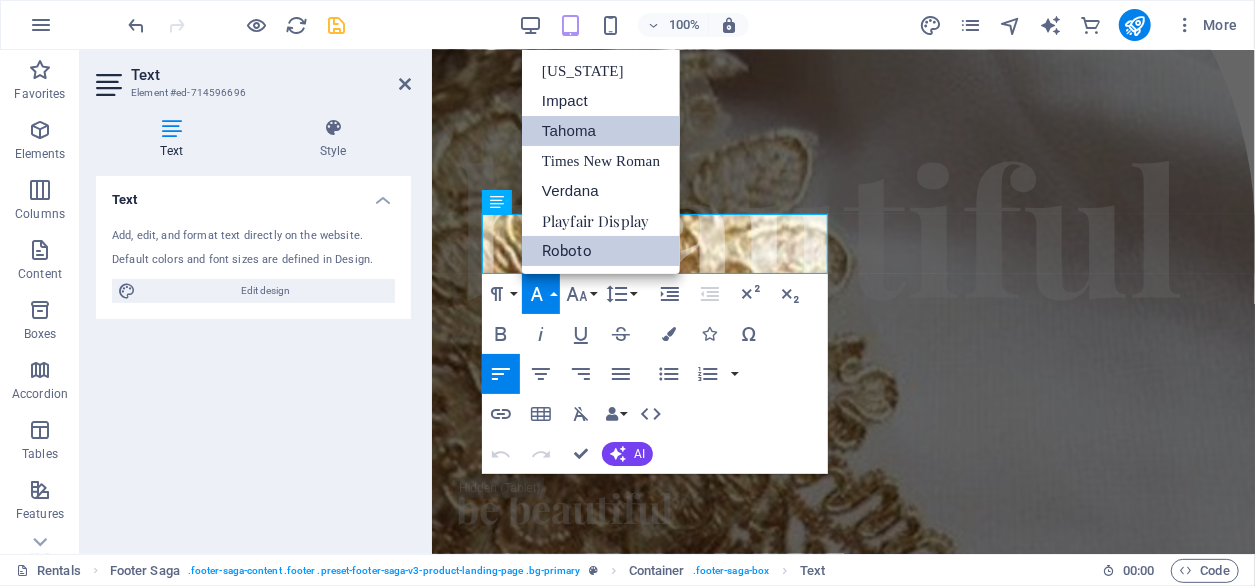 click on "Tahoma" at bounding box center (601, 131) 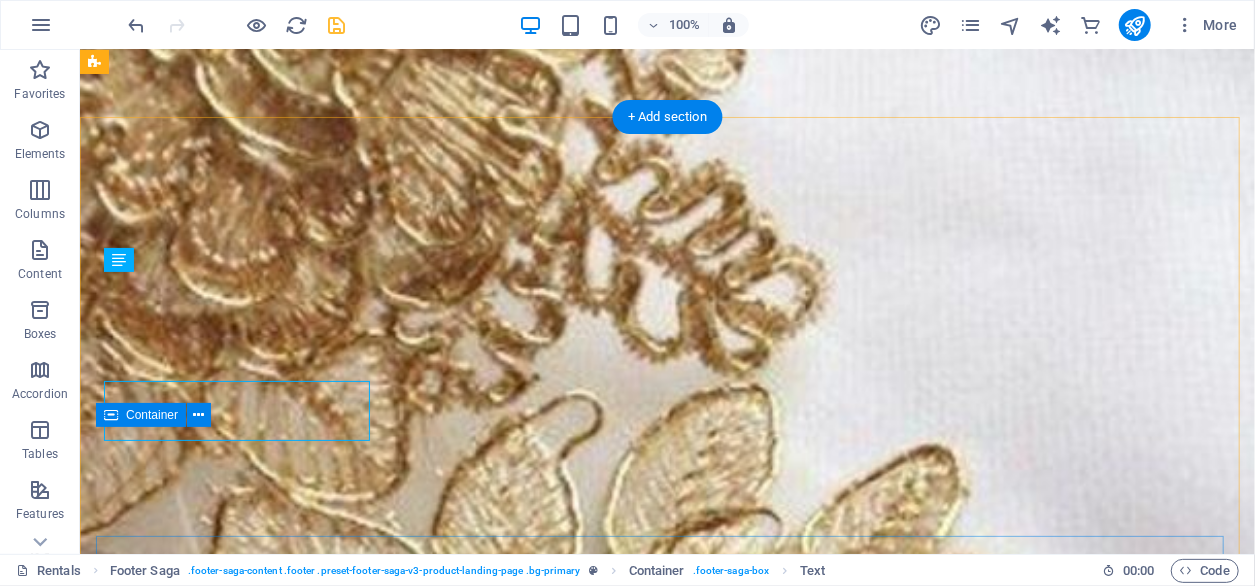 scroll, scrollTop: 5614, scrollLeft: 0, axis: vertical 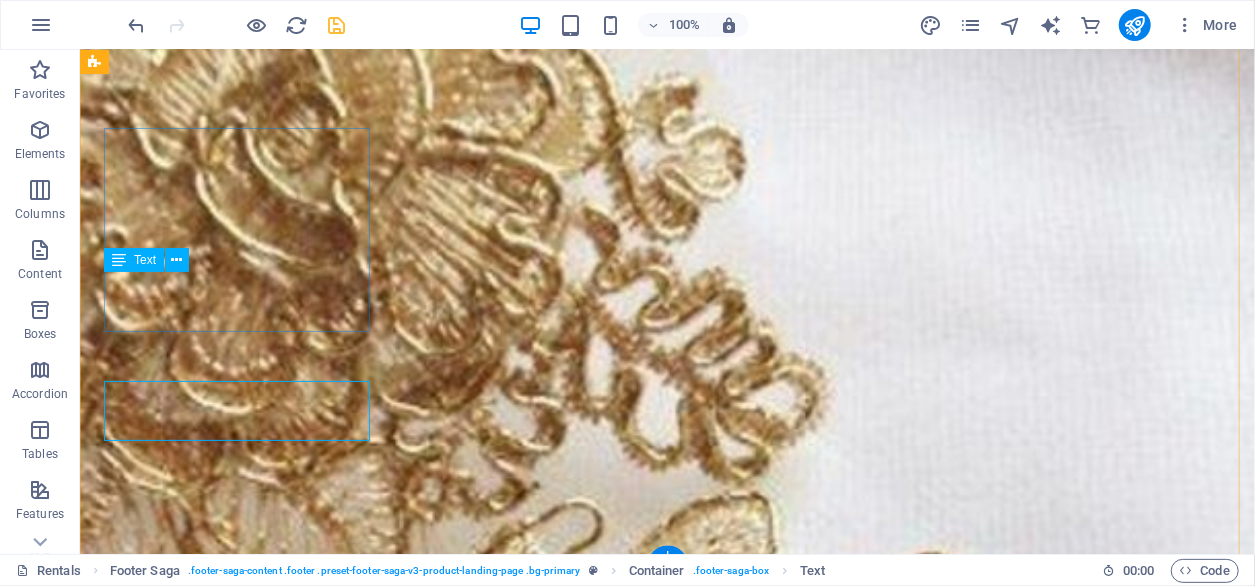 click at bounding box center (337, 25) 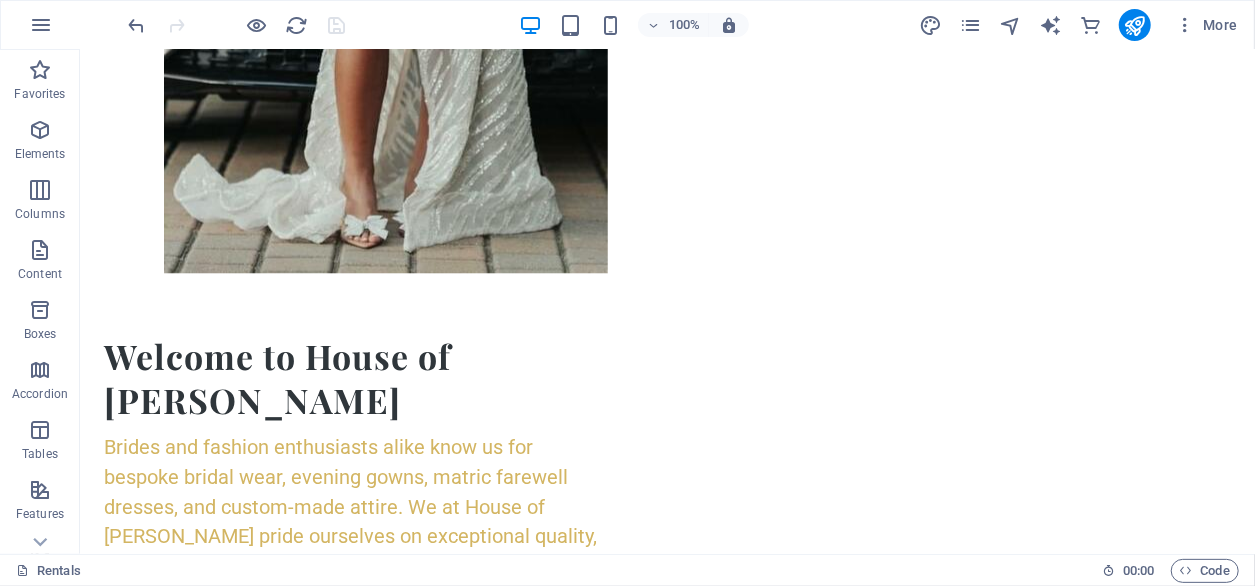 scroll, scrollTop: 1400, scrollLeft: 0, axis: vertical 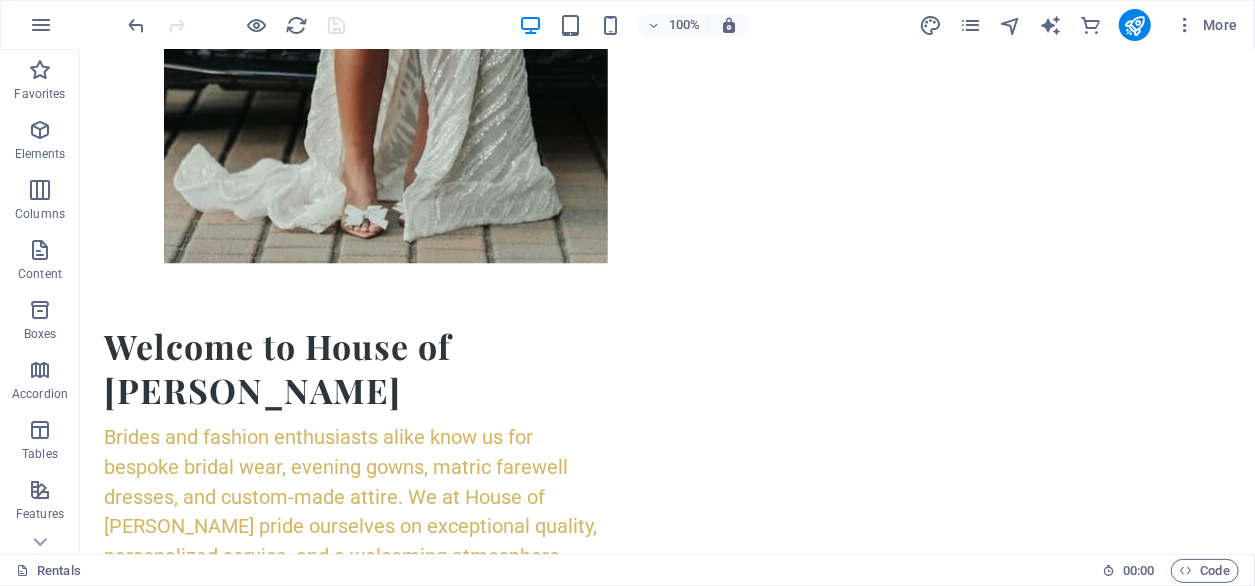 click at bounding box center [666, 1273] 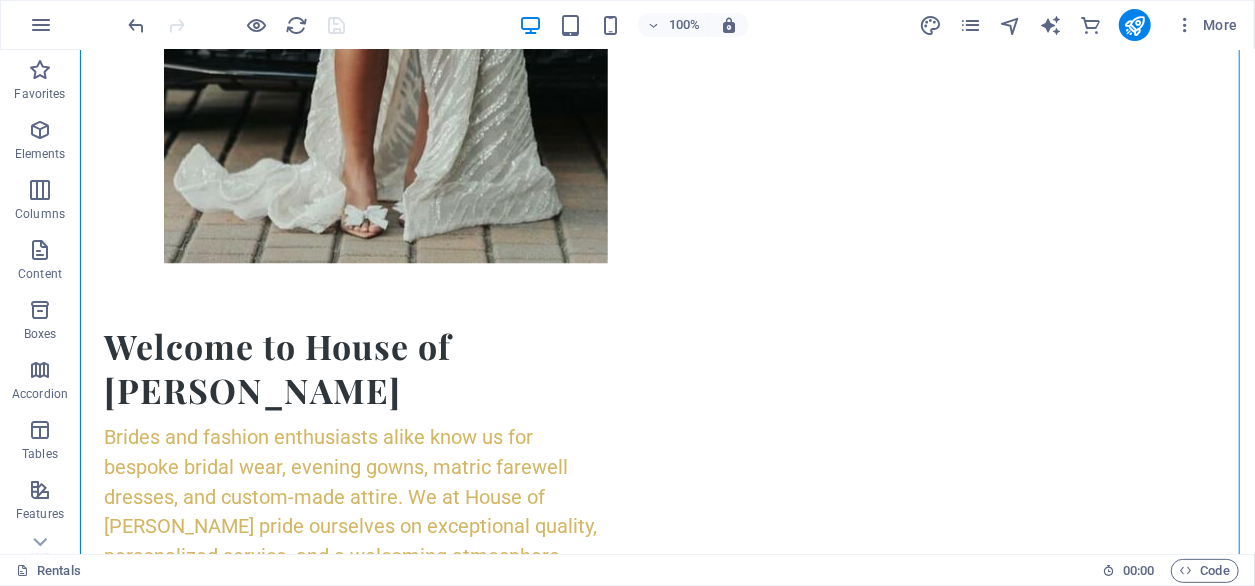 click at bounding box center [666, 1273] 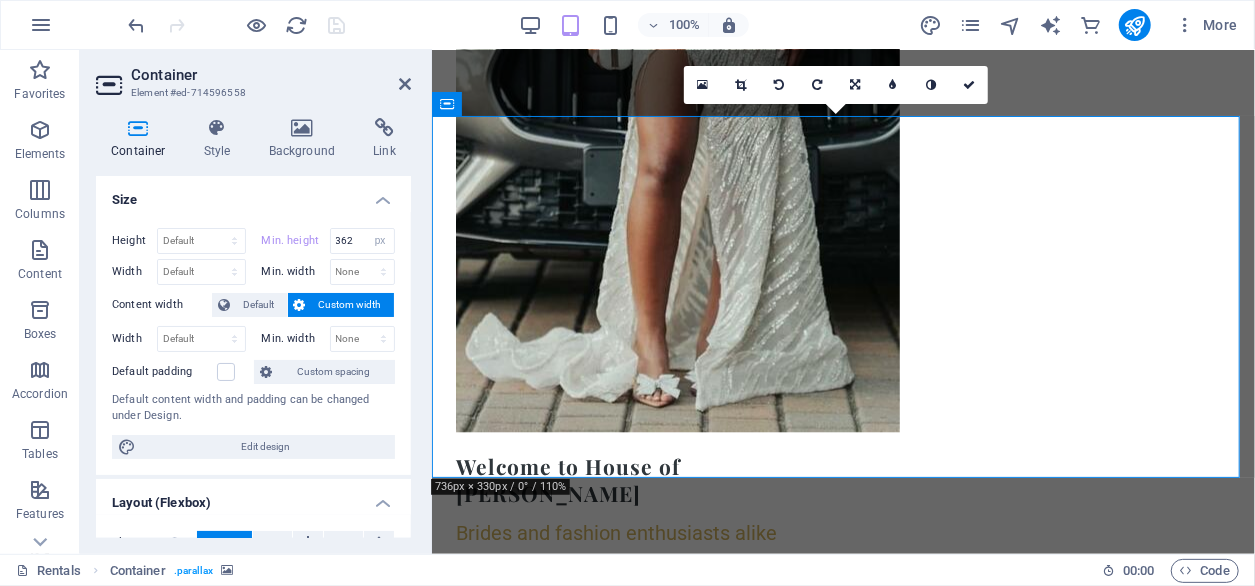 scroll, scrollTop: 1100, scrollLeft: 0, axis: vertical 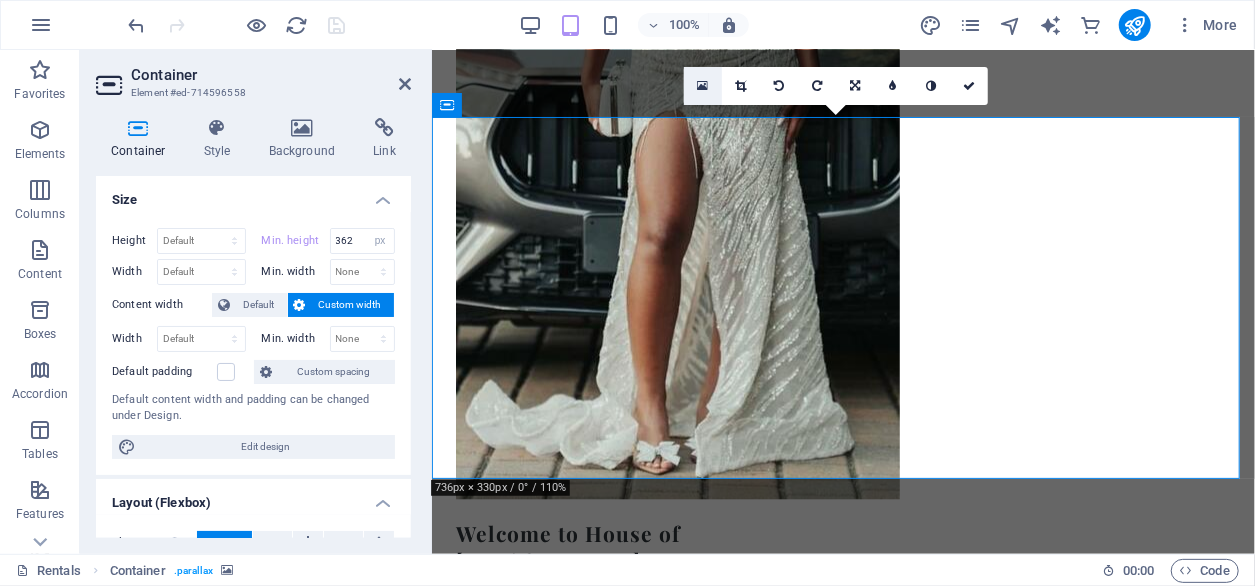 drag, startPoint x: 695, startPoint y: 88, endPoint x: 234, endPoint y: 43, distance: 463.1911 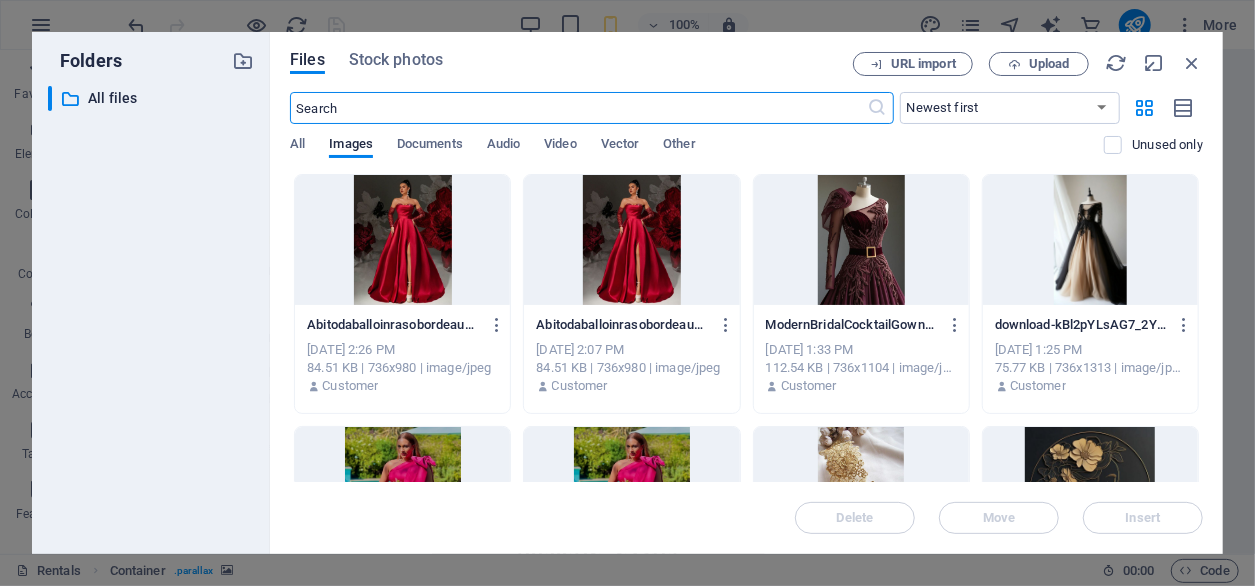 scroll, scrollTop: 1653, scrollLeft: 0, axis: vertical 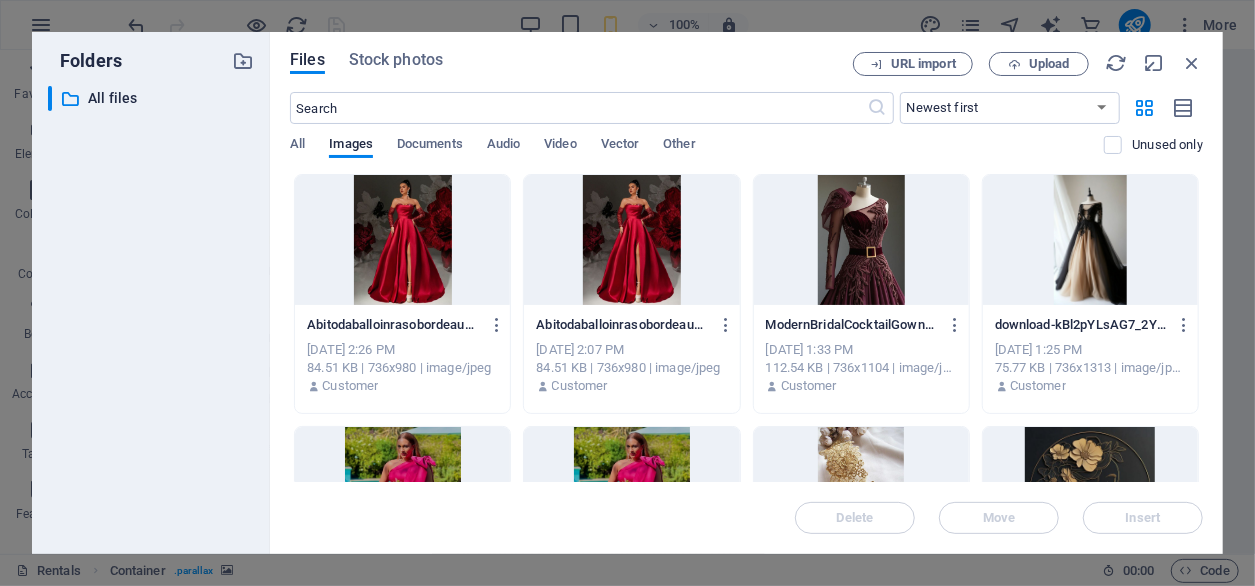 click at bounding box center (402, 240) 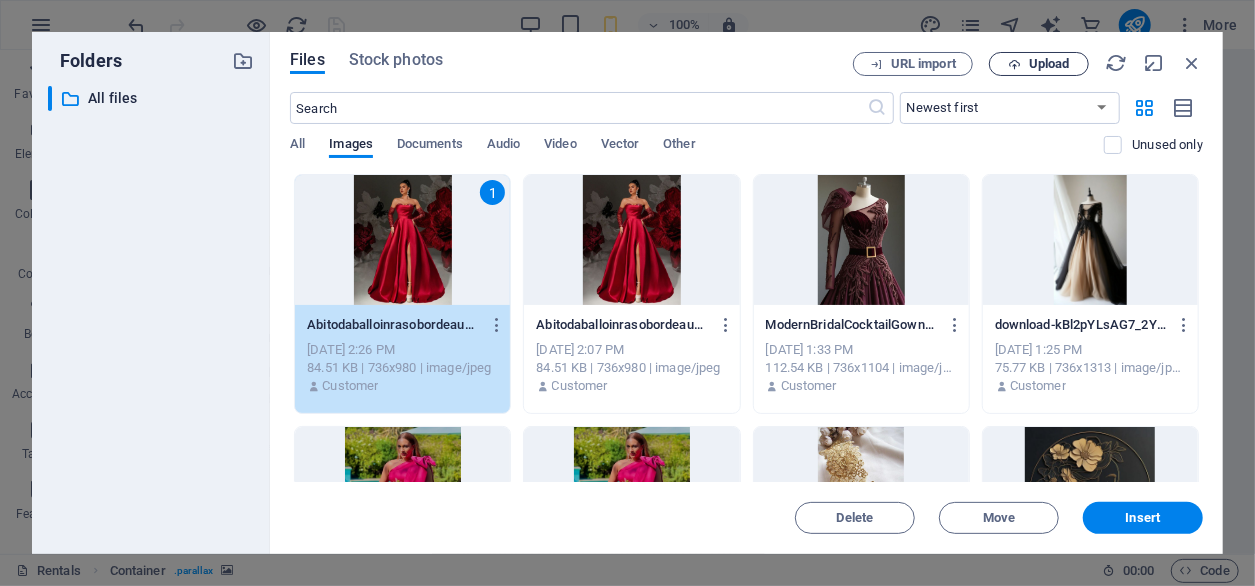 click on "Upload" at bounding box center [1049, 64] 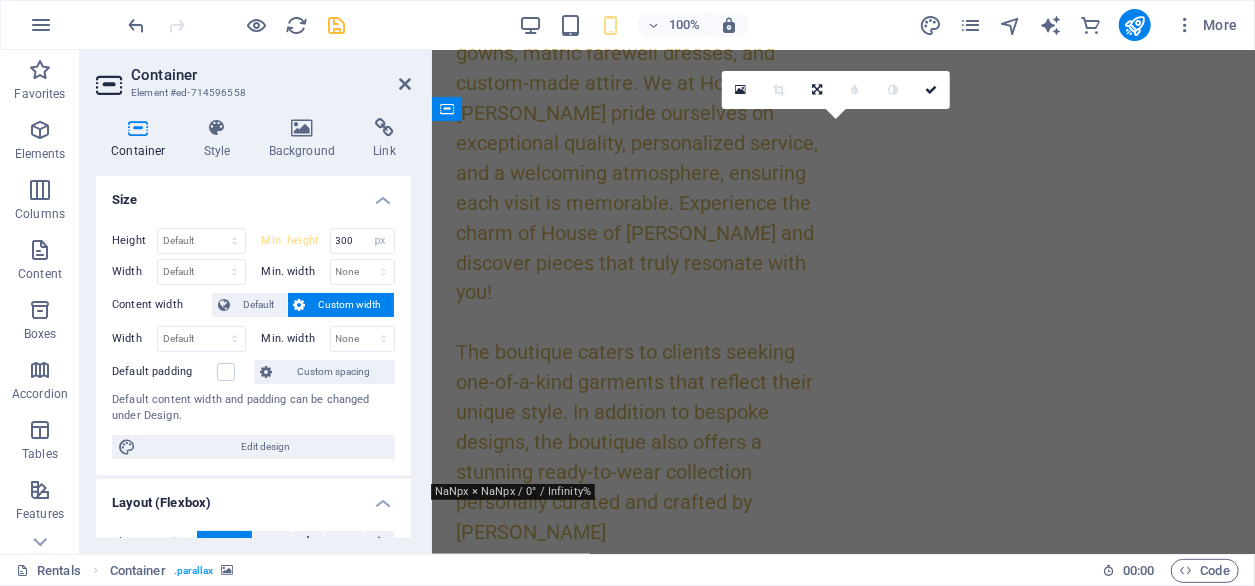 scroll, scrollTop: 1096, scrollLeft: 0, axis: vertical 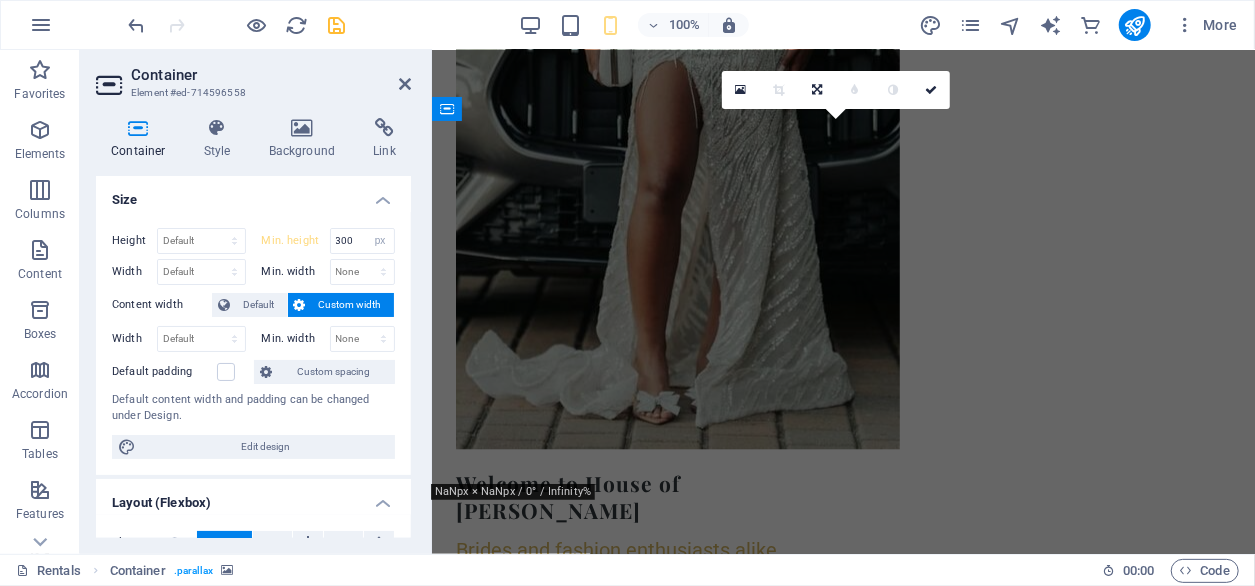 type on "362" 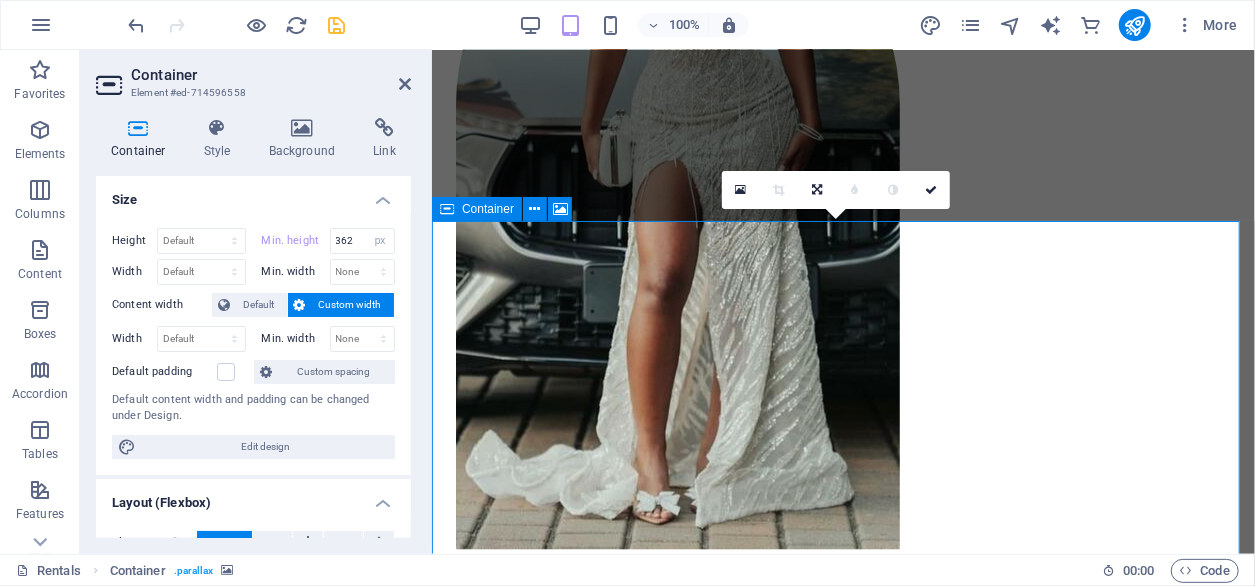 scroll, scrollTop: 1096, scrollLeft: 0, axis: vertical 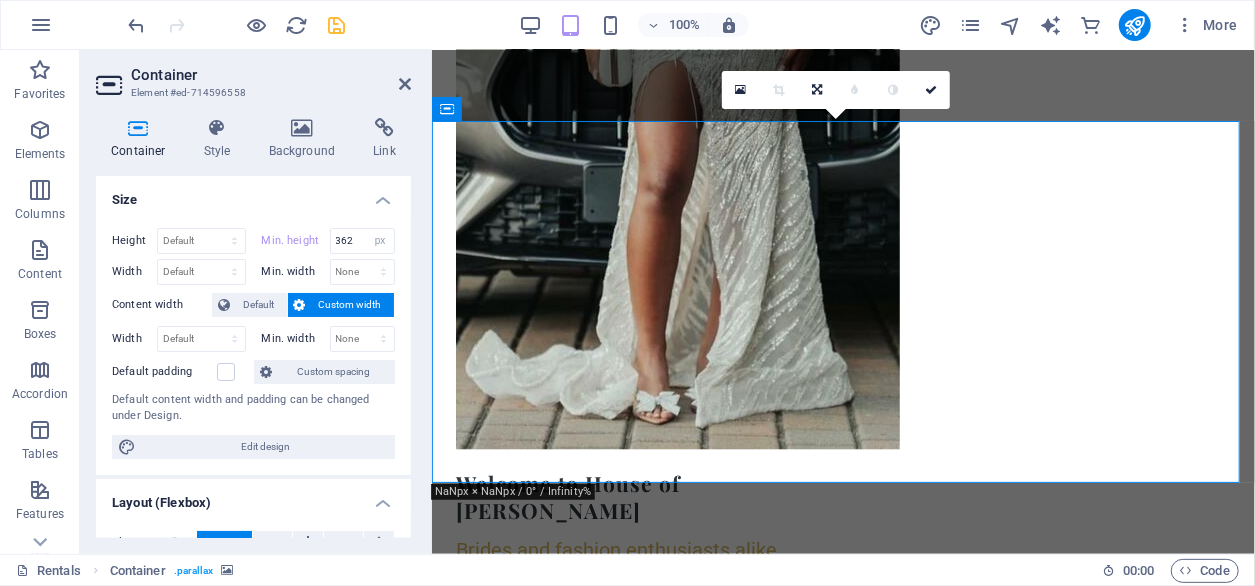 click at bounding box center (842, 1364) 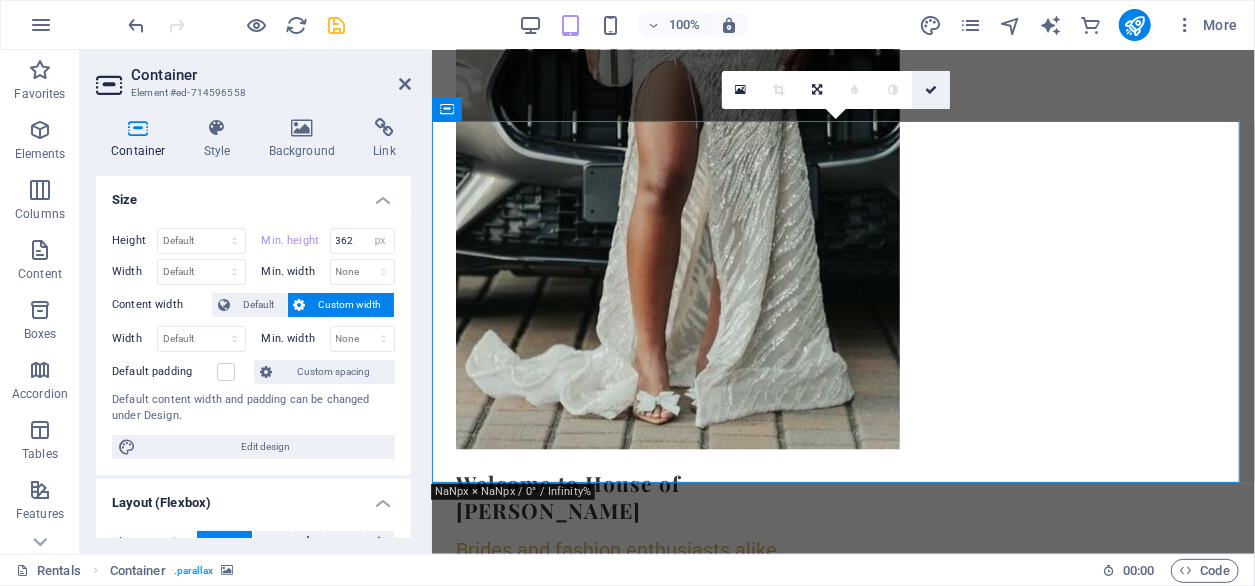 drag, startPoint x: 924, startPoint y: 87, endPoint x: 846, endPoint y: 38, distance: 92.11406 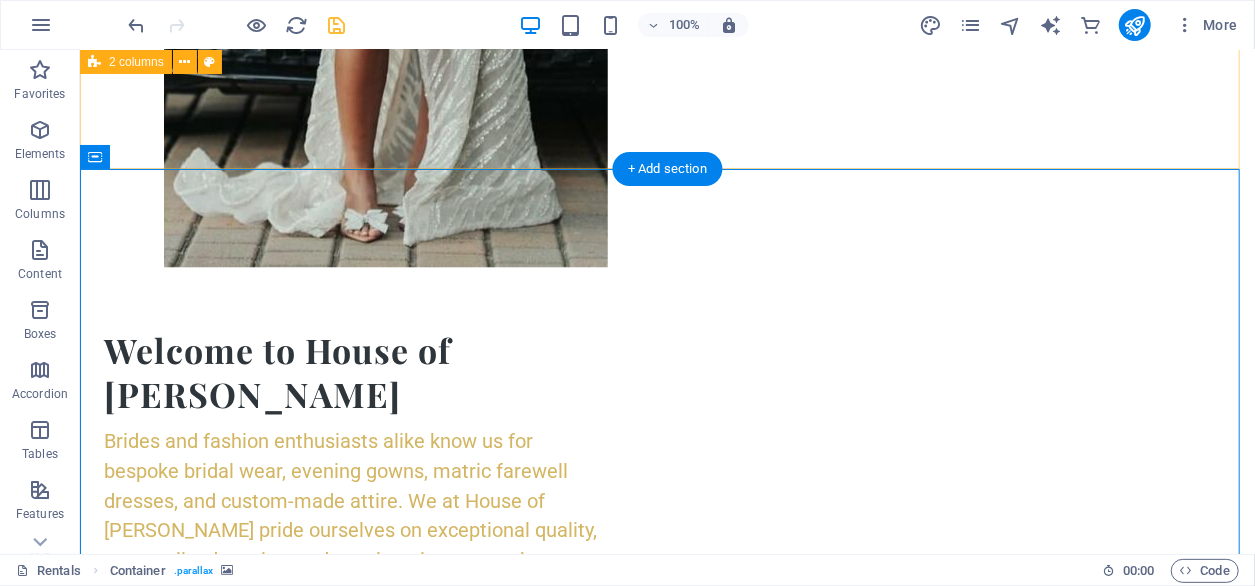 scroll, scrollTop: 1196, scrollLeft: 0, axis: vertical 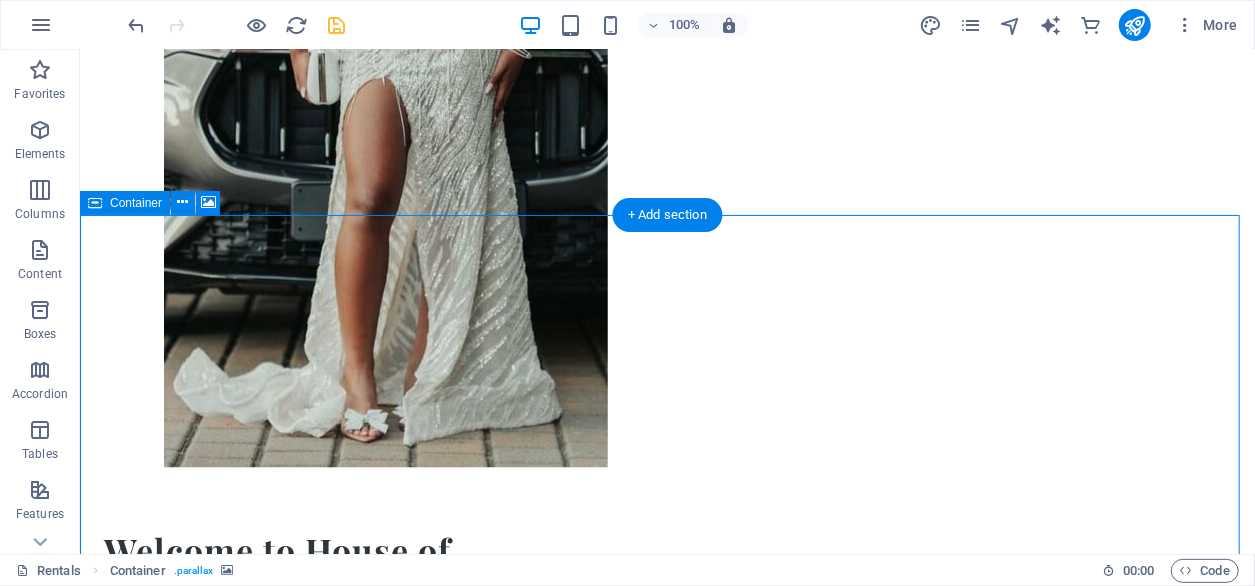 click on "Drop content here or  Add elements  Paste clipboard" at bounding box center [666, 1828] 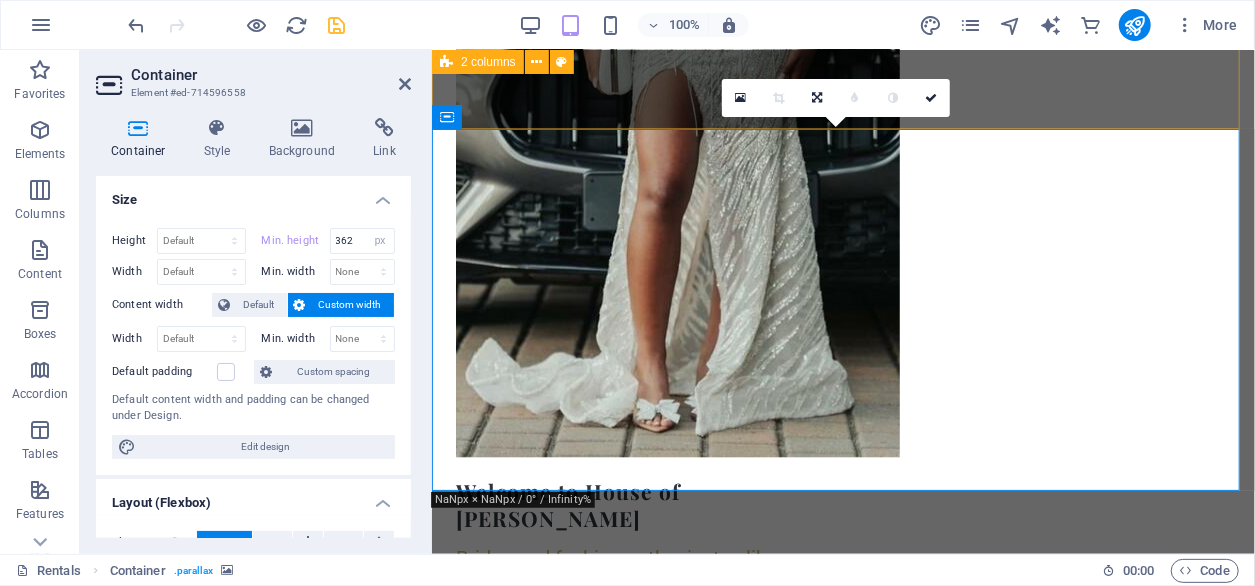 scroll, scrollTop: 996, scrollLeft: 0, axis: vertical 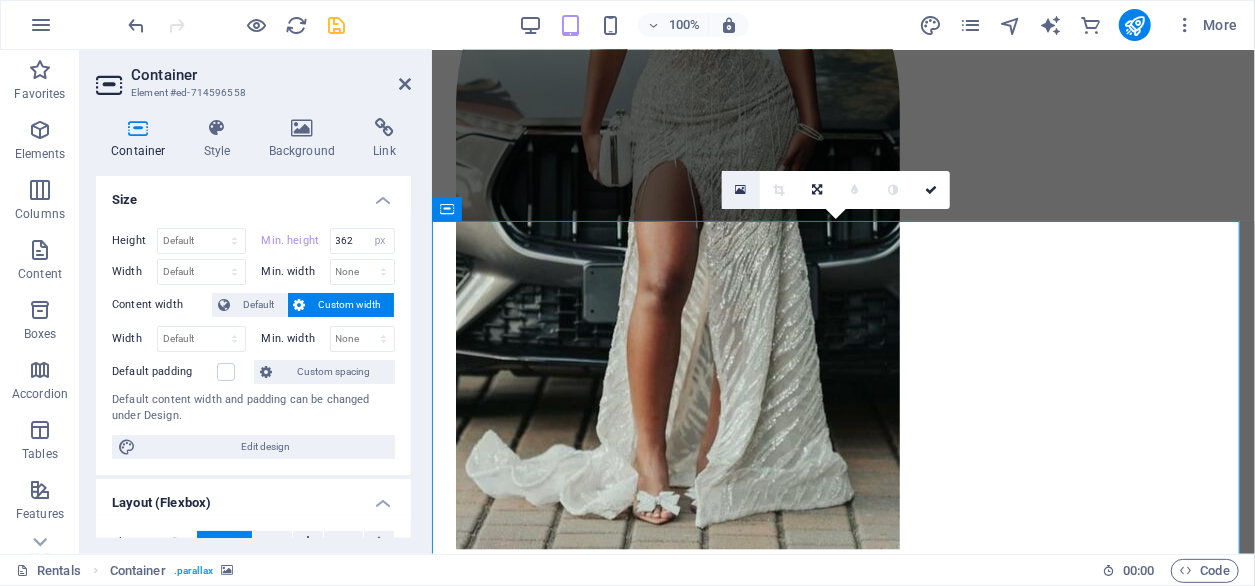 click at bounding box center (740, 190) 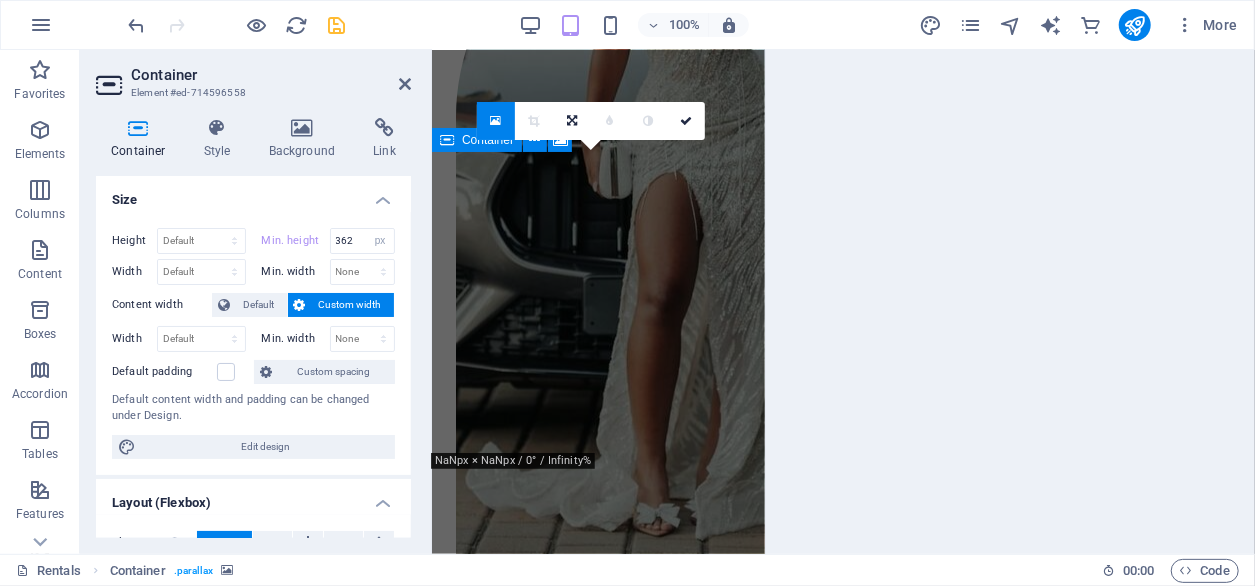 scroll, scrollTop: 1653, scrollLeft: 0, axis: vertical 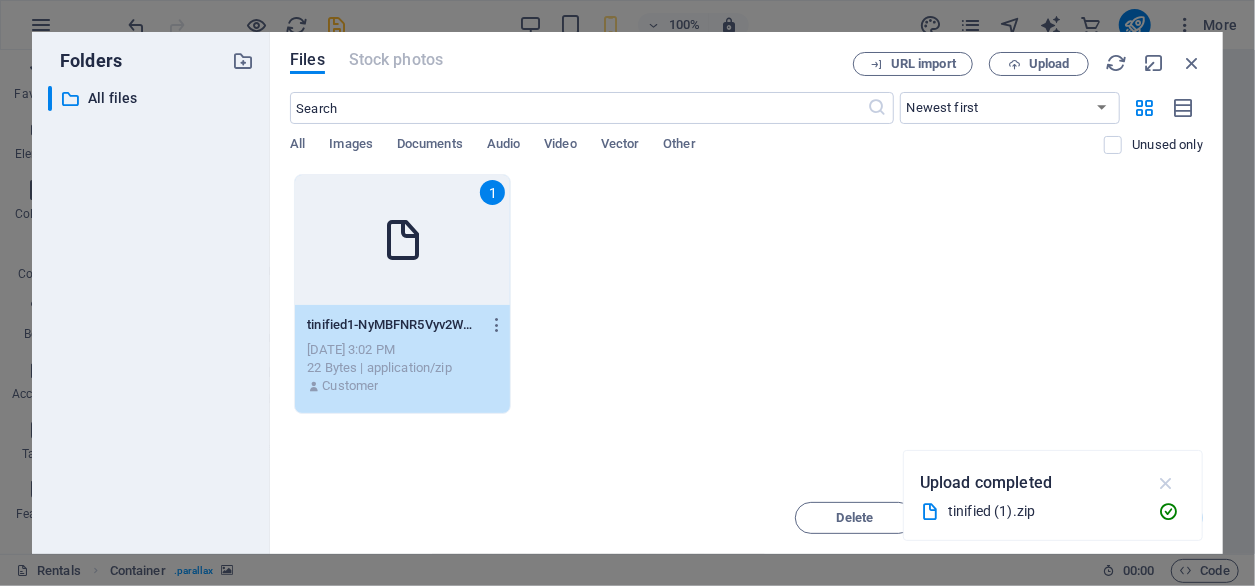 click at bounding box center [1166, 483] 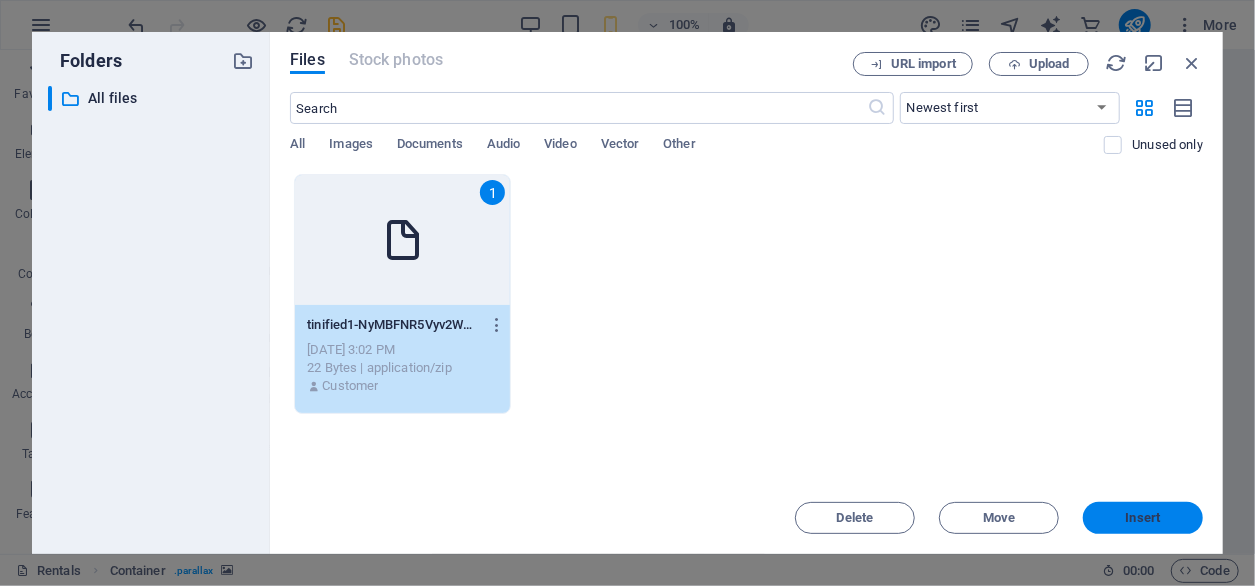 click on "Insert" at bounding box center [1143, 518] 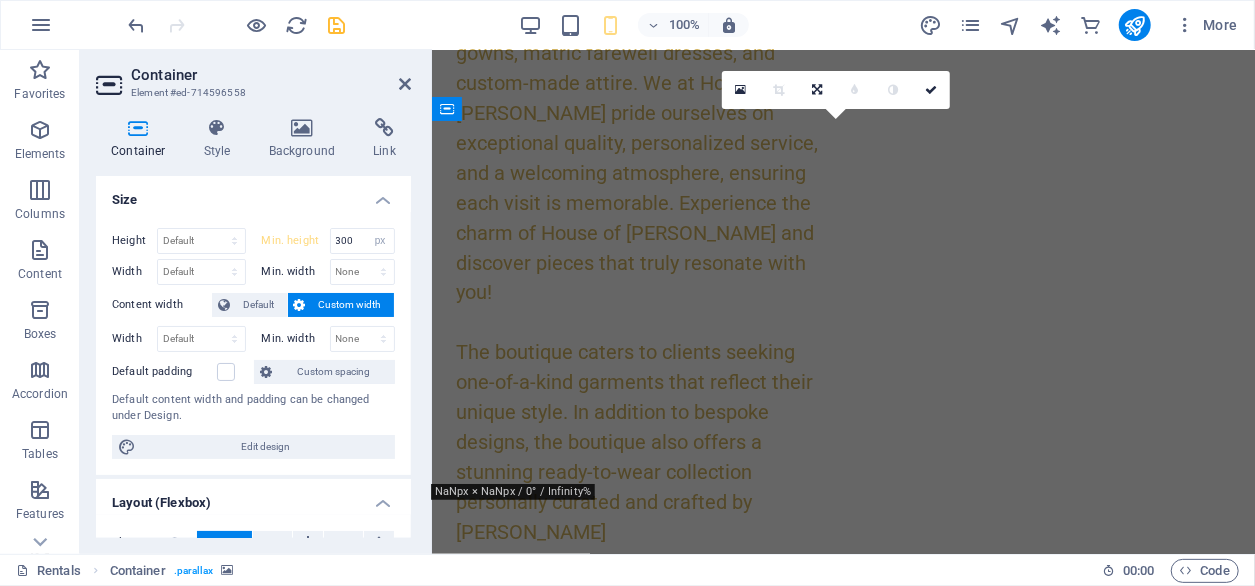 scroll, scrollTop: 1096, scrollLeft: 0, axis: vertical 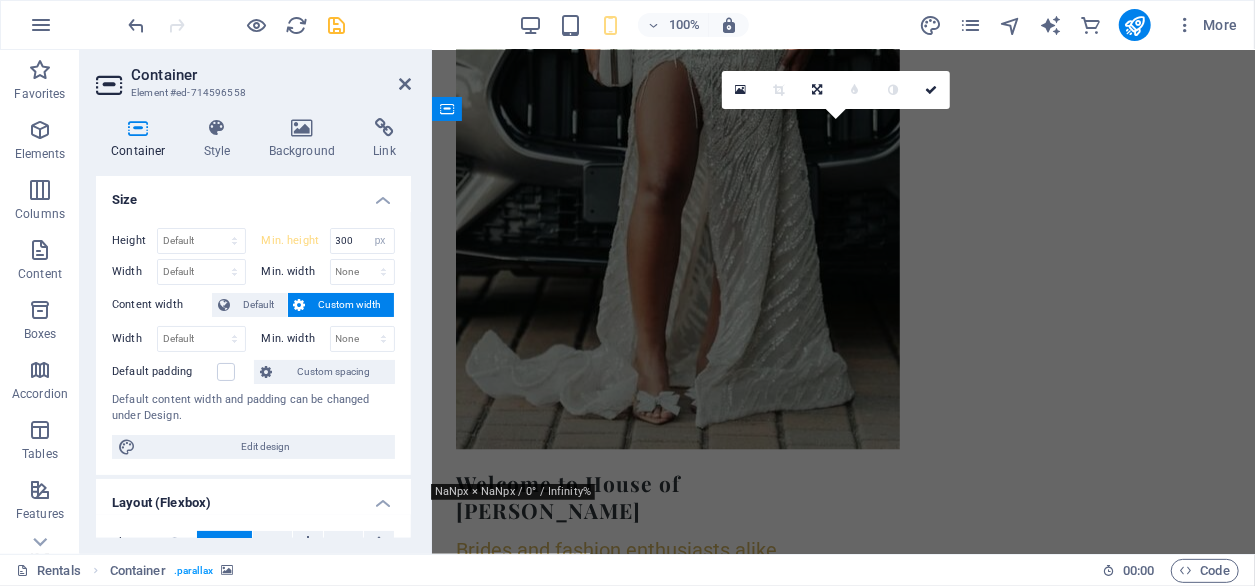 type on "362" 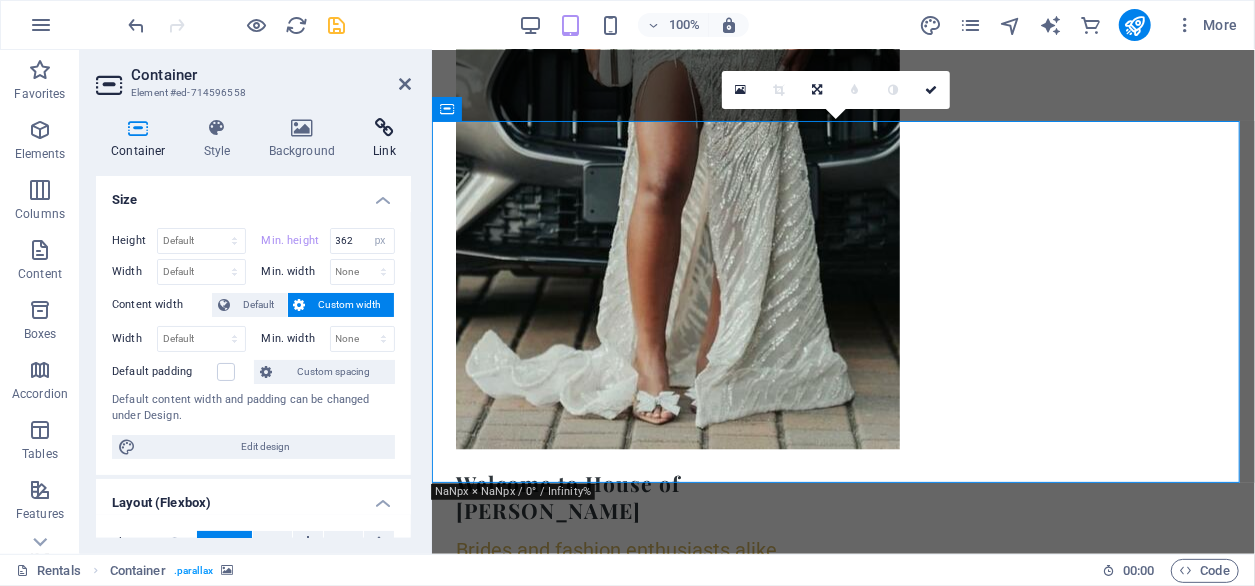 click on "Link" at bounding box center (384, 139) 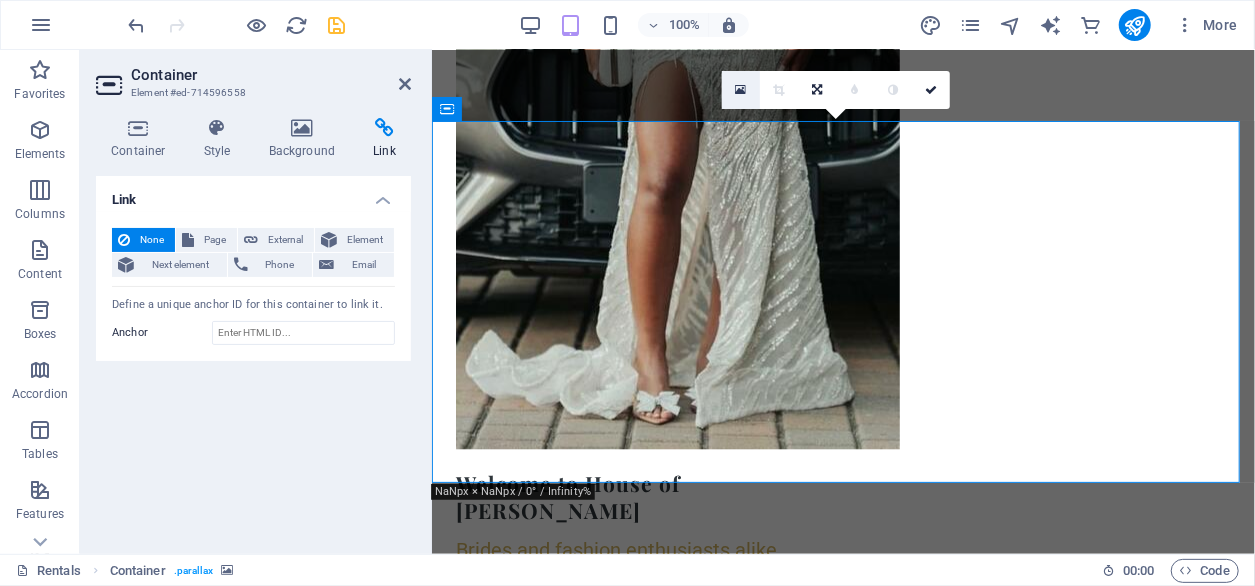 click at bounding box center [740, 90] 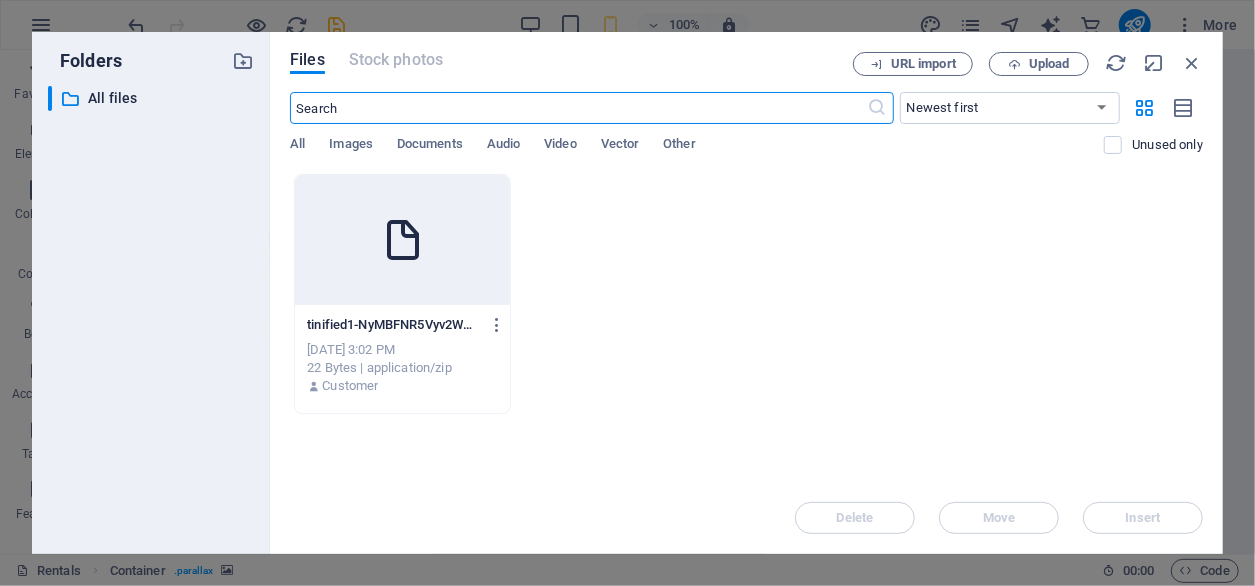 scroll, scrollTop: 1653, scrollLeft: 0, axis: vertical 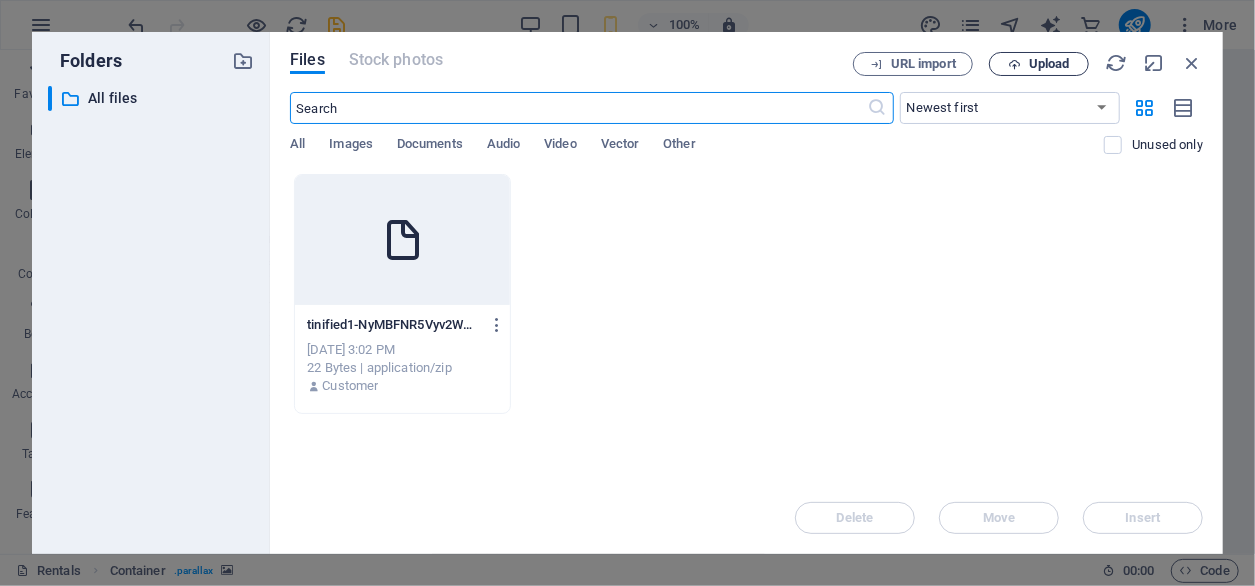 click on "Upload" at bounding box center (1039, 64) 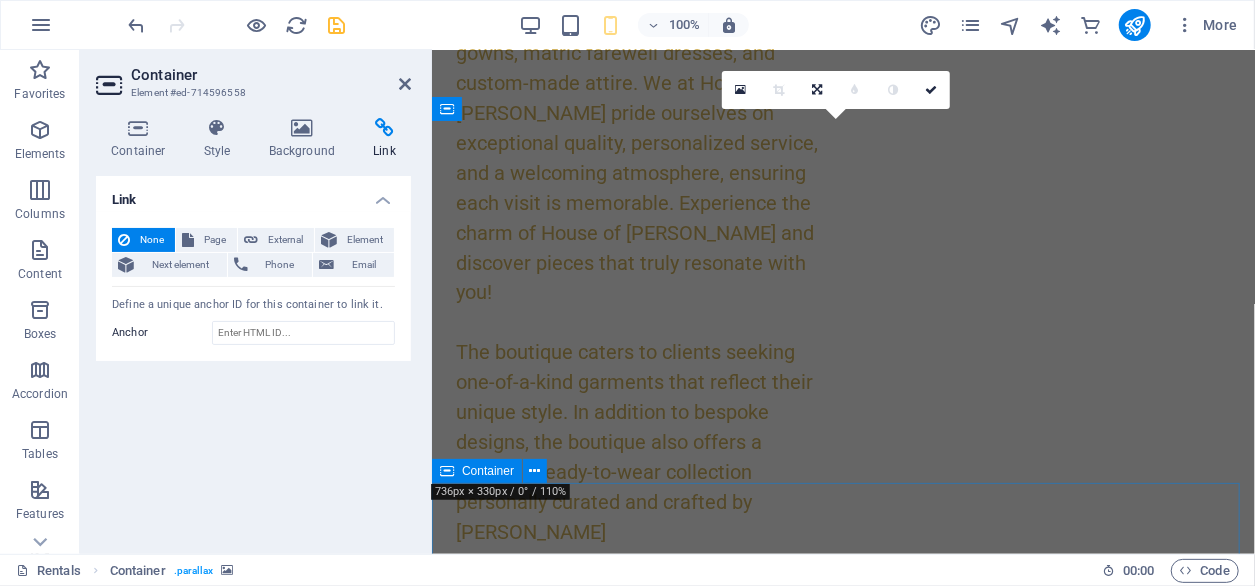 click on "Custom-Made Gowns" at bounding box center [842, 1495] 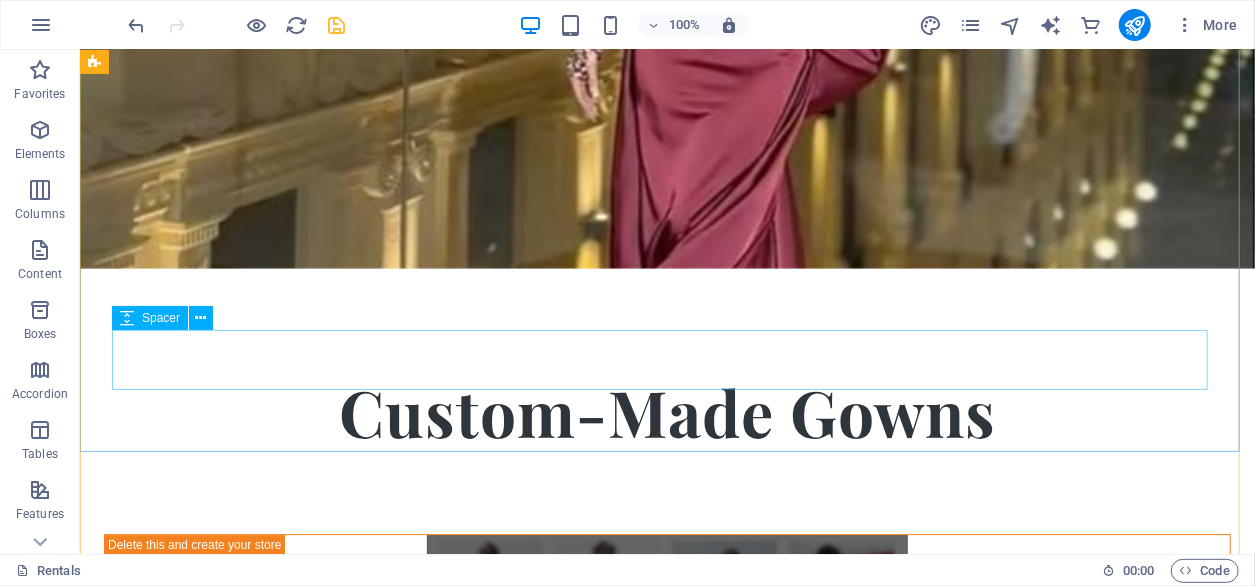 scroll, scrollTop: 2901, scrollLeft: 0, axis: vertical 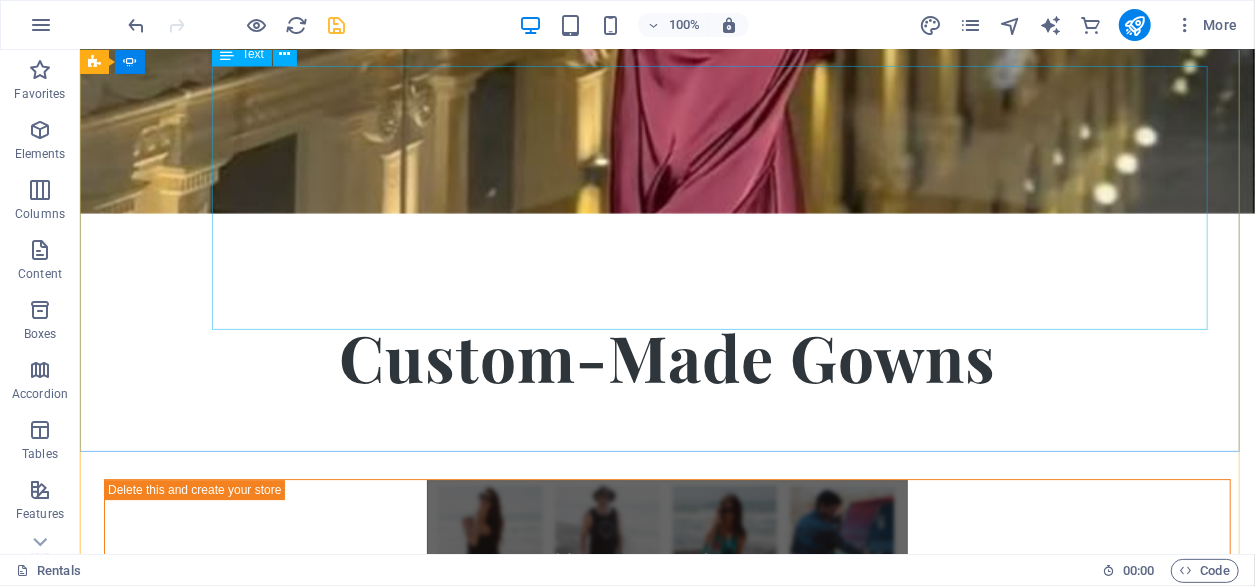 click on "Your story deserves more than a dress- it desrves a masterpiece." at bounding box center [-483, 2201] 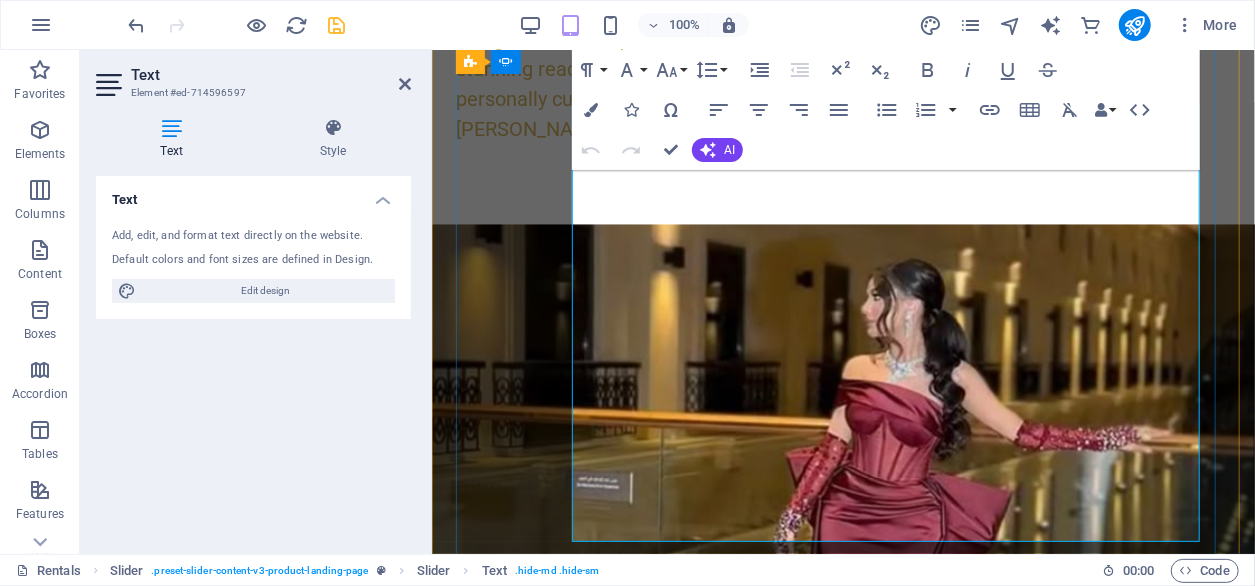 scroll, scrollTop: 2257, scrollLeft: 0, axis: vertical 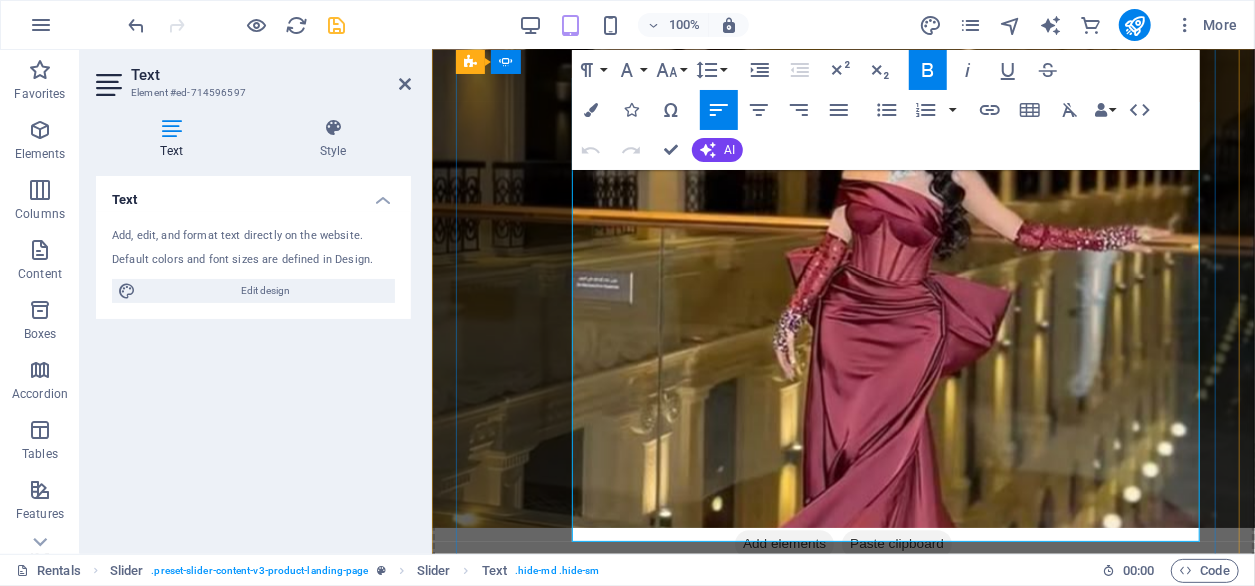 drag, startPoint x: 801, startPoint y: 447, endPoint x: 1011, endPoint y: 185, distance: 335.77374 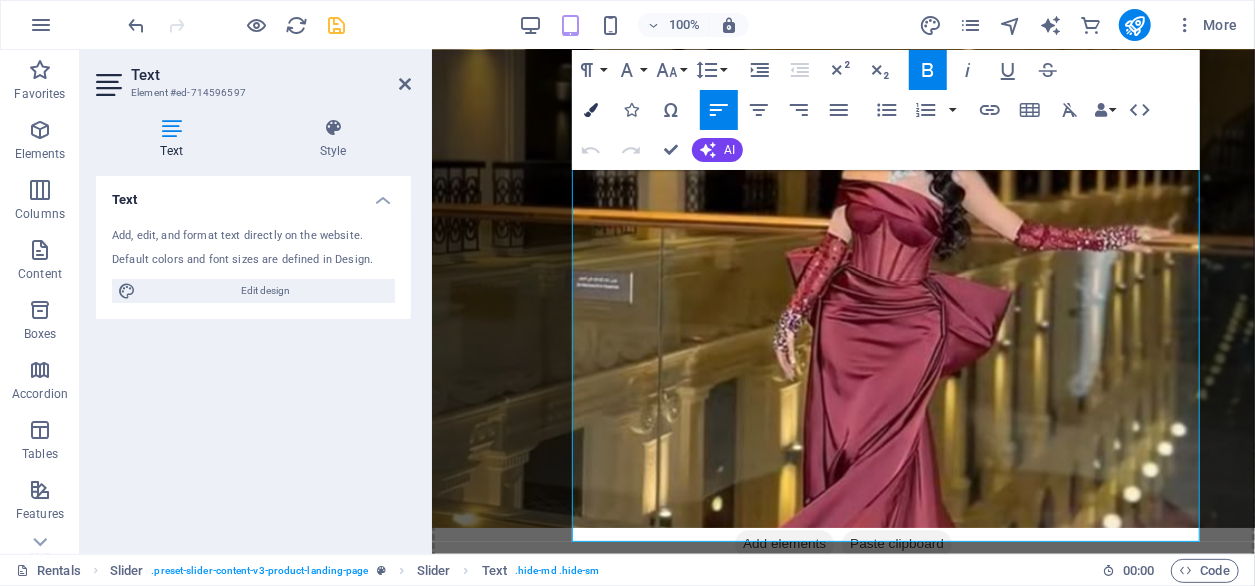 click on "Colors" at bounding box center [591, 110] 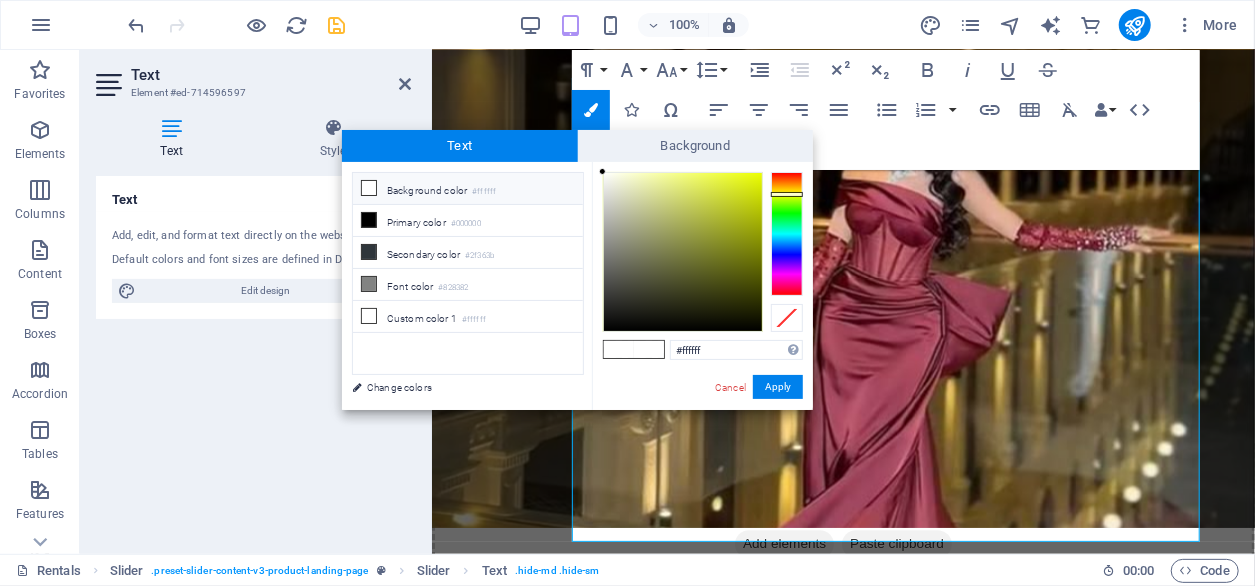 click at bounding box center (787, 234) 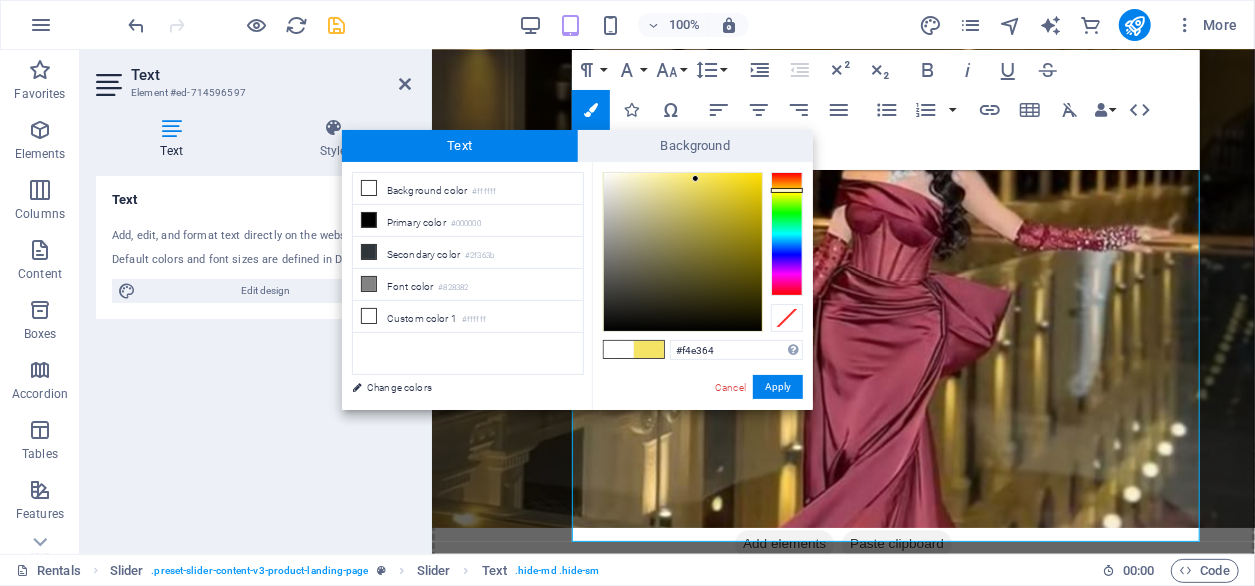 click at bounding box center (683, 252) 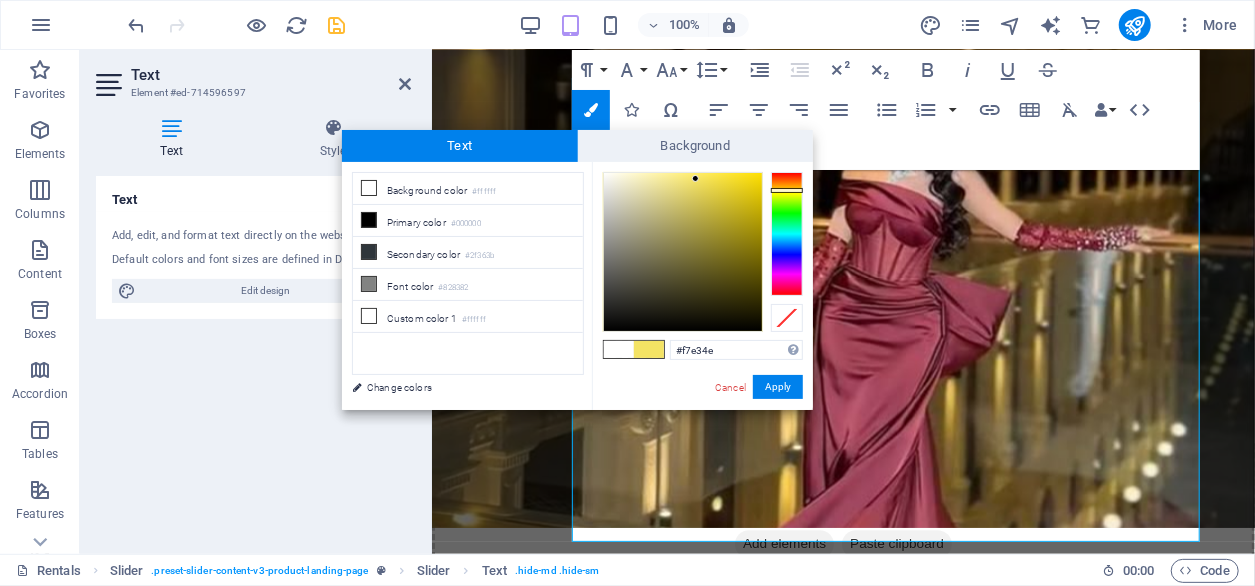 click at bounding box center (683, 252) 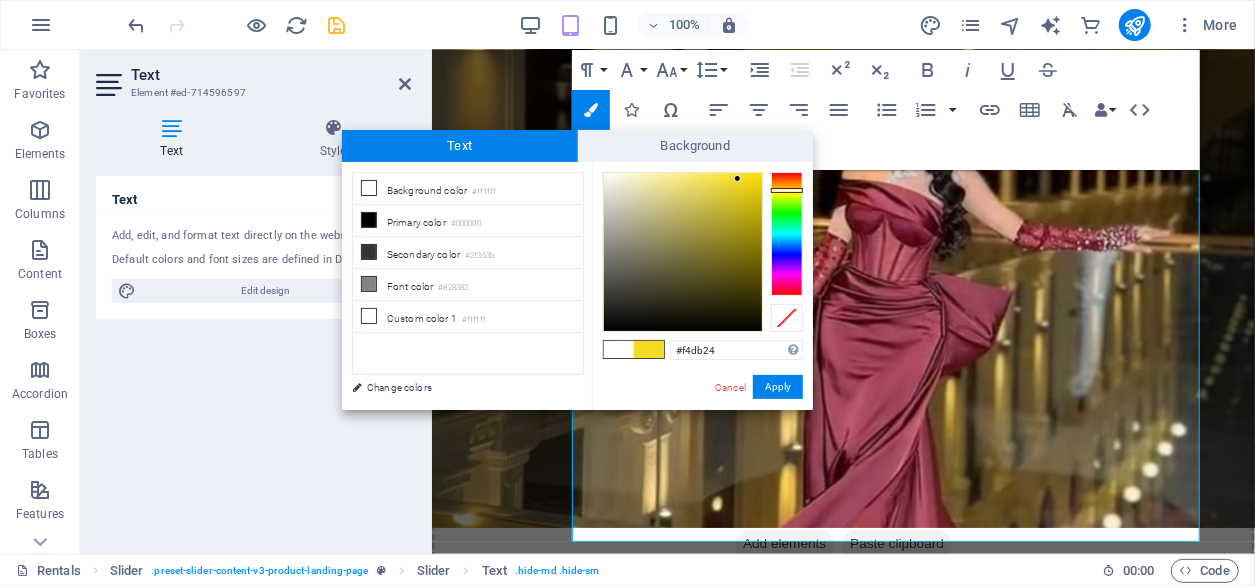 click at bounding box center [683, 252] 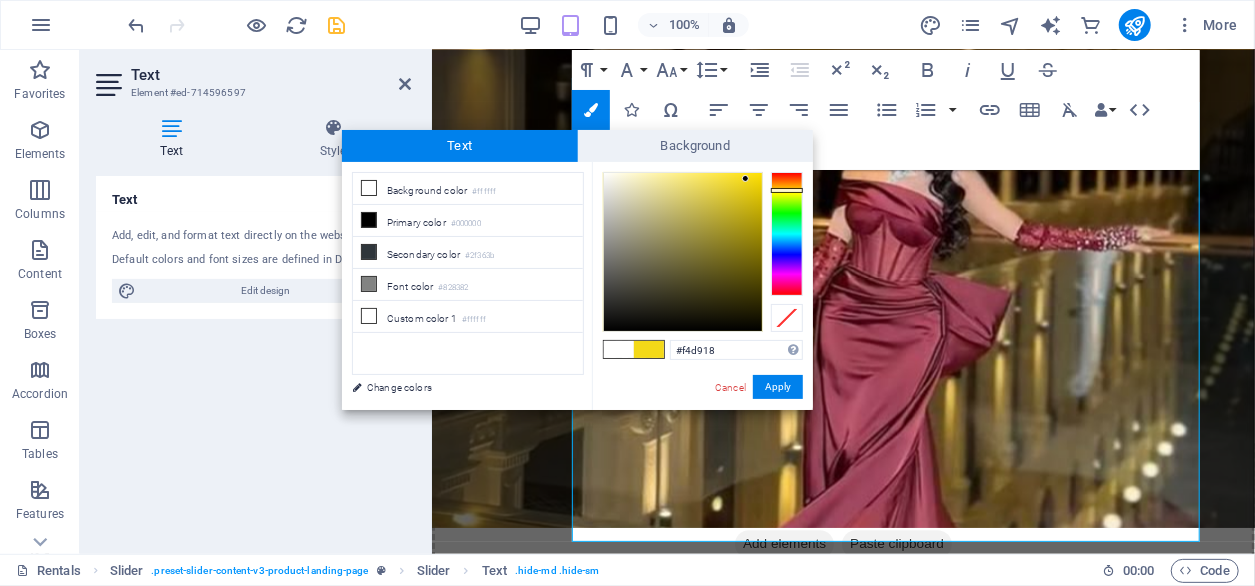 click at bounding box center [683, 252] 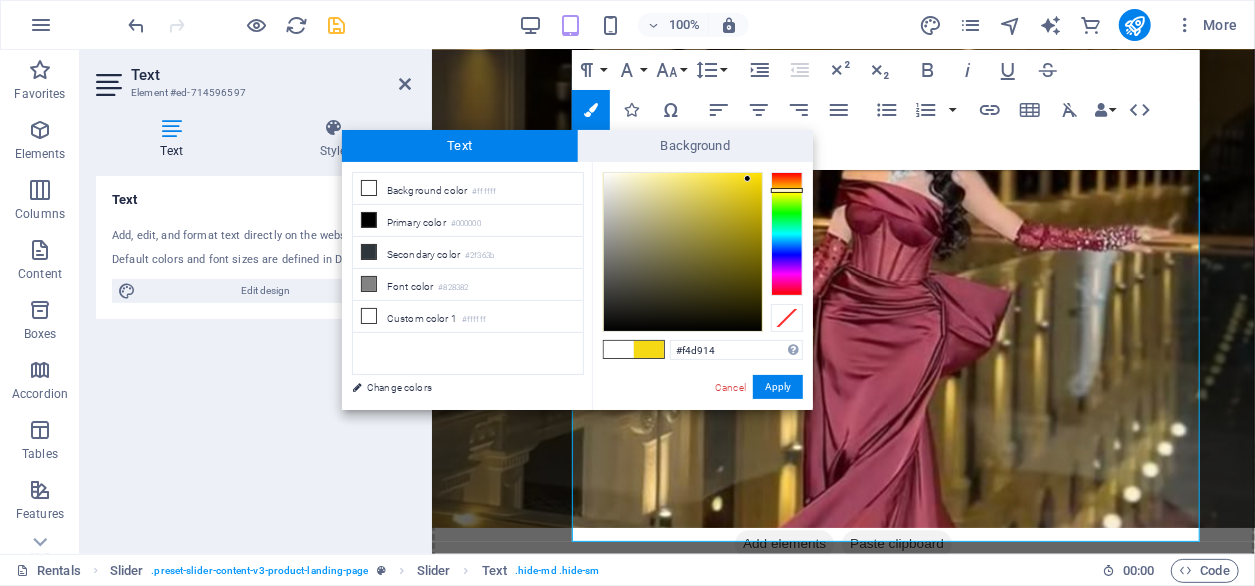 click at bounding box center [683, 252] 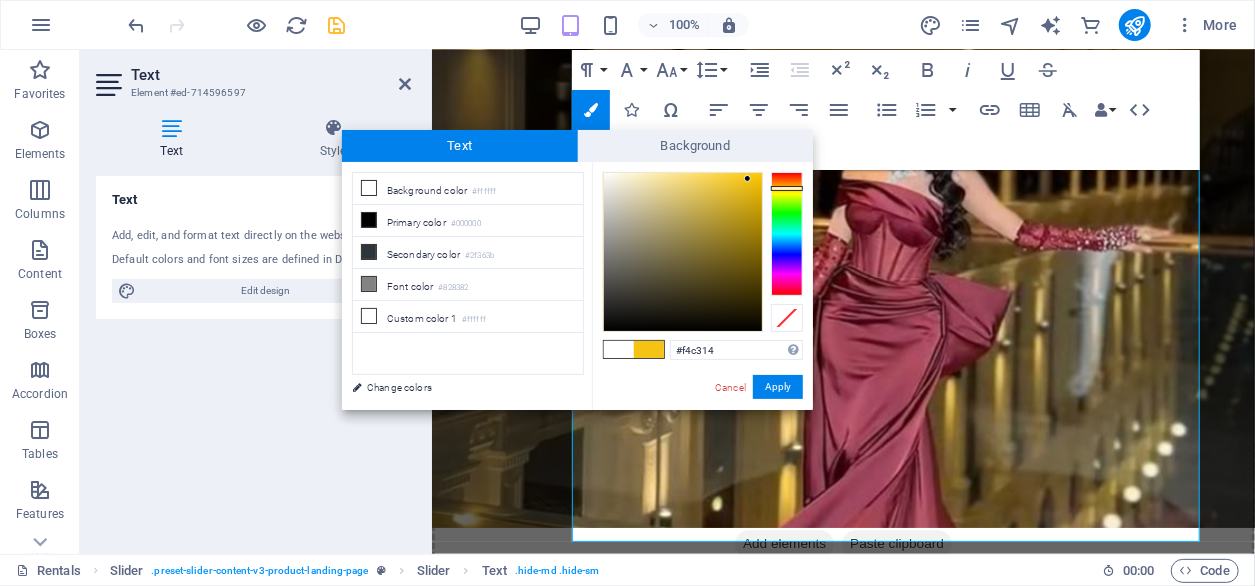 click at bounding box center [787, 188] 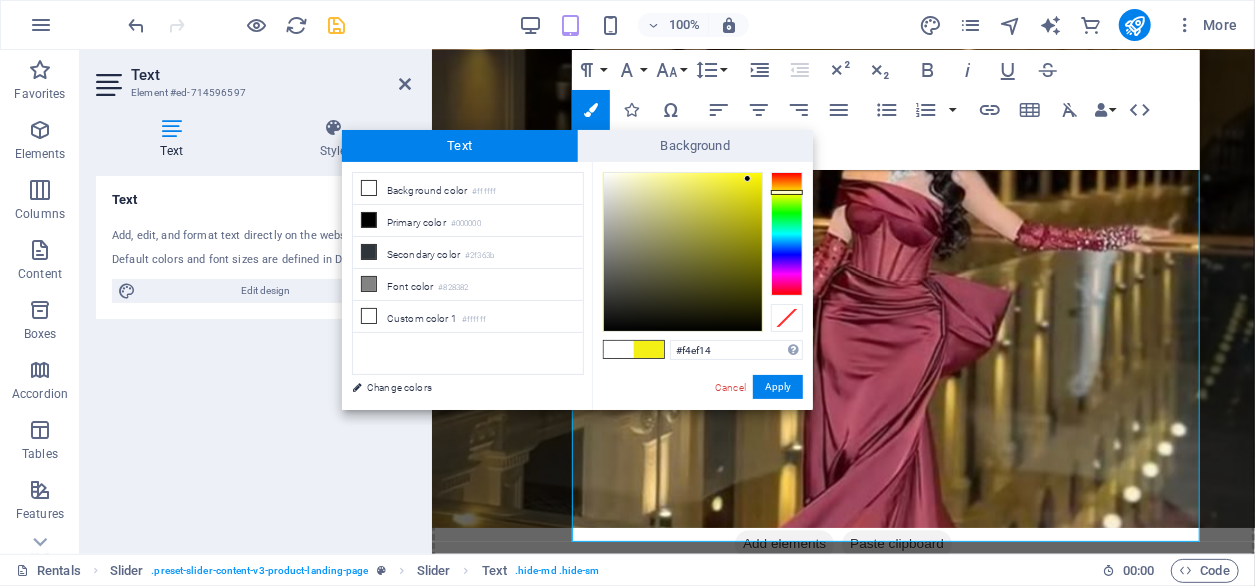 type on "#f4b814" 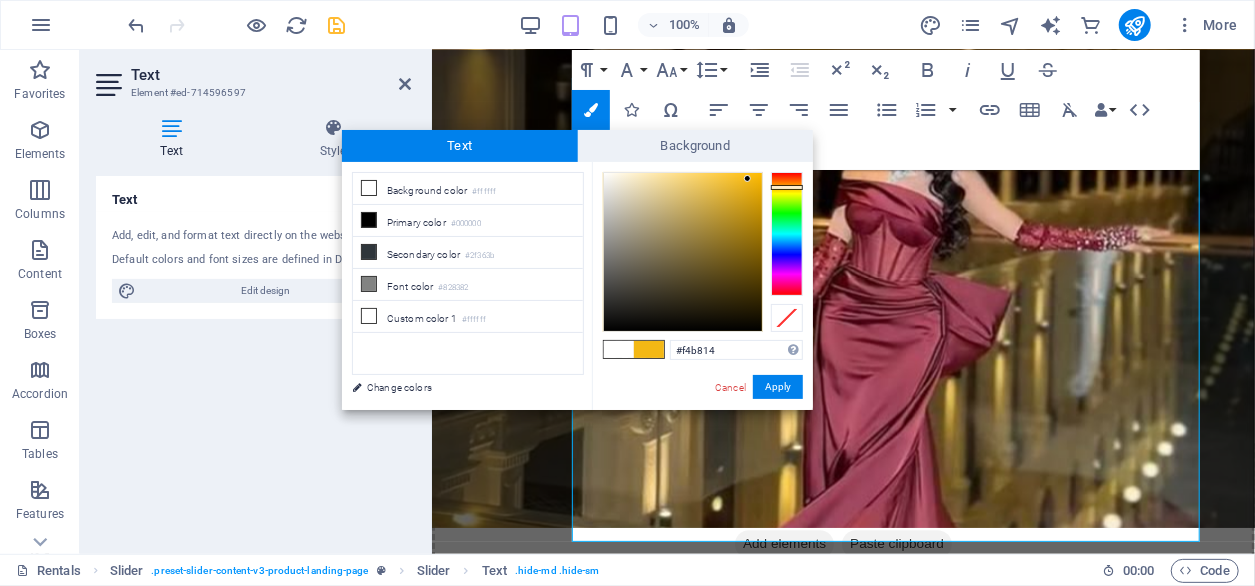 click at bounding box center (787, 187) 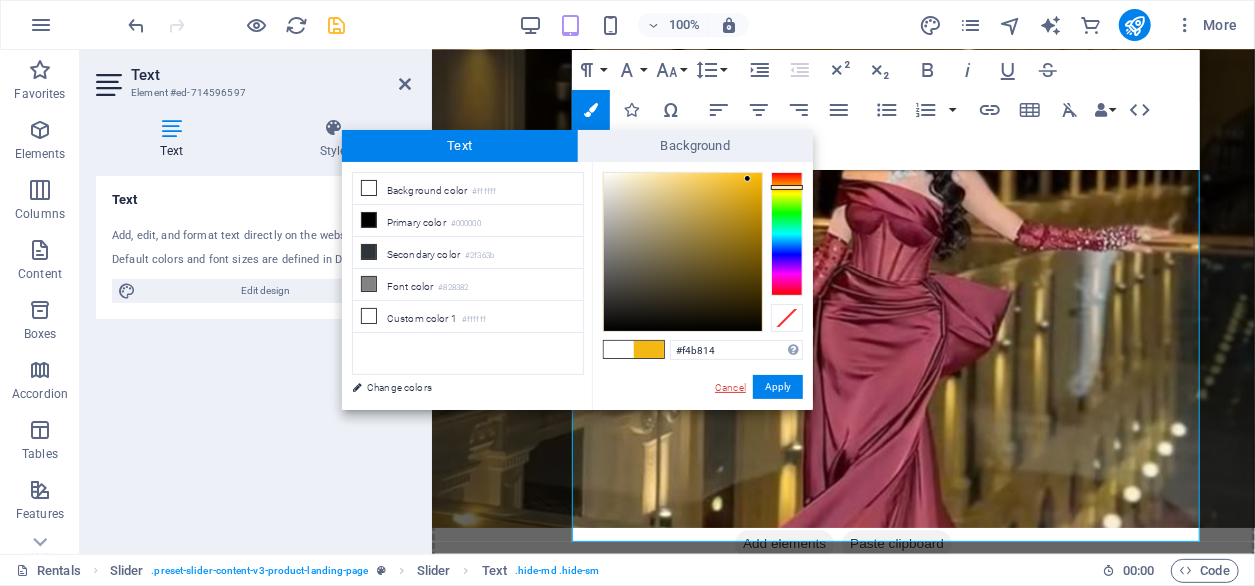 drag, startPoint x: 744, startPoint y: 382, endPoint x: 312, endPoint y: 331, distance: 435 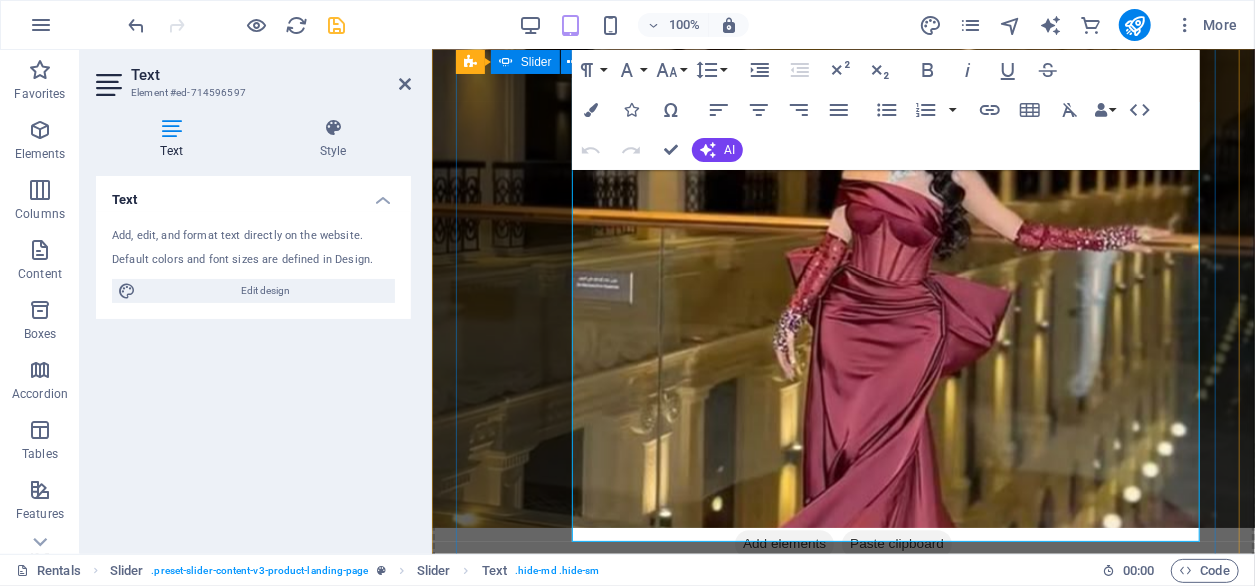 click on "Beauty products are the best ones I have ever tried! They are made of 100% natural ingredients. Beauty products are the best ones I have ever tried! They are made of 100% natural ingredients. Beauty products are the best ones I have ever tried! They are made of 100% natural ingredients. [PERSON_NAME], [GEOGRAPHIC_DATA] [PERSON_NAME], [GEOGRAPHIC_DATA] [PERSON_NAME], [GEOGRAPHIC_DATA] Your story deserves more than a dress- it desrves a masterpiece. Beauty products are the best ones I have ever tried! They are made of 100% natural ingredients. Beauty products are the best ones I have ever tried! They are made of 100% natural ingredients. Beauty products are the best ones I have ever tried! They are made of 100% natural ingredients. [PERSON_NAME], [GEOGRAPHIC_DATA] [PERSON_NAME], [GEOGRAPHIC_DATA] [PERSON_NAME], USA Beauty products are the best ones I have ever tried! They are made of 100% natural ingredients. Beauty products are the best ones I have ever tried! They are made of 100% natural ingredients. [PERSON_NAME], [GEOGRAPHIC_DATA] [PERSON_NAME], [GEOGRAPHIC_DATA] [PERSON_NAME], [GEOGRAPHIC_DATA]" at bounding box center [842, 1596] 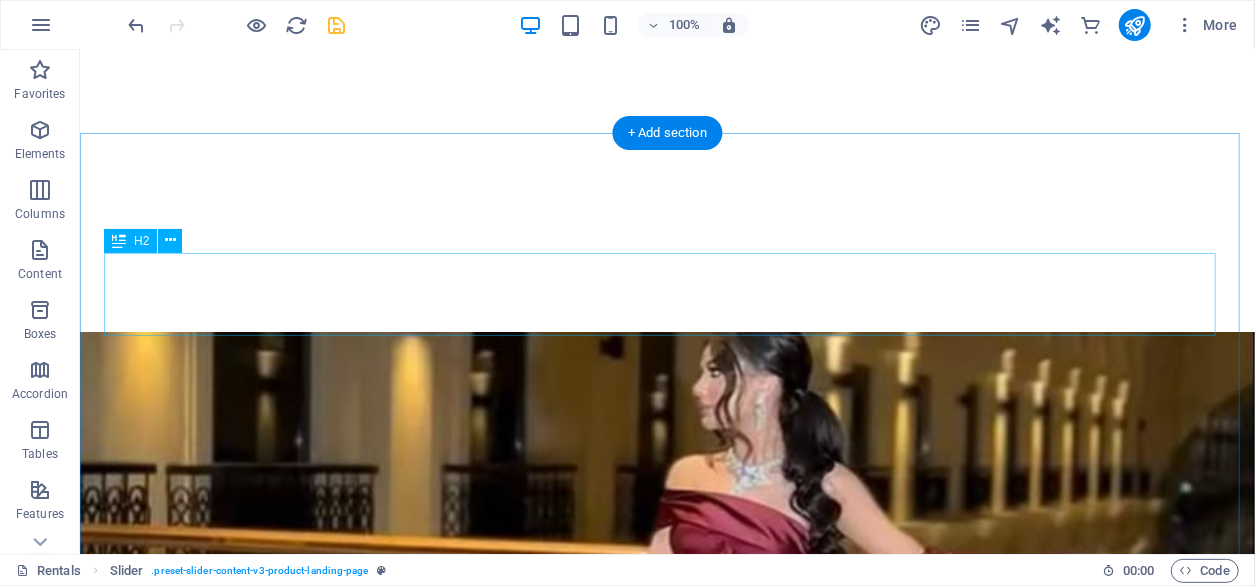 scroll, scrollTop: 2398, scrollLeft: 0, axis: vertical 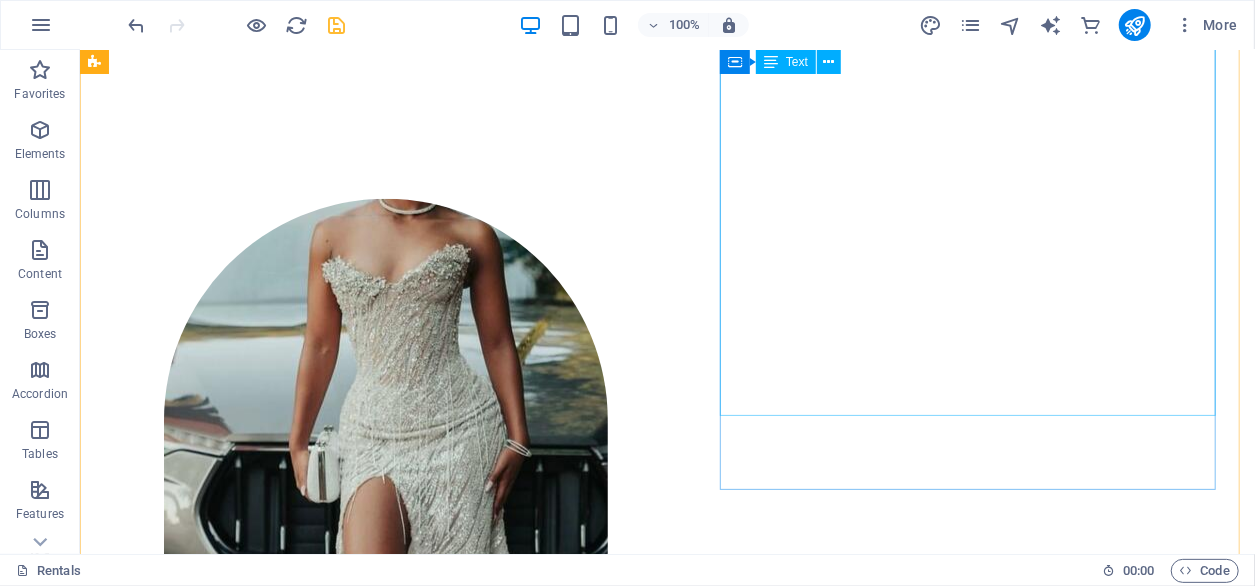 click on "Brides and fashion enthusiasts alike know us for bespoke bridal wear, evening gowns, matric farewell dresses, and custom-made attire. We at House of [PERSON_NAME] pride ourselves on exceptional quality, personalized service, and a welcoming atmosphere, ensuring each visit is memorable. Experience the charm of House of [PERSON_NAME] and discover pieces that truly resonate with you! The boutique caters to clients seeking one-of-a-kind garments that reflect their unique style. In addition to bespoke designs, the boutique also offers a stunning ready-to-wear collection personally curated and crafted by [PERSON_NAME]" at bounding box center [355, 1233] 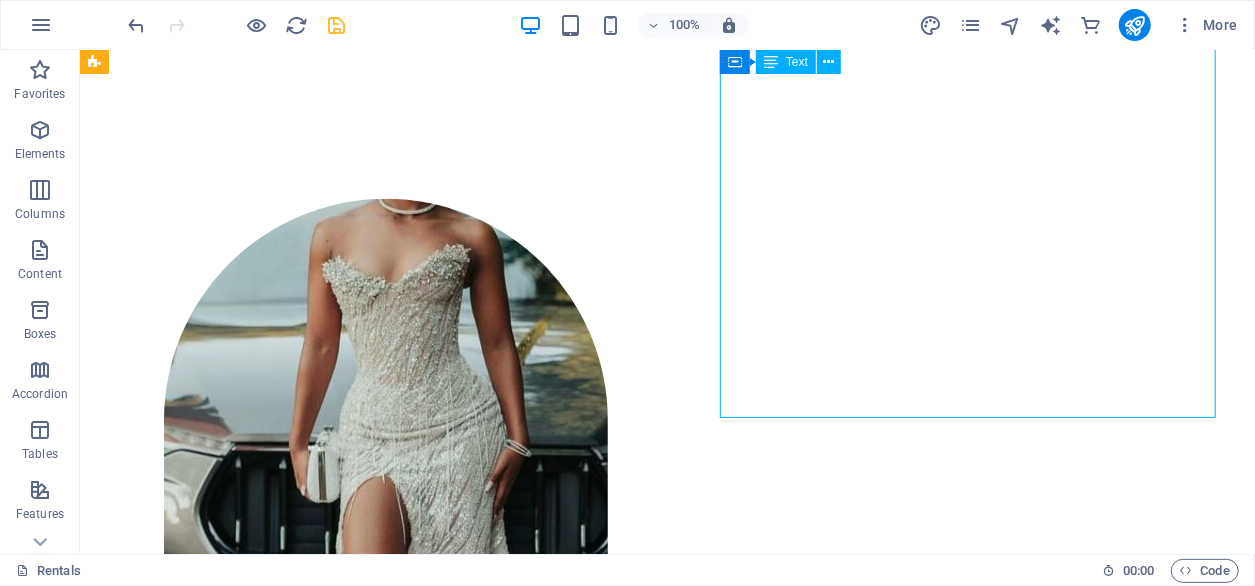 click on "Brides and fashion enthusiasts alike know us for bespoke bridal wear, evening gowns, matric farewell dresses, and custom-made attire. We at House of [PERSON_NAME] pride ourselves on exceptional quality, personalized service, and a welcoming atmosphere, ensuring each visit is memorable. Experience the charm of House of [PERSON_NAME] and discover pieces that truly resonate with you! The boutique caters to clients seeking one-of-a-kind garments that reflect their unique style. In addition to bespoke designs, the boutique also offers a stunning ready-to-wear collection personally curated and crafted by [PERSON_NAME]" at bounding box center [355, 1233] 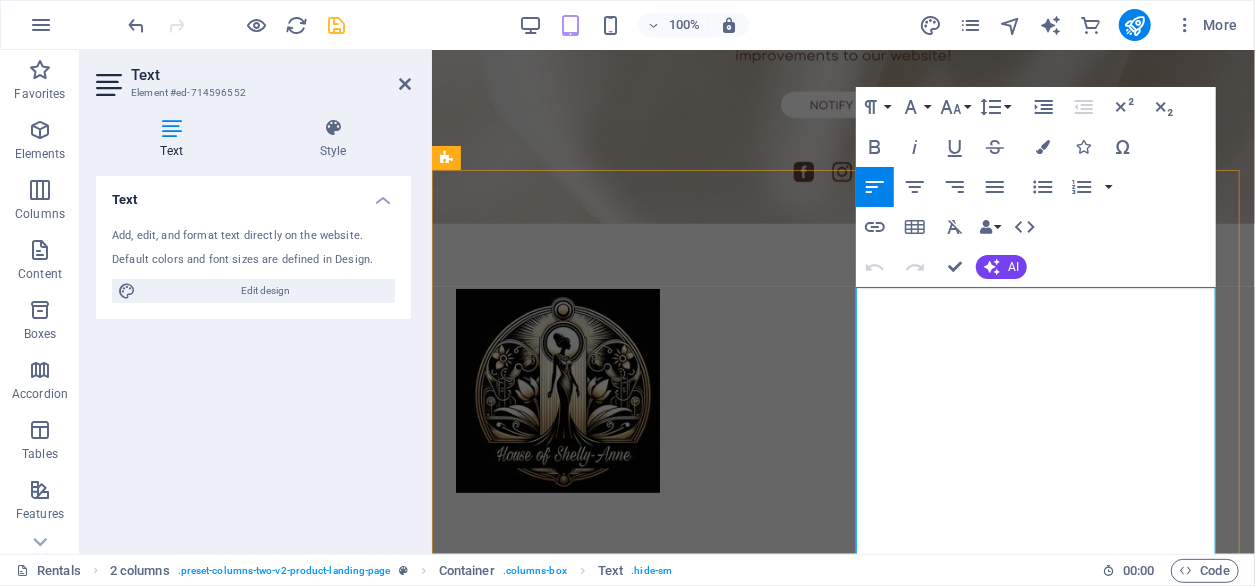 click on "Brides and fashion enthusiasts alike know us for bespoke bridal wear, evening gowns, matric farewell dresses, and custom-made attire. We at House of [PERSON_NAME] pride ourselves on exceptional quality, personalized service, and a welcoming atmosphere, ensuring each visit is memorable. Experience the charm of House of [PERSON_NAME] and discover pieces that truly resonate with you!" at bounding box center [639, 1569] 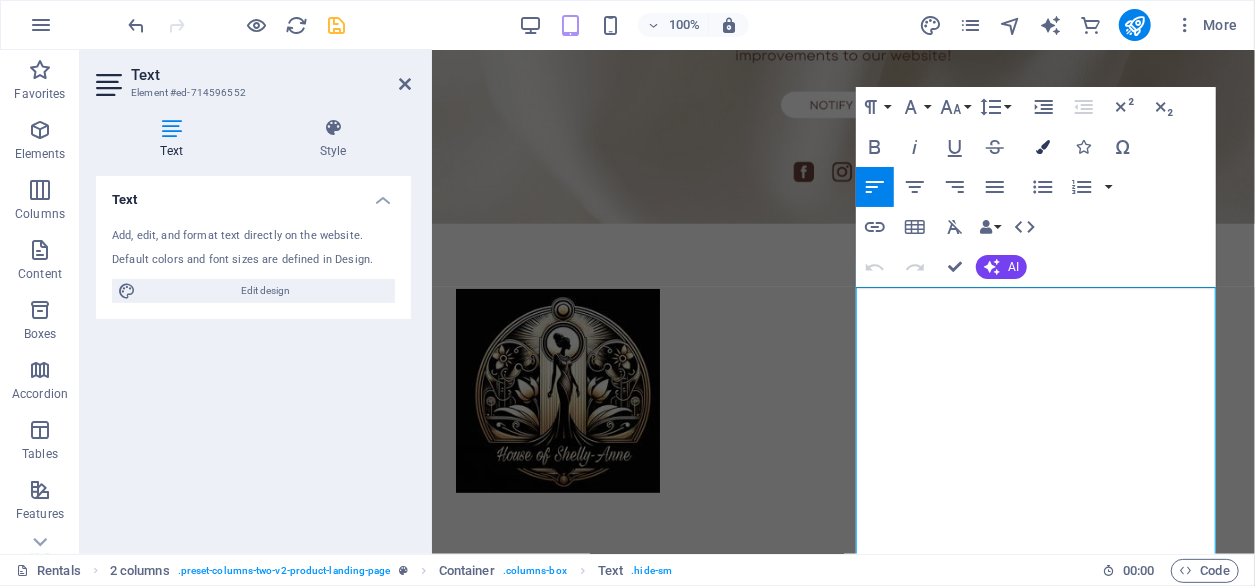 click at bounding box center (1043, 147) 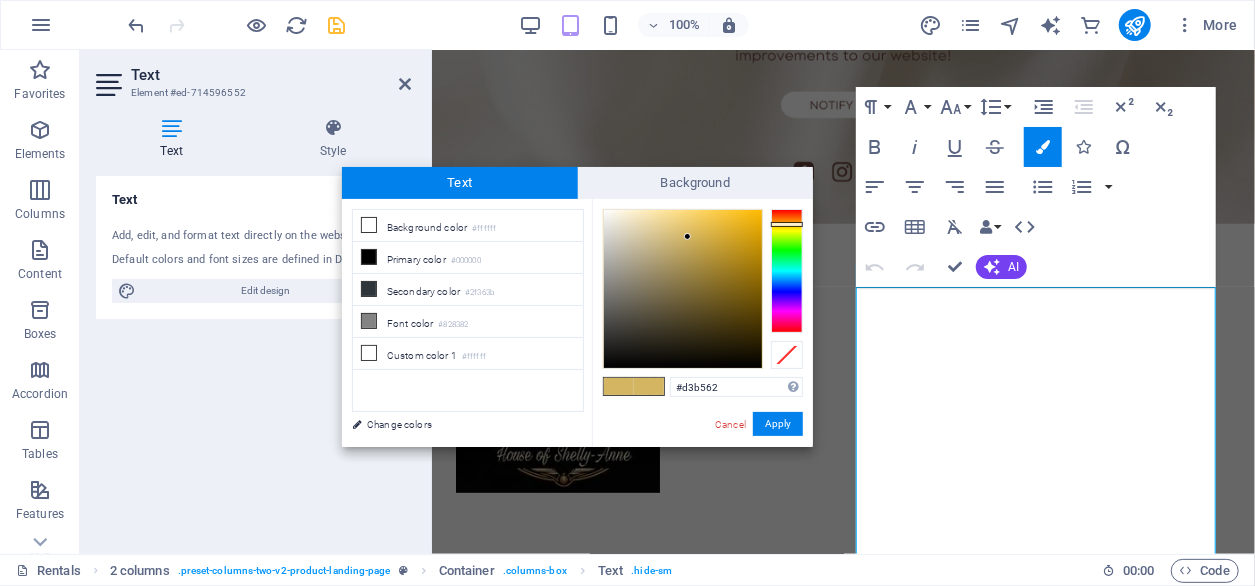 drag, startPoint x: 744, startPoint y: 385, endPoint x: 654, endPoint y: 387, distance: 90.02222 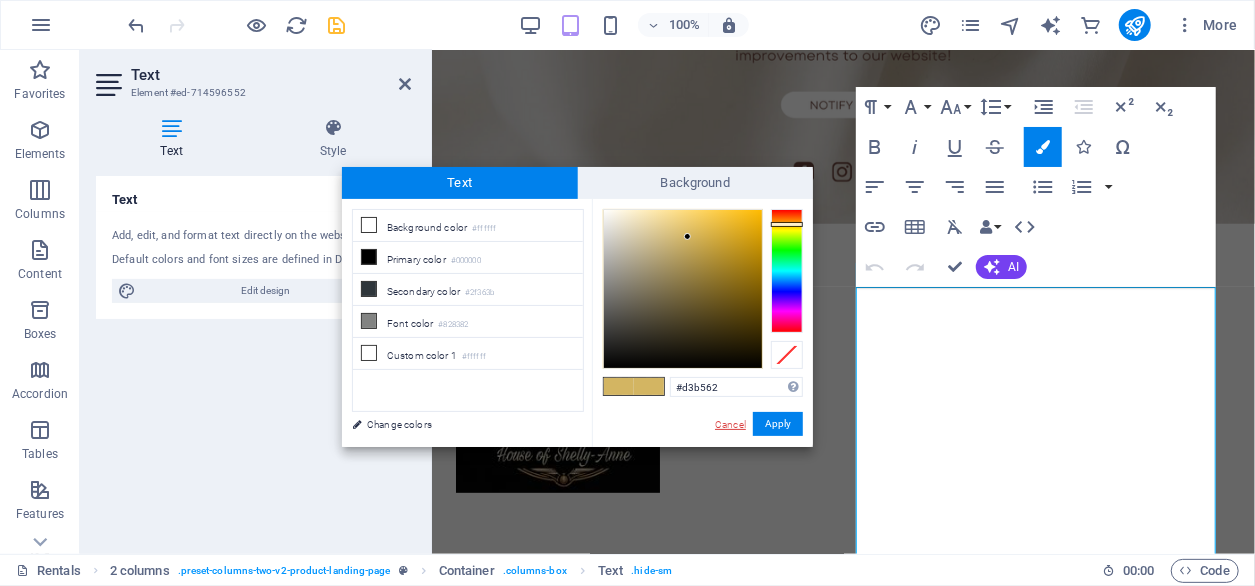 click on "Cancel" at bounding box center [730, 424] 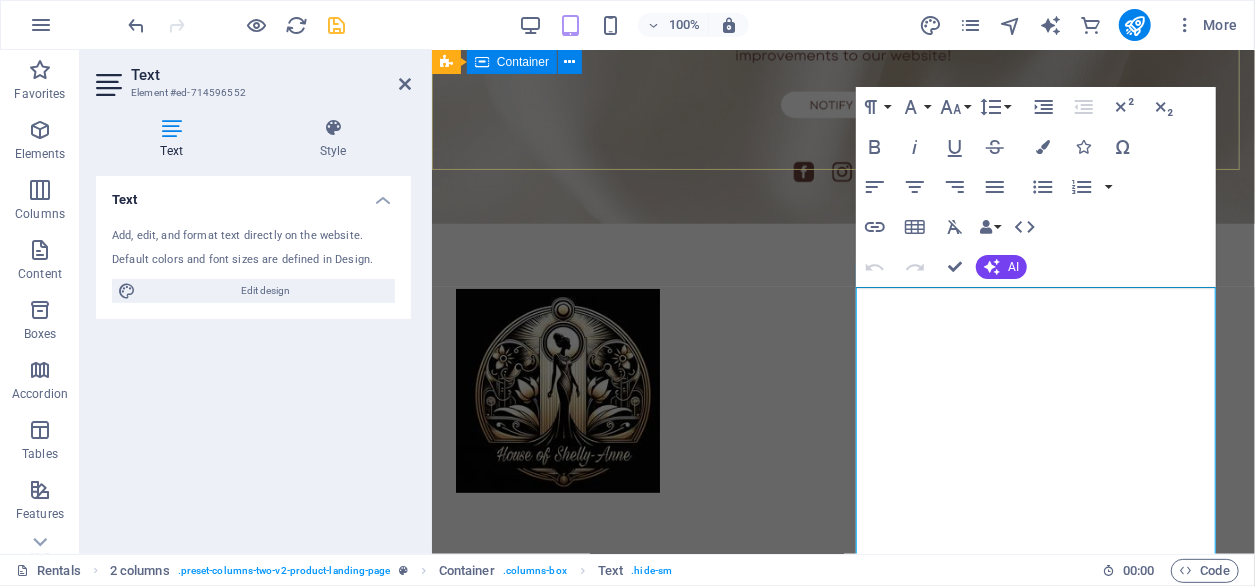 click at bounding box center [842, 430] 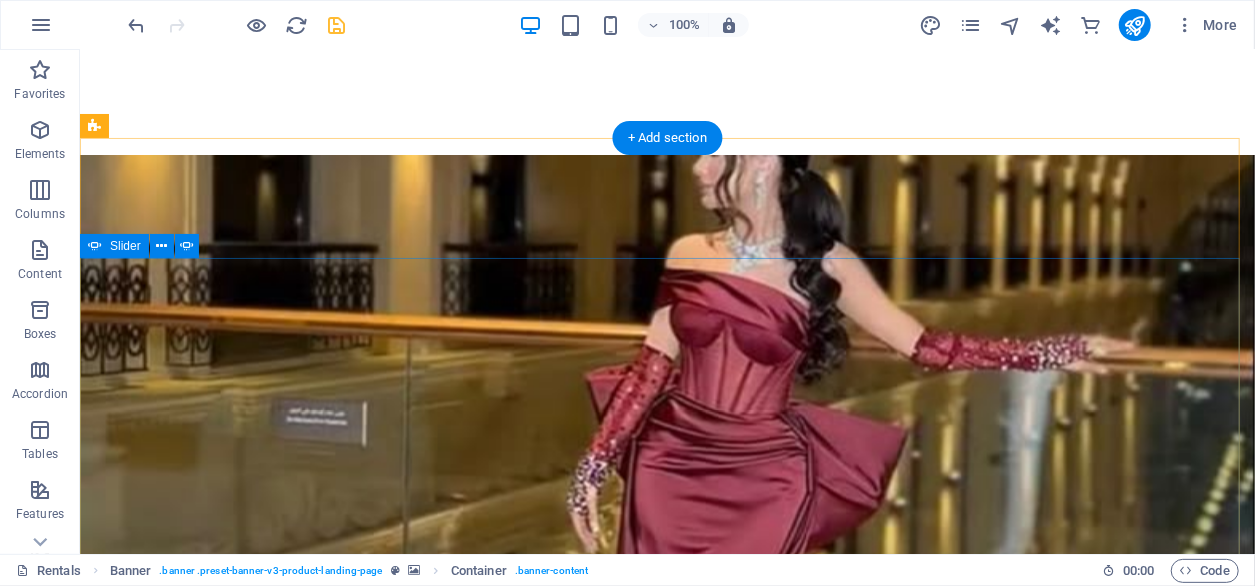 scroll, scrollTop: 2907, scrollLeft: 0, axis: vertical 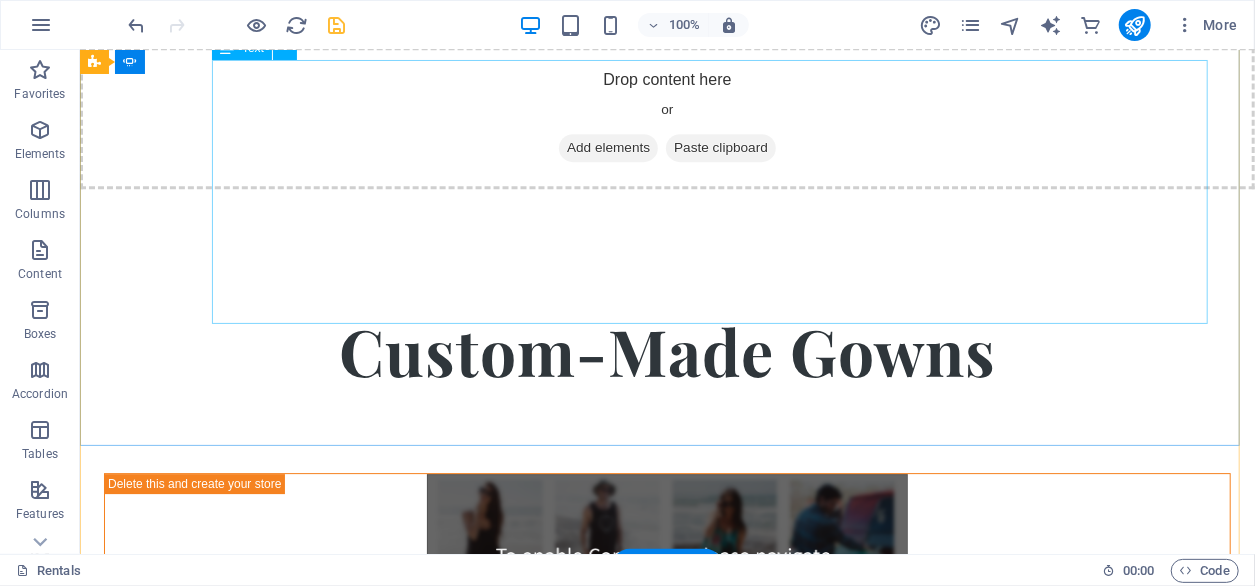 click on "Your story deserves more than a dress- it desrves a masterpiece." at bounding box center [-483, 2195] 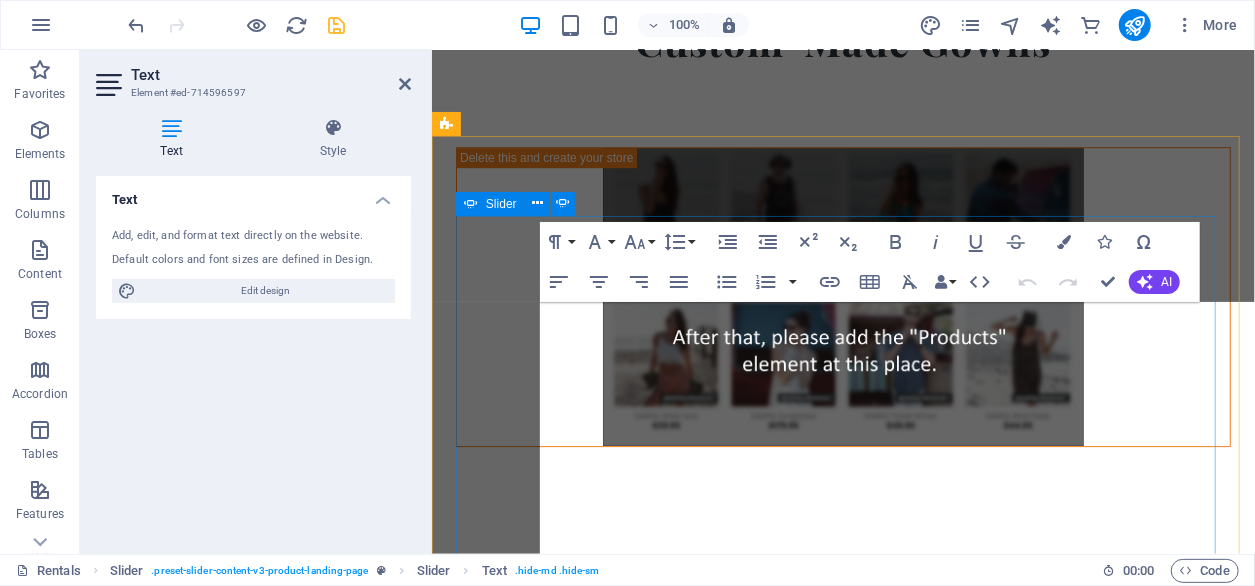 scroll, scrollTop: 2057, scrollLeft: 0, axis: vertical 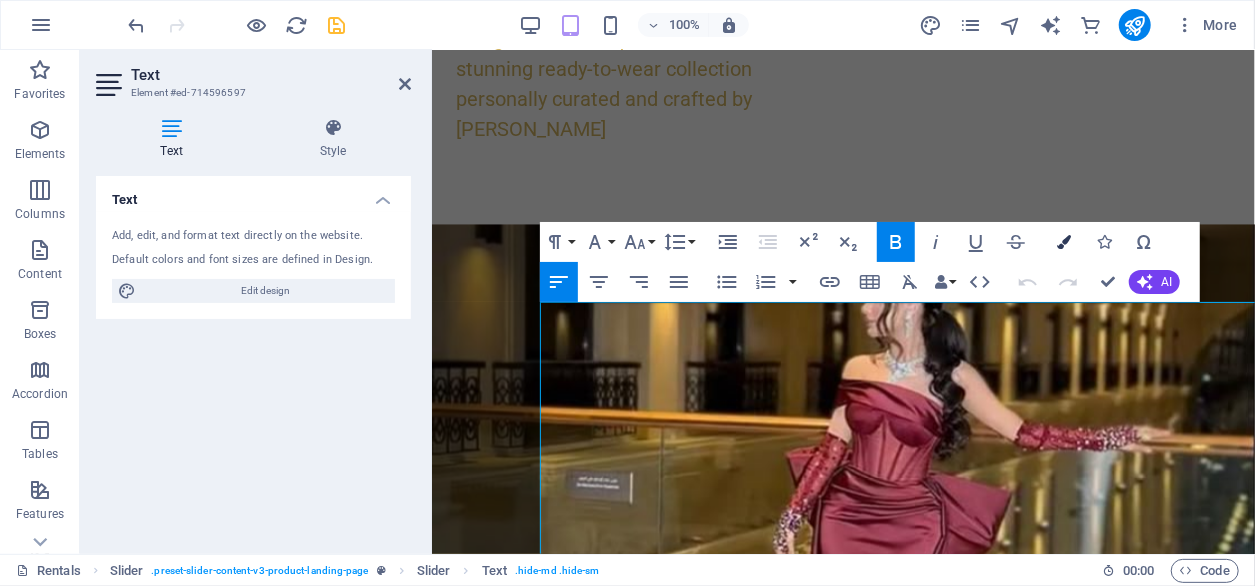 click at bounding box center (1064, 242) 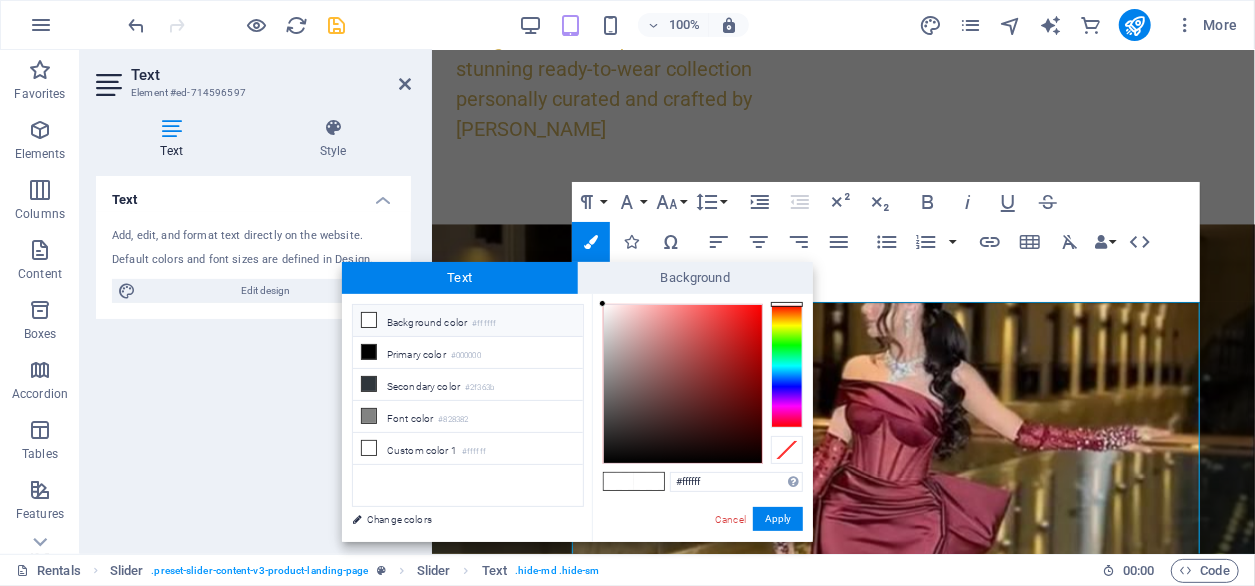 drag, startPoint x: 724, startPoint y: 481, endPoint x: 614, endPoint y: 470, distance: 110.54863 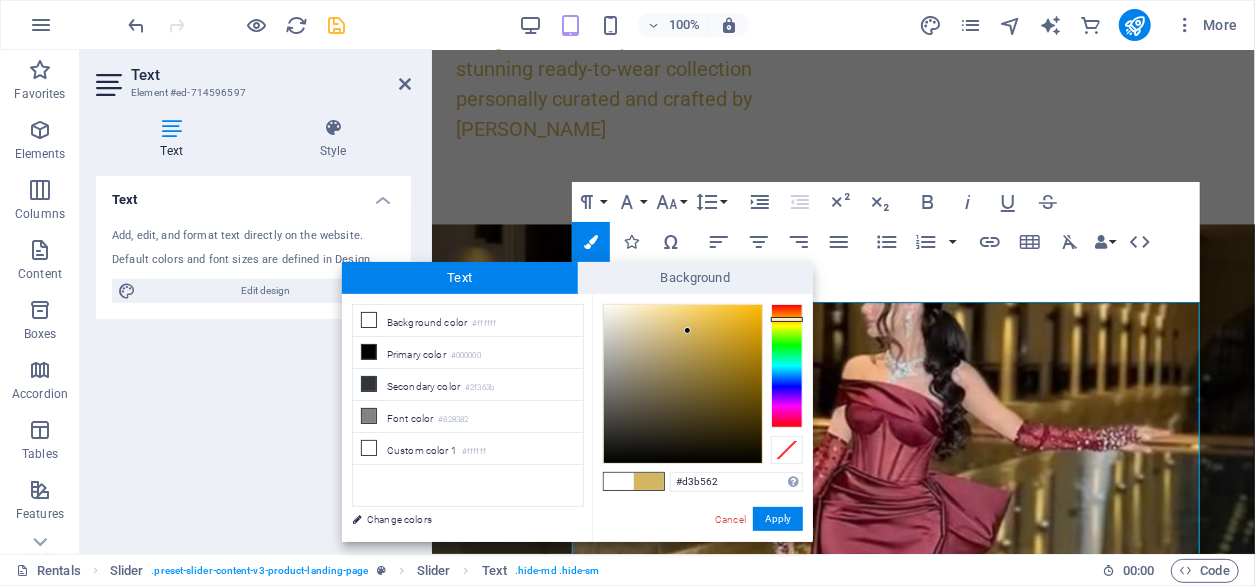 type on "#d3b562" 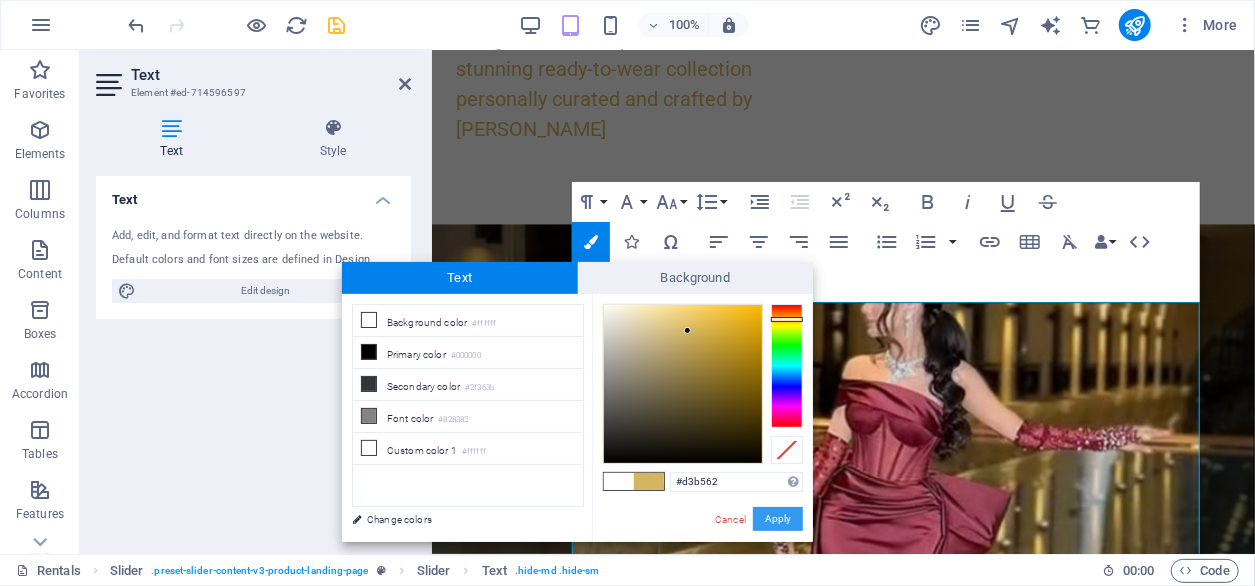 click on "Apply" at bounding box center (778, 519) 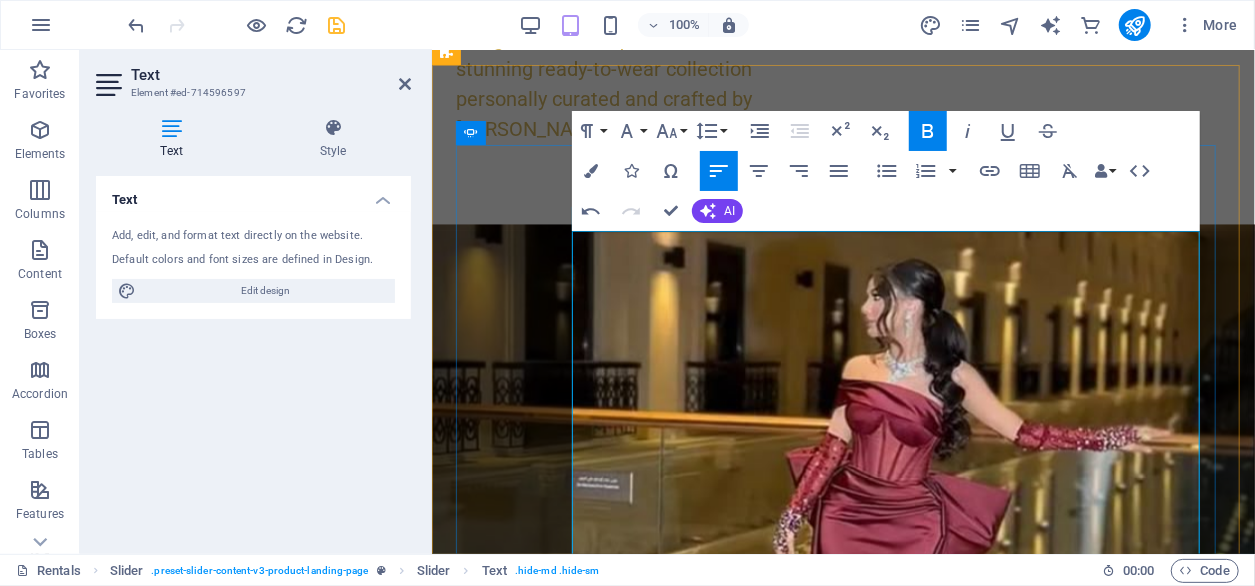 scroll, scrollTop: 2357, scrollLeft: 0, axis: vertical 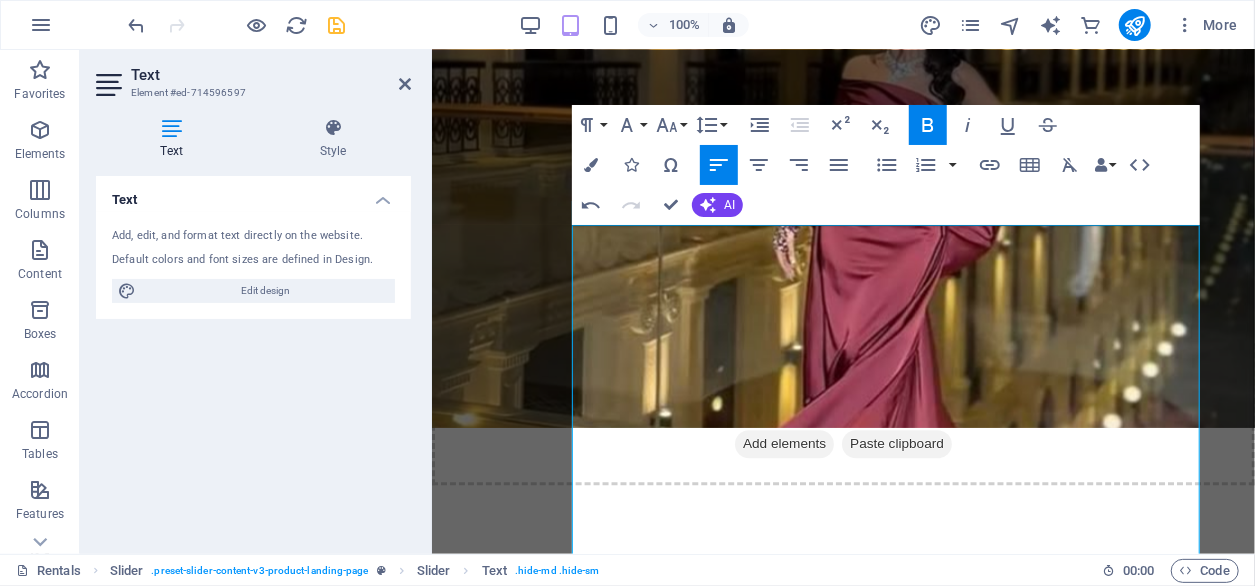 drag, startPoint x: 1067, startPoint y: 404, endPoint x: 575, endPoint y: -43, distance: 664.7353 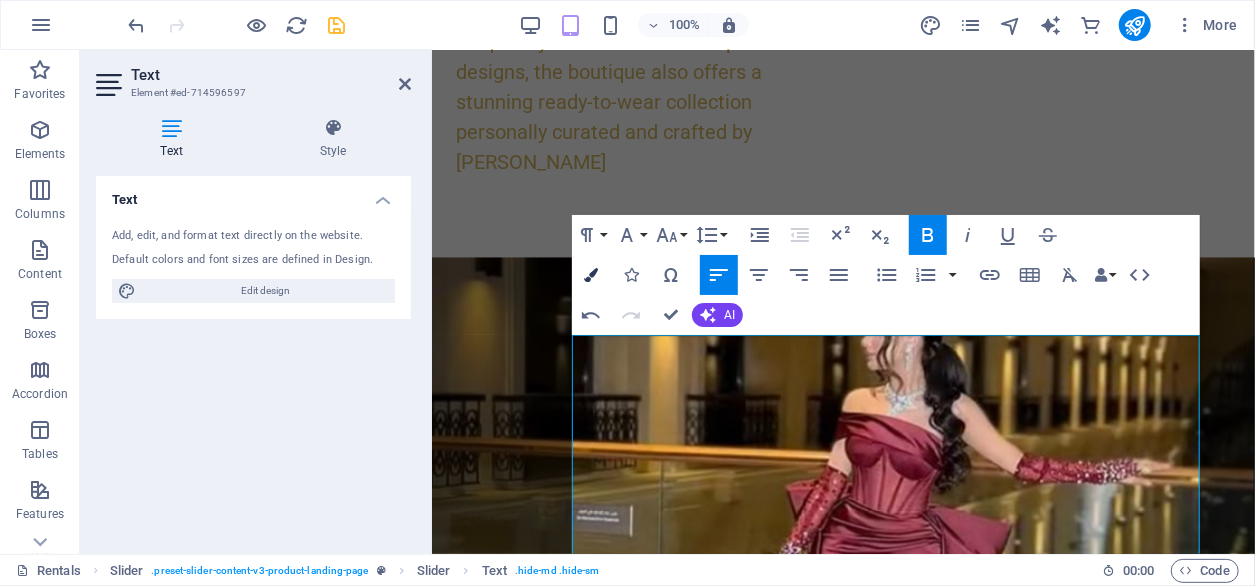 click at bounding box center [591, 275] 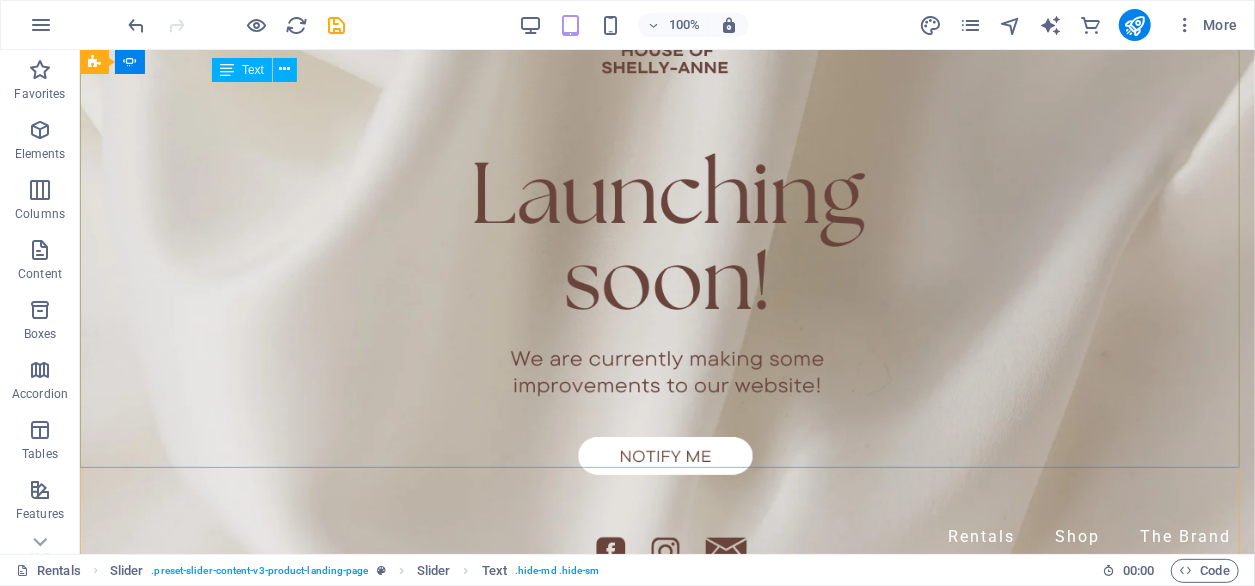 scroll, scrollTop: 2886, scrollLeft: 0, axis: vertical 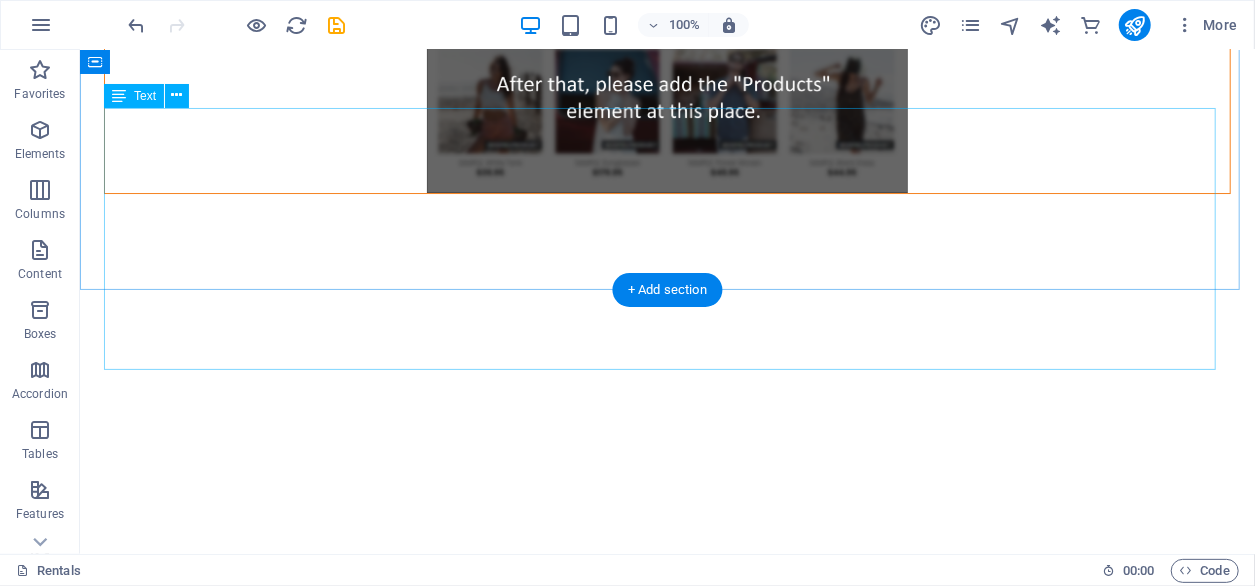 click on "be beautiful" at bounding box center (666, 1616) 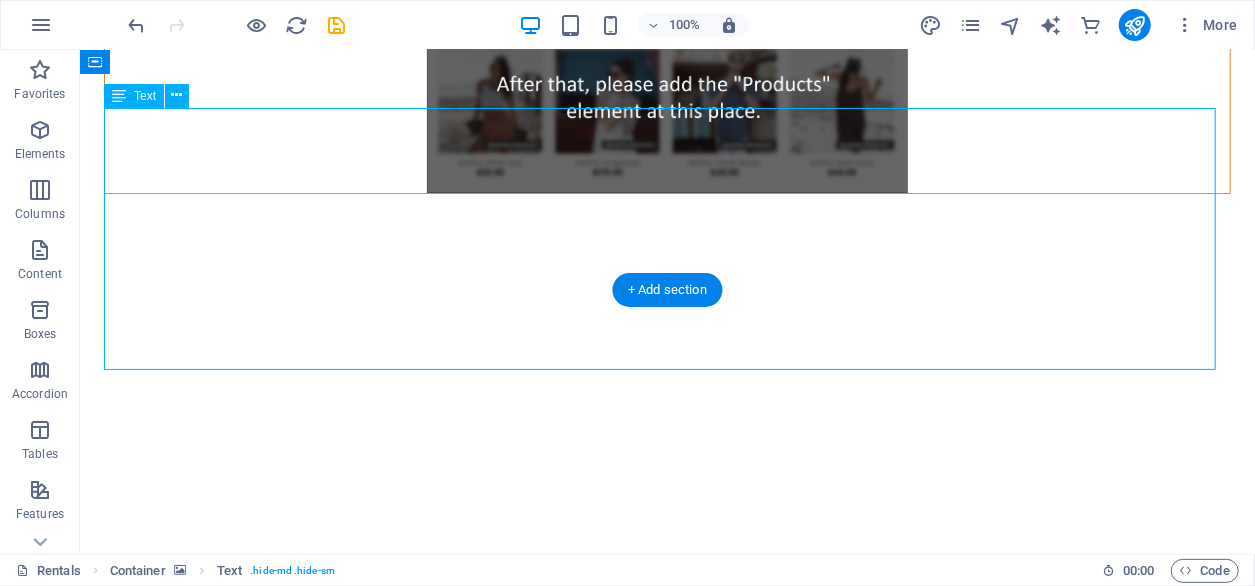 click on "be beautiful" at bounding box center [666, 1616] 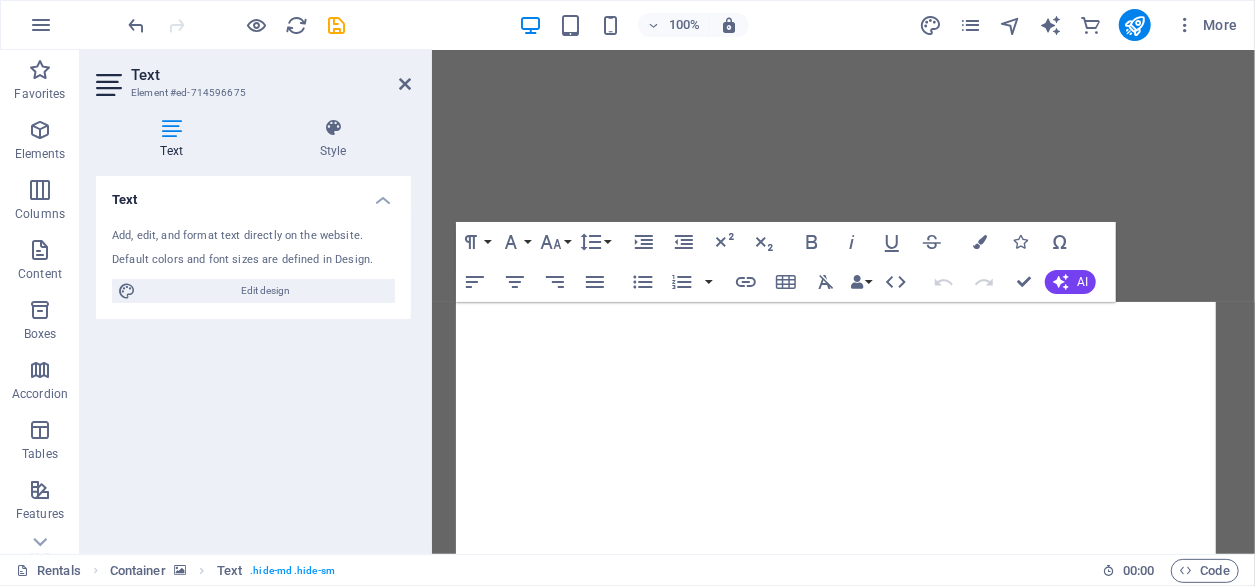 scroll, scrollTop: 3128, scrollLeft: 0, axis: vertical 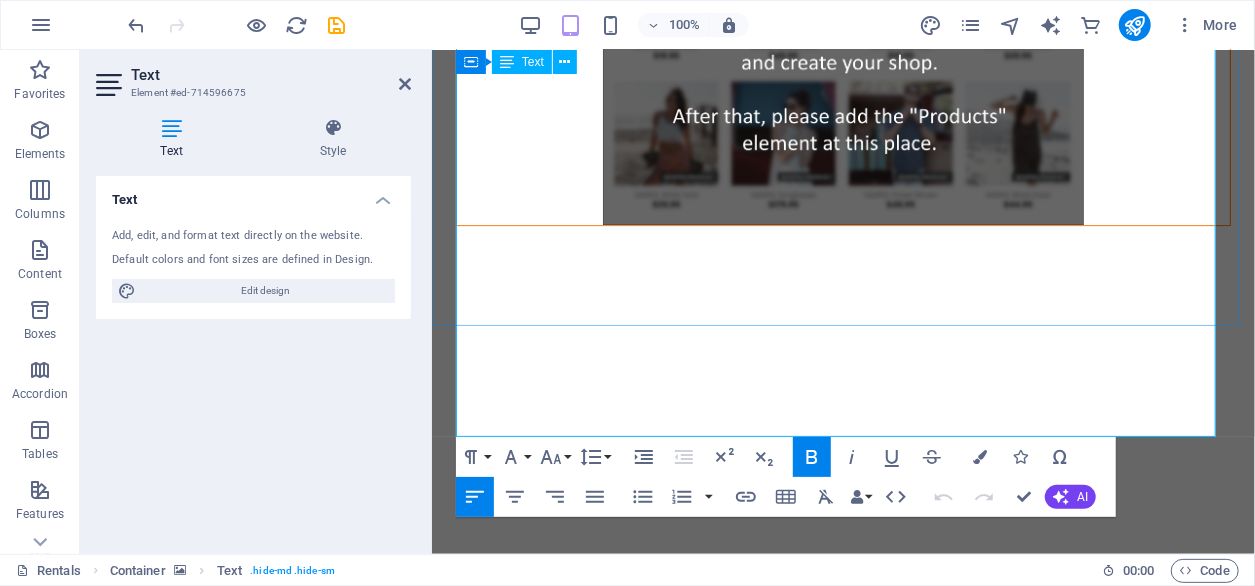 drag, startPoint x: 682, startPoint y: 210, endPoint x: 448, endPoint y: 44, distance: 286.90067 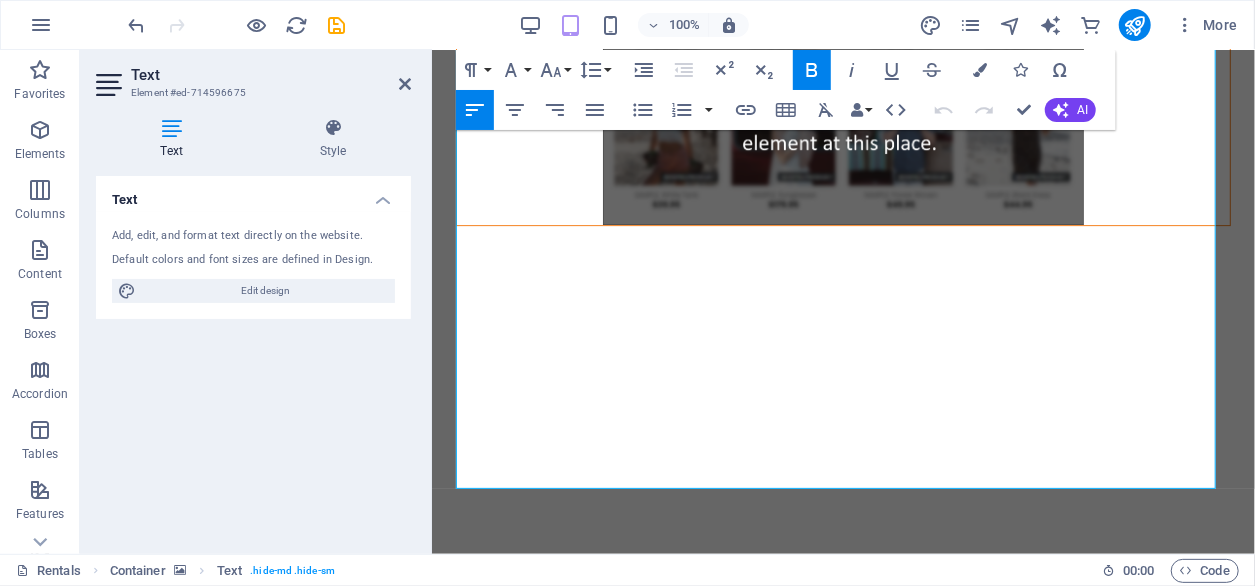 scroll, scrollTop: 3066, scrollLeft: 0, axis: vertical 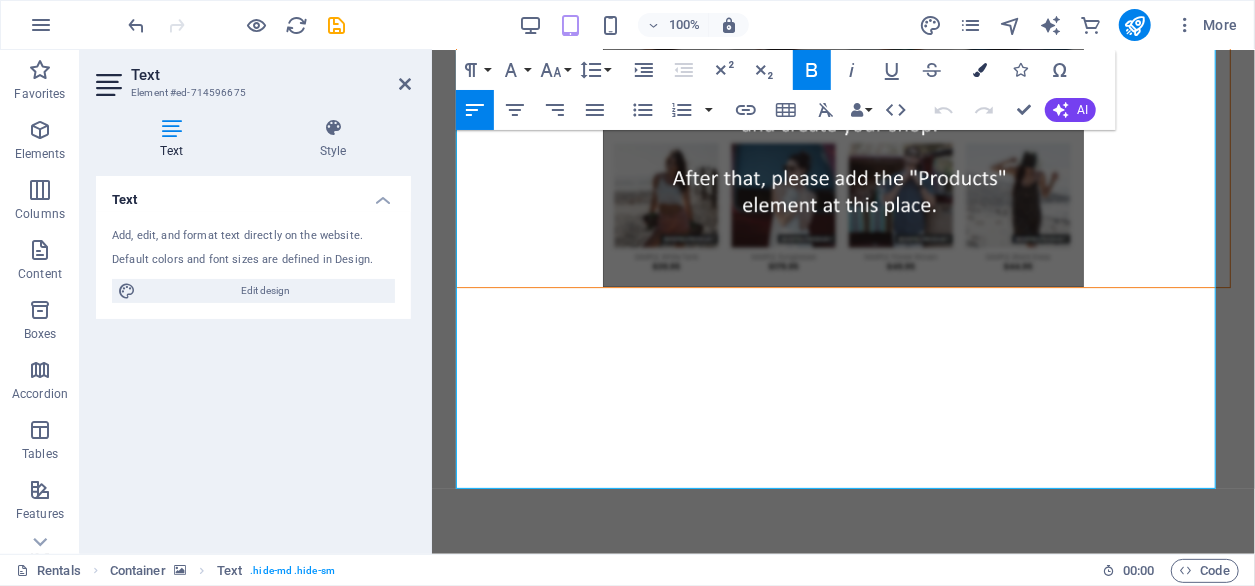 click on "Colors" at bounding box center (980, 70) 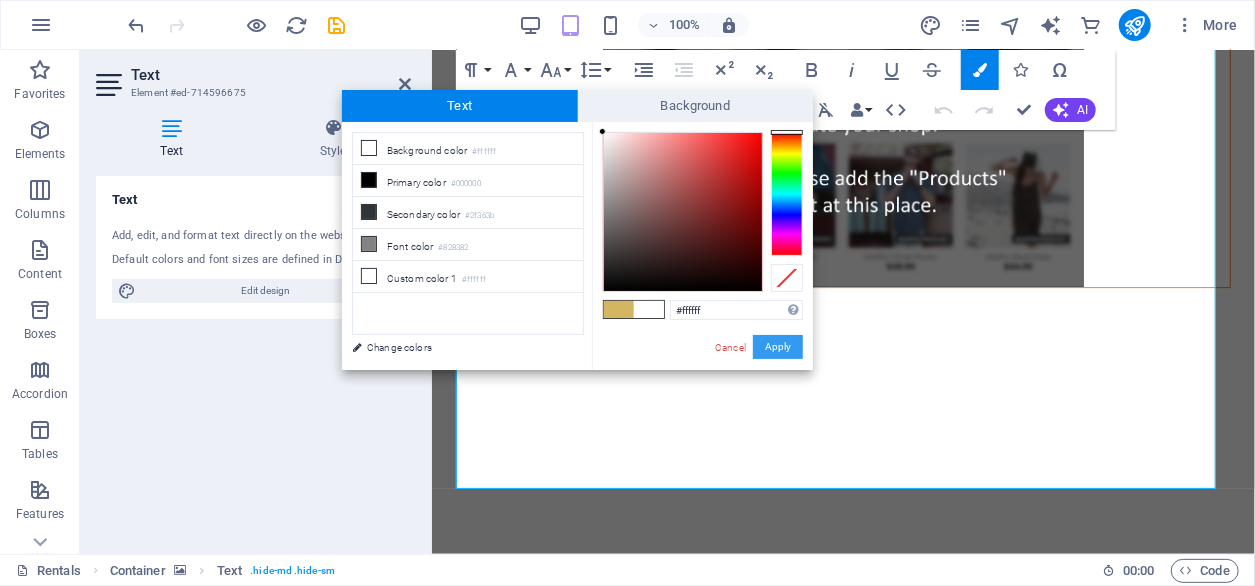 click on "Apply" at bounding box center [778, 347] 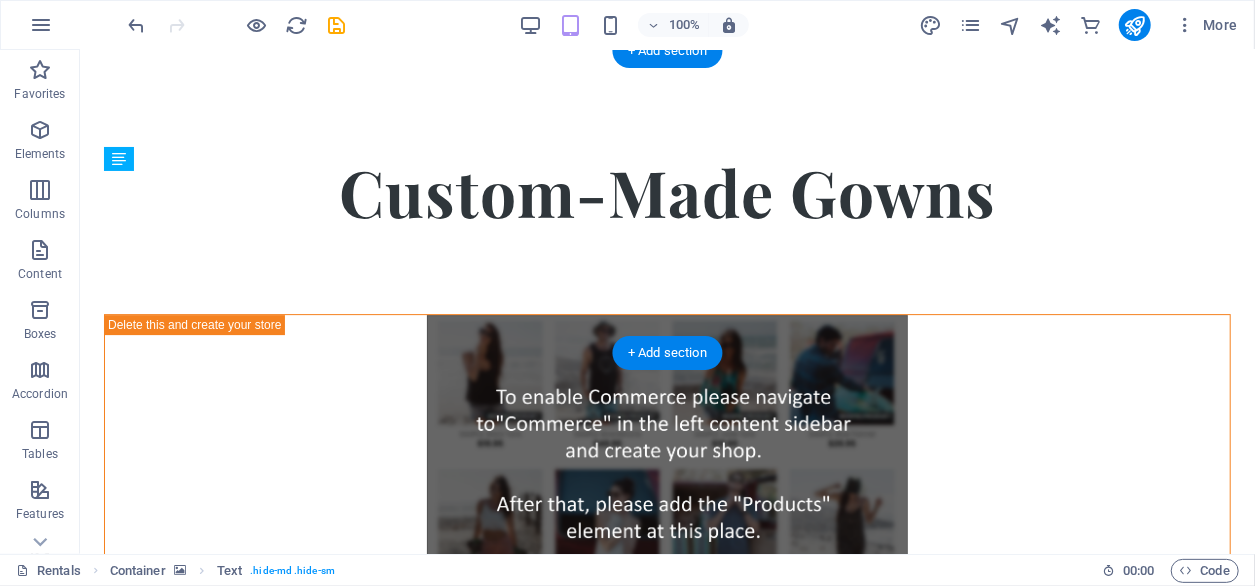 scroll, scrollTop: 3532, scrollLeft: 0, axis: vertical 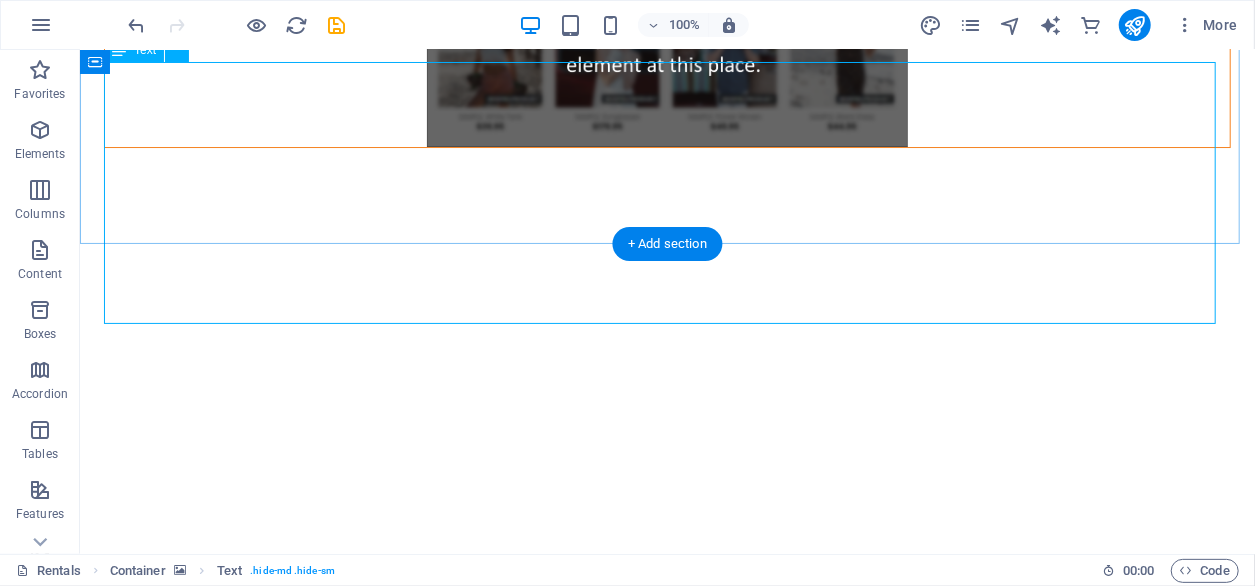 click on "be beautifu l" at bounding box center [666, 1570] 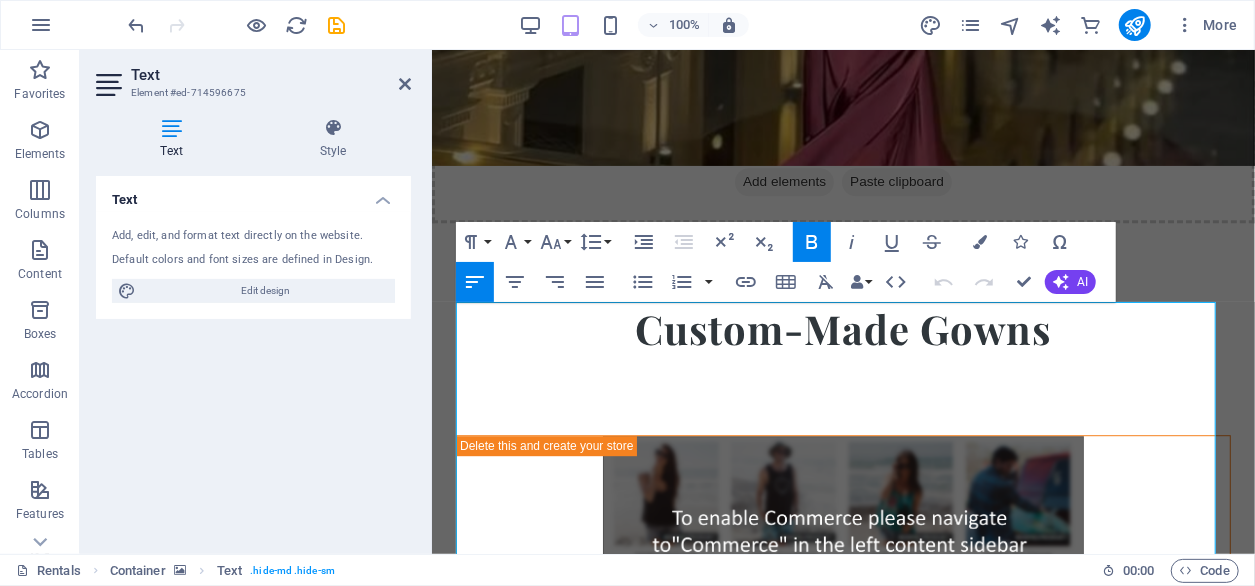 scroll, scrollTop: 2928, scrollLeft: 0, axis: vertical 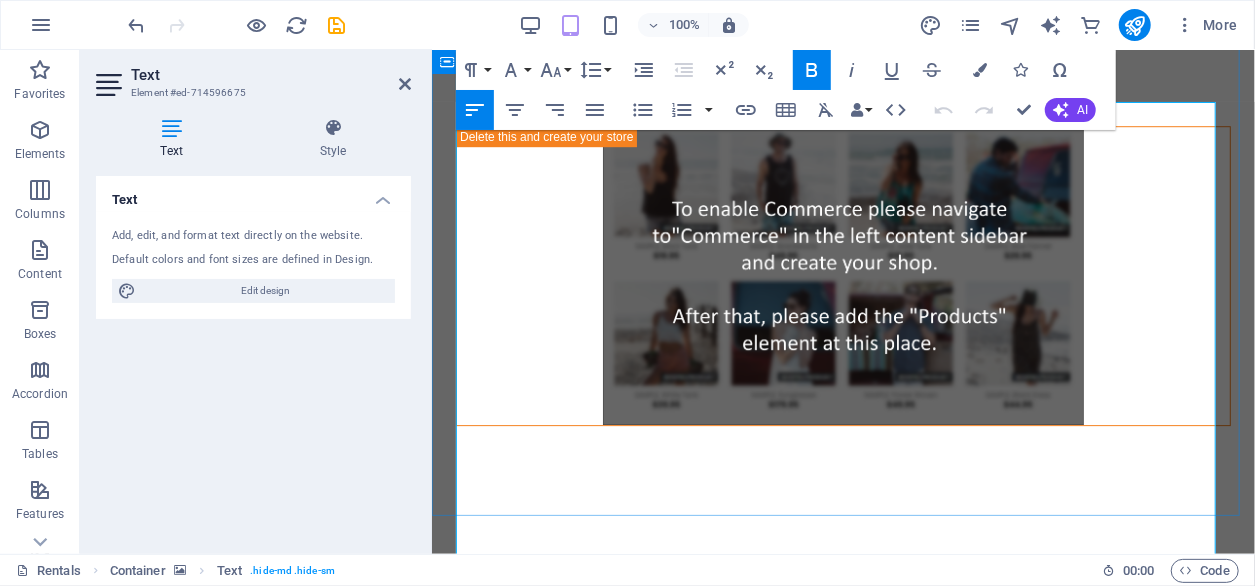 drag, startPoint x: 1181, startPoint y: 469, endPoint x: 1113, endPoint y: 462, distance: 68.359344 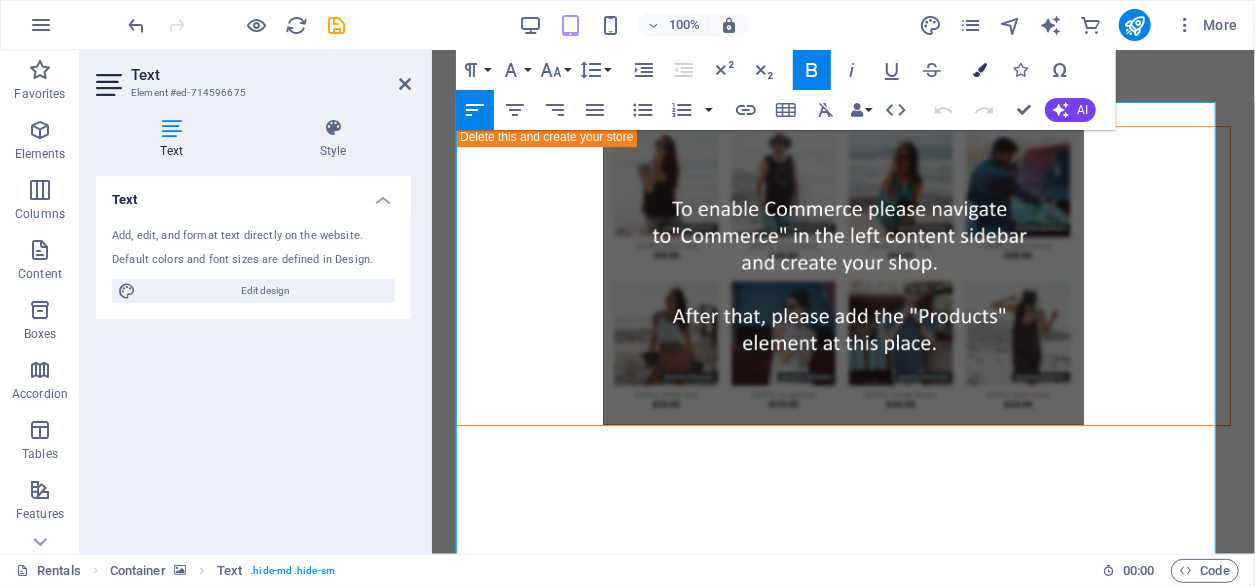 click at bounding box center [980, 70] 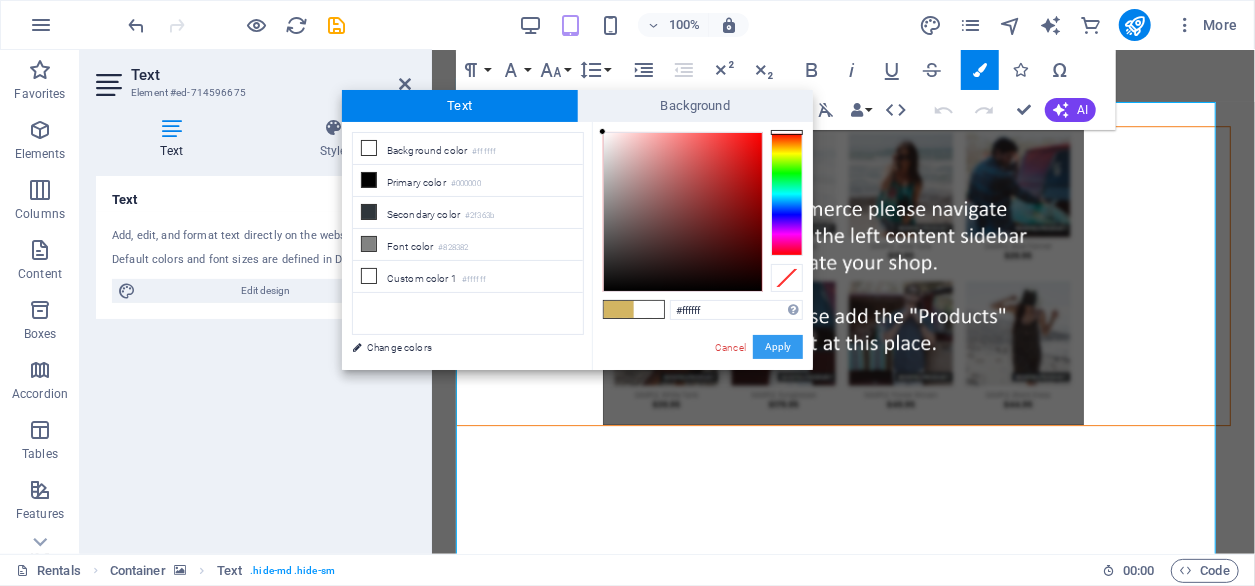 click on "Apply" at bounding box center (778, 347) 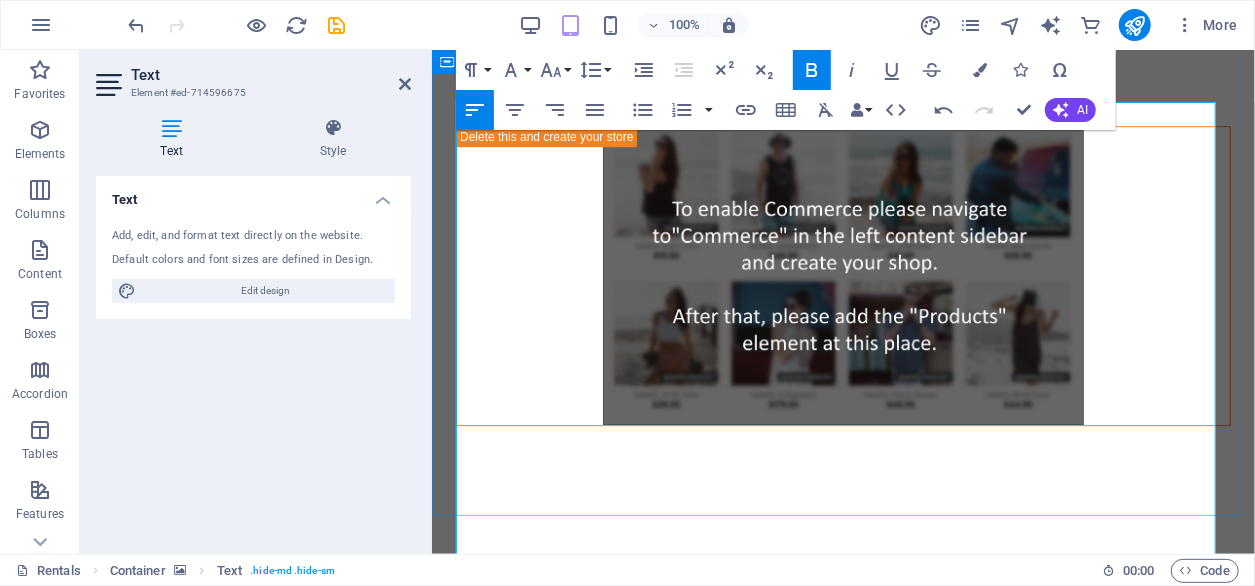drag, startPoint x: 465, startPoint y: 228, endPoint x: 963, endPoint y: 320, distance: 506.4267 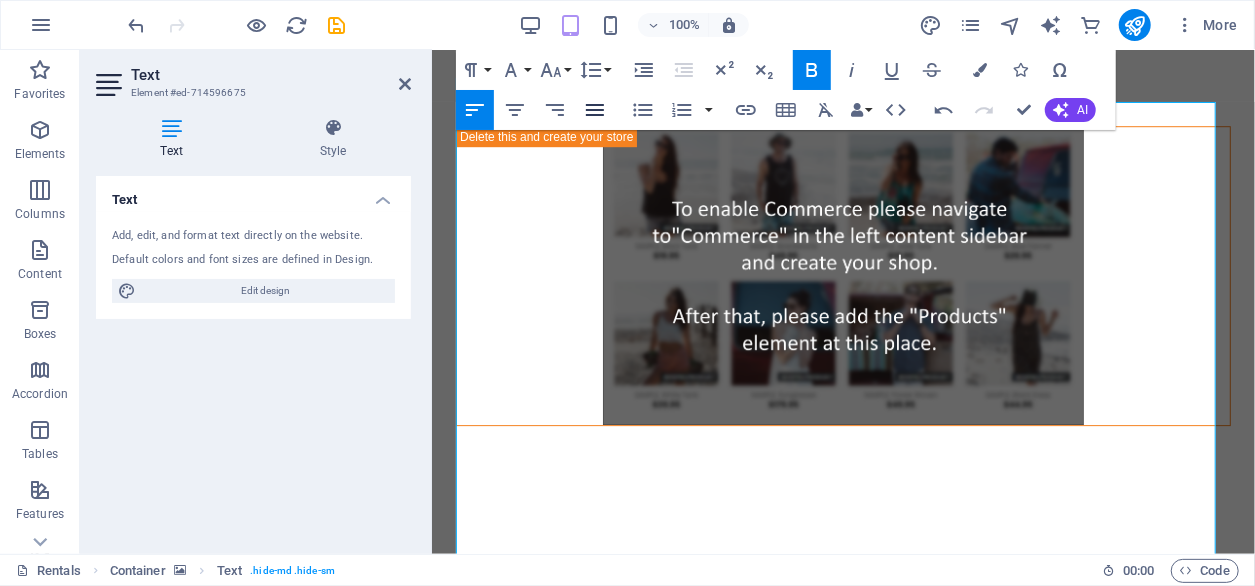click 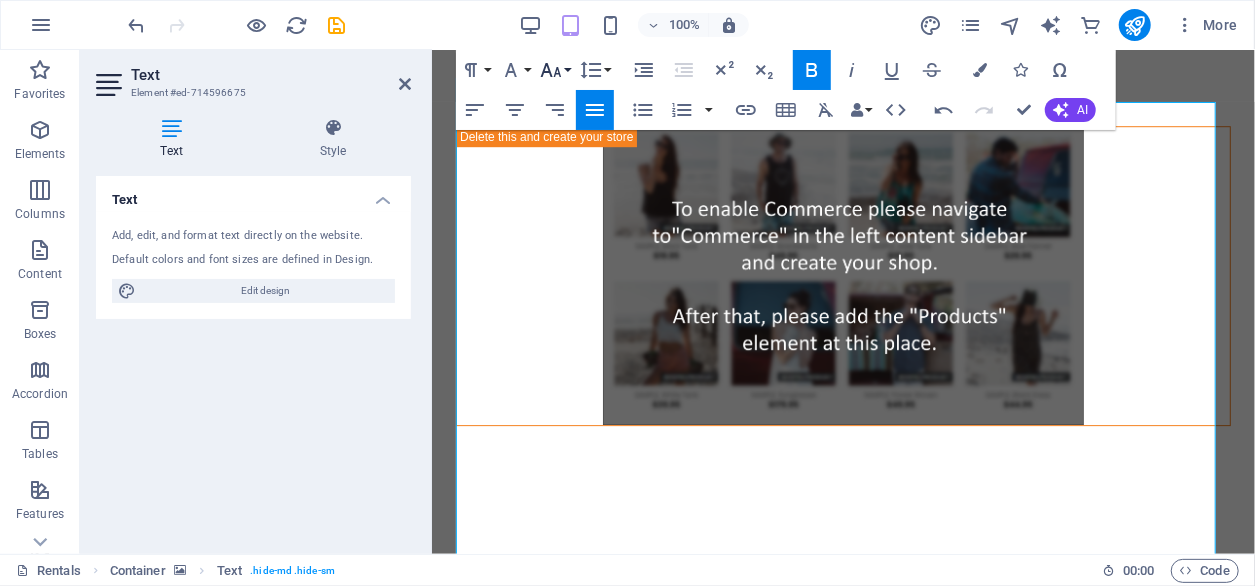 click 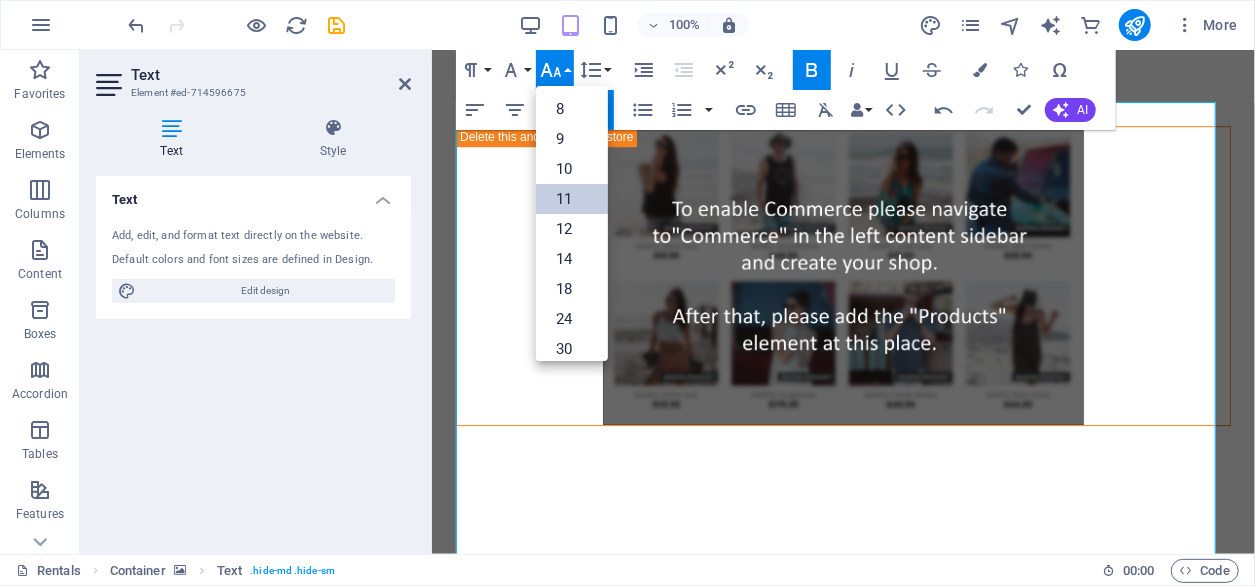 click on "11" at bounding box center (572, 199) 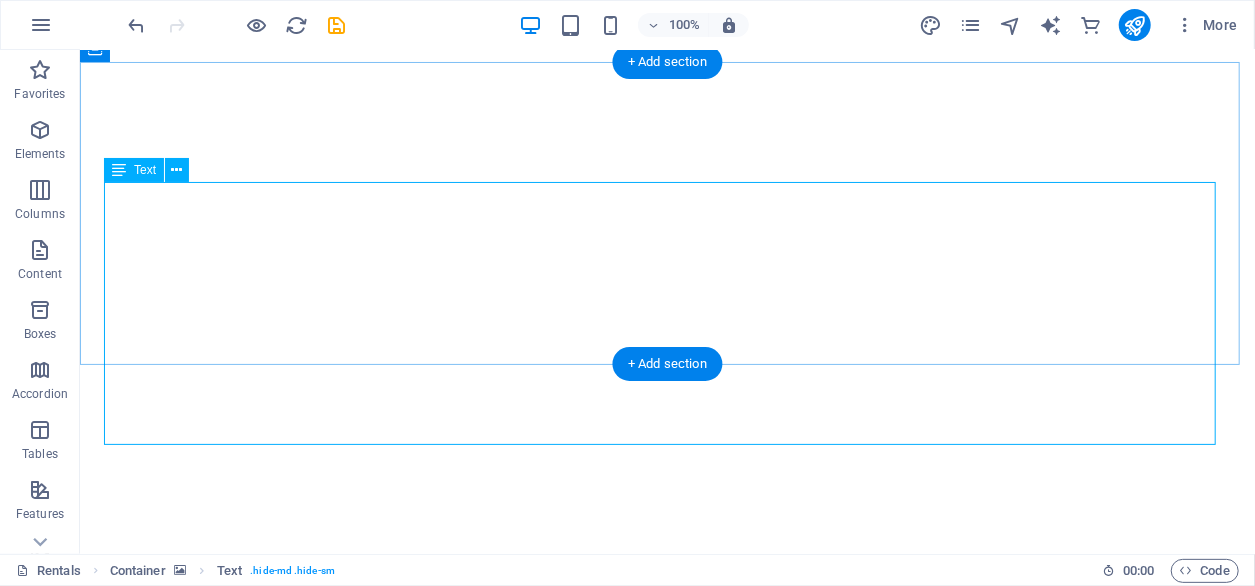 scroll, scrollTop: 3332, scrollLeft: 0, axis: vertical 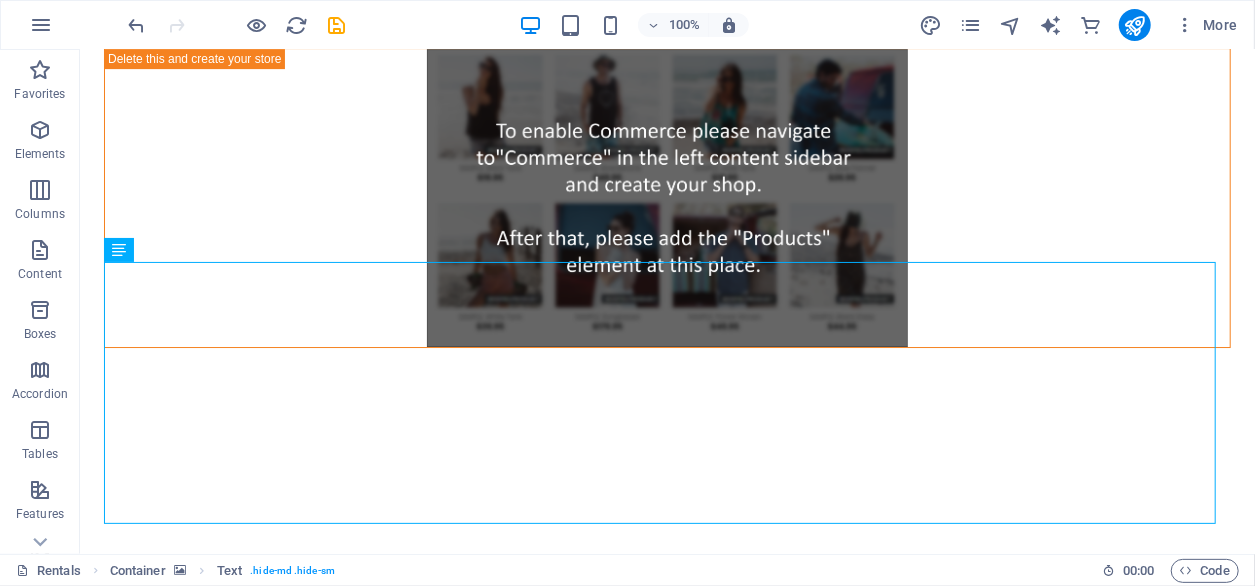 click at bounding box center (137, 25) 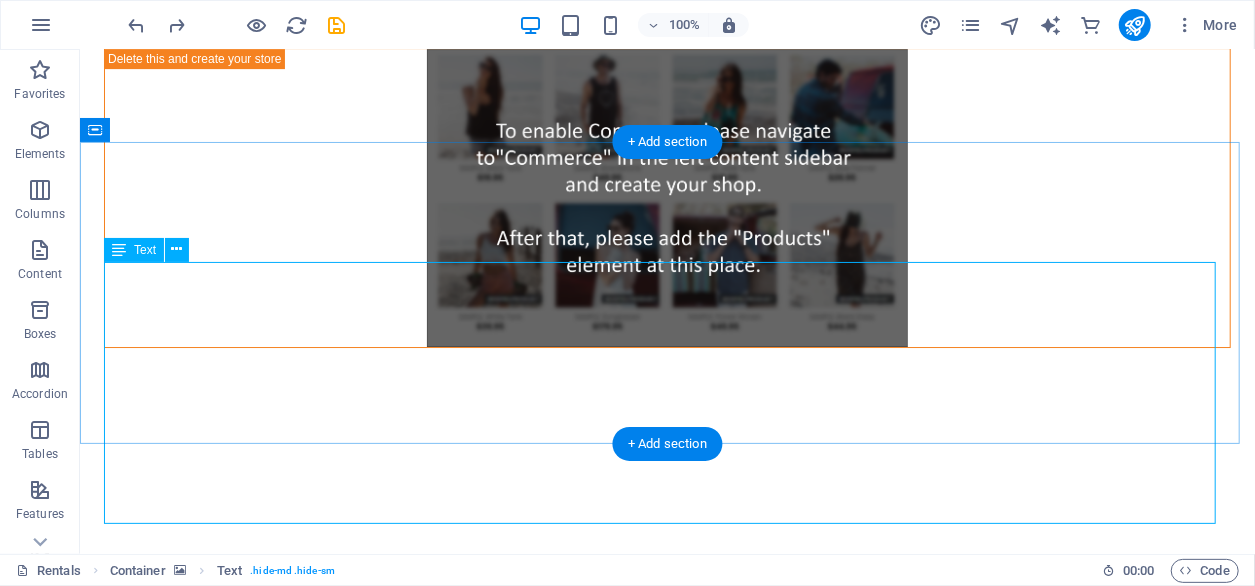 click on "be beautifu l" at bounding box center [666, 1770] 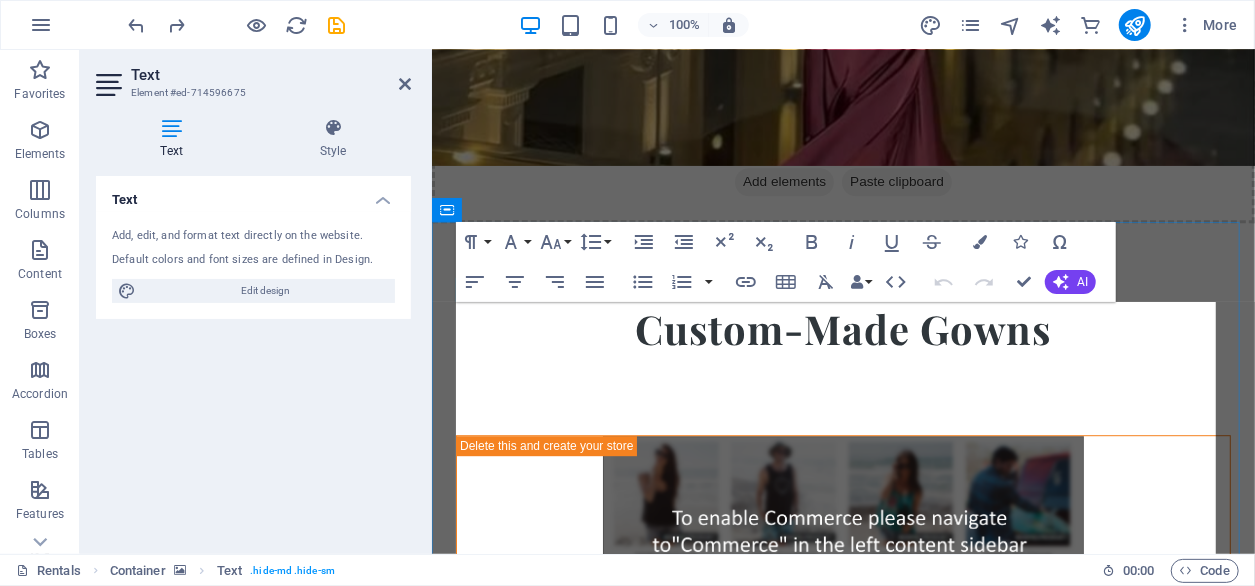 scroll, scrollTop: 3028, scrollLeft: 0, axis: vertical 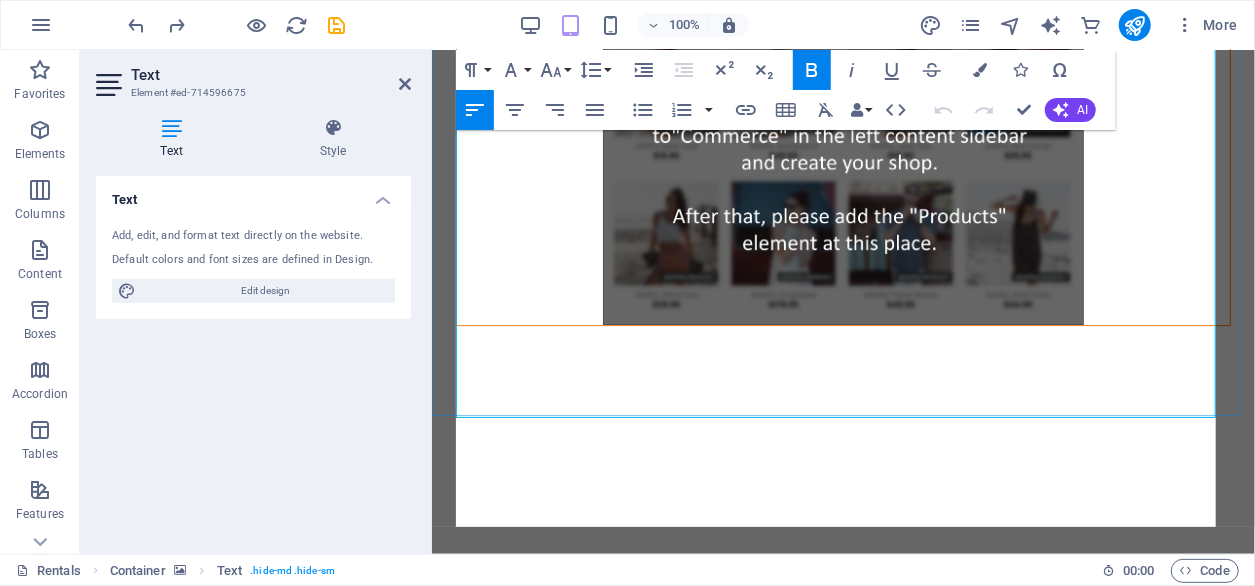 drag, startPoint x: 1160, startPoint y: 366, endPoint x: 1097, endPoint y: 360, distance: 63.28507 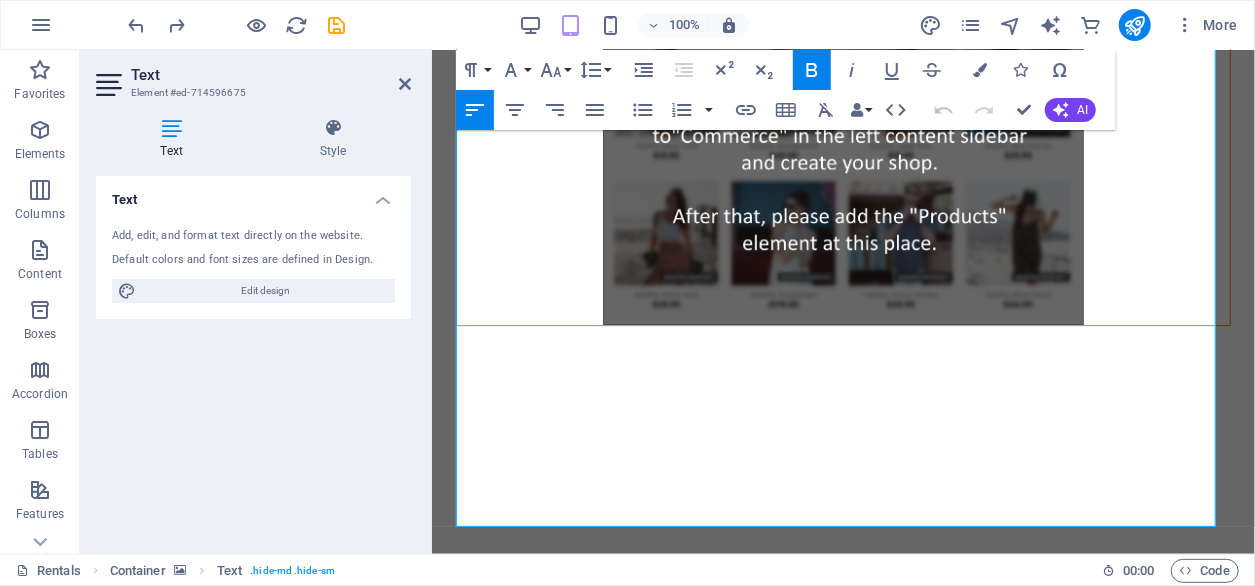 click at bounding box center (980, 70) 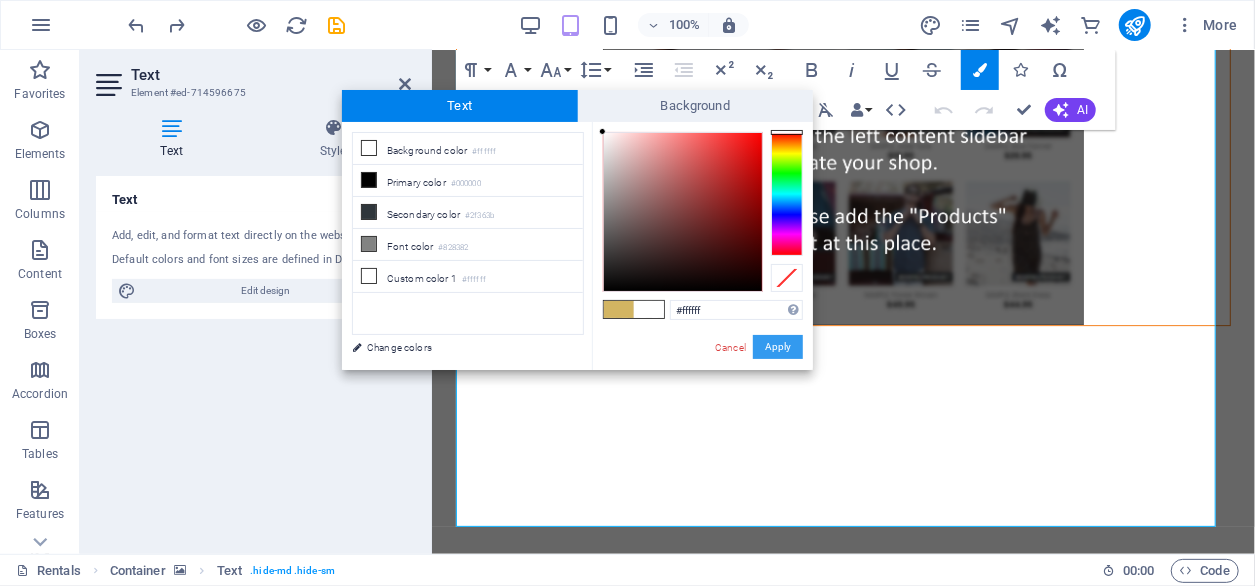 click on "Apply" at bounding box center [778, 347] 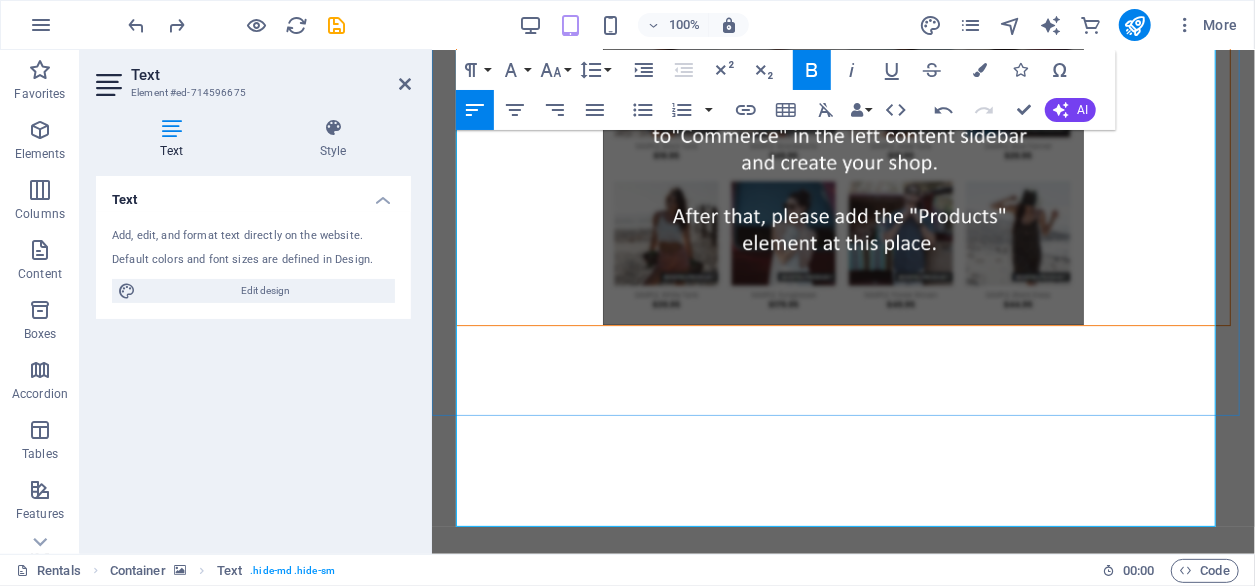 click on "be beautifu" at bounding box center (791, 2060) 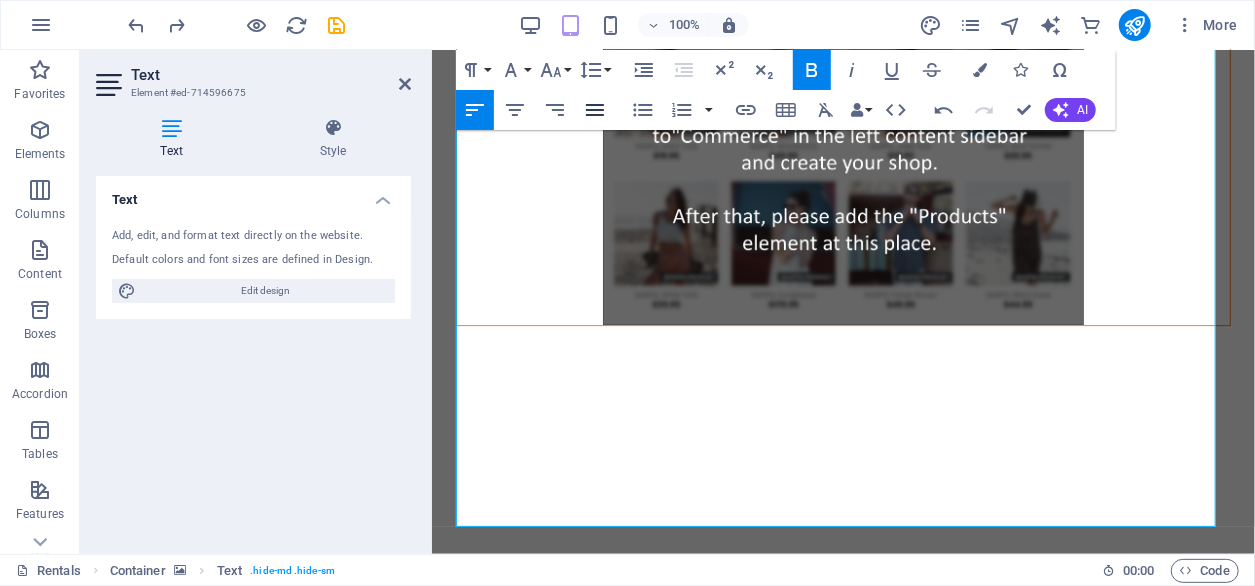 click 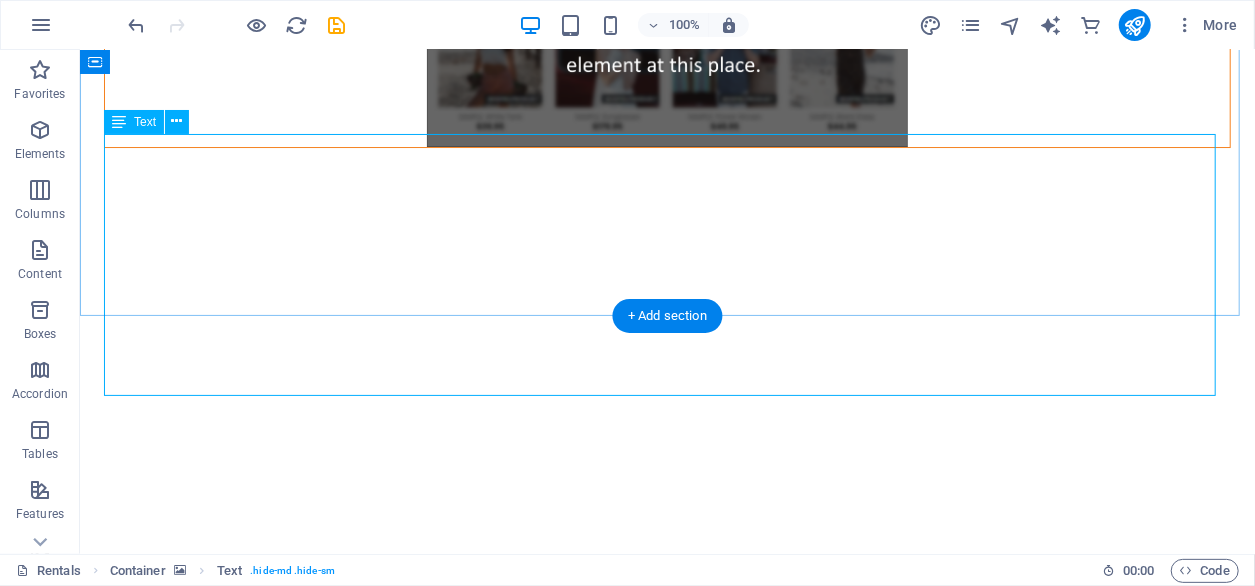 scroll, scrollTop: 3432, scrollLeft: 0, axis: vertical 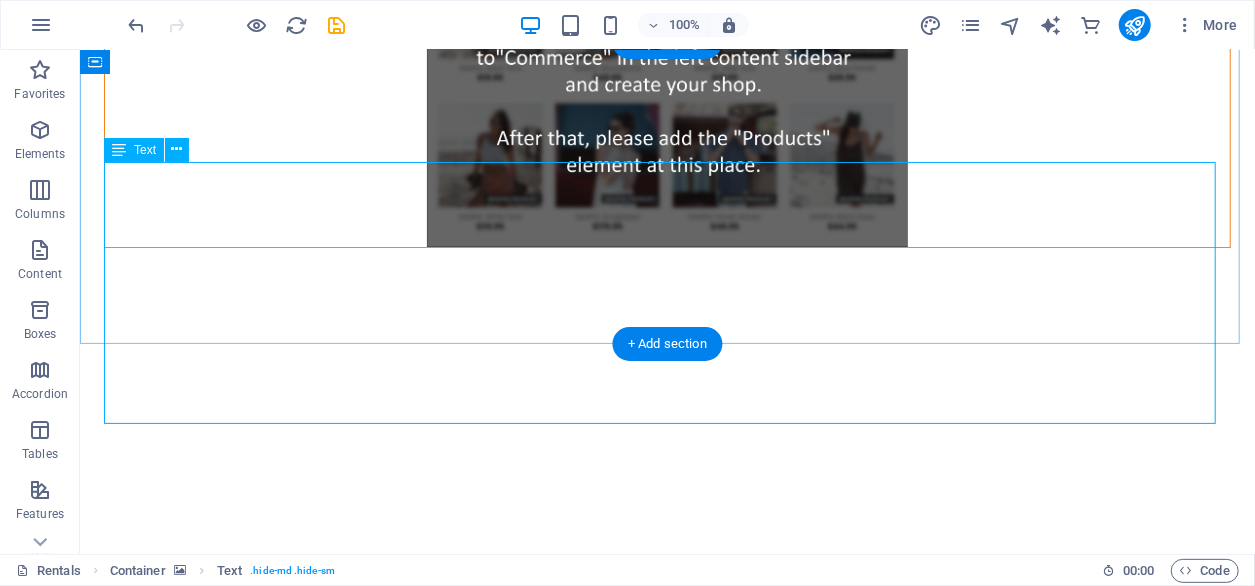 click on "be beautifu l" at bounding box center [666, 1670] 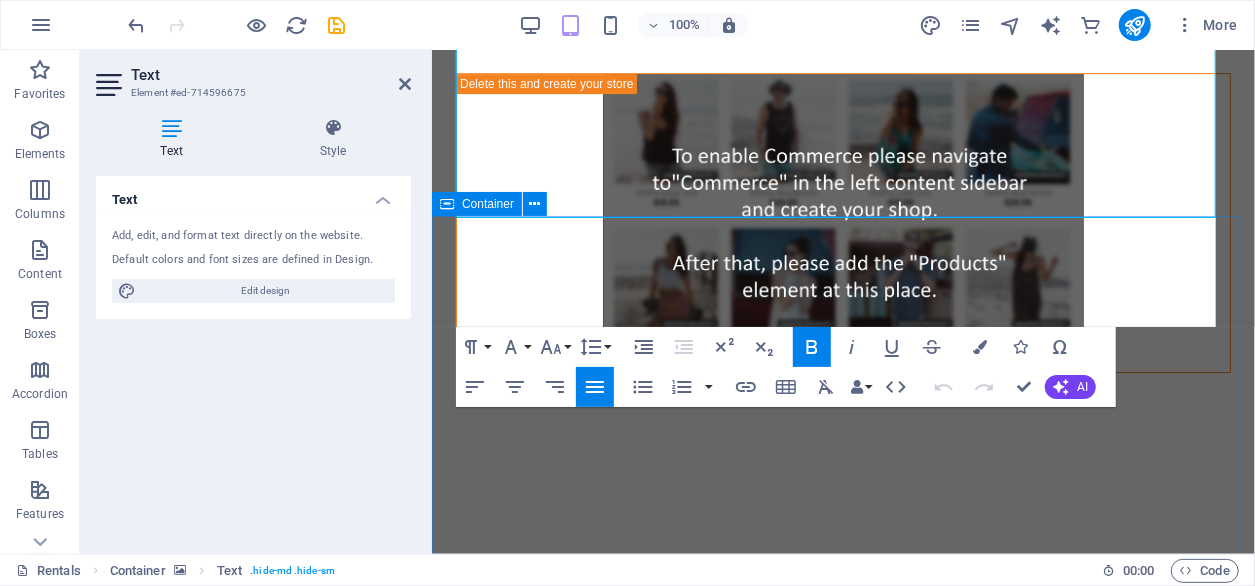 click on "be beautifu" at bounding box center (791, 1915) 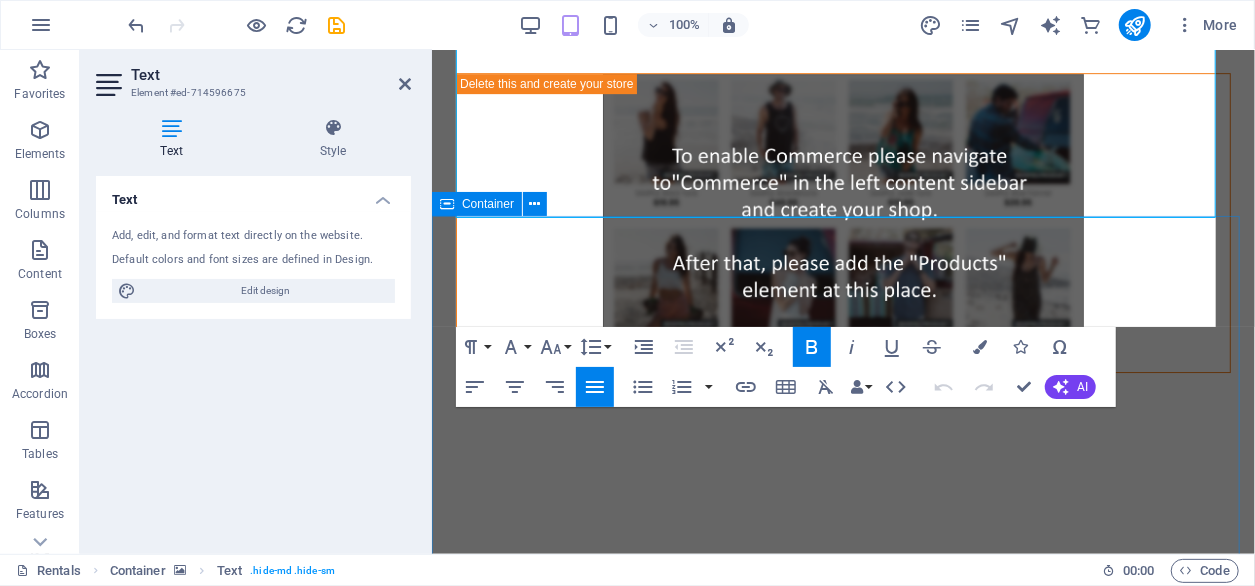 scroll, scrollTop: 3228, scrollLeft: 0, axis: vertical 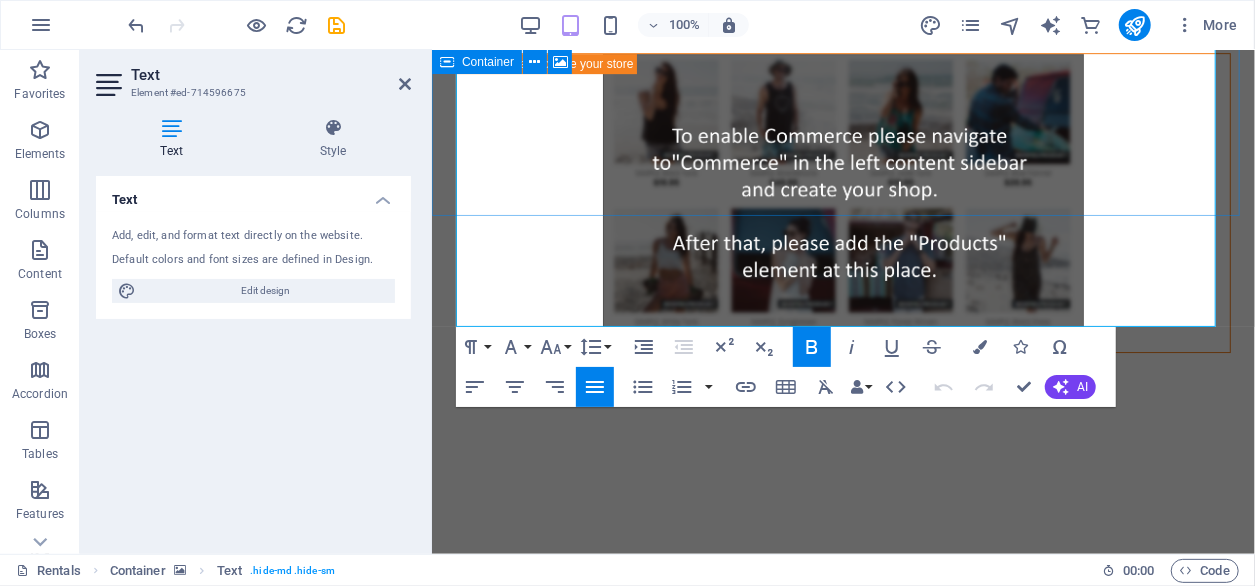 drag, startPoint x: 635, startPoint y: 178, endPoint x: 459, endPoint y: 56, distance: 214.14948 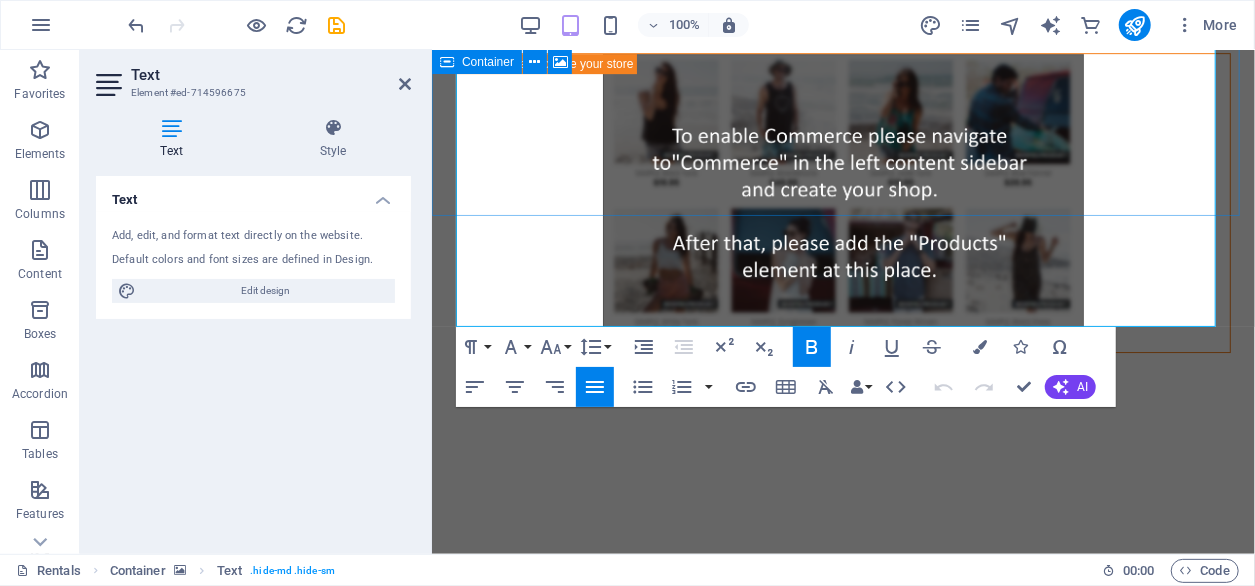 click on "Skip to main content
Rentals Shop The Brand Welcome to House of [PERSON_NAME] Brides and fashion enthusiasts alike know us for bespoke bridal wear, evening gowns, matric farewell dresses, and custom-made attire. We at House of [PERSON_NAME] pride ourselves on exceptional quality, personalized service, and a welcoming atmosphere, ensuring each visit is memorable. Experience the charm of House of [PERSON_NAME] and discover pieces that truly resonate with you! The boutique caters to clients seeking one-of-a-kind garments that reflect their unique style. In addition to bespoke designs, the boutique also offers a stunning ready-to-wear collection personally curated and crafted by [PERSON_NAME] Drop content here or  Add elements  Paste clipboard Custom-Made Gowns Beauty products are the best ones I have ever tried! They are made of 100% natural ingredients. Beauty products are the best ones I have ever tried! They are made of 100% natural ingredients. [PERSON_NAME], [GEOGRAPHIC_DATA] [PERSON_NAME], [GEOGRAPHIC_DATA] [PERSON_NAME], [GEOGRAPHIC_DATA] [PERSON_NAME], [GEOGRAPHIC_DATA]" at bounding box center [842, 2733] 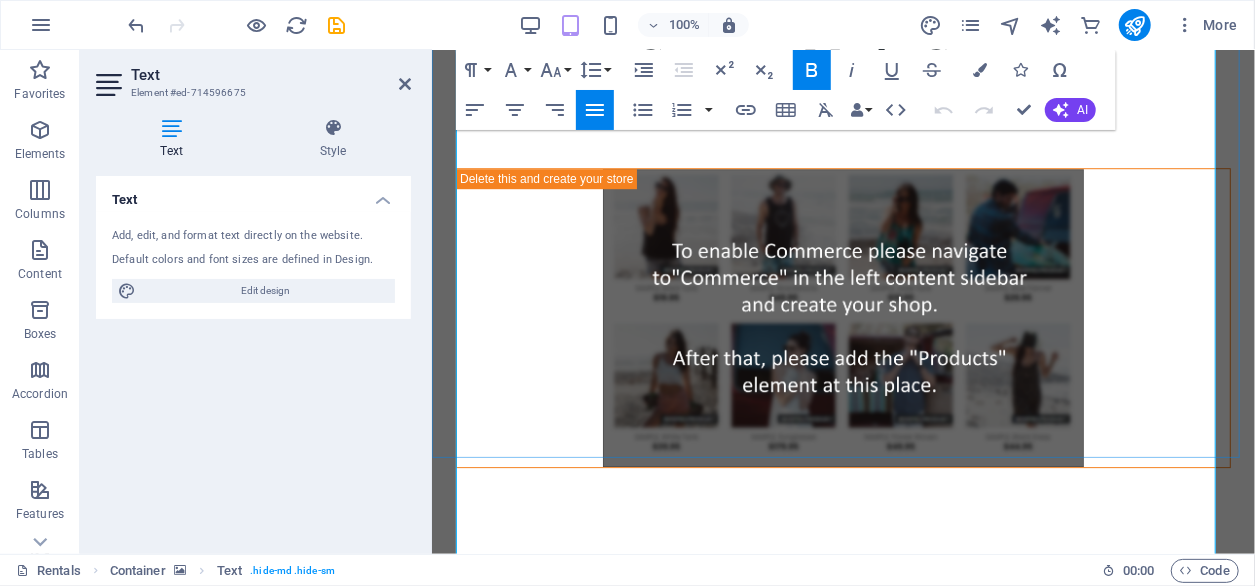 scroll, scrollTop: 2986, scrollLeft: 0, axis: vertical 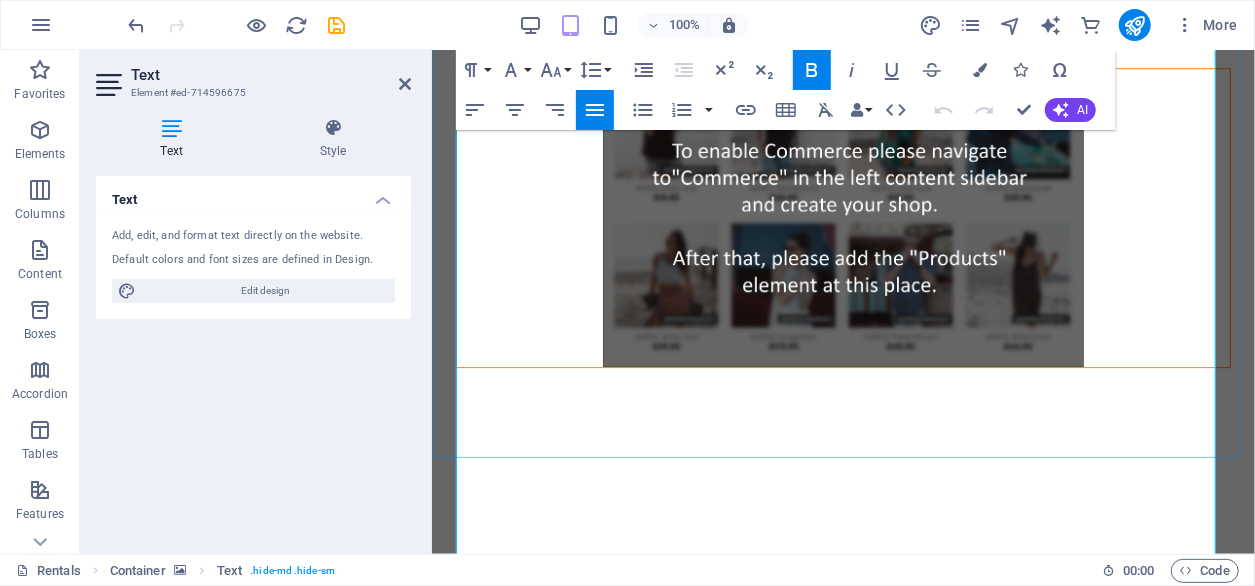 drag, startPoint x: 1186, startPoint y: 412, endPoint x: 462, endPoint y: 162, distance: 765.94775 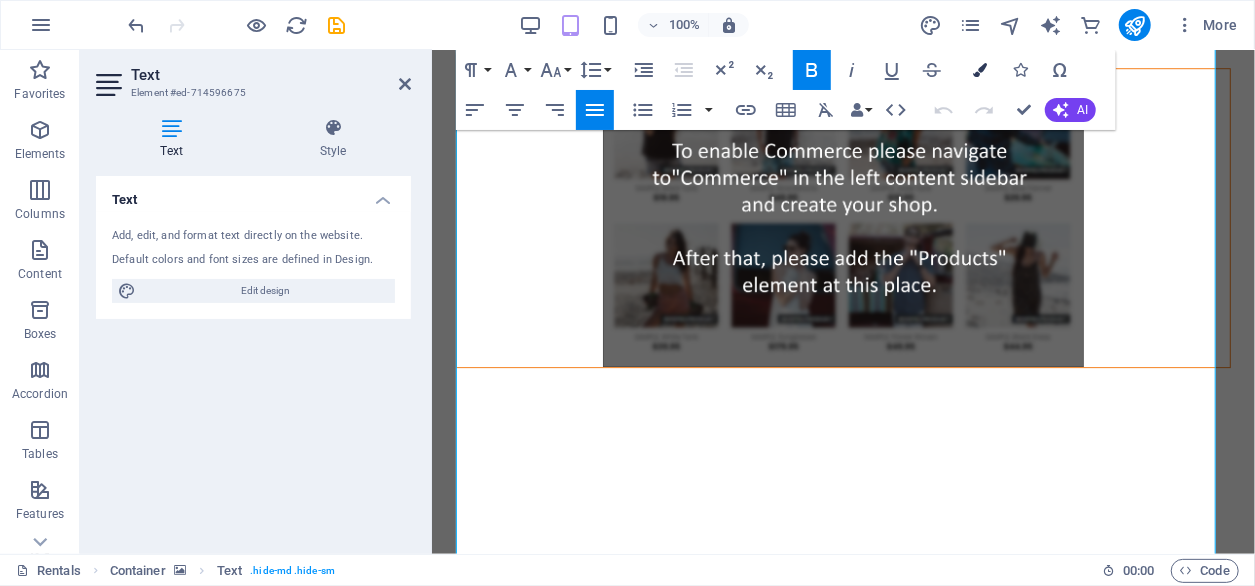 click at bounding box center [980, 70] 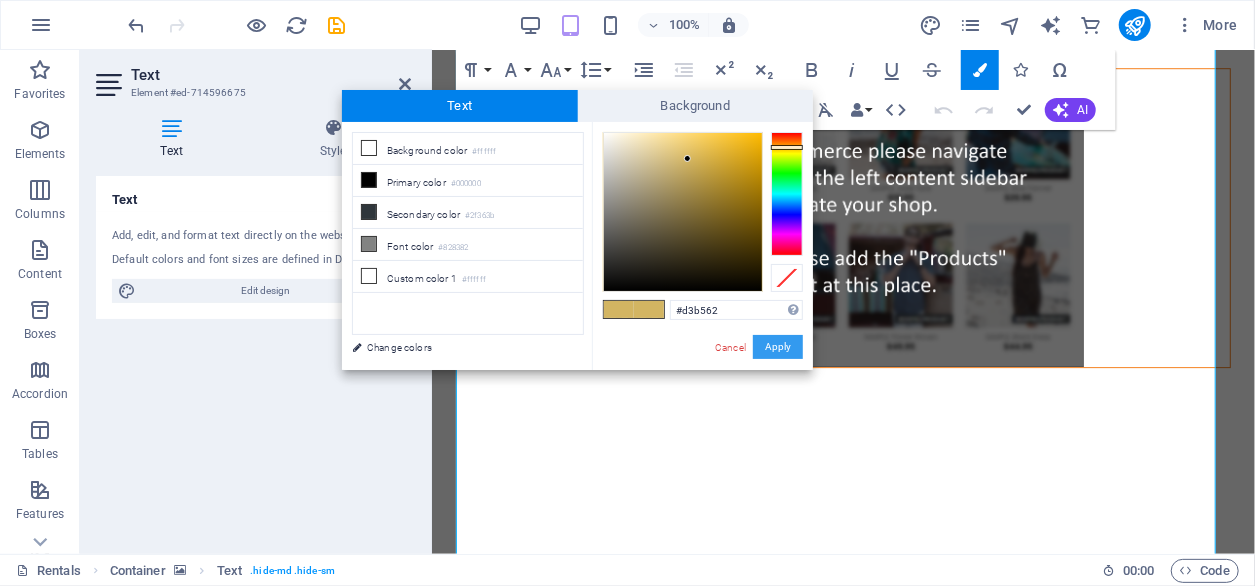 click on "Apply" at bounding box center [778, 347] 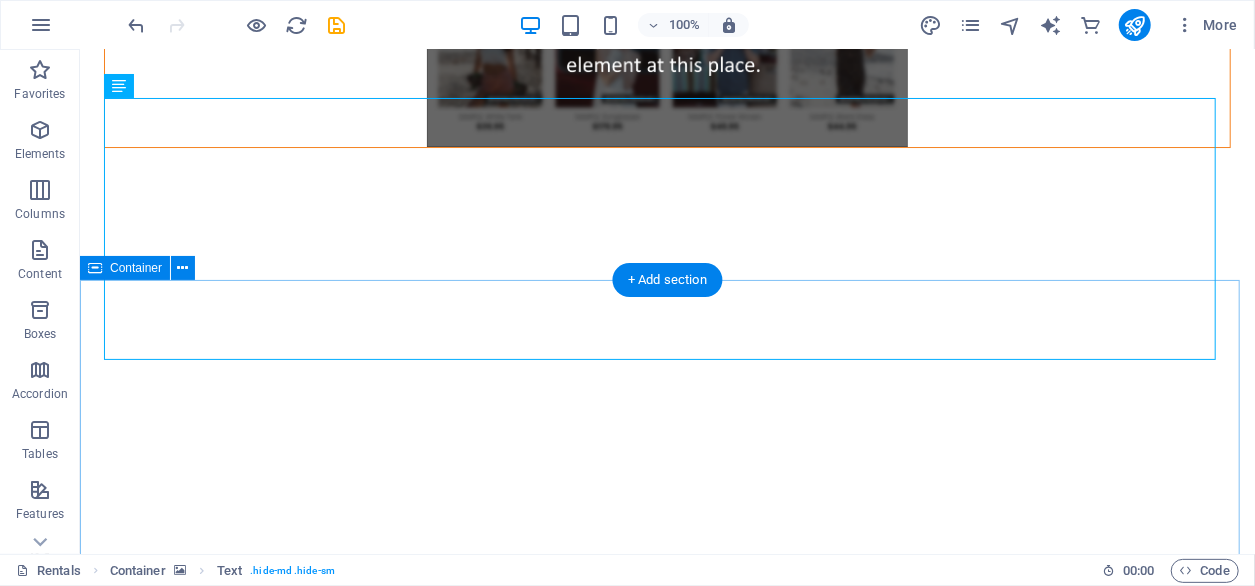 scroll, scrollTop: 3332, scrollLeft: 0, axis: vertical 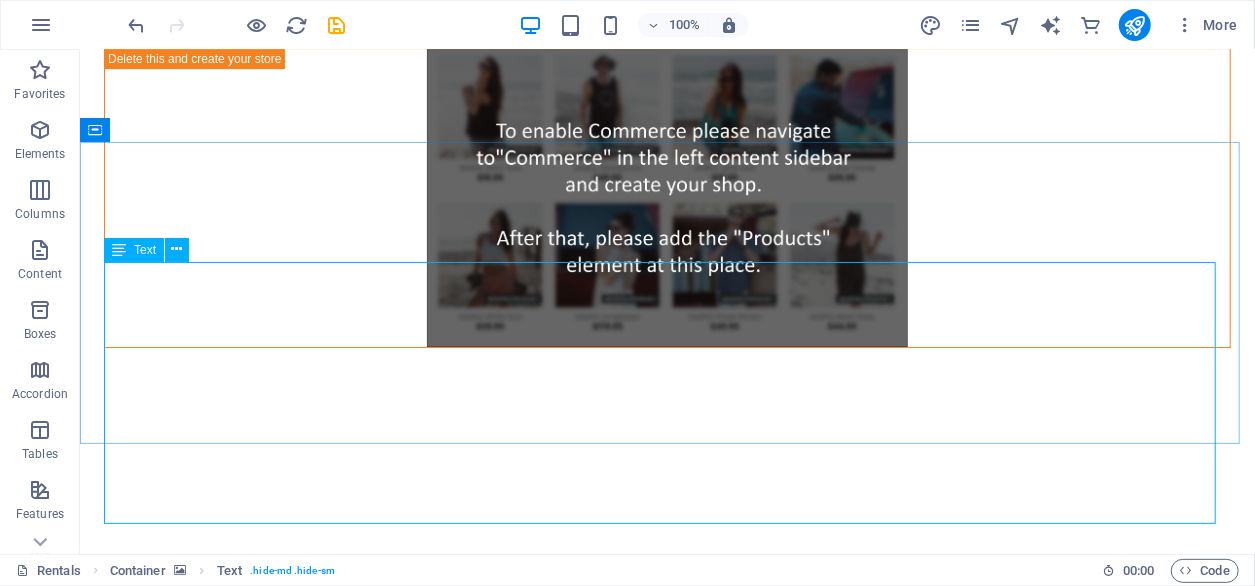 click on "Text" at bounding box center [153, 250] 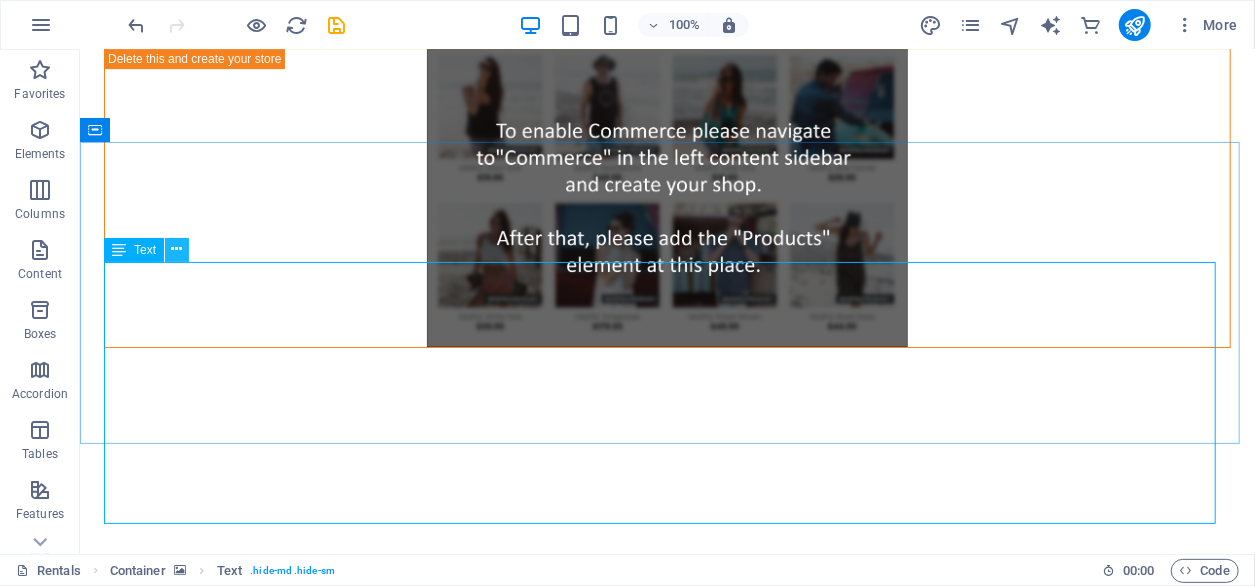 click at bounding box center (177, 249) 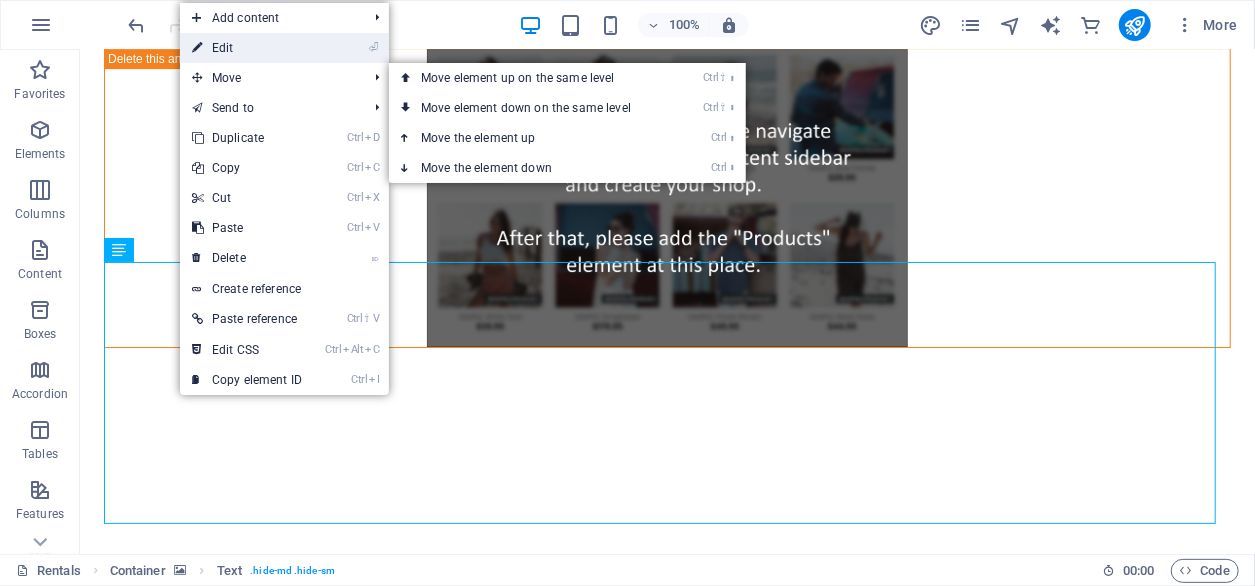 click on "⏎  Edit" at bounding box center (247, 48) 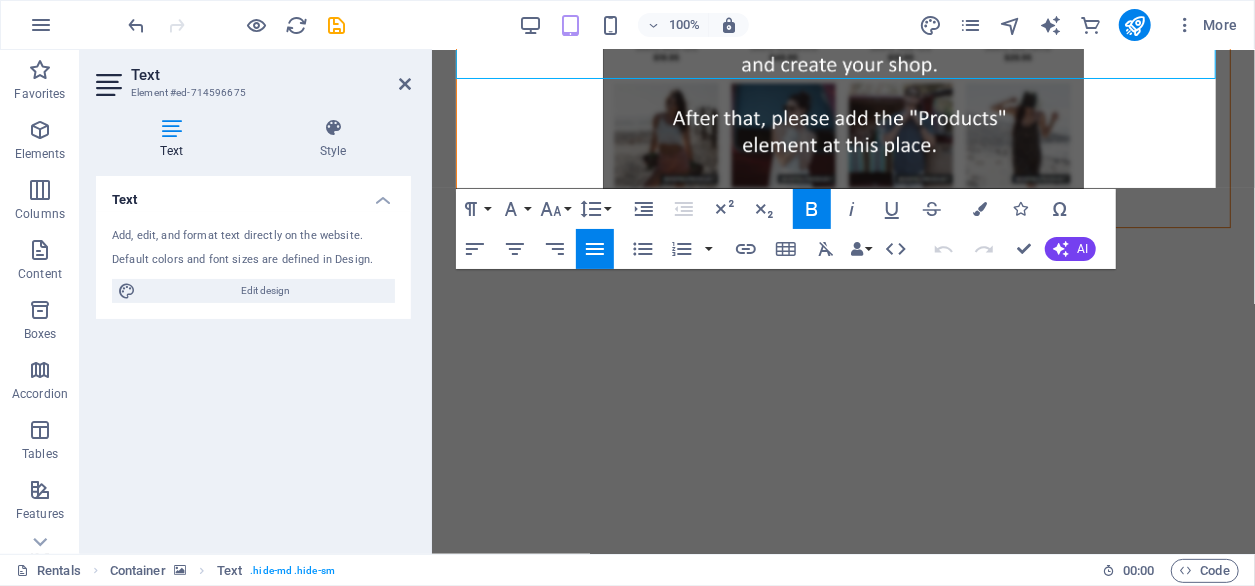 scroll, scrollTop: 2928, scrollLeft: 0, axis: vertical 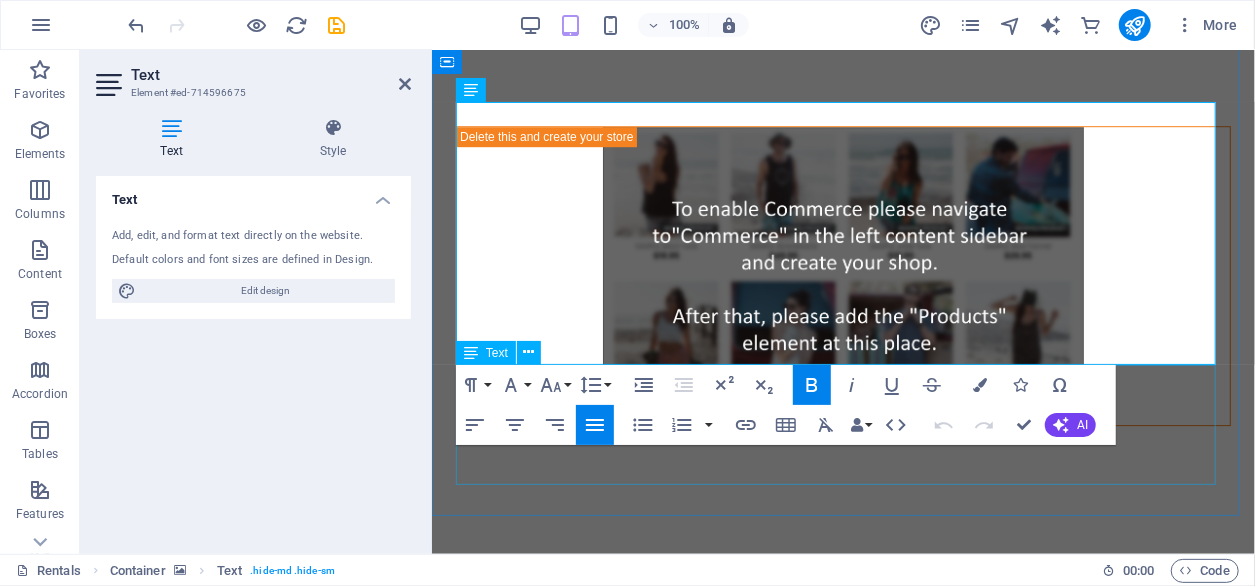 click on "be beautiful" at bounding box center [842, 2220] 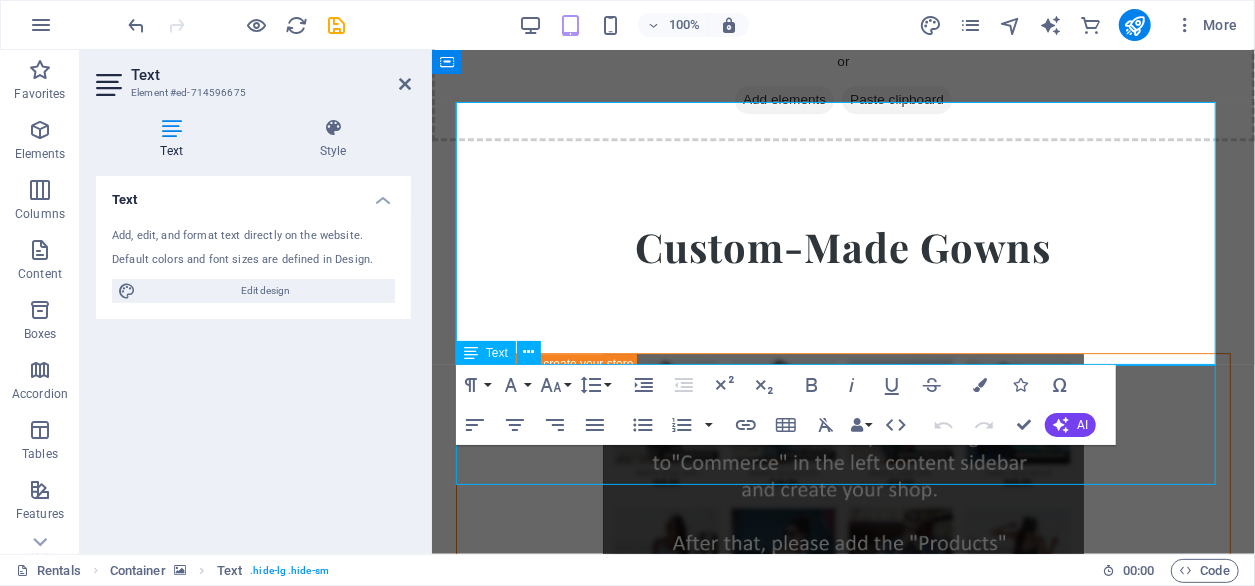 scroll, scrollTop: 3723, scrollLeft: 0, axis: vertical 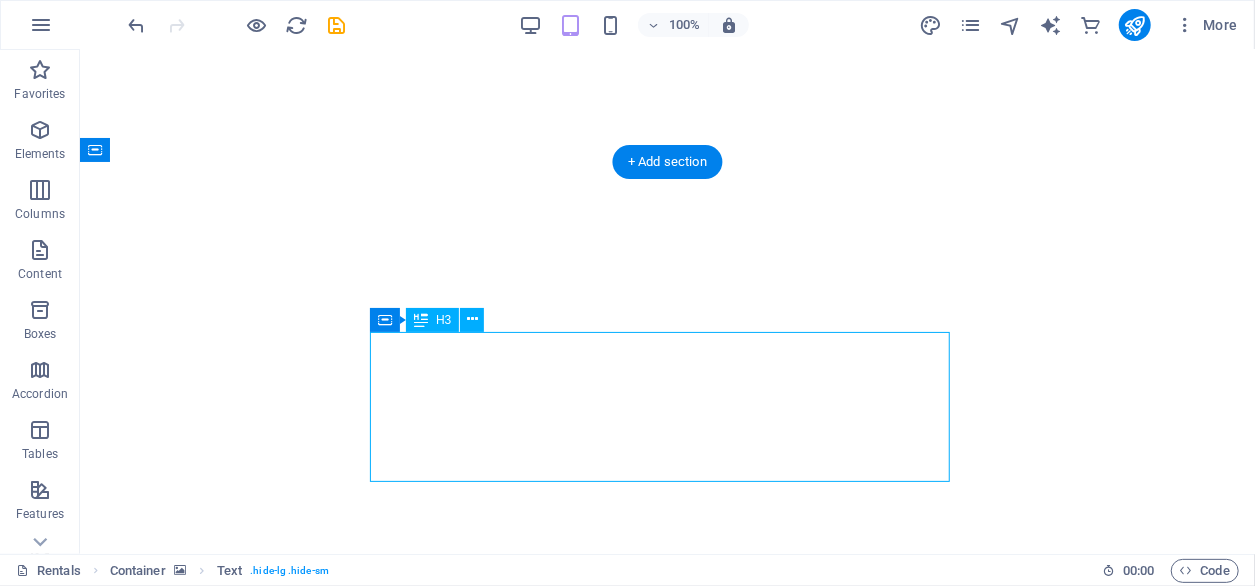 drag, startPoint x: 575, startPoint y: 454, endPoint x: 508, endPoint y: 453, distance: 67.00746 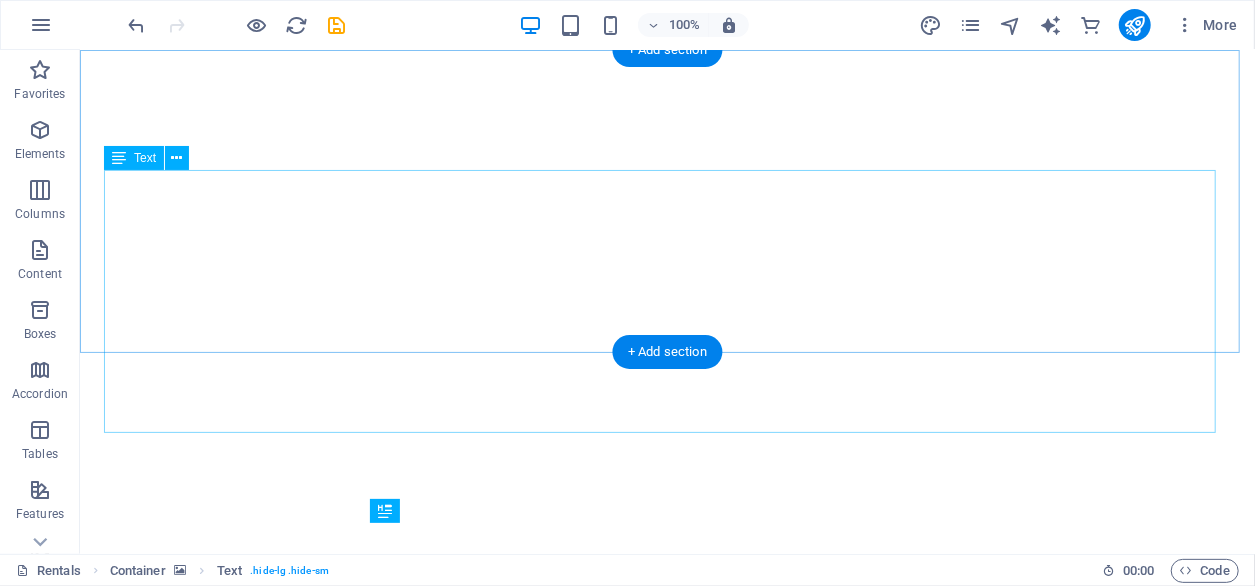 scroll, scrollTop: 3423, scrollLeft: 0, axis: vertical 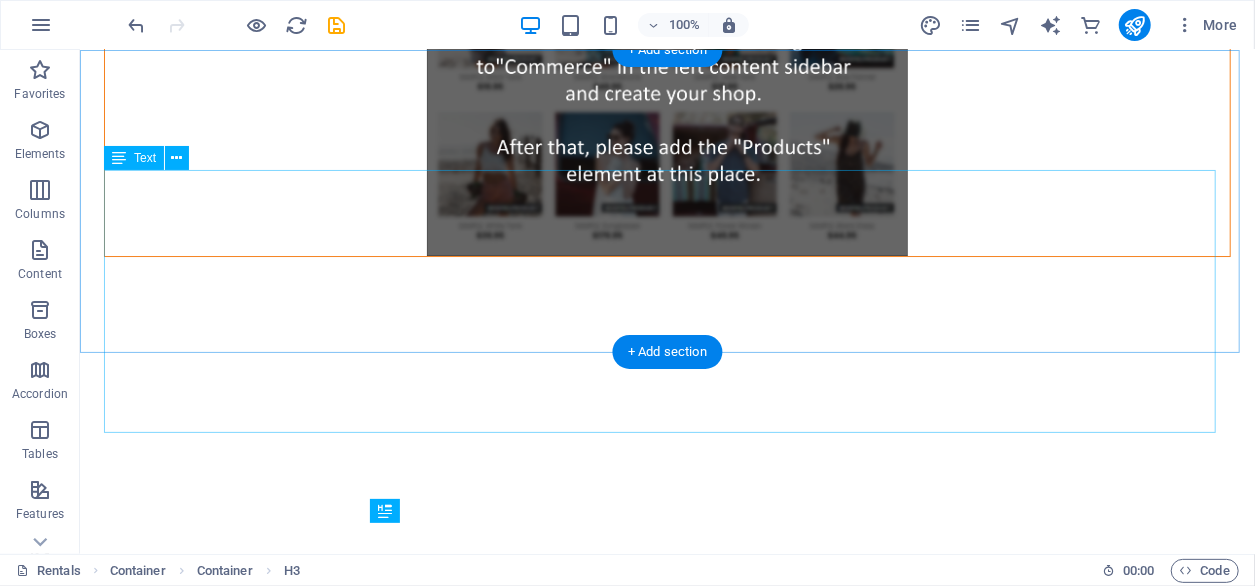 click on "be beautifu l" at bounding box center (666, 1679) 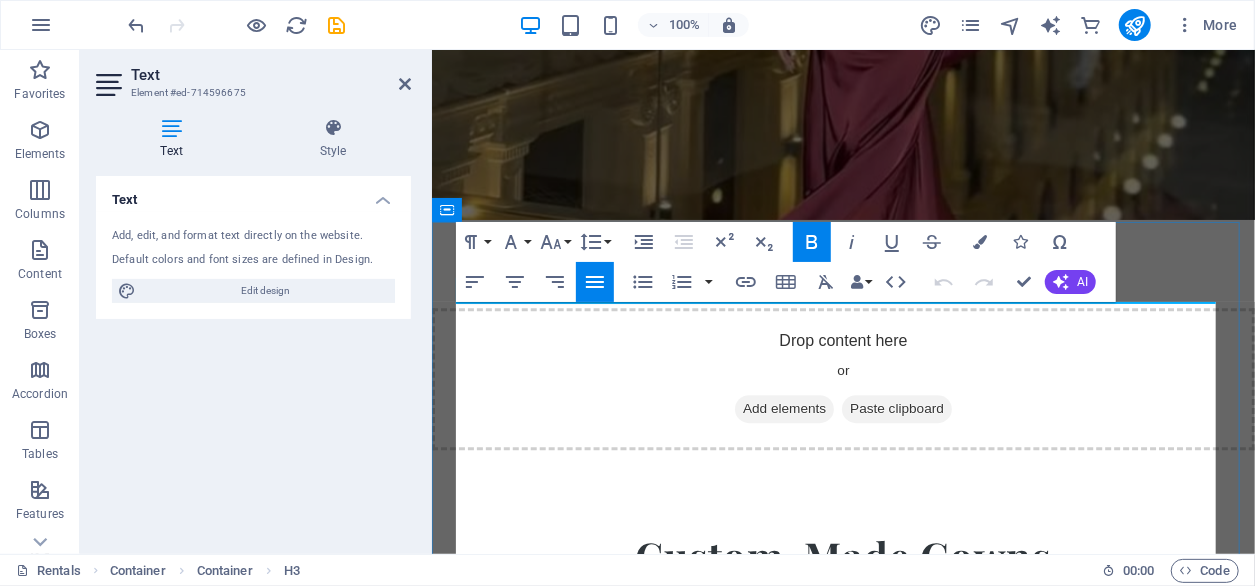 scroll, scrollTop: 2728, scrollLeft: 0, axis: vertical 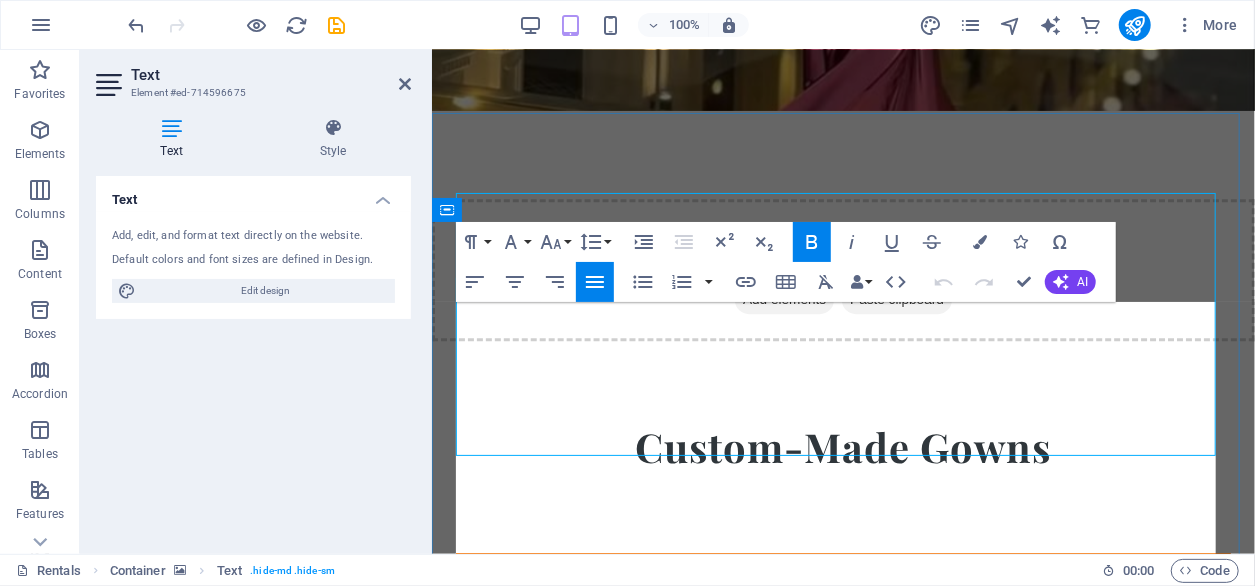 drag, startPoint x: 651, startPoint y: 412, endPoint x: 890, endPoint y: 442, distance: 240.87549 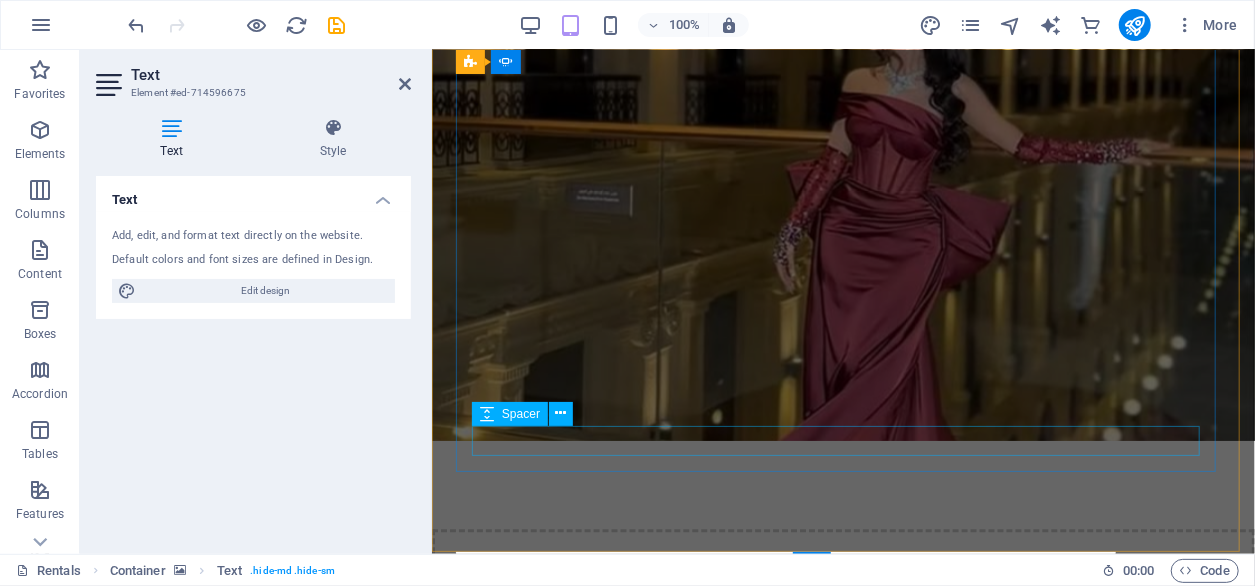 scroll, scrollTop: 2828, scrollLeft: 0, axis: vertical 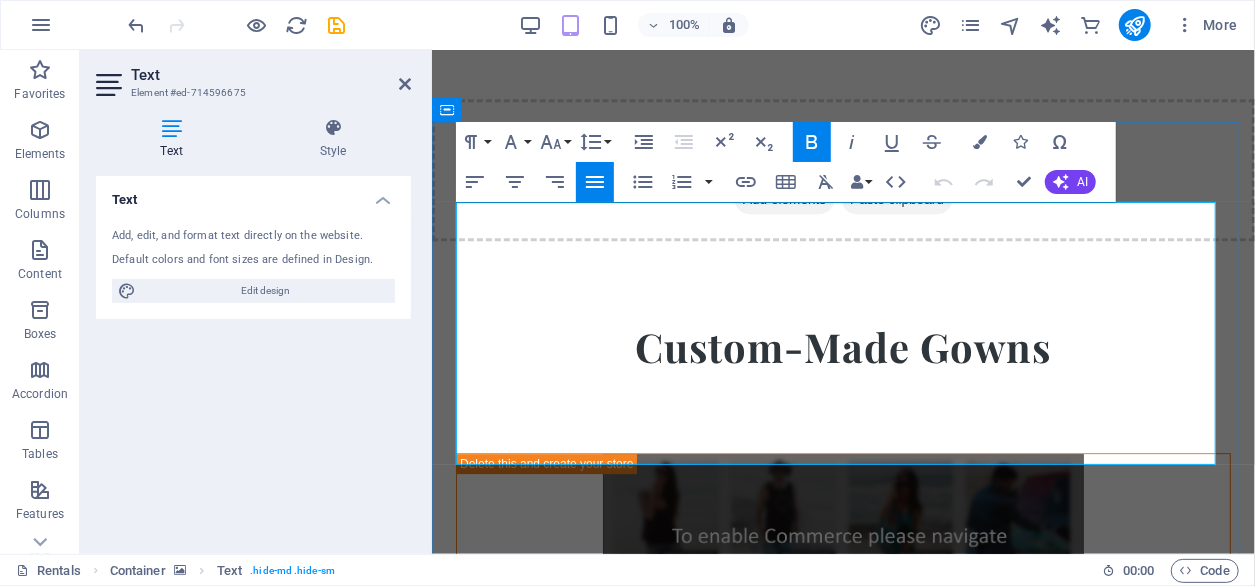 click on "be beautifu l" at bounding box center (842, 2164) 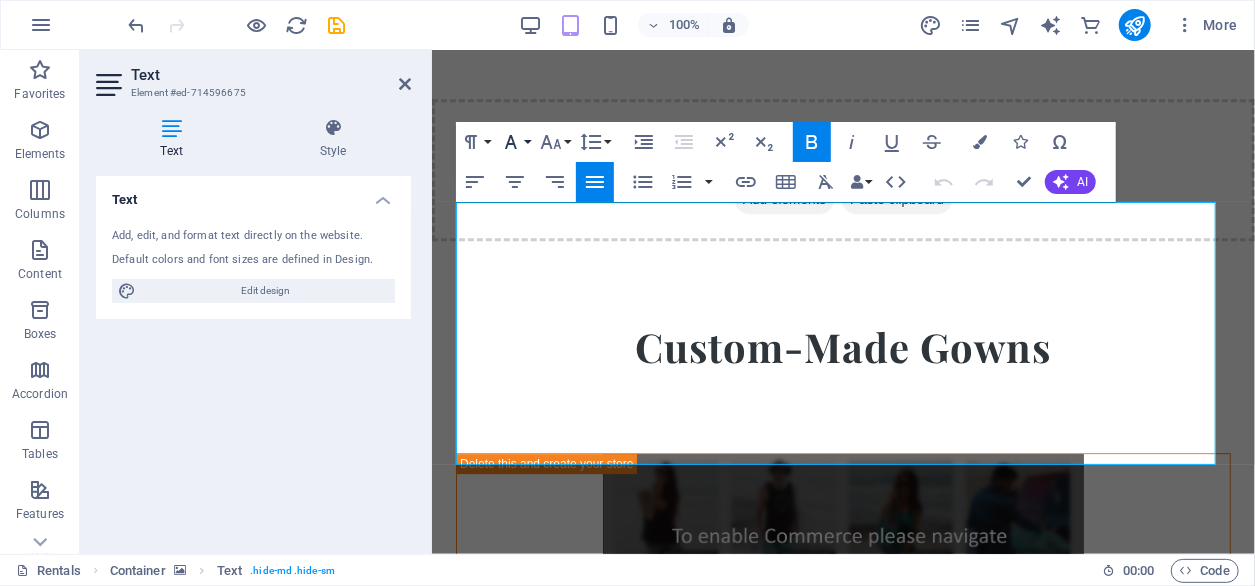 click on "Font Family" at bounding box center [515, 142] 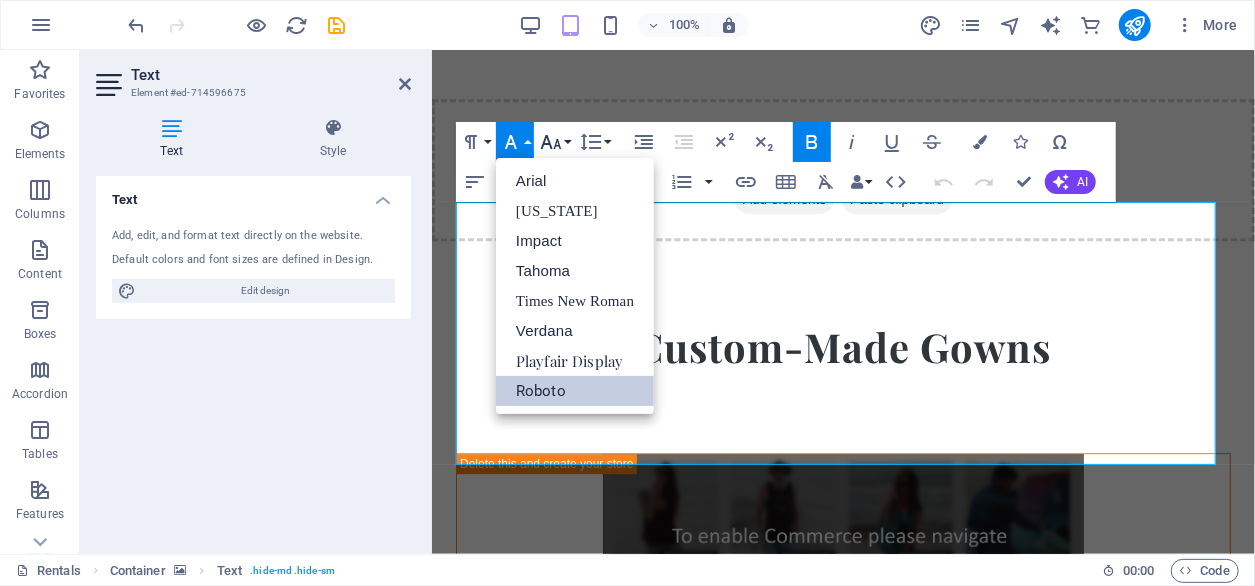 scroll, scrollTop: 0, scrollLeft: 0, axis: both 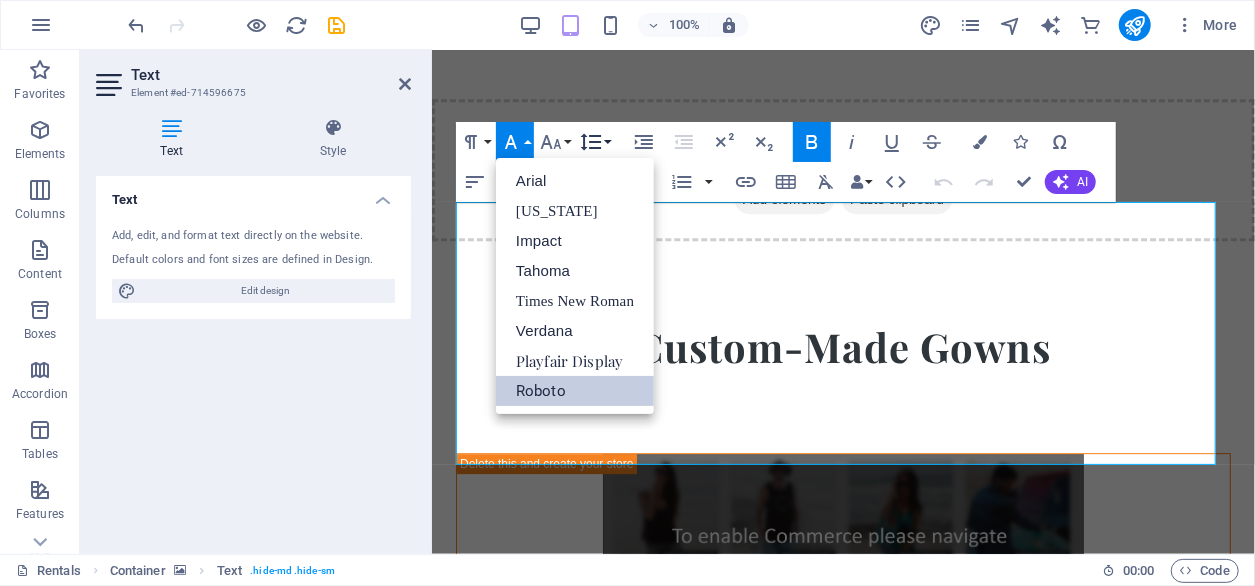 click 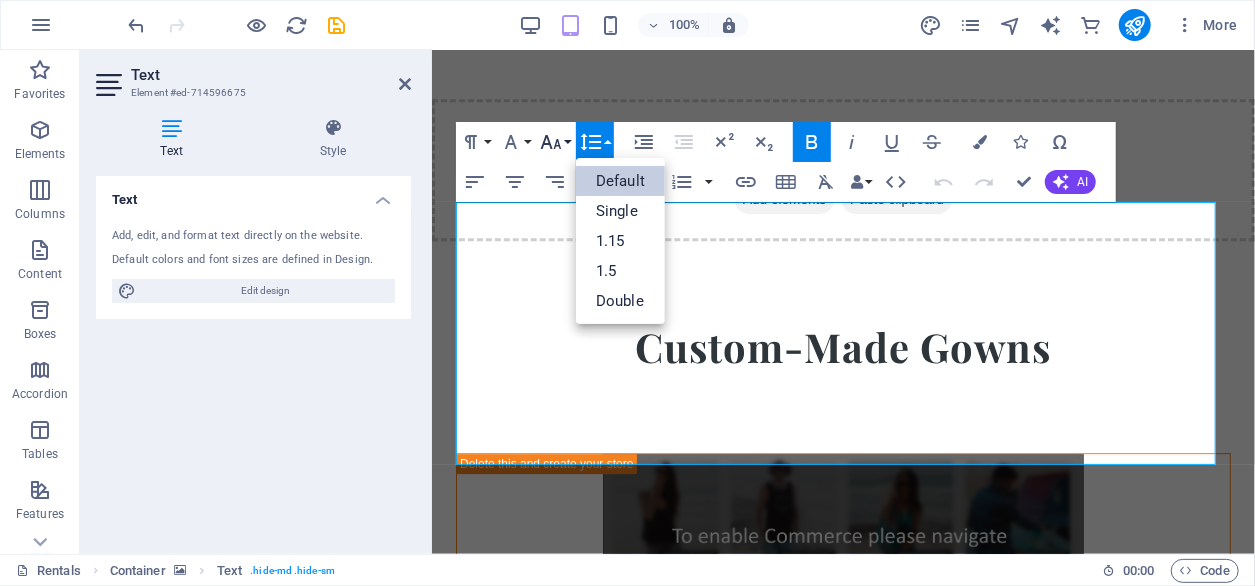 scroll, scrollTop: 0, scrollLeft: 0, axis: both 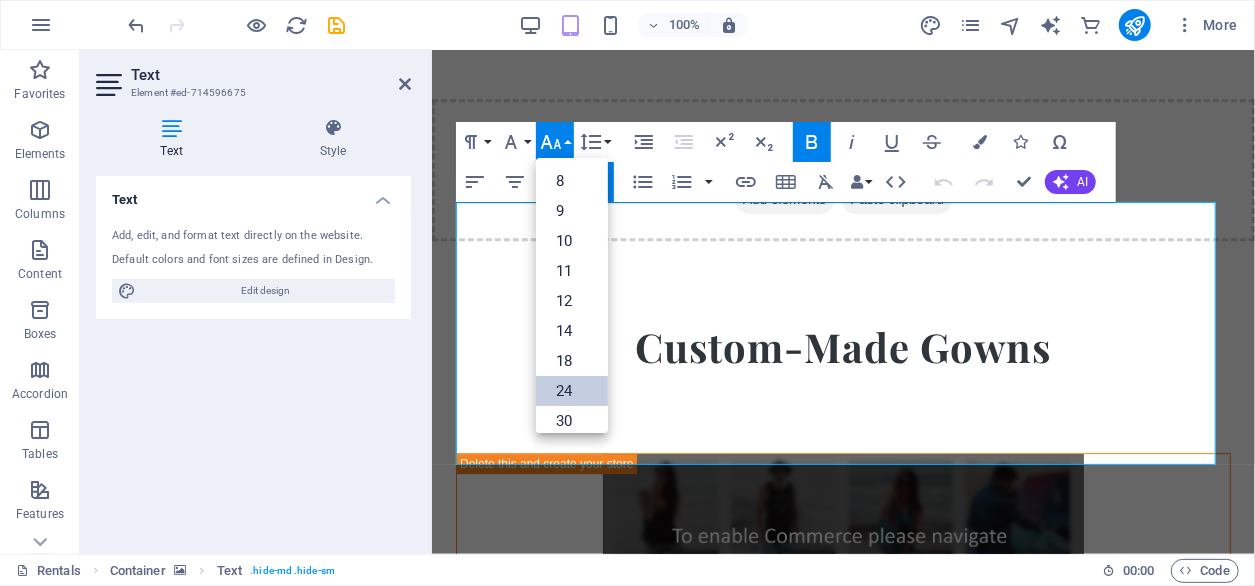 click on "24" at bounding box center [572, 391] 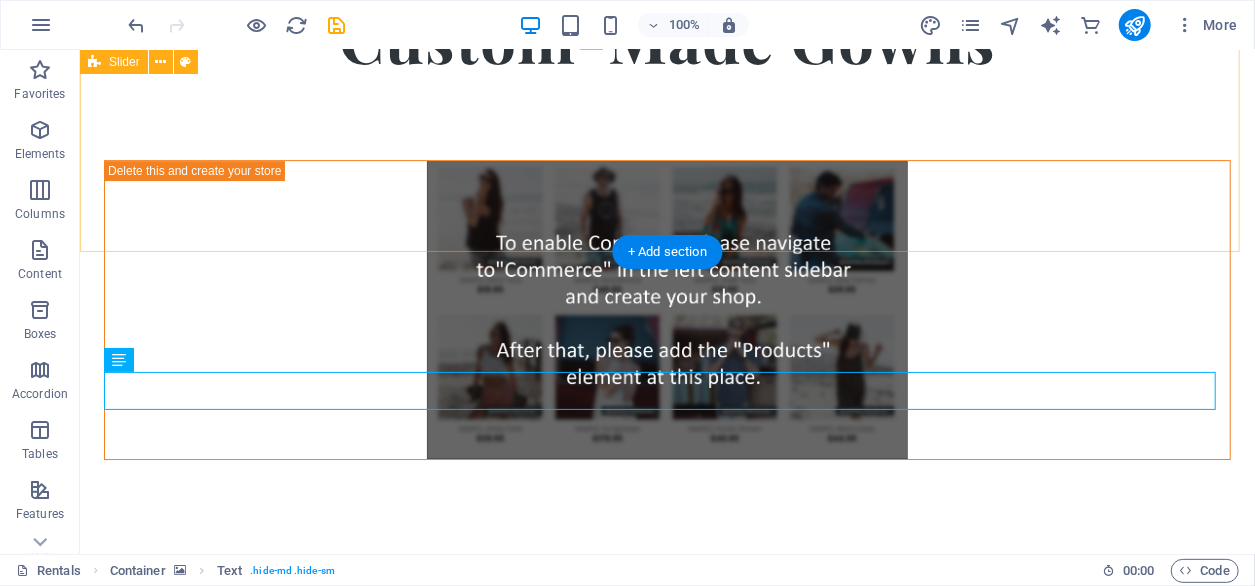 scroll, scrollTop: 3320, scrollLeft: 0, axis: vertical 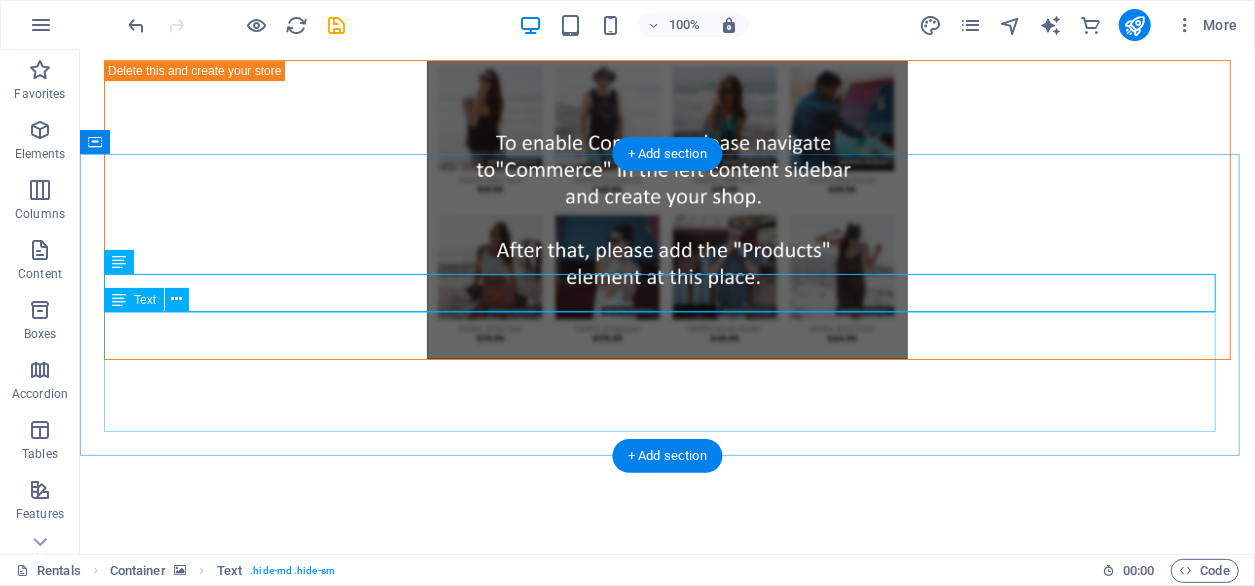 click on "be beautiful" at bounding box center [666, 1749] 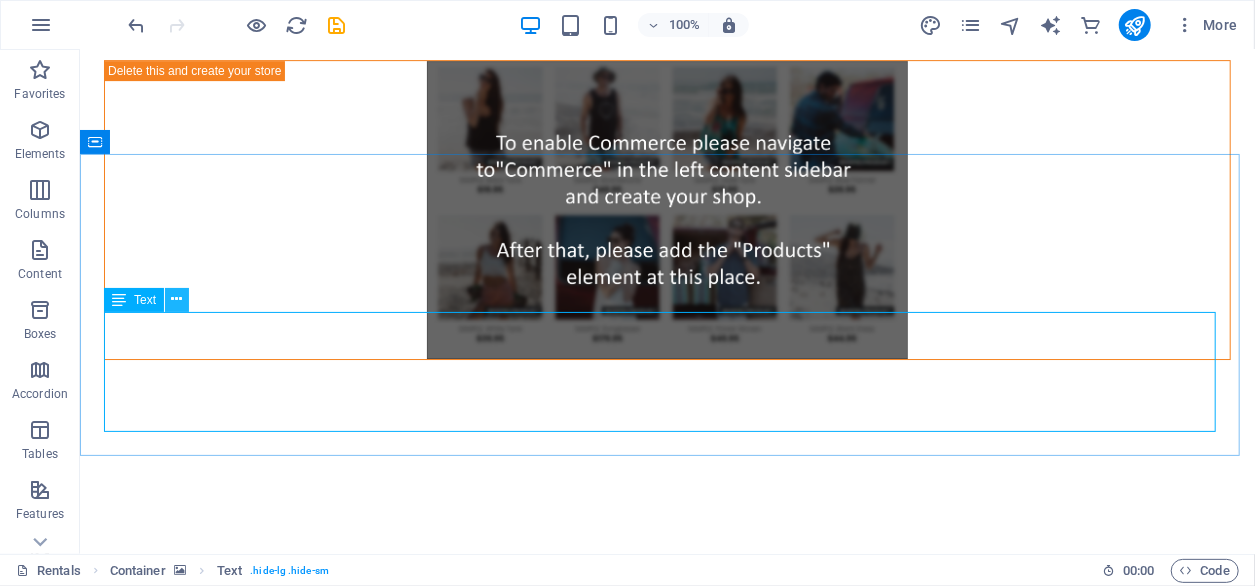 click at bounding box center [177, 299] 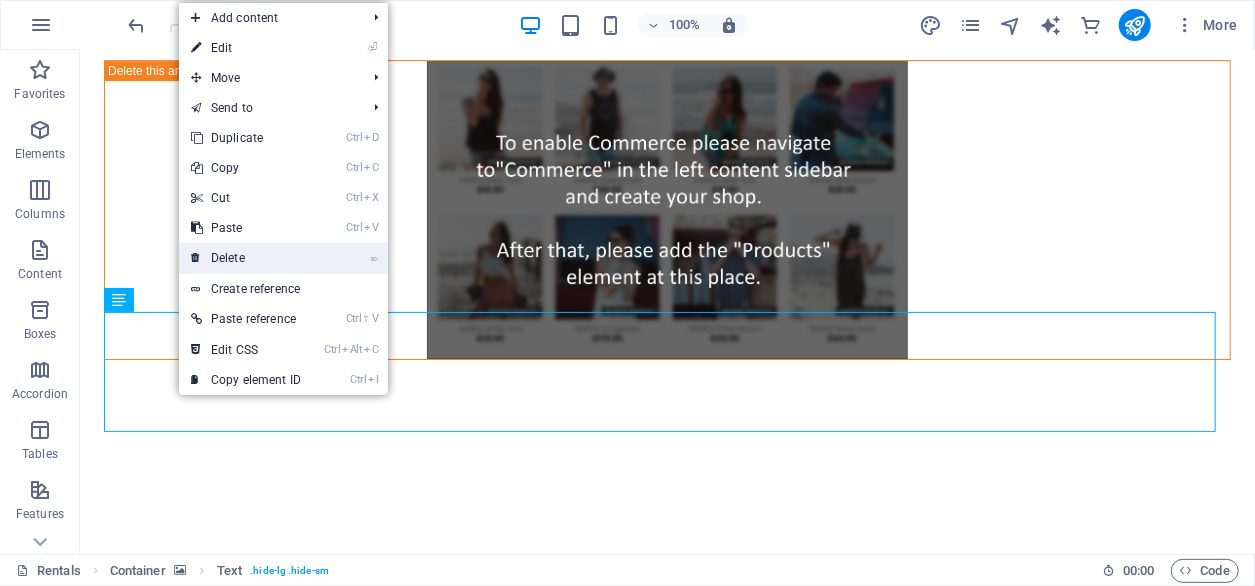click on "⌦  Delete" at bounding box center (246, 258) 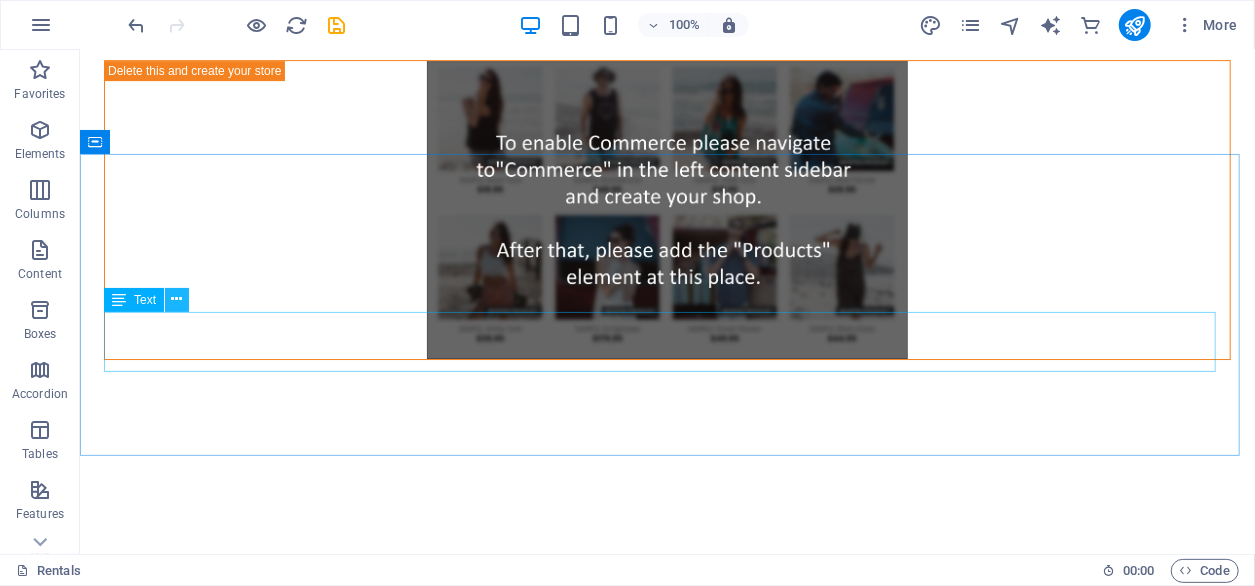 click at bounding box center (177, 299) 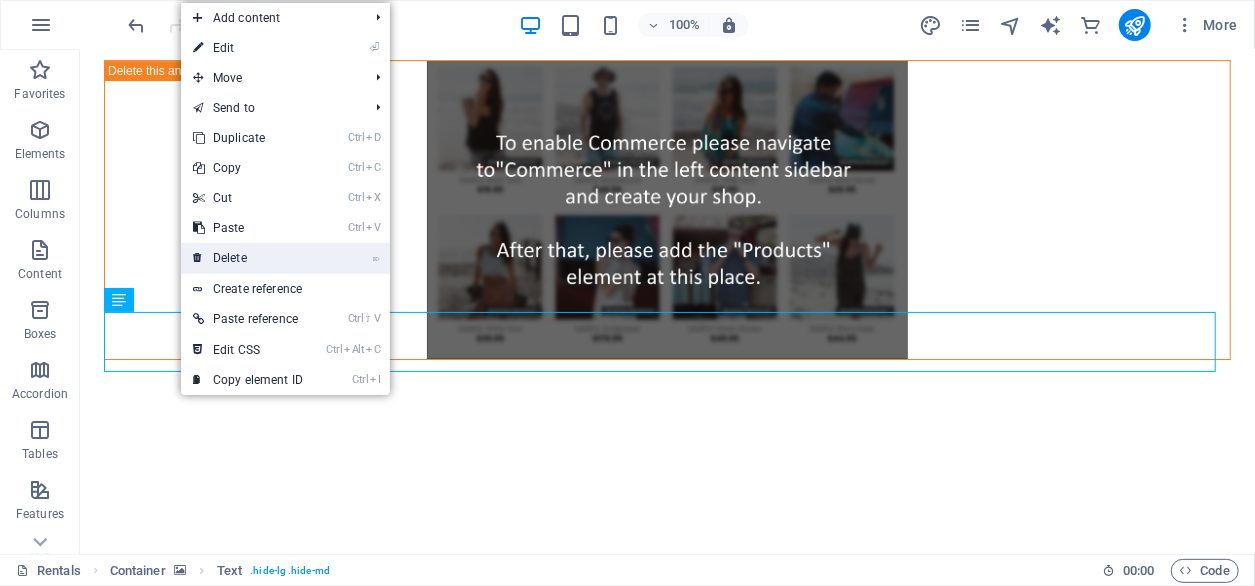 click on "⌦  Delete" at bounding box center [248, 258] 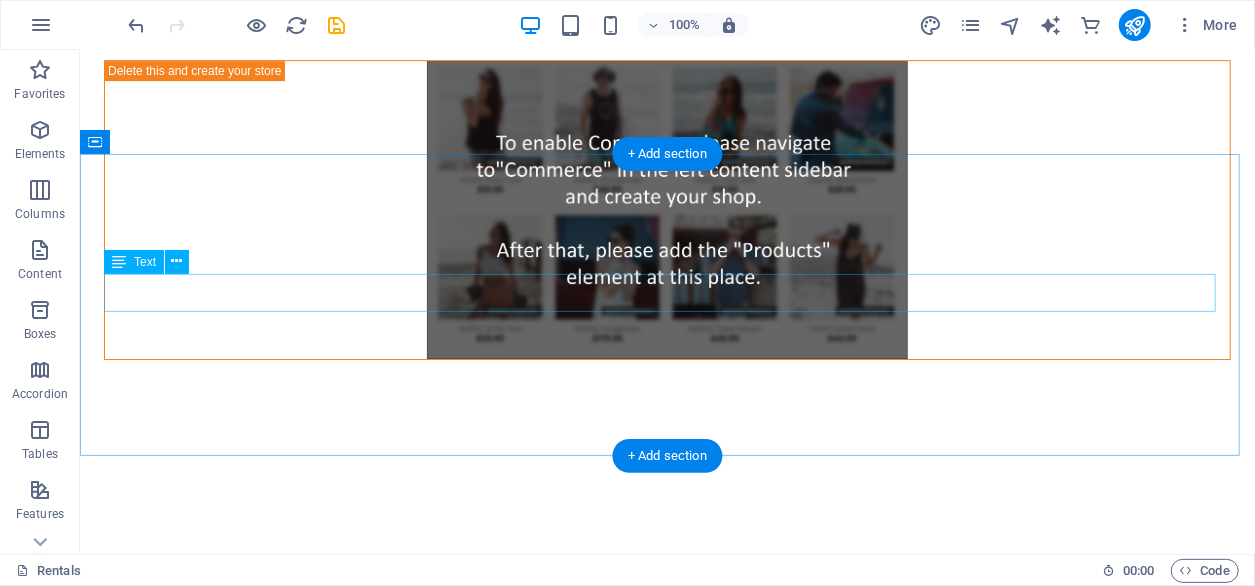 click on "be beautifu l" at bounding box center [666, 1670] 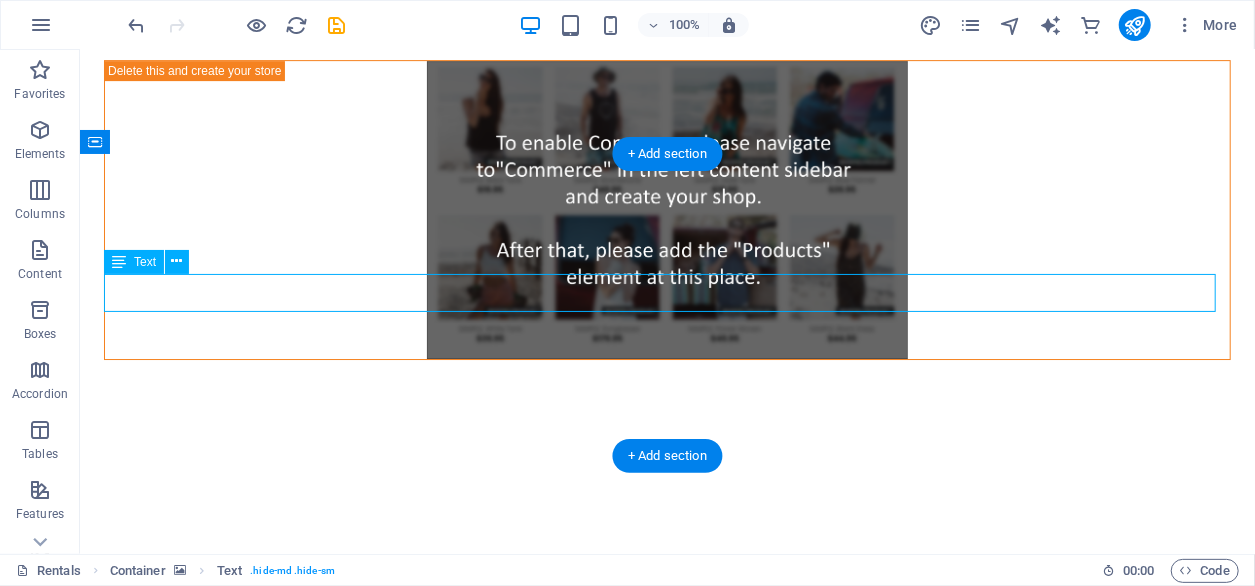 click on "be beautifu l" at bounding box center (666, 1670) 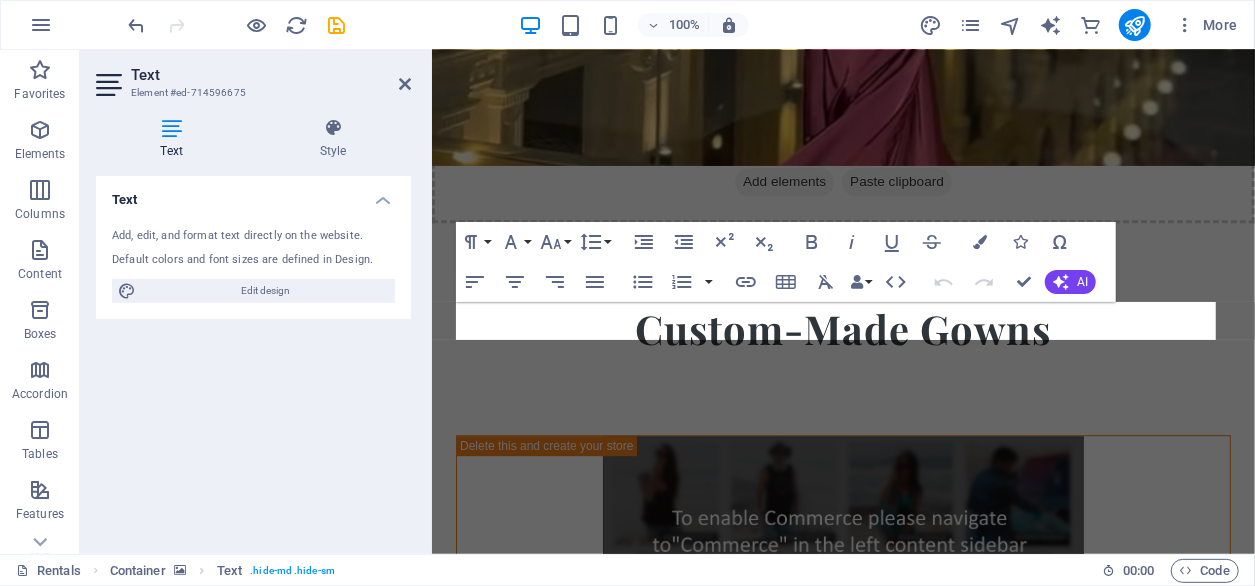 scroll, scrollTop: 2728, scrollLeft: 0, axis: vertical 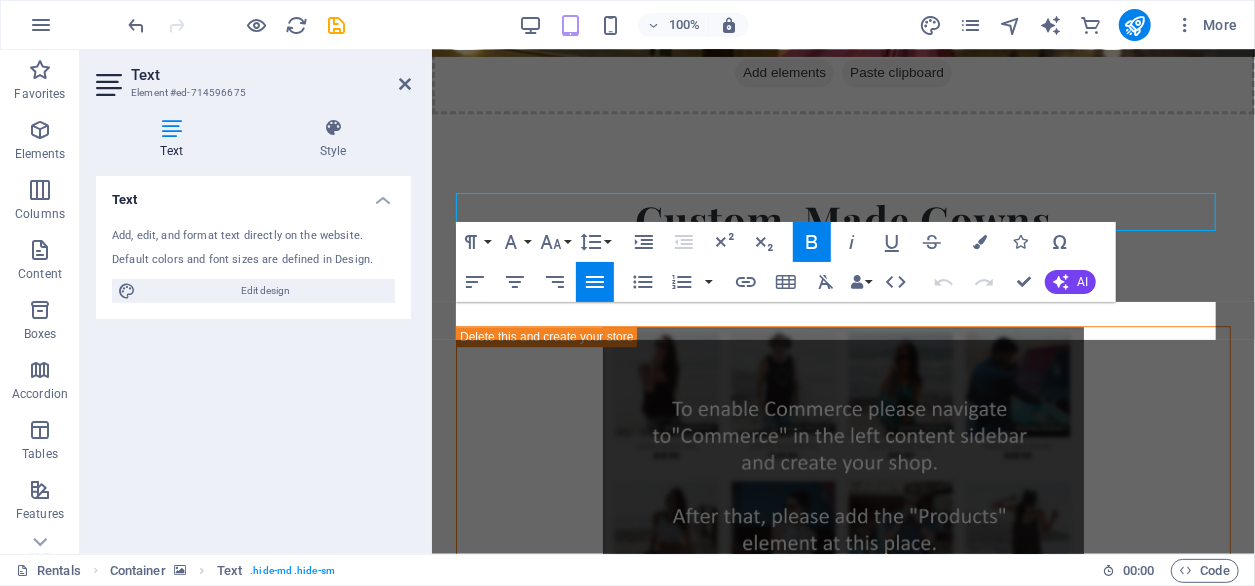 drag, startPoint x: 485, startPoint y: 322, endPoint x: 440, endPoint y: 322, distance: 45 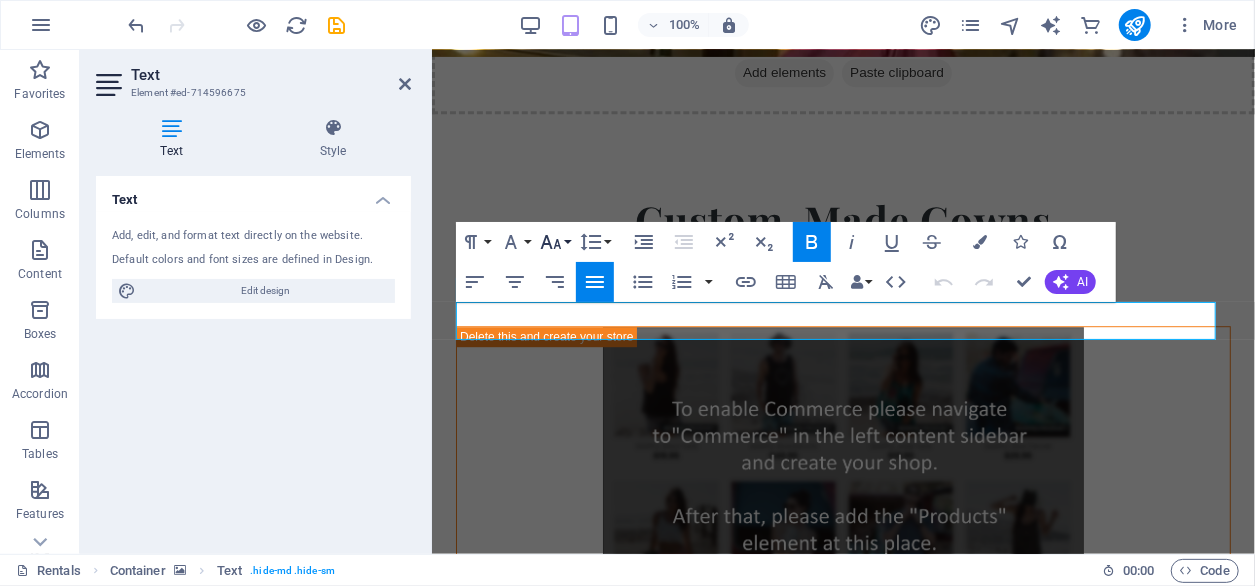 click on "Font Size" at bounding box center (555, 242) 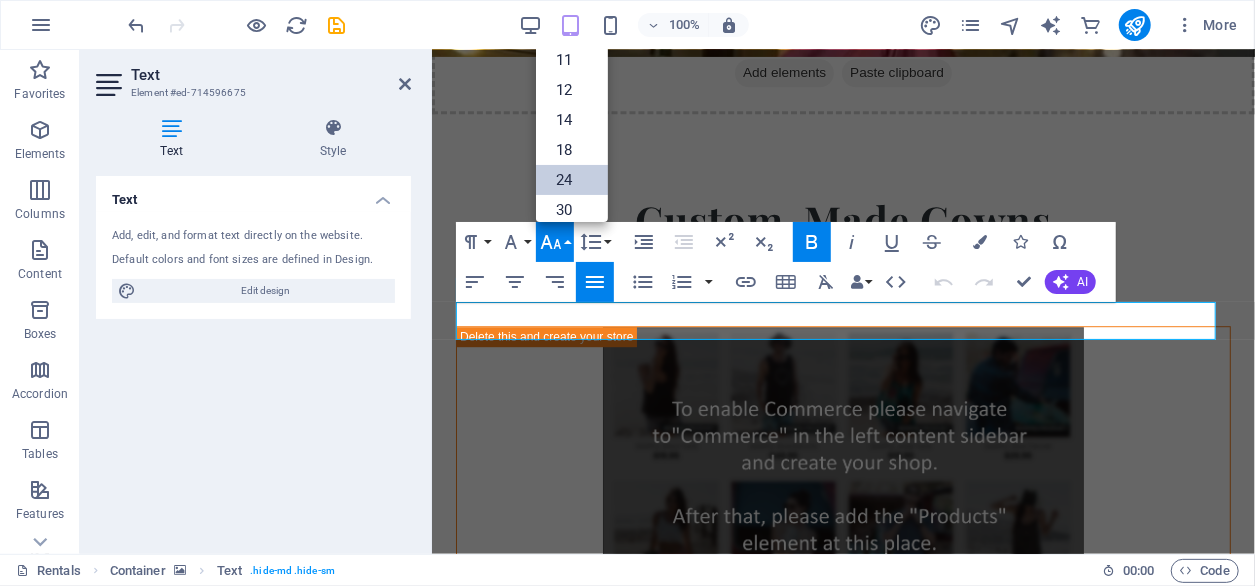 scroll, scrollTop: 100, scrollLeft: 0, axis: vertical 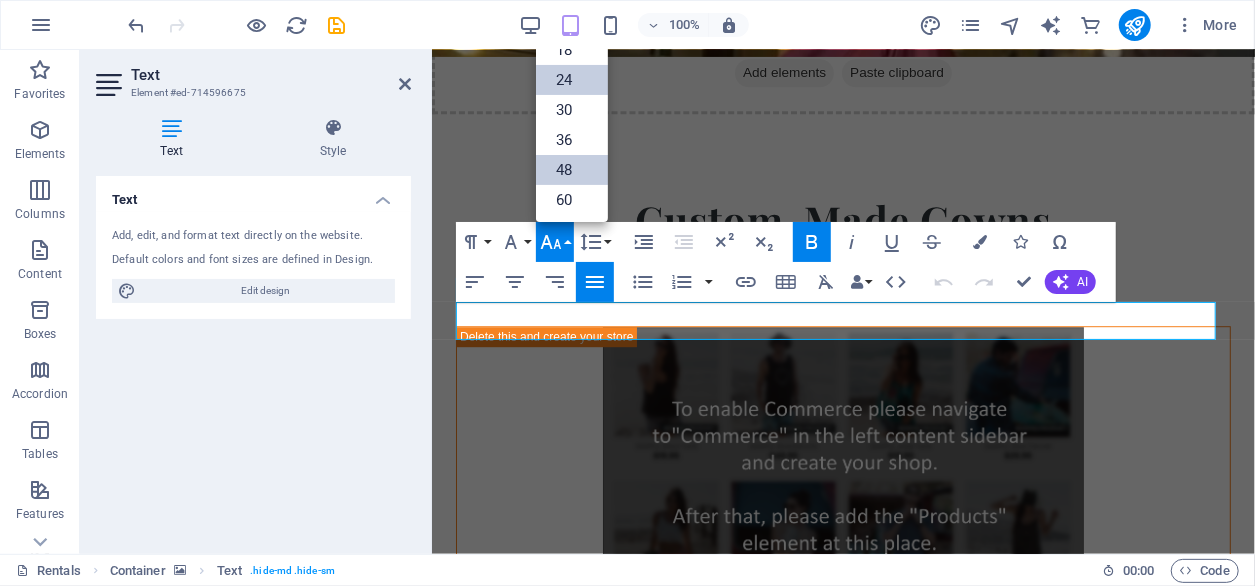 click on "48" at bounding box center (572, 170) 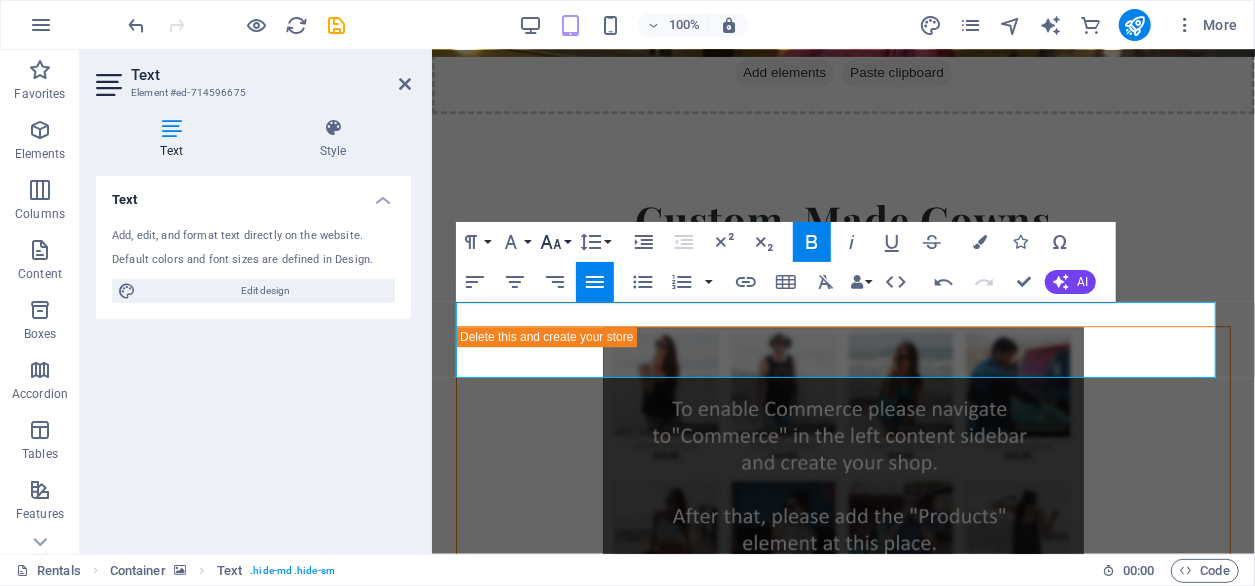 click on "Font Size" at bounding box center (555, 242) 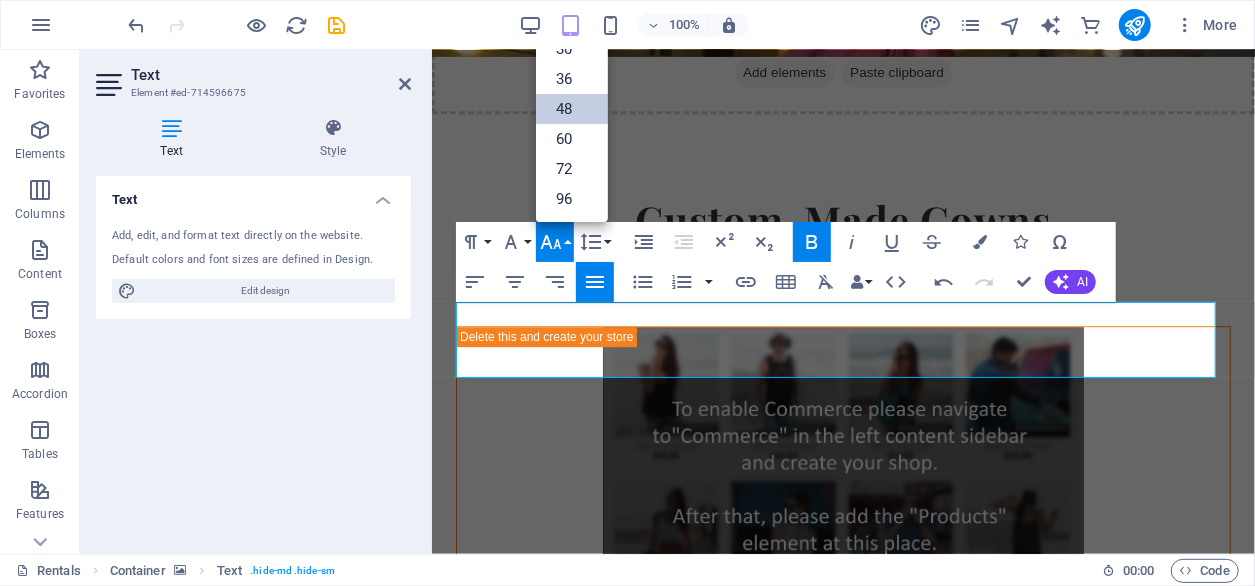 scroll, scrollTop: 160, scrollLeft: 0, axis: vertical 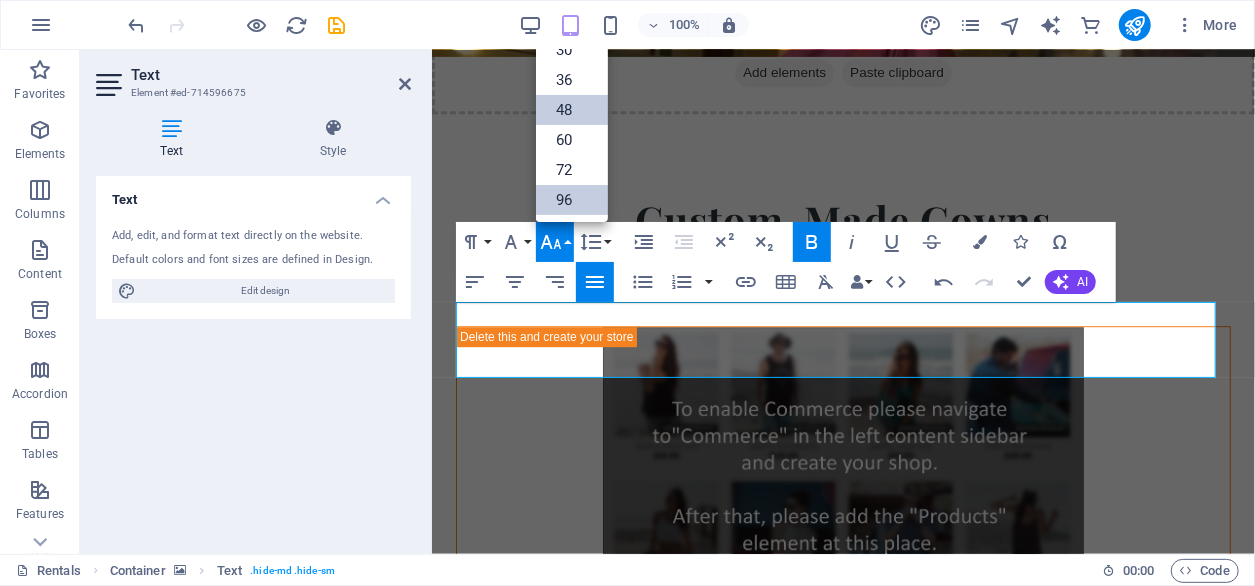click on "96" at bounding box center [572, 200] 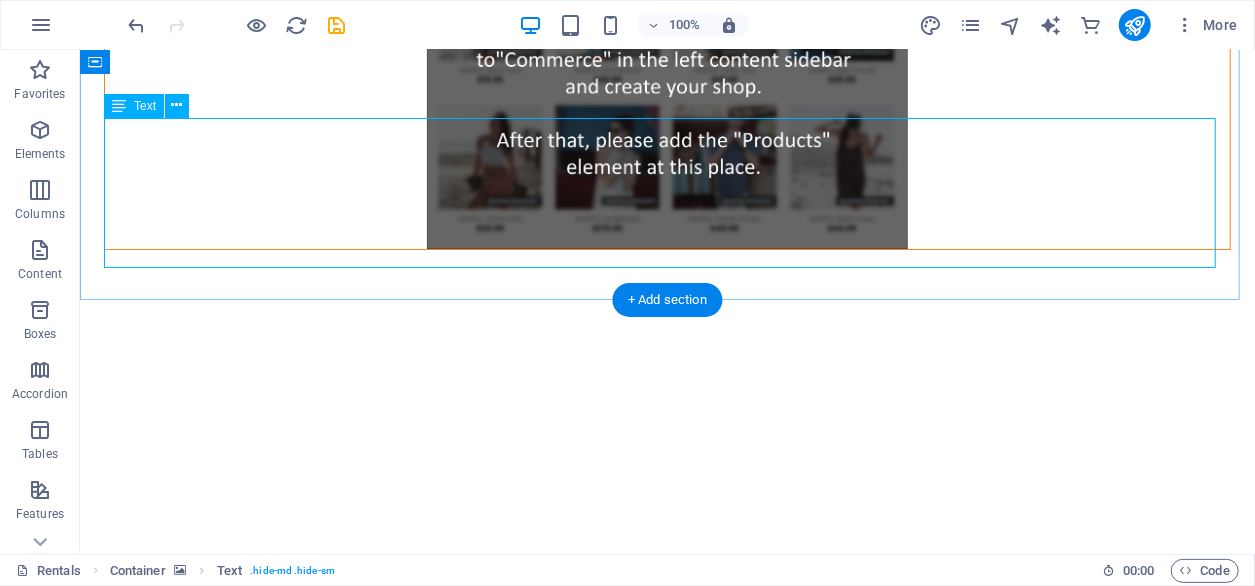 scroll, scrollTop: 3276, scrollLeft: 0, axis: vertical 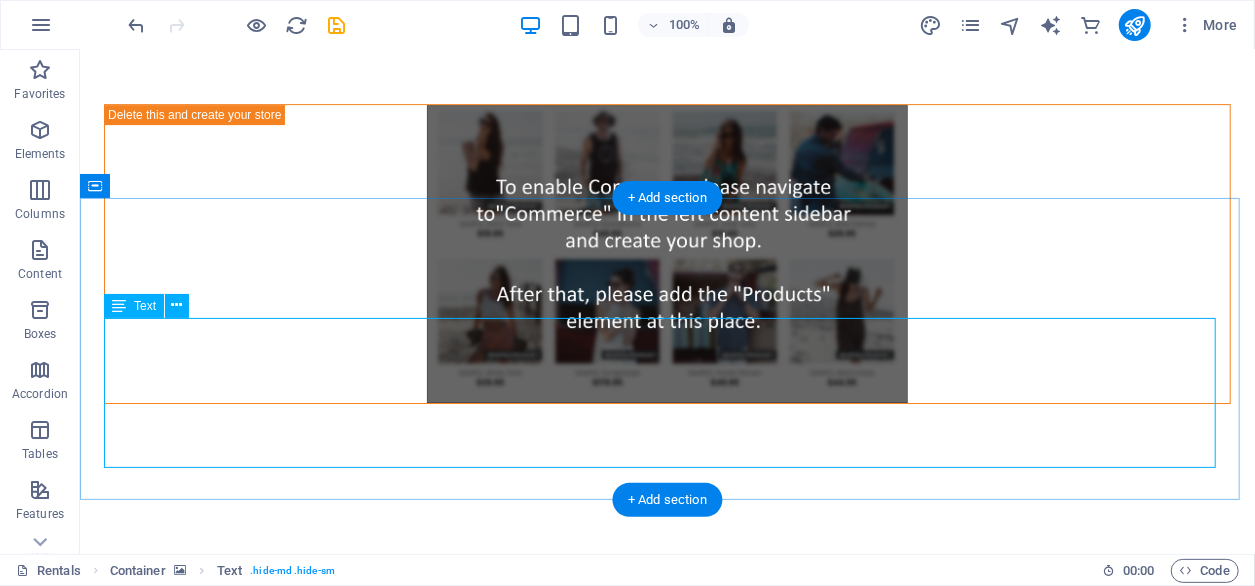 click on "be beautifu l" at bounding box center [666, 1770] 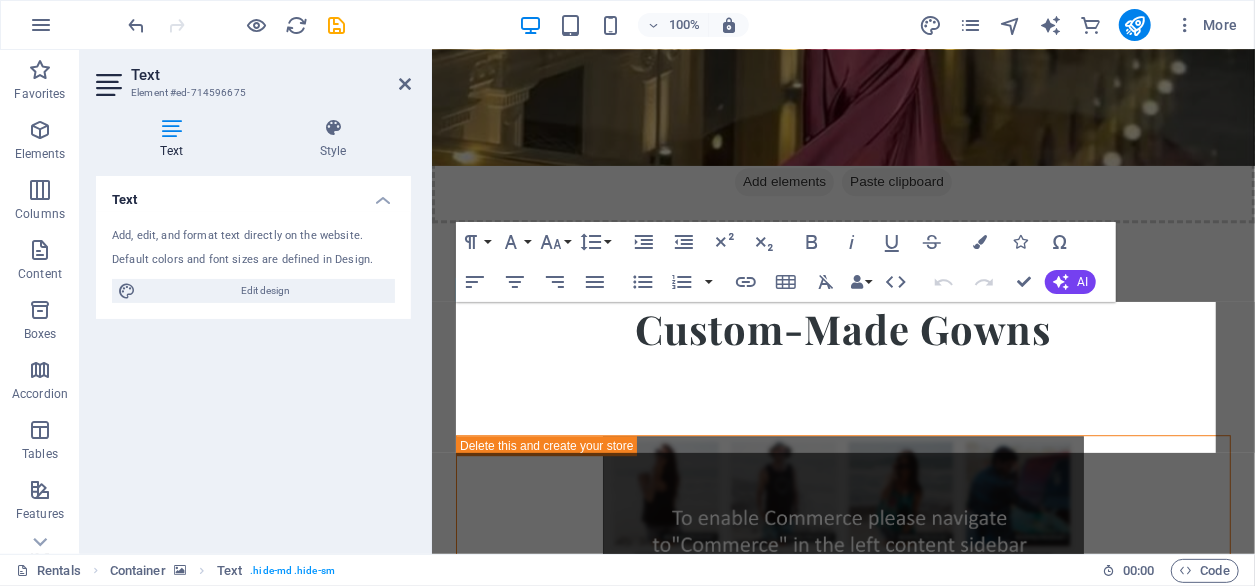click on "be beautifu" at bounding box center [698, 2177] 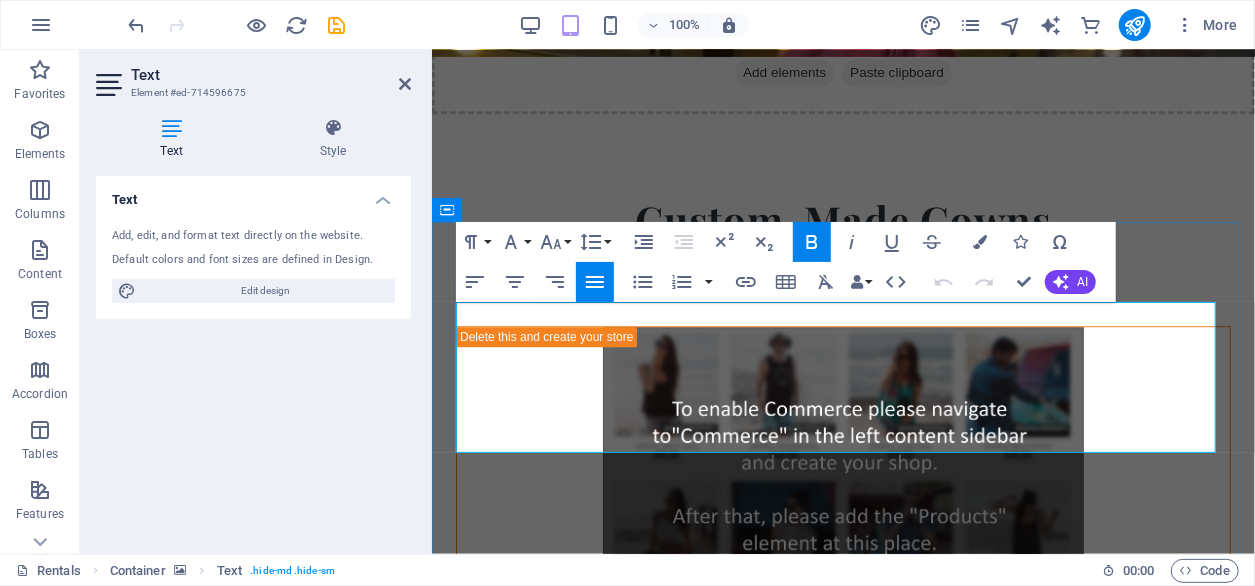 type 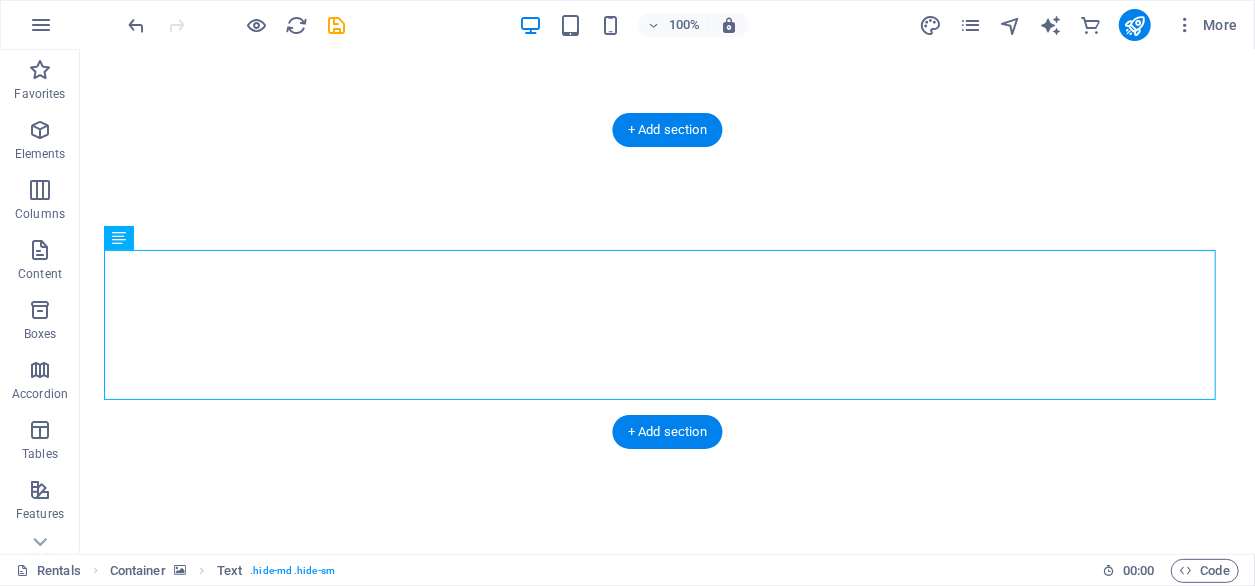 scroll, scrollTop: 3276, scrollLeft: 0, axis: vertical 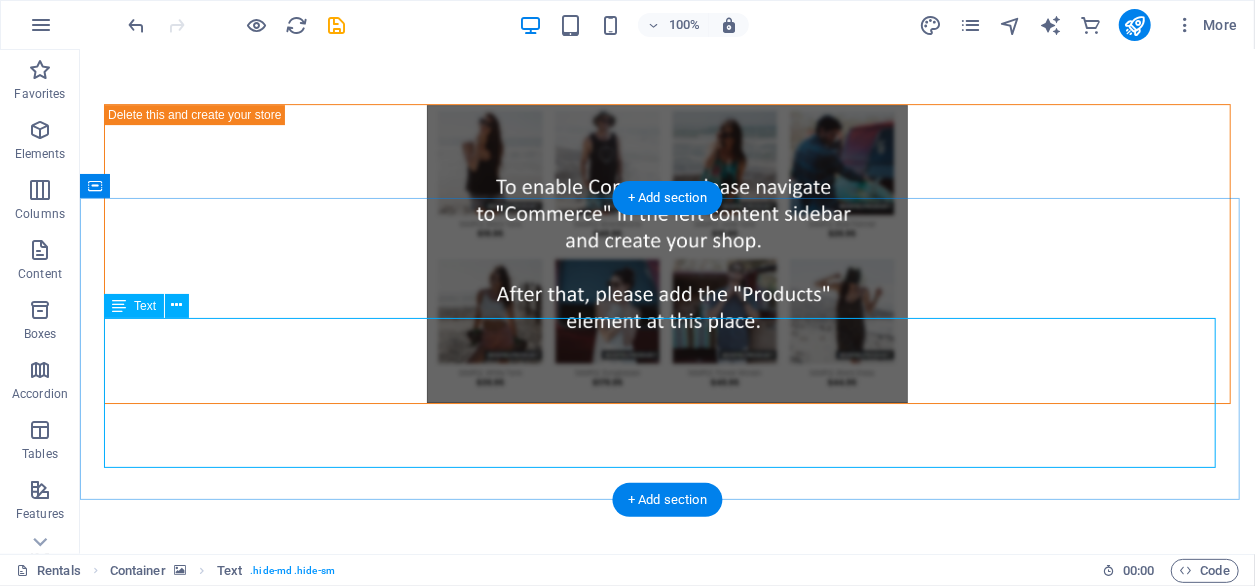 click on "Be beautifu l" at bounding box center [666, 1770] 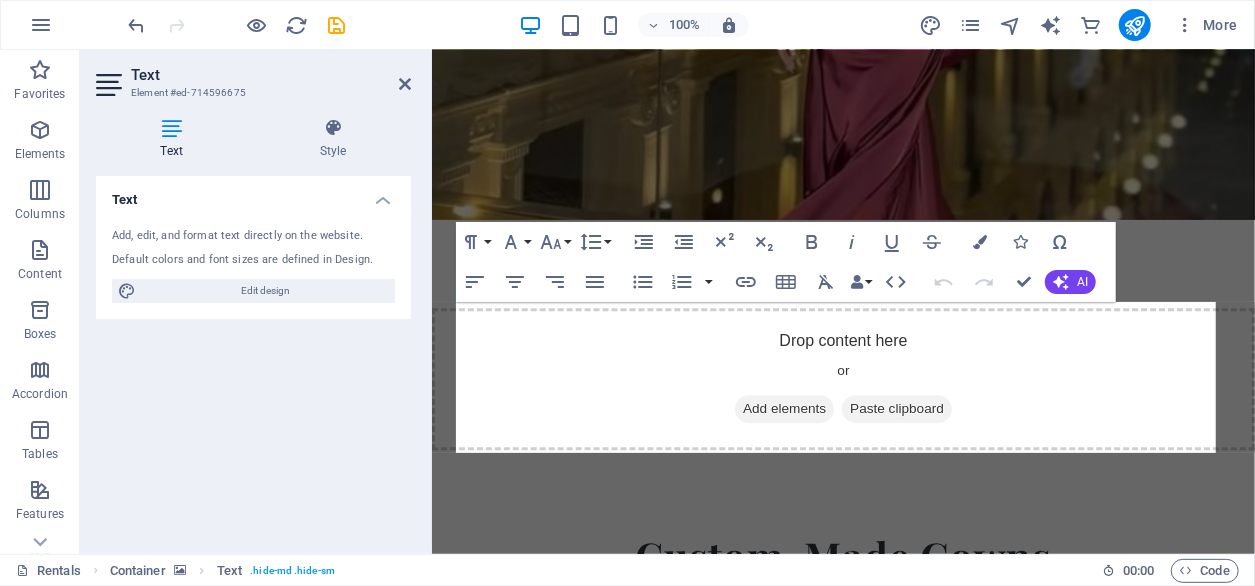 scroll, scrollTop: 2728, scrollLeft: 0, axis: vertical 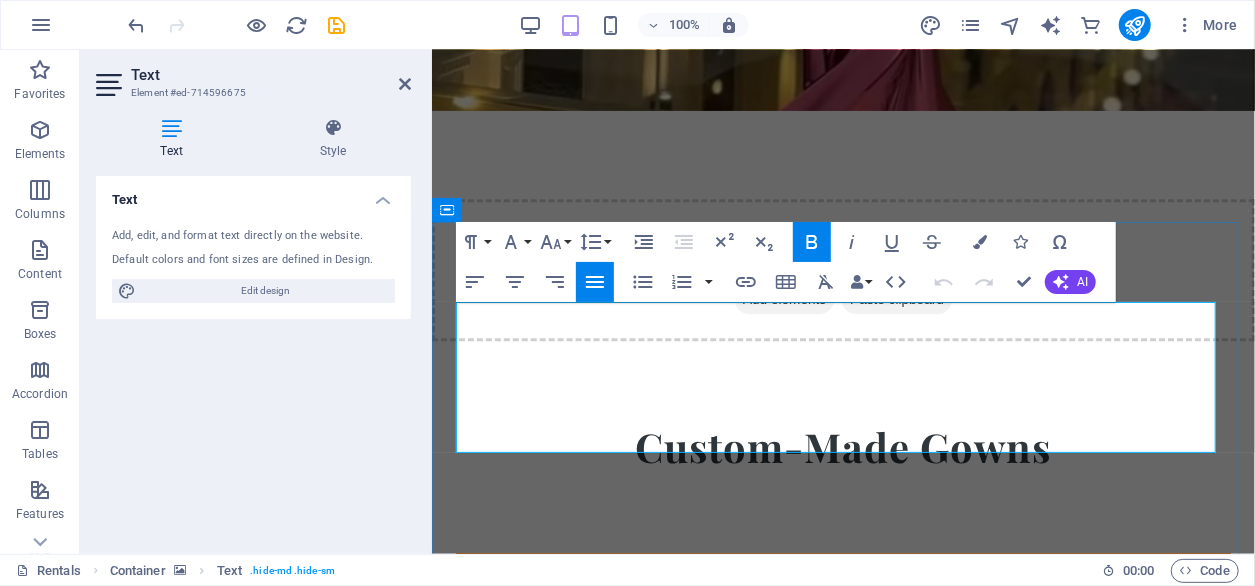drag, startPoint x: 463, startPoint y: 379, endPoint x: 1019, endPoint y: 379, distance: 556 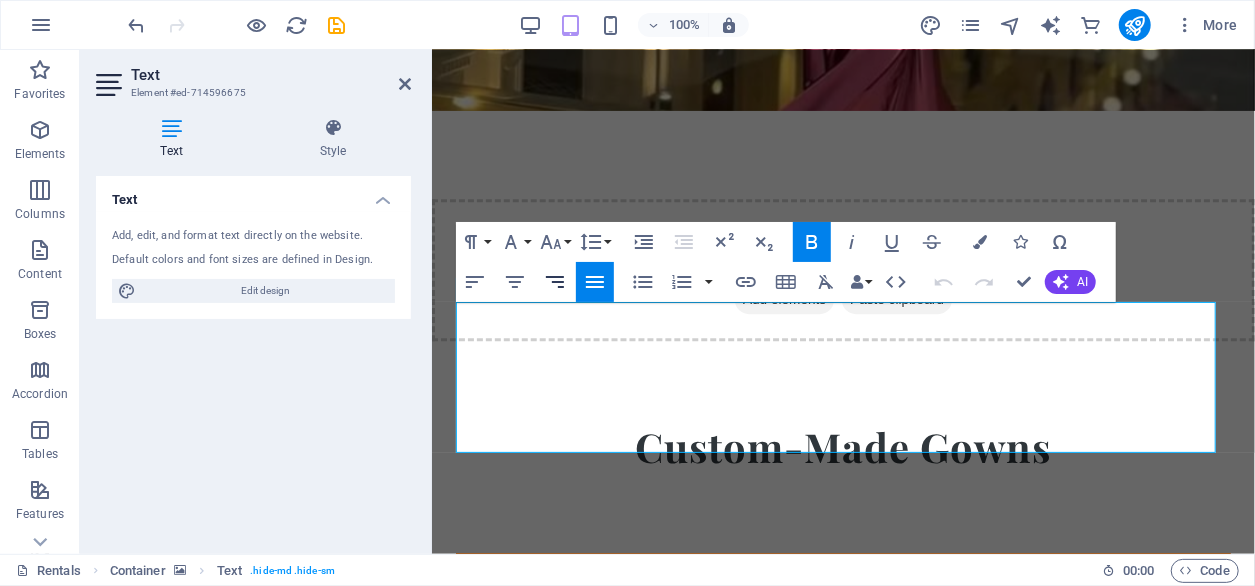click 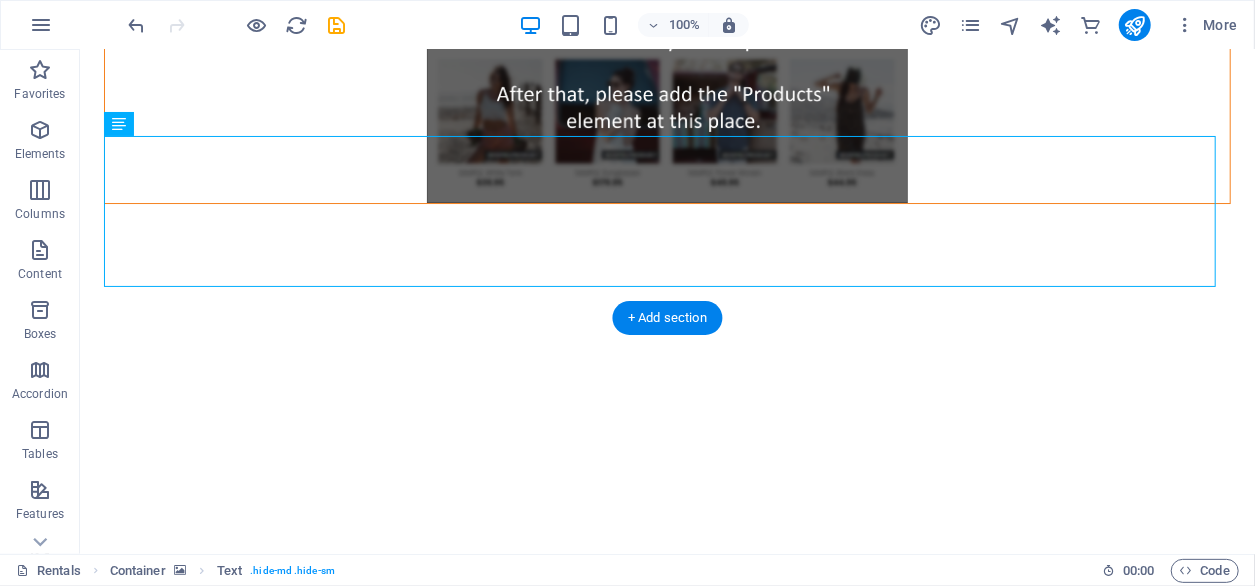 scroll, scrollTop: 3376, scrollLeft: 0, axis: vertical 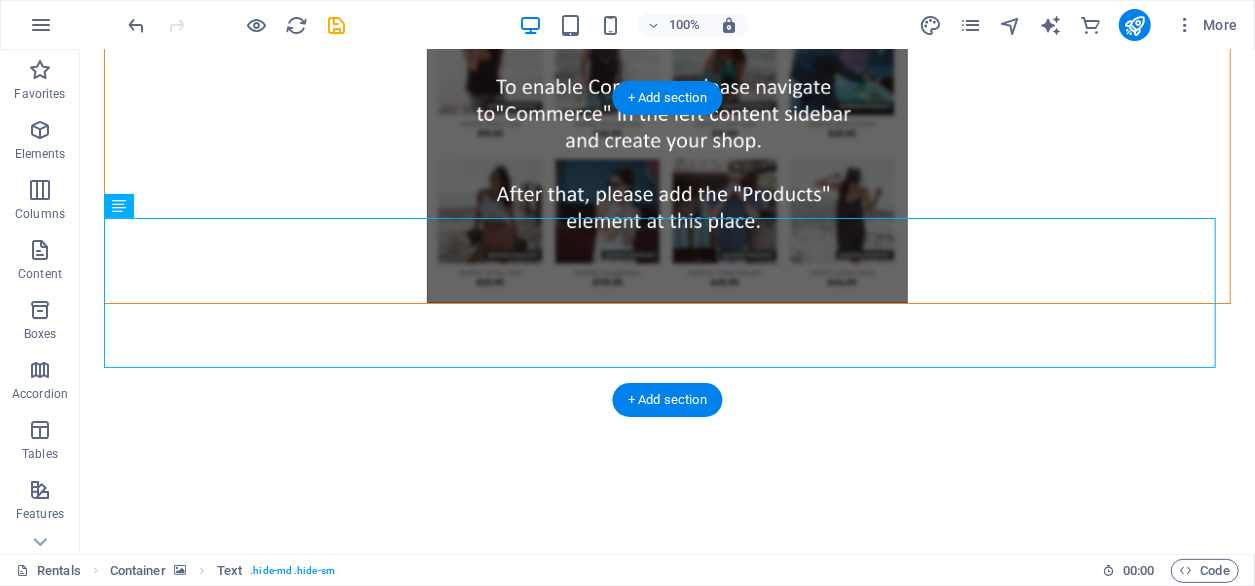 click at bounding box center (666, 1324) 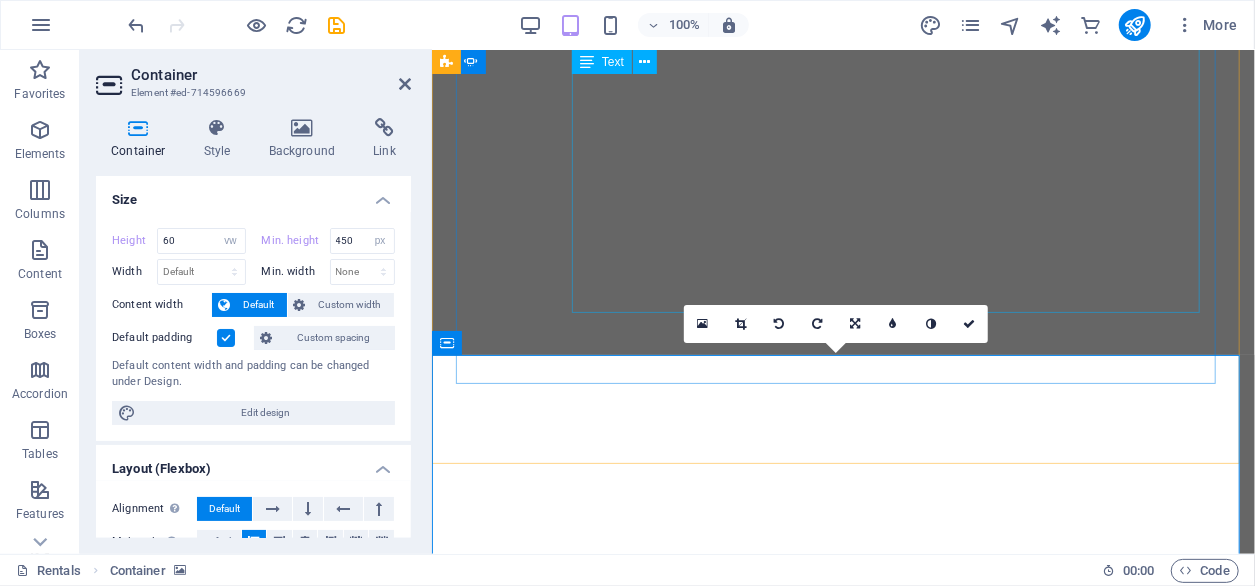 scroll, scrollTop: 2486, scrollLeft: 0, axis: vertical 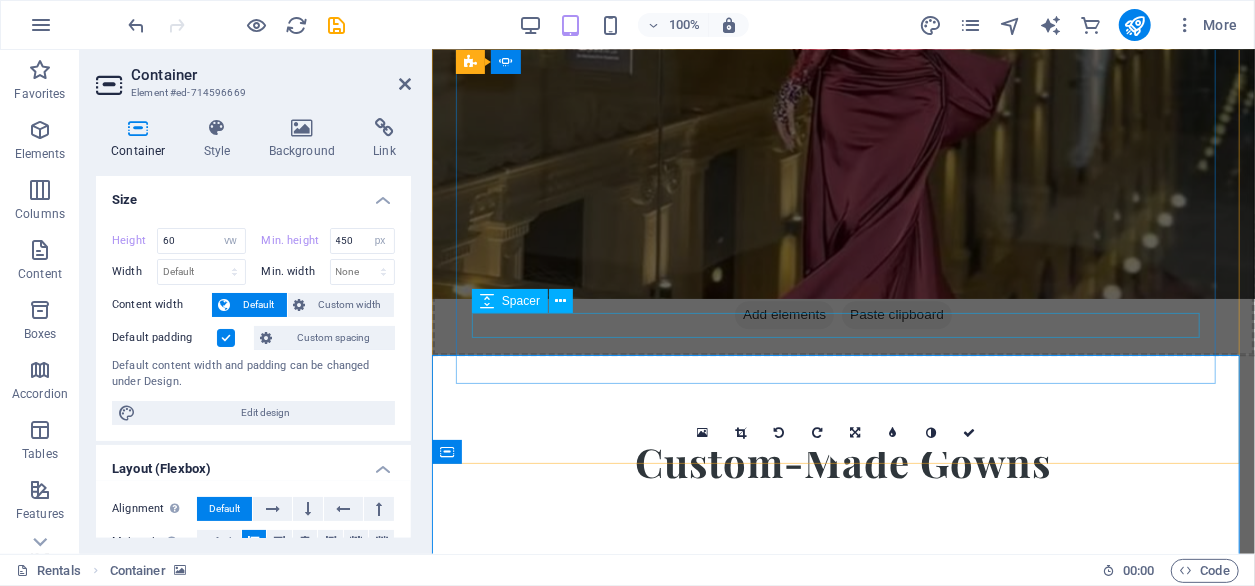 click at bounding box center [59, 2769] 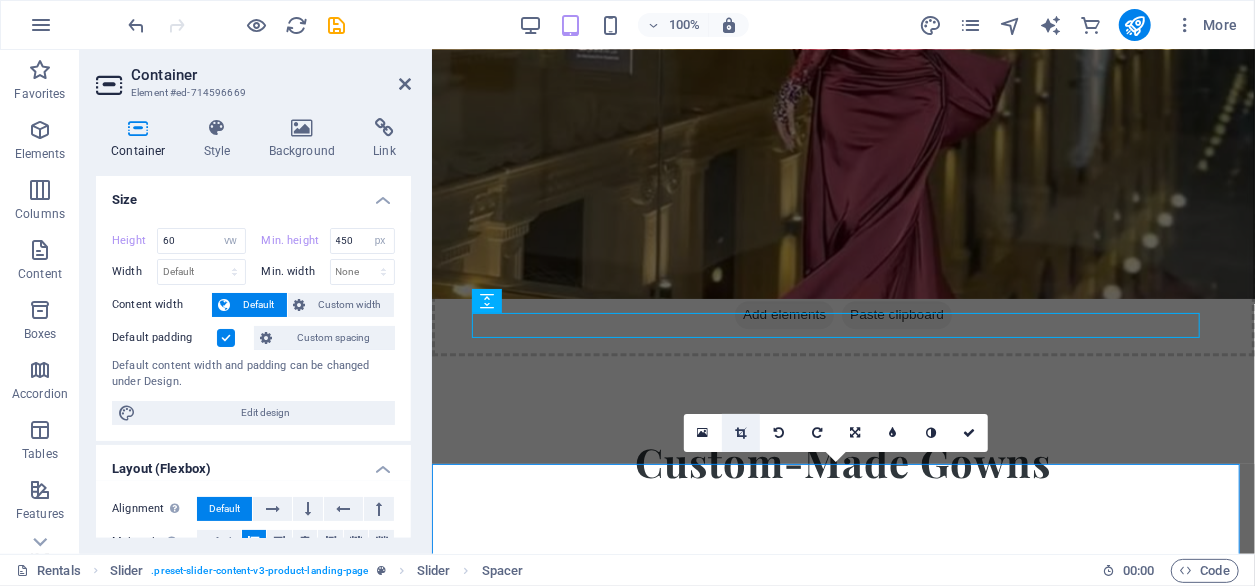 click at bounding box center (740, 433) 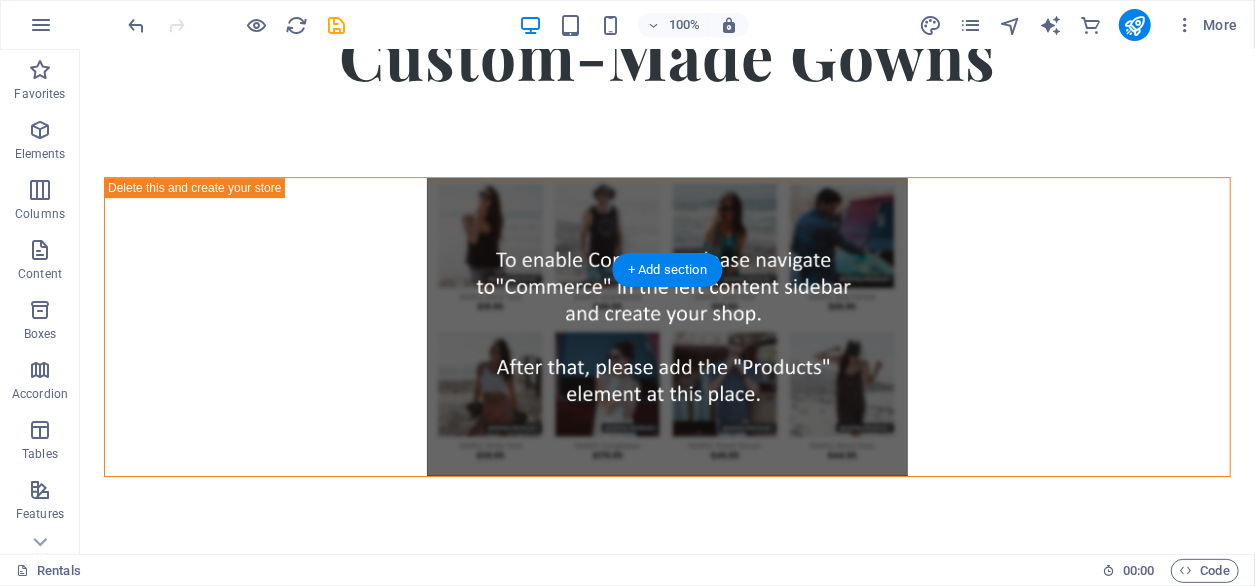 scroll, scrollTop: 3198, scrollLeft: 0, axis: vertical 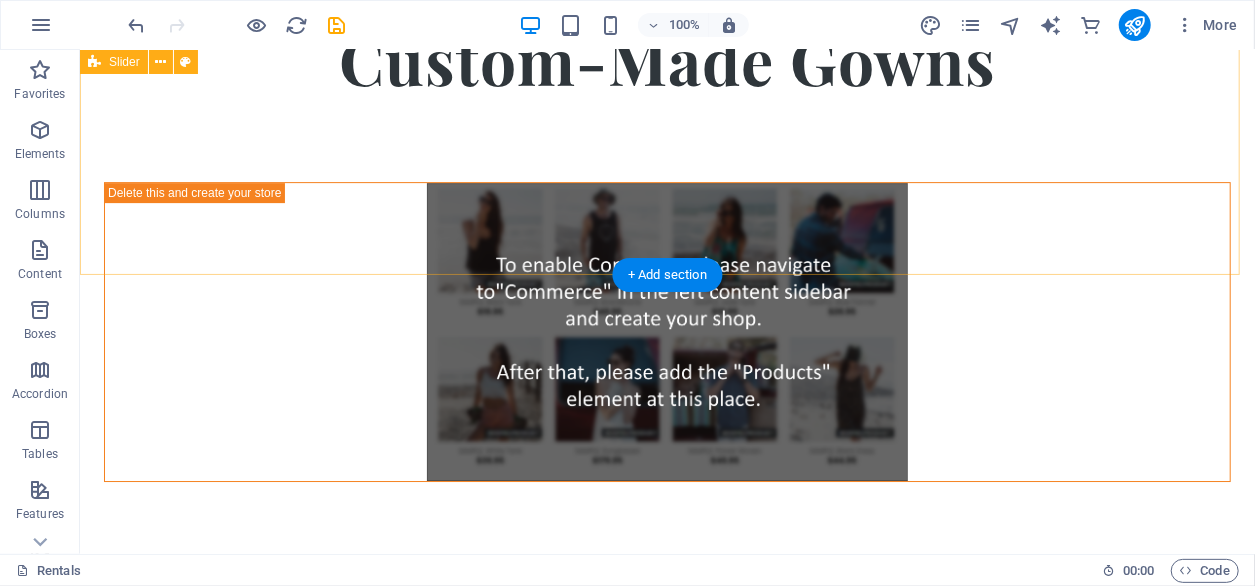 click on "Beauty products are the best ones I have ever tried! They are made of 100% natural ingredients. Beauty products are the best ones I have ever tried! They are made of 100% natural ingredients. Beauty products are the best ones I have ever tried! They are made of 100% natural ingredients. [PERSON_NAME], [GEOGRAPHIC_DATA] [PERSON_NAME], [GEOGRAPHIC_DATA] [PERSON_NAME], [GEOGRAPHIC_DATA] Your story deserves more than a dress- it desrves a masterpiece. Beauty products are the best ones I have ever tried! They are made of 100% natural ingredients. Beauty products are the best ones I have ever tried! They are made of 100% natural ingredients. Beauty products are the best ones I have ever tried! They are made of 100% natural ingredients. [PERSON_NAME], [GEOGRAPHIC_DATA] [PERSON_NAME], [GEOGRAPHIC_DATA] [PERSON_NAME], USA Beauty products are the best ones I have ever tried! They are made of 100% natural ingredients. Beauty products are the best ones I have ever tried! They are made of 100% natural ingredients. [PERSON_NAME], [GEOGRAPHIC_DATA] [PERSON_NAME], [GEOGRAPHIC_DATA] [PERSON_NAME], [GEOGRAPHIC_DATA]" at bounding box center [666, 967] 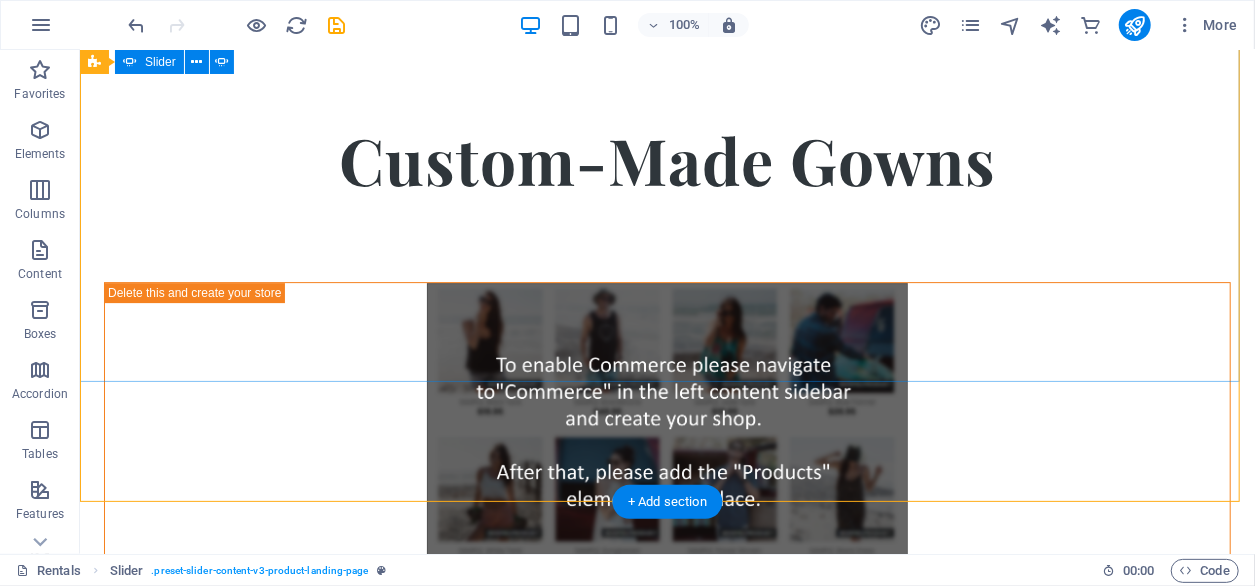scroll, scrollTop: 2898, scrollLeft: 0, axis: vertical 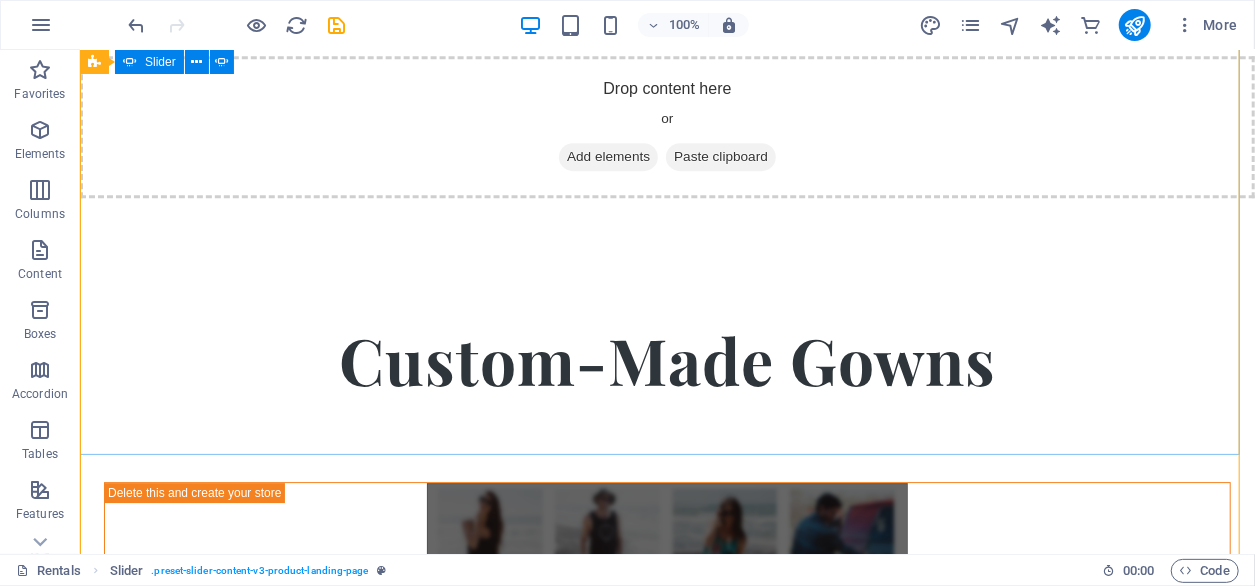click at bounding box center [667, 1511] 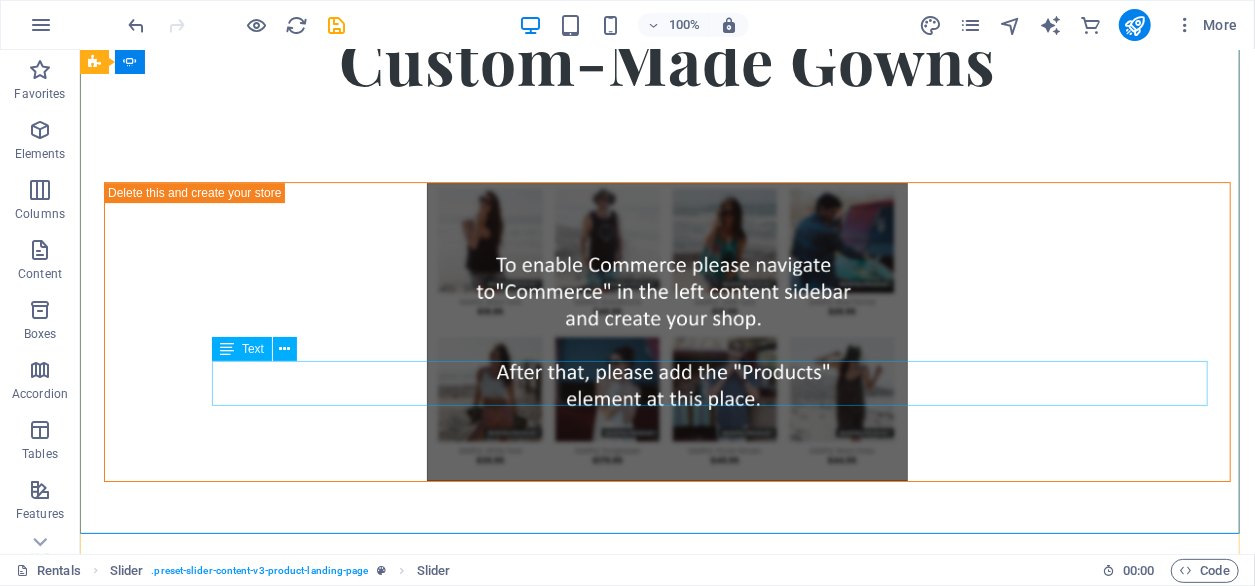 scroll, scrollTop: 3498, scrollLeft: 0, axis: vertical 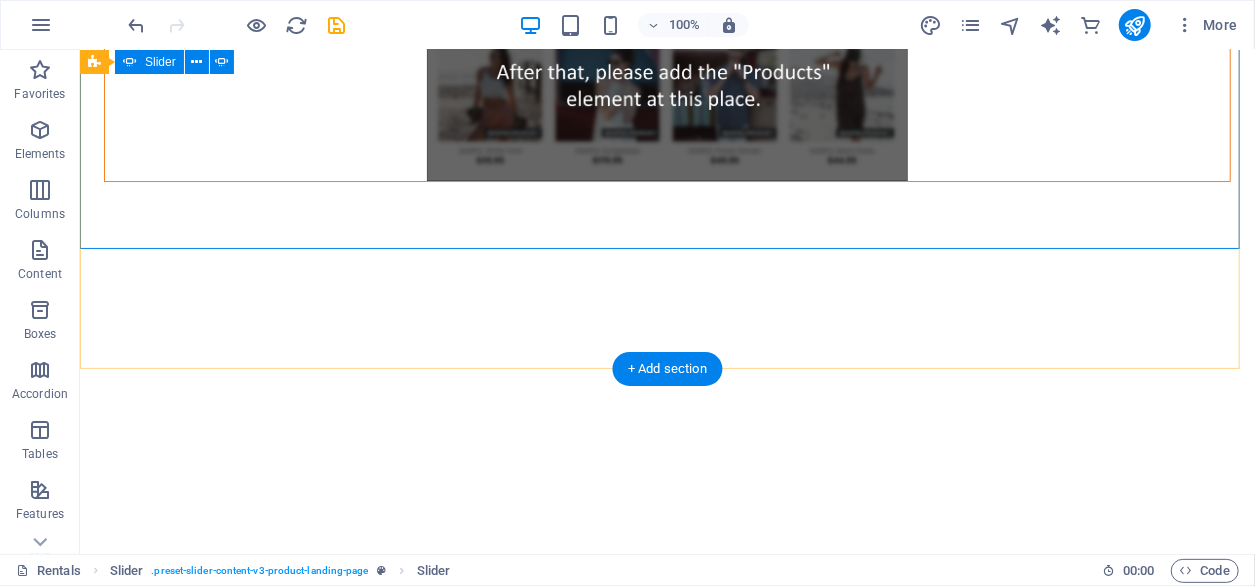 click at bounding box center (667, 1304) 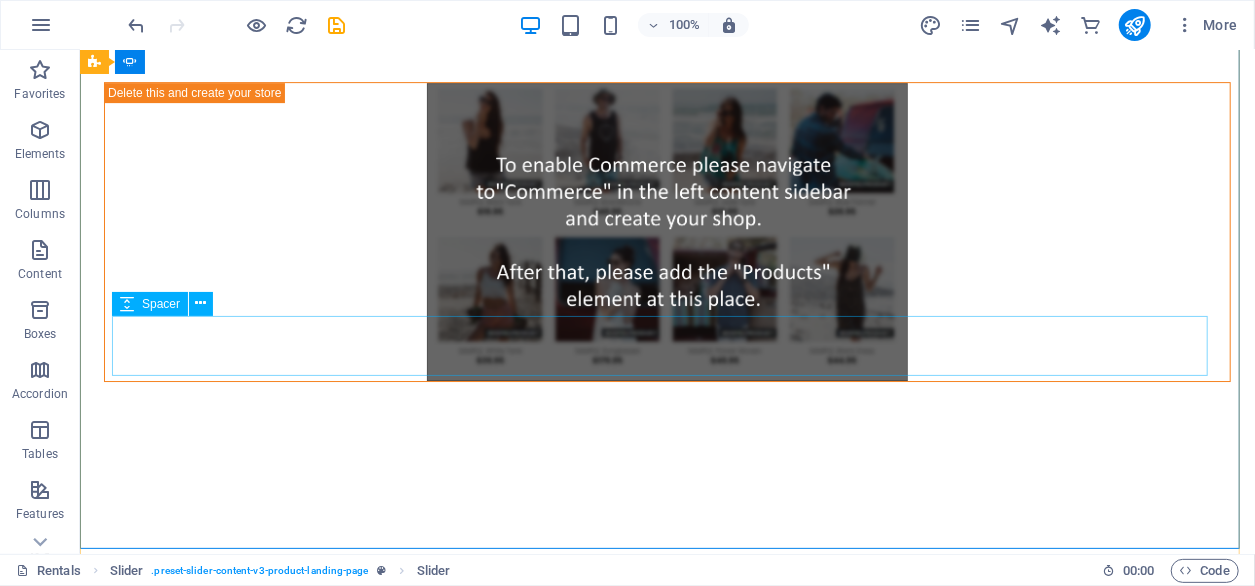 scroll, scrollTop: 3198, scrollLeft: 0, axis: vertical 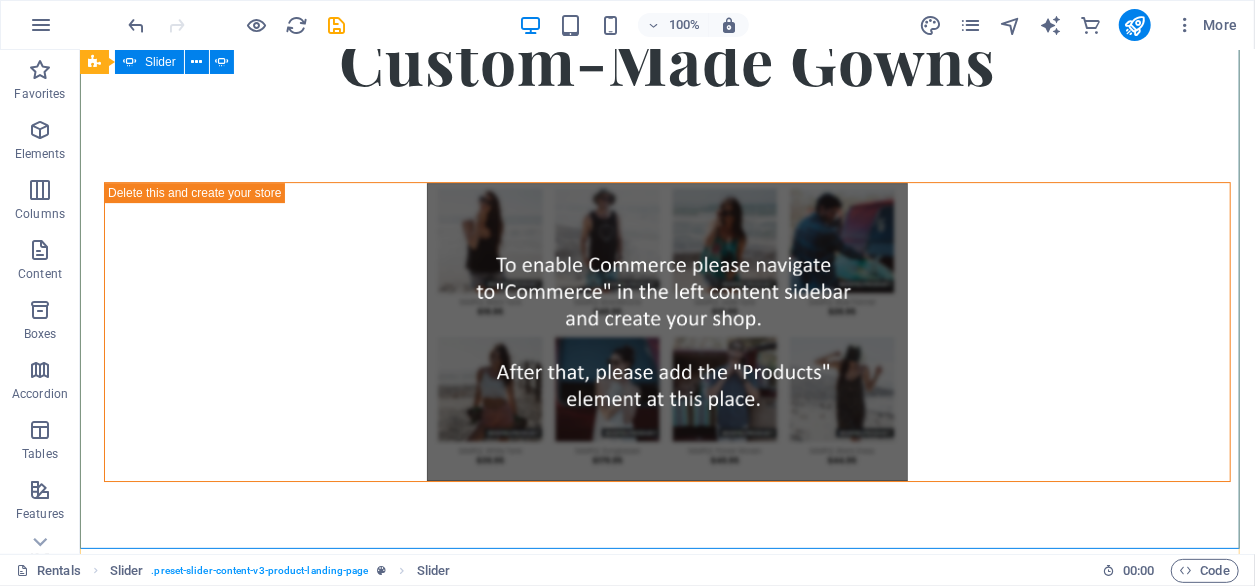 click at bounding box center [667, 1604] 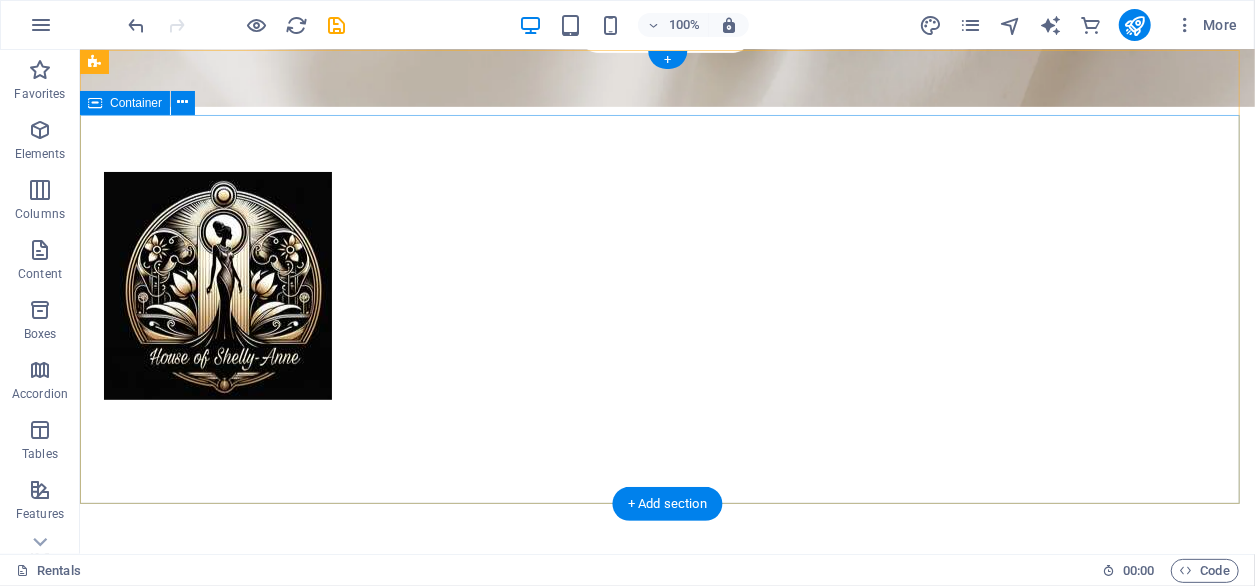 scroll, scrollTop: 0, scrollLeft: 0, axis: both 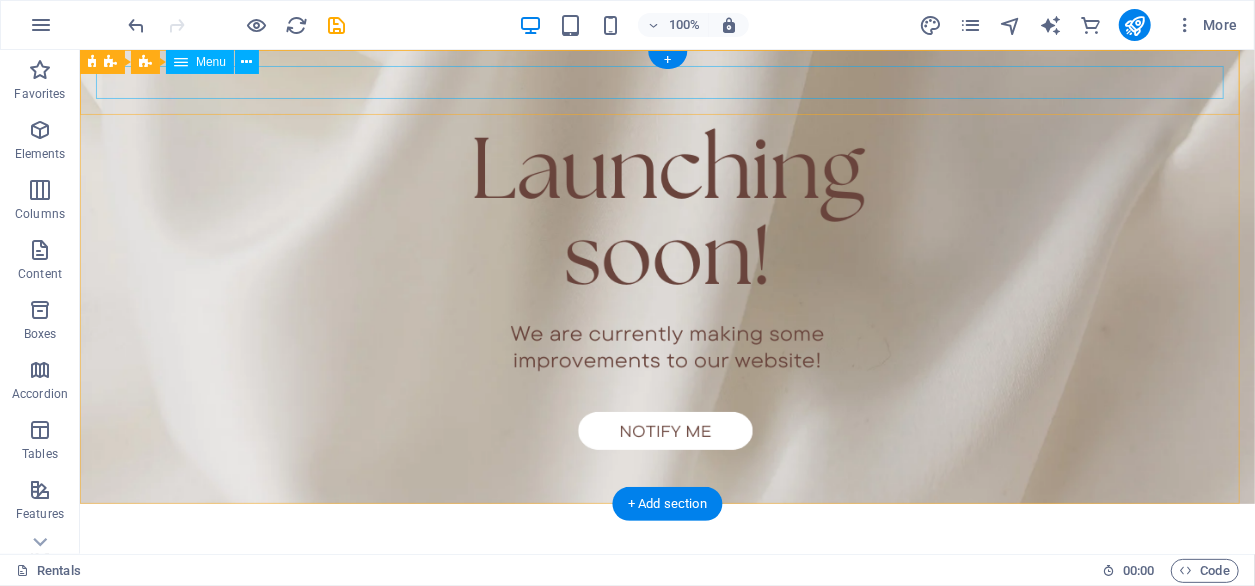 click on "Rentals Shop The Brand" at bounding box center [666, 535] 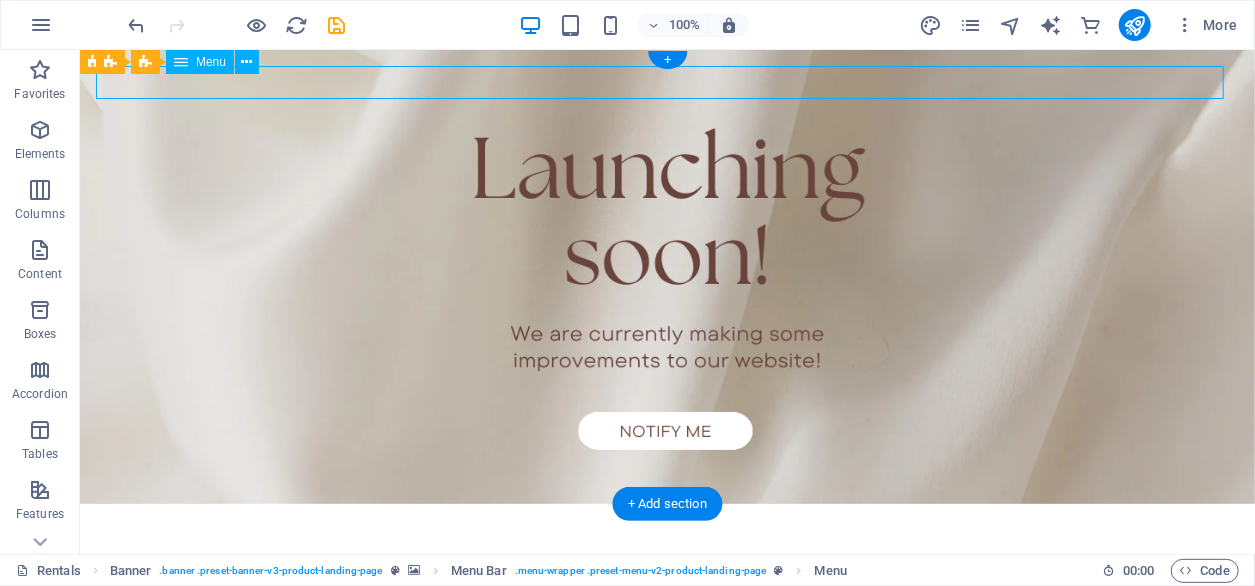 click on "Rentals Shop The Brand" at bounding box center [666, 535] 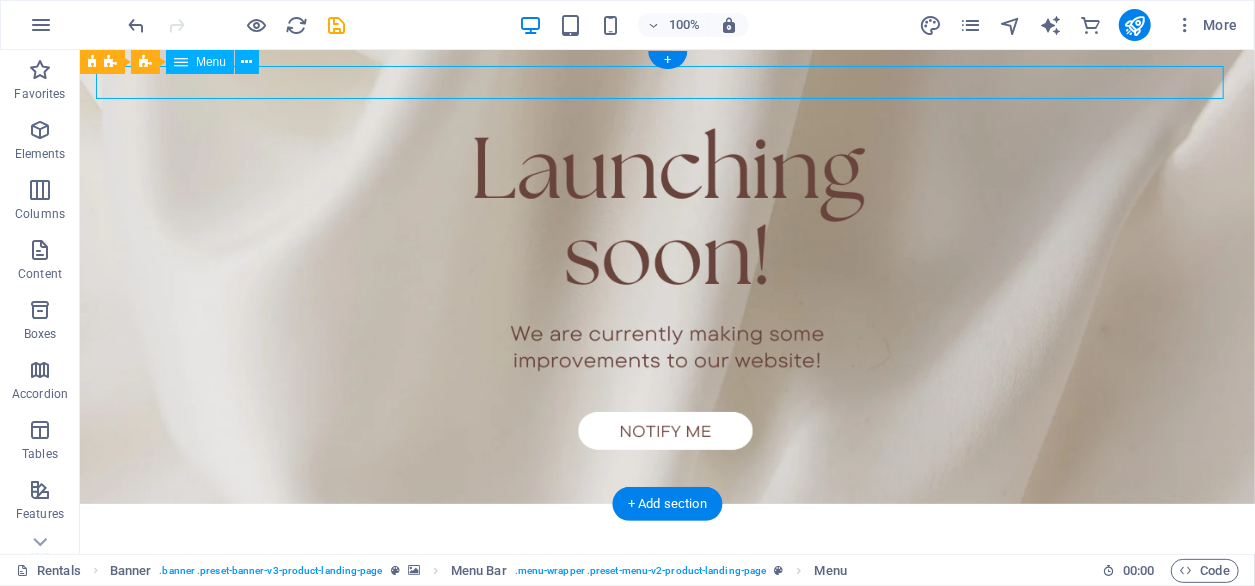 click on "Rentals Shop The Brand" at bounding box center (666, 535) 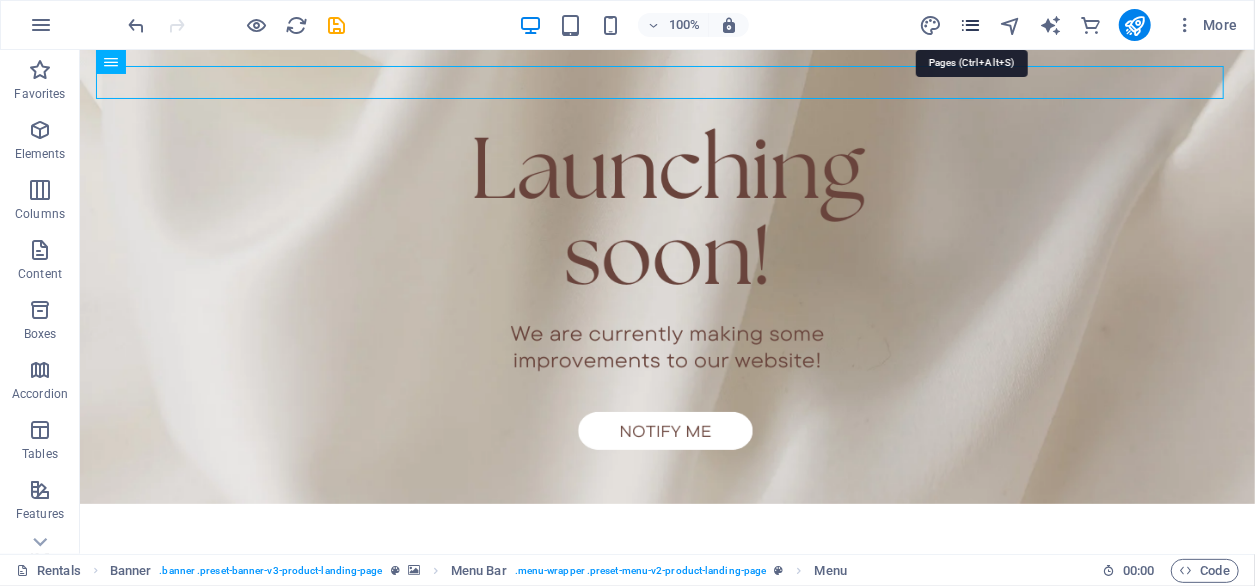 click at bounding box center (970, 25) 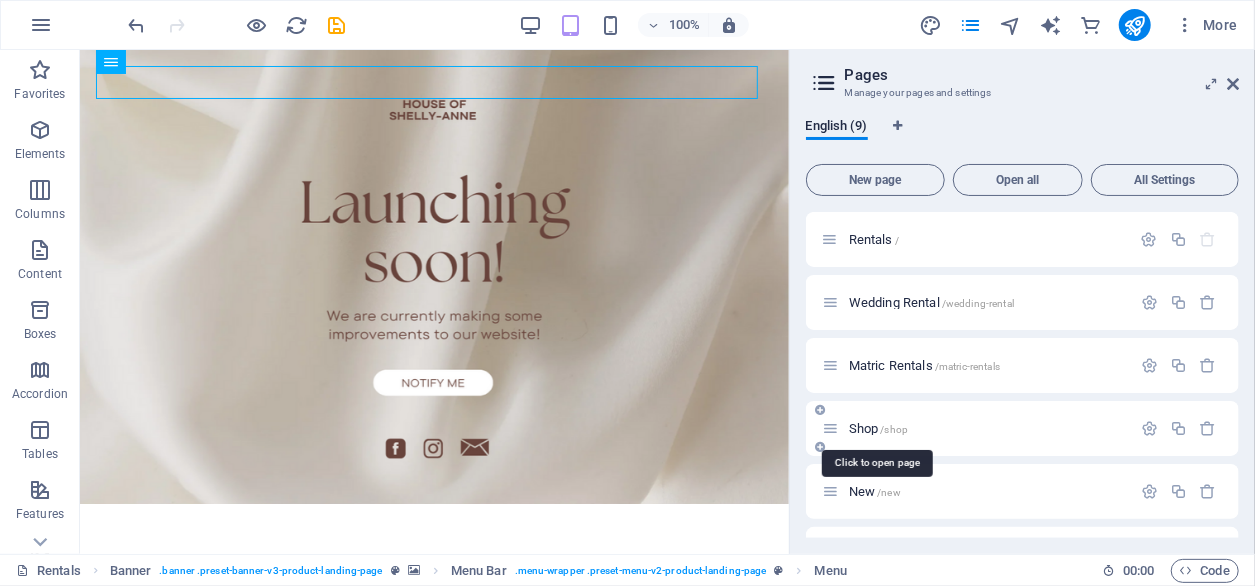 click on "/shop" at bounding box center [894, 429] 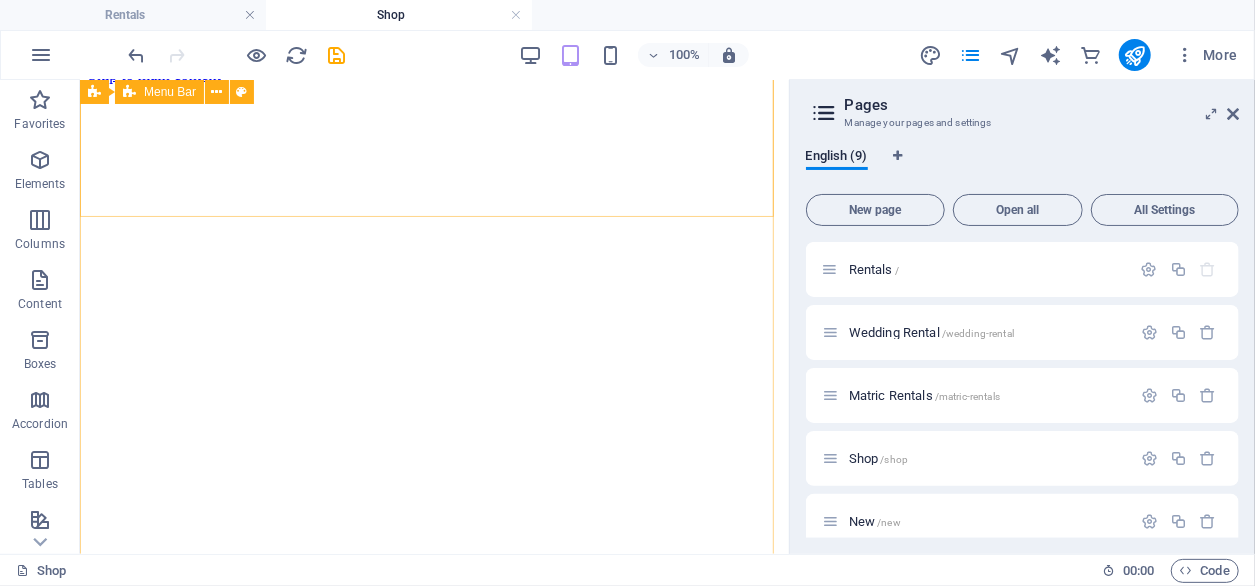 scroll, scrollTop: 0, scrollLeft: 0, axis: both 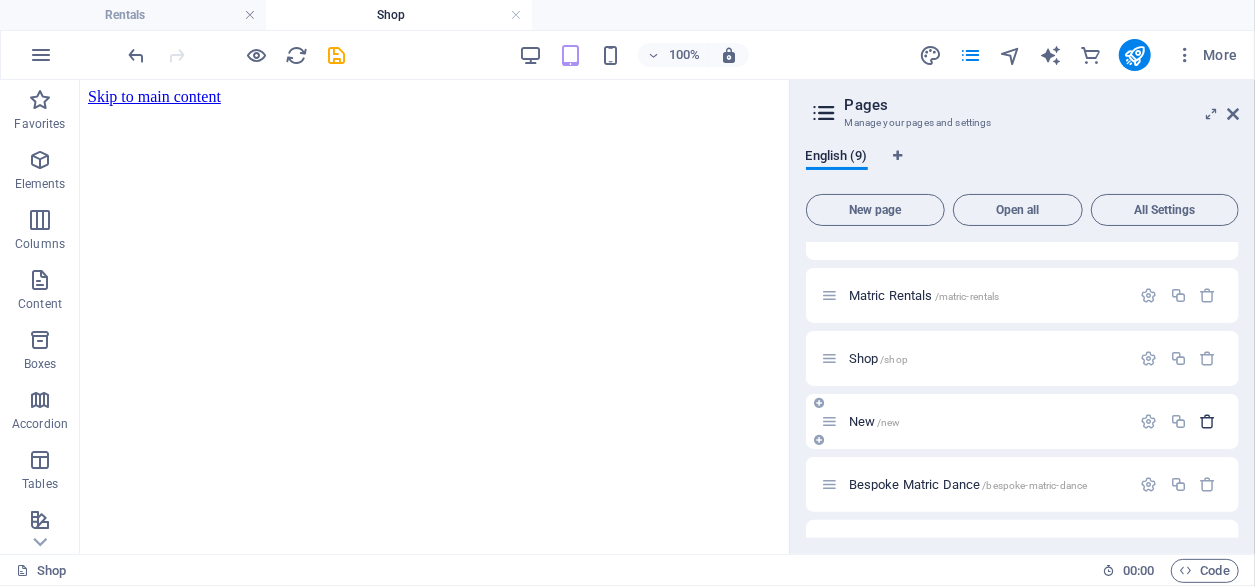 click at bounding box center [1208, 421] 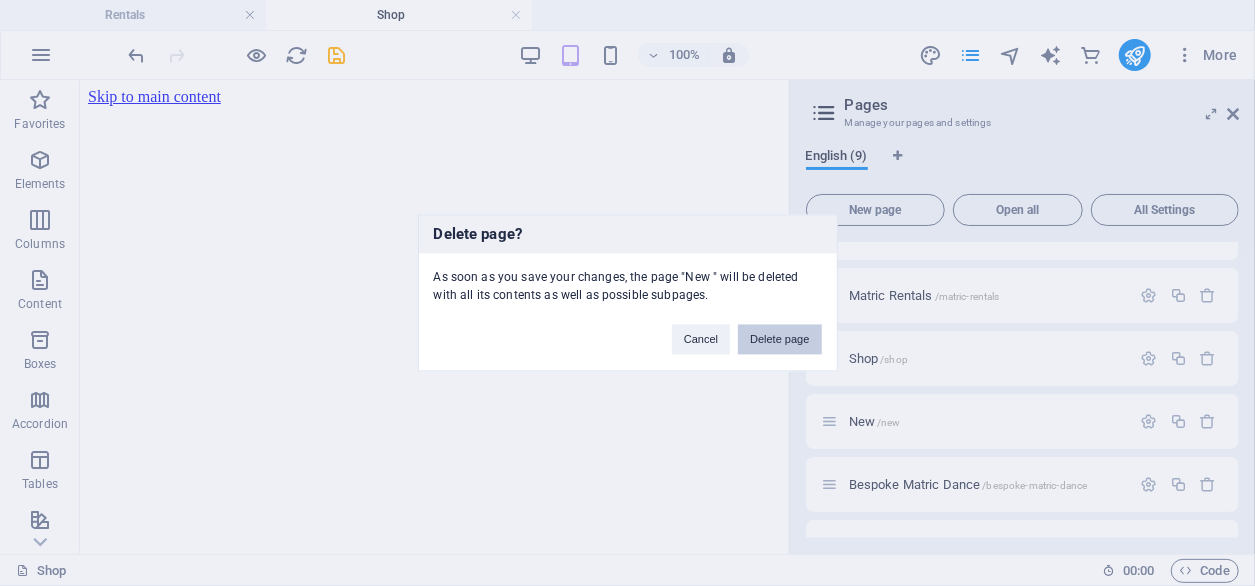 click on "Delete page" at bounding box center [779, 340] 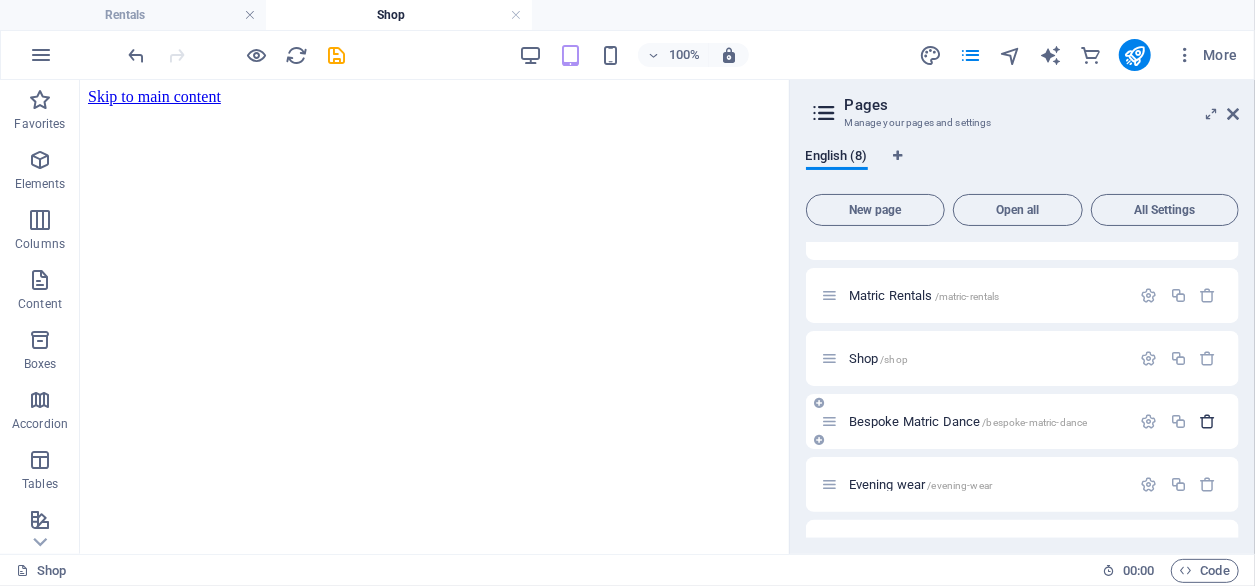 click at bounding box center [1208, 421] 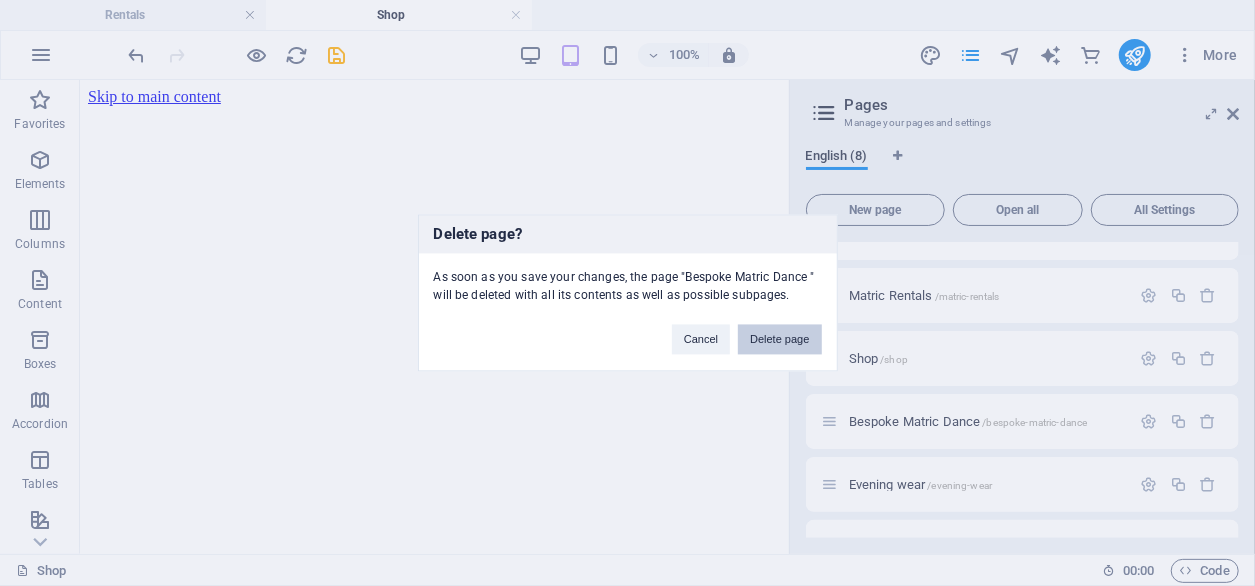click on "Delete page" at bounding box center (779, 340) 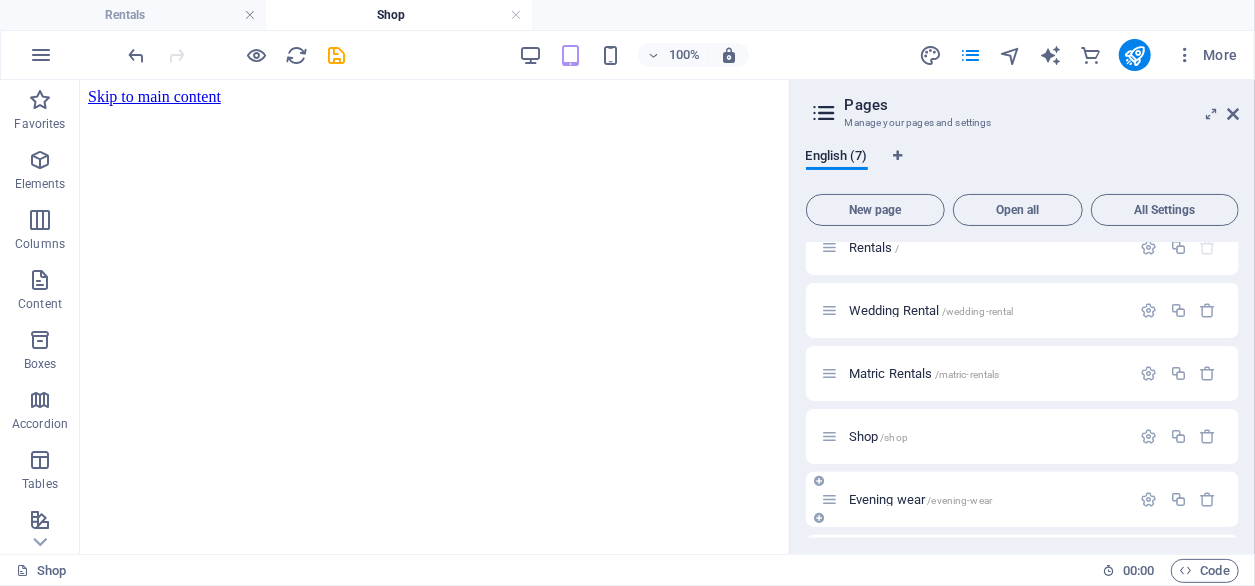scroll, scrollTop: 0, scrollLeft: 0, axis: both 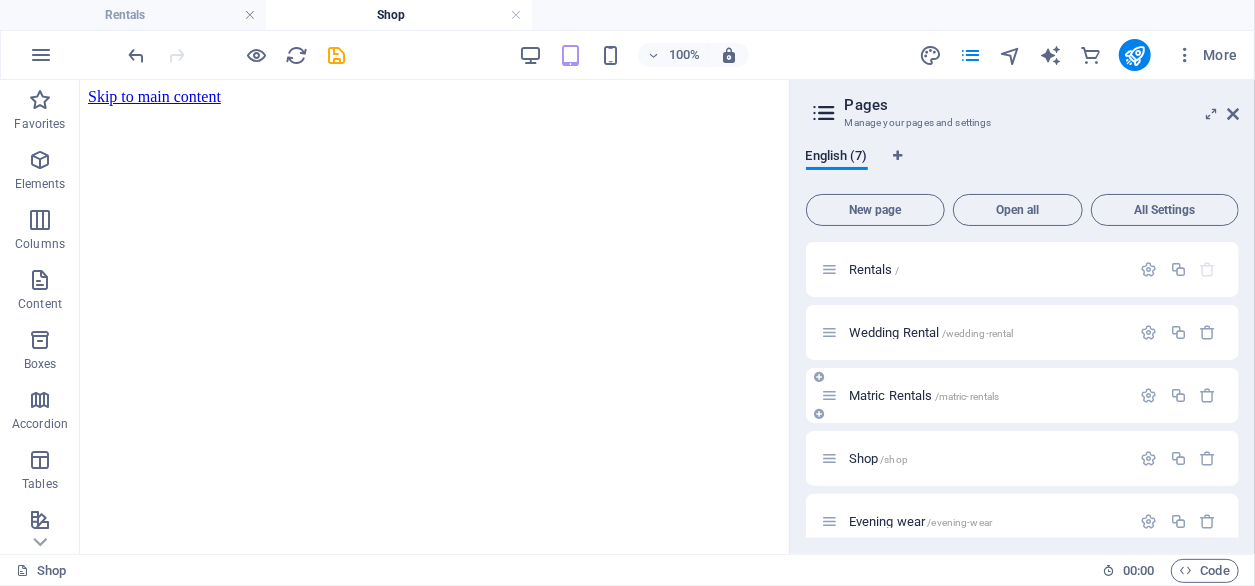 drag, startPoint x: 1012, startPoint y: 432, endPoint x: 960, endPoint y: 401, distance: 60.53924 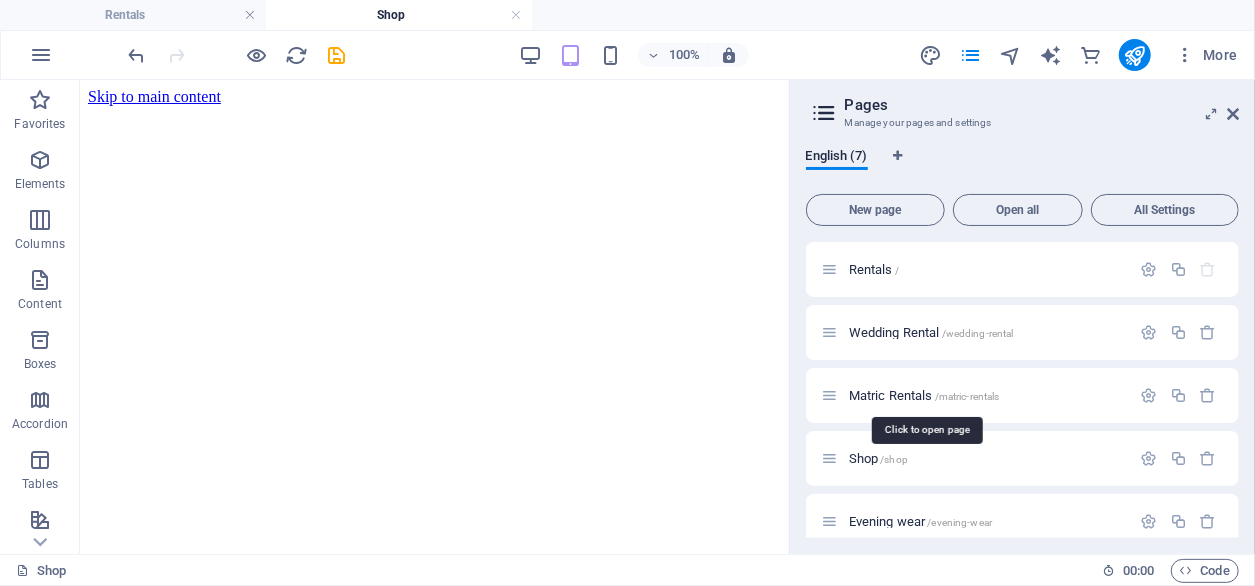 drag, startPoint x: 960, startPoint y: 401, endPoint x: 985, endPoint y: 132, distance: 270.1592 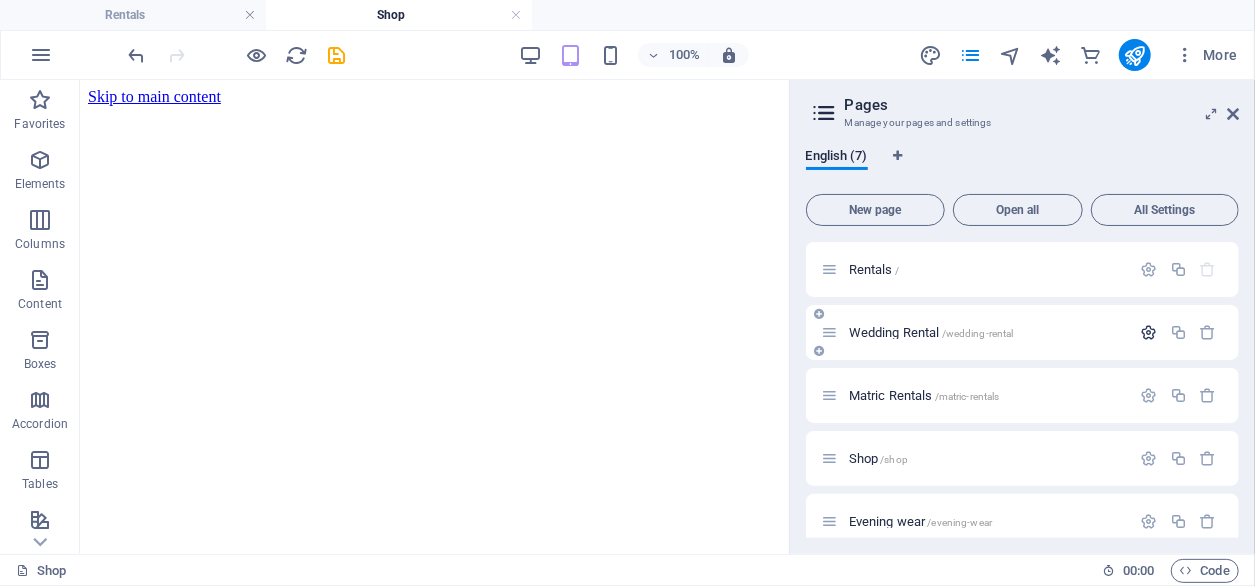 click at bounding box center (1149, 332) 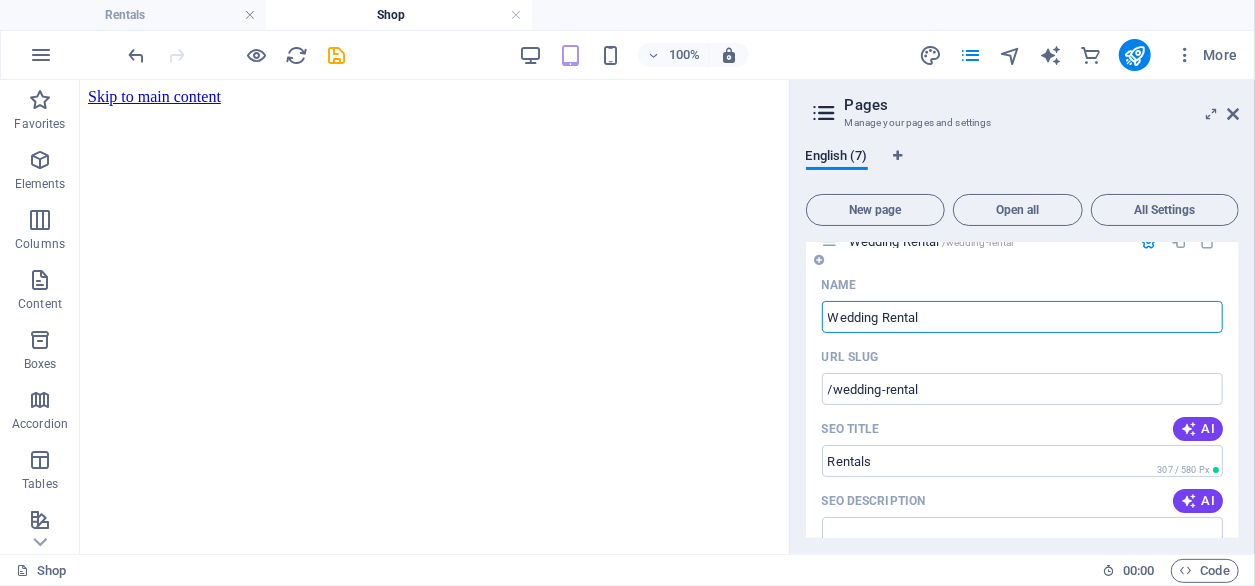 scroll, scrollTop: 0, scrollLeft: 0, axis: both 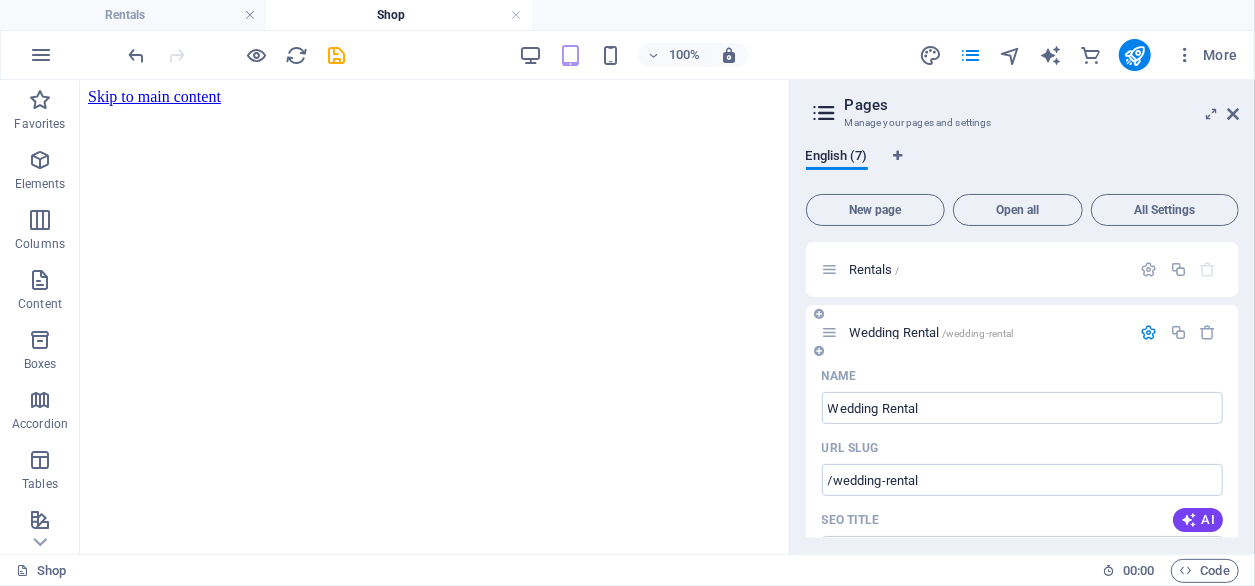 click at bounding box center (1149, 332) 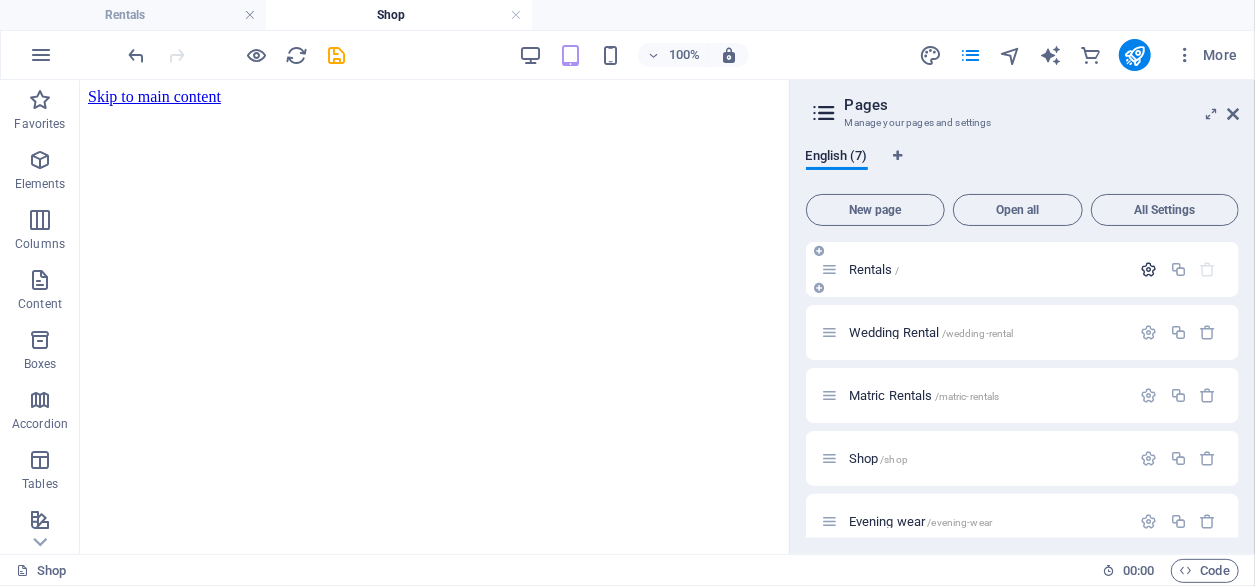 click at bounding box center (1149, 269) 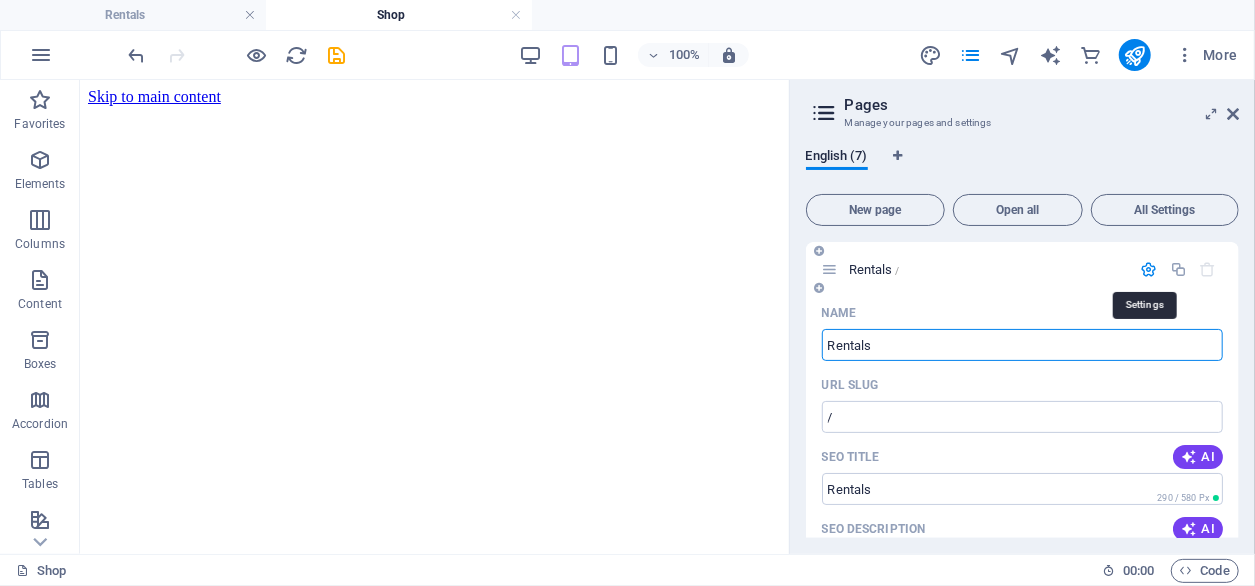 click at bounding box center [1149, 269] 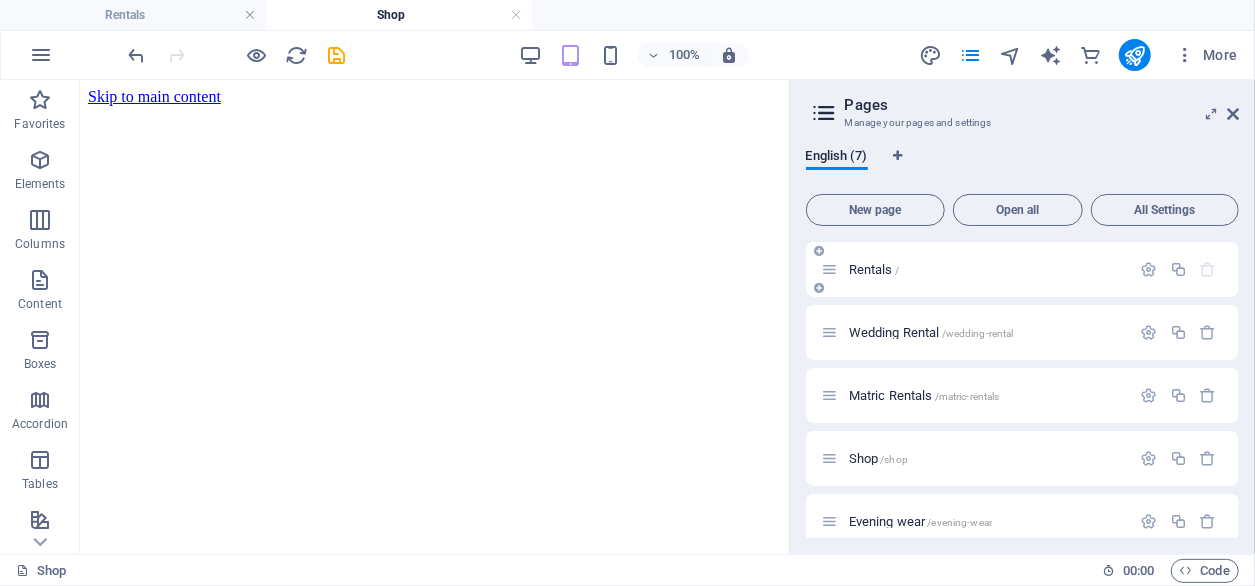 click on "Rentals /" at bounding box center (1022, 269) 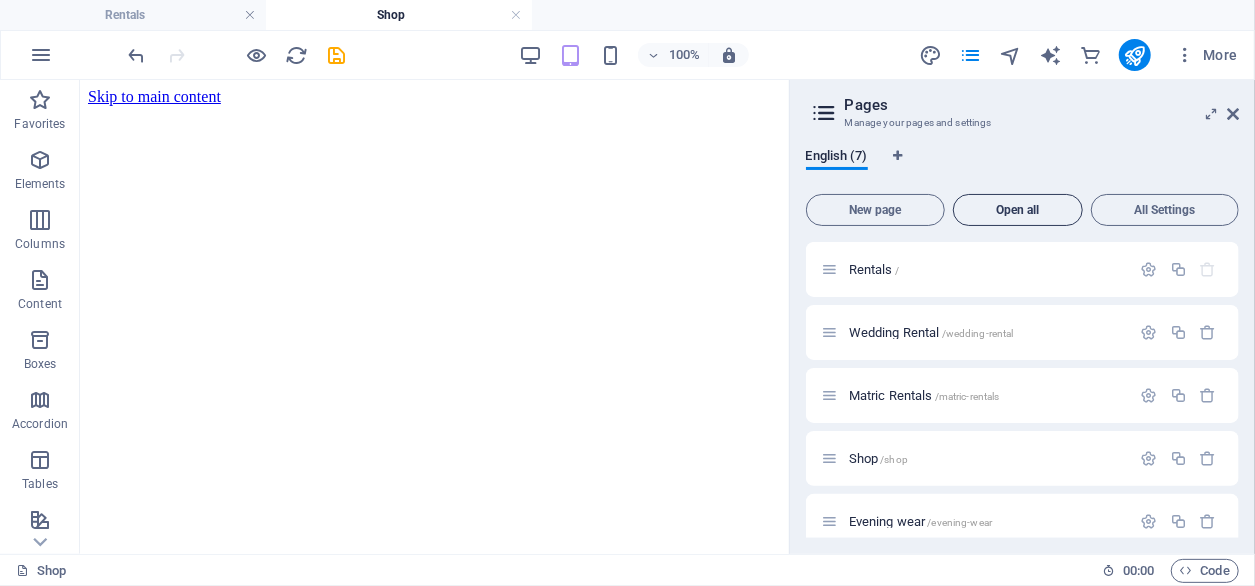click on "Open all" at bounding box center [1018, 210] 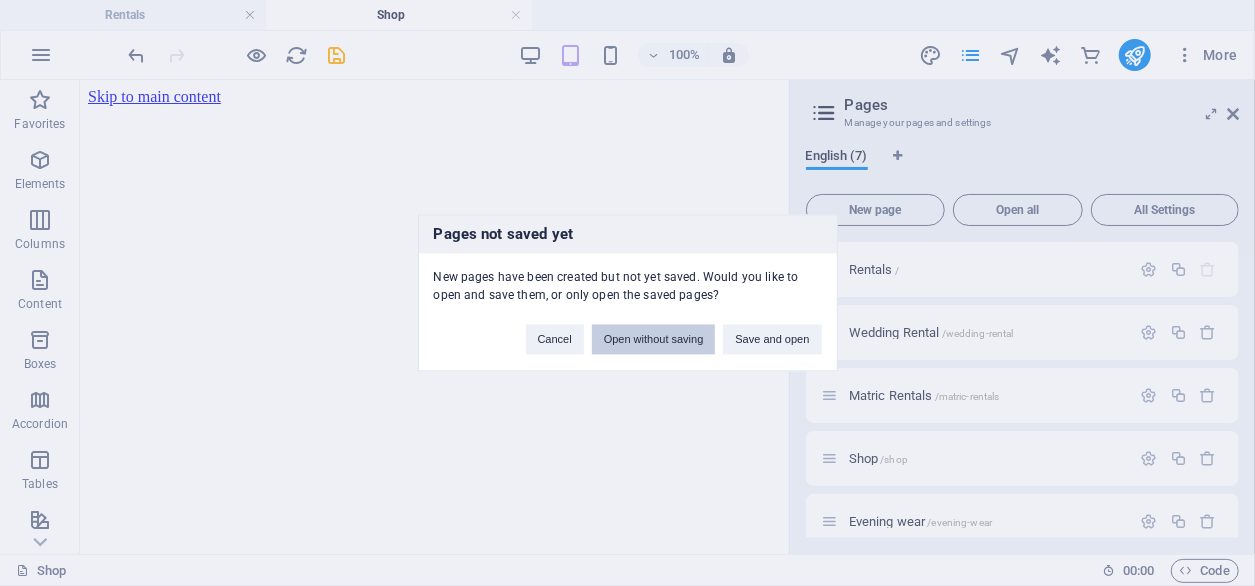 click on "Open without saving" at bounding box center (654, 340) 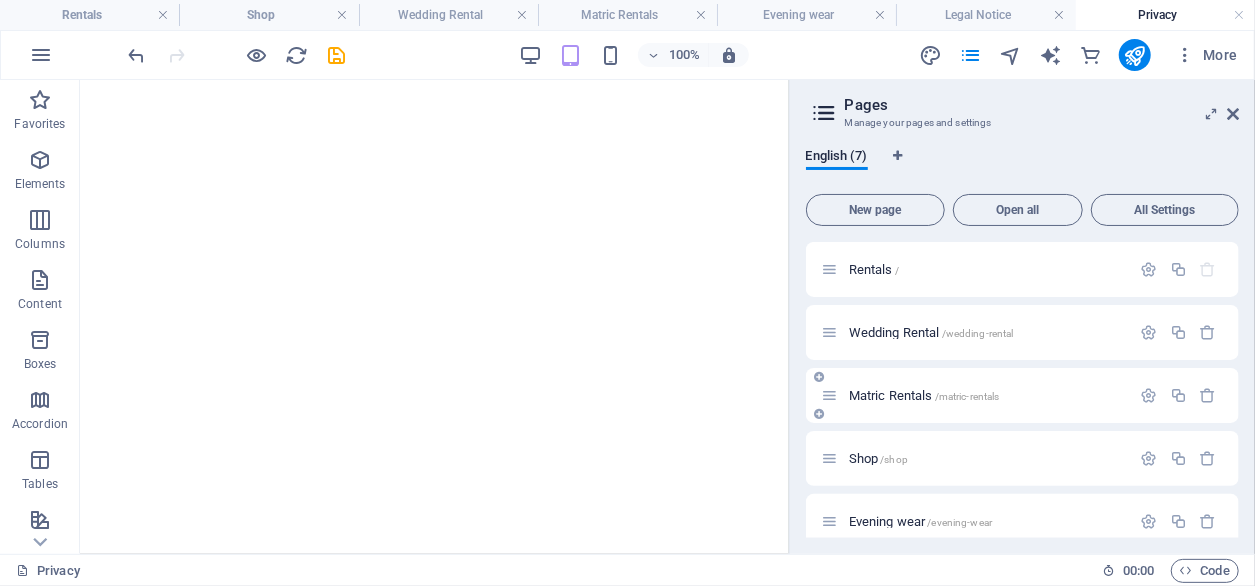 scroll, scrollTop: 0, scrollLeft: 0, axis: both 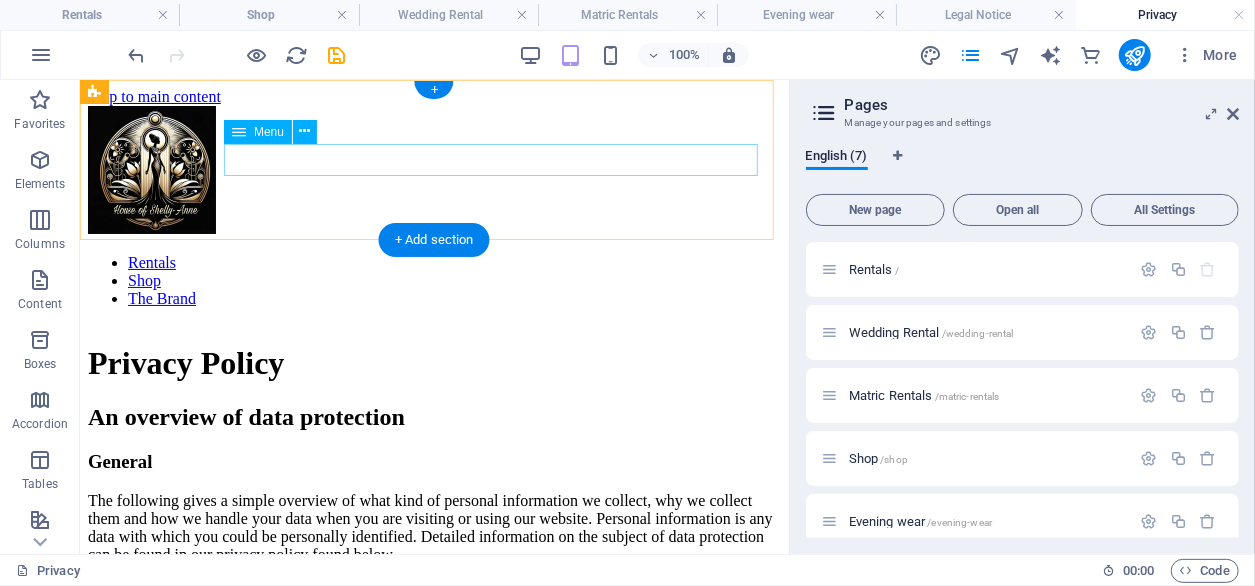 click on "Rentals Shop The Brand" at bounding box center (433, 280) 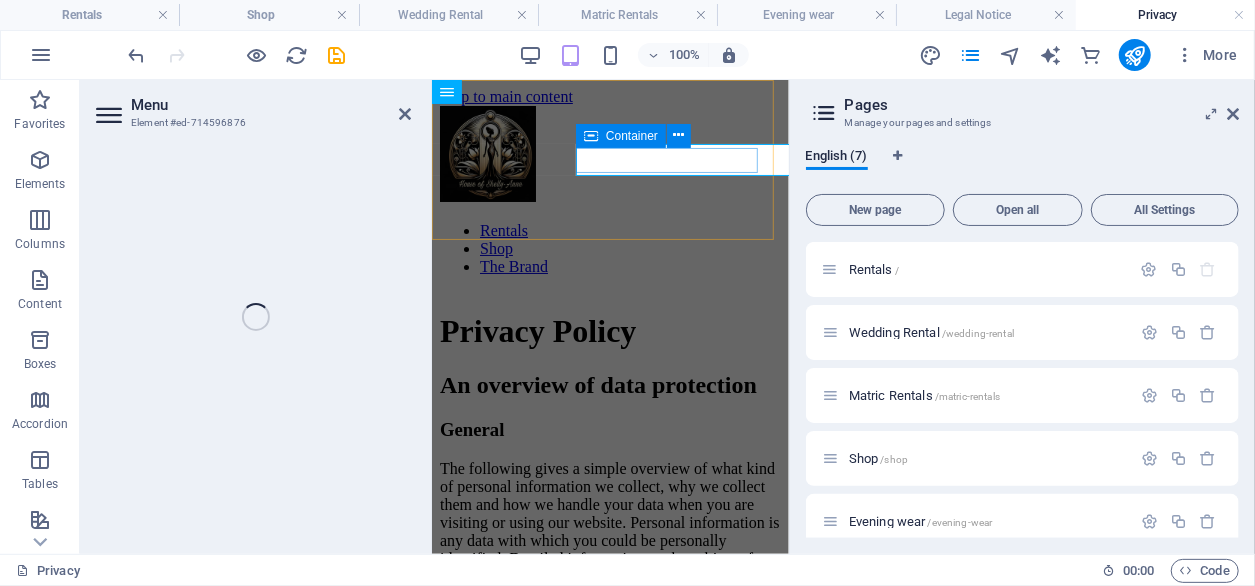 select 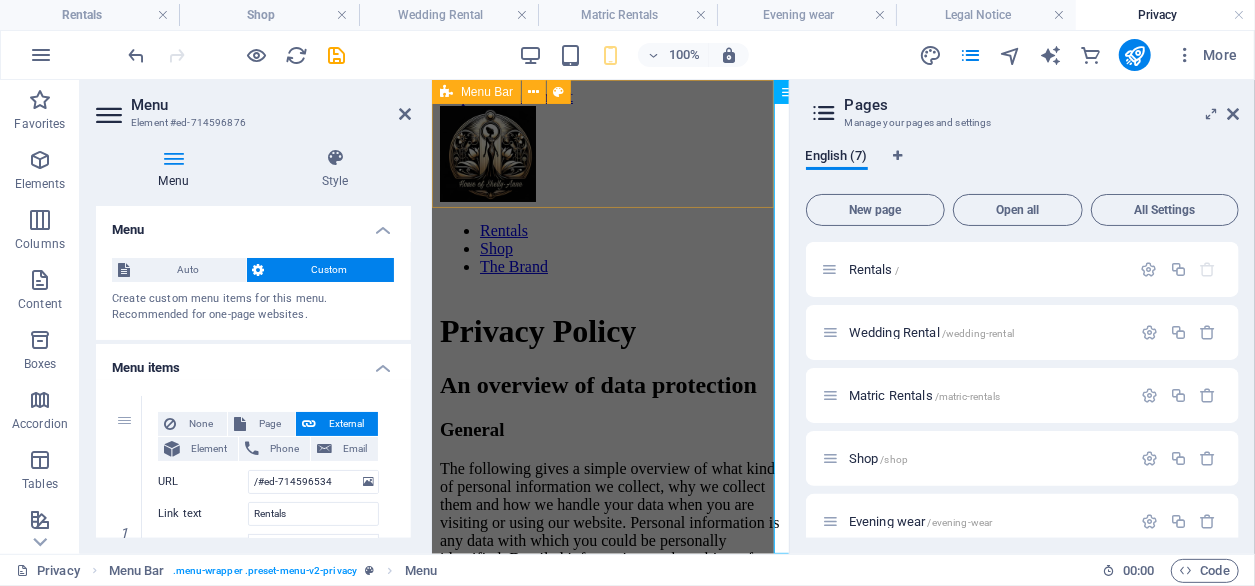 scroll, scrollTop: 0, scrollLeft: 0, axis: both 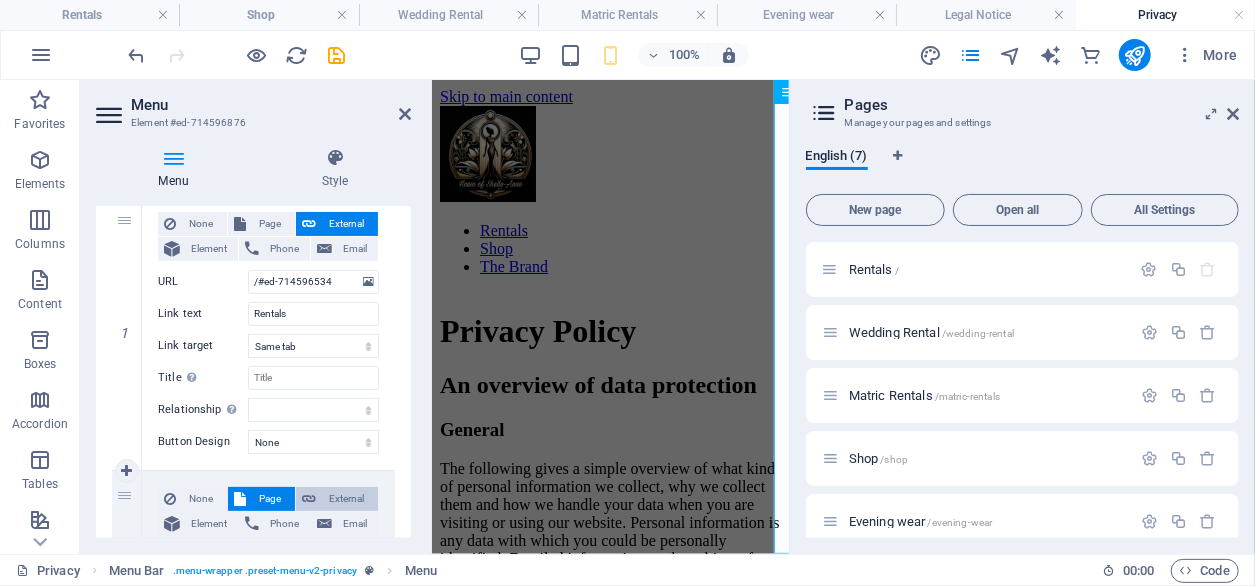 click on "External" at bounding box center (347, 499) 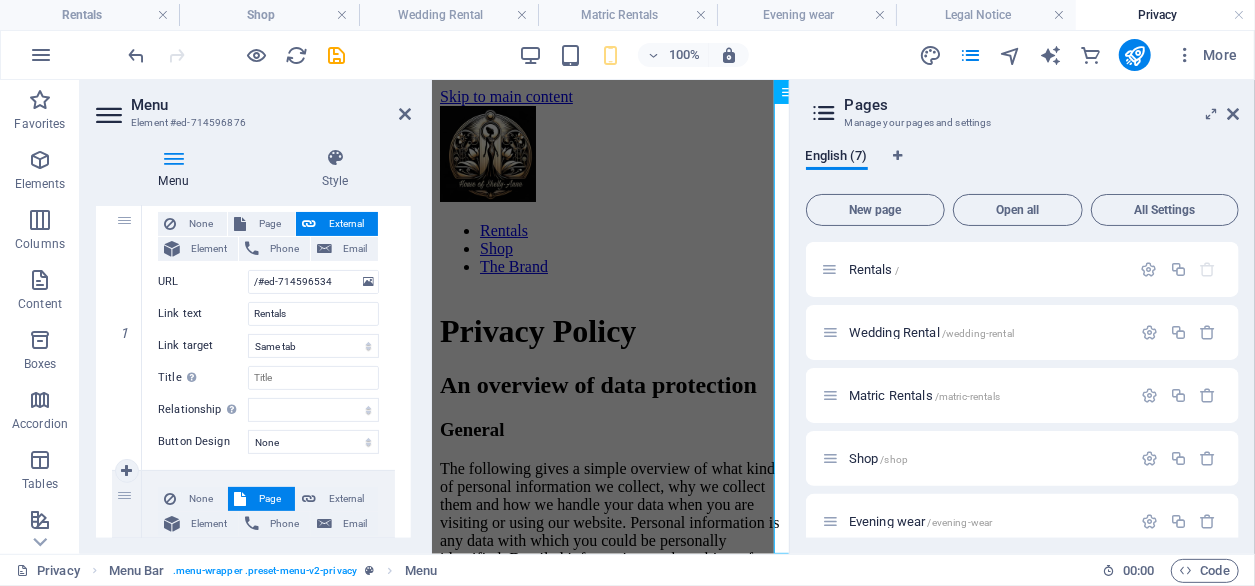 select 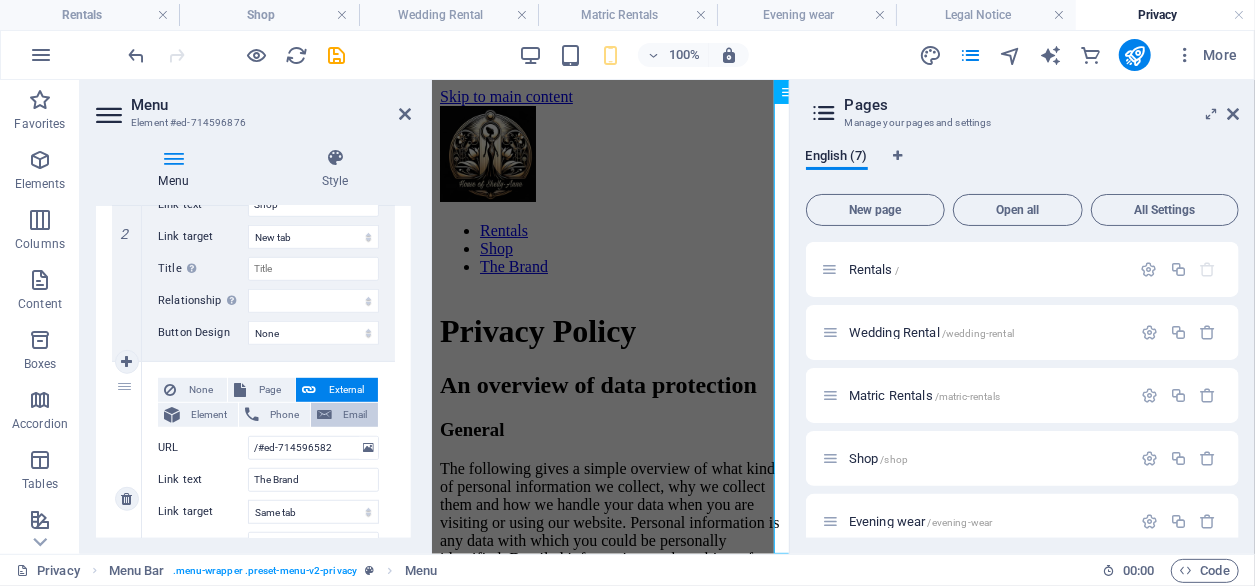 scroll, scrollTop: 737, scrollLeft: 0, axis: vertical 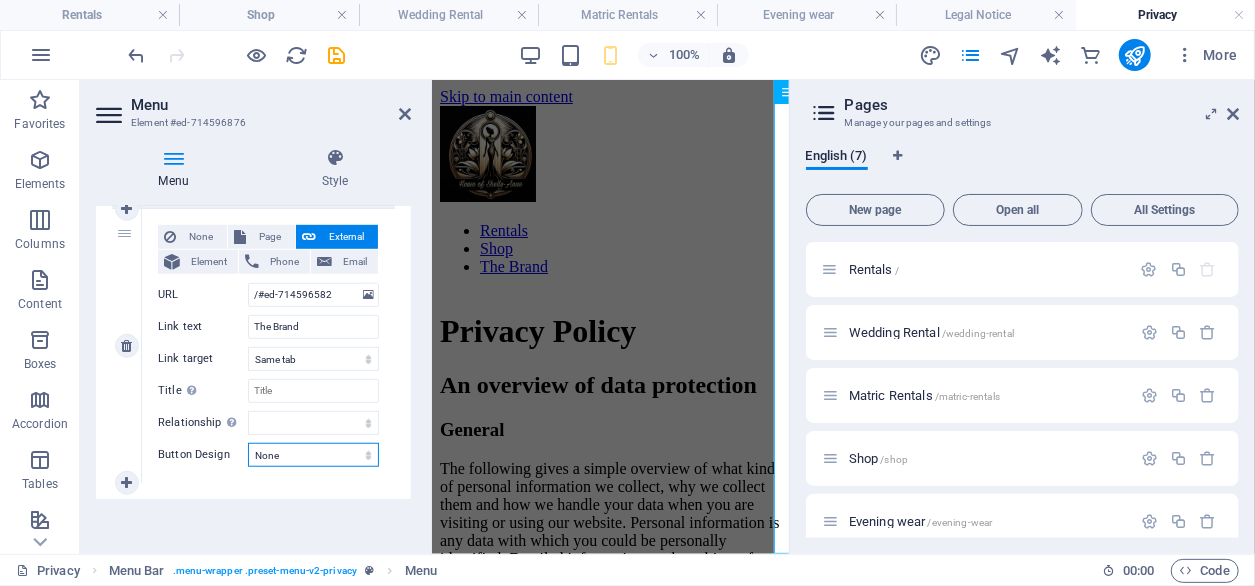 click on "None Default Primary Secondary" at bounding box center [313, 455] 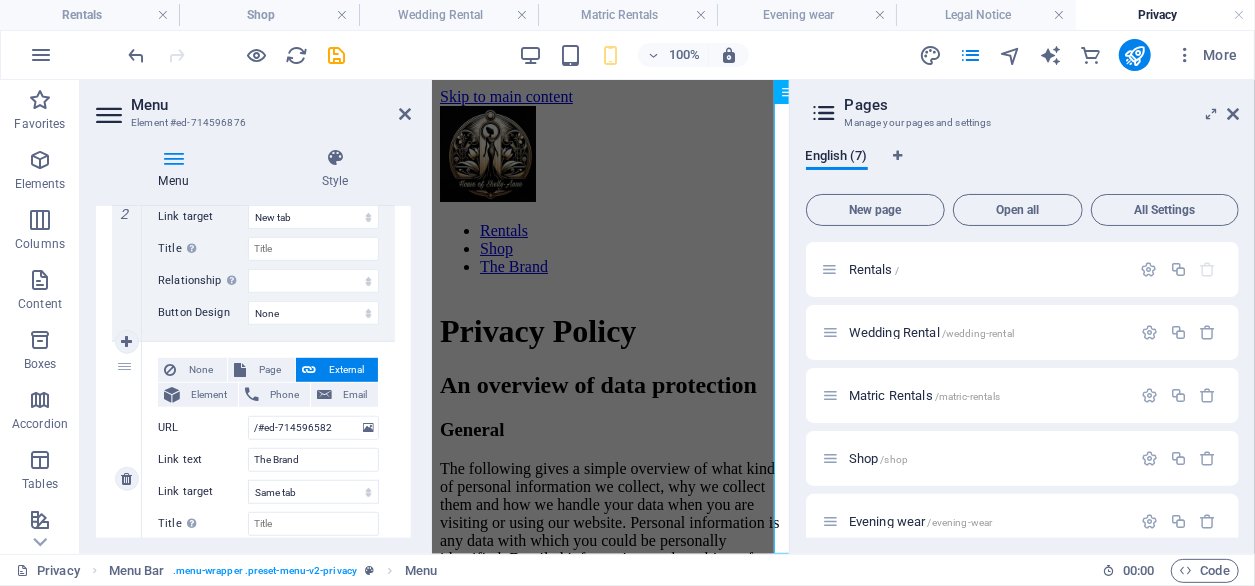 scroll, scrollTop: 737, scrollLeft: 0, axis: vertical 